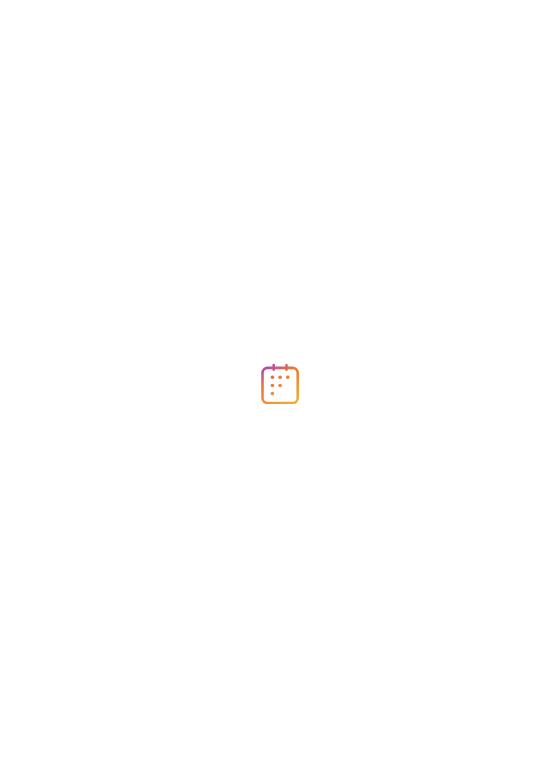 scroll, scrollTop: 0, scrollLeft: 0, axis: both 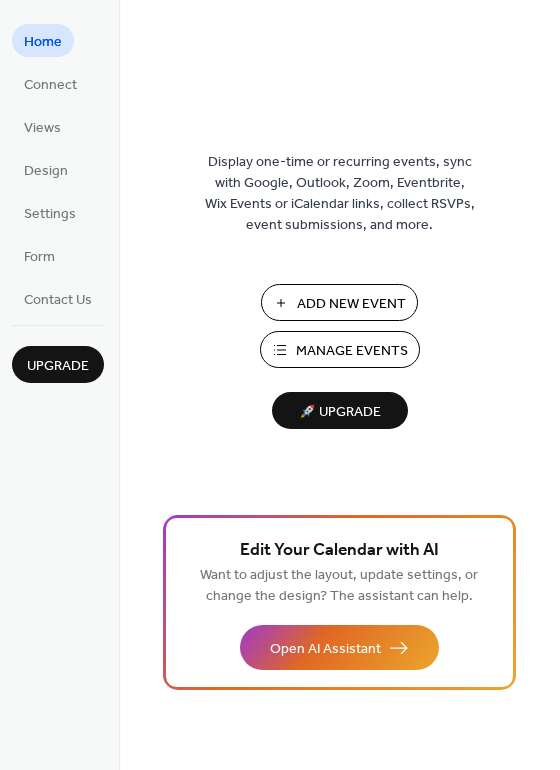 click on "Add New Event" at bounding box center (351, 304) 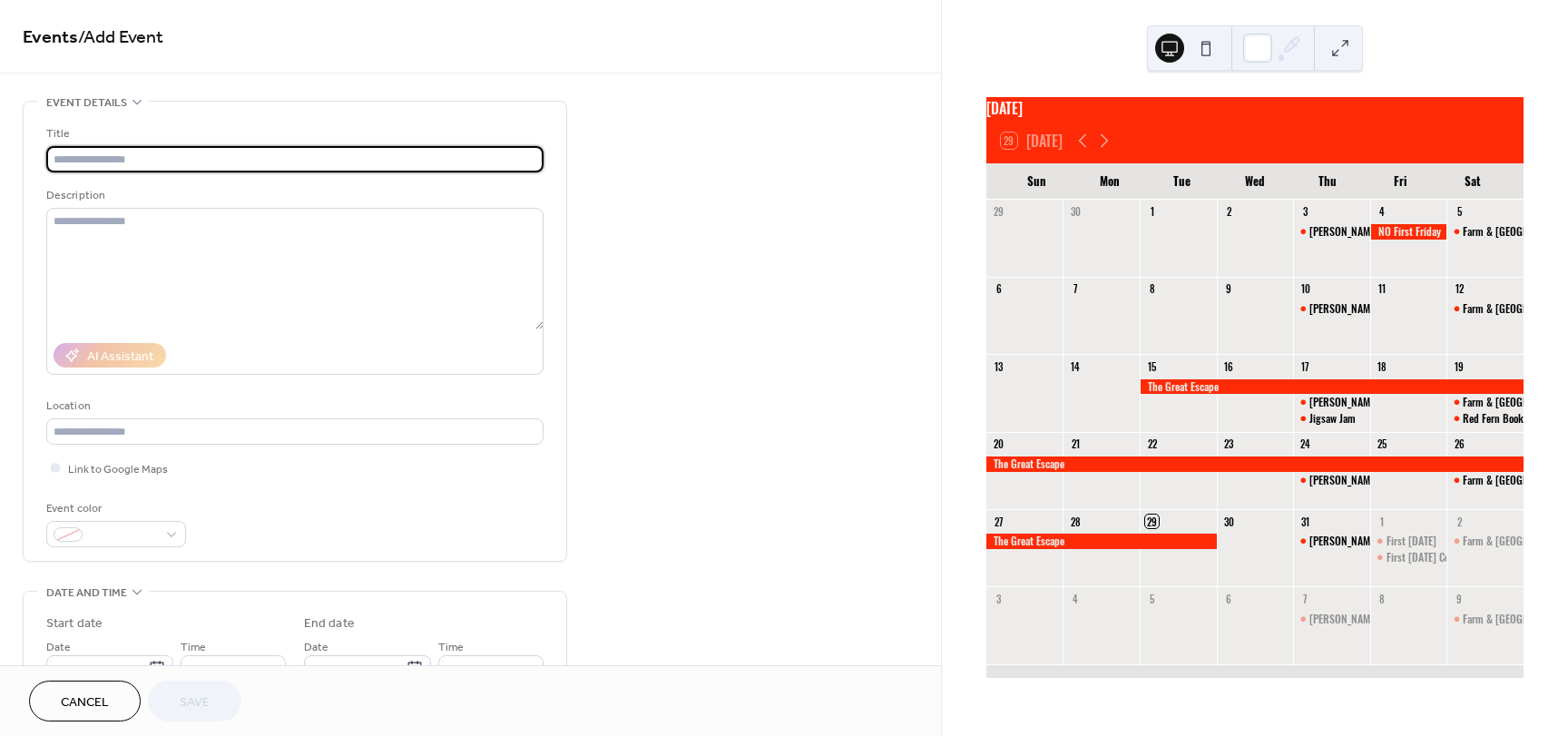 scroll, scrollTop: 0, scrollLeft: 0, axis: both 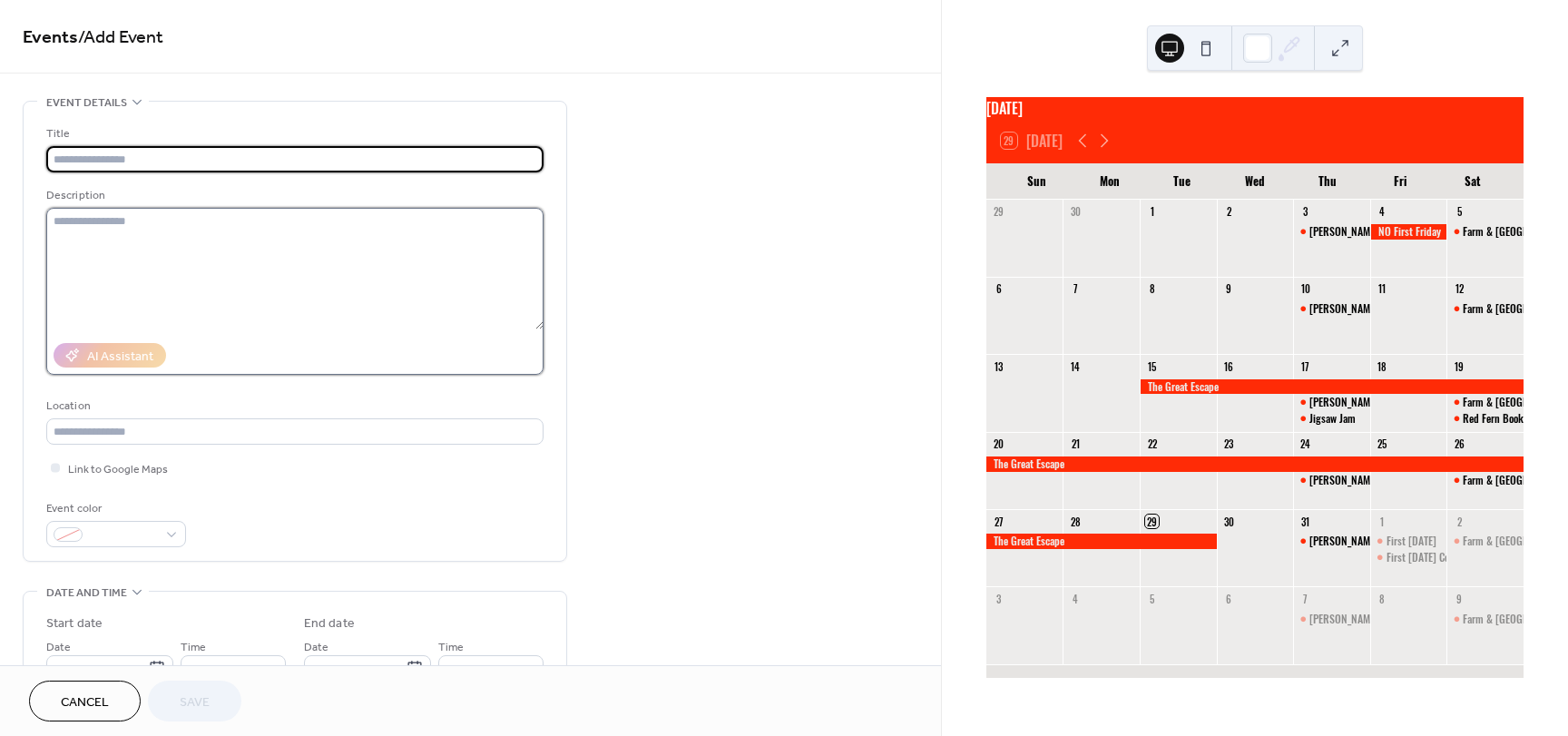 click at bounding box center [295, 269] 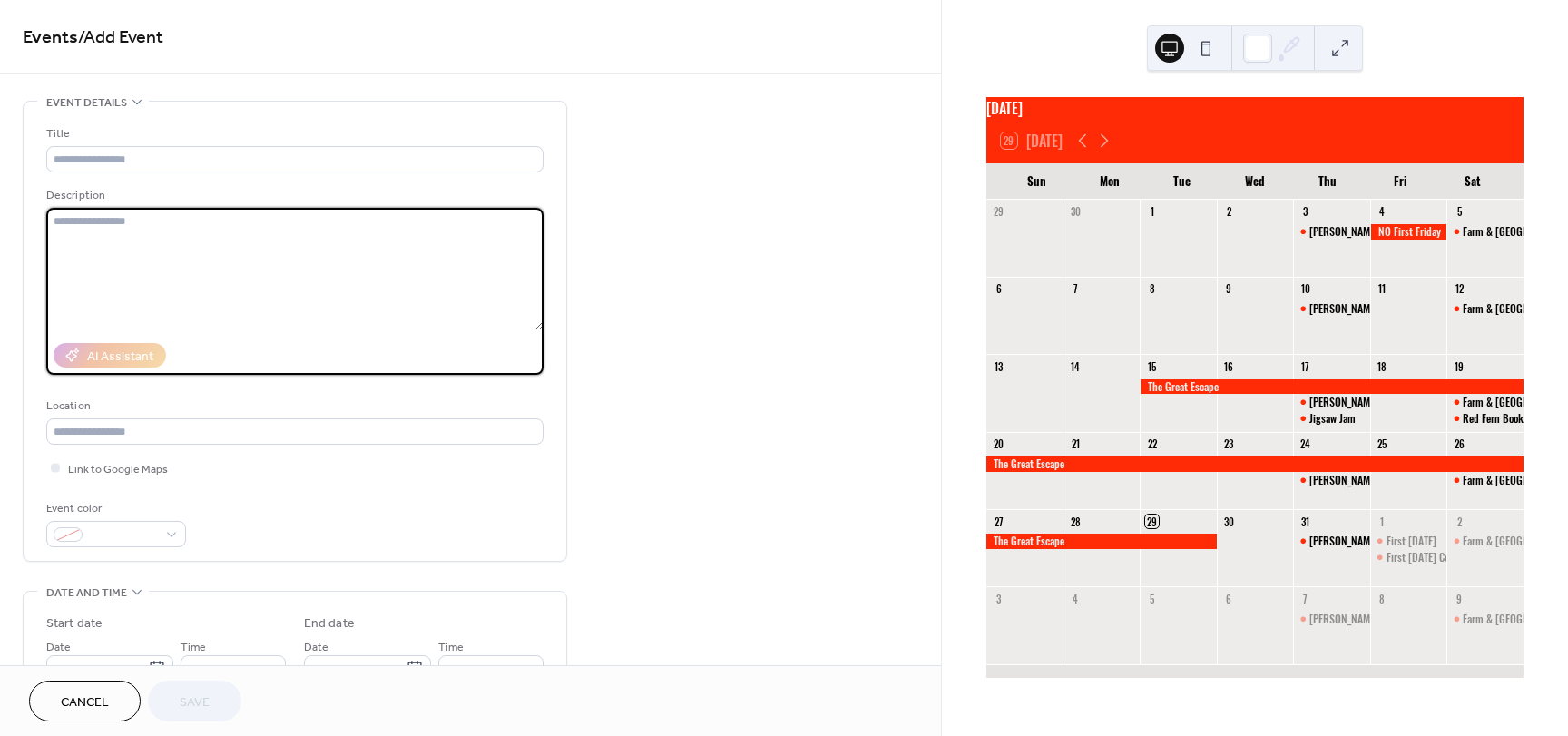paste on "**********" 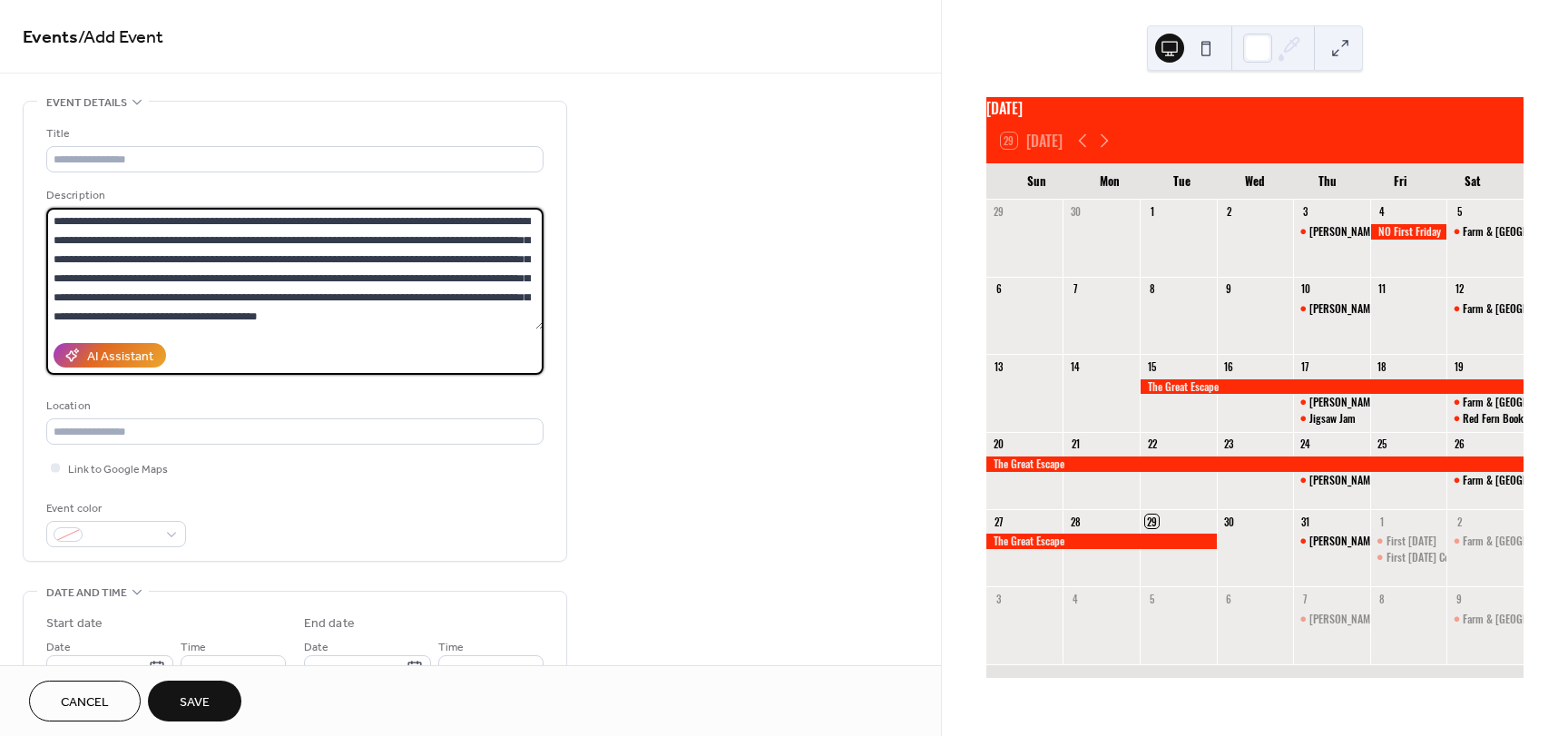click on "**********" at bounding box center (295, 269) 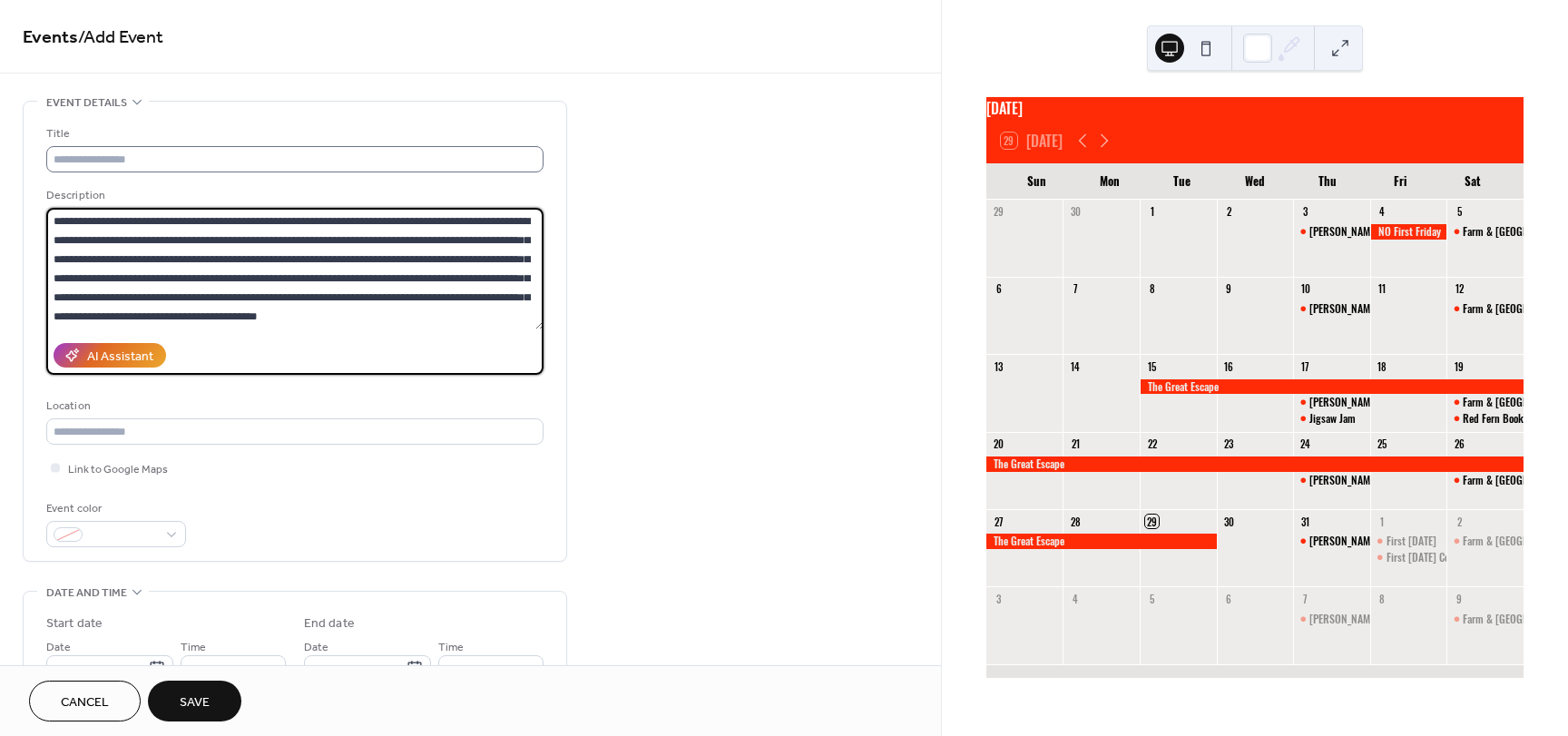 type on "**********" 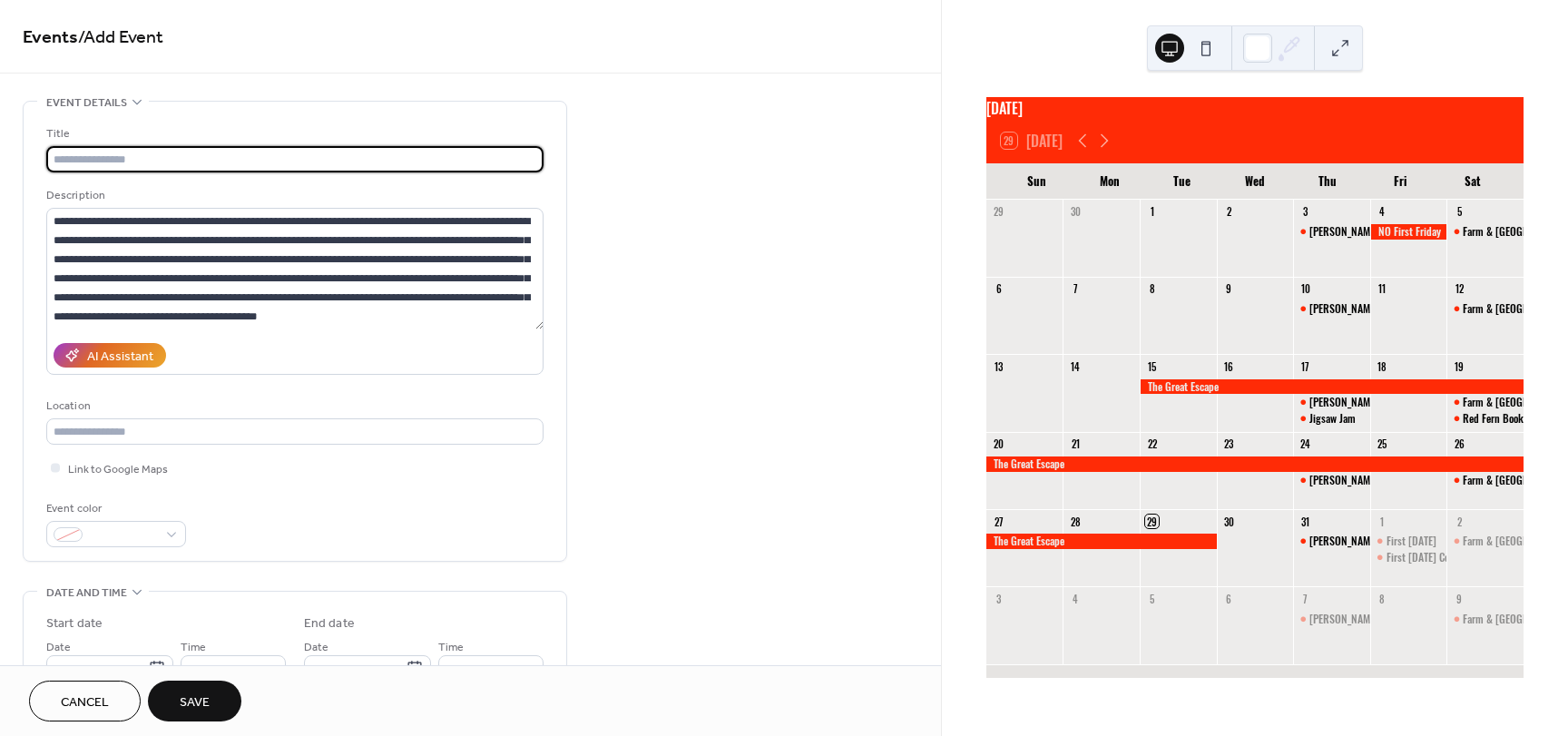 click at bounding box center (295, 159) 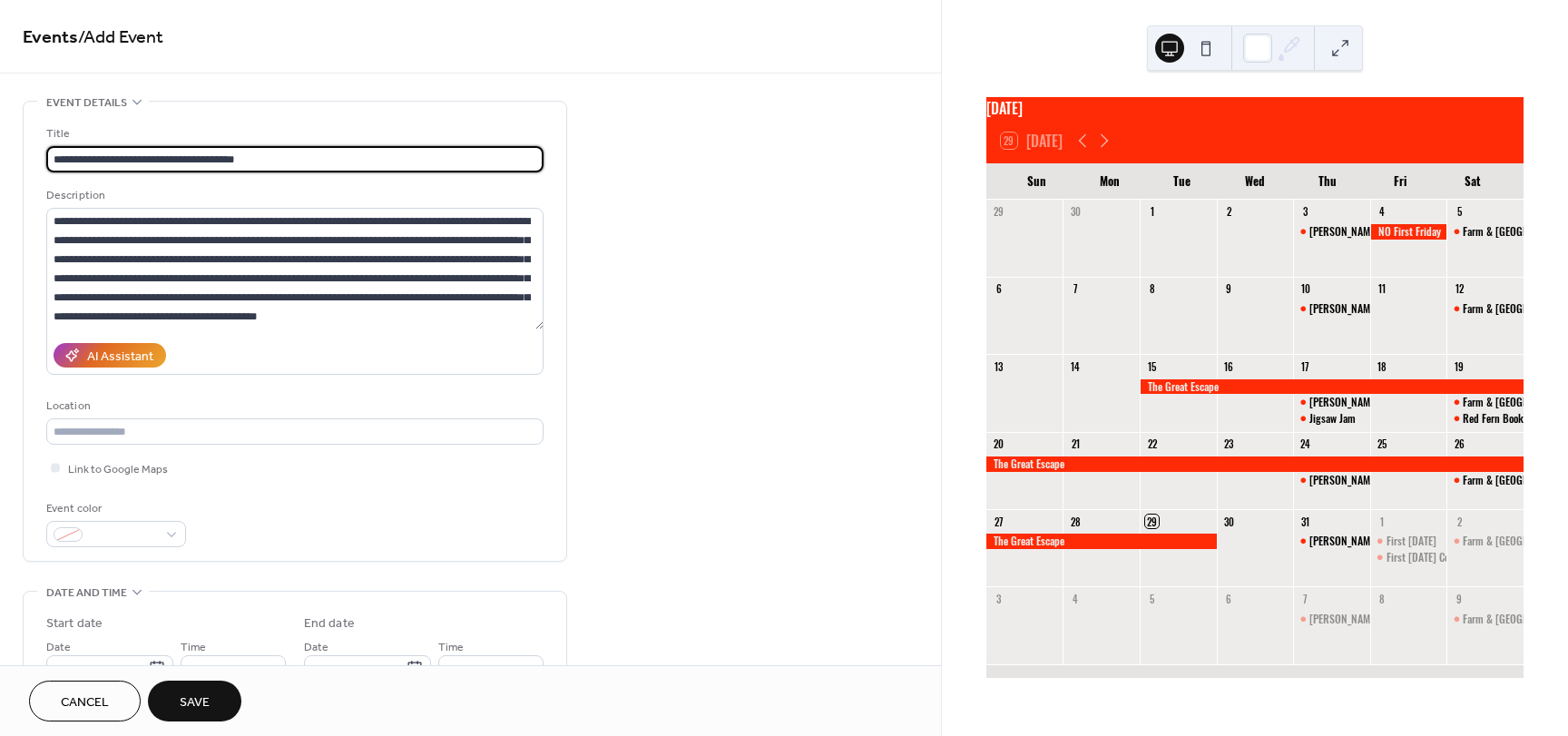 click on "**********" at bounding box center (295, 159) 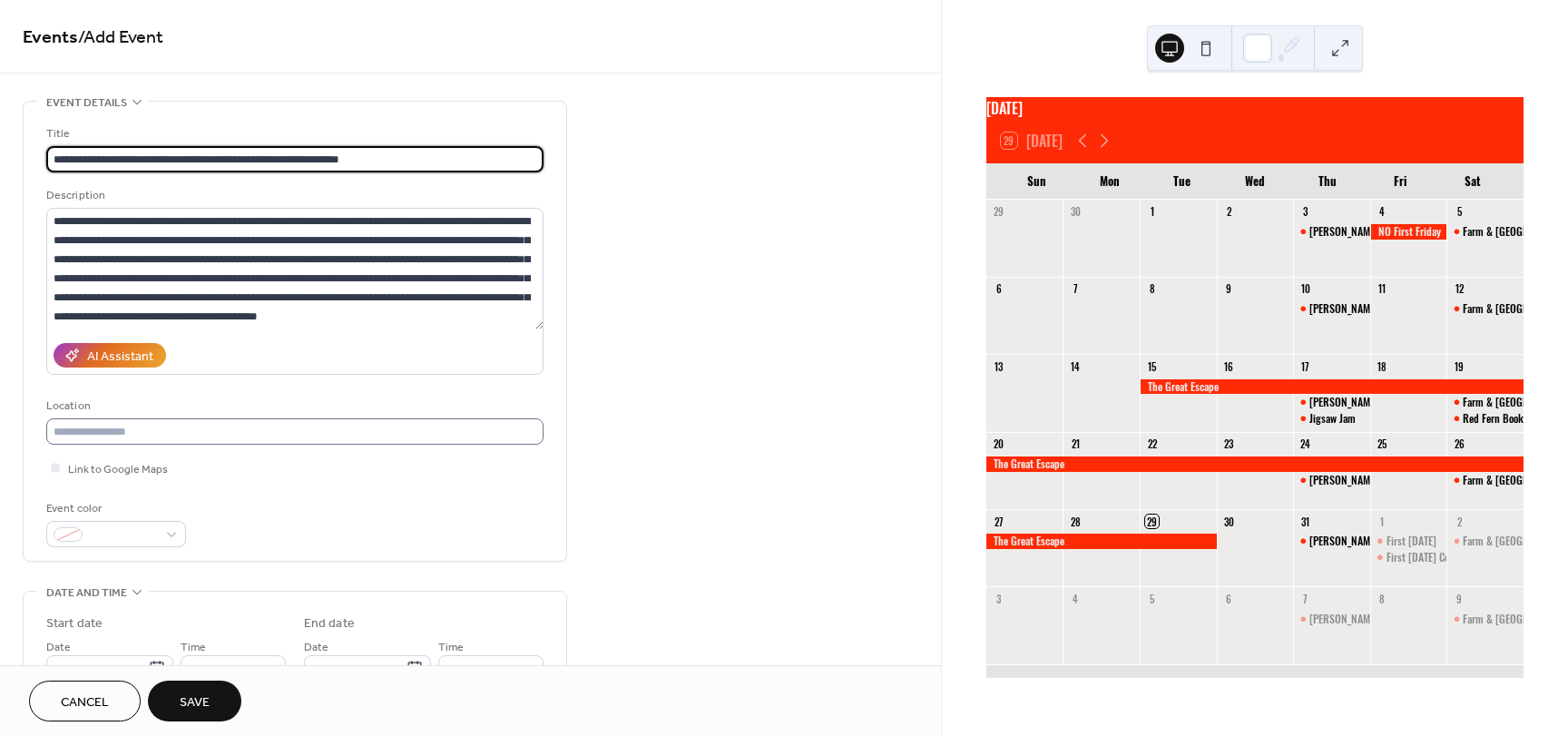 type on "**********" 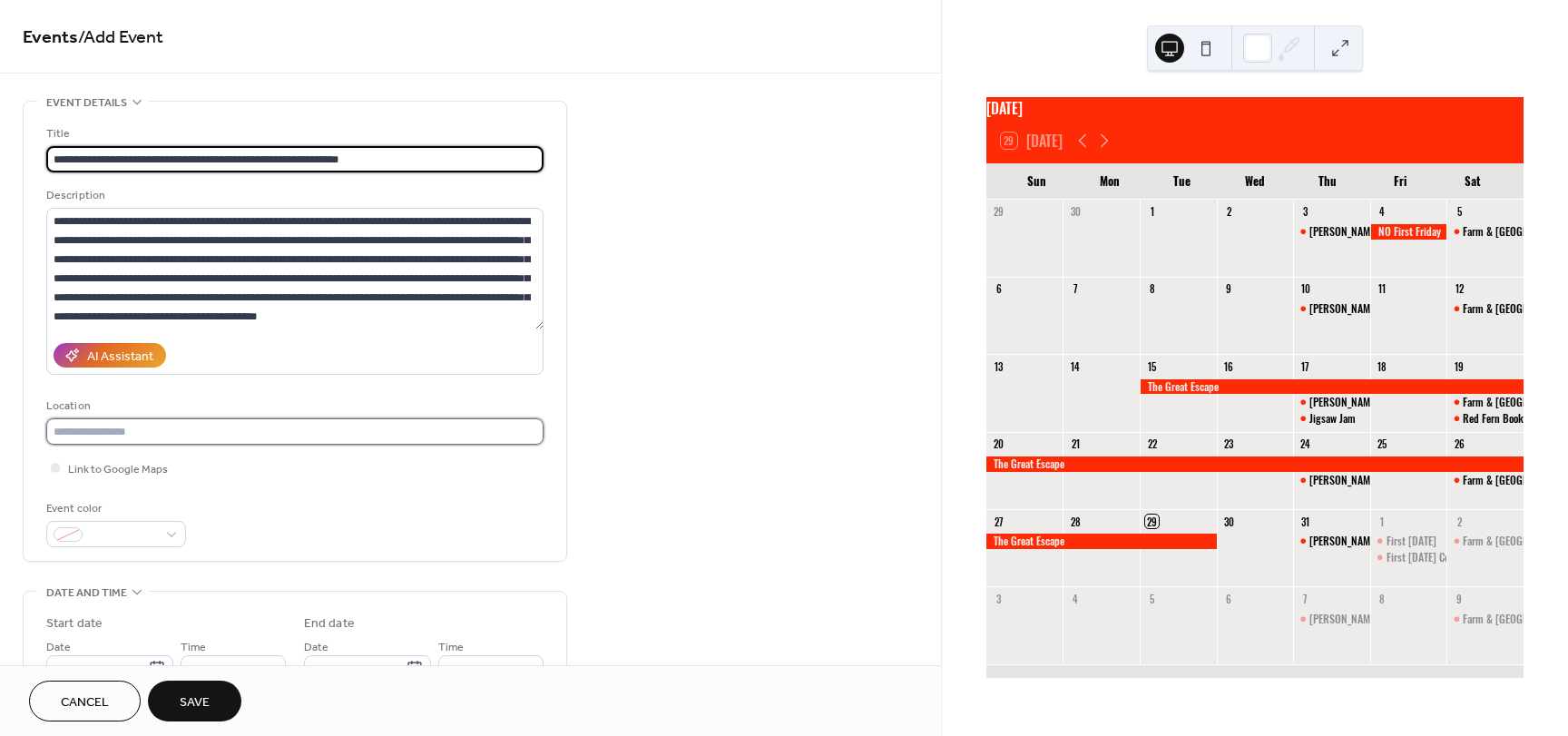 click at bounding box center (295, 431) 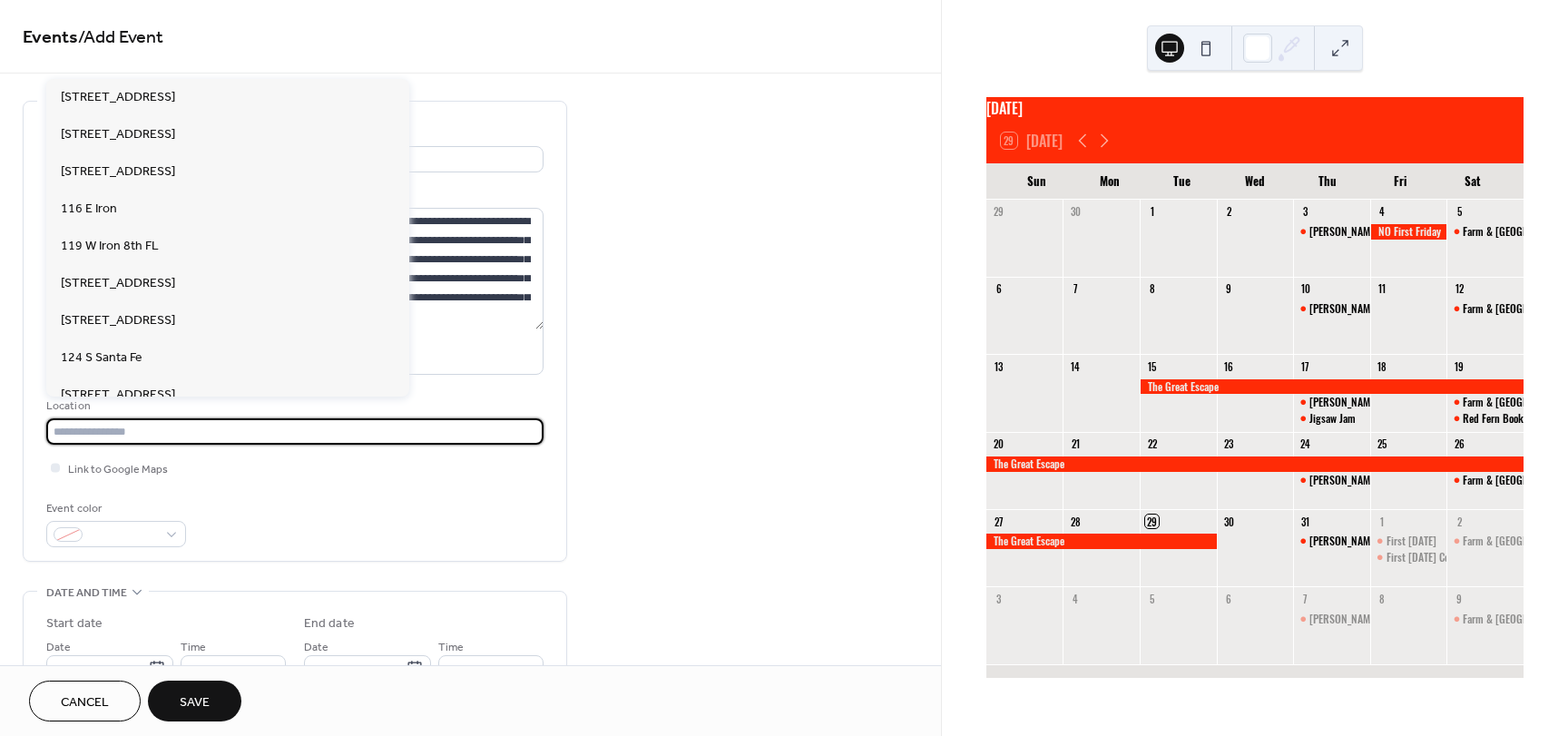 click at bounding box center (295, 431) 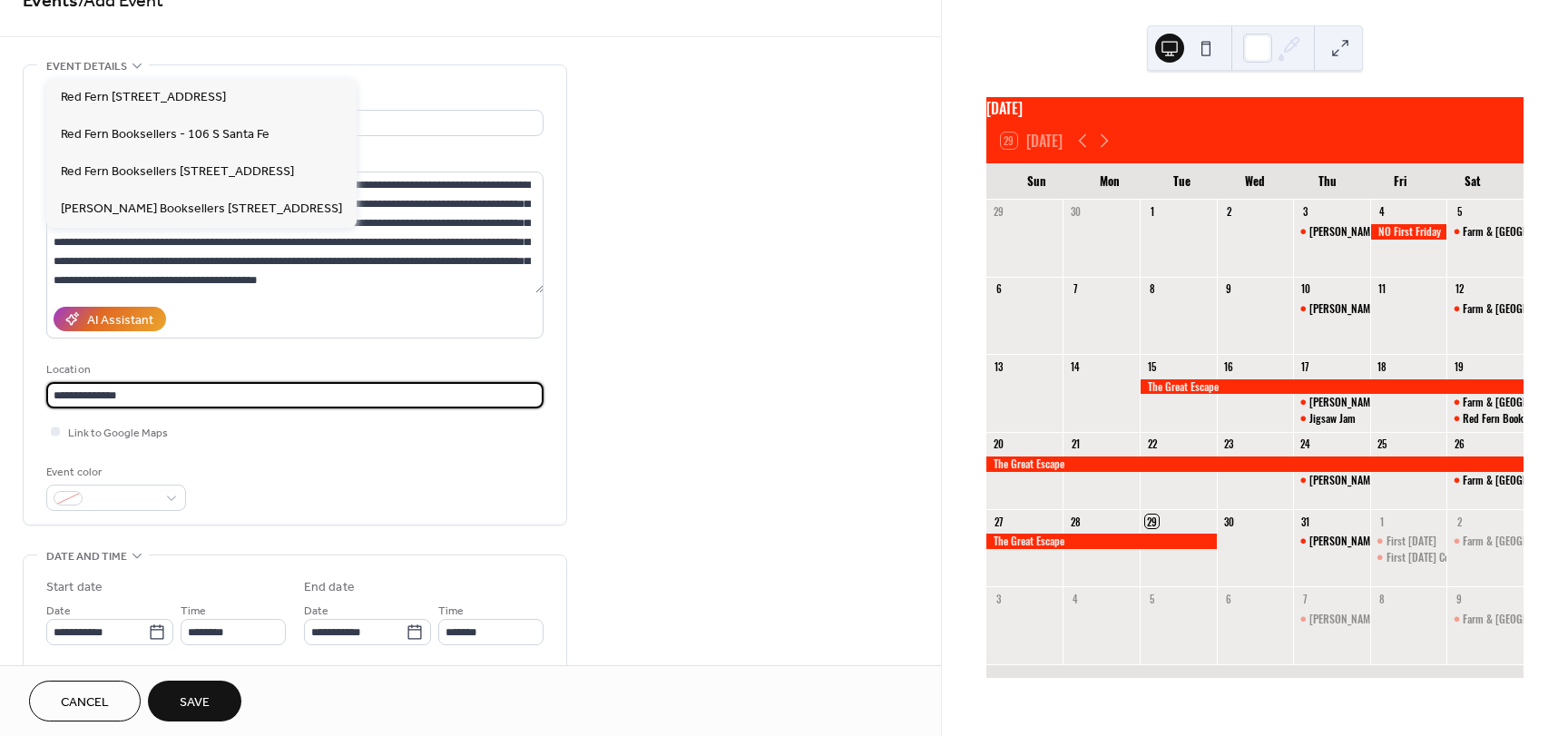 scroll, scrollTop: 182, scrollLeft: 0, axis: vertical 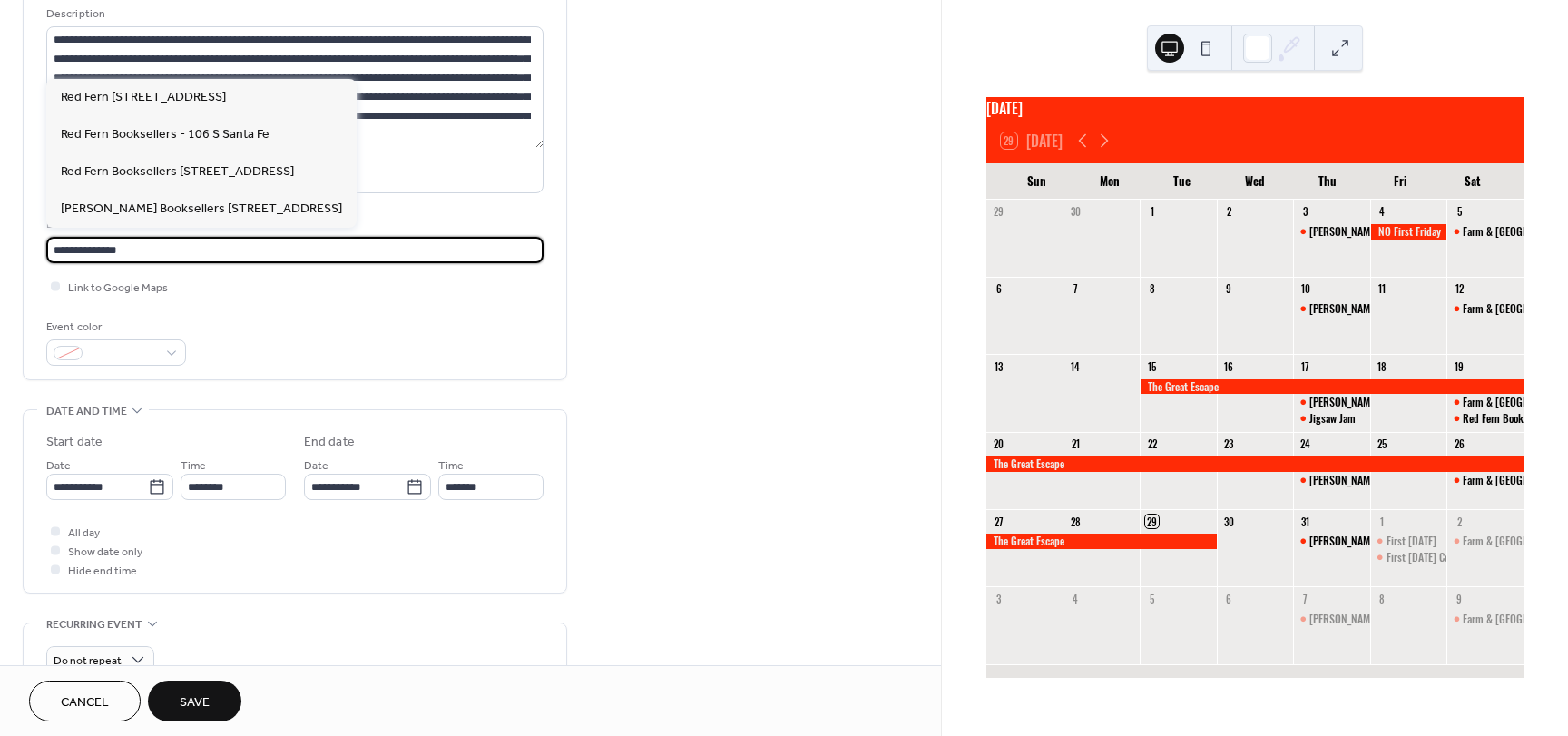 type on "**********" 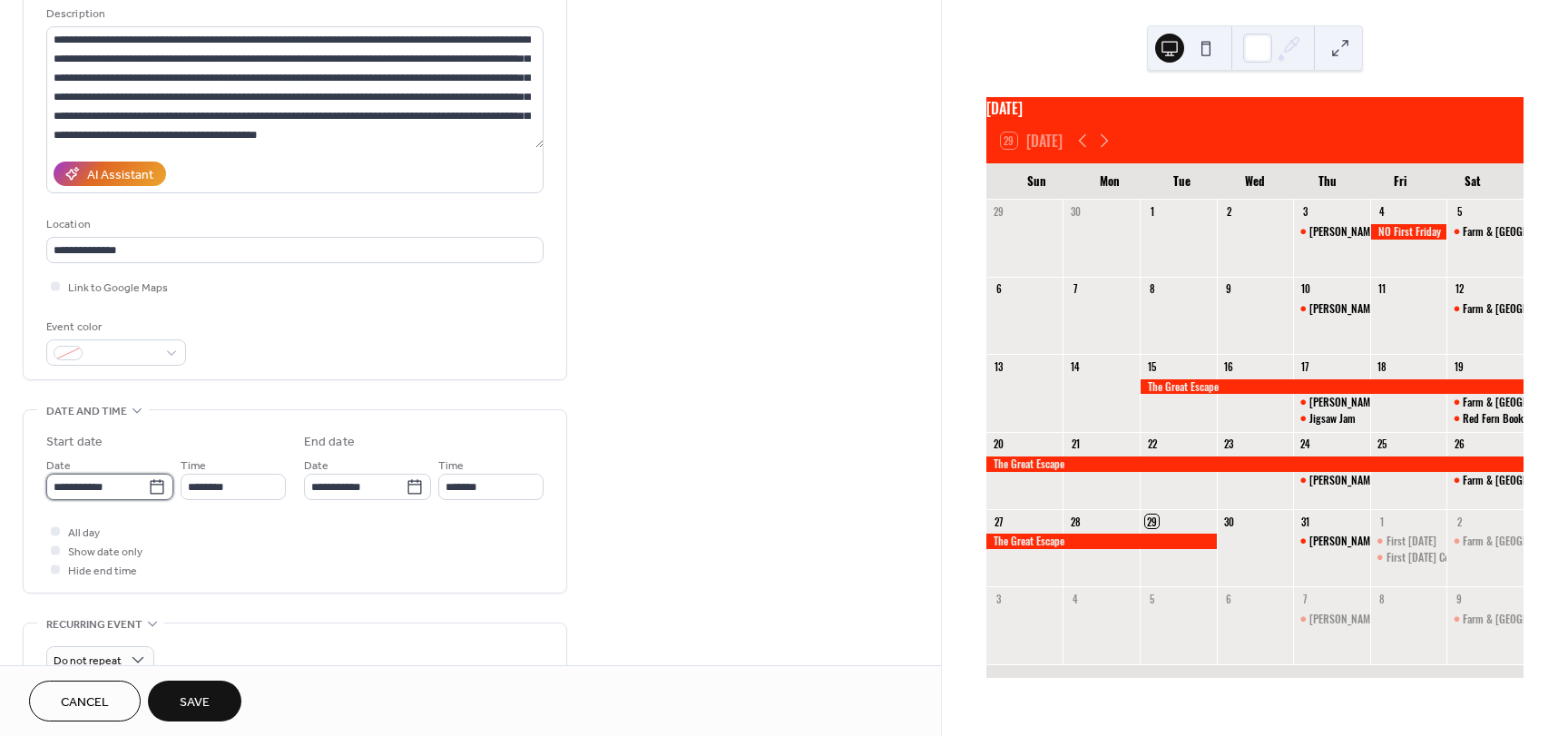 type 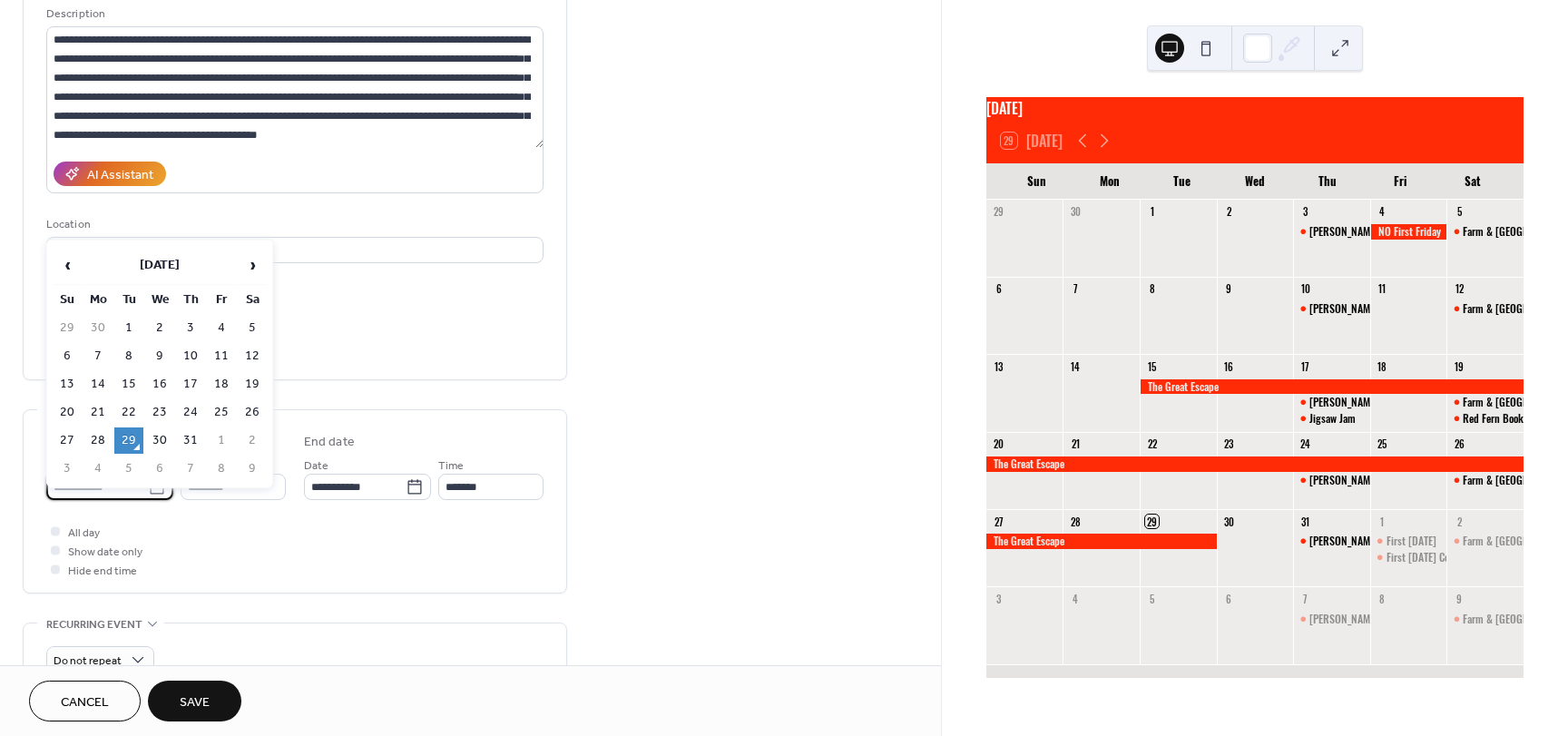click on "**********" at bounding box center (784, 368) 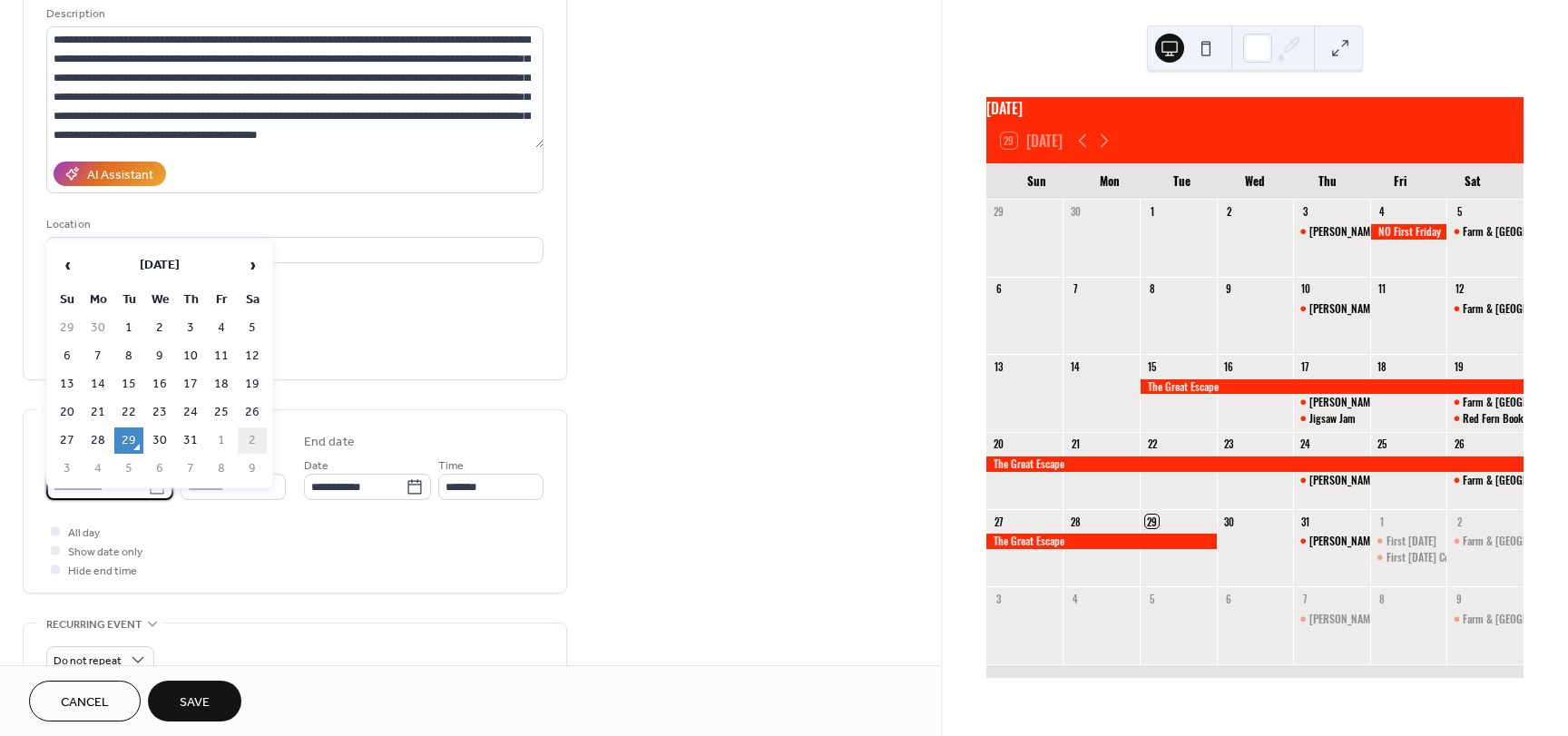 click on "2" at bounding box center [252, 440] 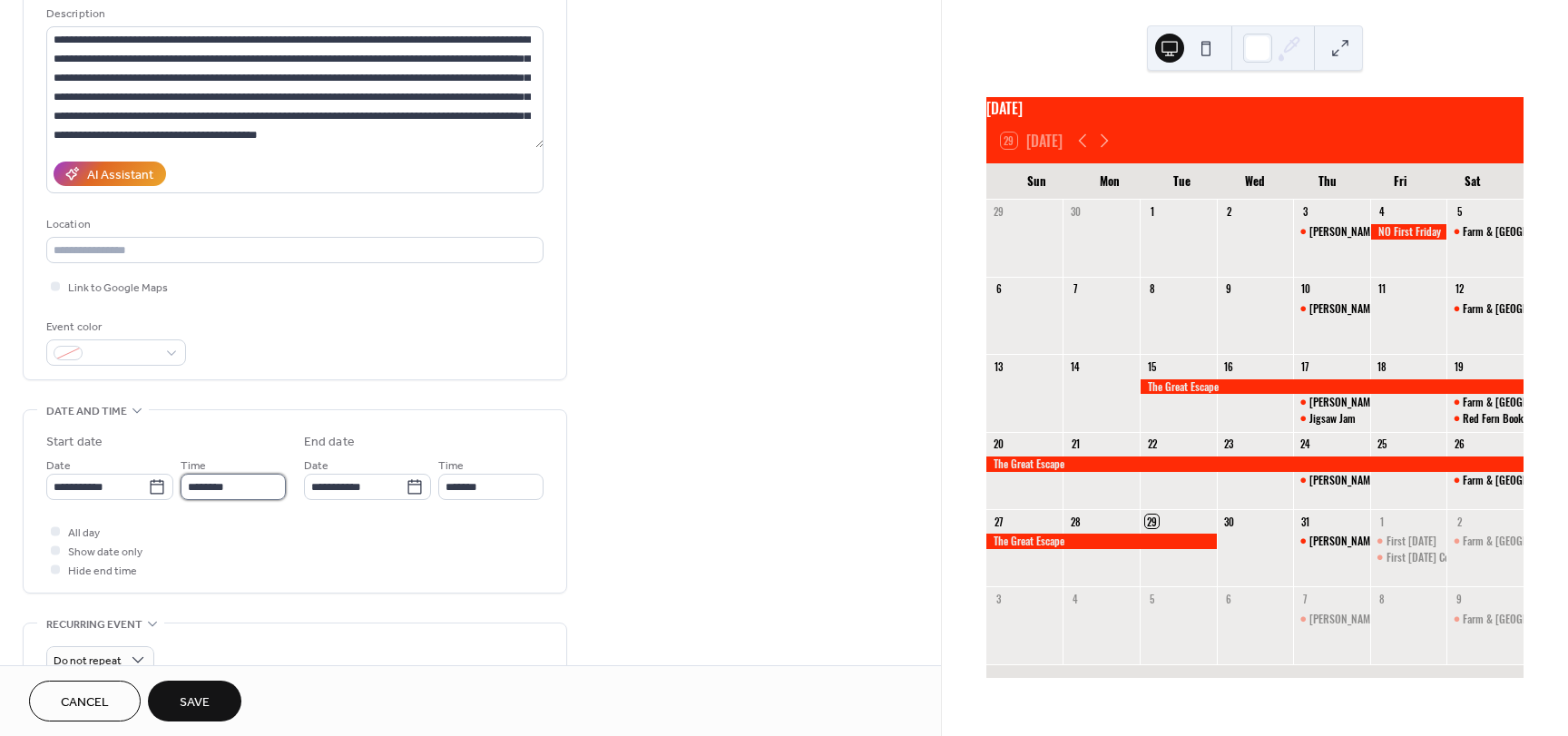 click on "********" at bounding box center [233, 486] 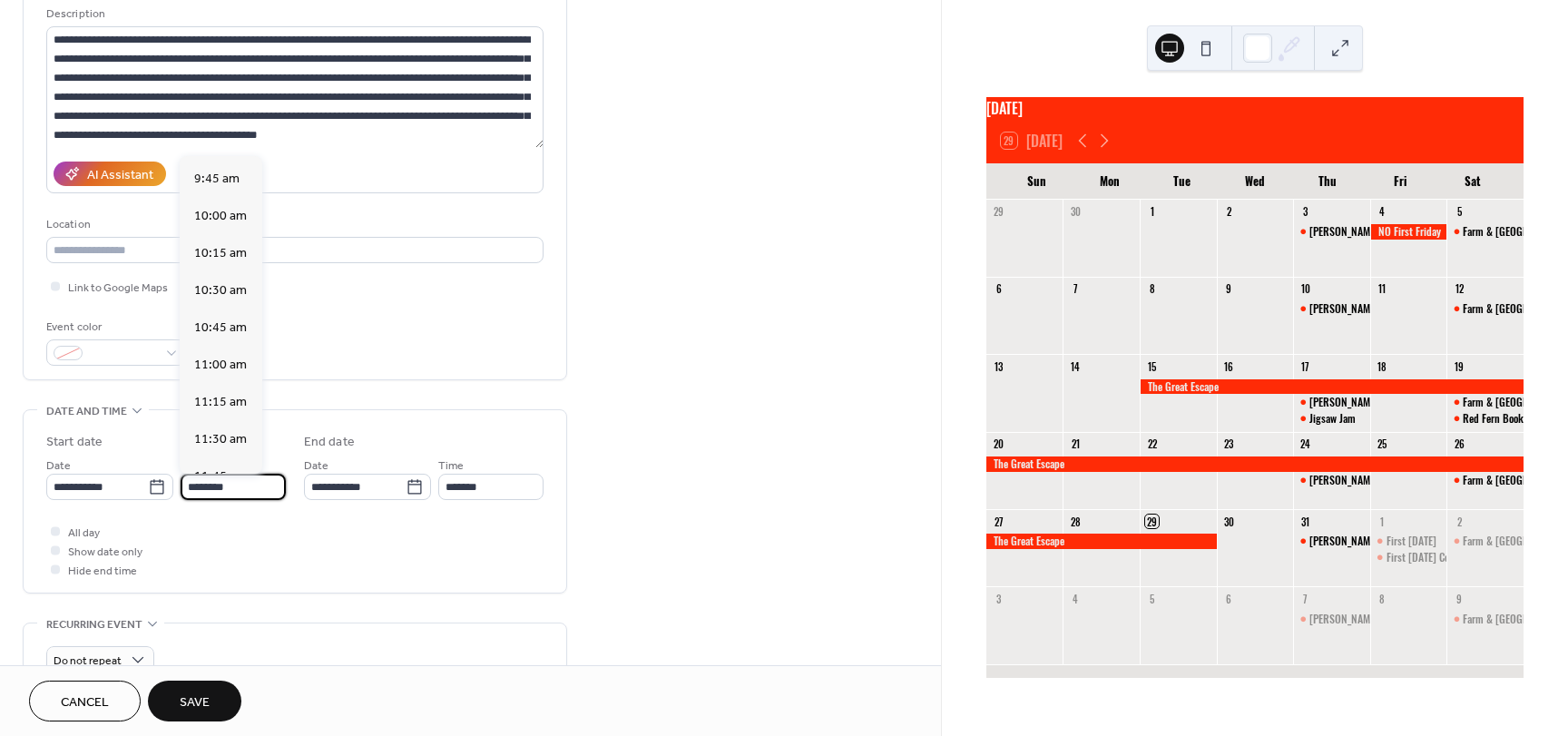 scroll, scrollTop: 1423, scrollLeft: 0, axis: vertical 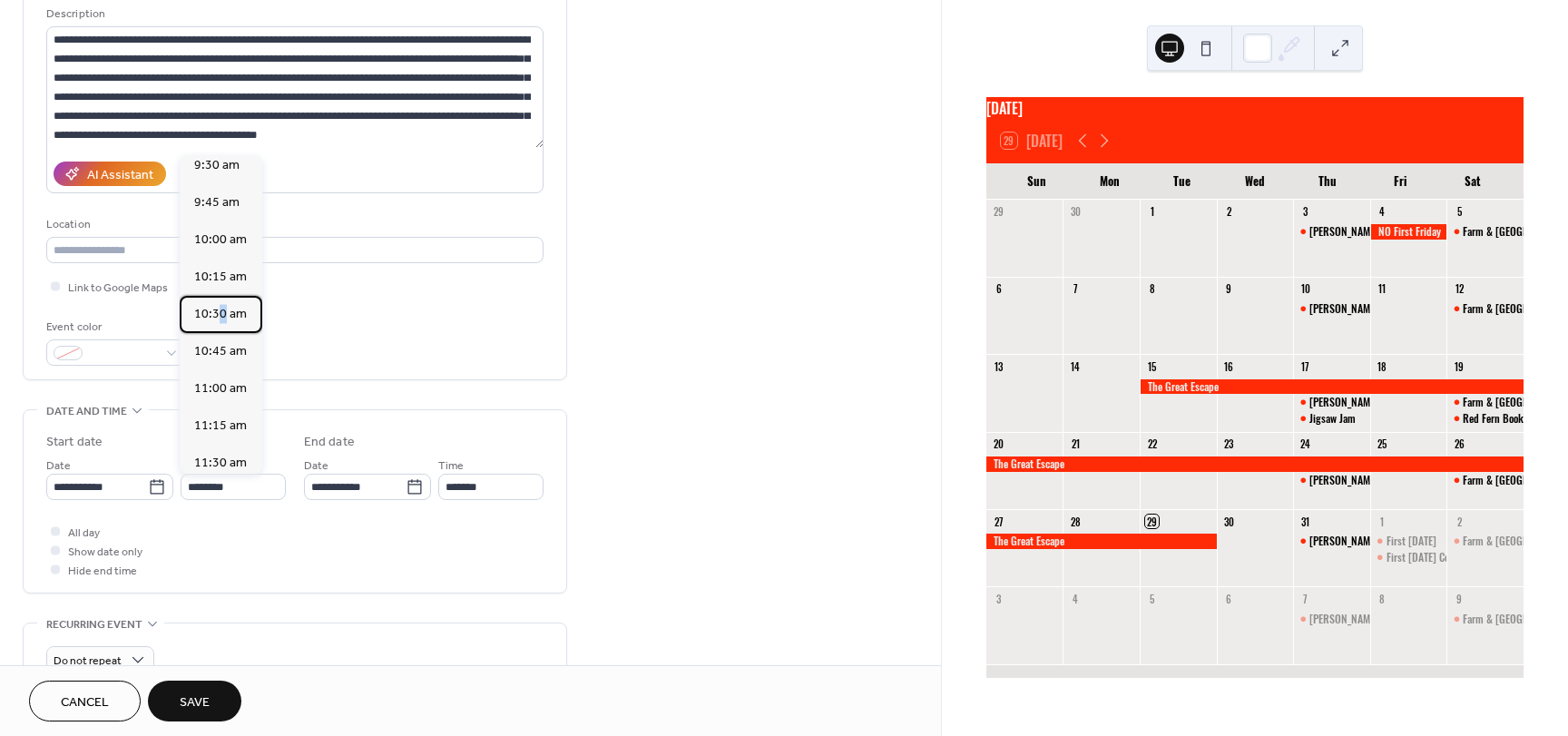 click on "10:30 am" at bounding box center (220, 314) 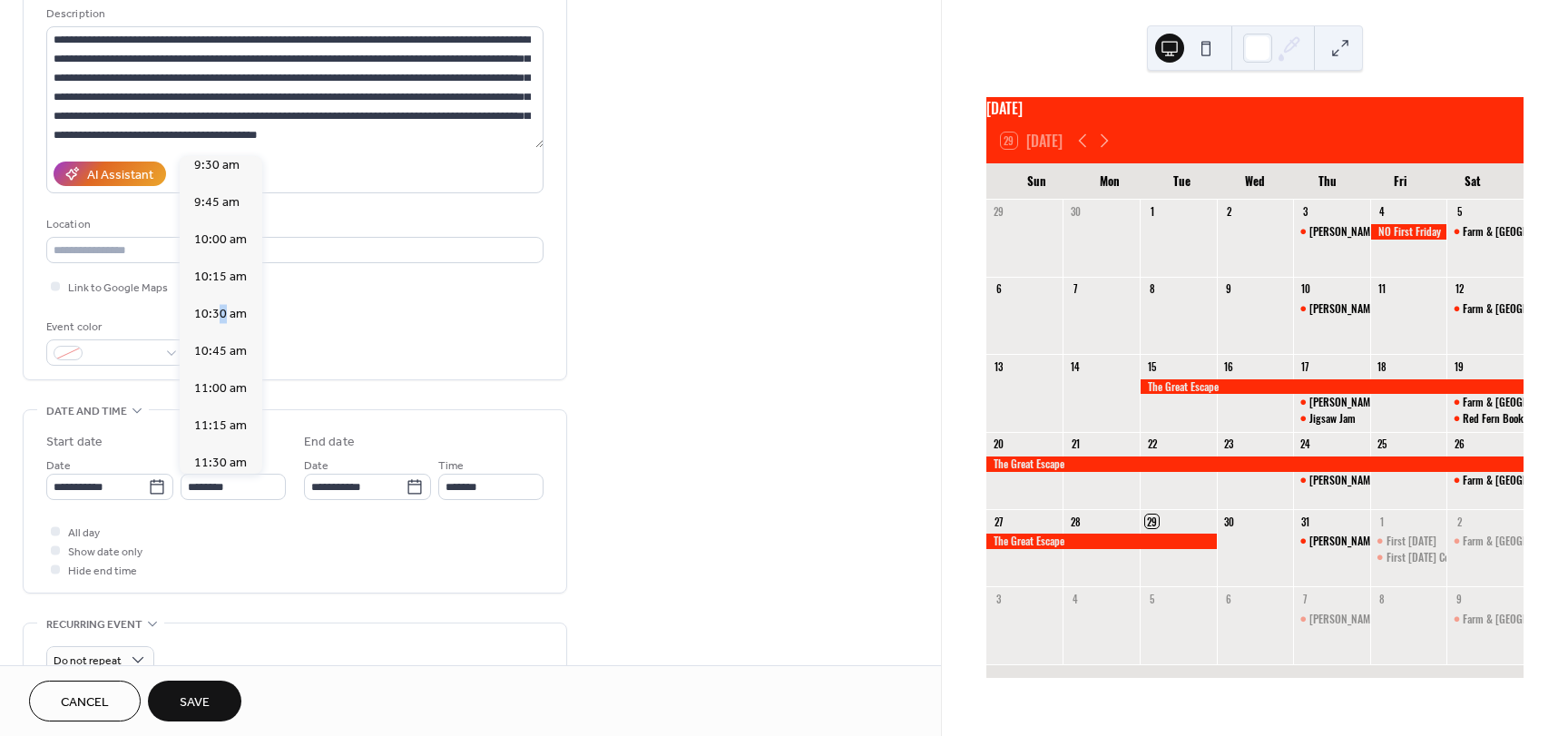 type on "********" 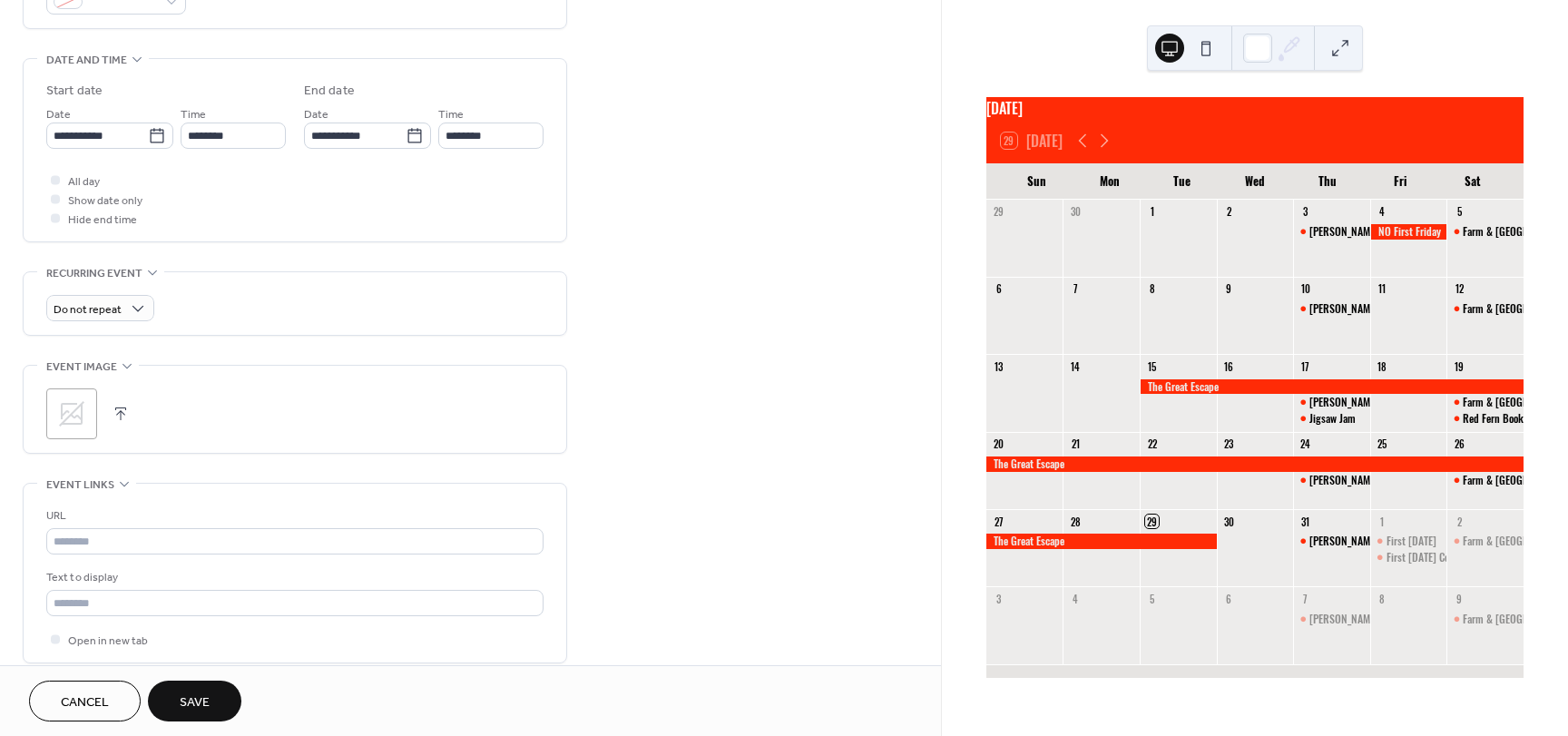 scroll, scrollTop: 545, scrollLeft: 0, axis: vertical 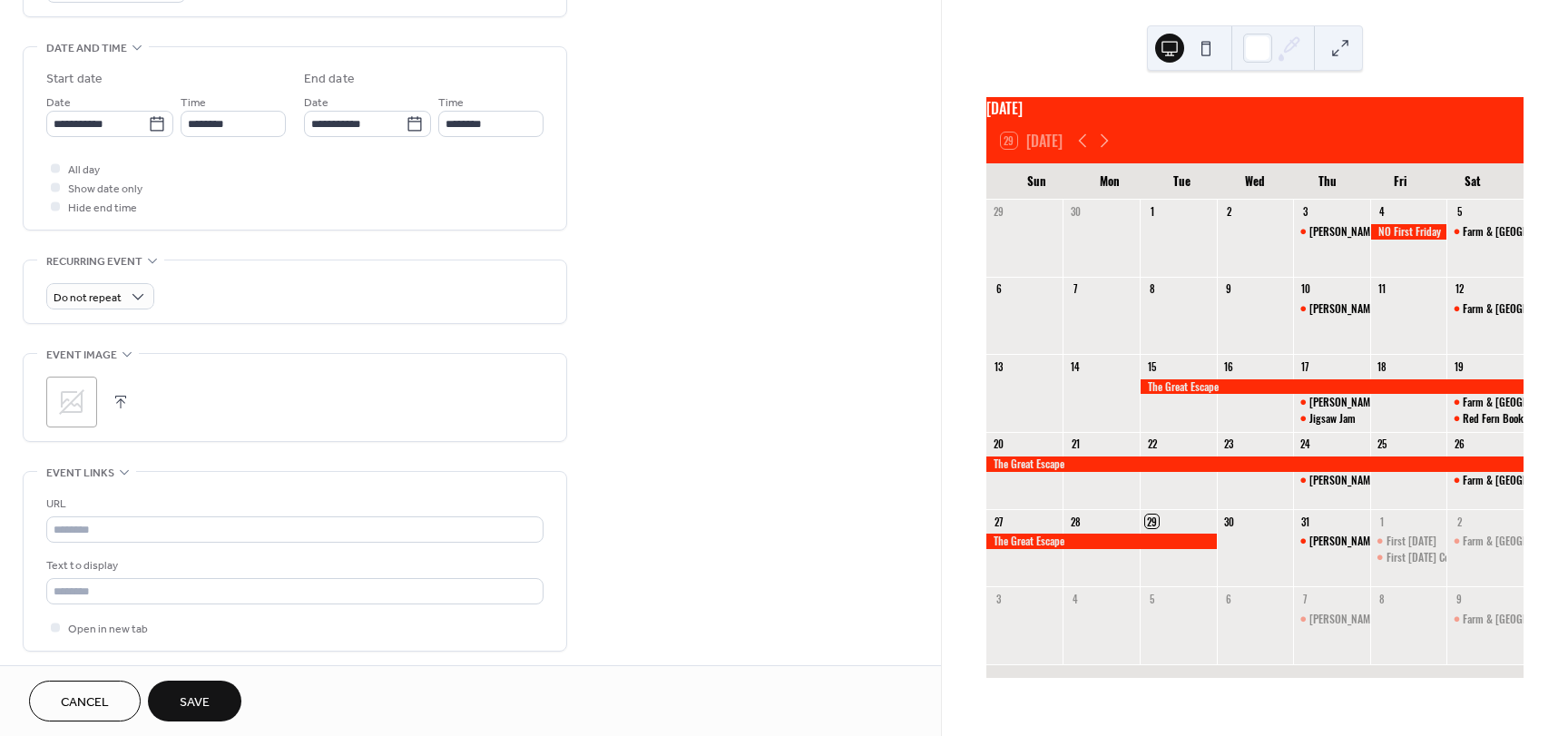 click 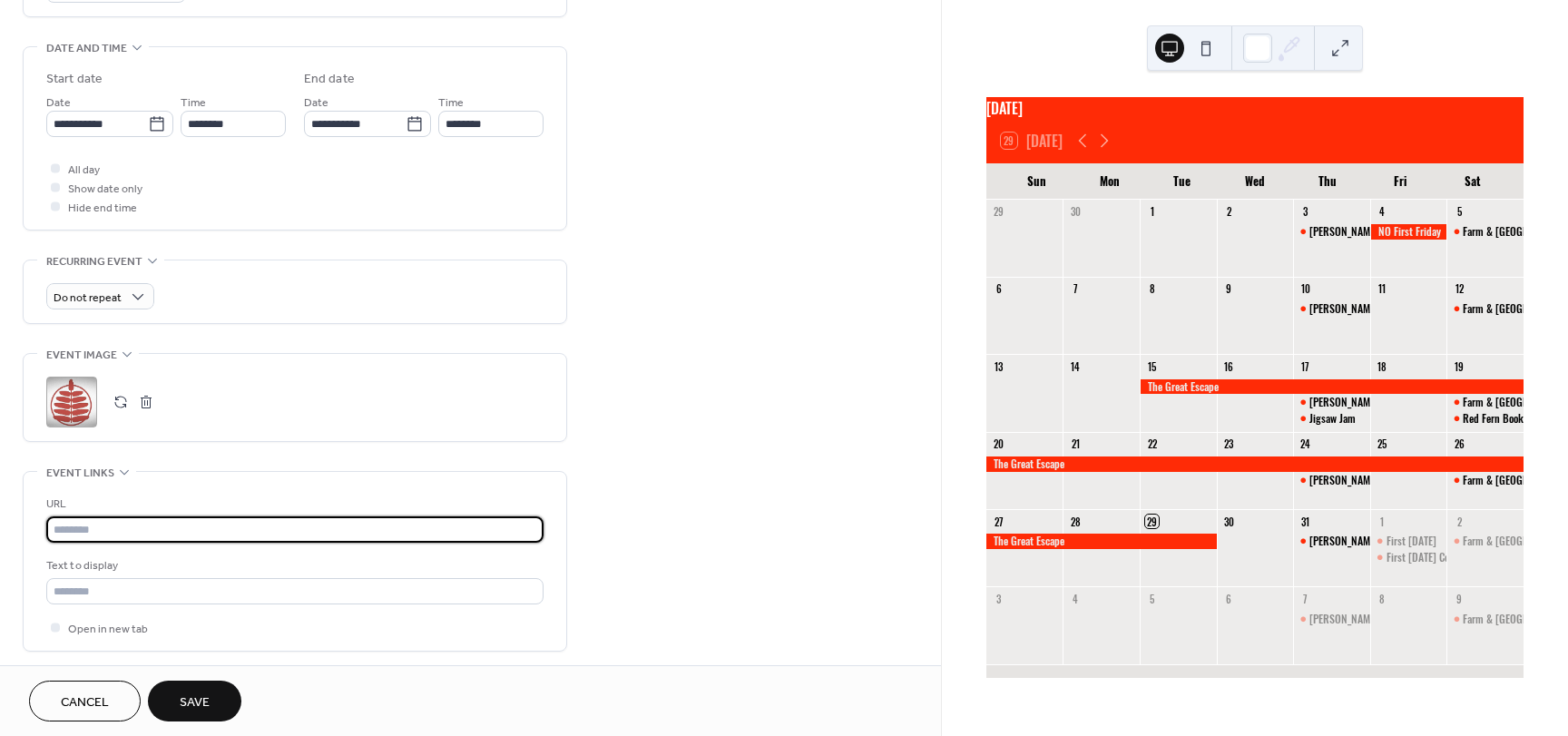 paste on "**********" 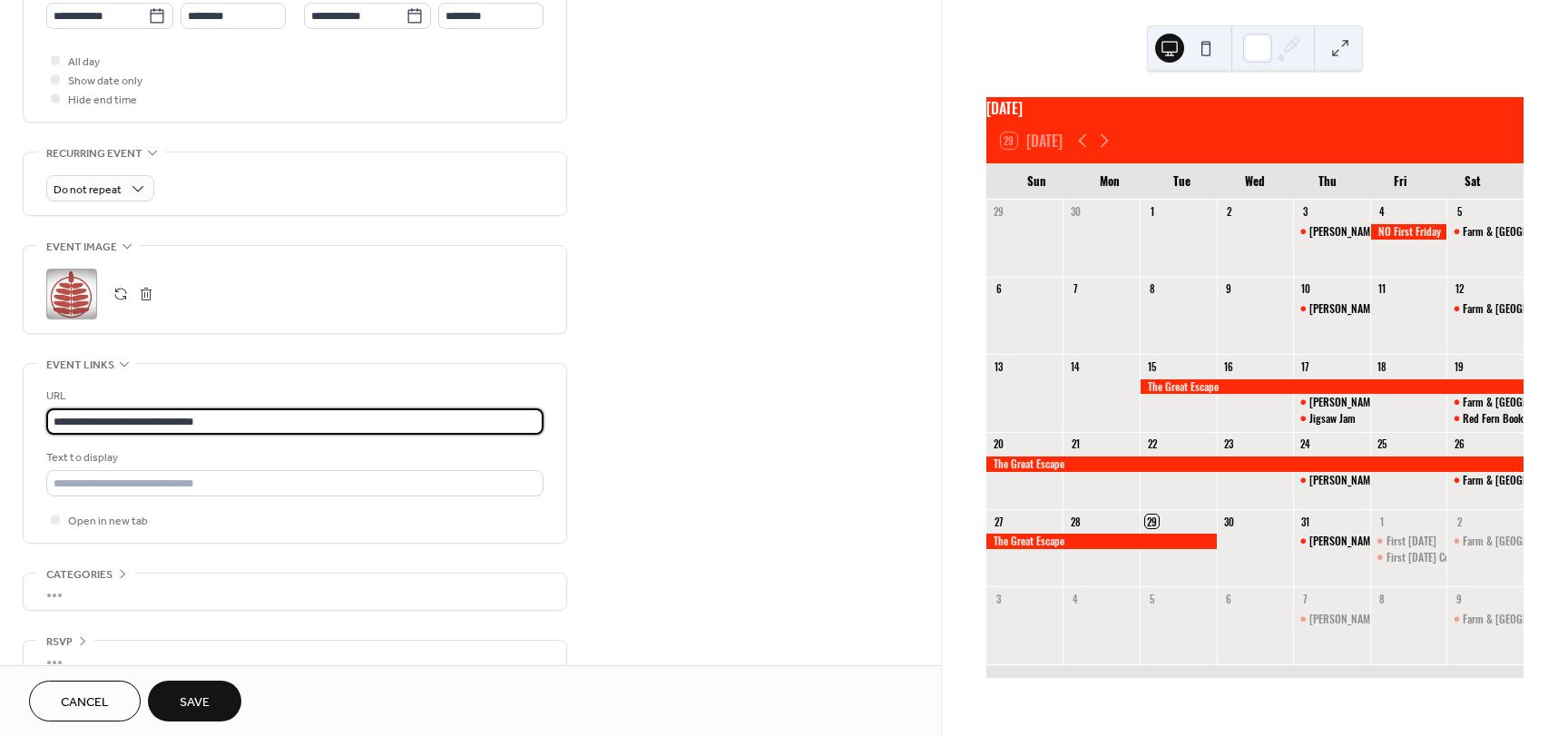 scroll, scrollTop: 683, scrollLeft: 0, axis: vertical 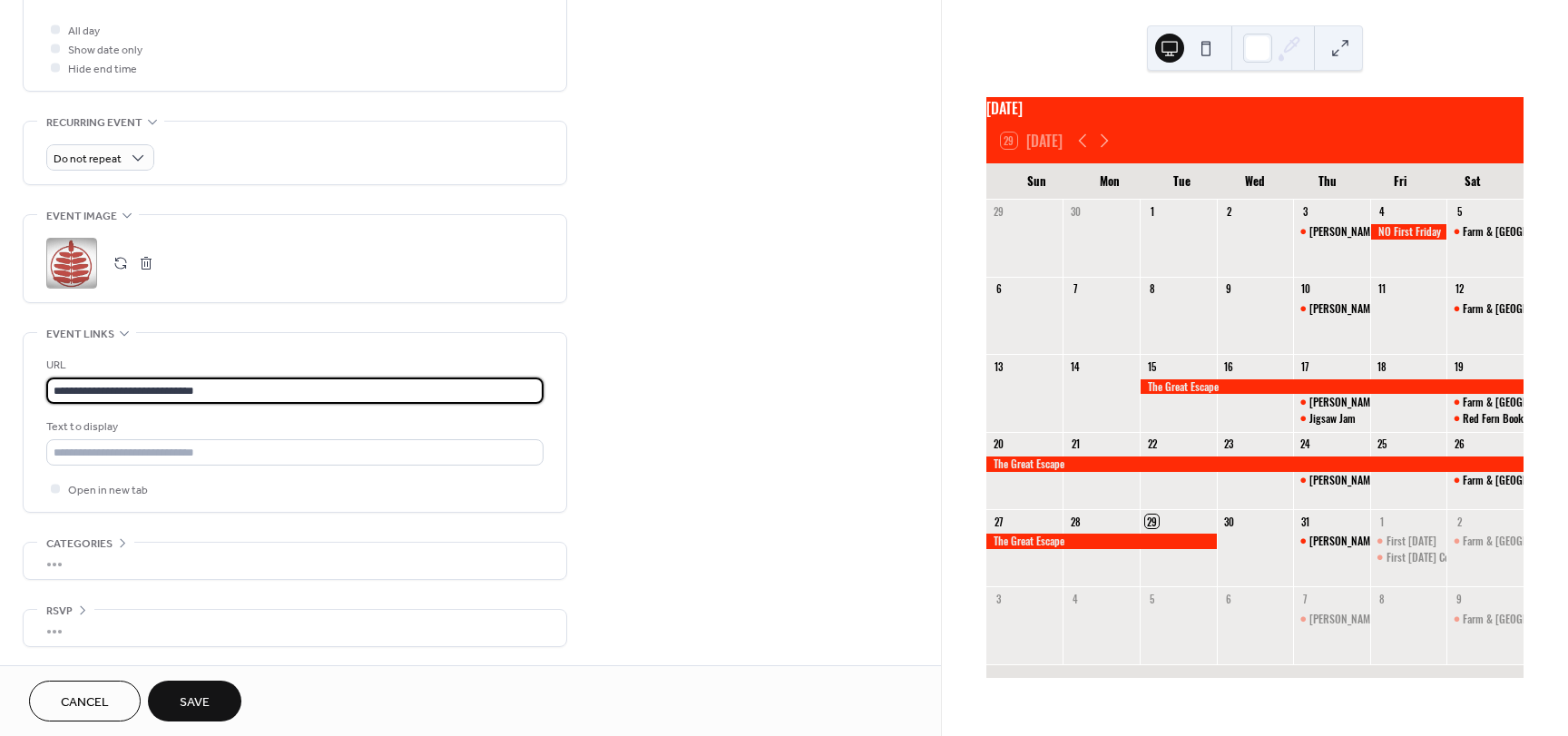 type on "**********" 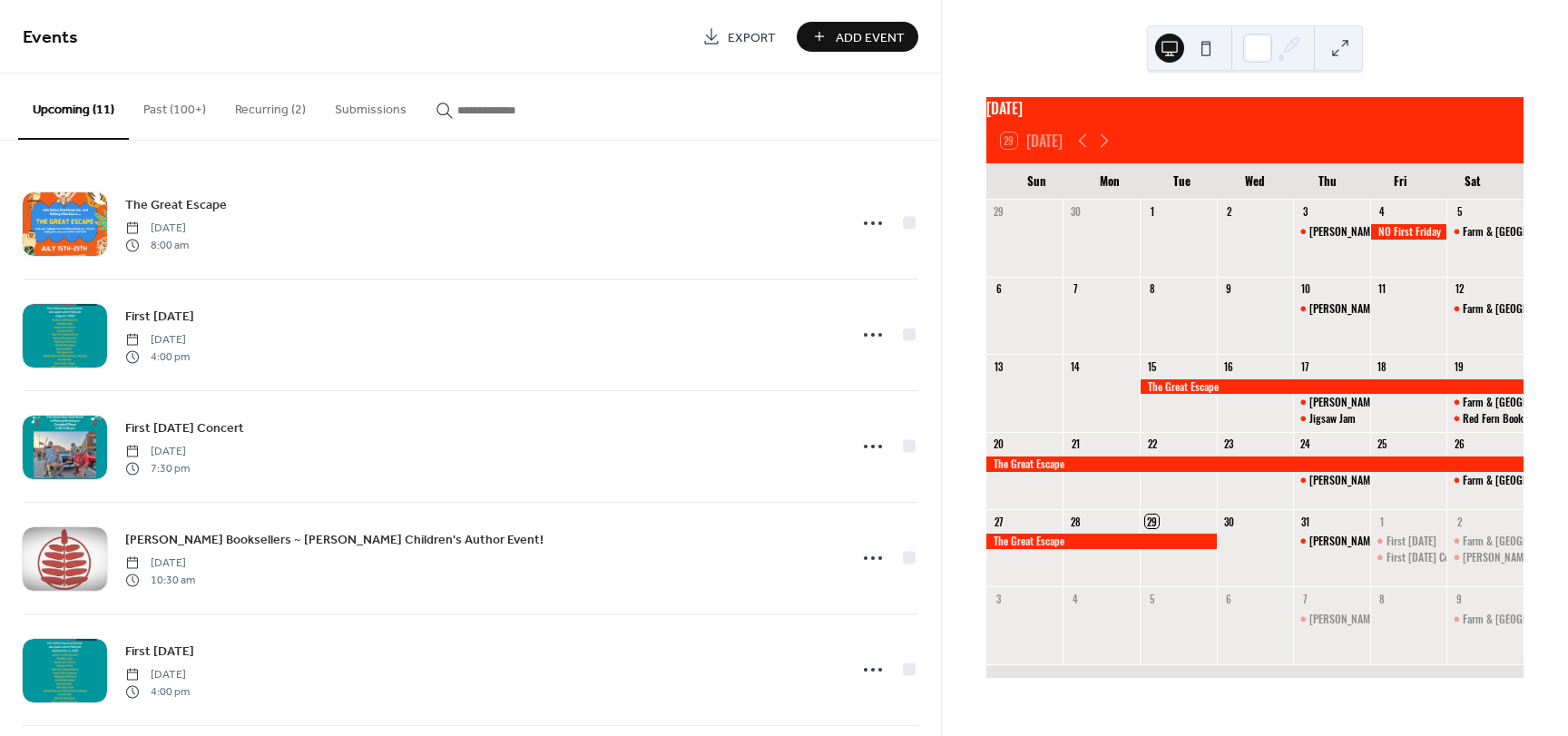 click on "Add Event" at bounding box center [870, 37] 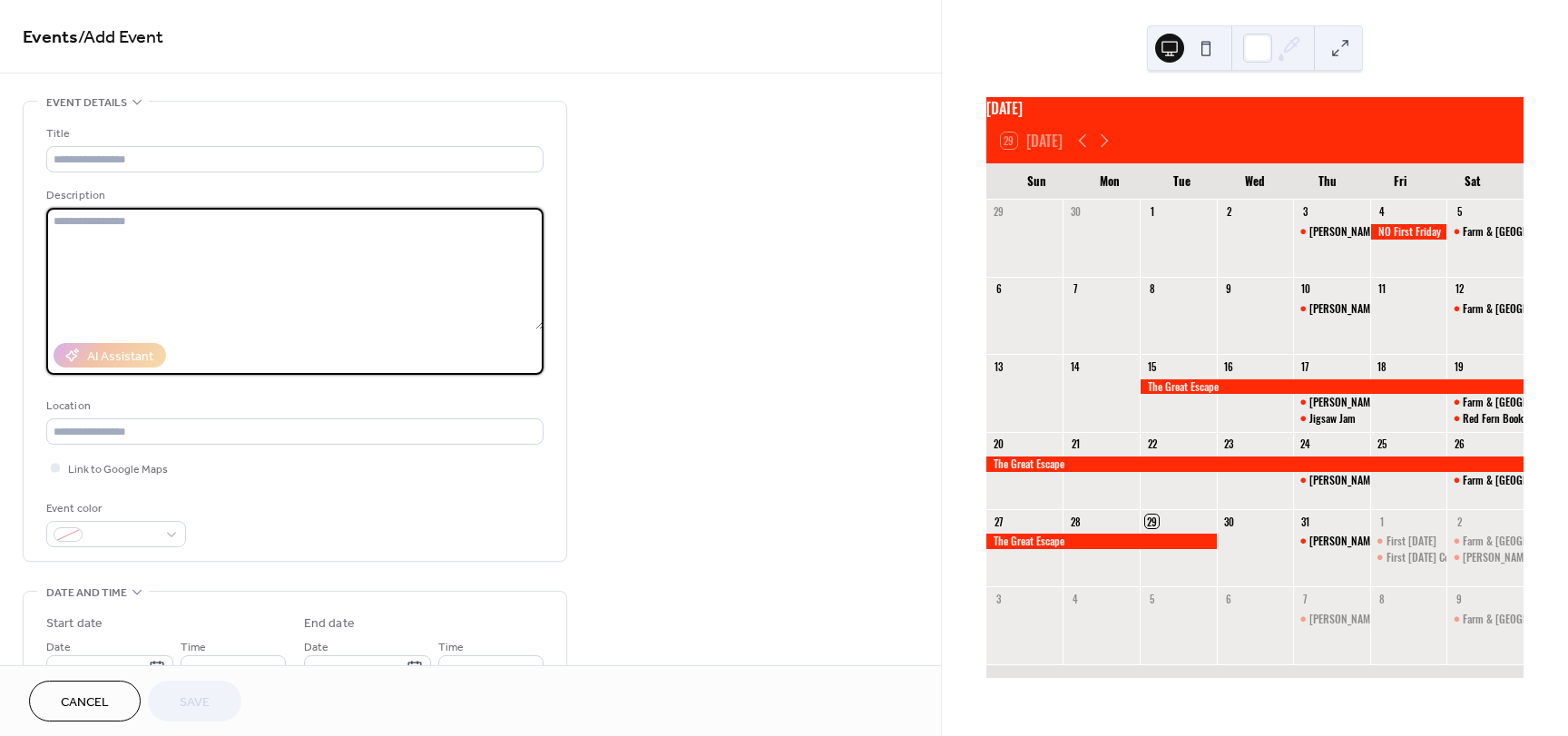 paste on "**********" 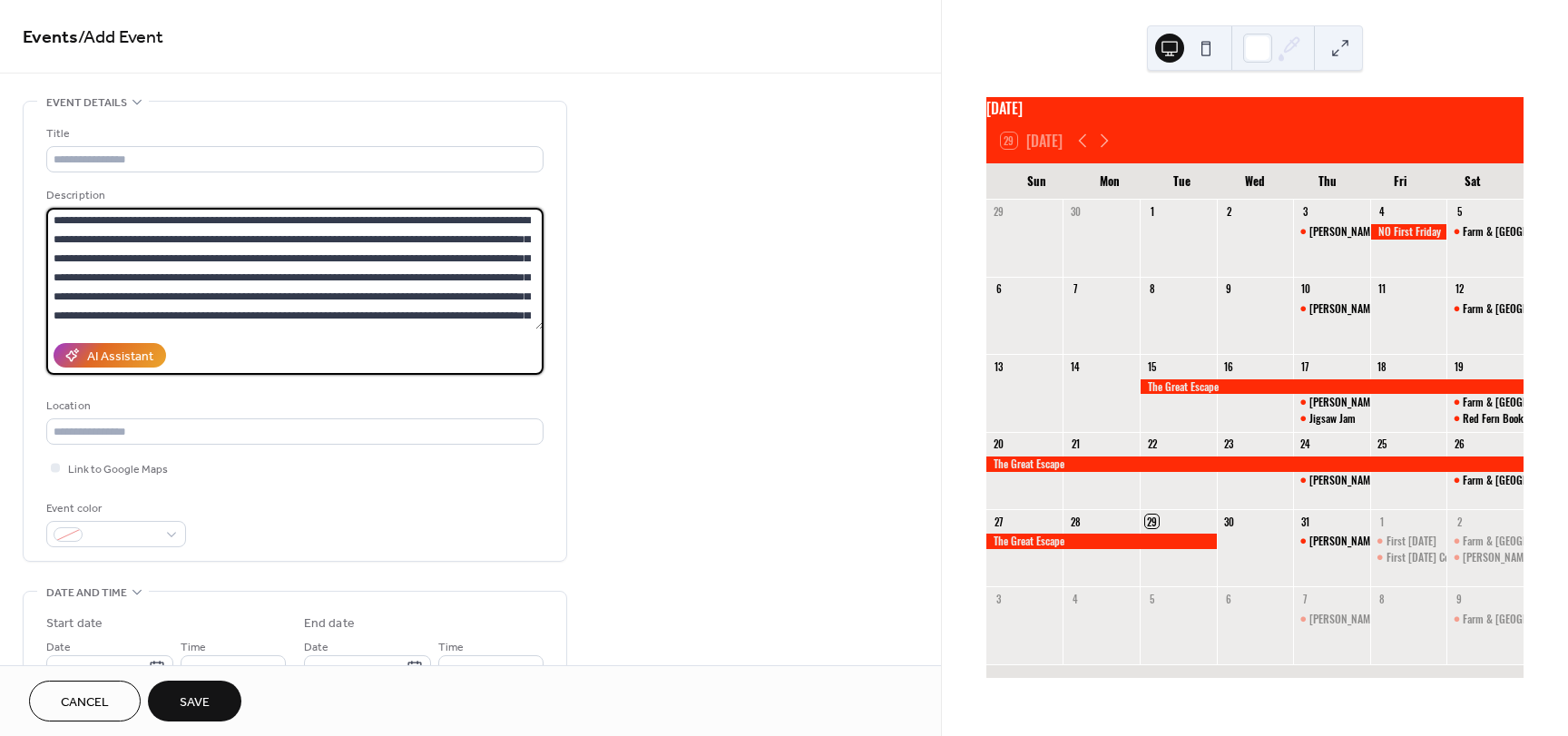scroll, scrollTop: 0, scrollLeft: 0, axis: both 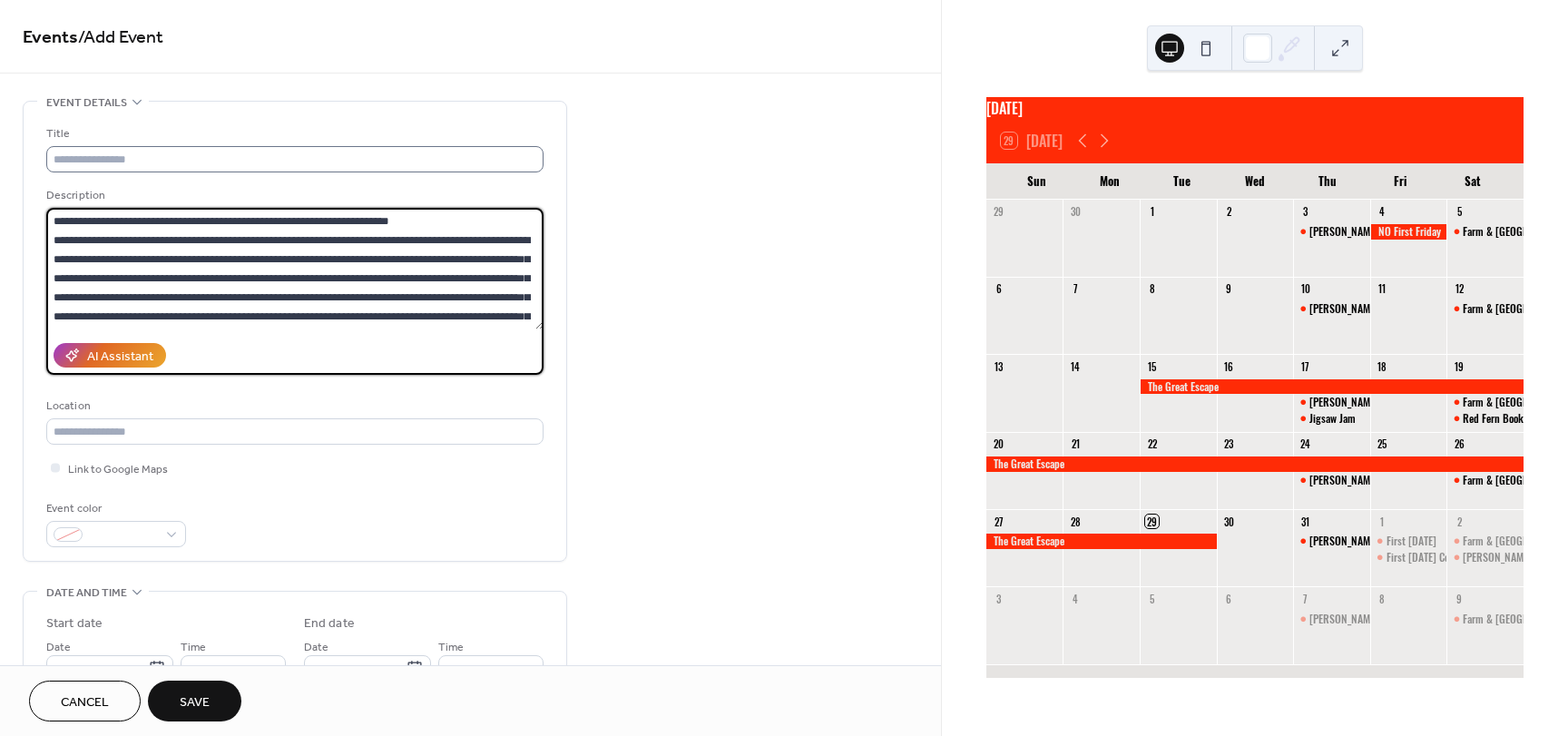 type on "**********" 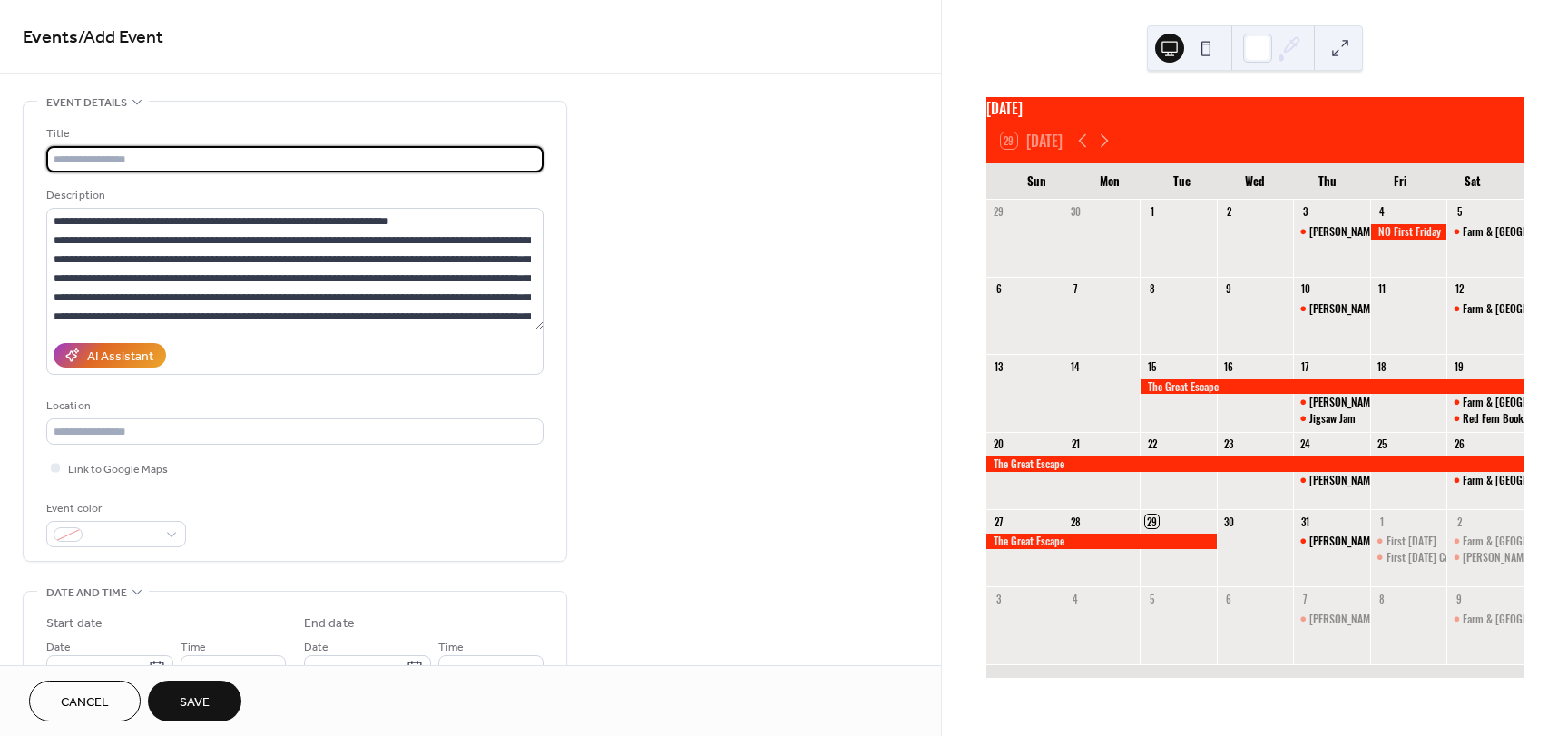 click at bounding box center [295, 159] 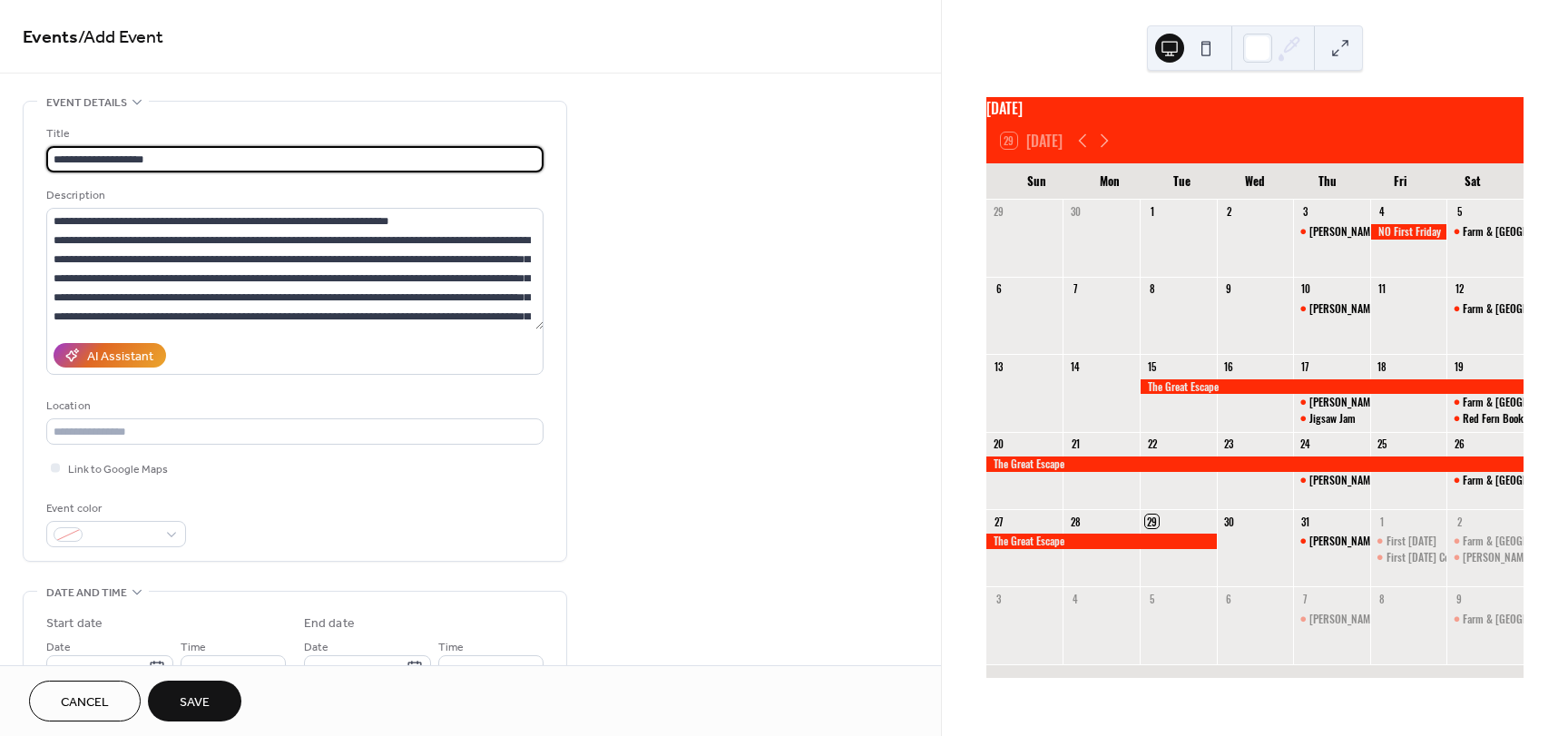 paste on "**********" 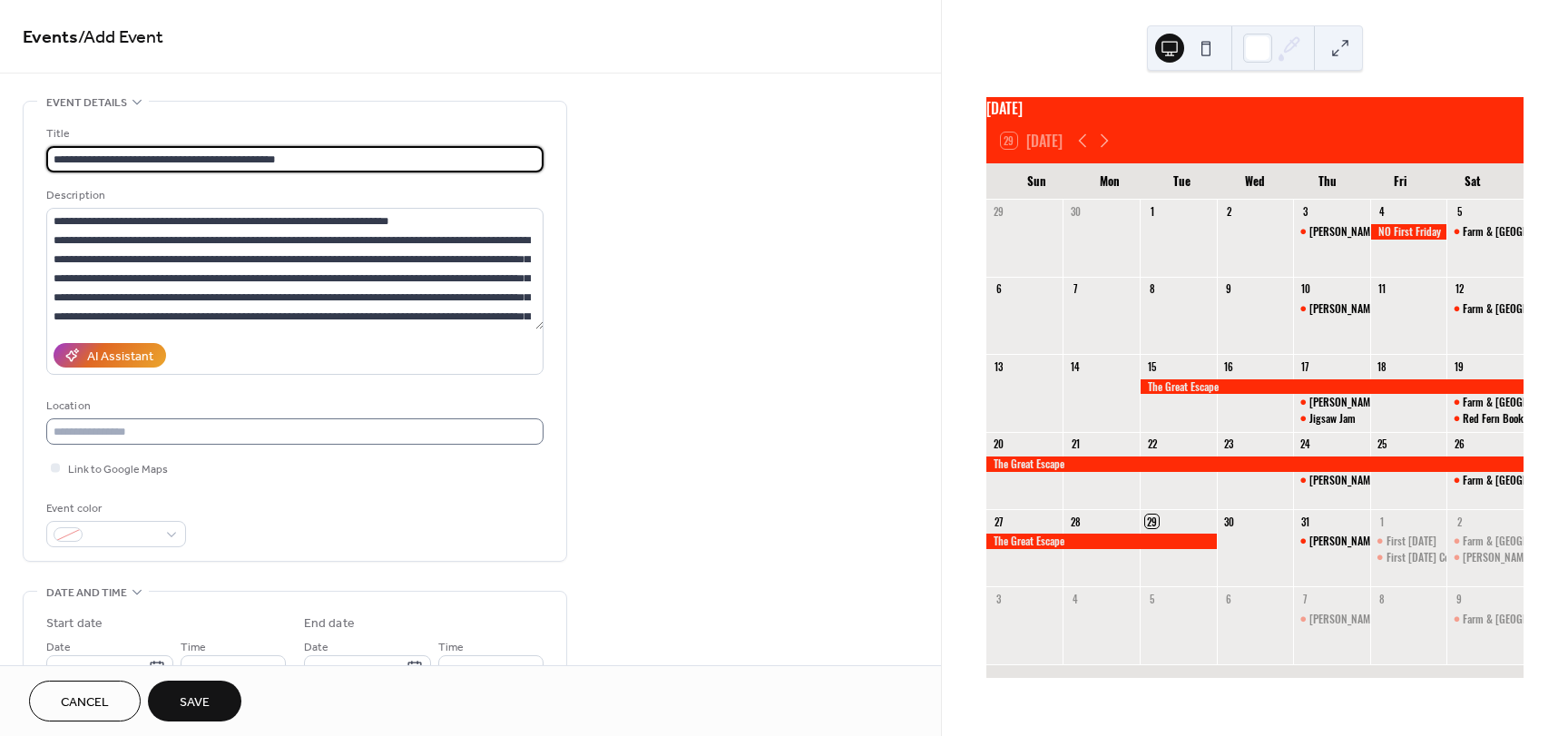 type on "**********" 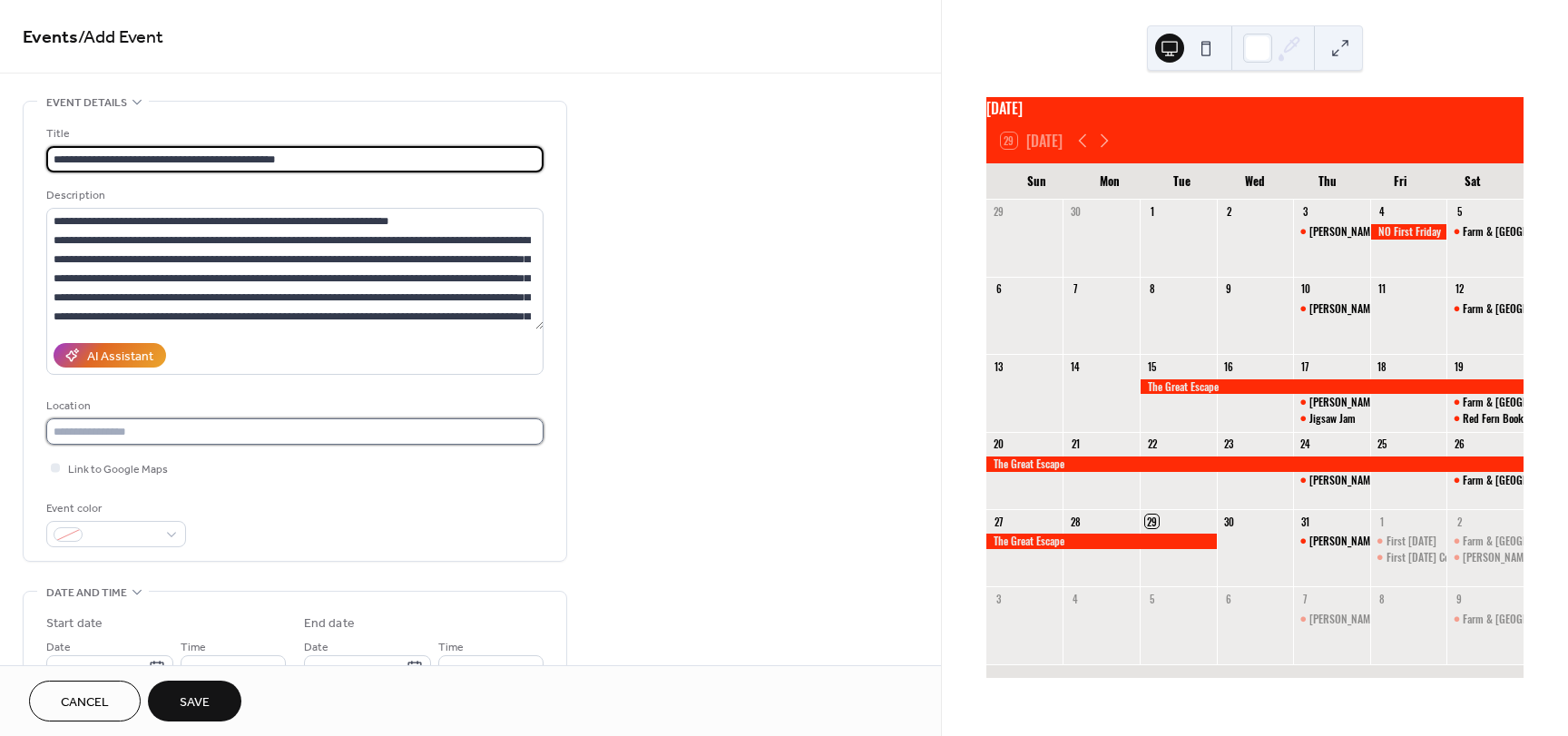 click at bounding box center [295, 431] 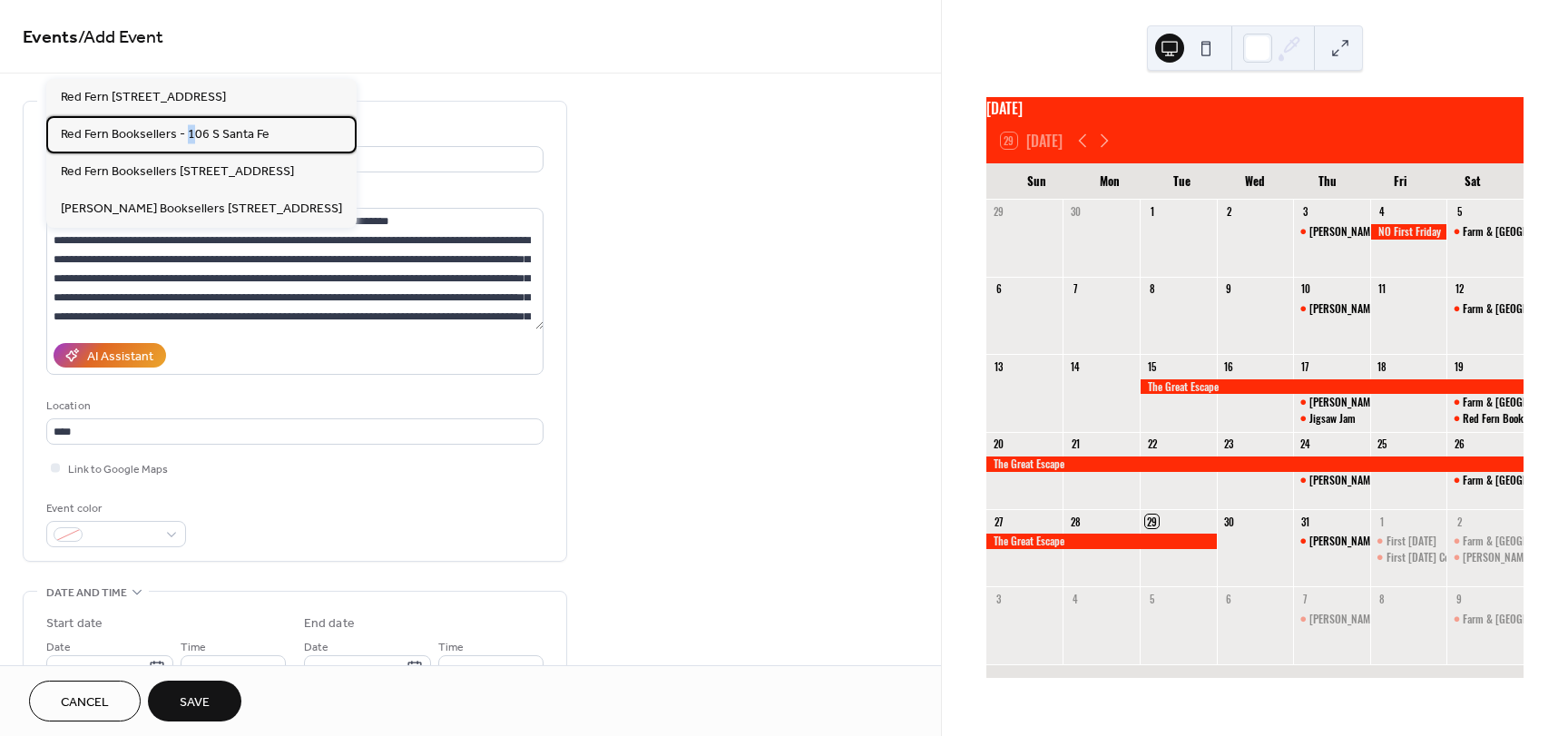 click on "Red Fern Booksellers - 106 S Santa Fe" at bounding box center (165, 134) 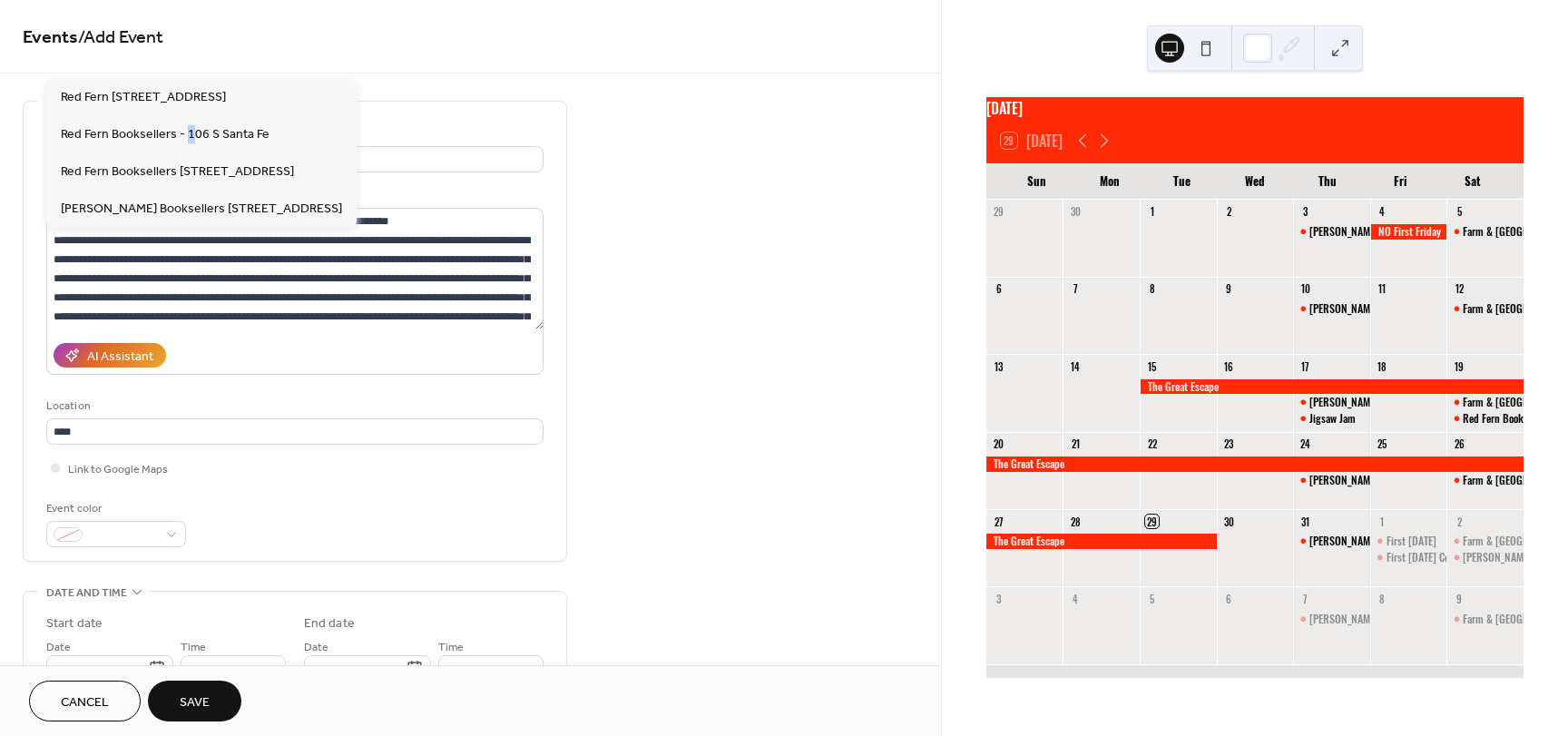 type on "**********" 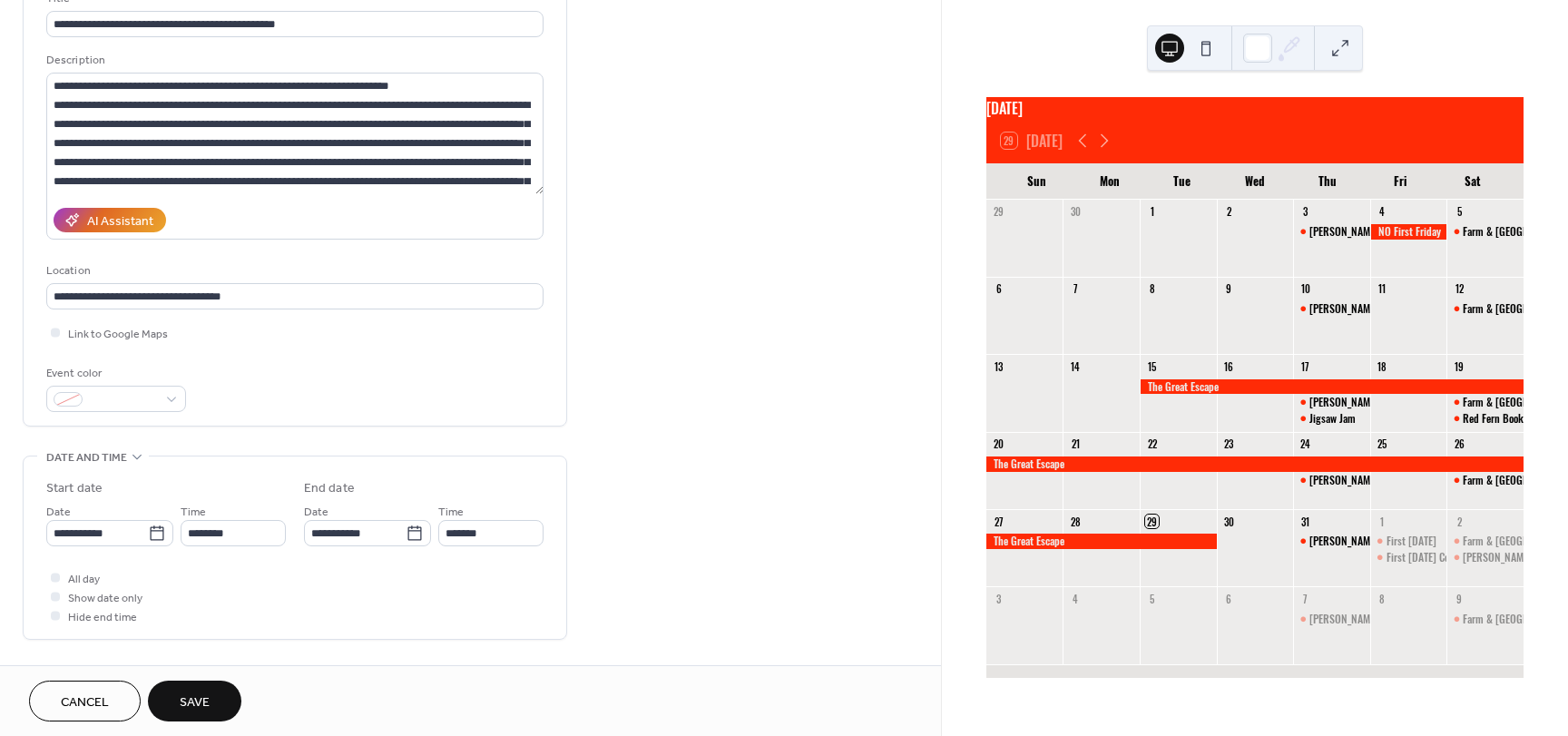scroll, scrollTop: 182, scrollLeft: 0, axis: vertical 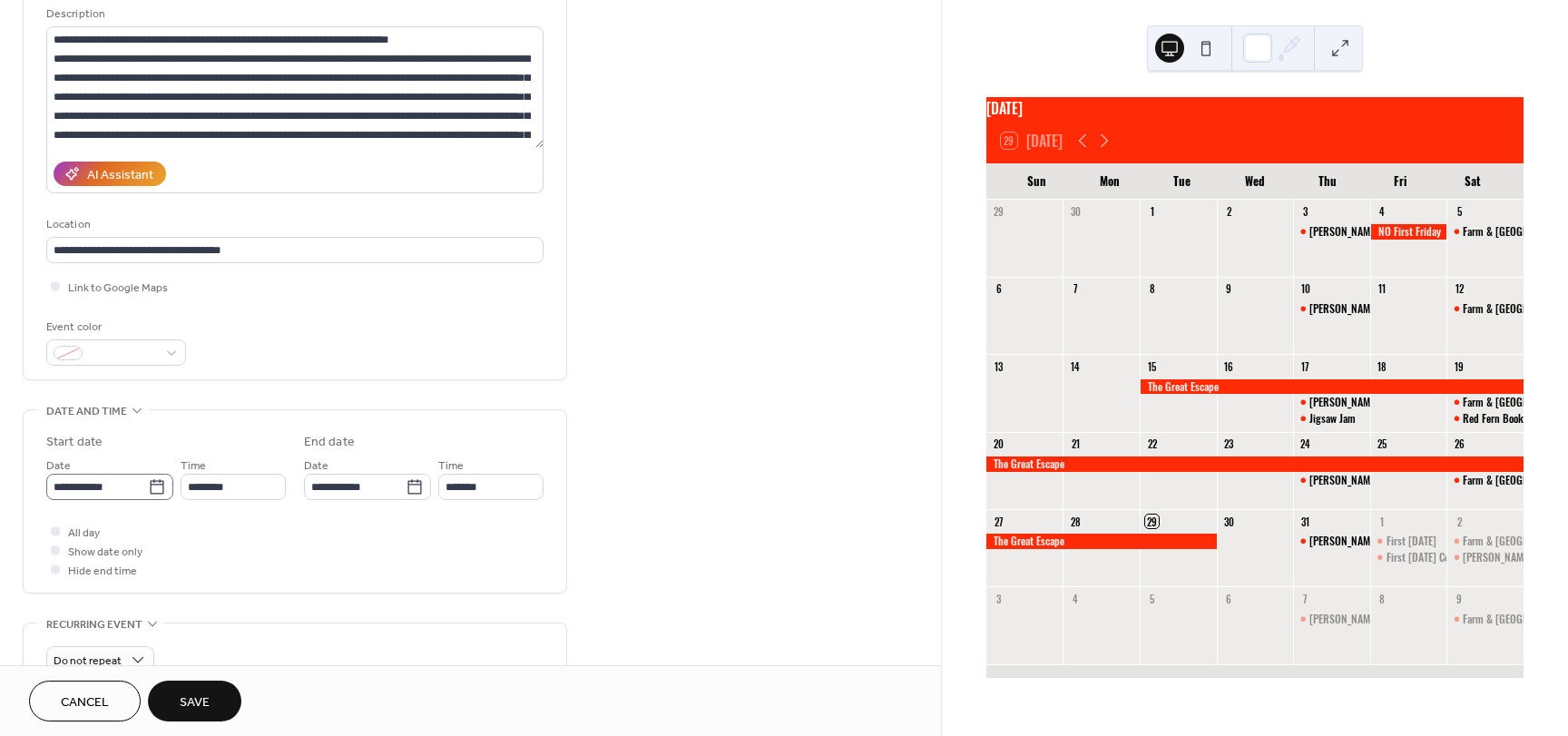 click 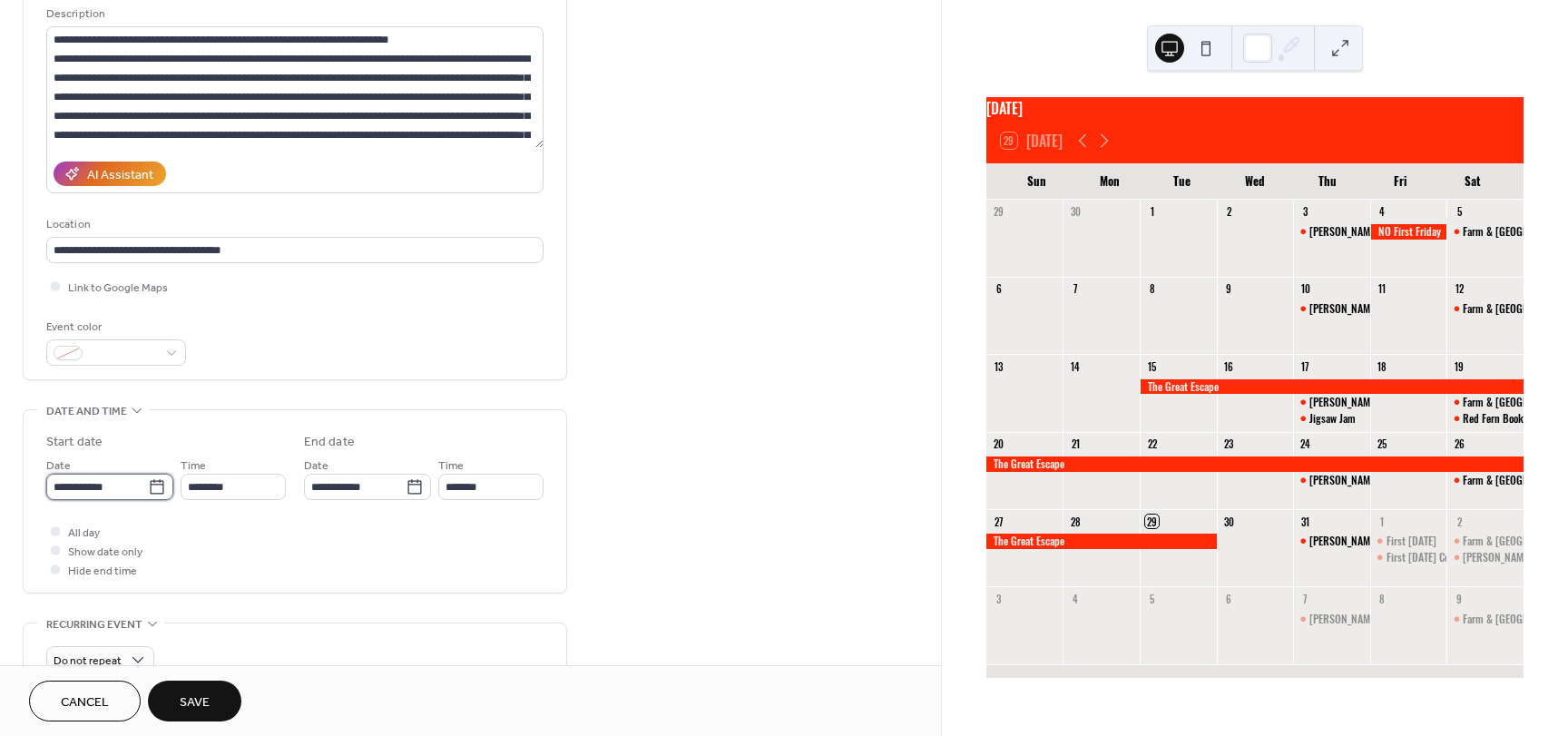 click on "**********" at bounding box center (97, 486) 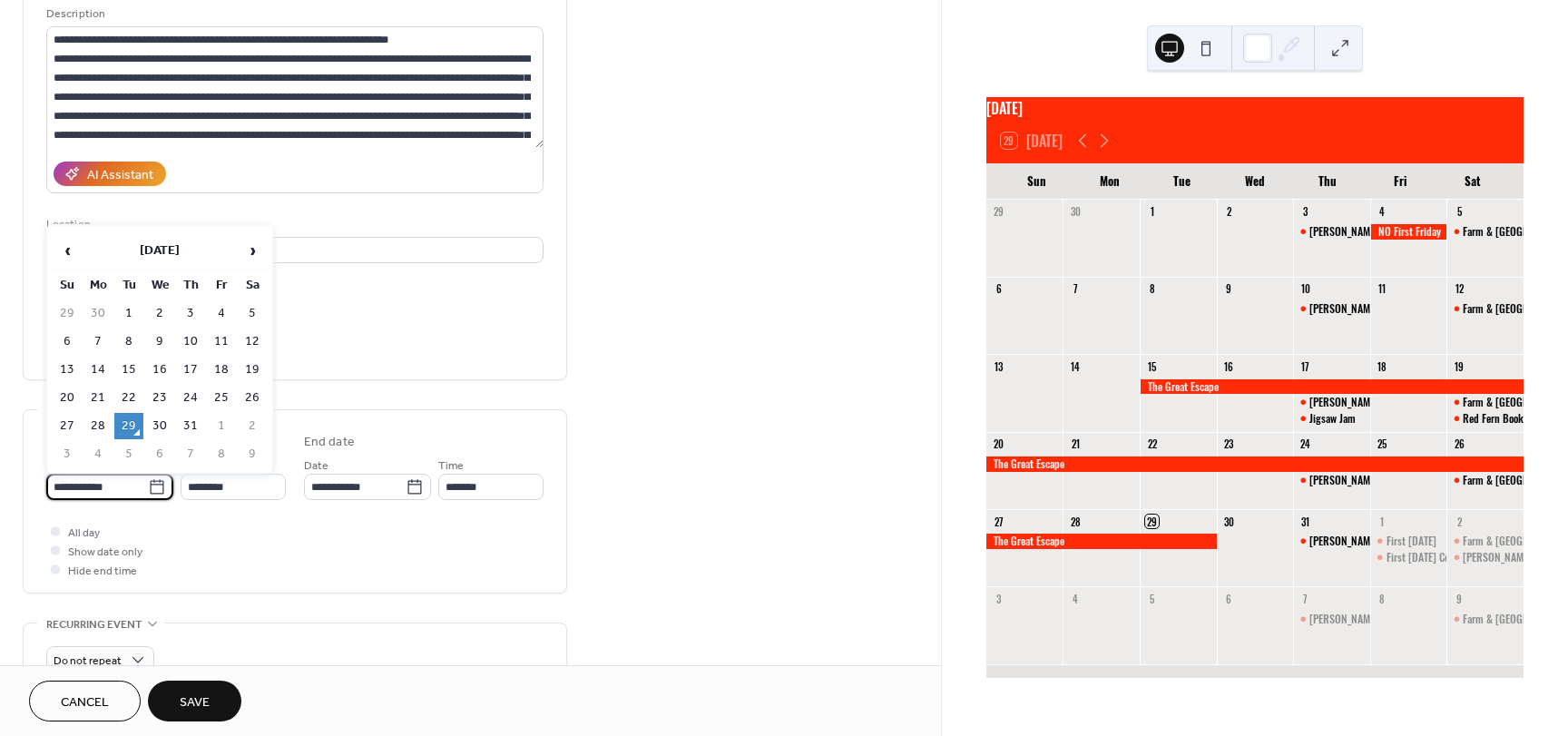 click on "9" at bounding box center (252, 454) 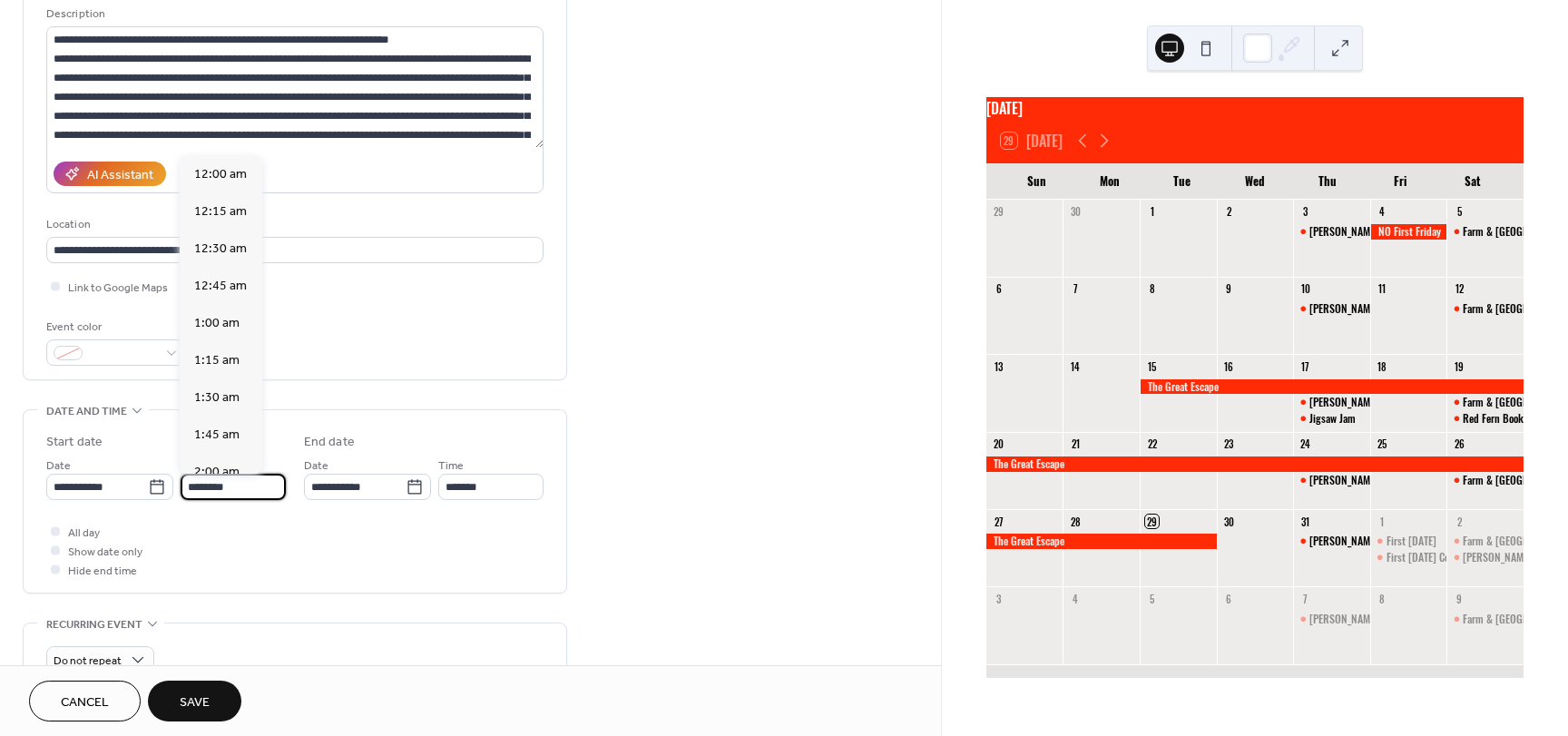 click on "********" at bounding box center (233, 486) 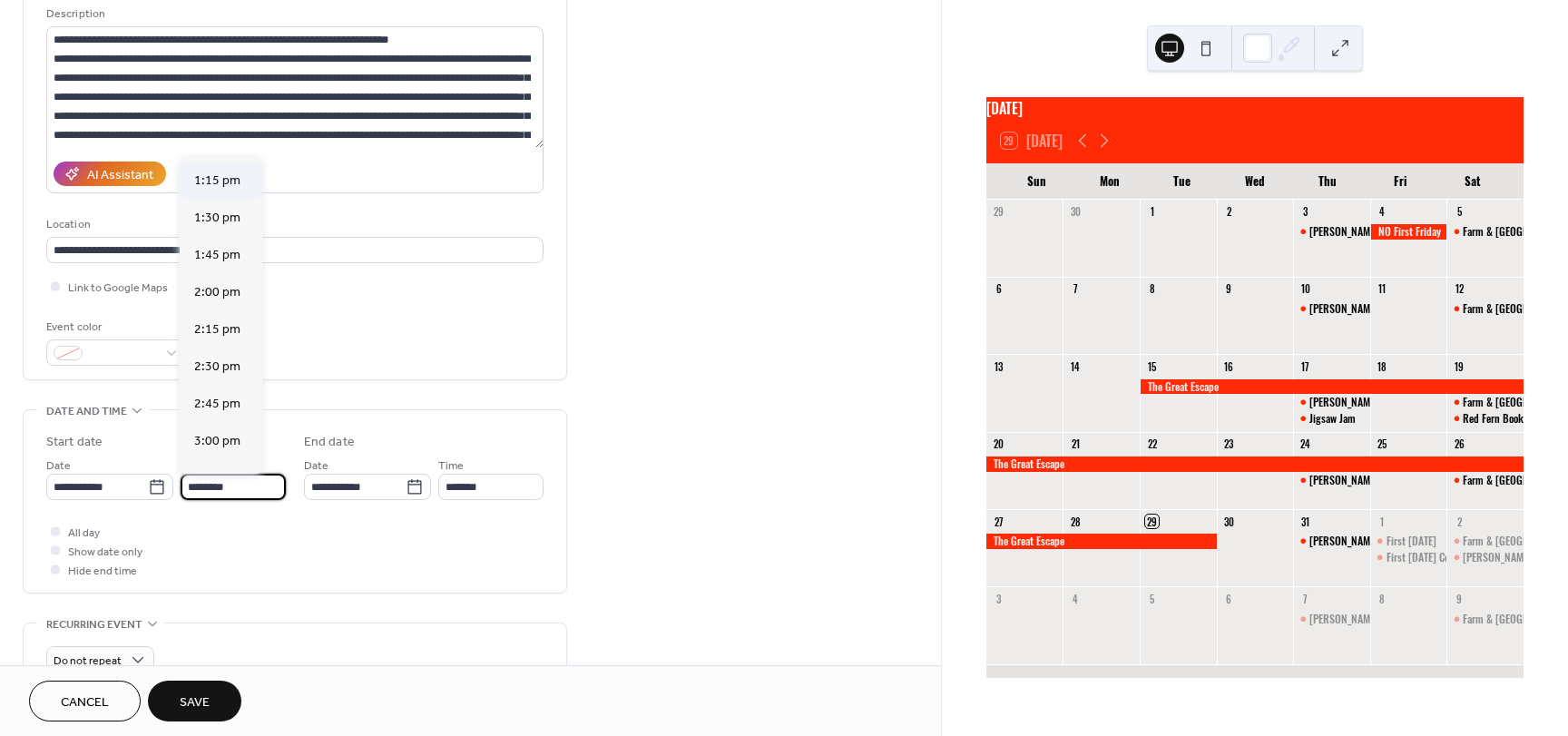 scroll, scrollTop: 1968, scrollLeft: 0, axis: vertical 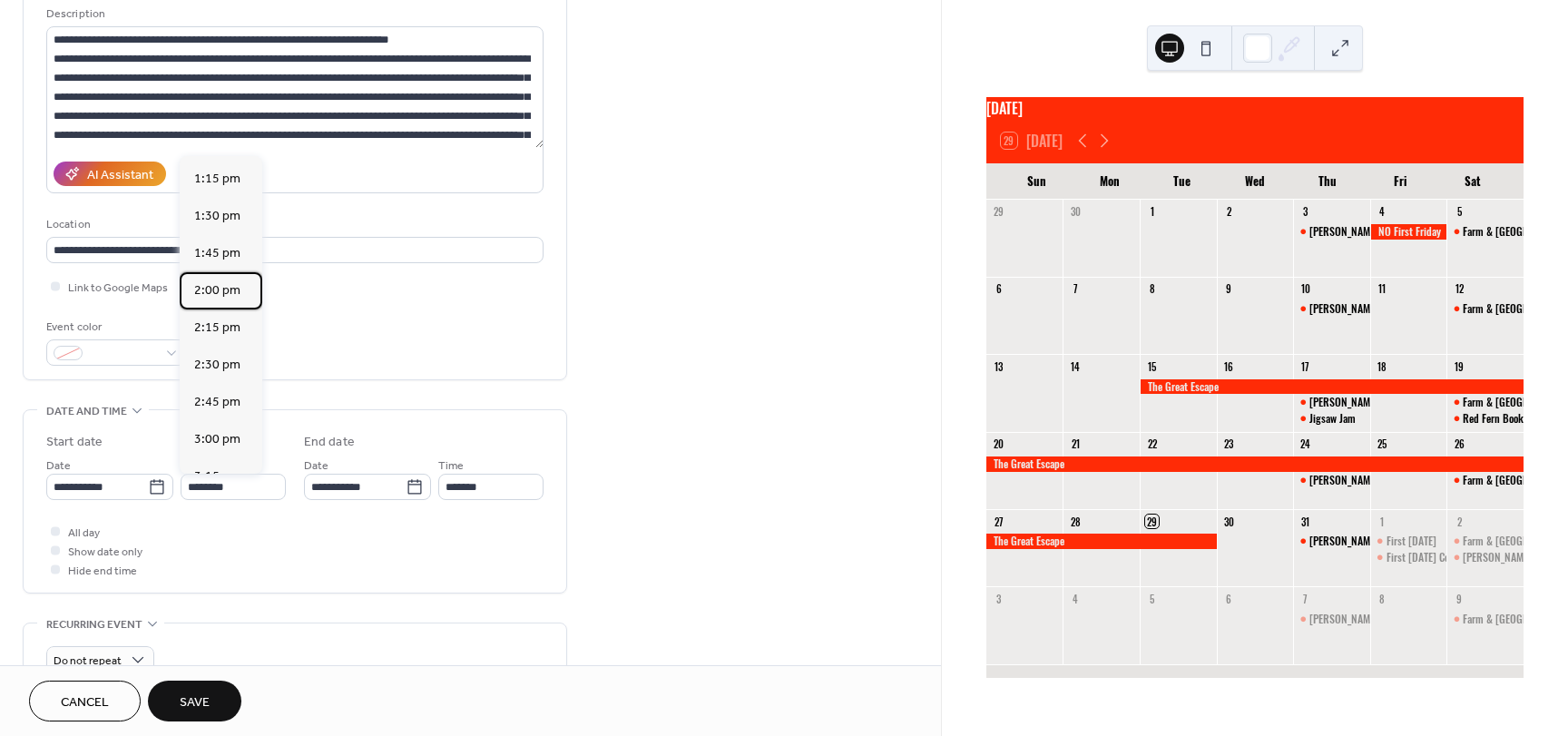 click on "2:00 pm" at bounding box center (217, 290) 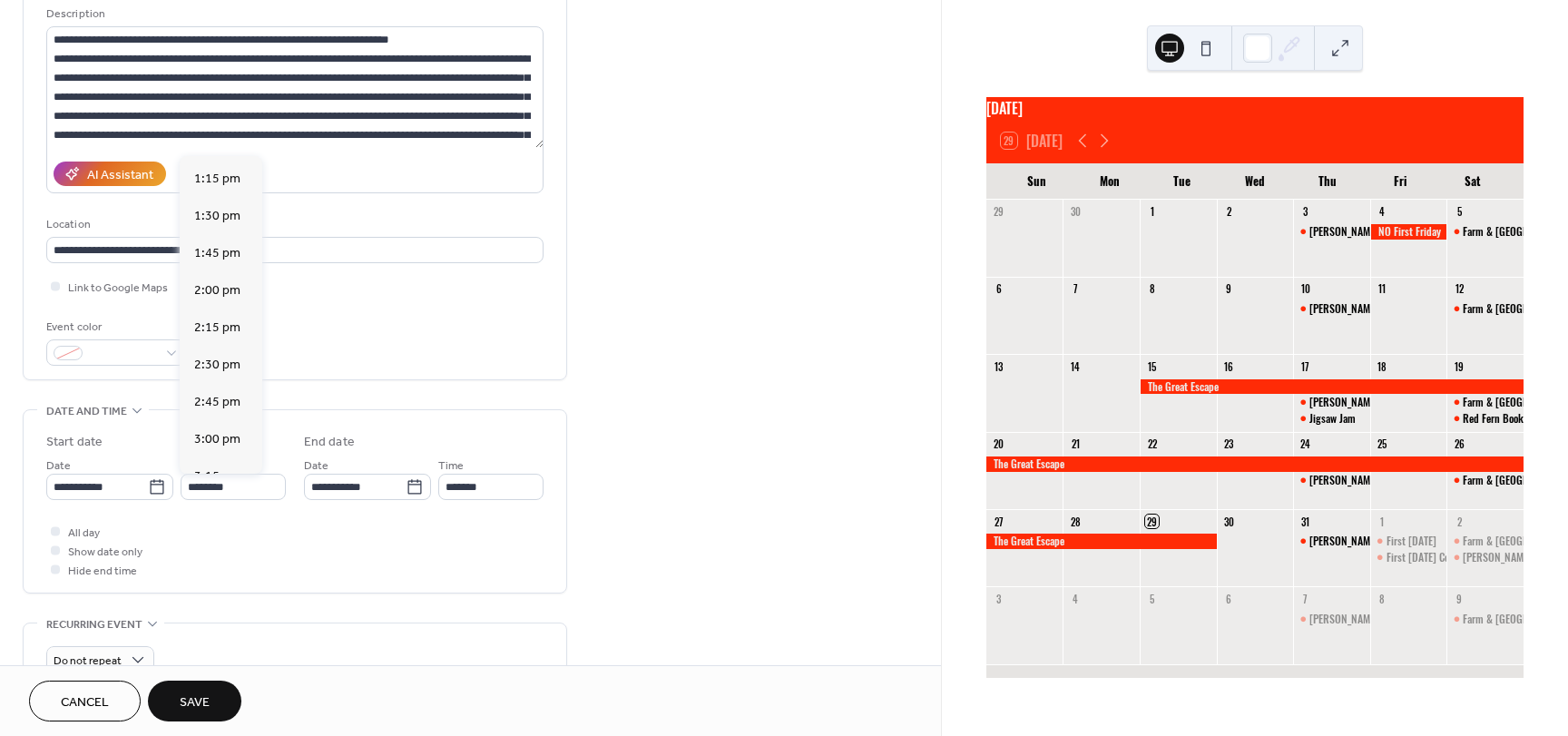 type on "*******" 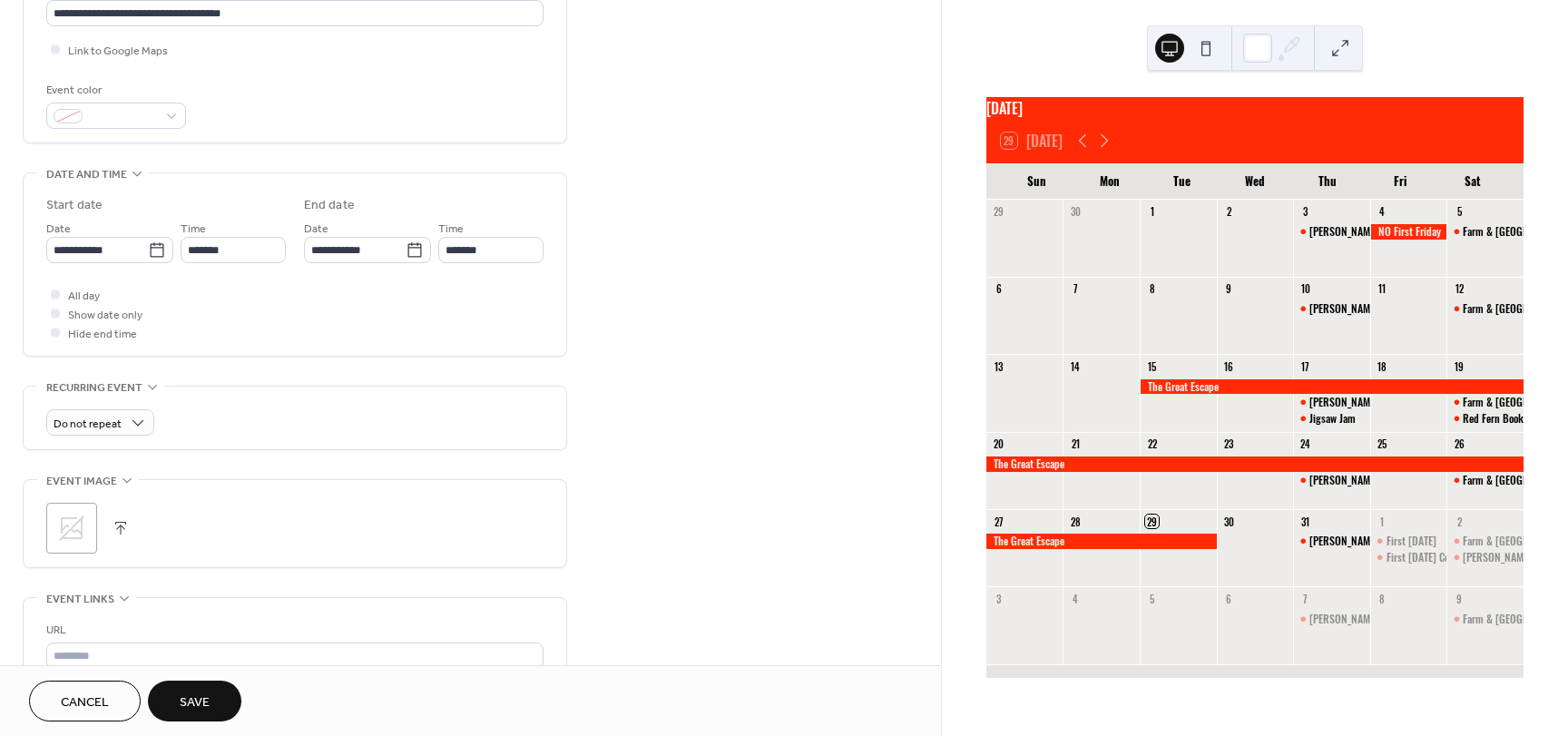 scroll, scrollTop: 454, scrollLeft: 0, axis: vertical 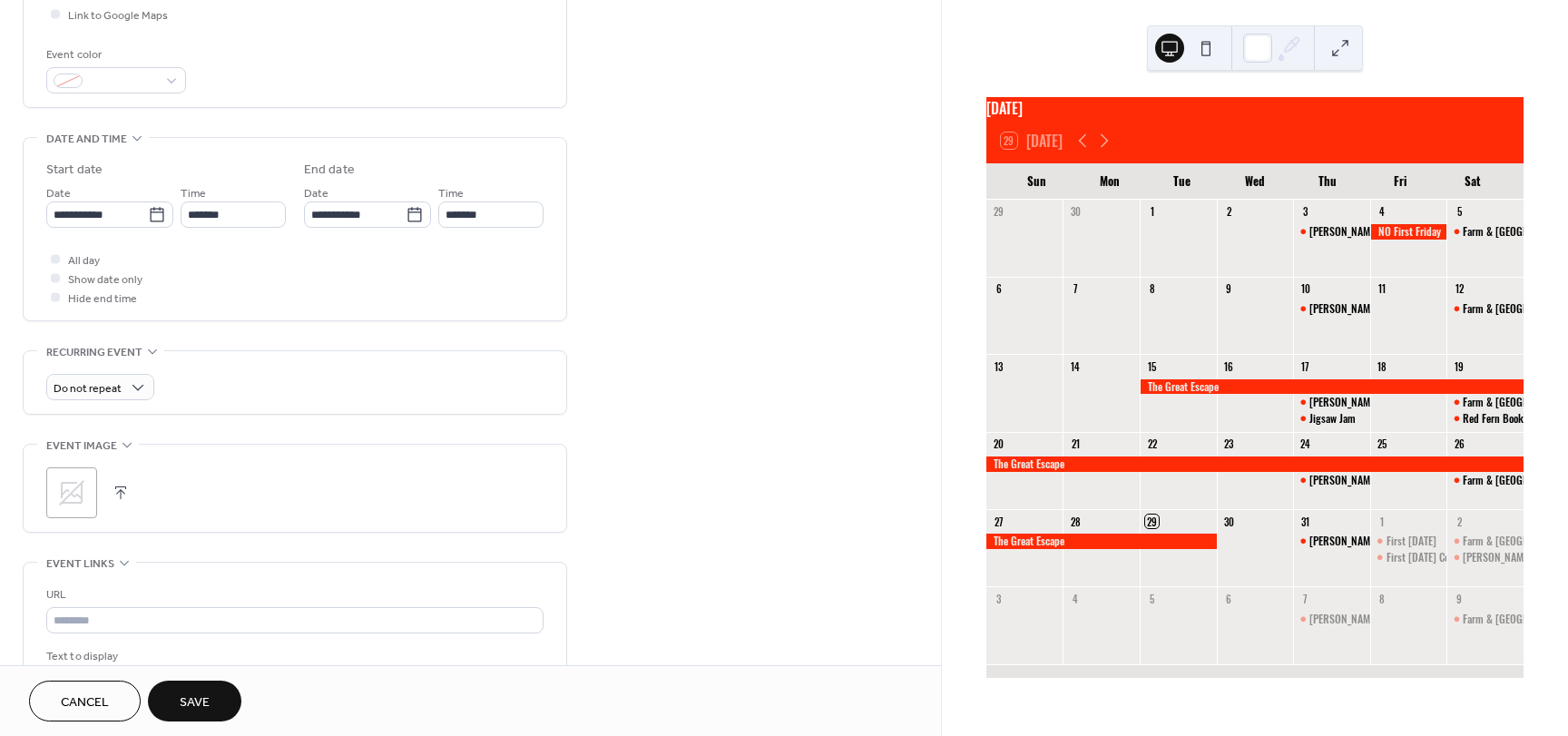 click at bounding box center (121, 493) 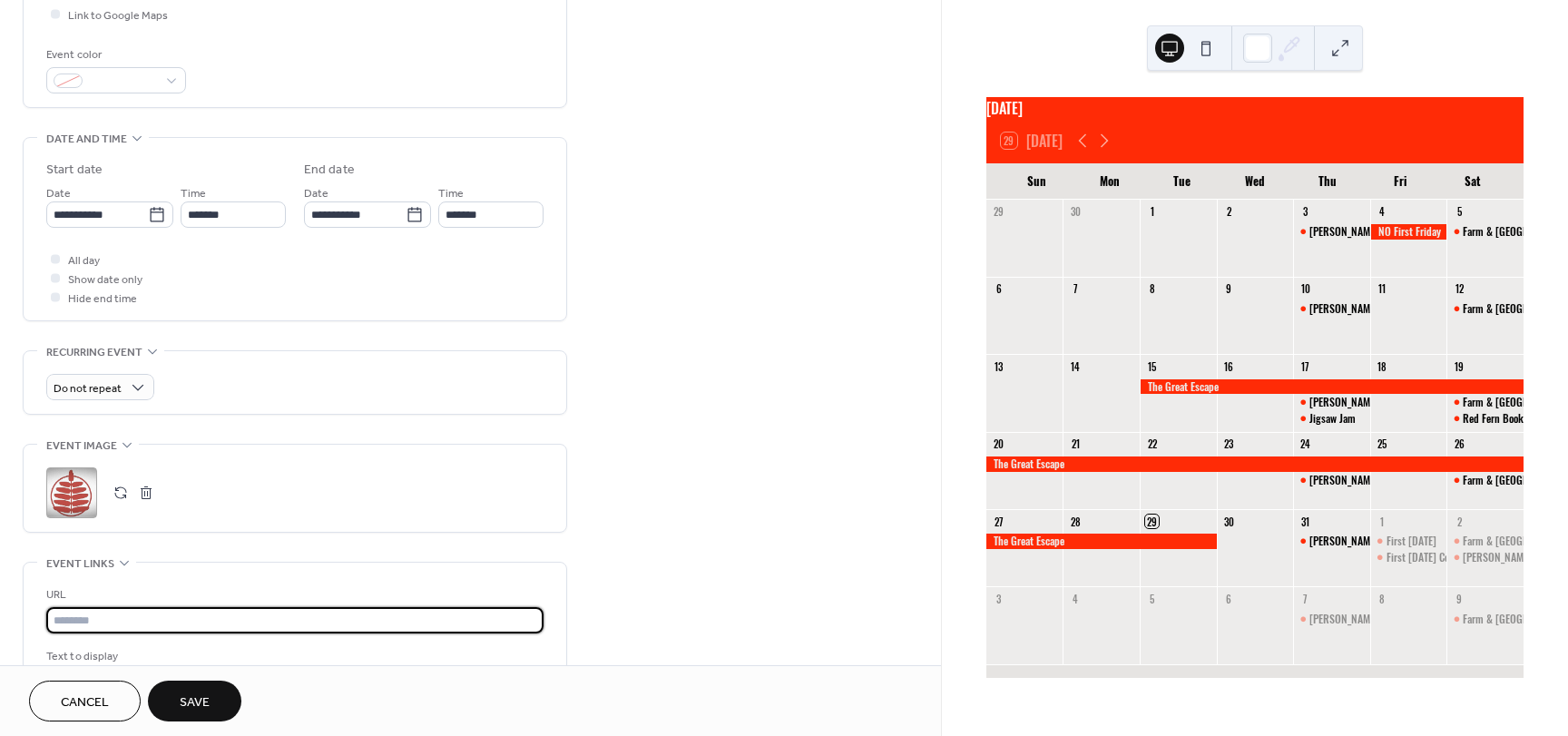 drag, startPoint x: 86, startPoint y: 606, endPoint x: 813, endPoint y: 373, distance: 763.42518 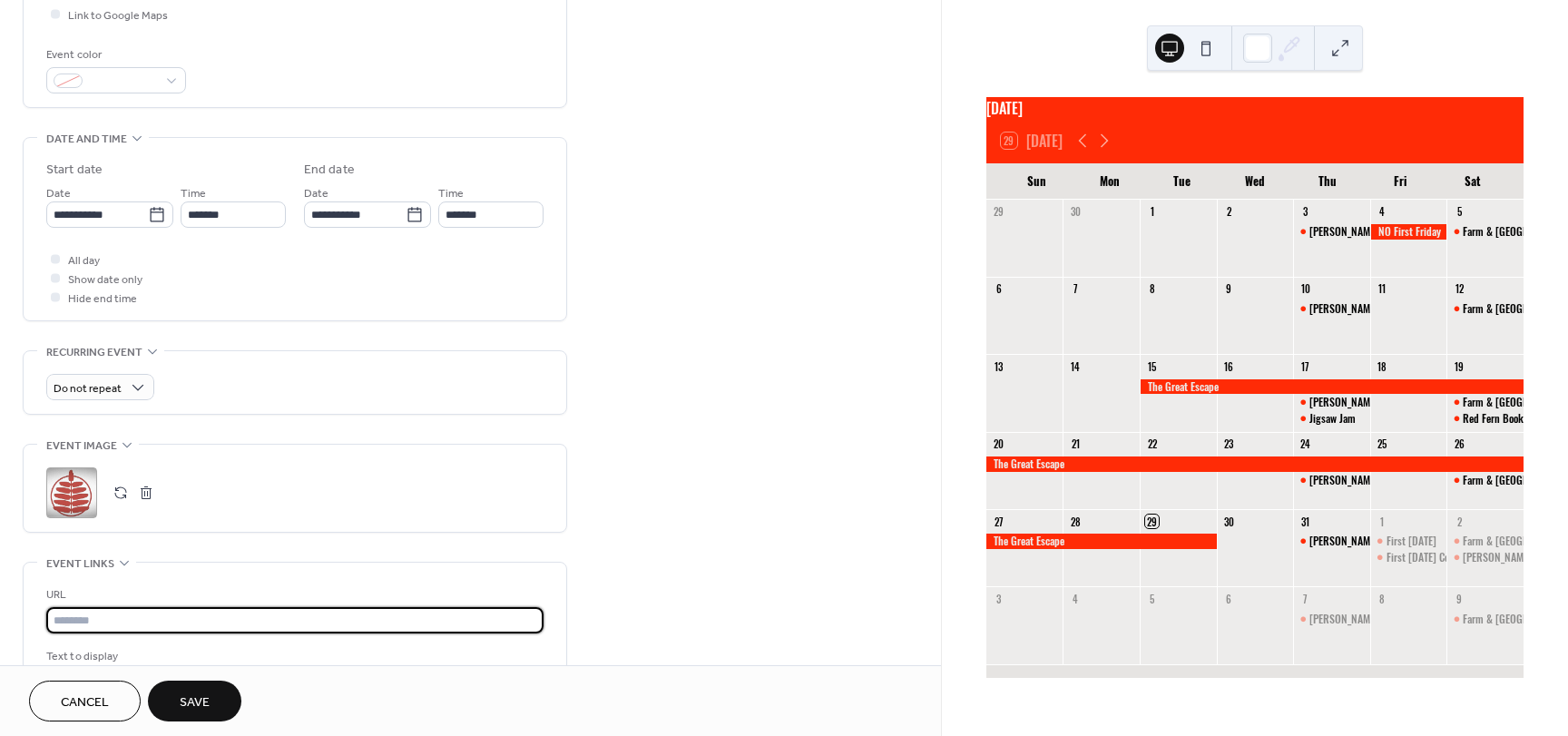 paste on "**********" 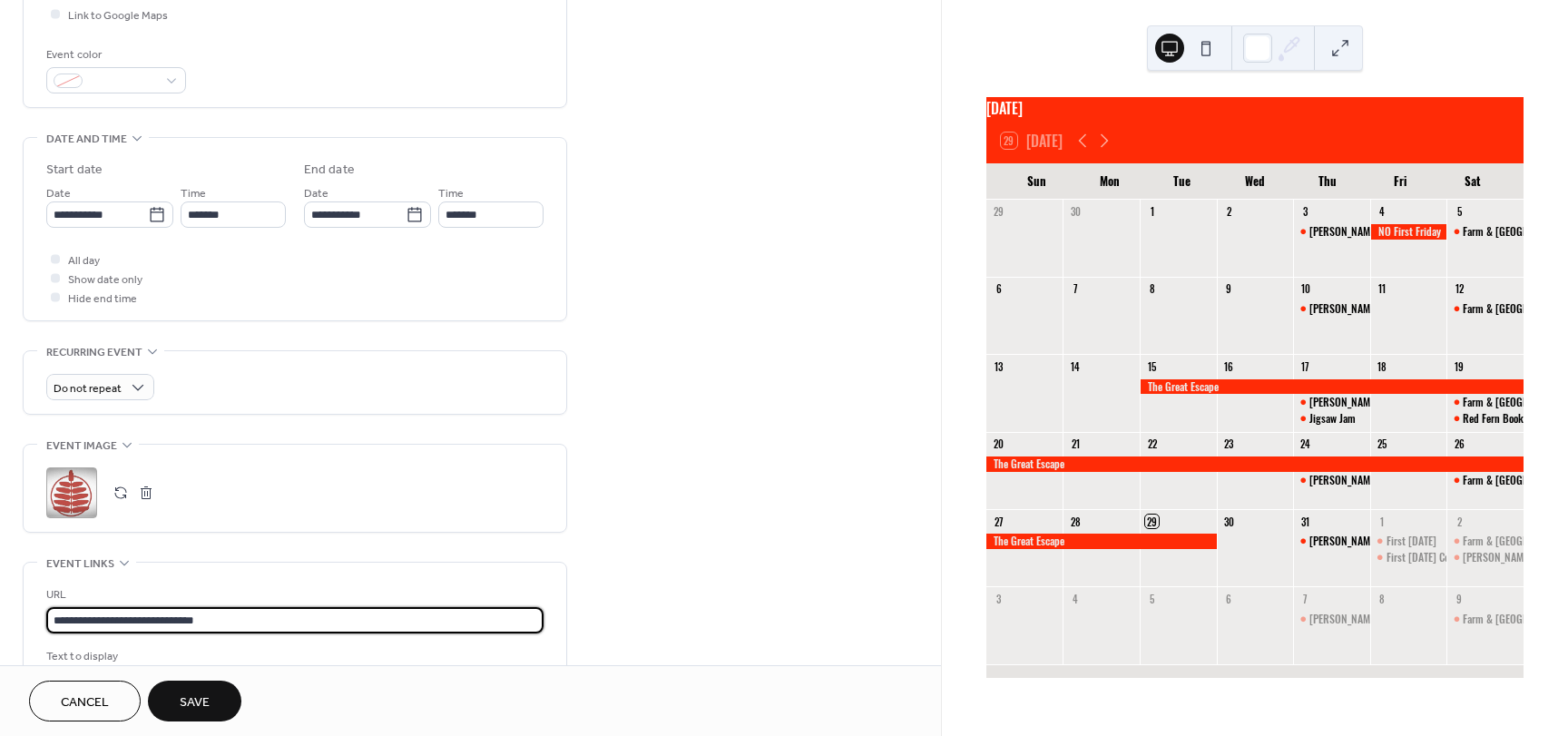type on "**********" 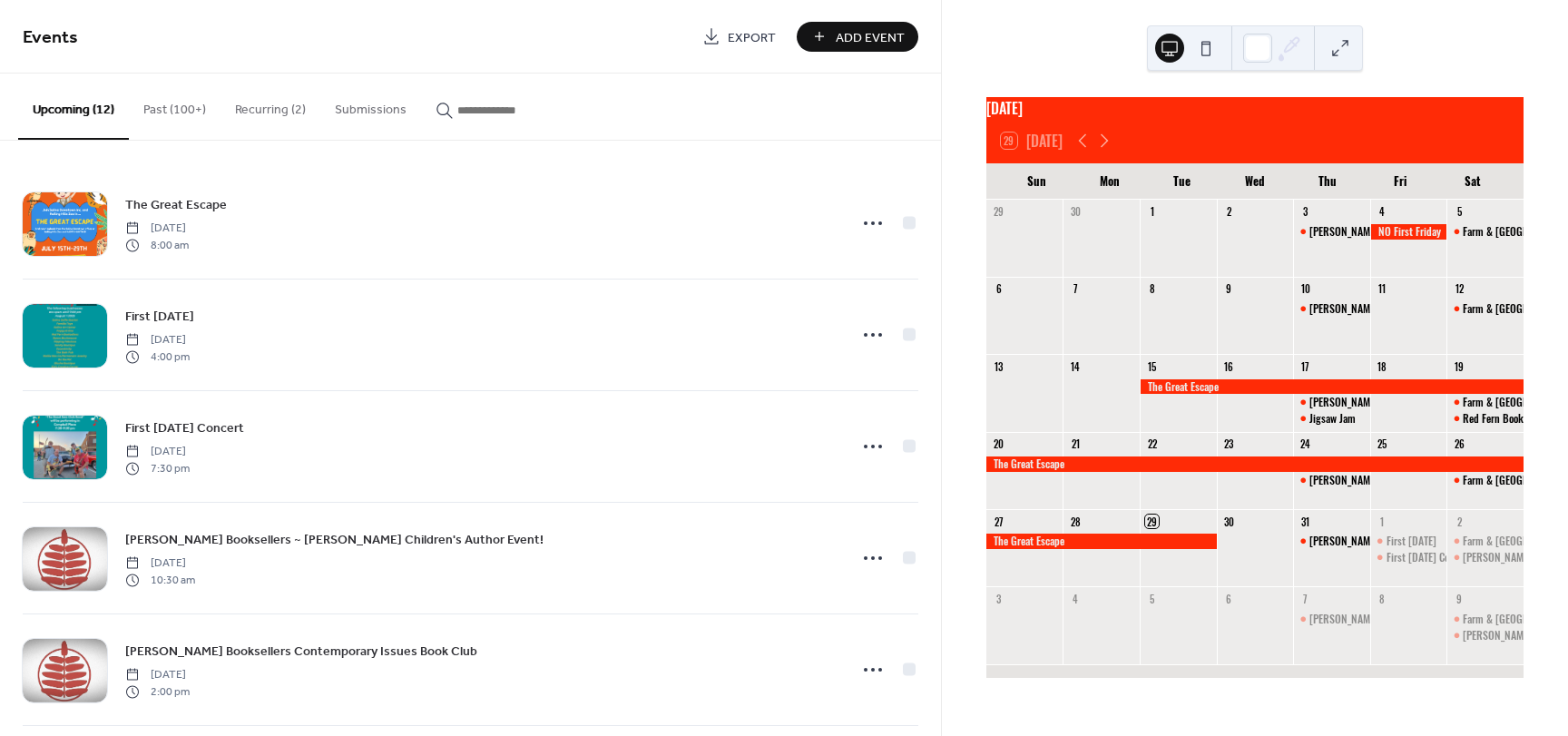 click on "Add Event" at bounding box center [870, 37] 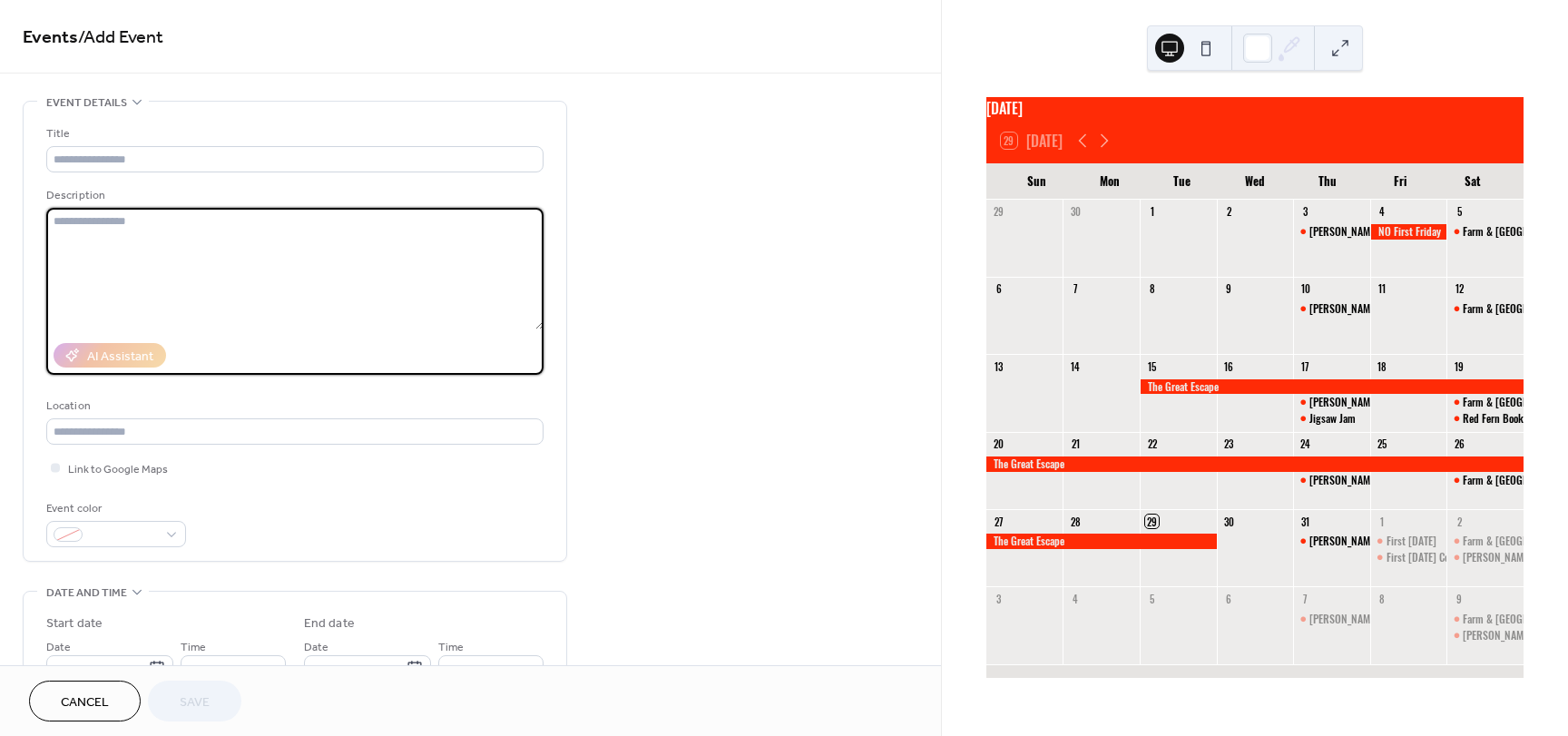 paste on "**********" 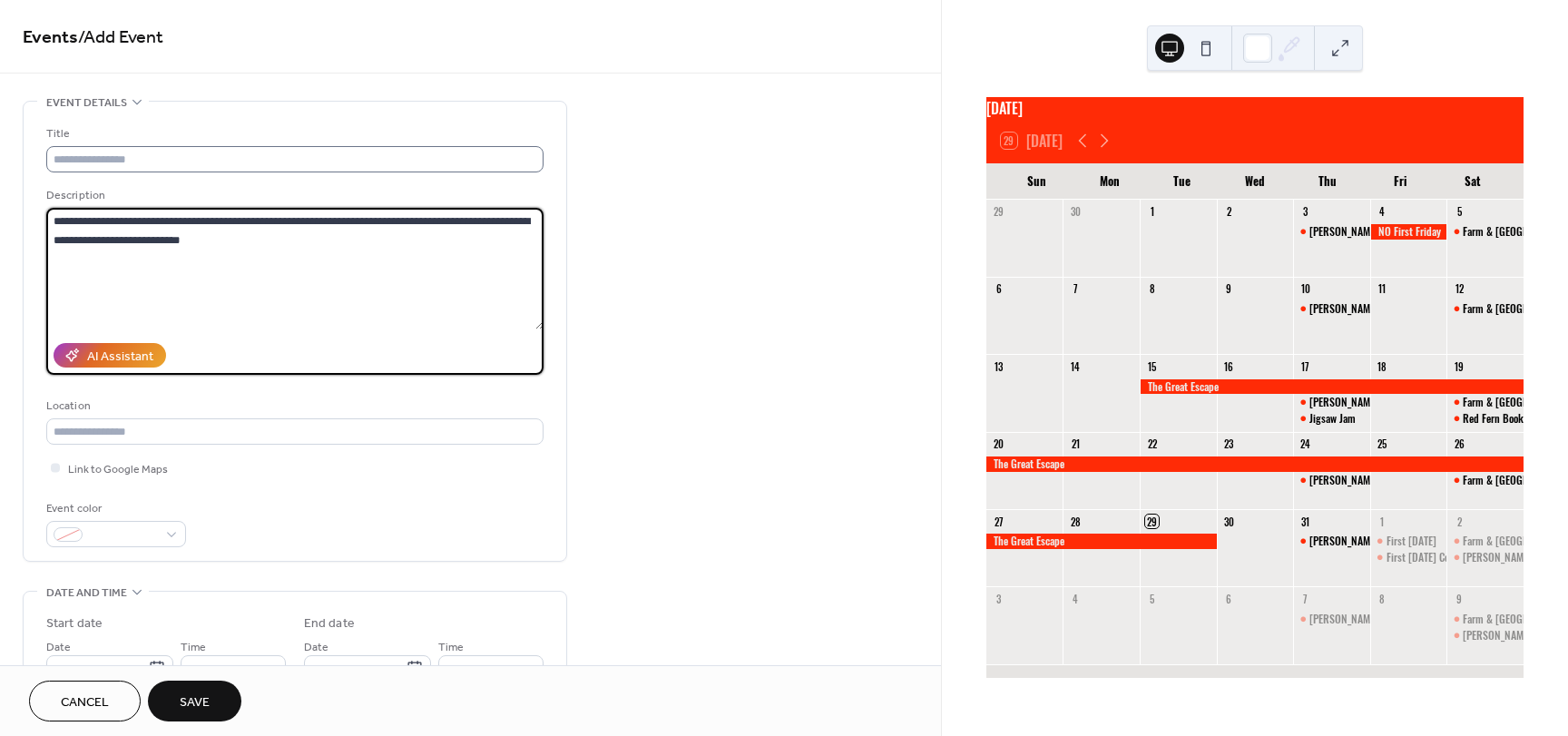 type on "**********" 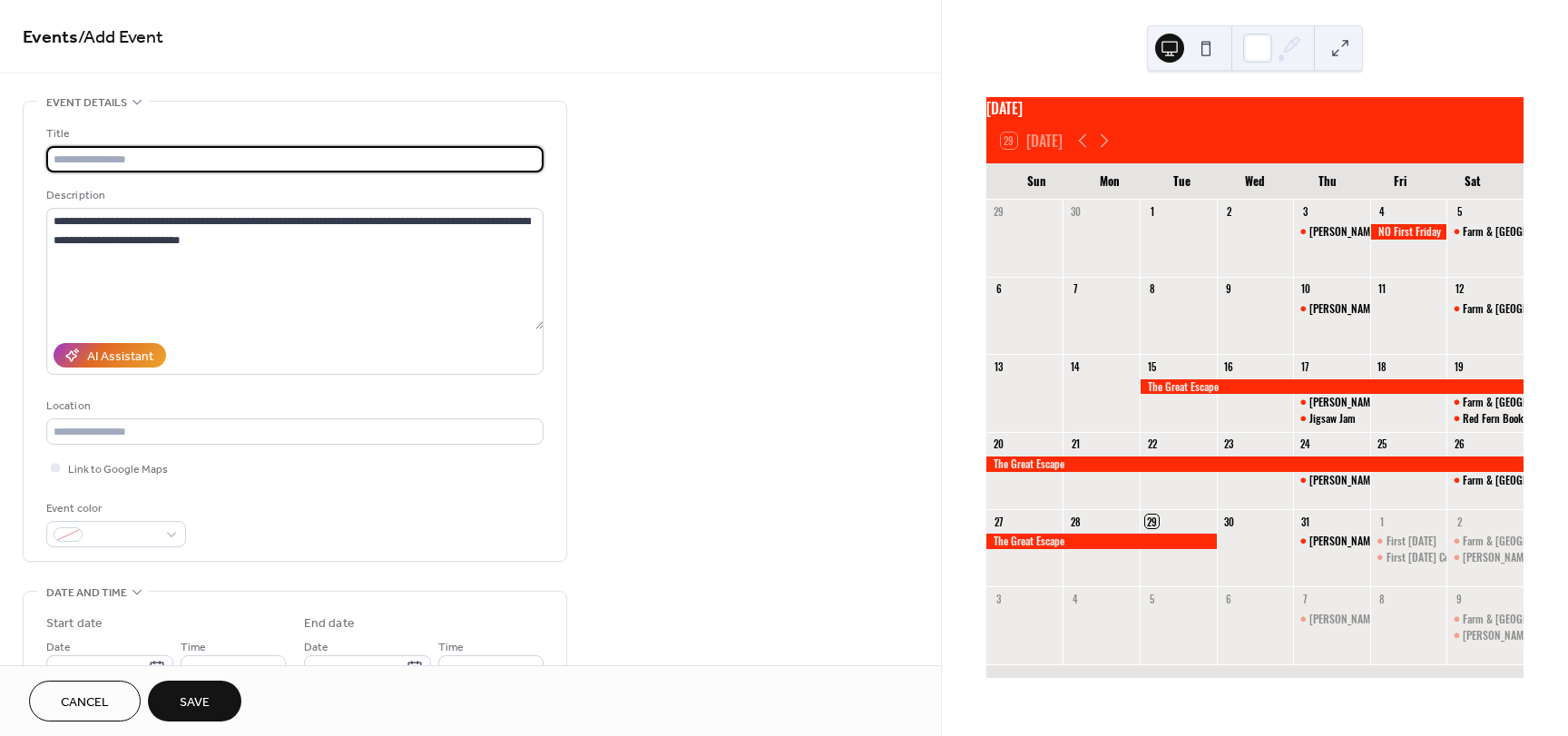 click at bounding box center (295, 159) 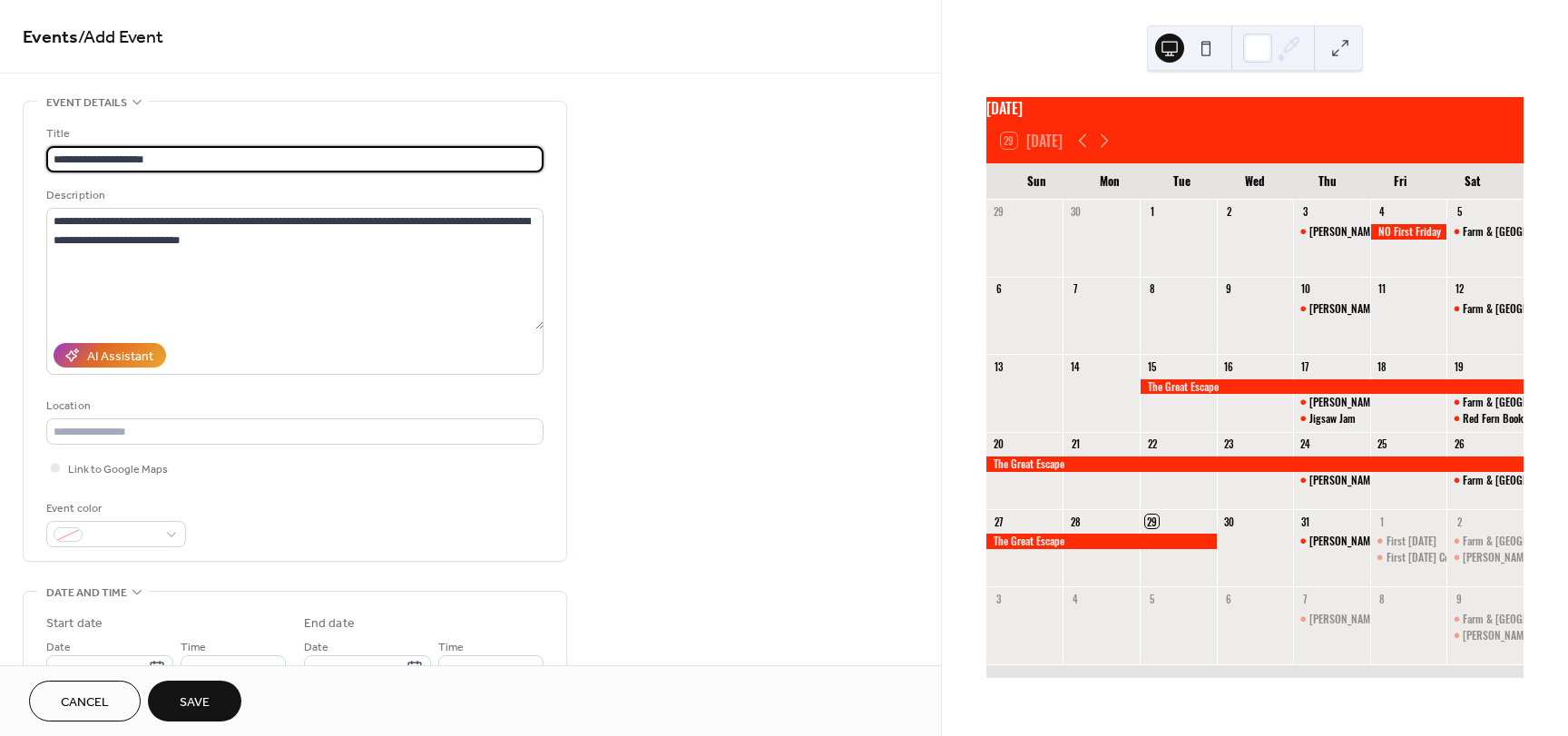 paste on "**********" 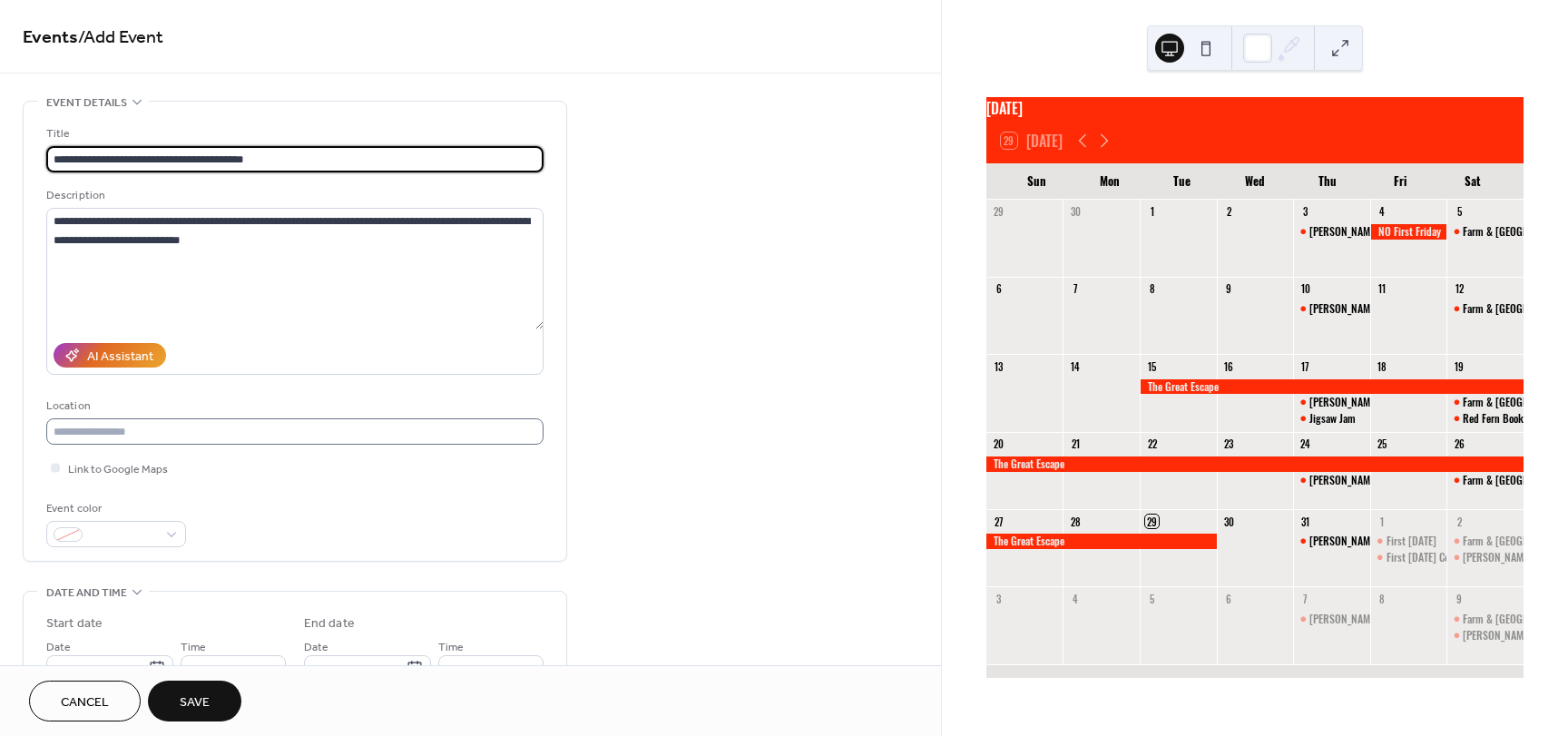 type on "**********" 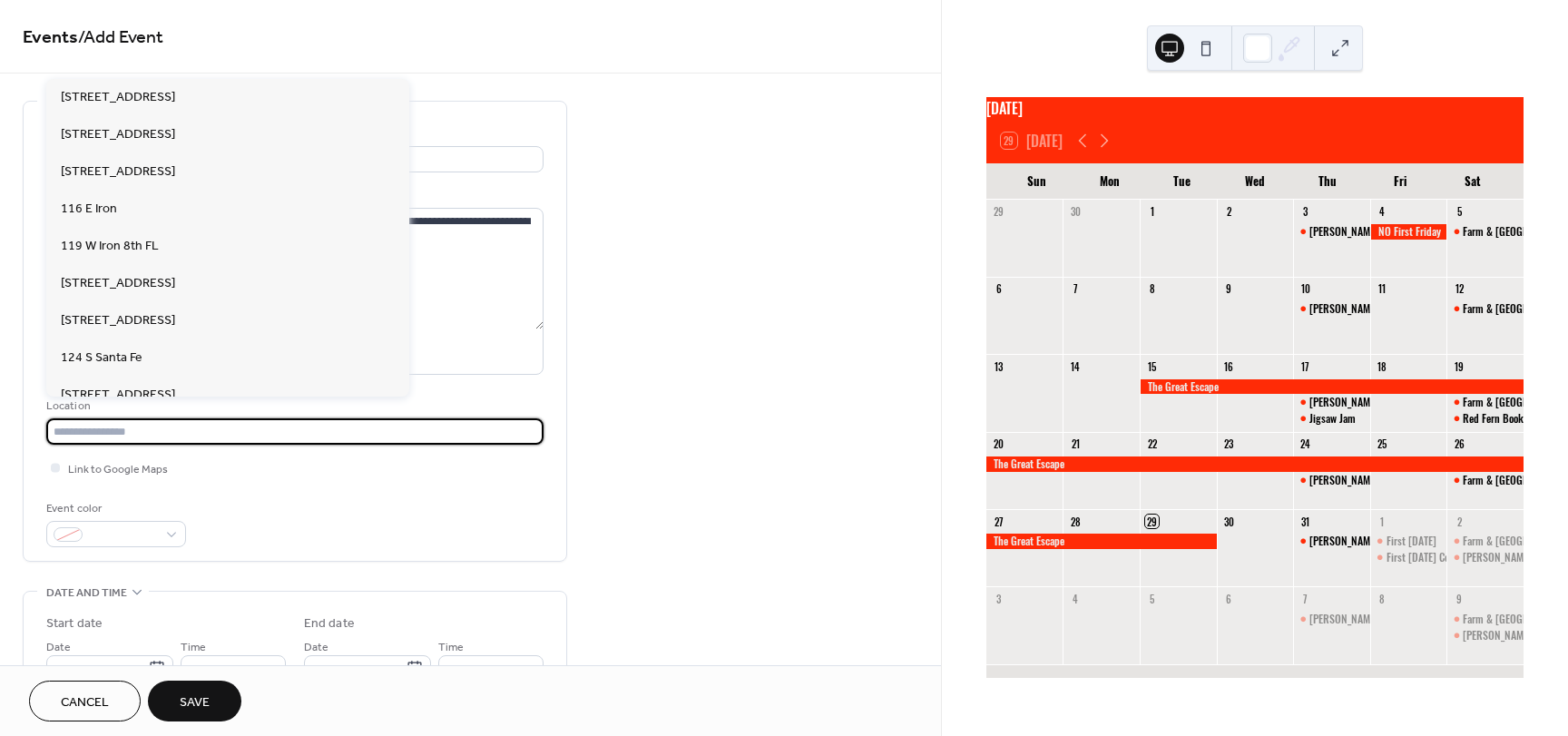 click at bounding box center (295, 431) 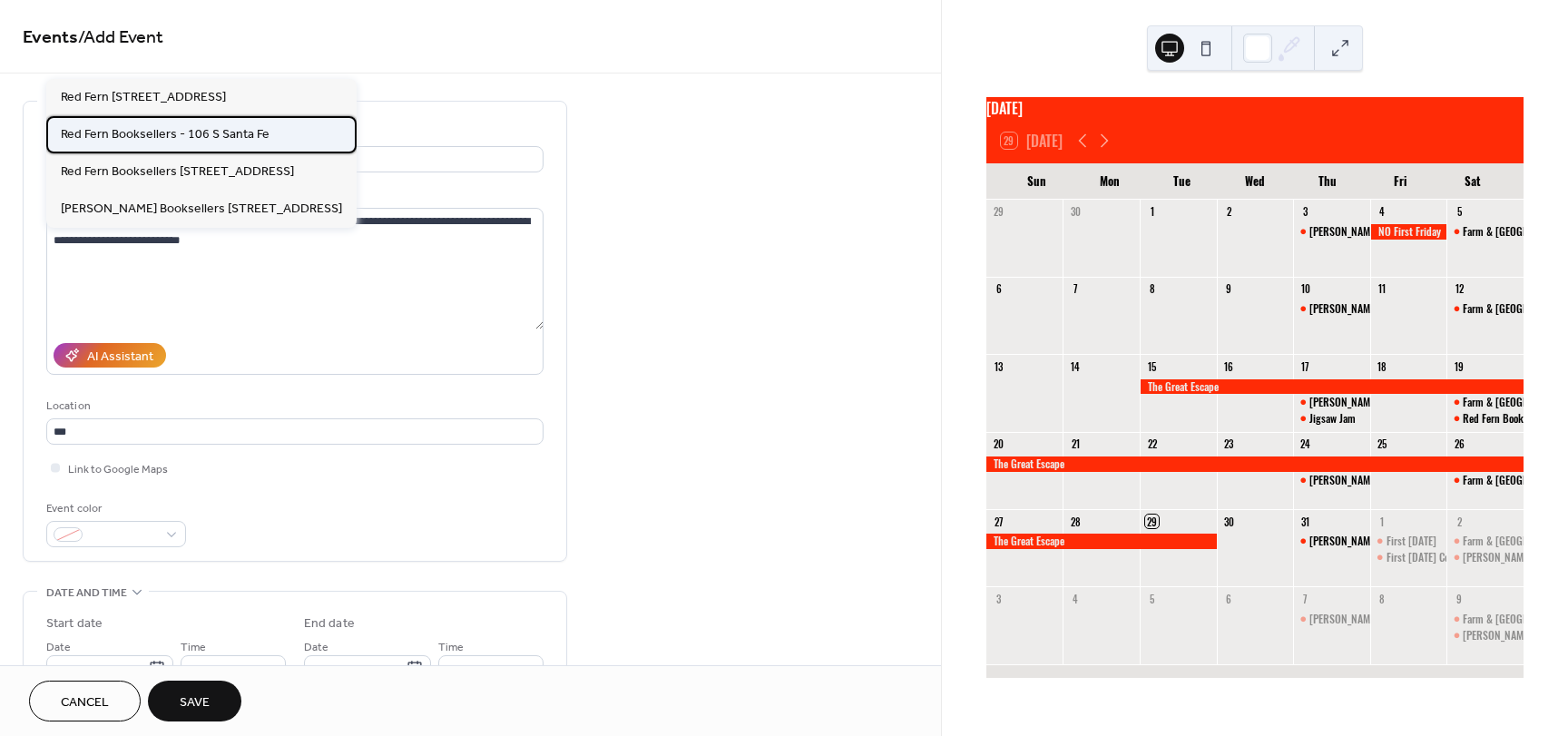 click on "Red Fern Booksellers - 106 S Santa Fe" at bounding box center (165, 134) 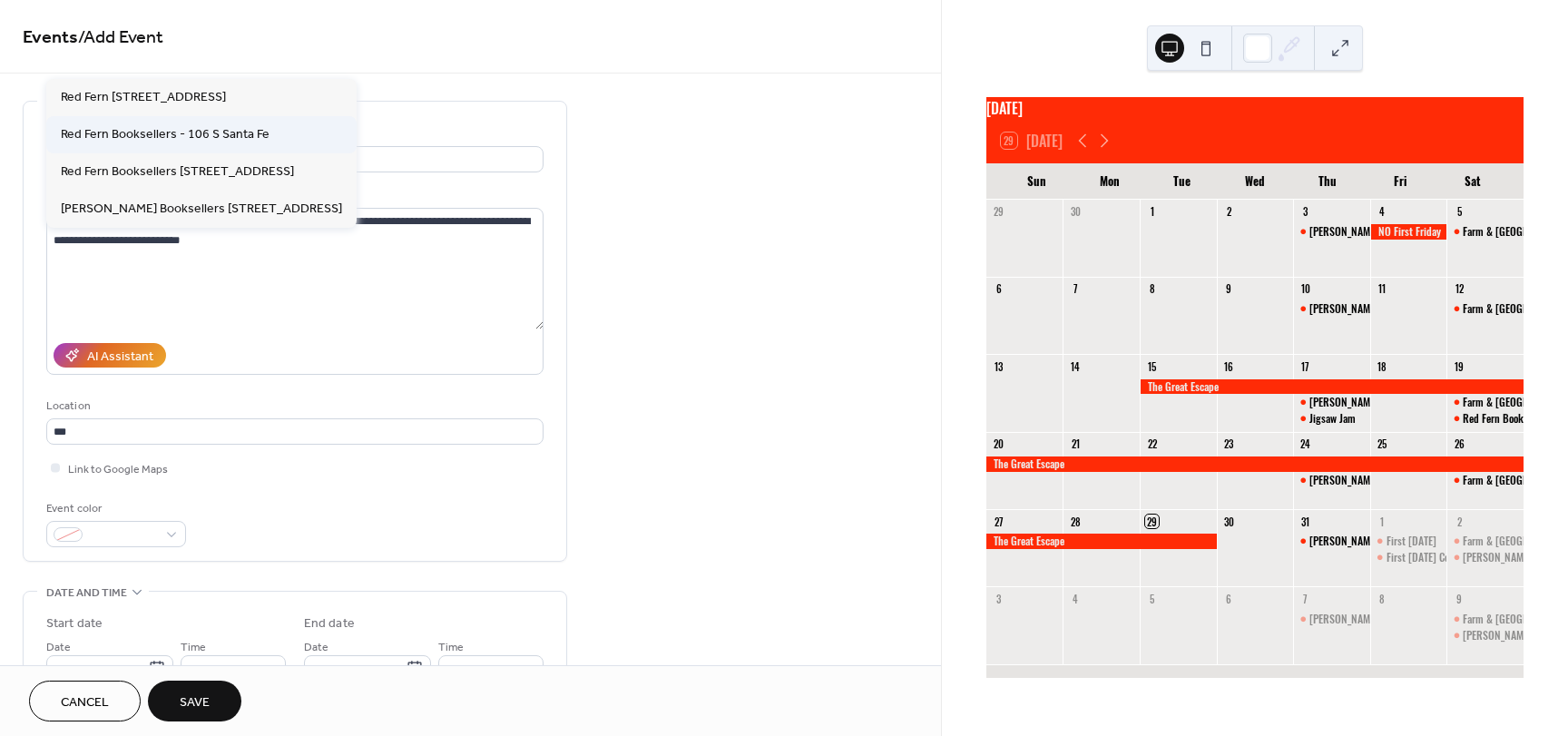 type on "**********" 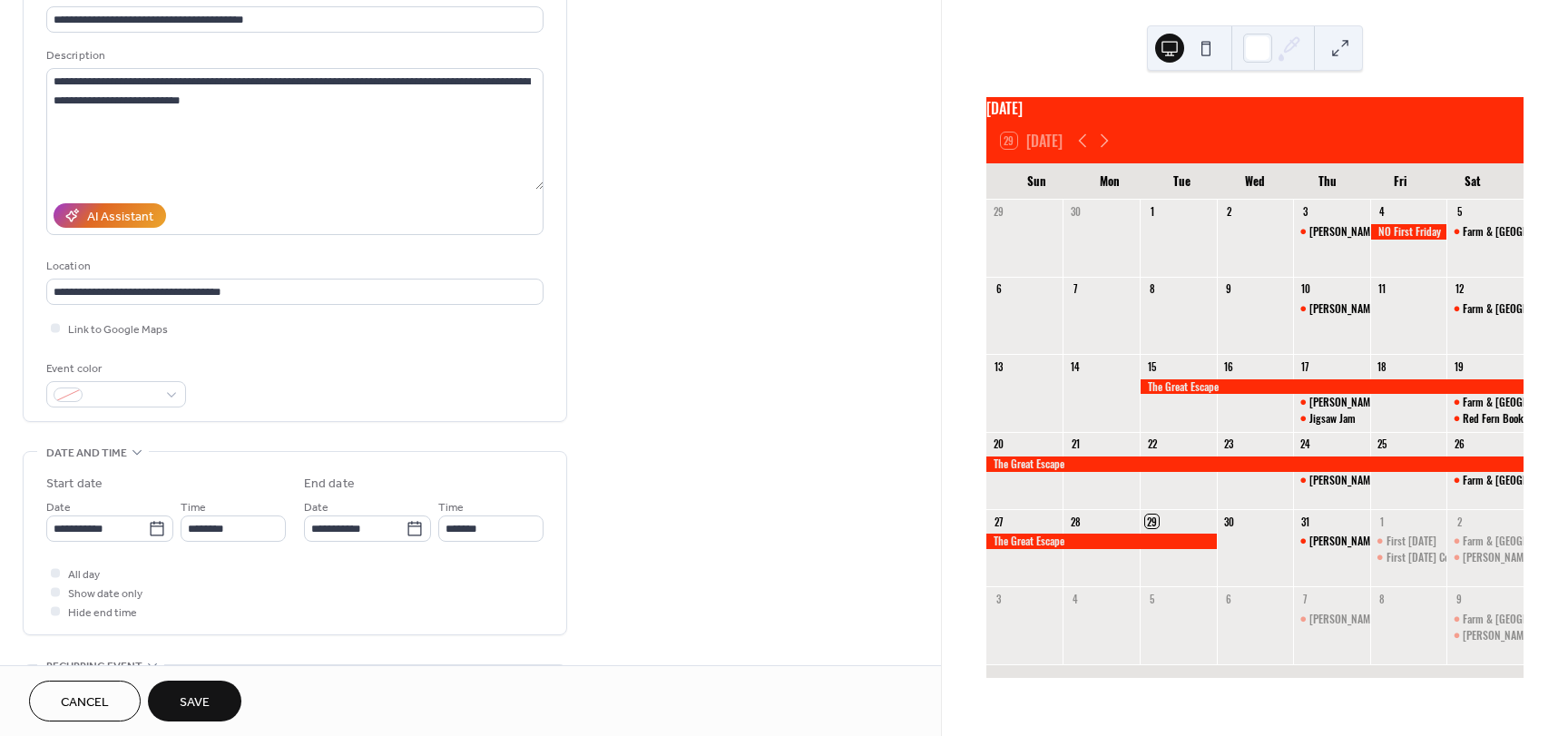 scroll, scrollTop: 182, scrollLeft: 0, axis: vertical 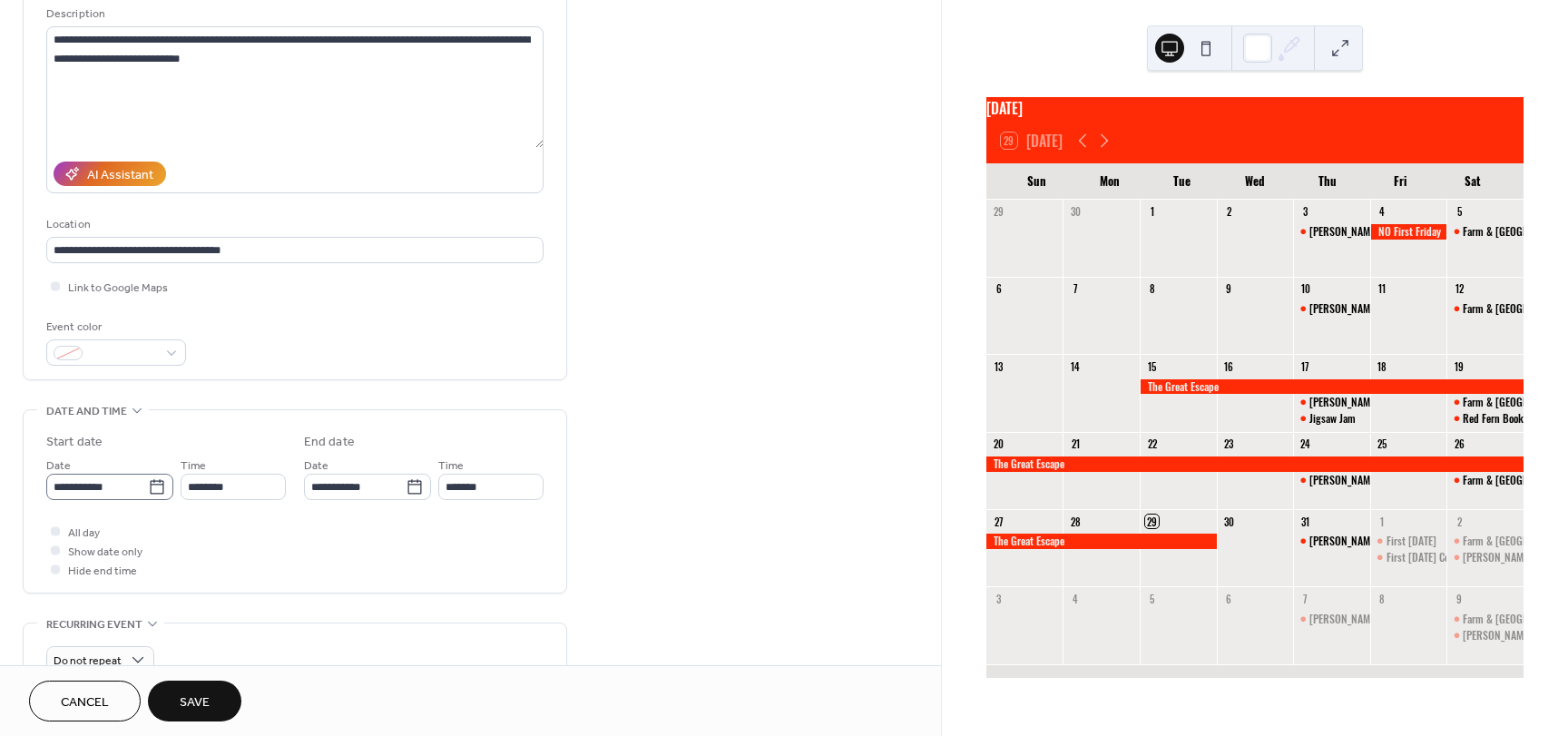 click 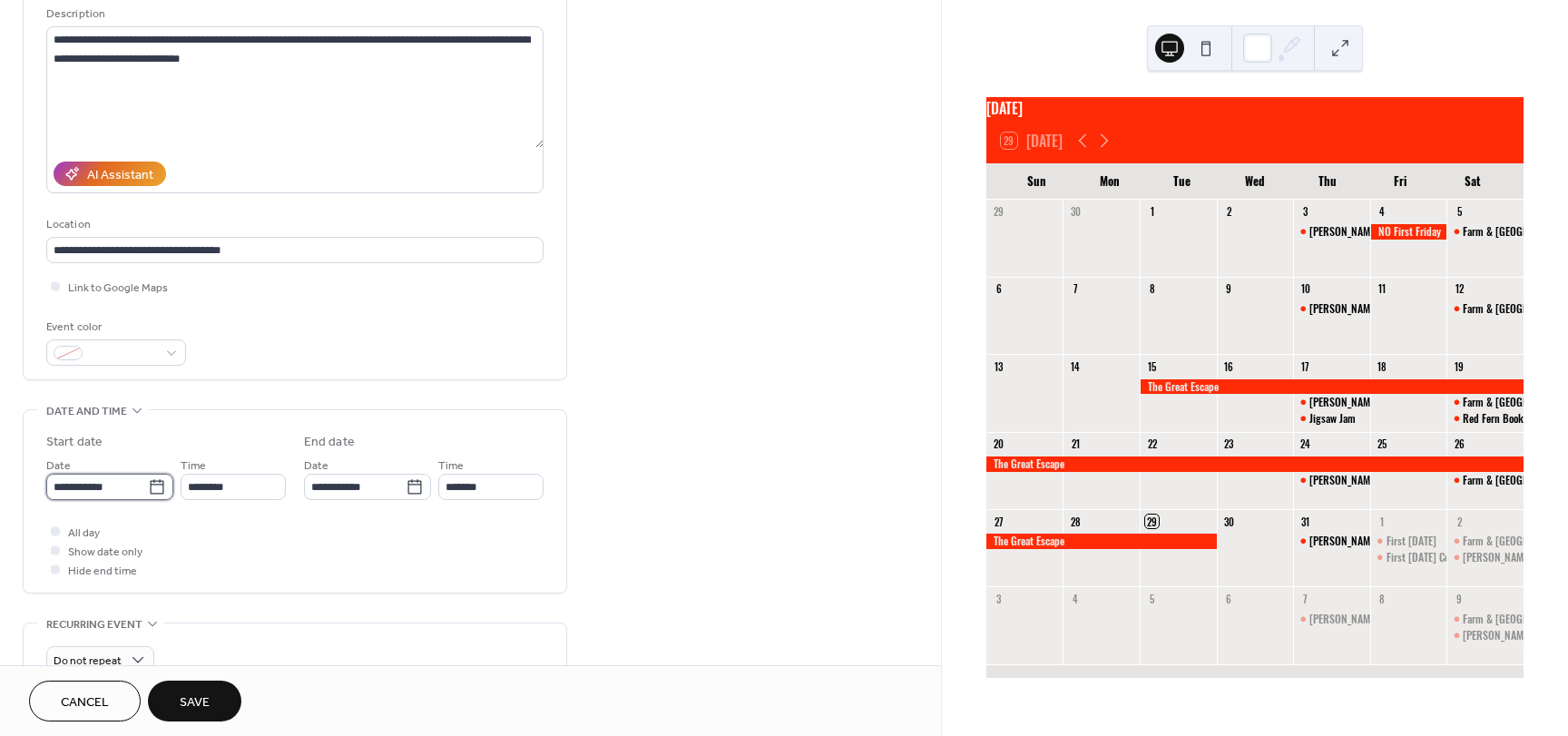 click on "**********" at bounding box center (97, 486) 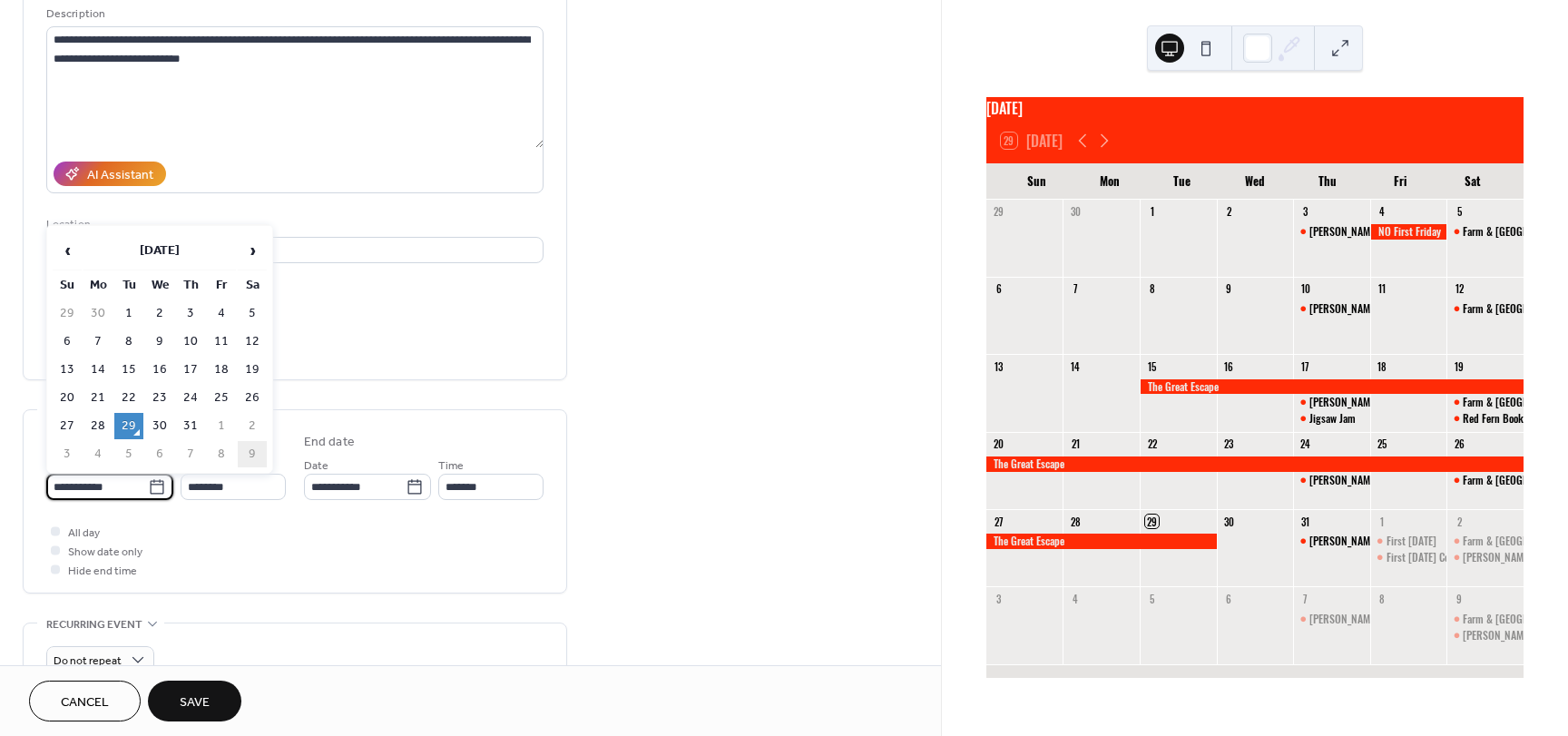 click on "9" at bounding box center [252, 454] 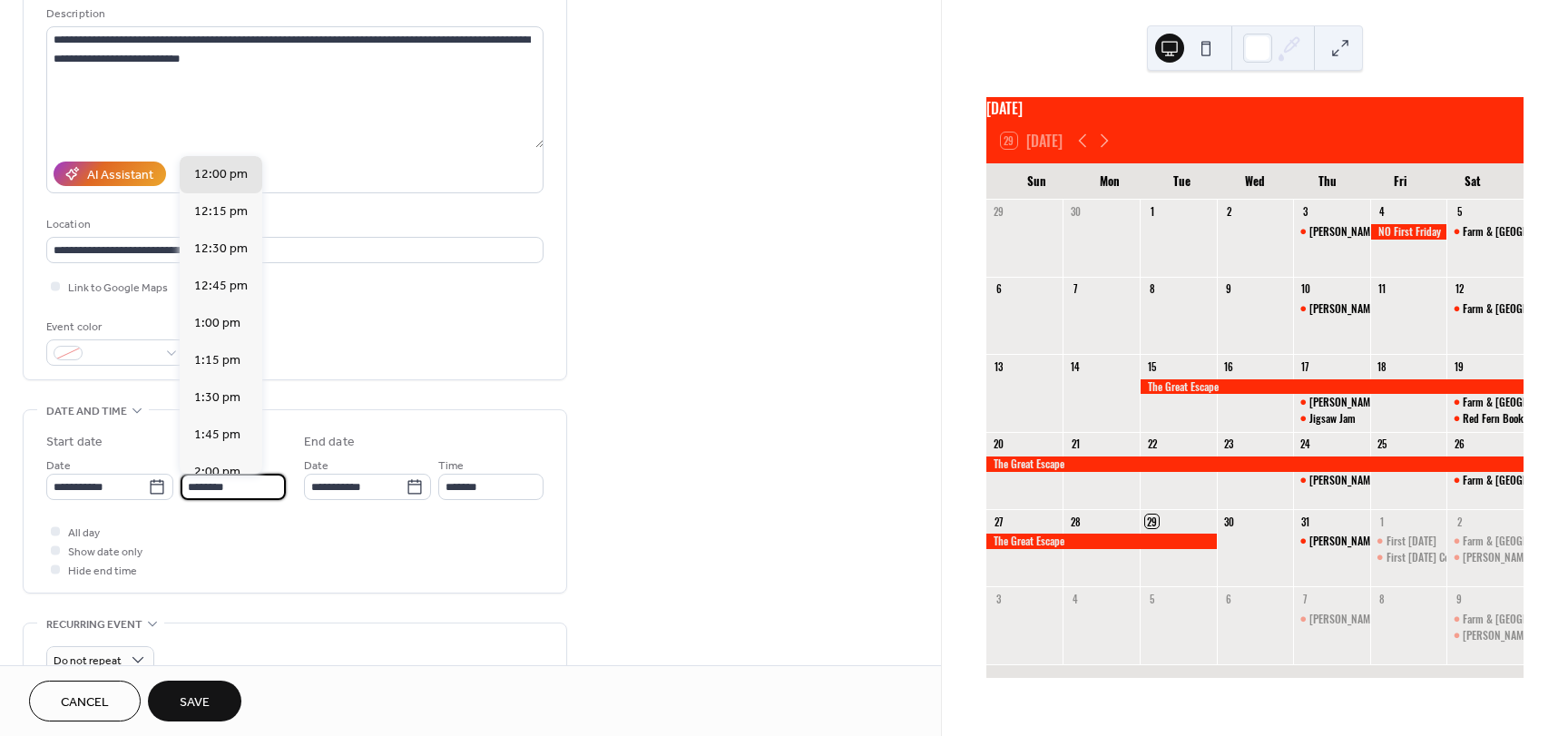 click on "********" at bounding box center (233, 486) 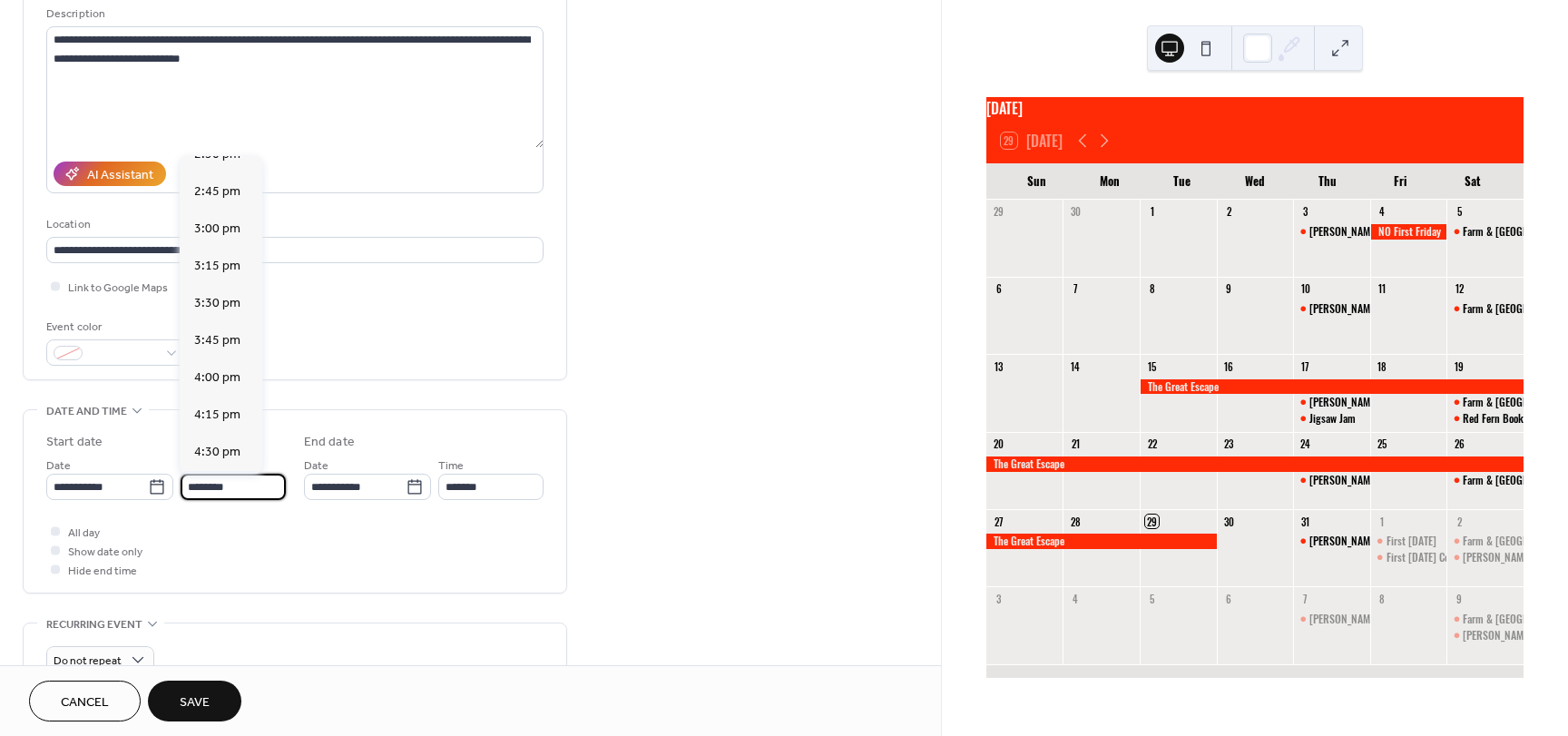 scroll, scrollTop: 2240, scrollLeft: 0, axis: vertical 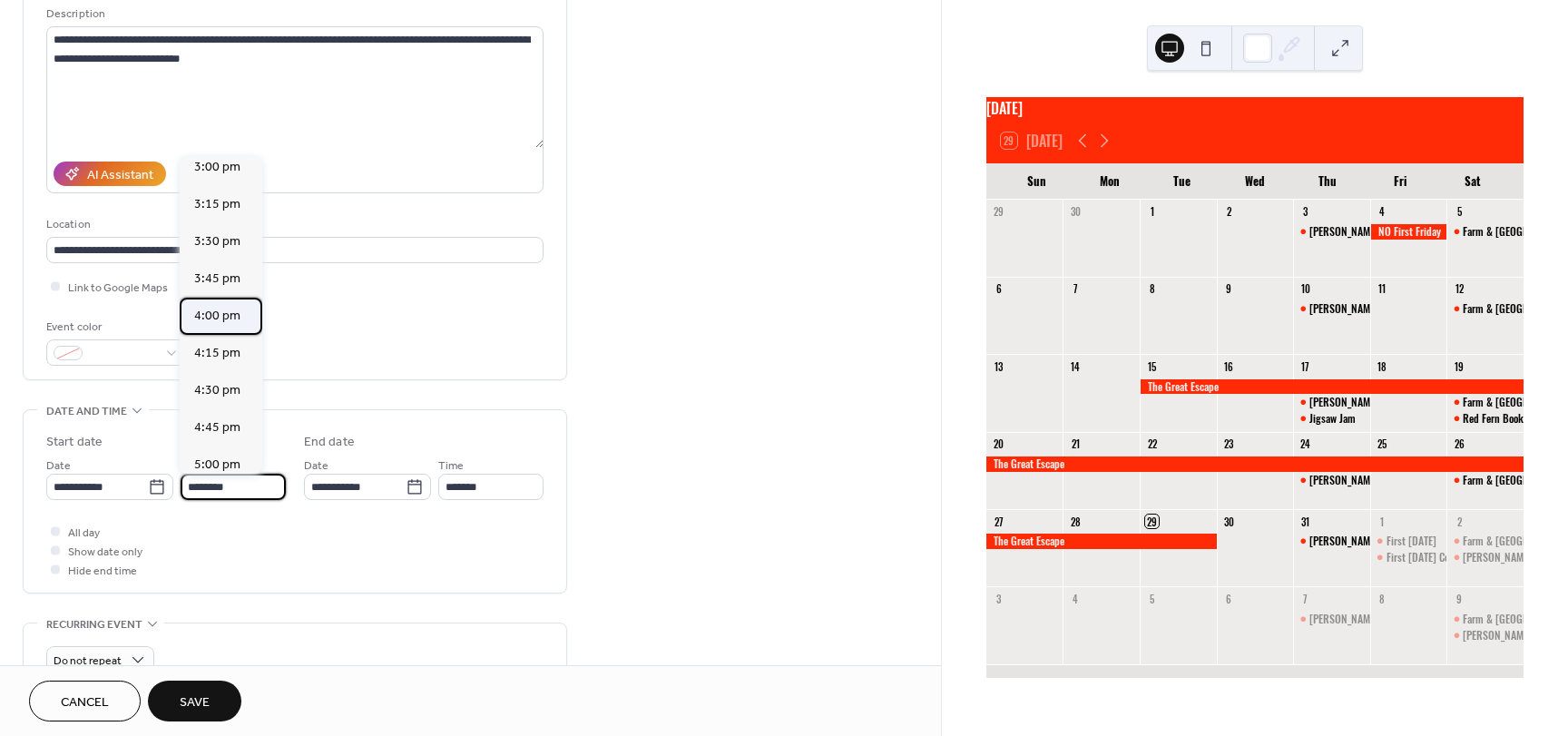 click on "4:00 pm" at bounding box center (217, 316) 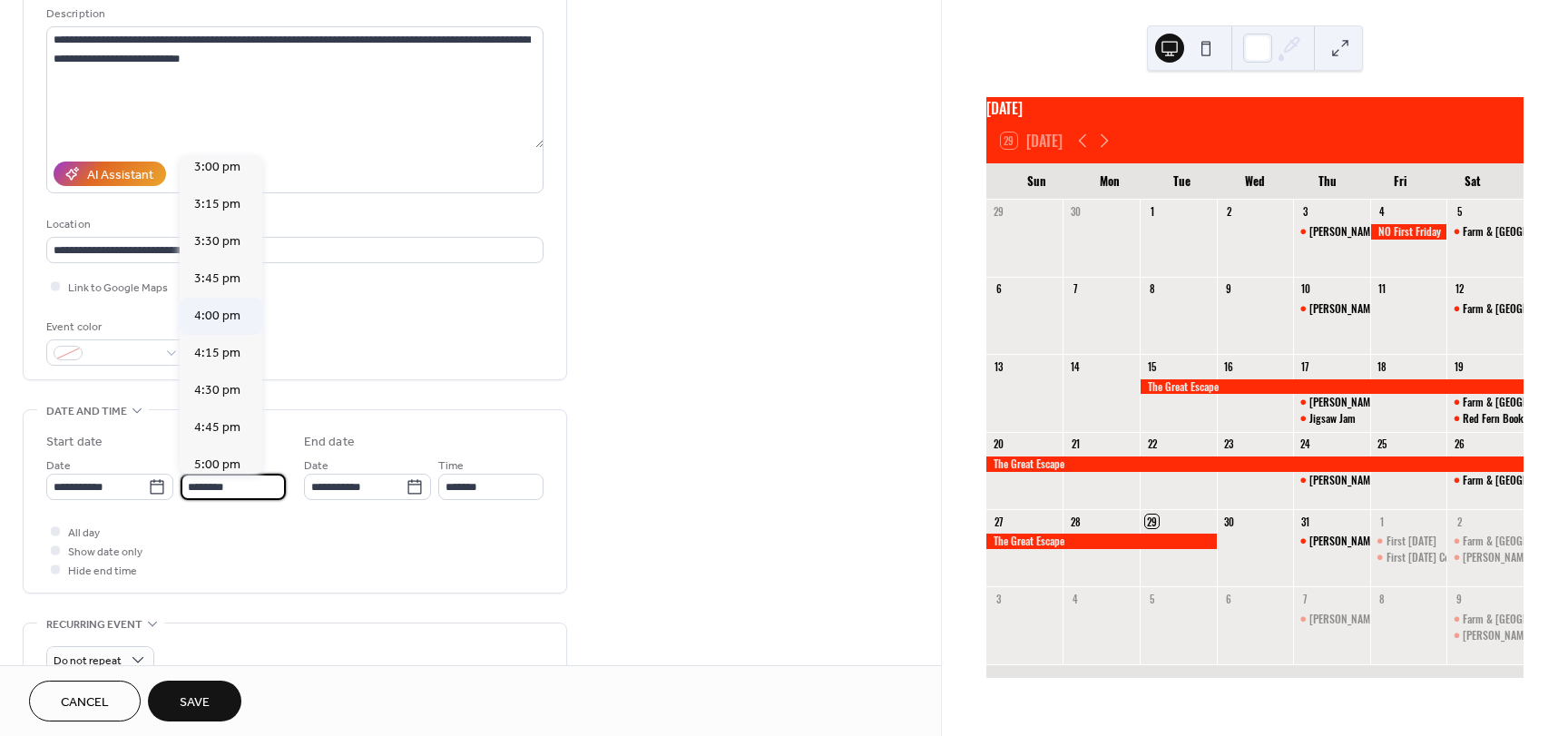 type on "*******" 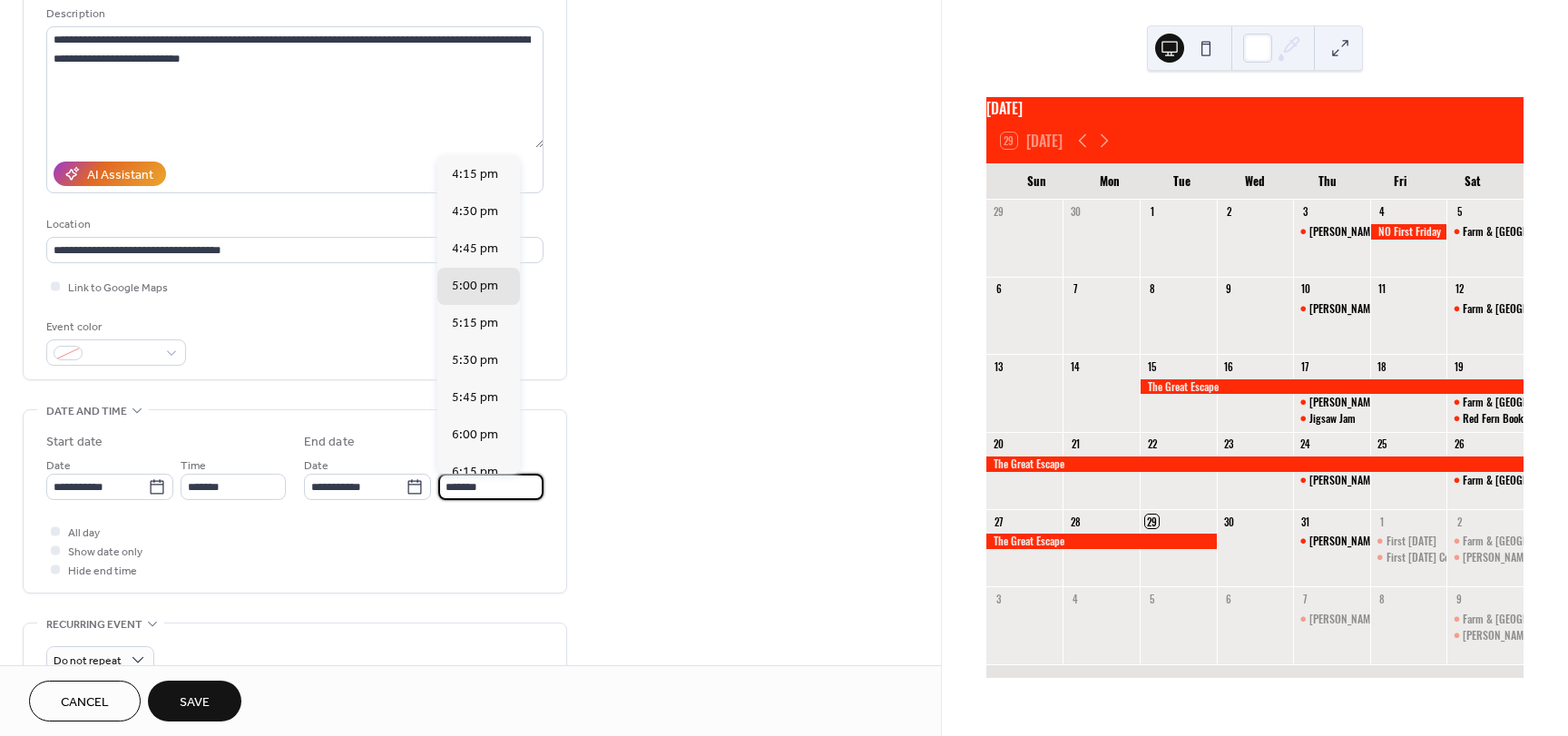 click on "*******" at bounding box center [491, 486] 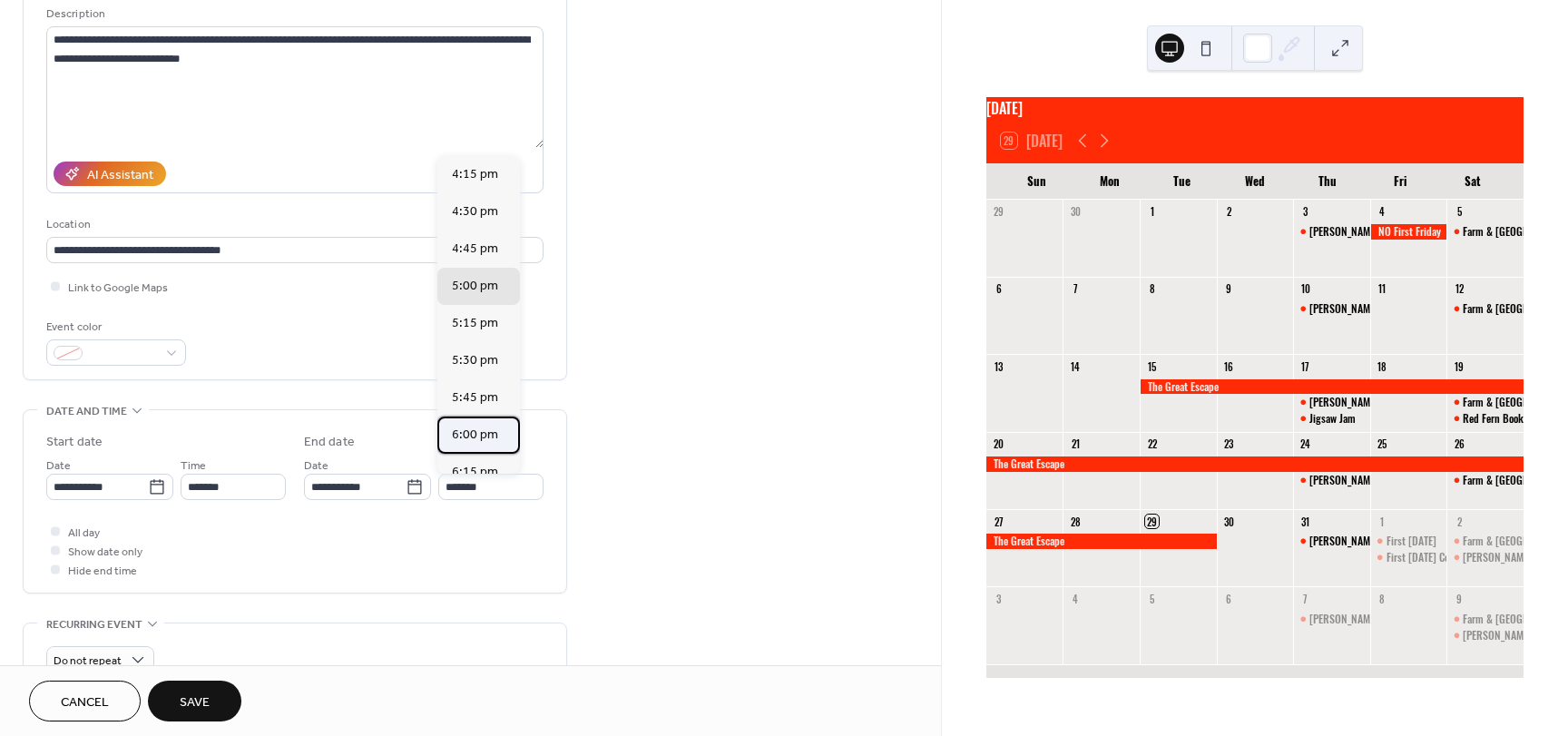 click on "6:00 pm" at bounding box center (475, 435) 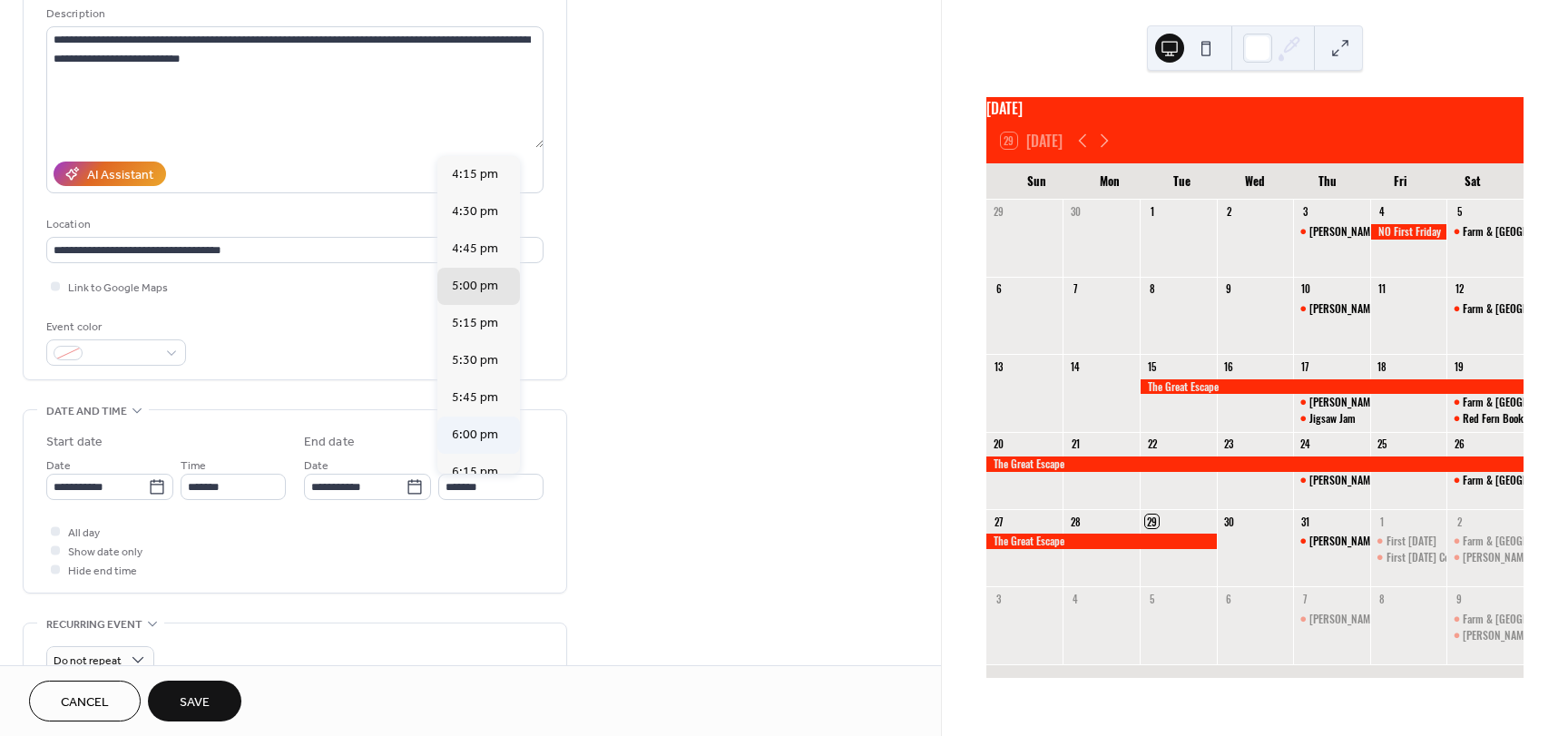 type on "*******" 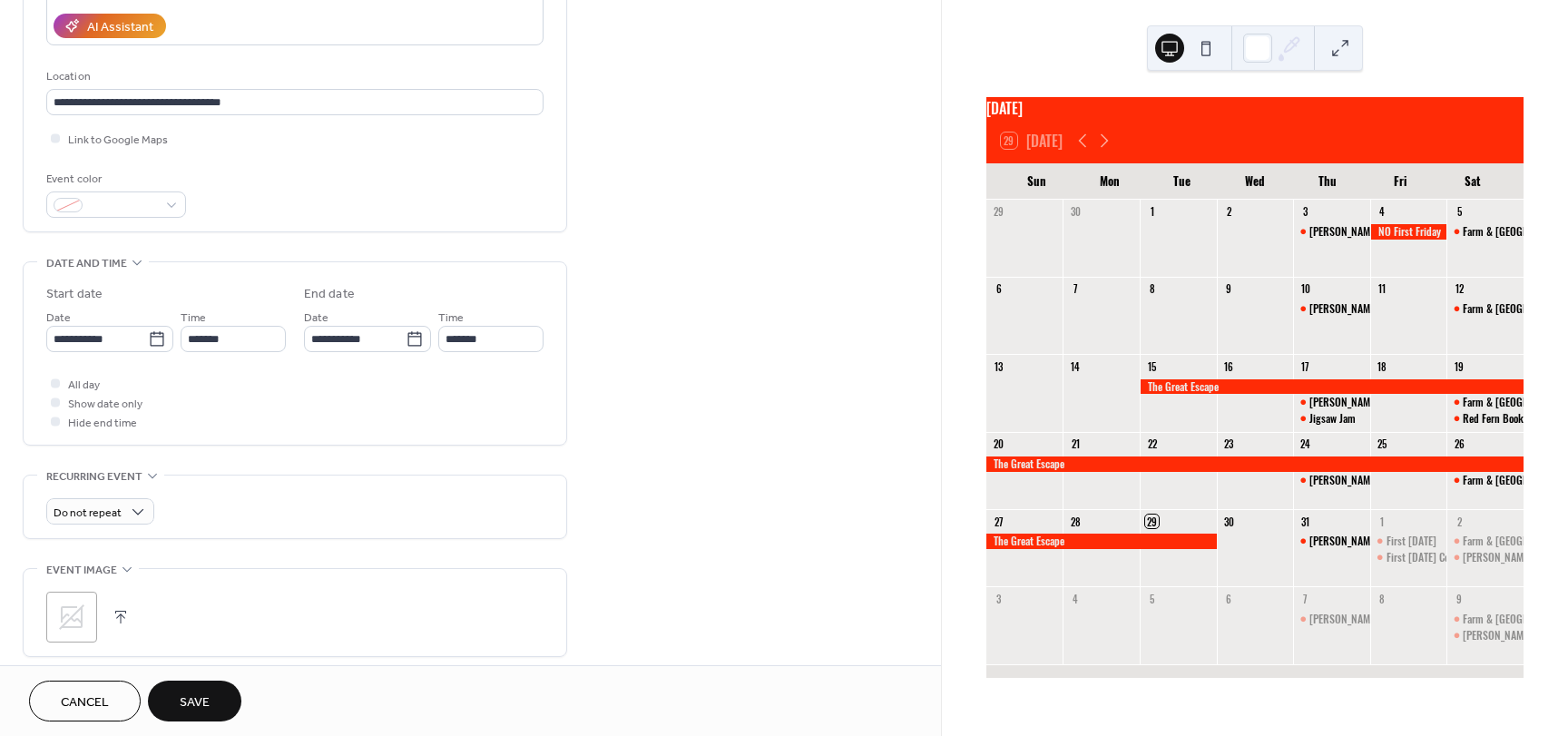 scroll, scrollTop: 363, scrollLeft: 0, axis: vertical 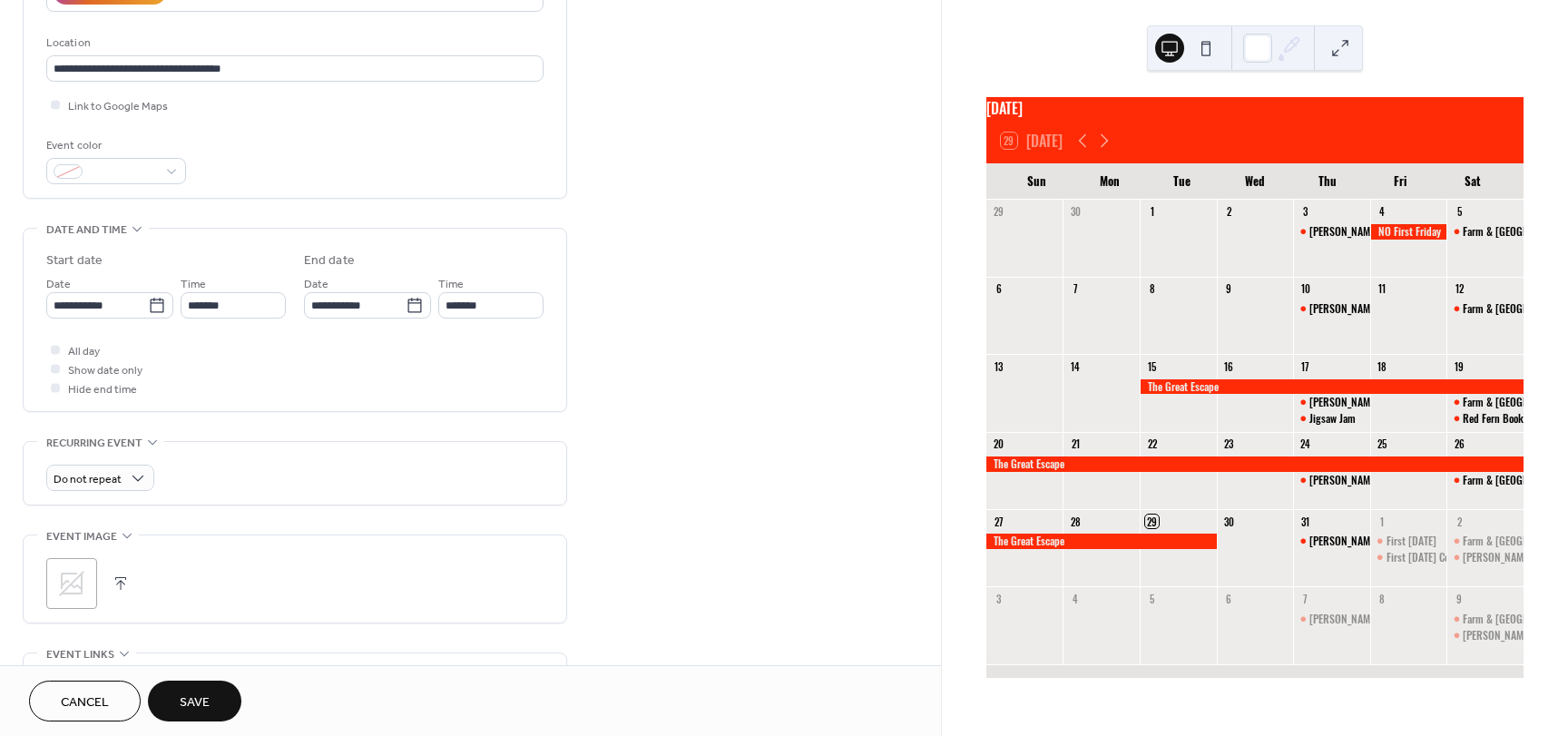 click 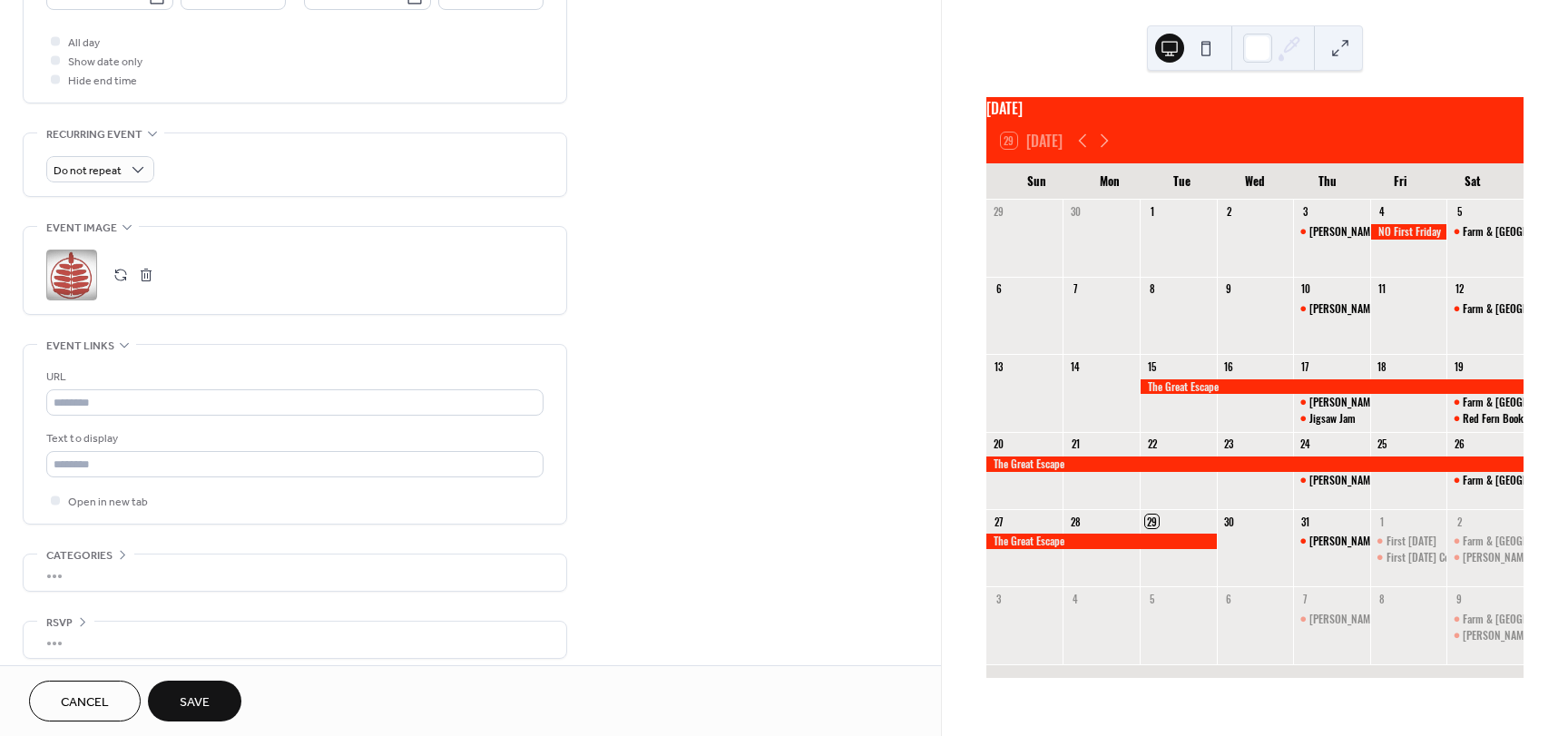 scroll, scrollTop: 683, scrollLeft: 0, axis: vertical 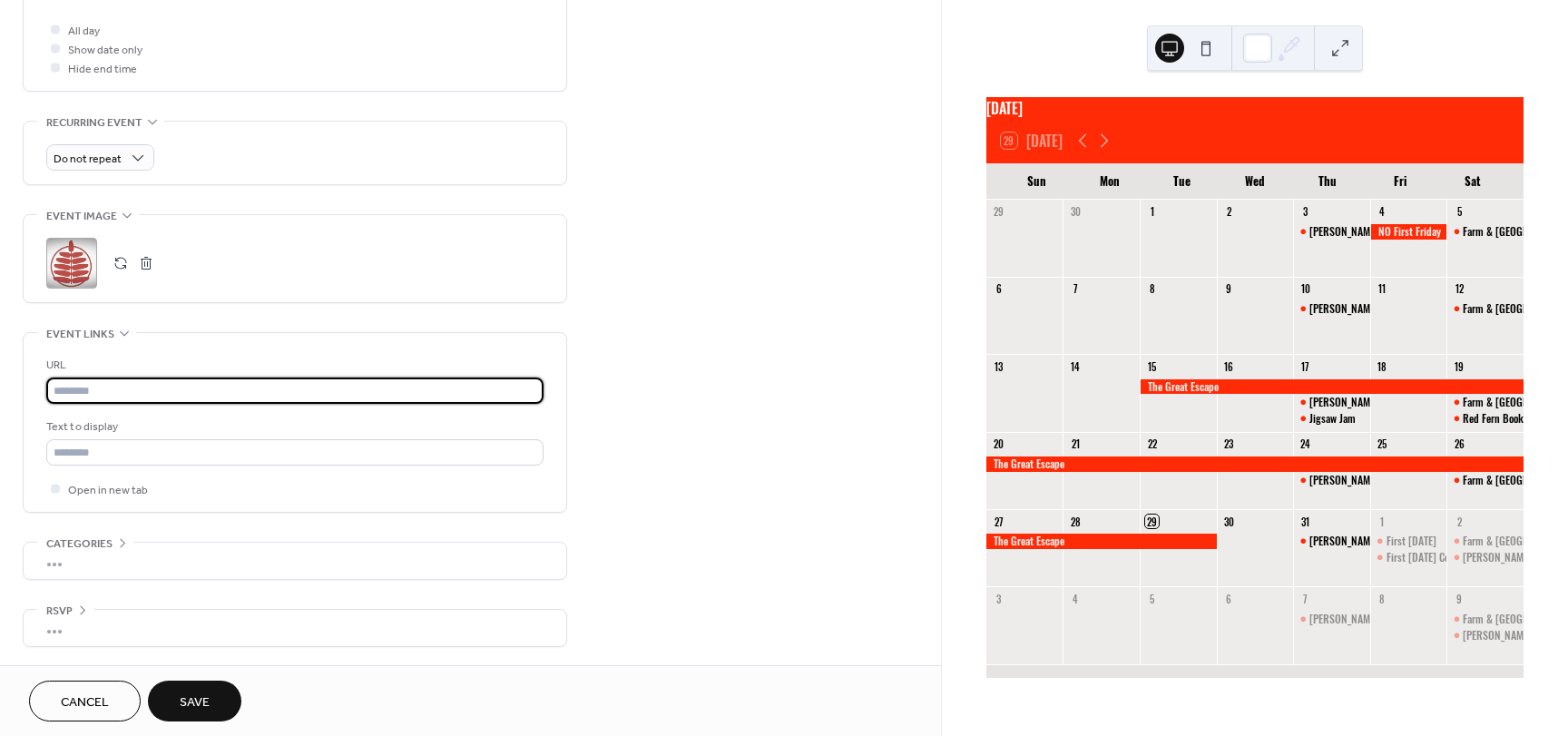 paste on "**********" 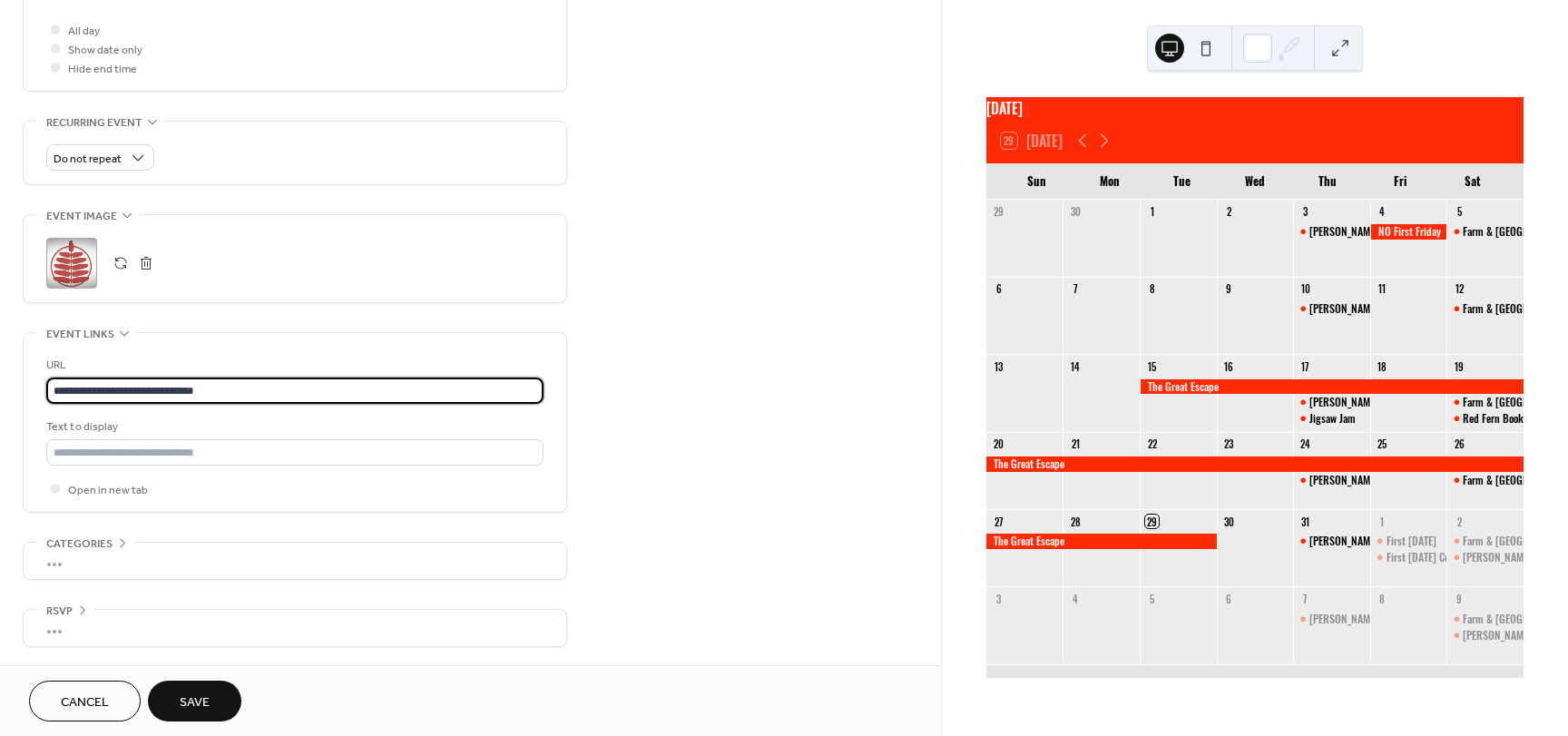 type on "**********" 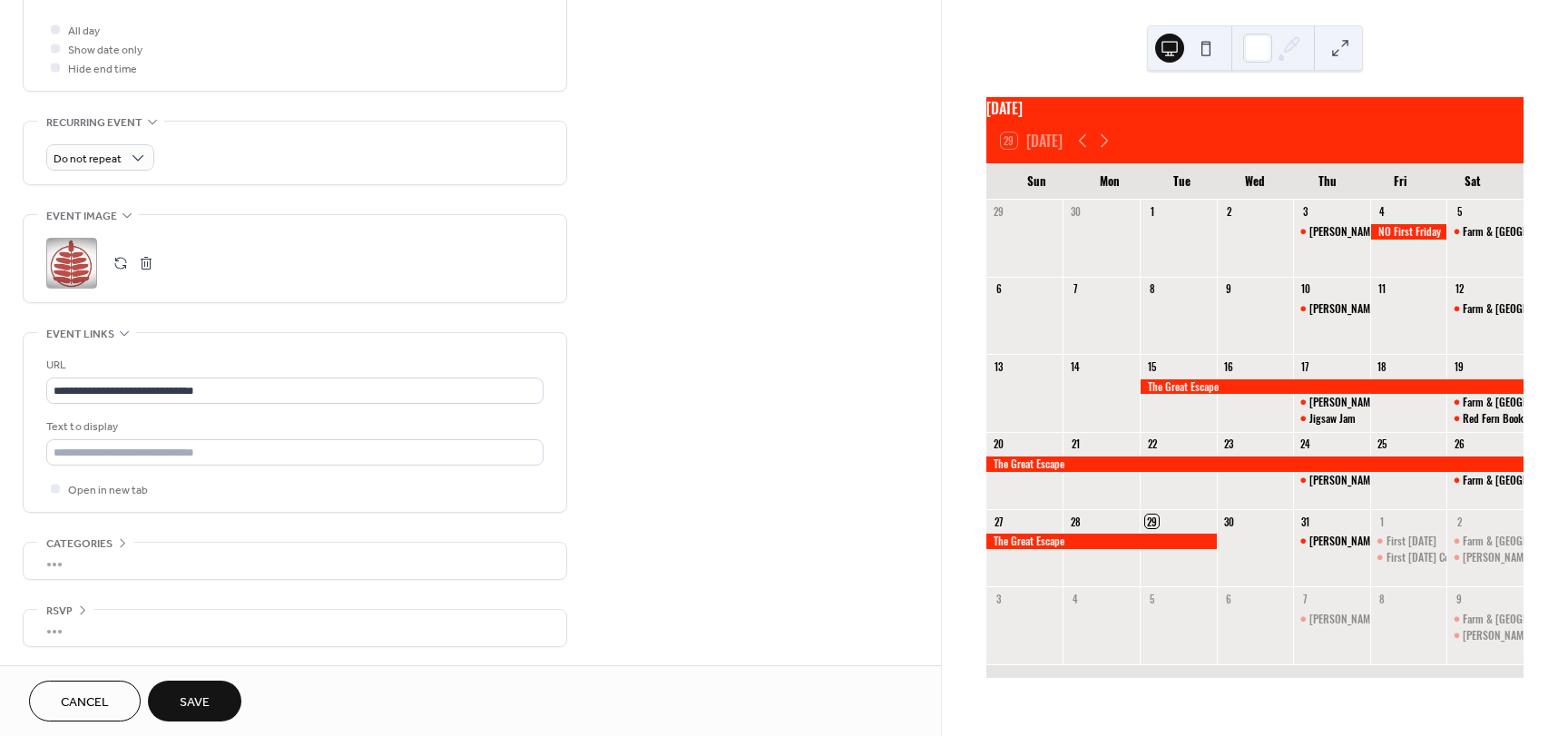 click on "Save" at bounding box center [194, 701] 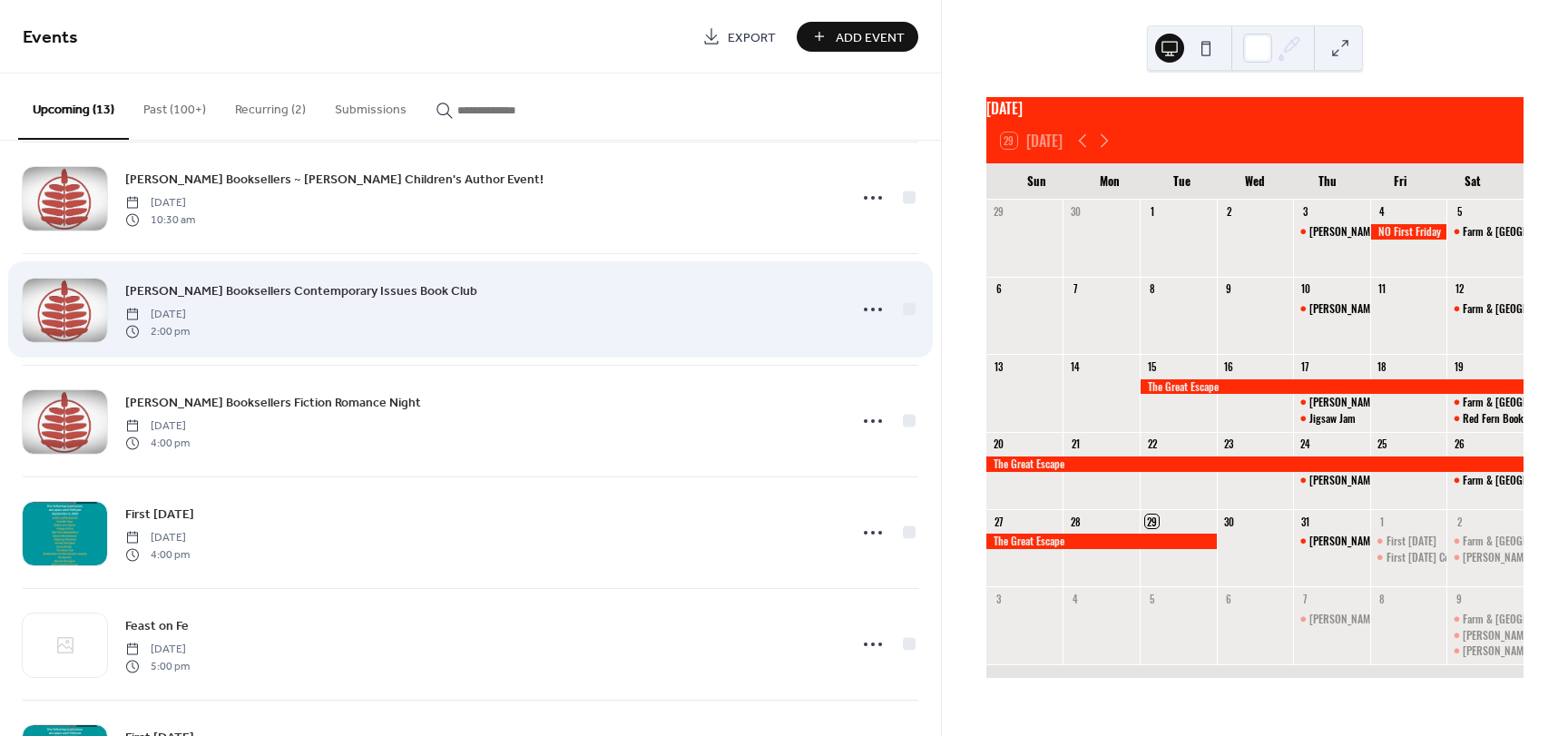 scroll, scrollTop: 363, scrollLeft: 0, axis: vertical 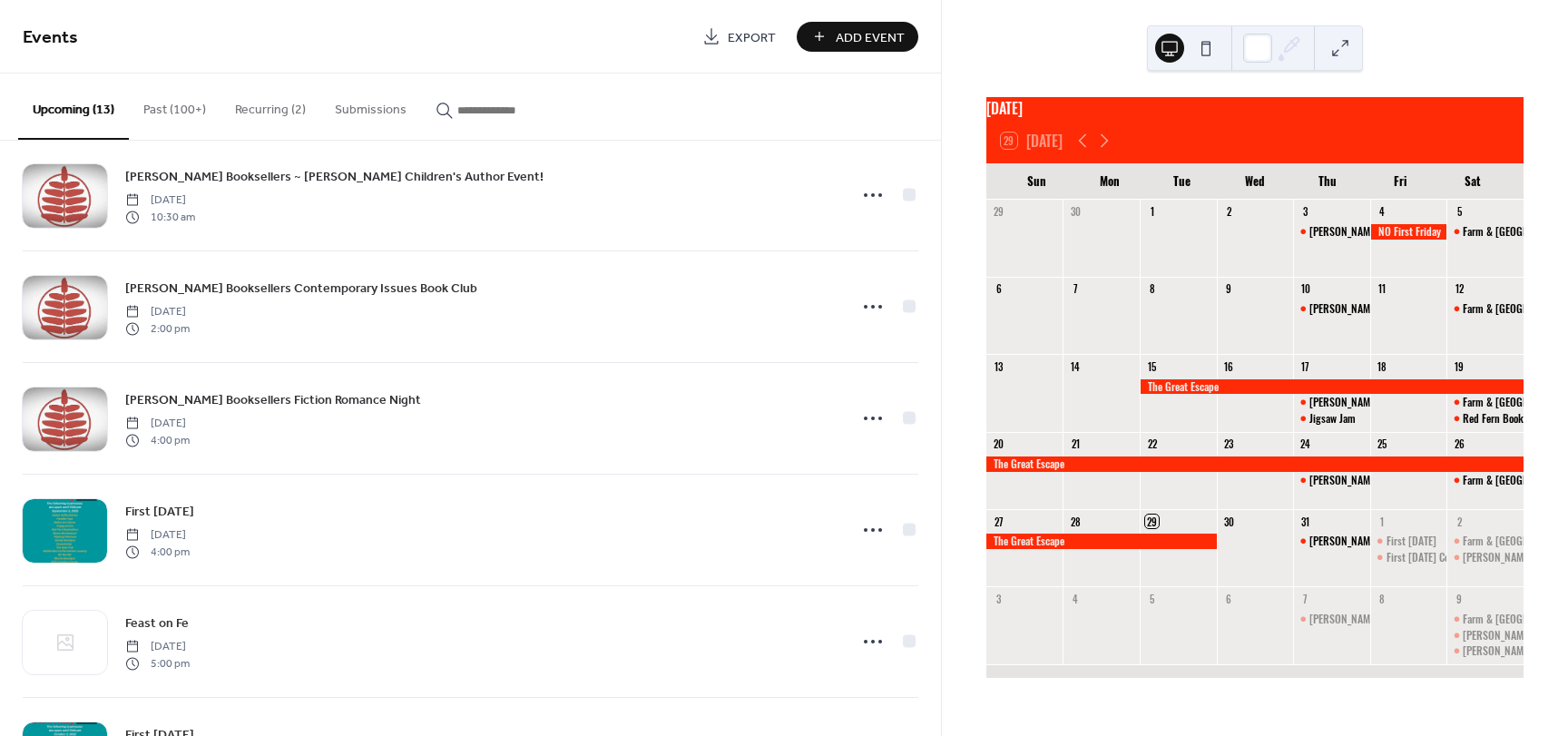 click on "Add Event" at bounding box center (870, 37) 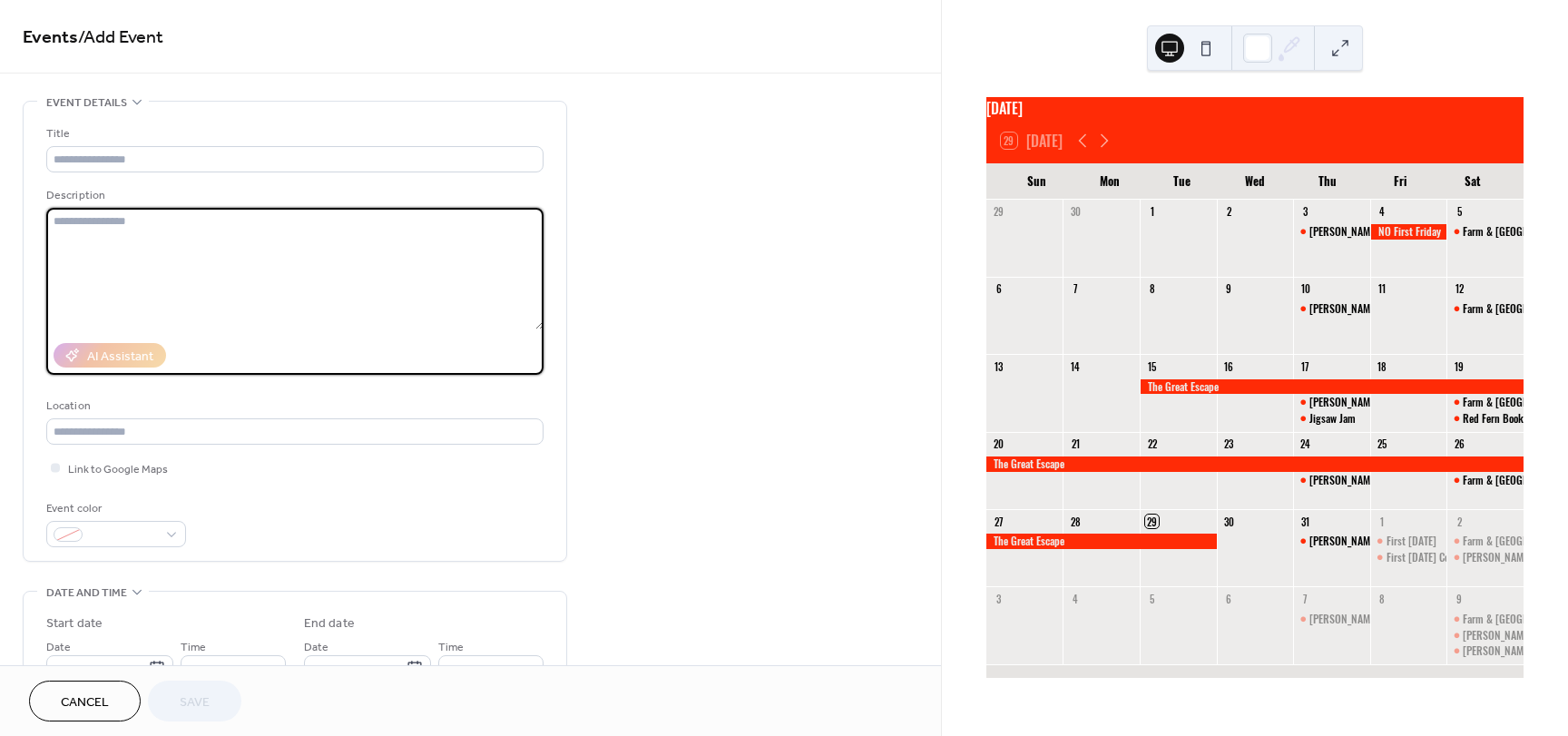 paste on "**********" 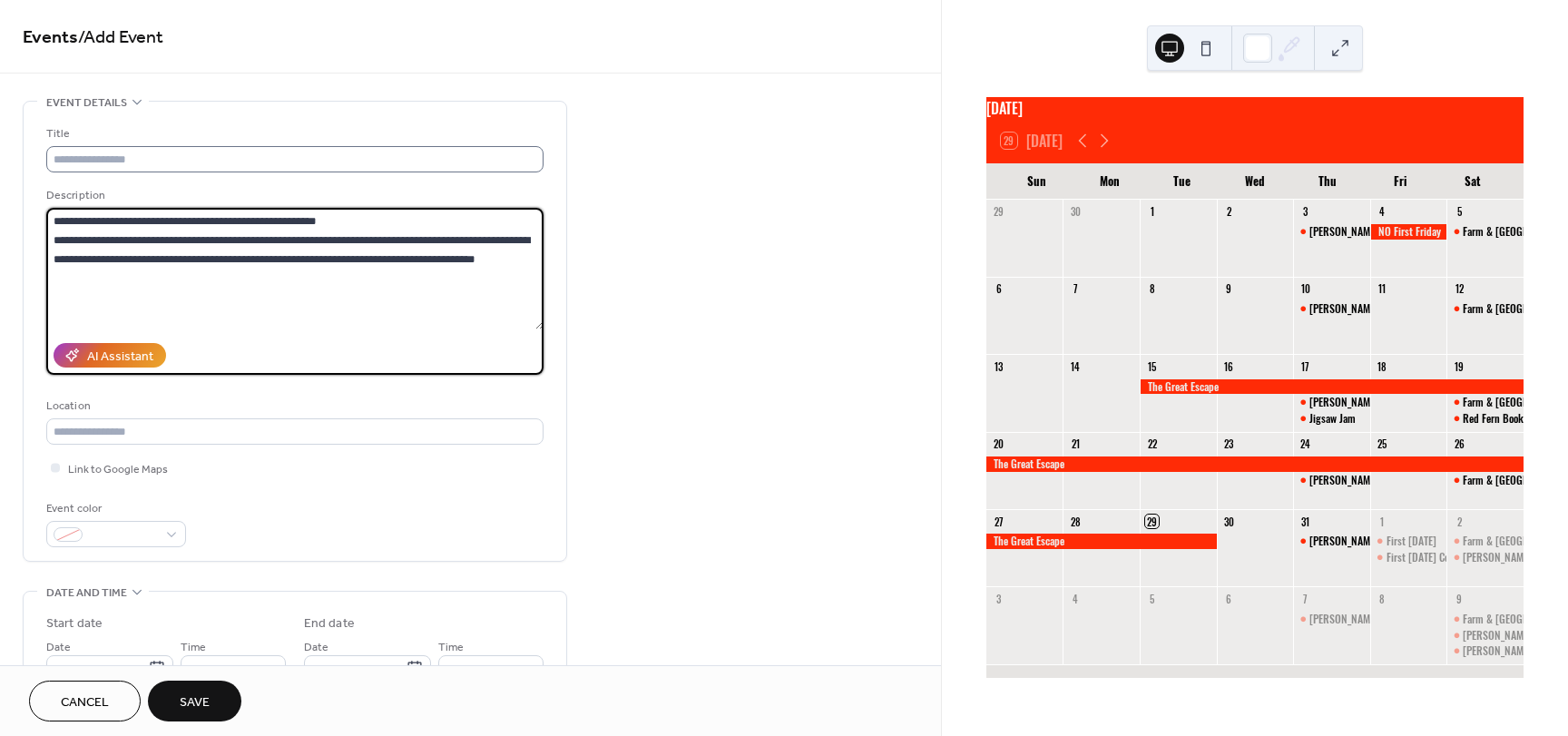 type on "**********" 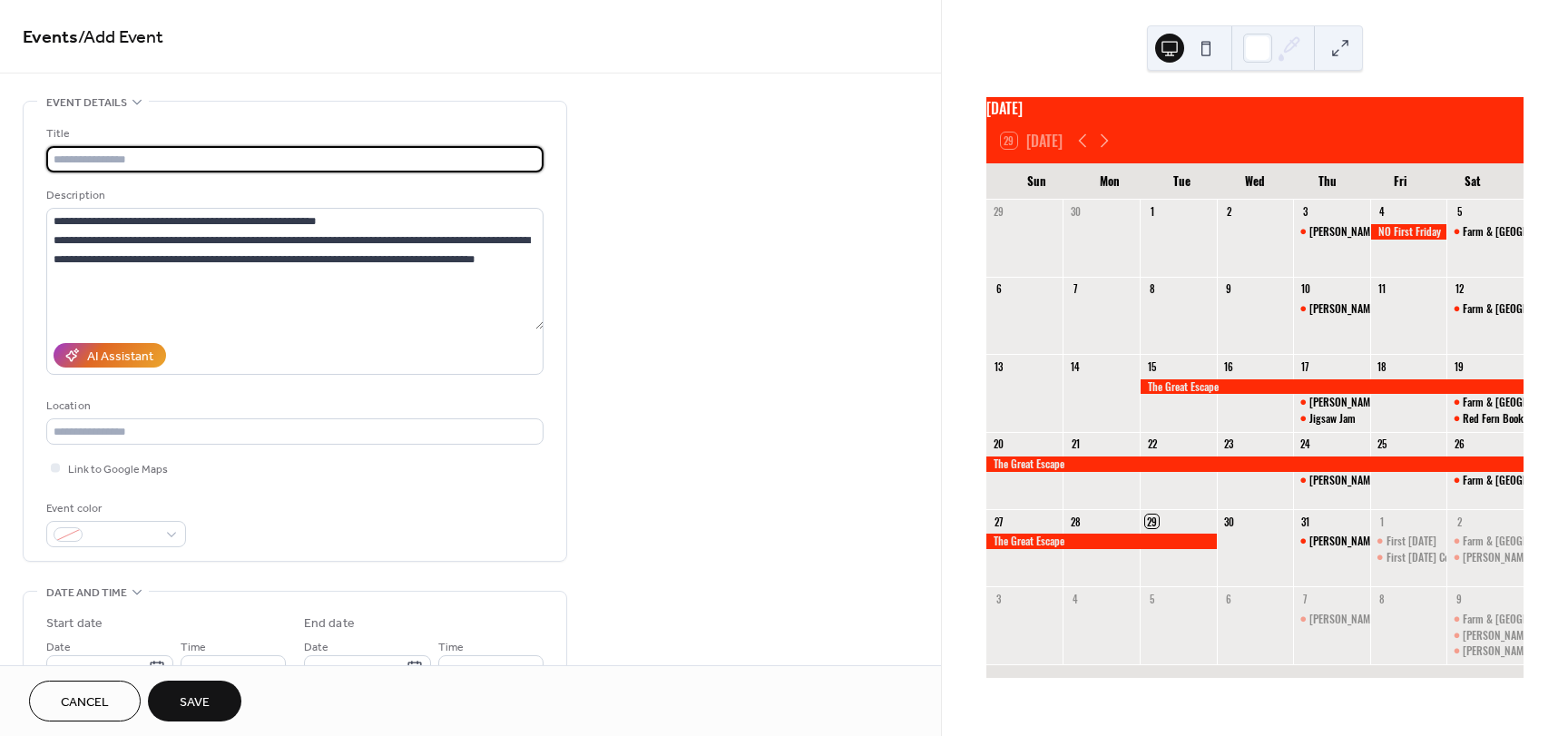 click at bounding box center (295, 159) 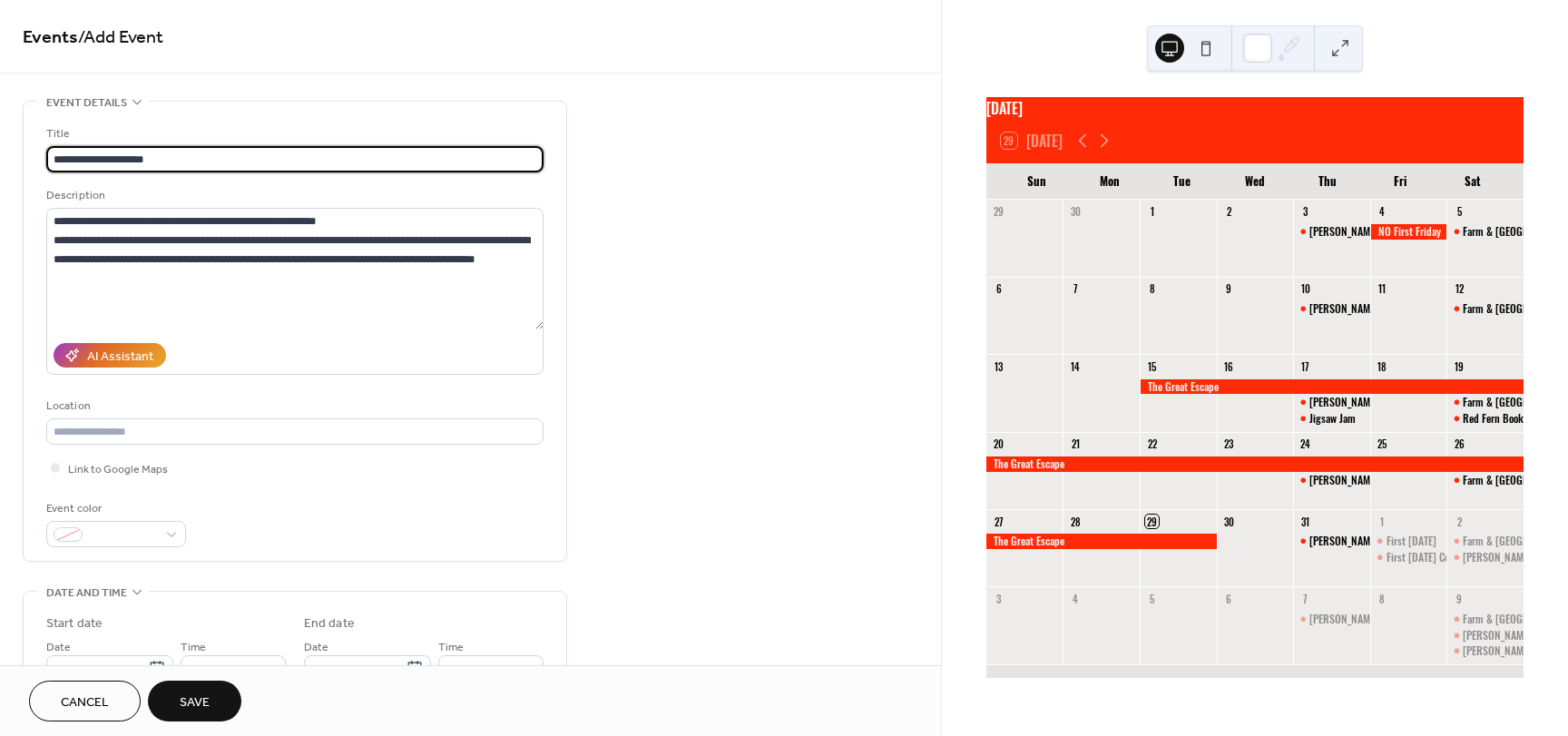 paste on "**********" 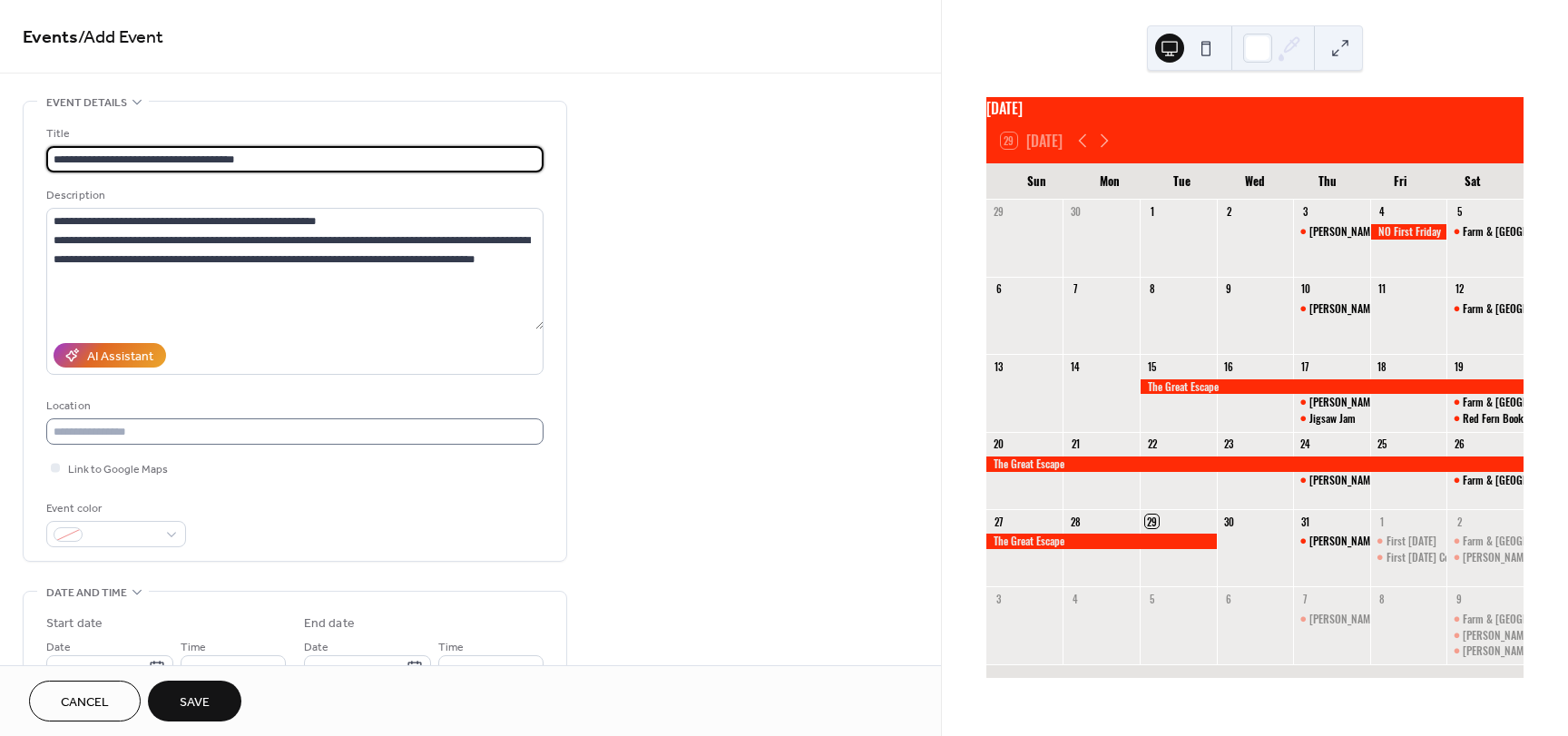 type on "**********" 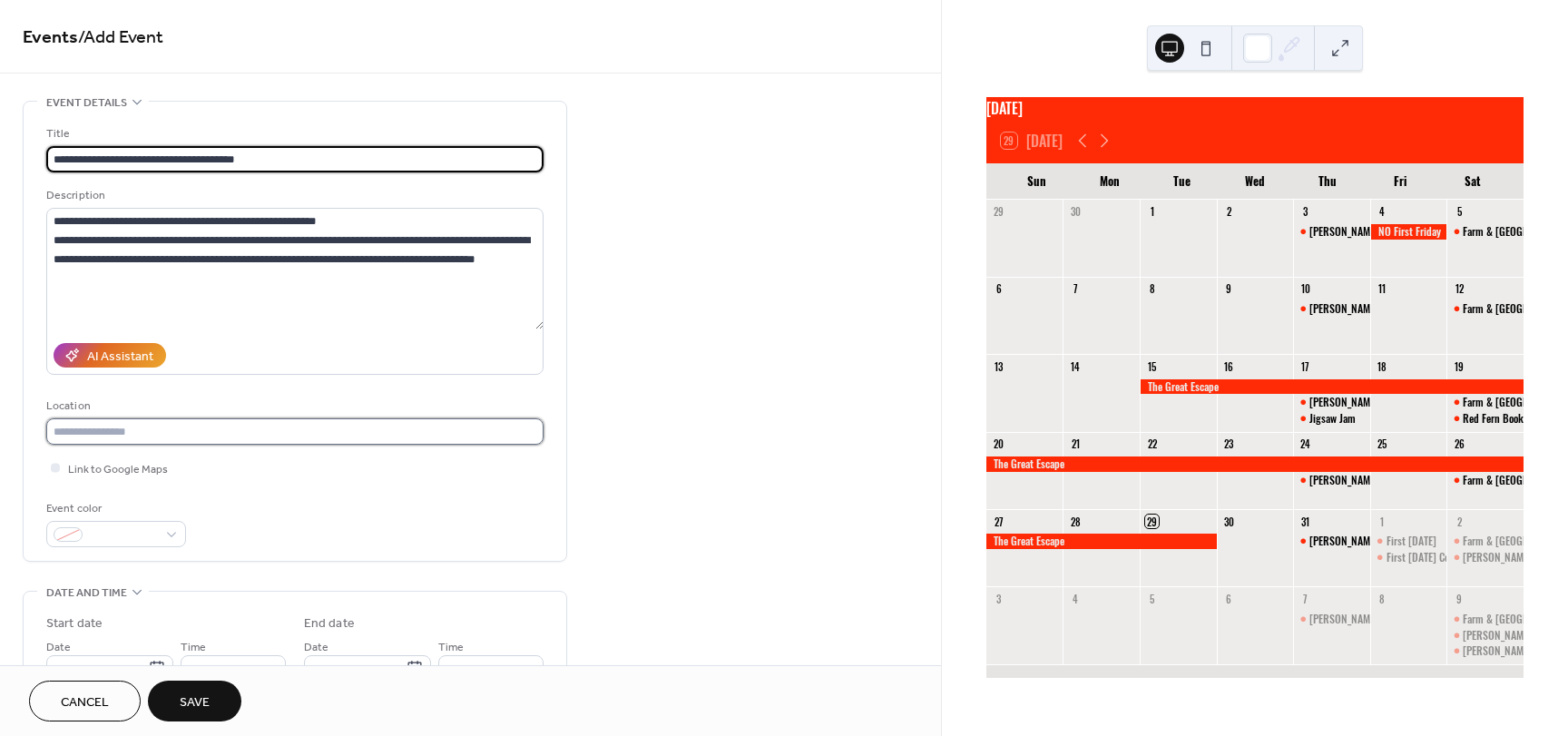 click at bounding box center (295, 431) 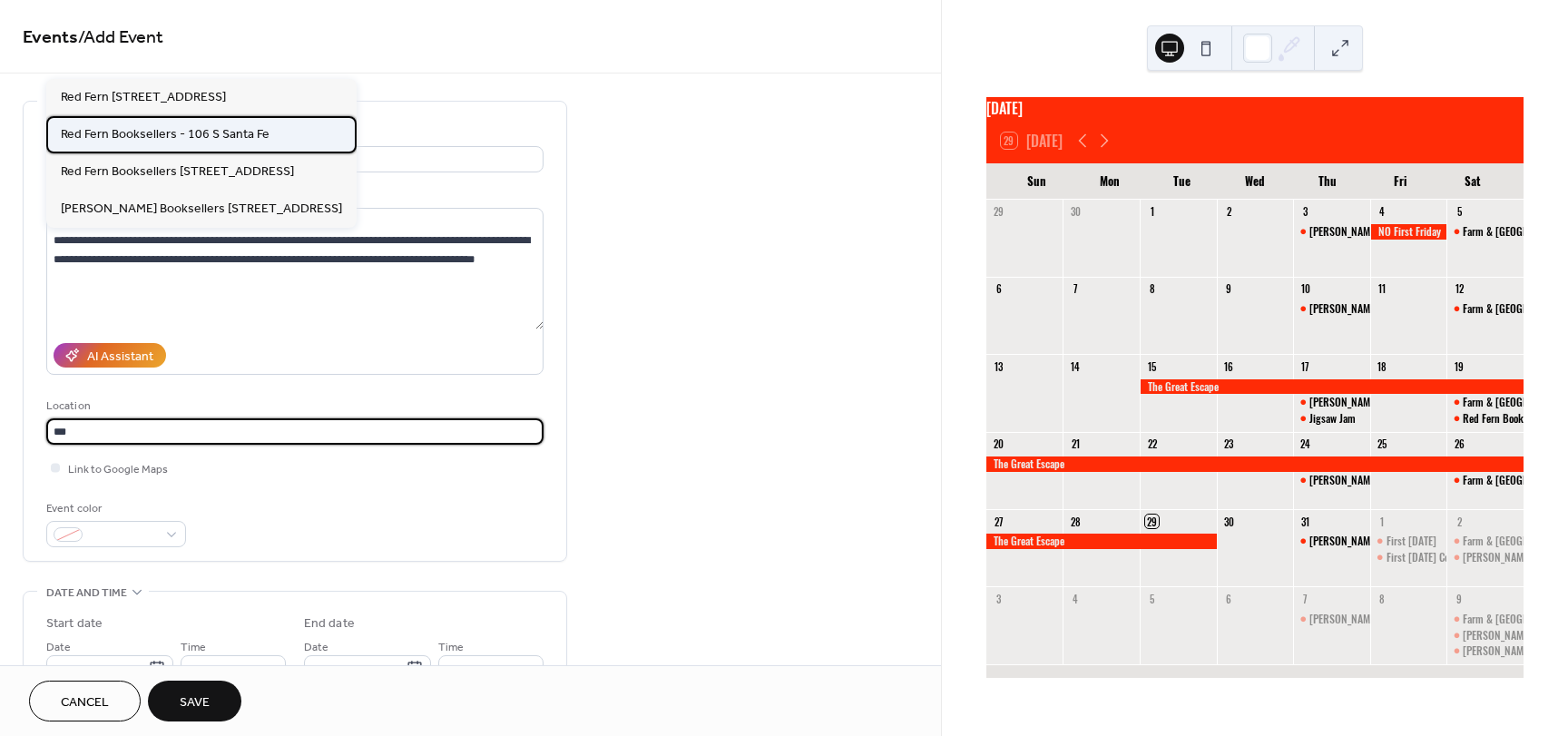 click on "Red Fern Booksellers - 106 S Santa Fe" at bounding box center [165, 134] 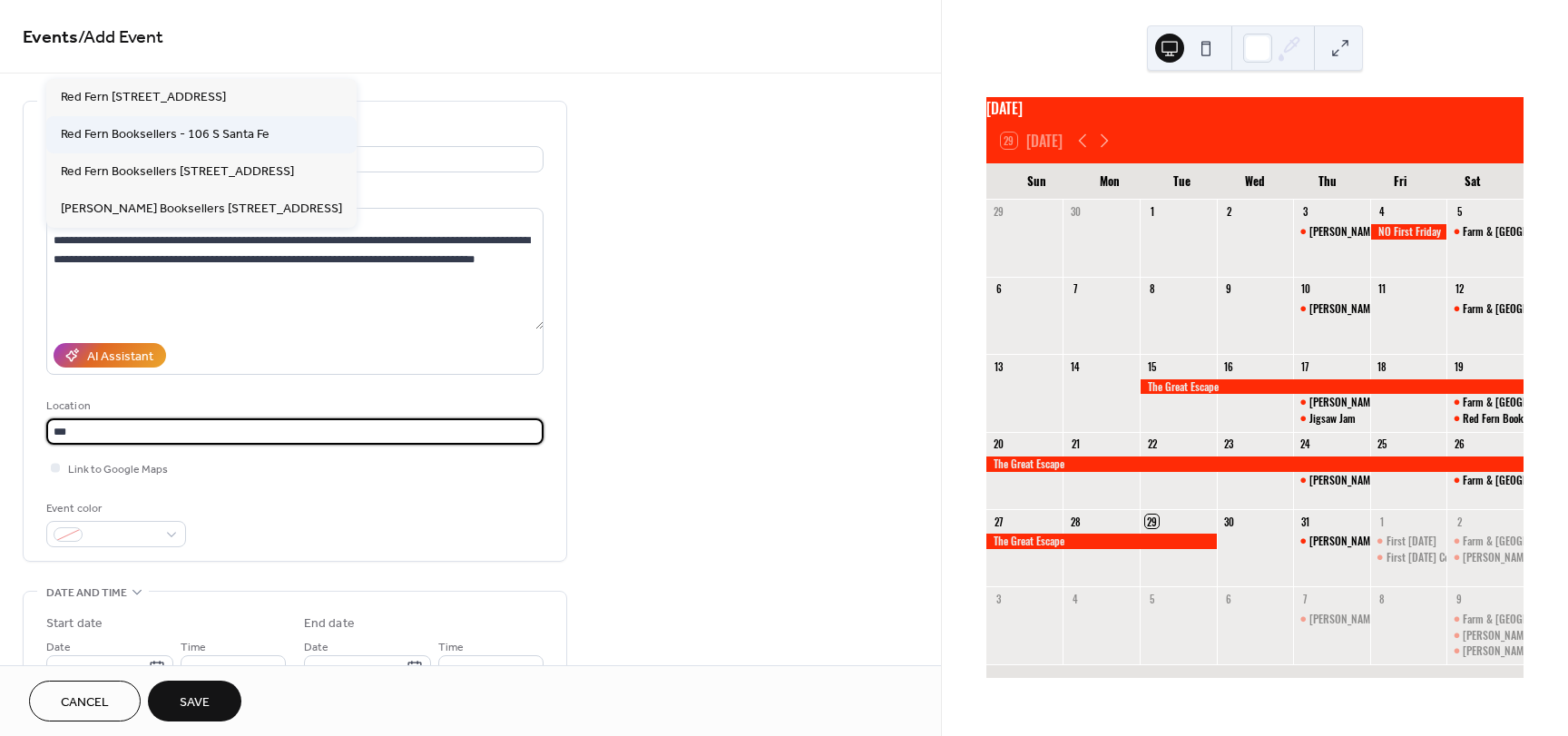 type on "**********" 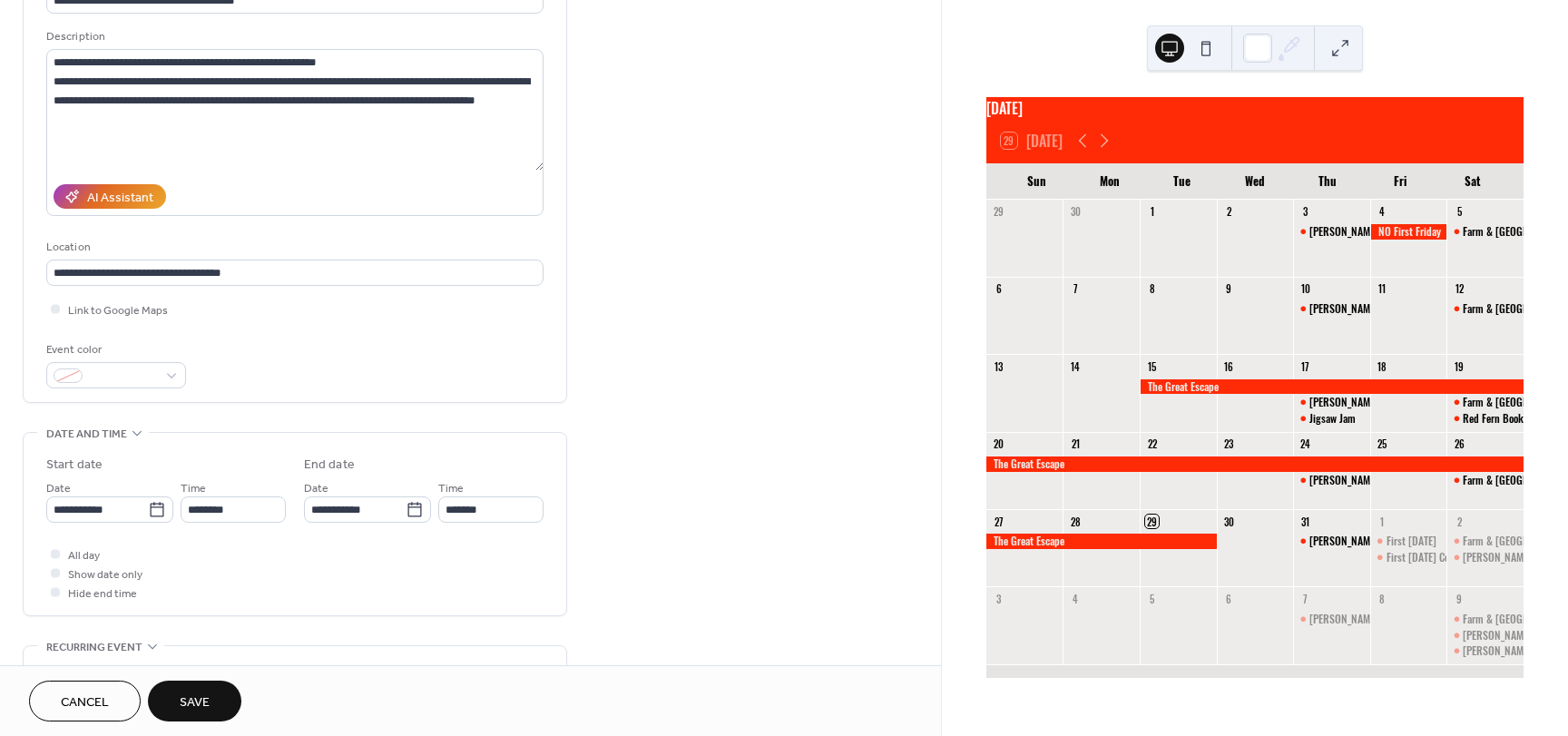 scroll, scrollTop: 272, scrollLeft: 0, axis: vertical 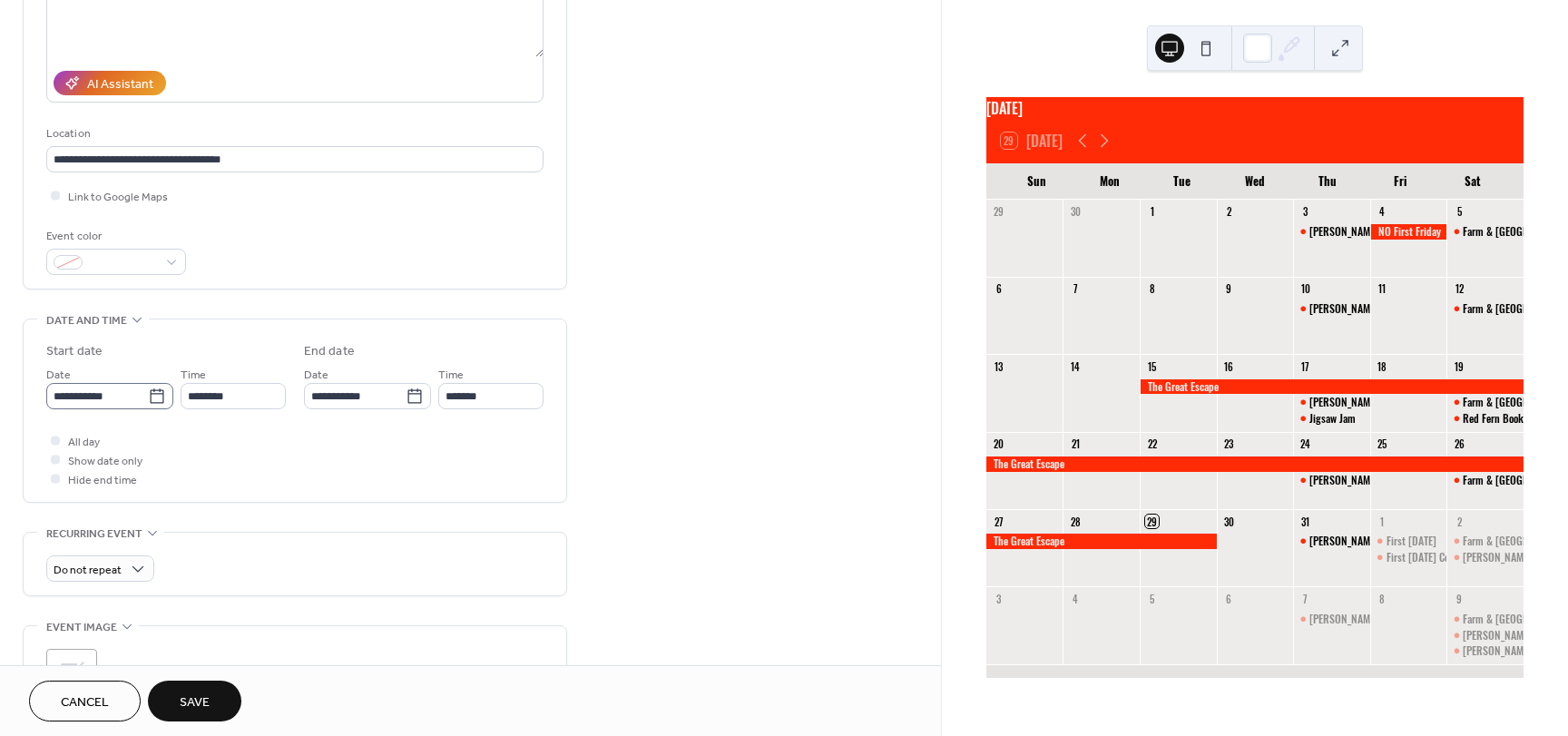 click 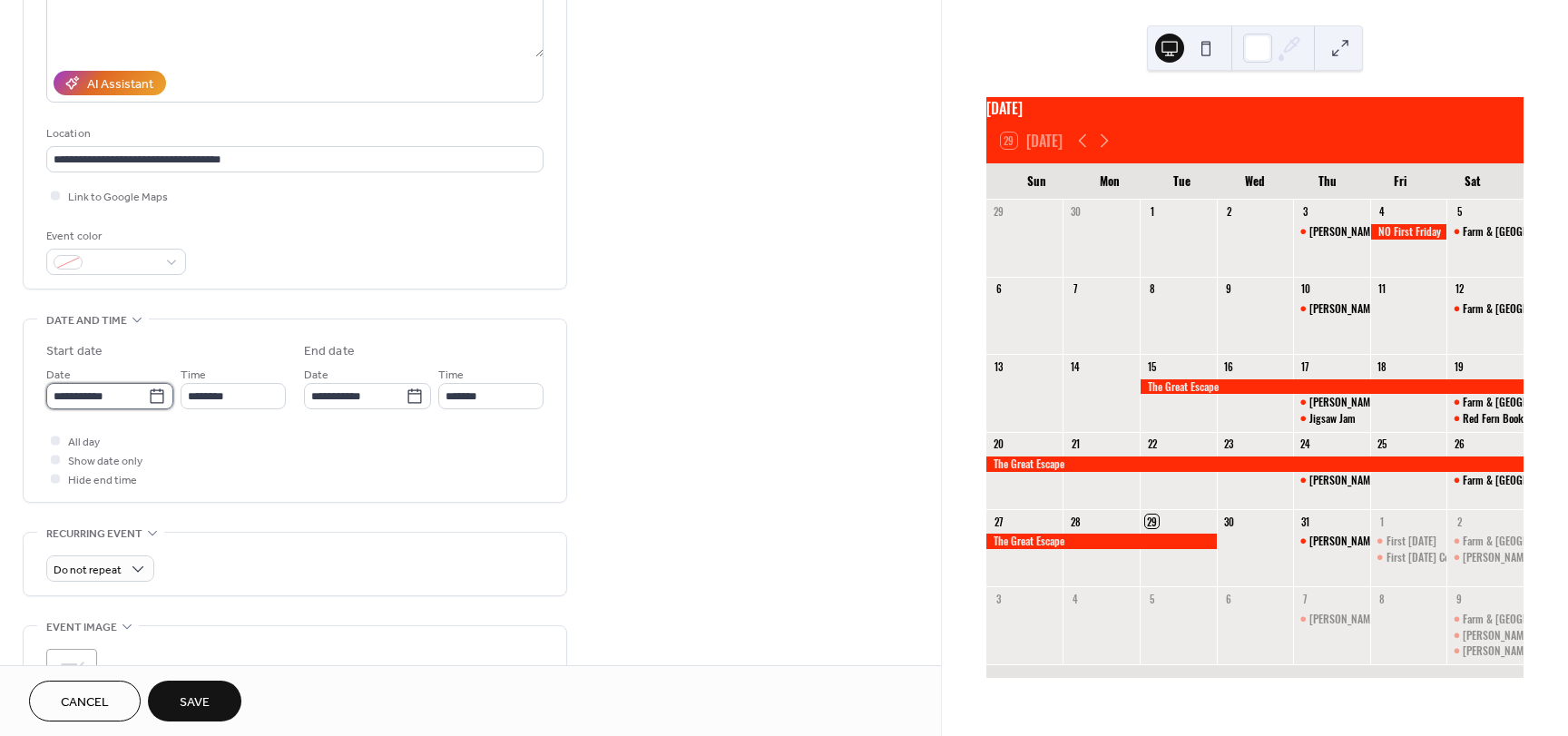 click on "**********" at bounding box center [97, 396] 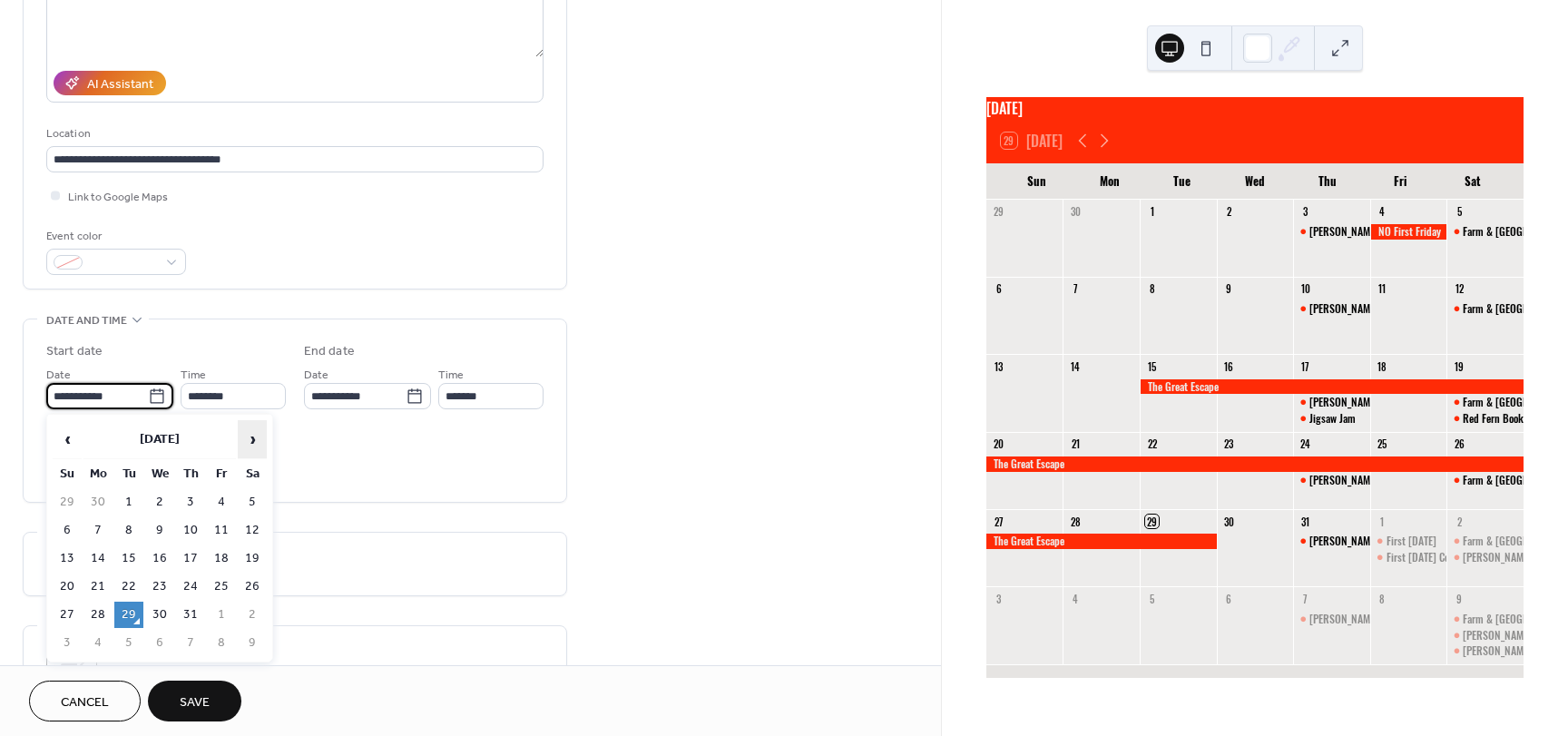 click on "›" at bounding box center [252, 439] 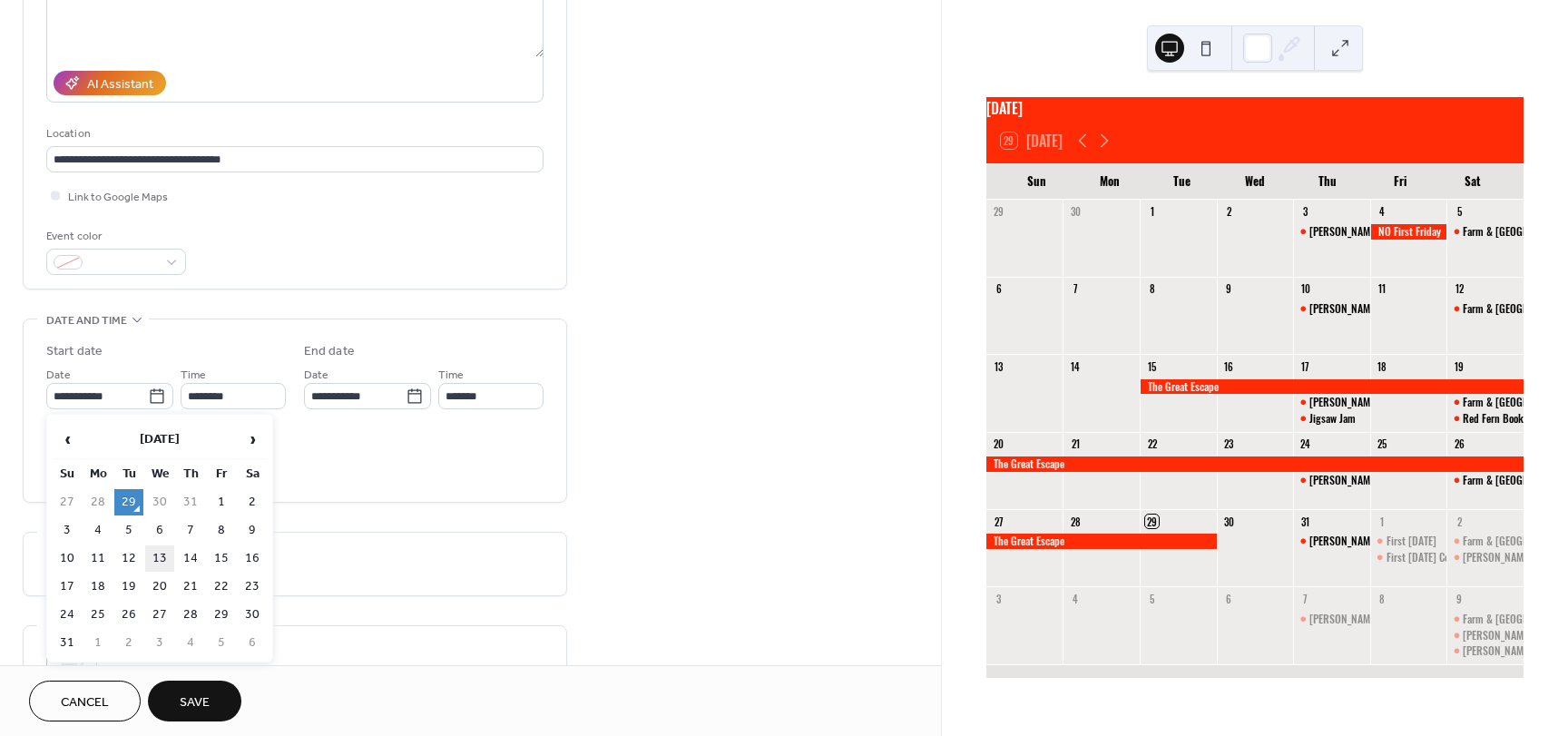 click on "13" at bounding box center (160, 558) 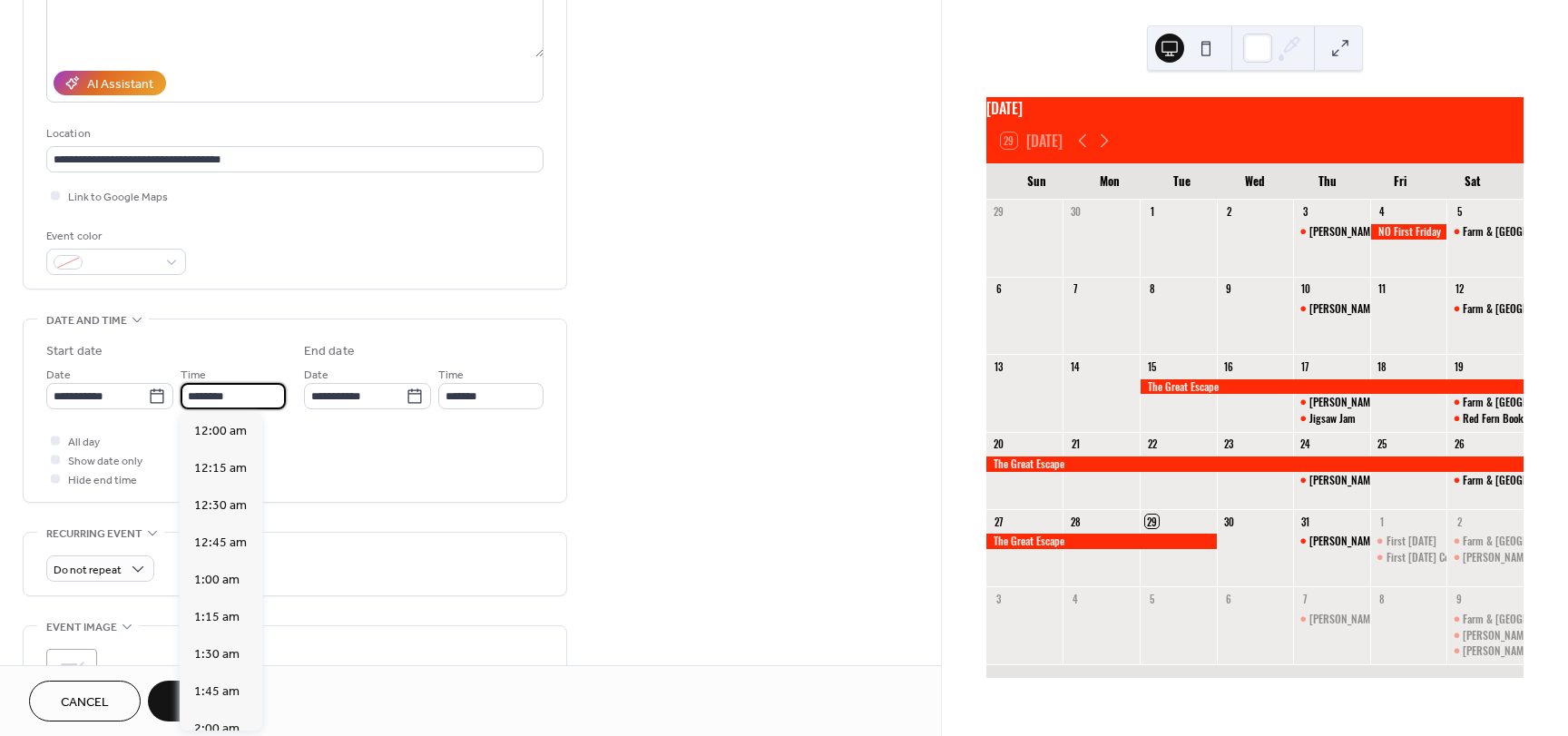 click on "********" at bounding box center (233, 396) 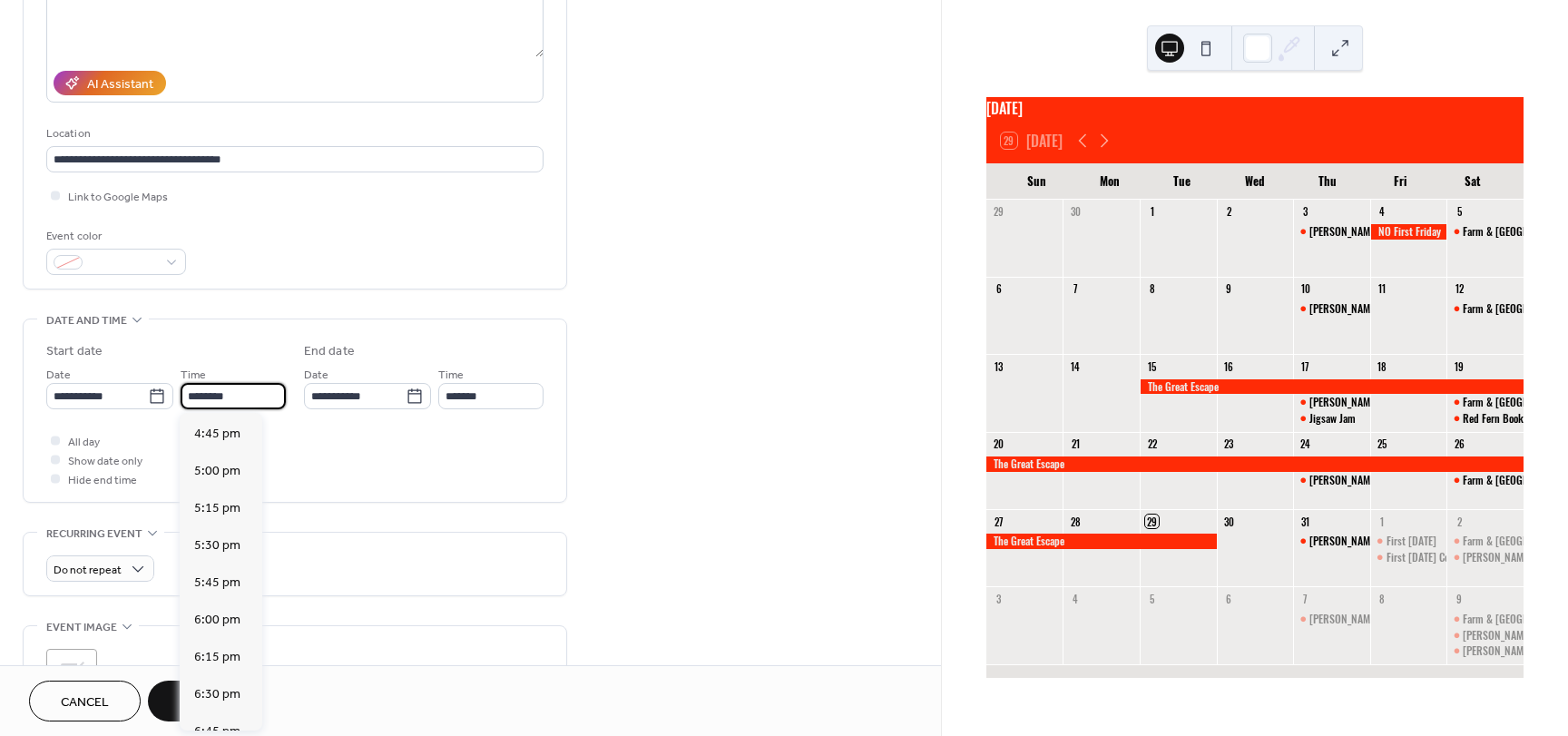 scroll, scrollTop: 2512, scrollLeft: 0, axis: vertical 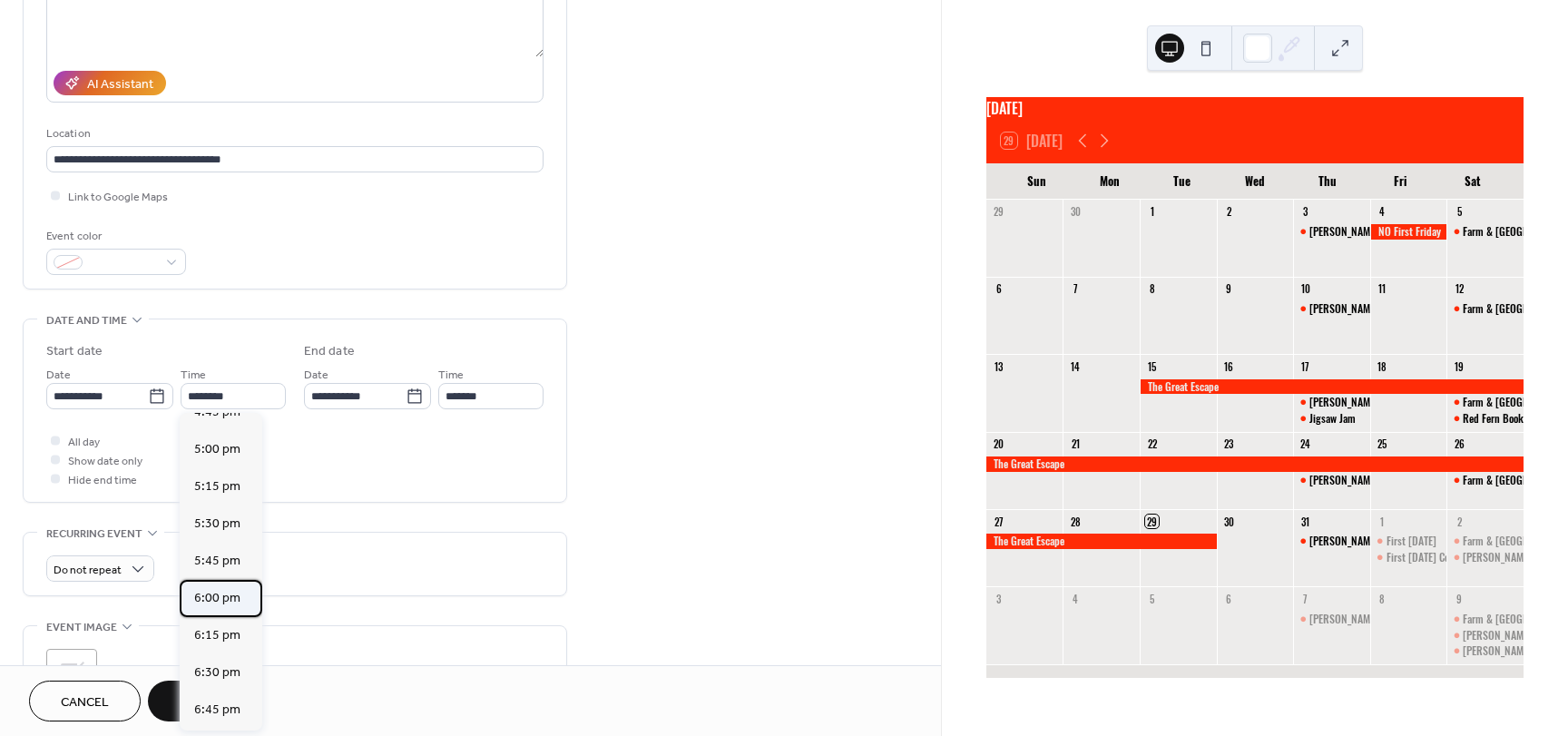 click on "6:00 pm" at bounding box center [217, 598] 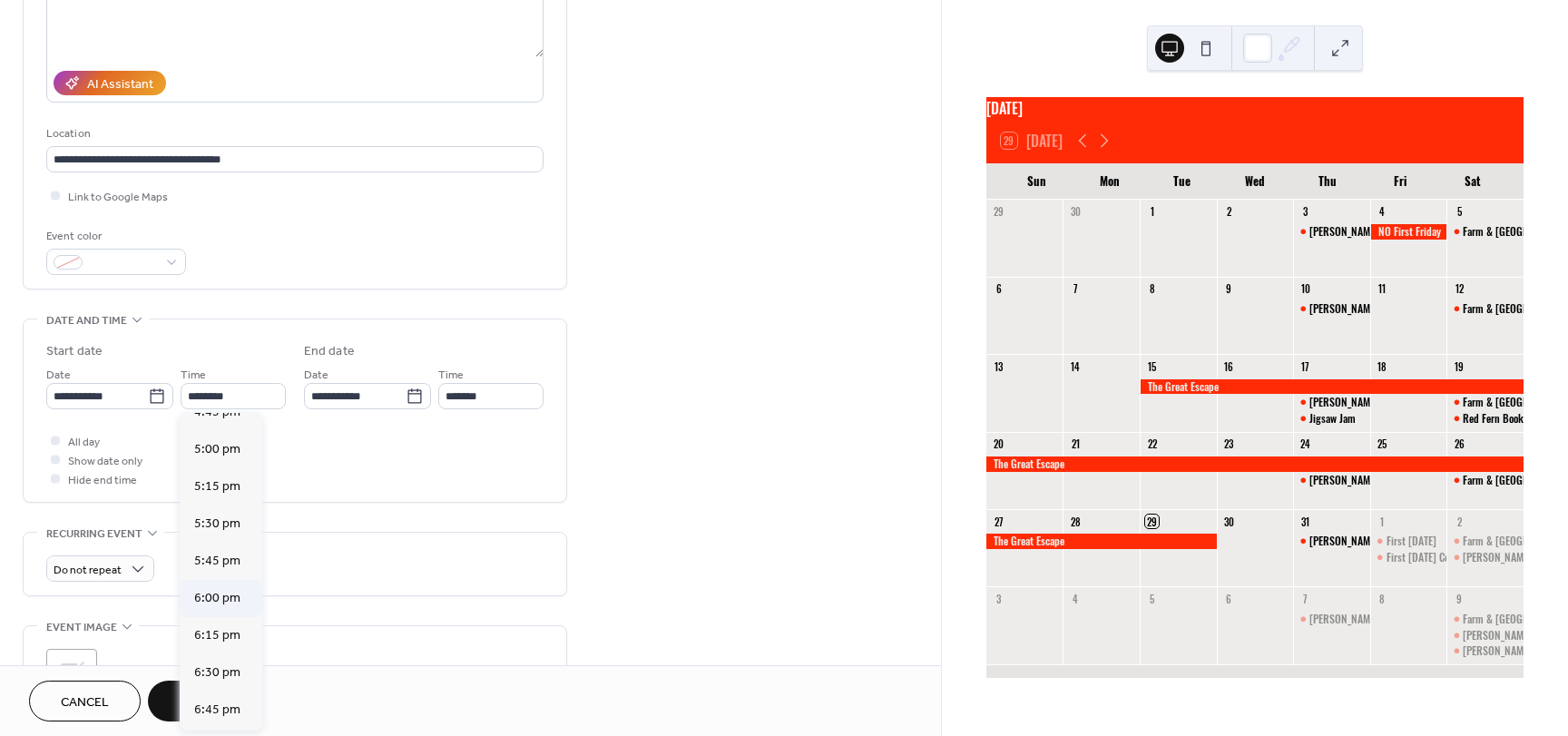 type on "*******" 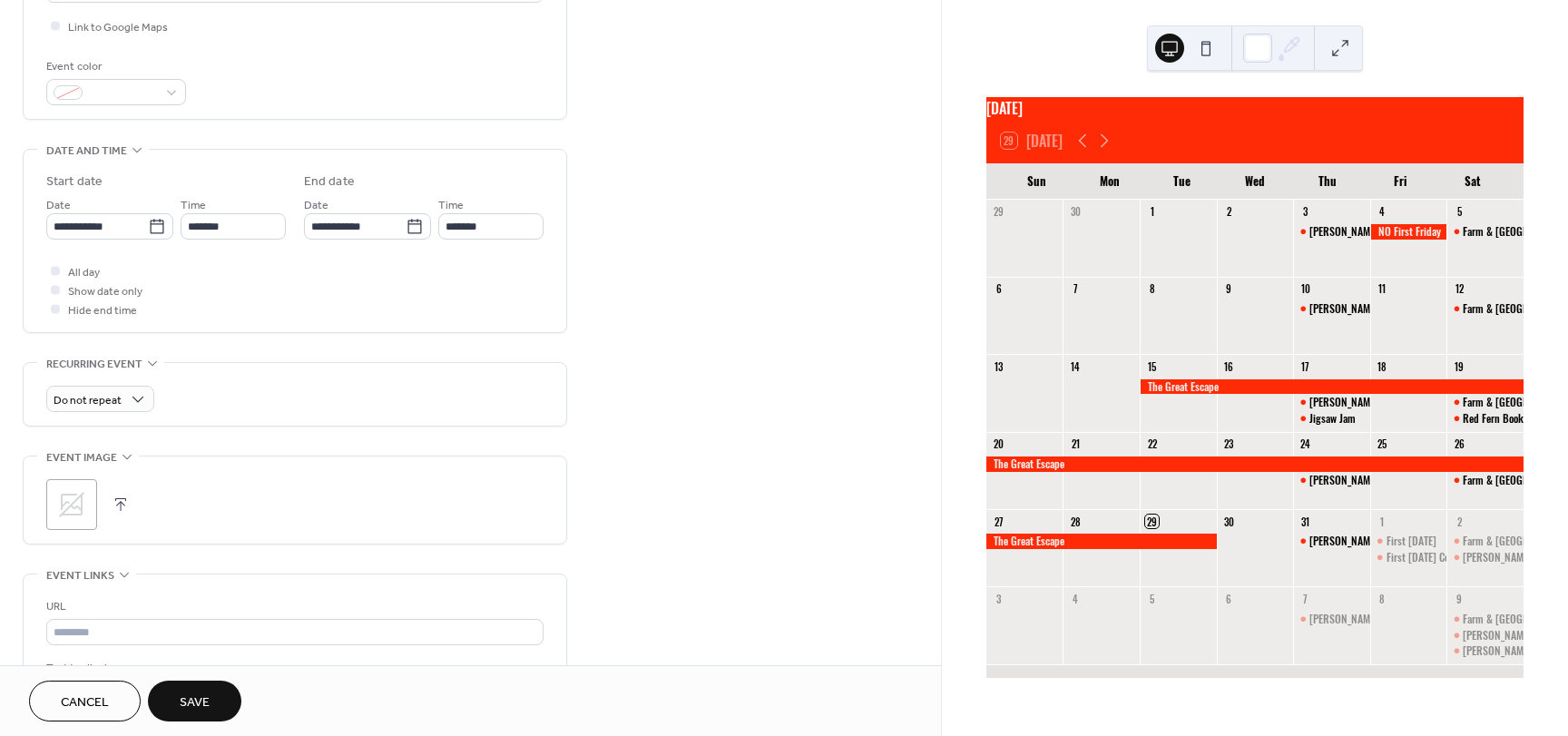 scroll, scrollTop: 454, scrollLeft: 0, axis: vertical 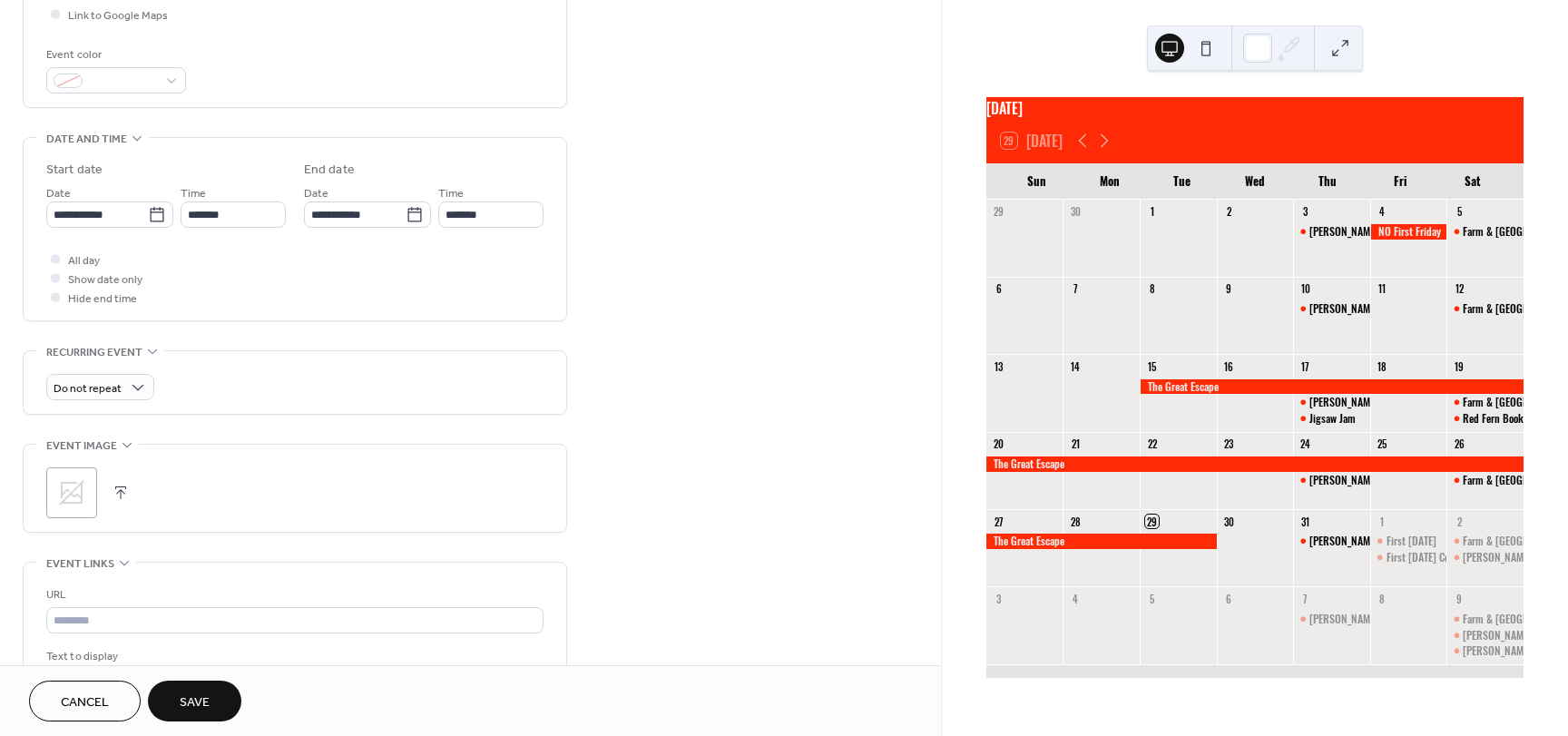 click 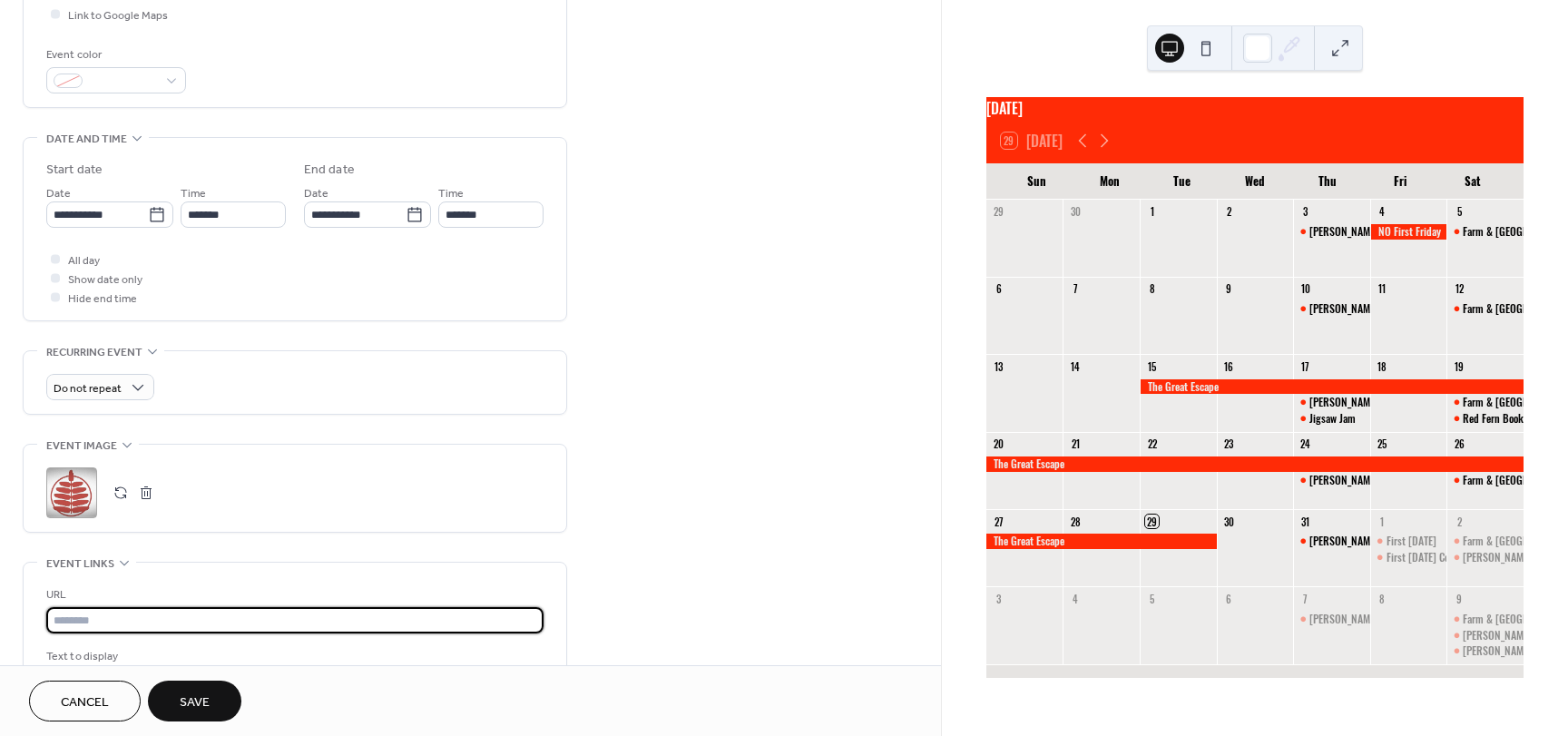 paste on "**********" 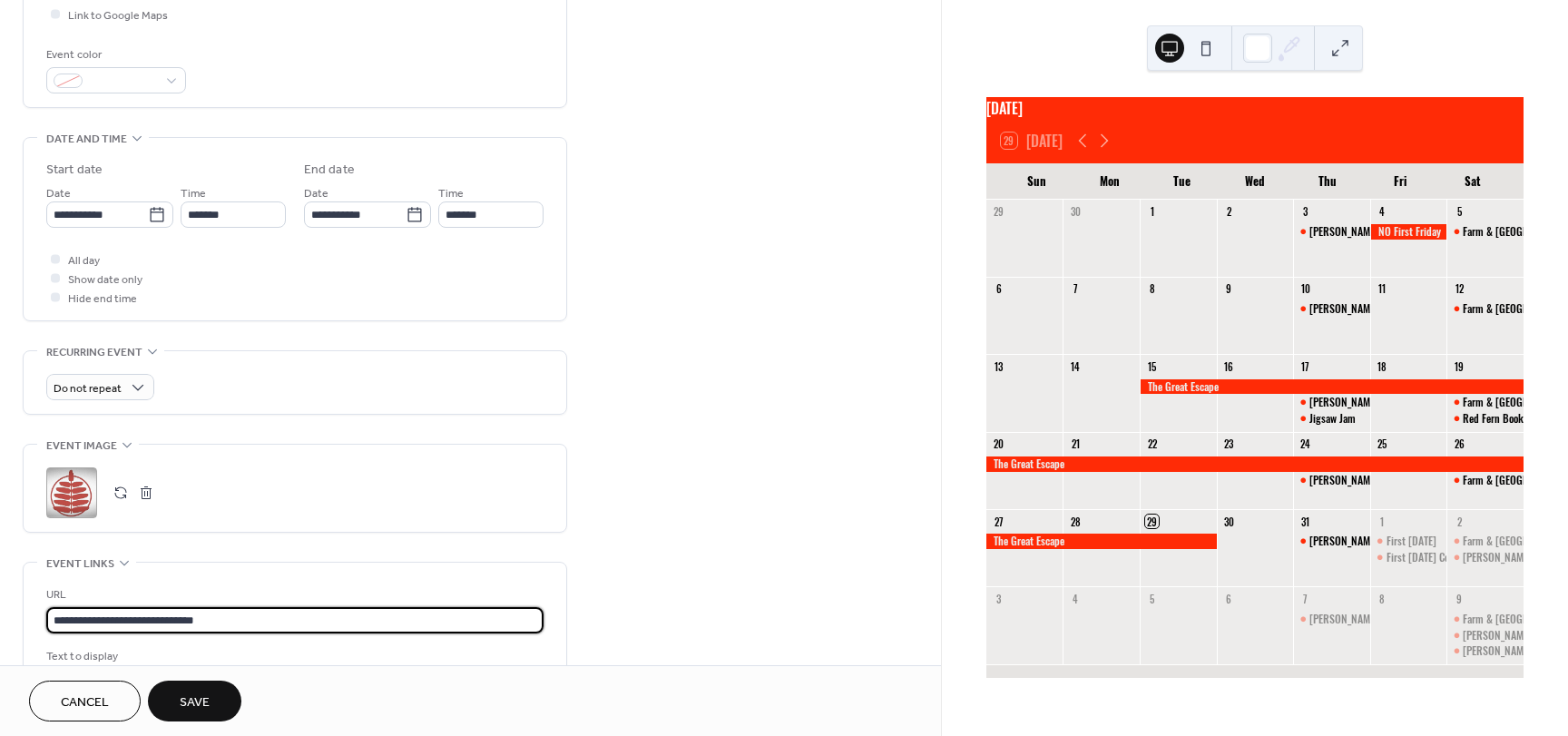 type on "**********" 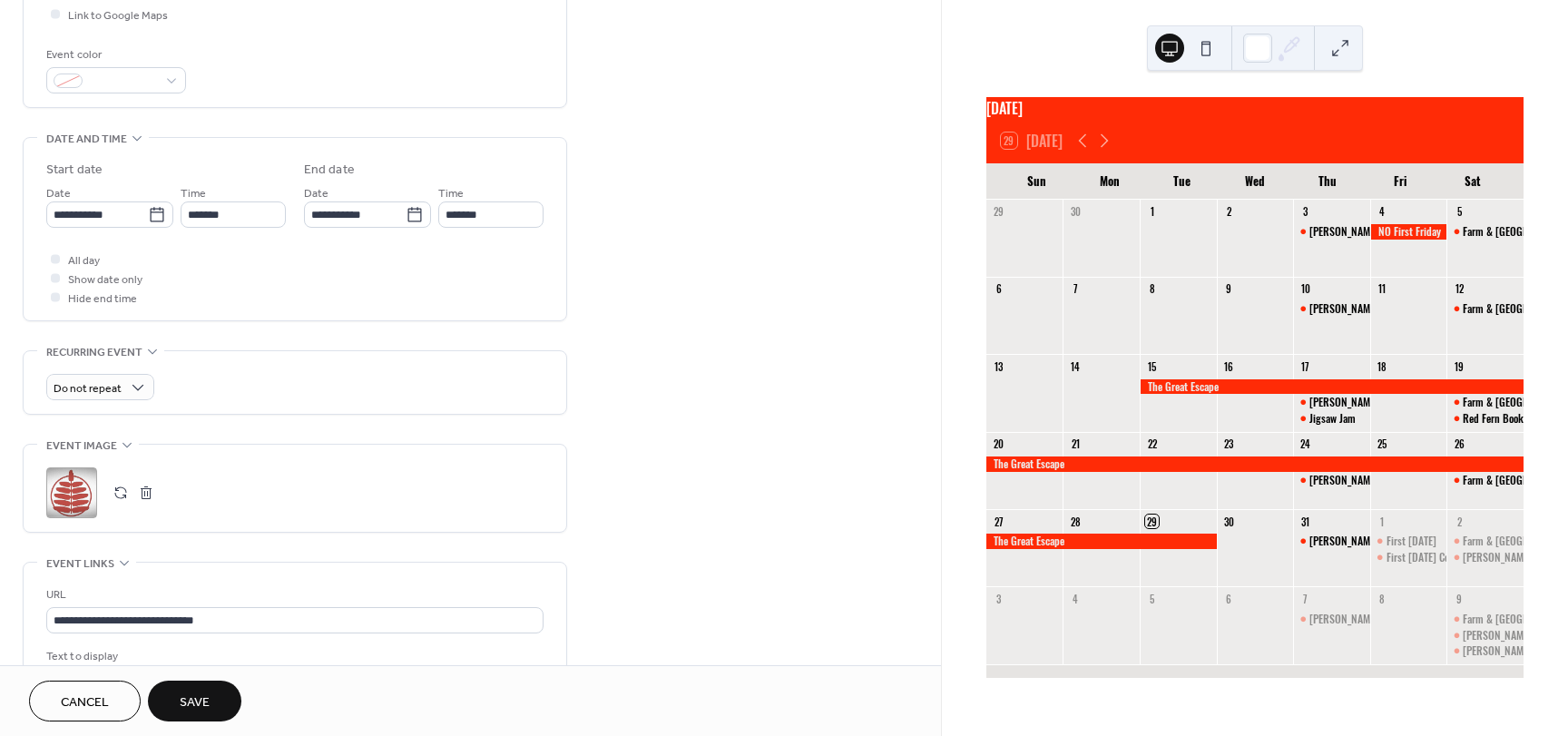 click on "Save" at bounding box center [194, 702] 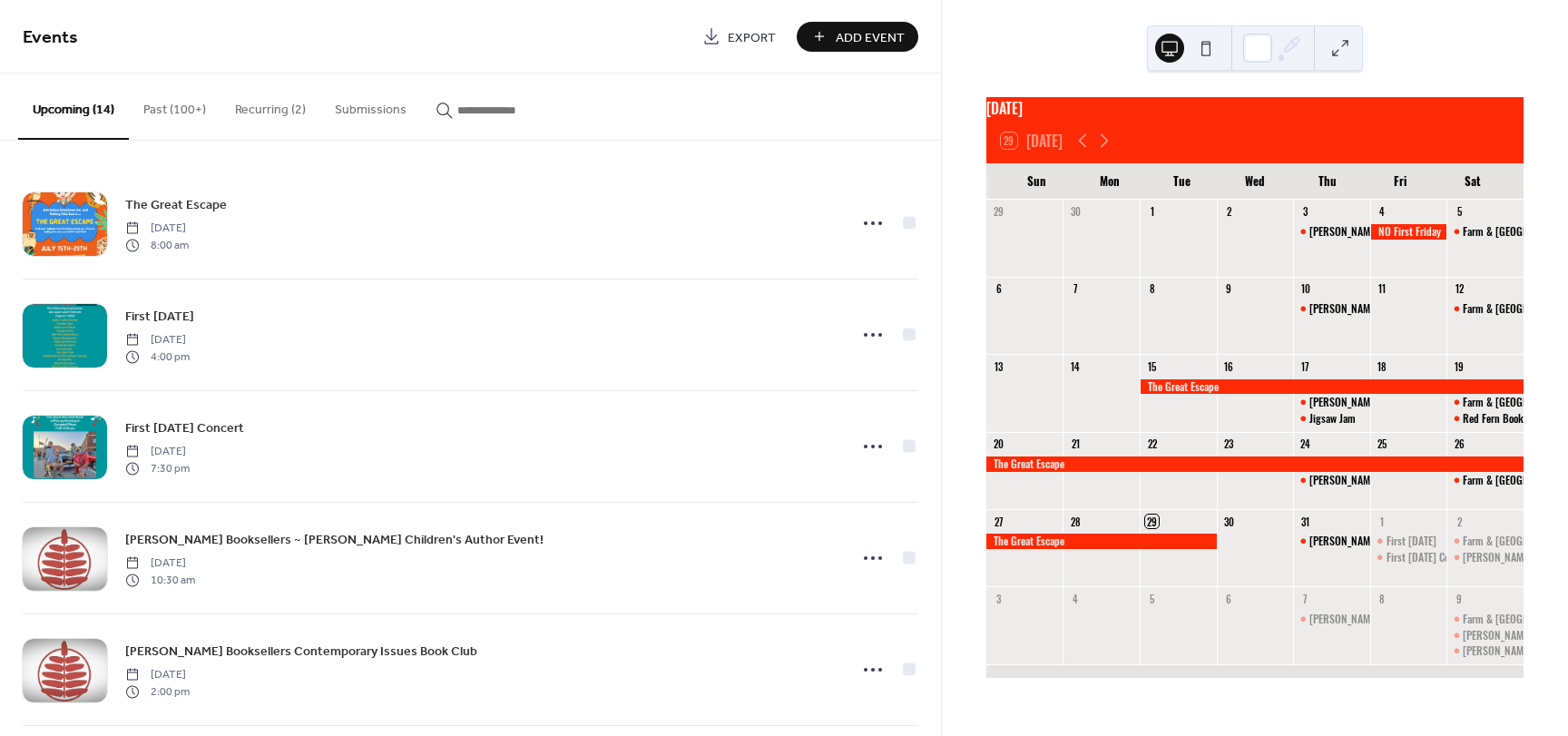 click on "Add Event" at bounding box center (870, 37) 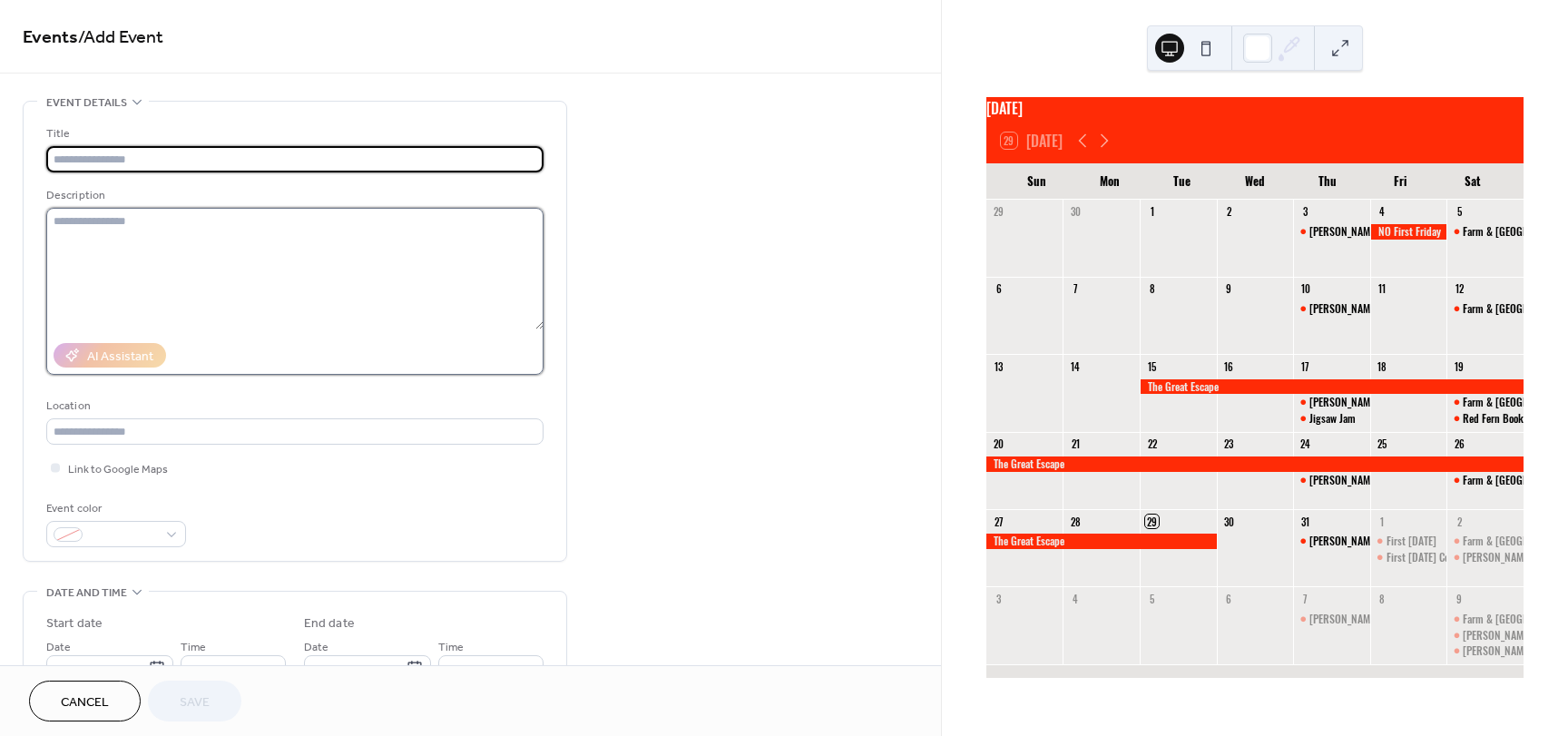 click at bounding box center (295, 269) 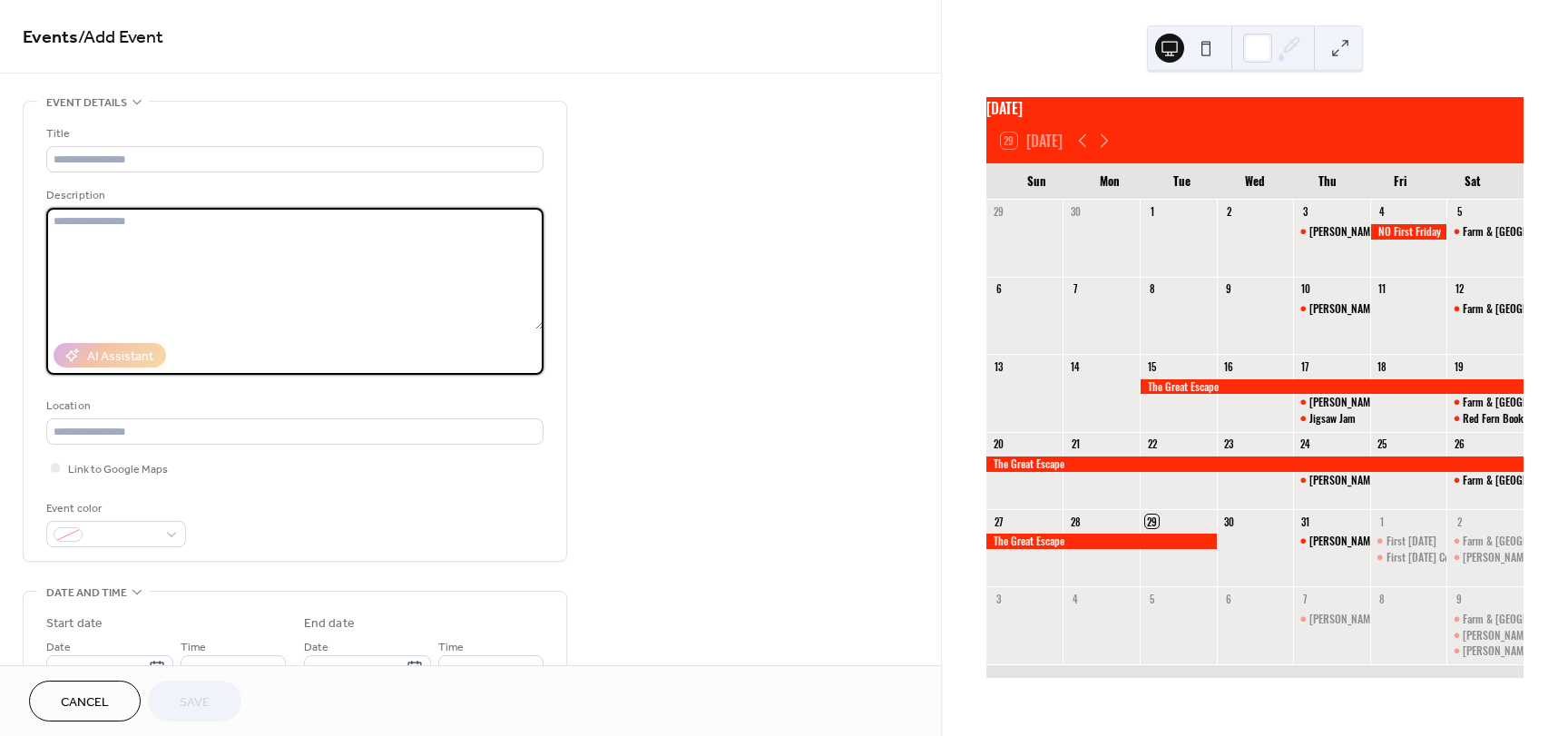 paste on "**********" 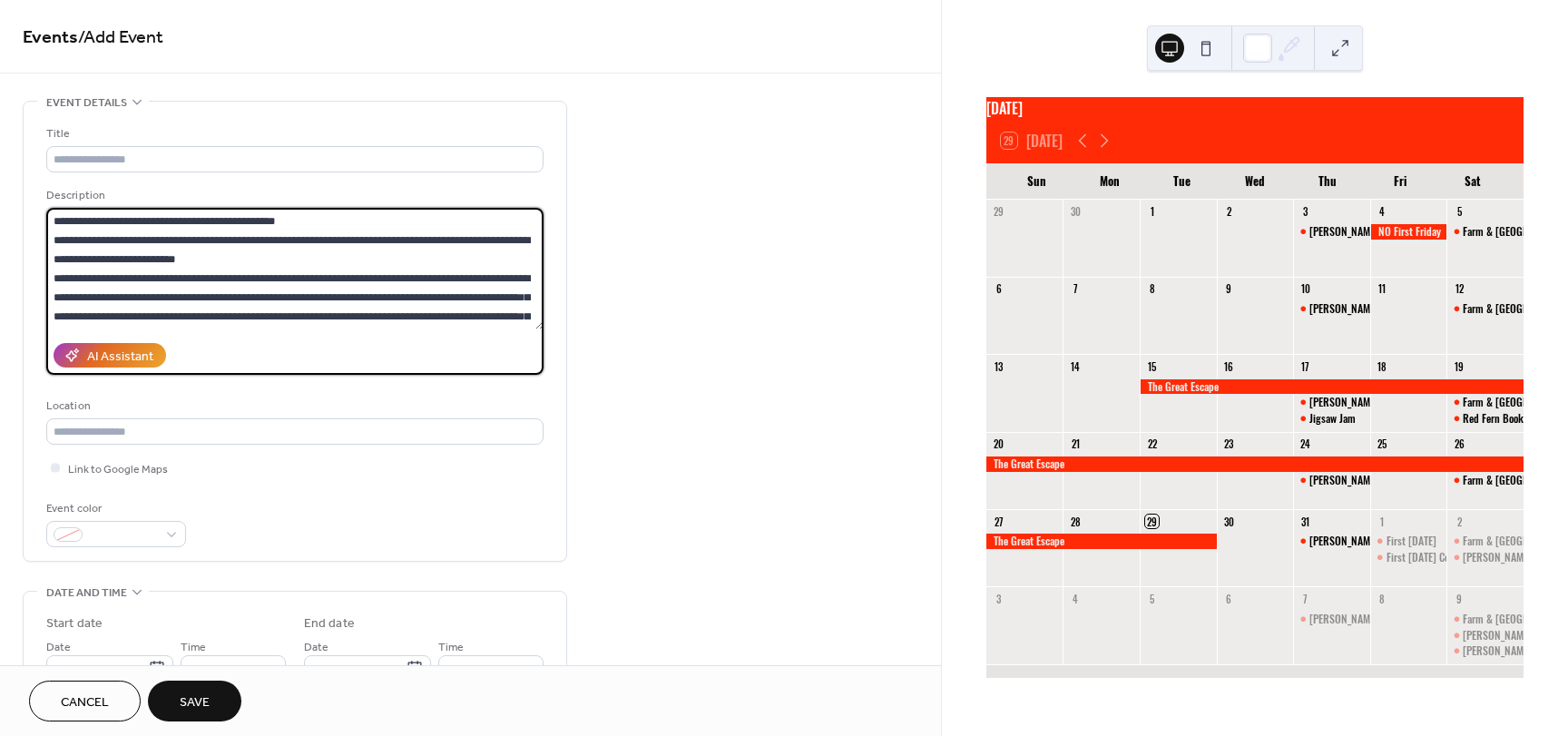 scroll, scrollTop: 245, scrollLeft: 0, axis: vertical 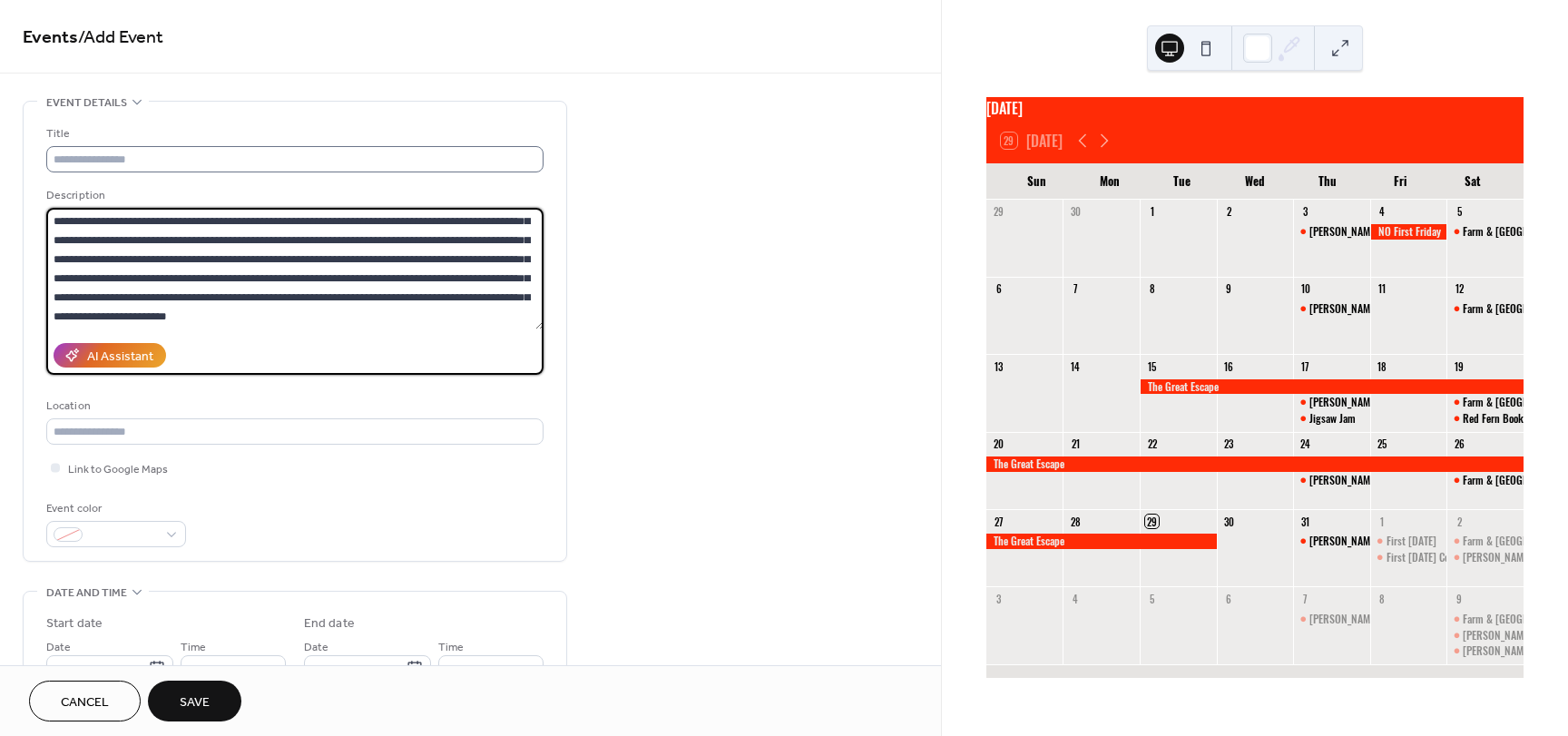 type on "**********" 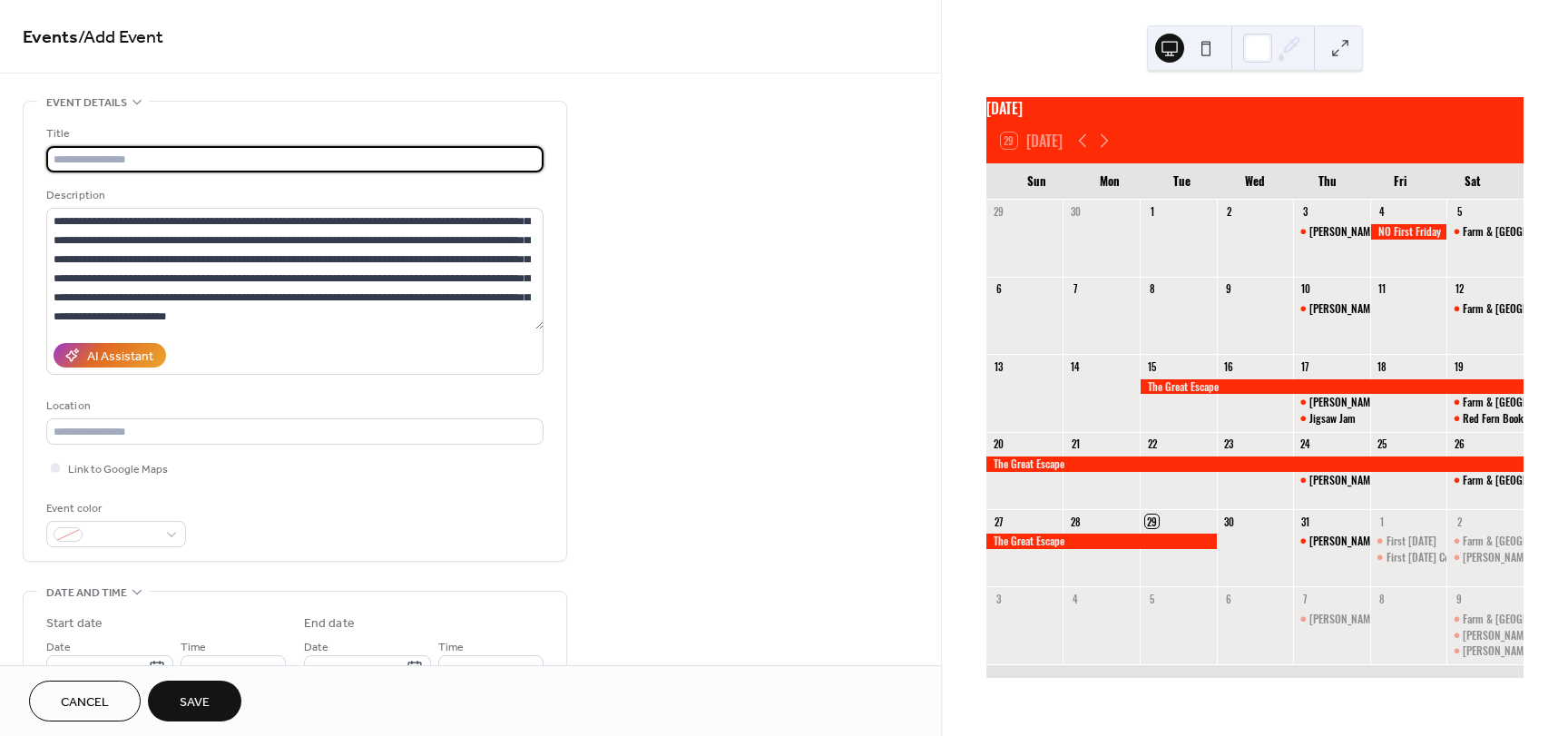 click at bounding box center (295, 159) 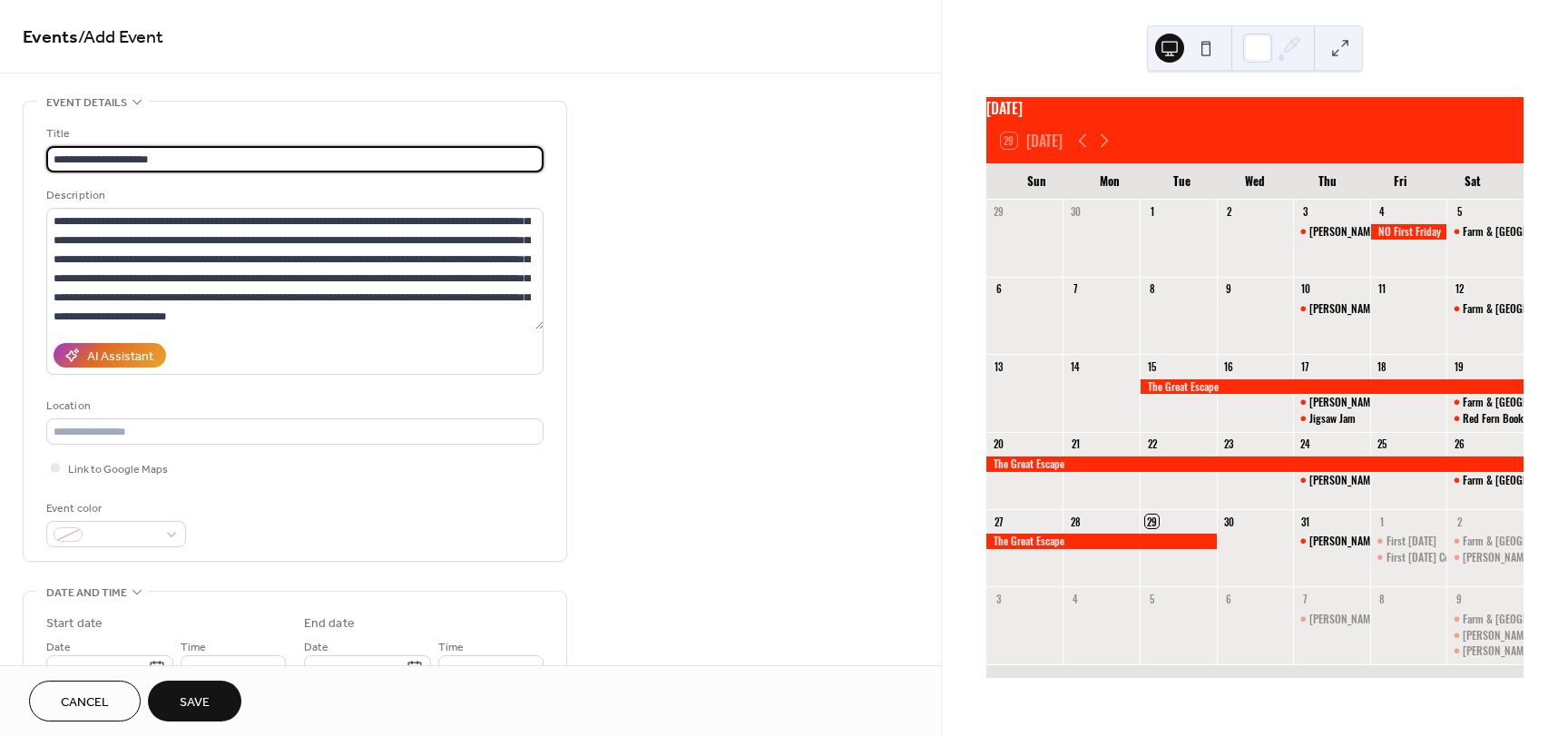 paste on "**********" 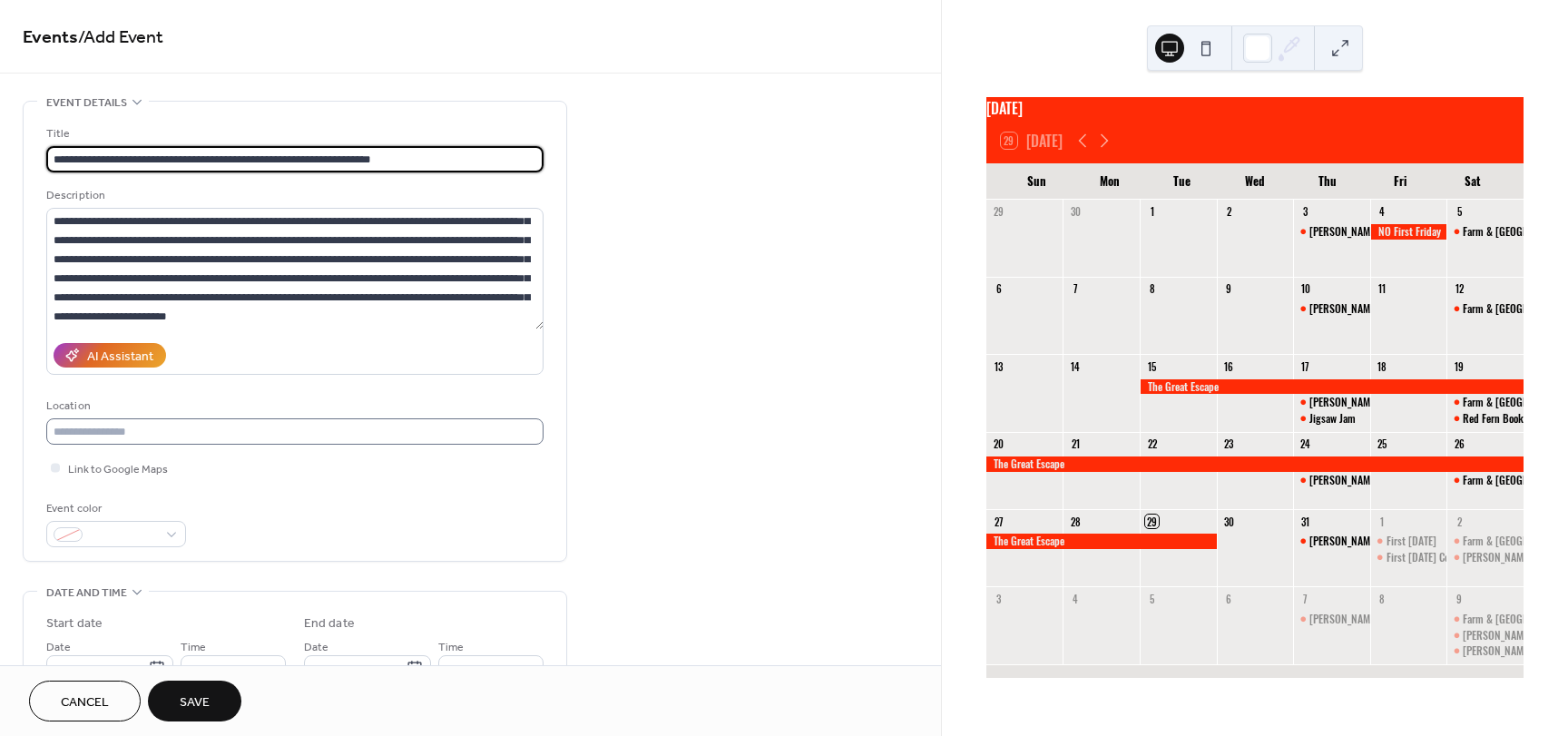 type on "**********" 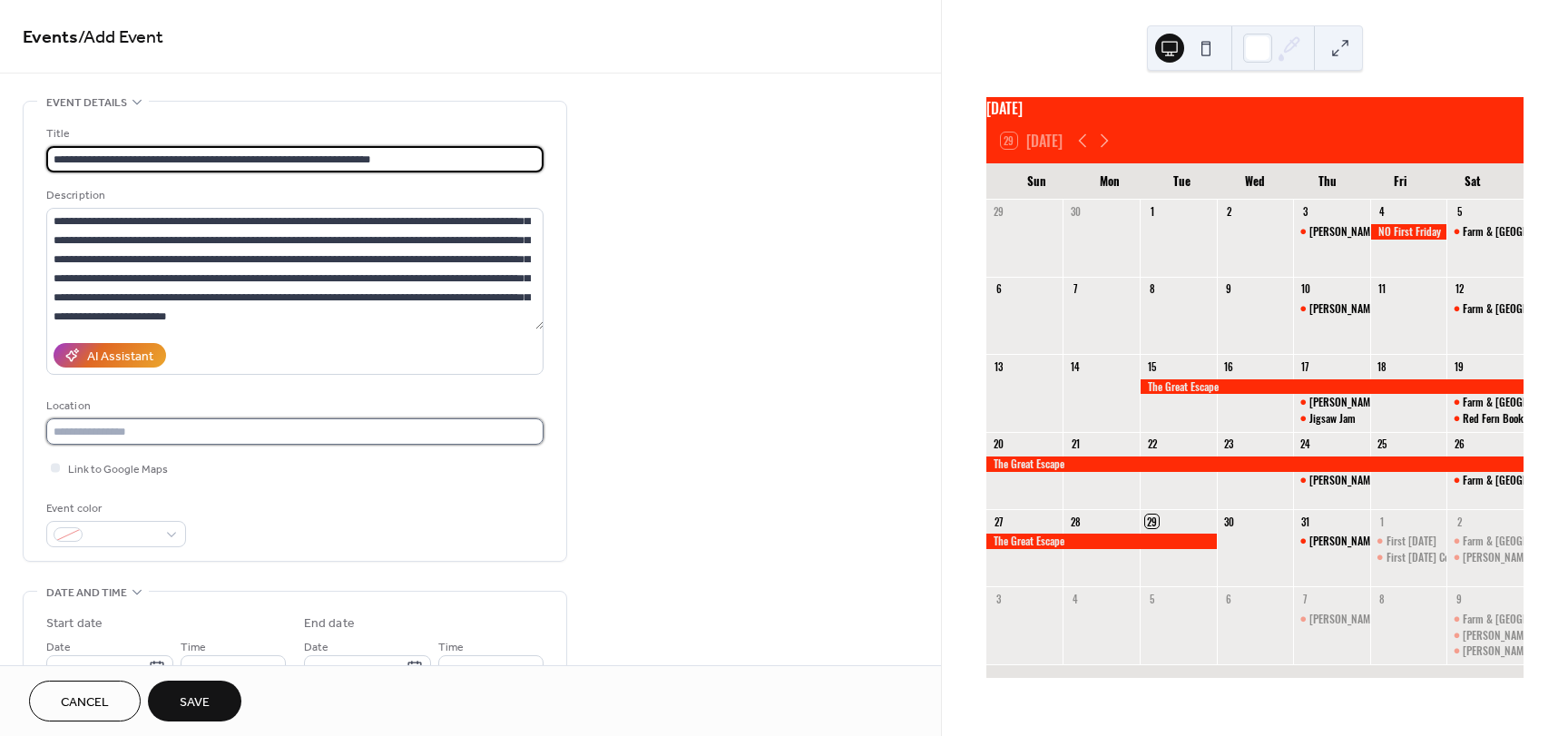 click at bounding box center (295, 431) 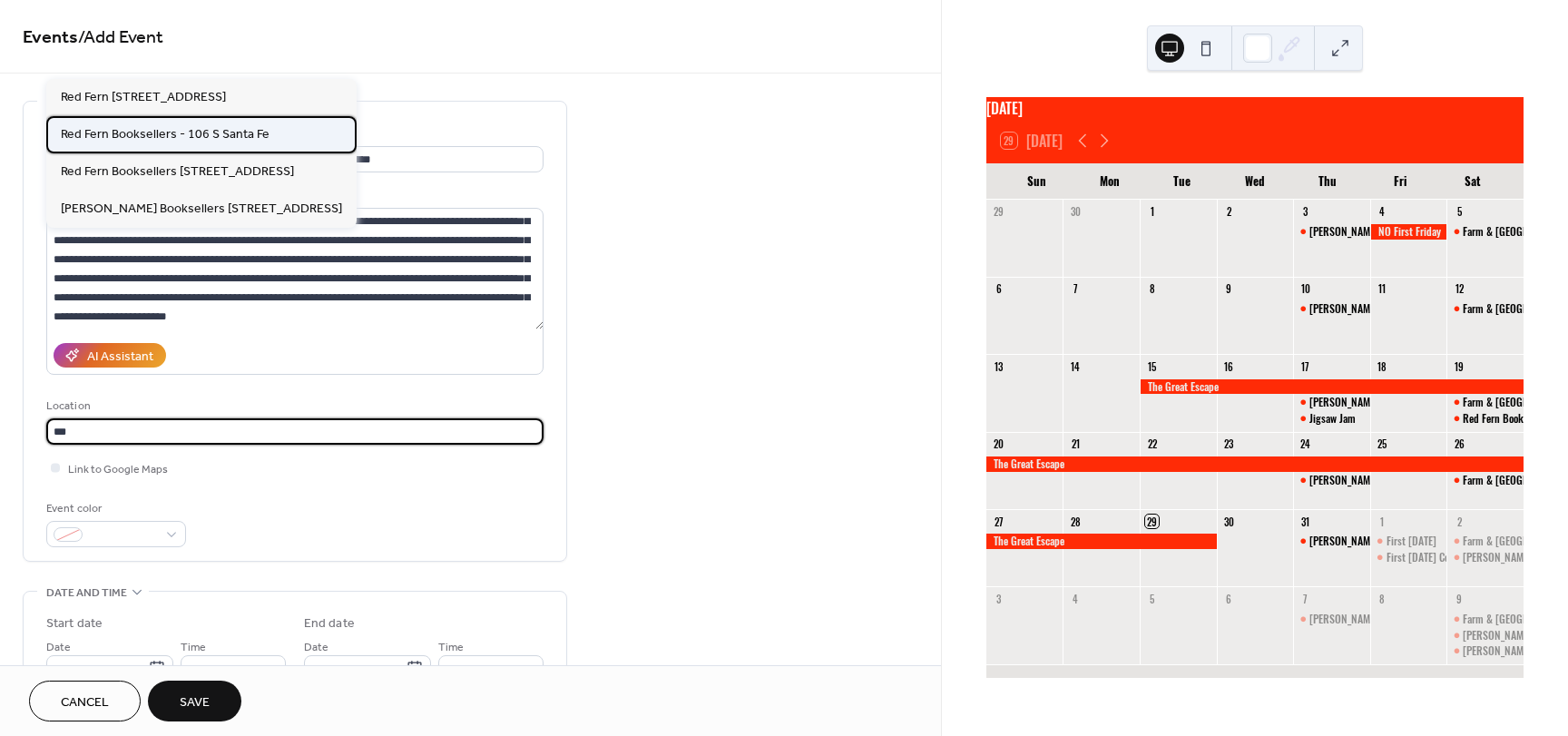 click on "Red Fern Booksellers - 106 S Santa Fe" at bounding box center (165, 134) 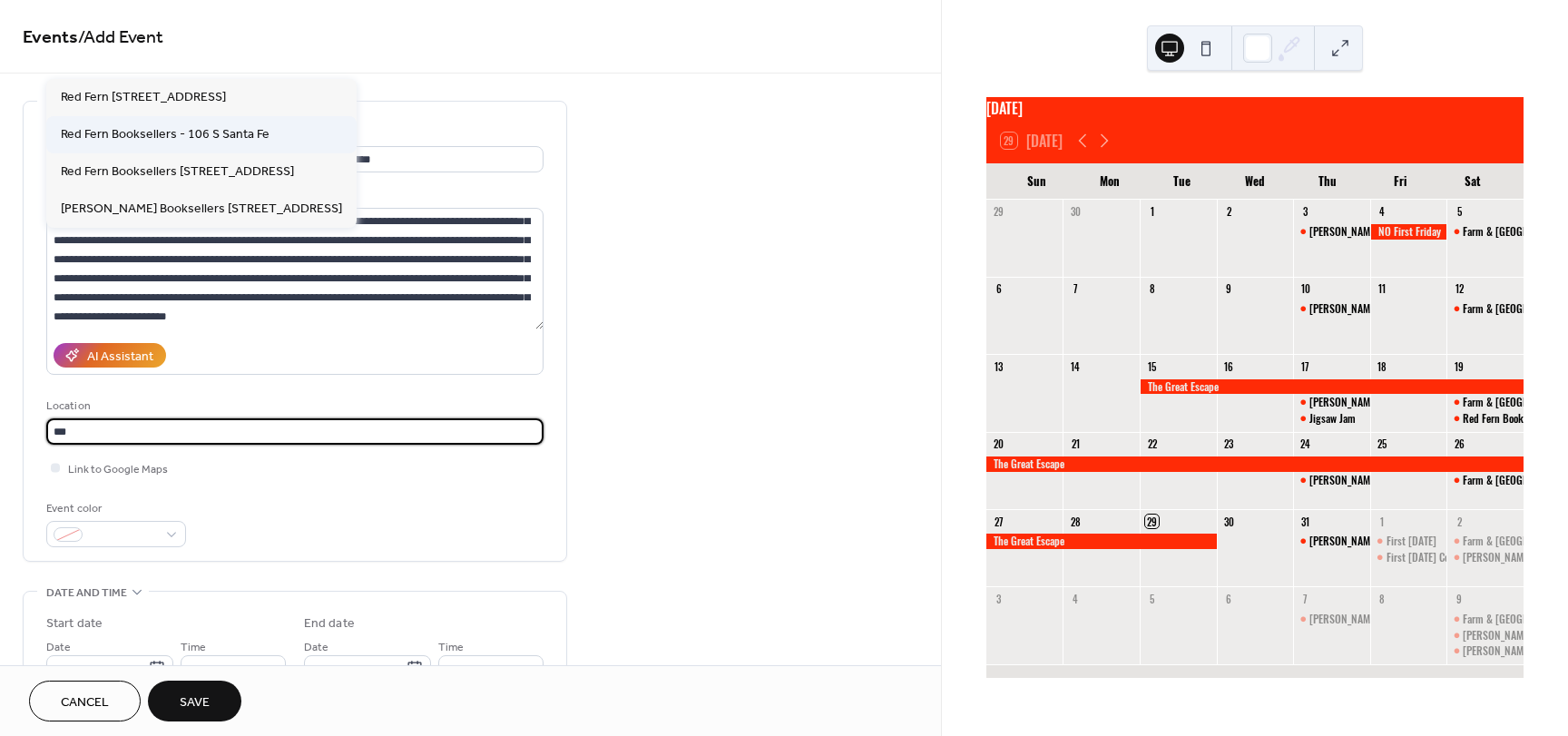 type on "**********" 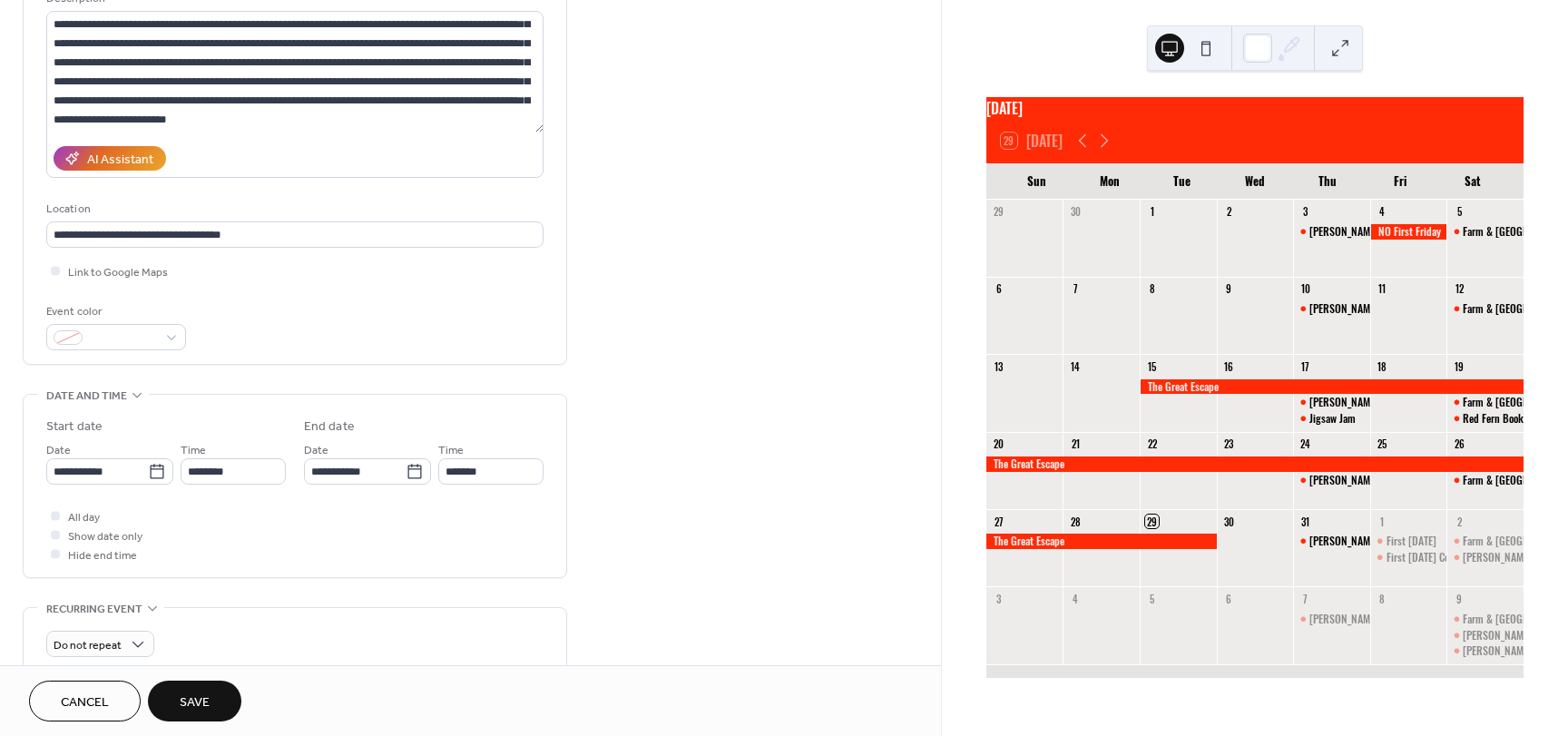 scroll, scrollTop: 272, scrollLeft: 0, axis: vertical 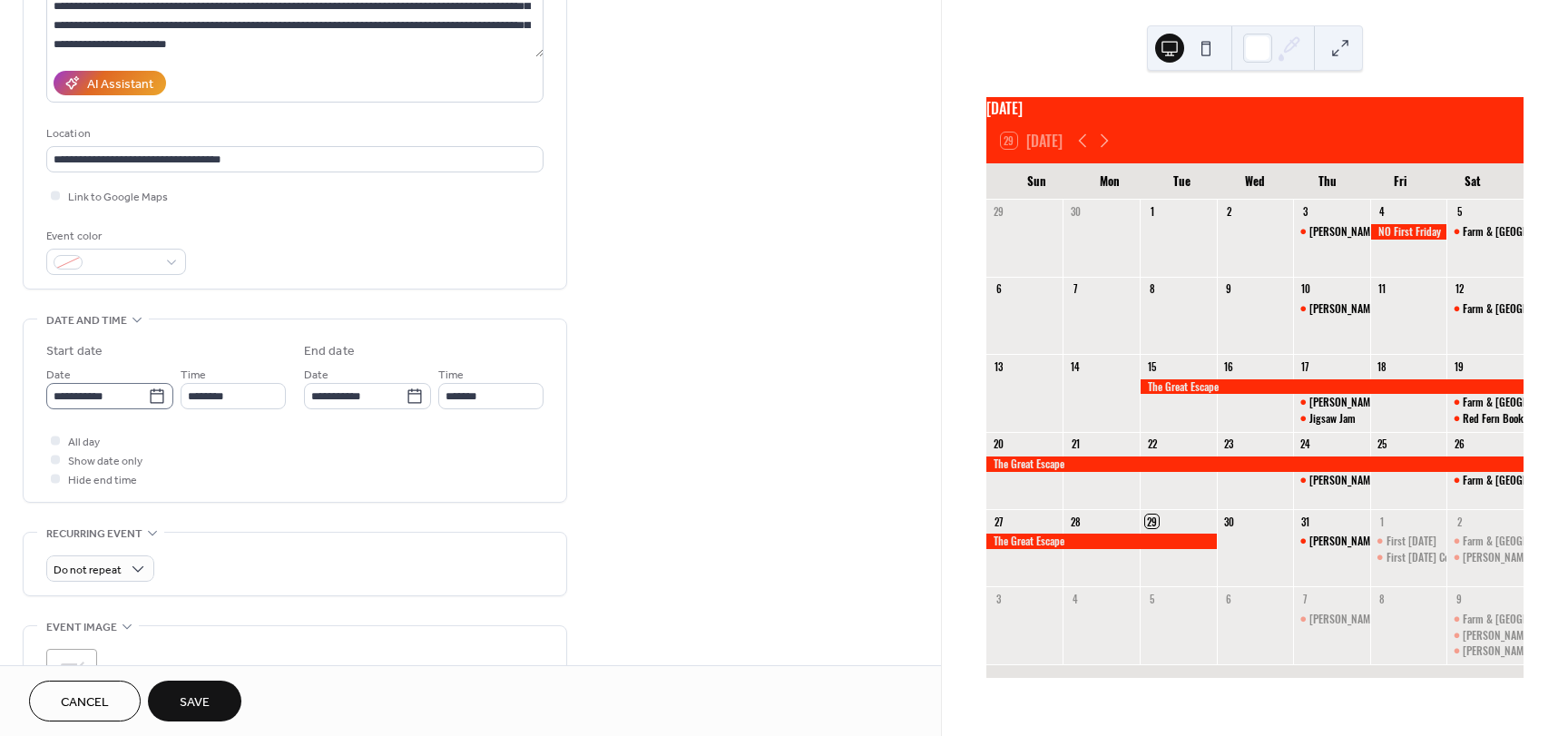 click 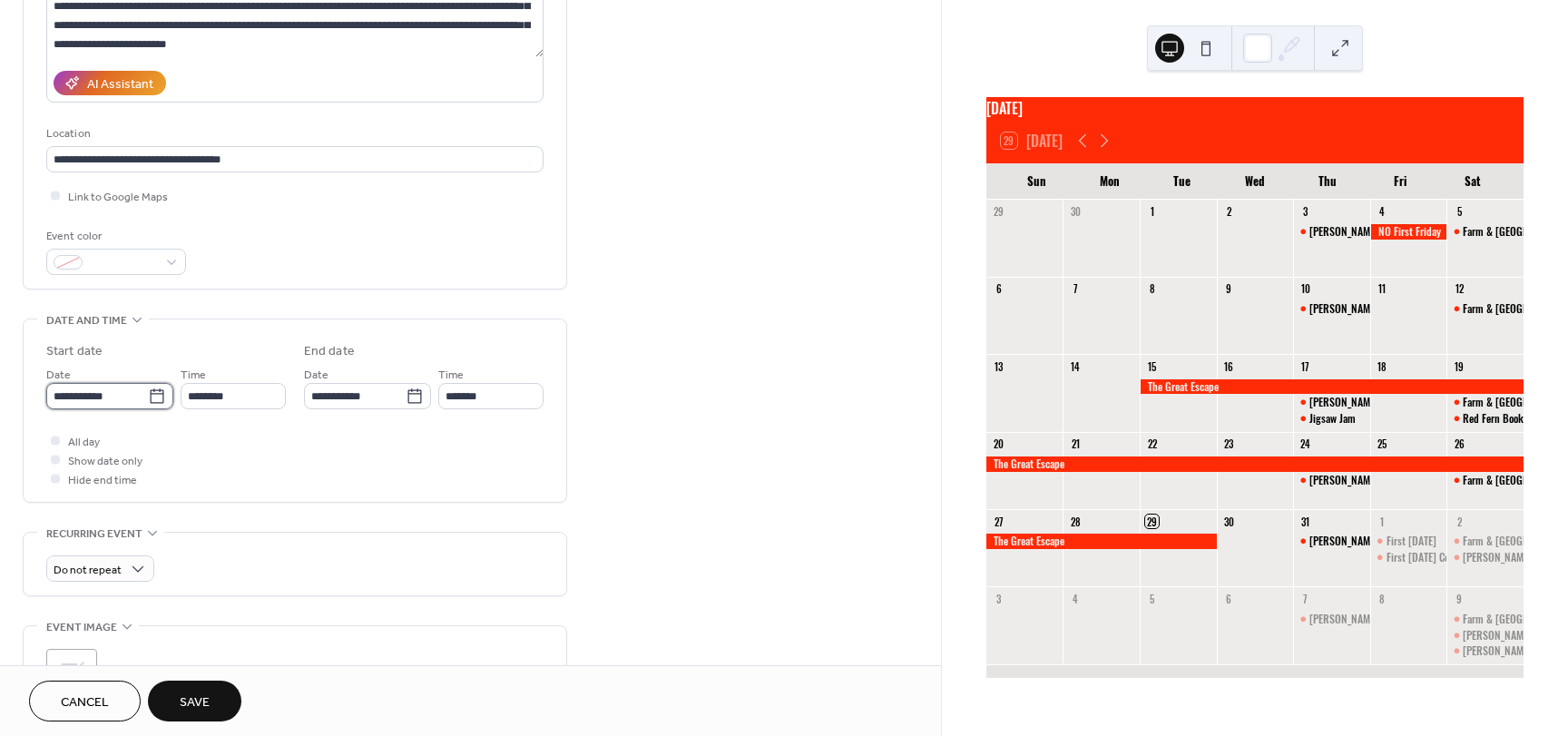 click on "**********" at bounding box center [97, 396] 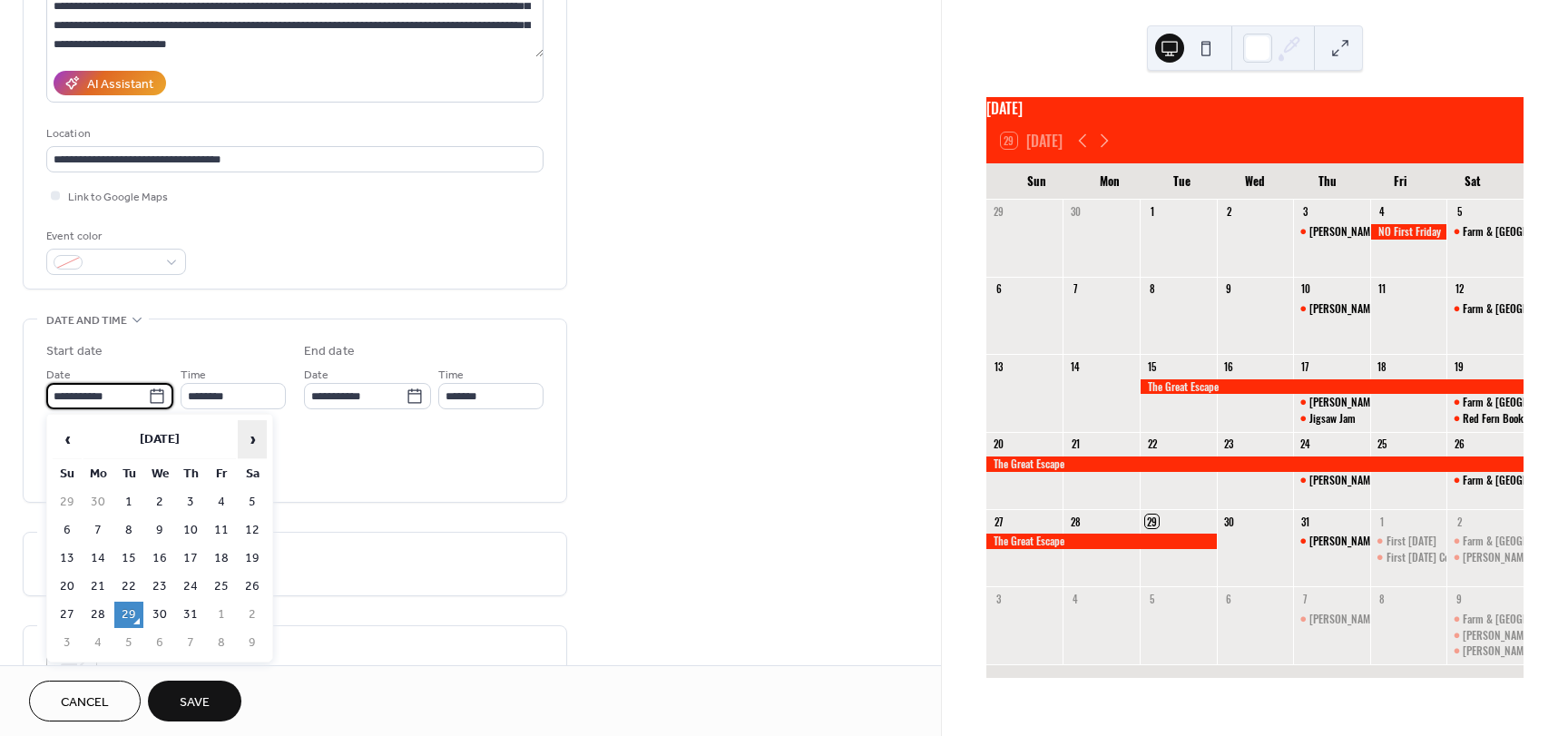 click on "›" at bounding box center (252, 439) 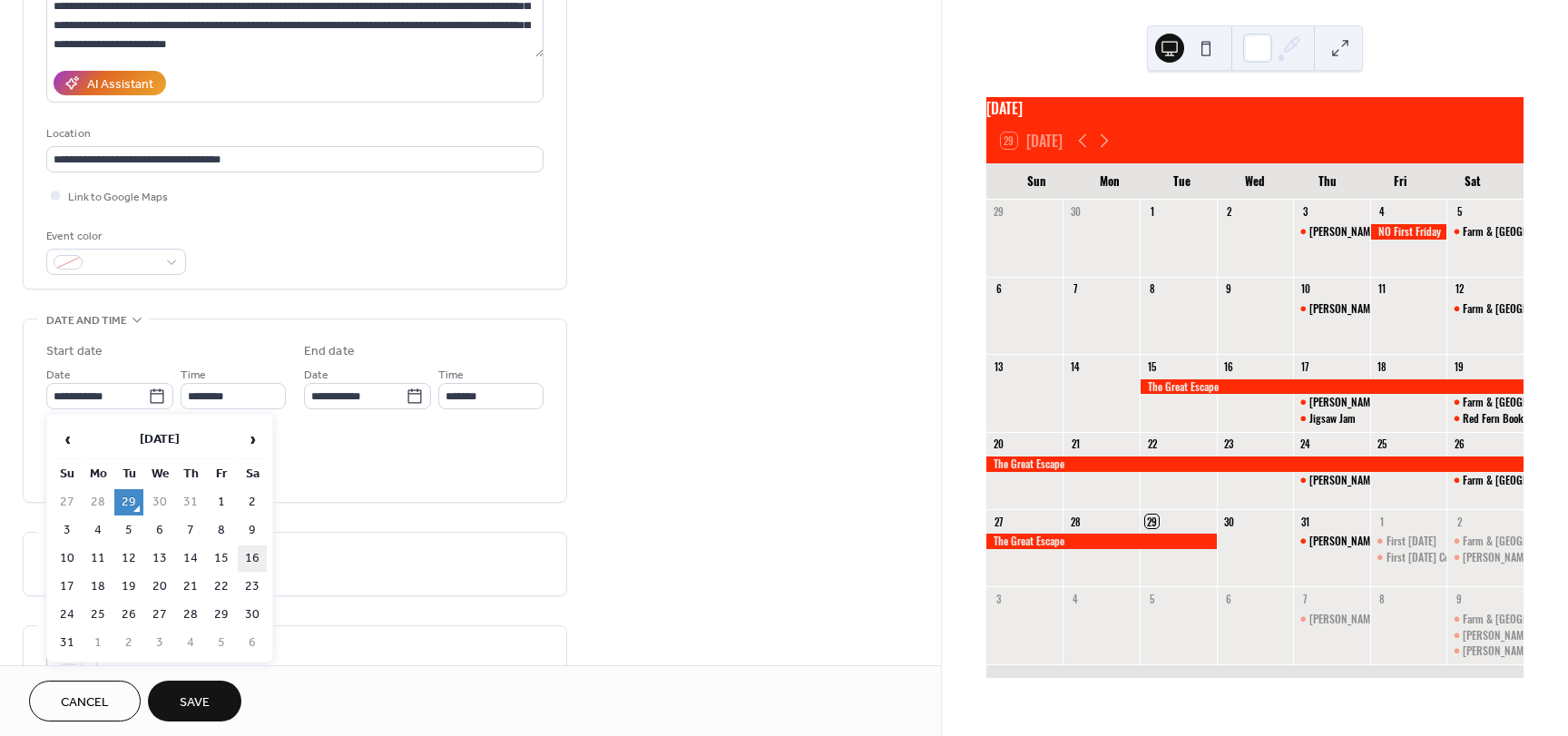 click on "16" at bounding box center [252, 558] 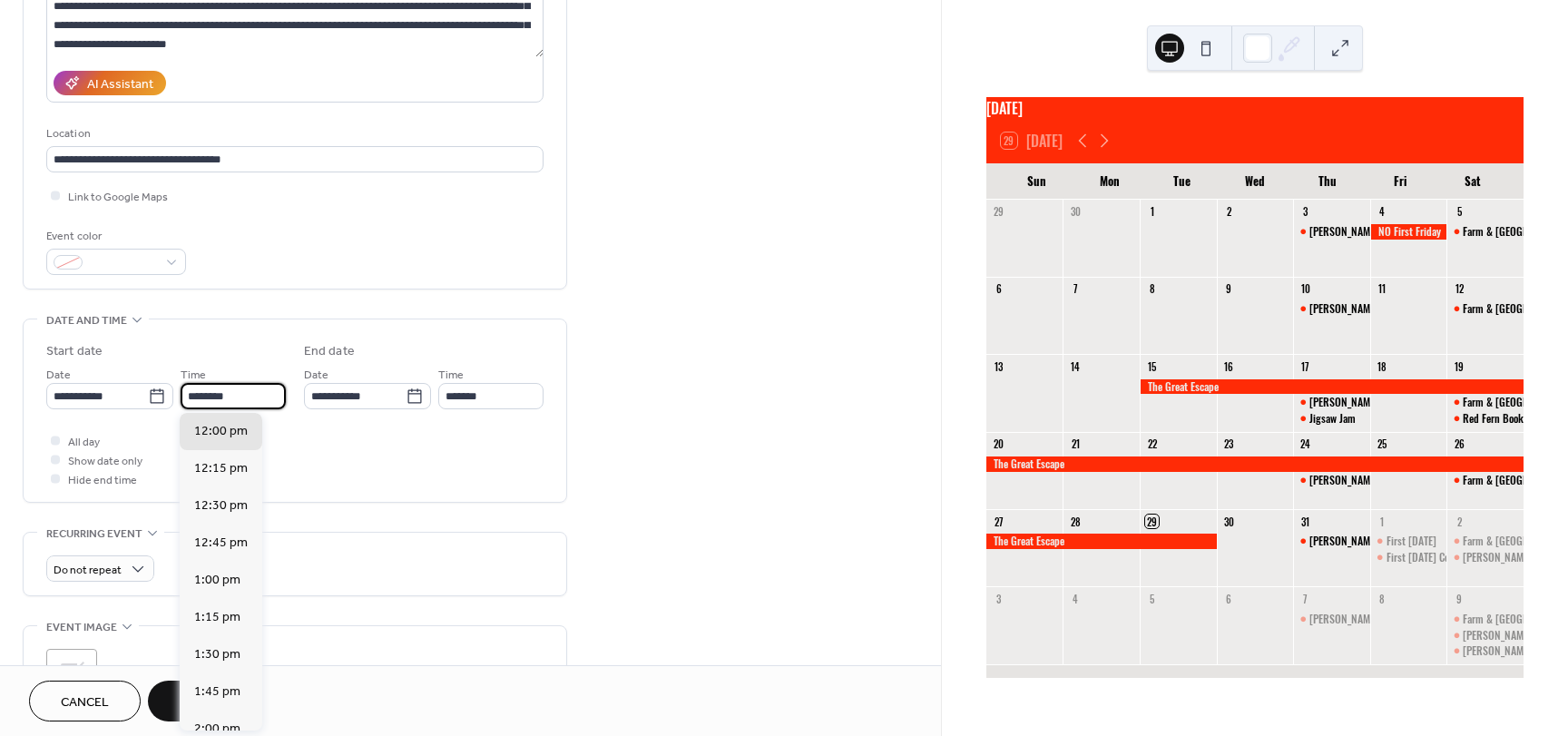click on "********" at bounding box center [233, 396] 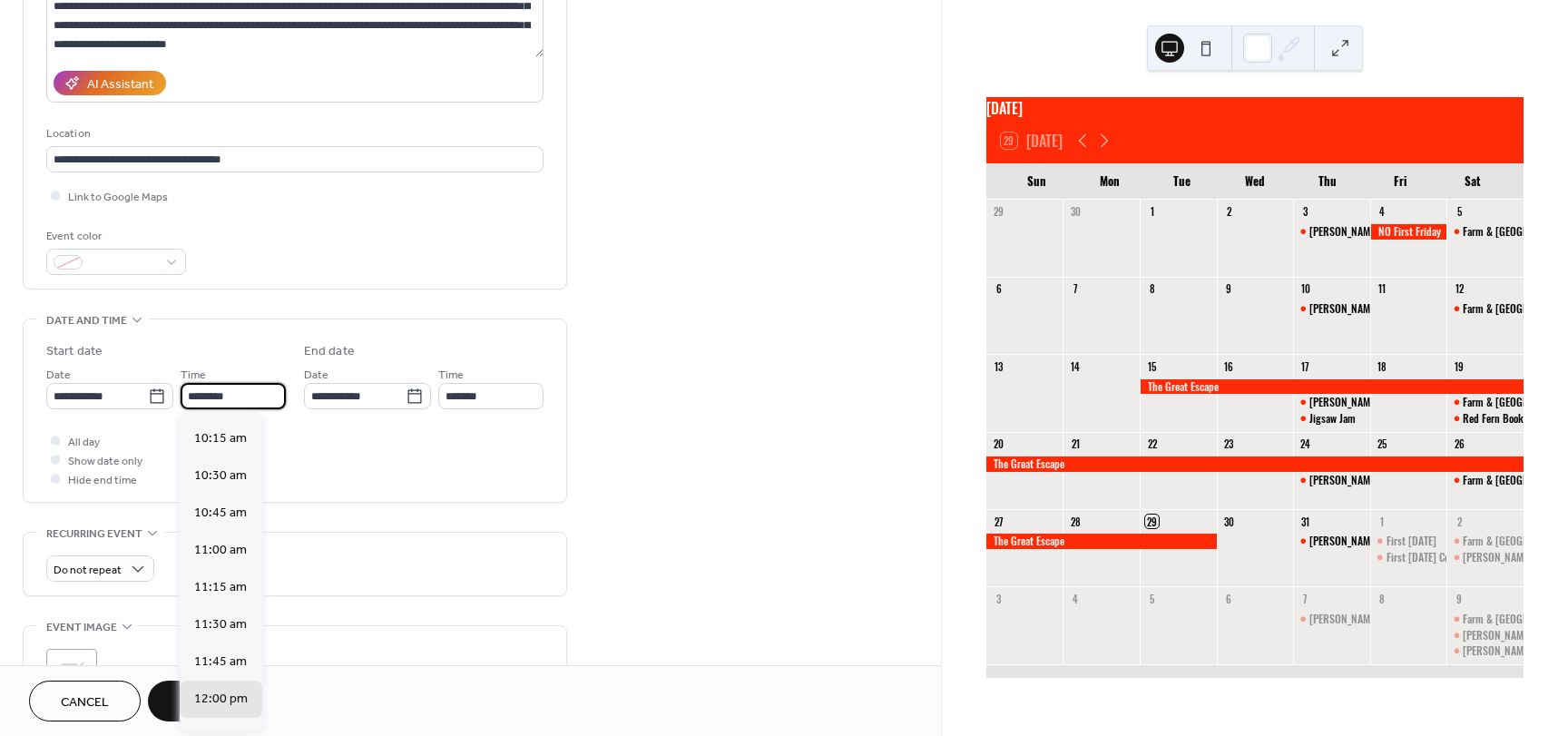 scroll, scrollTop: 1514, scrollLeft: 0, axis: vertical 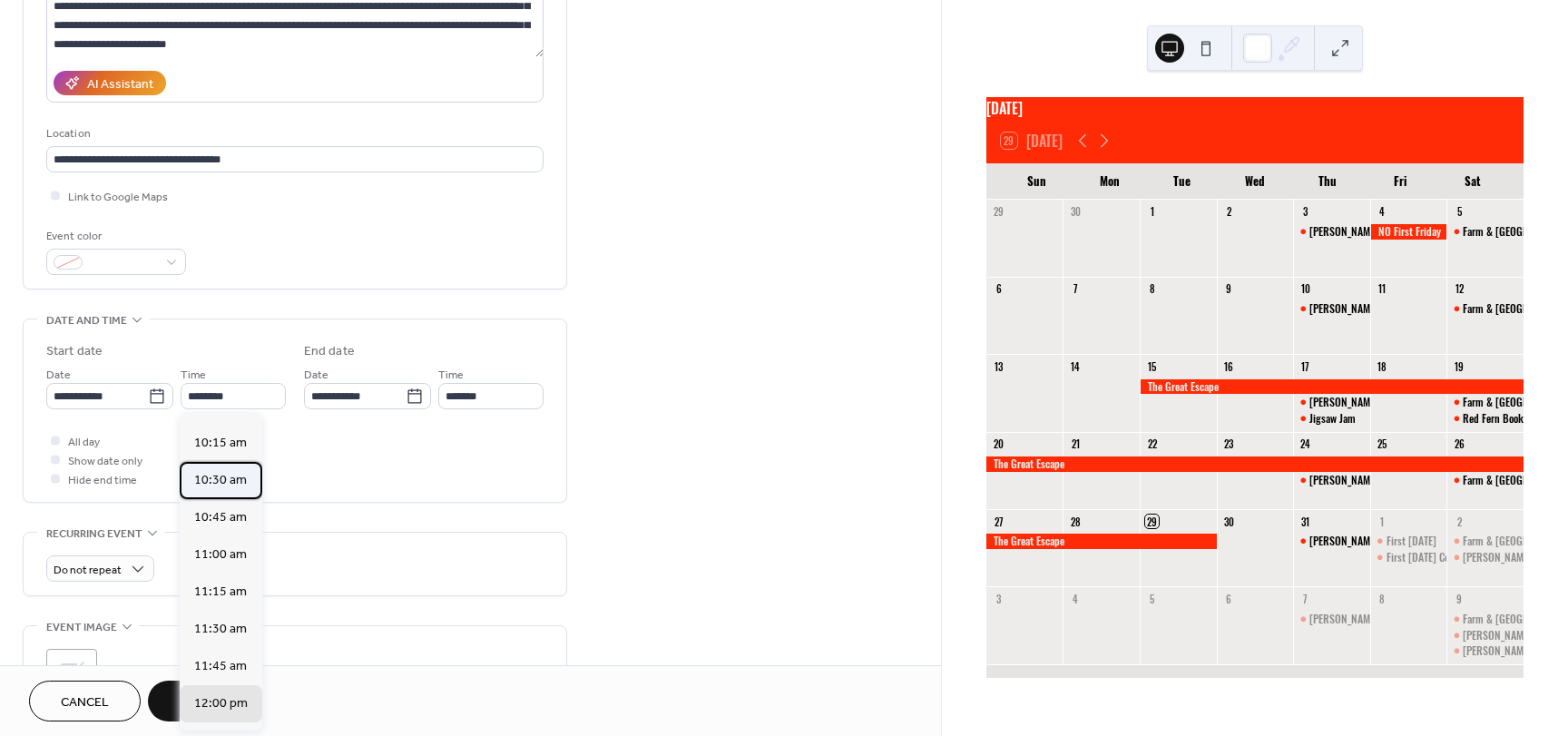 click on "10:30 am" at bounding box center (220, 480) 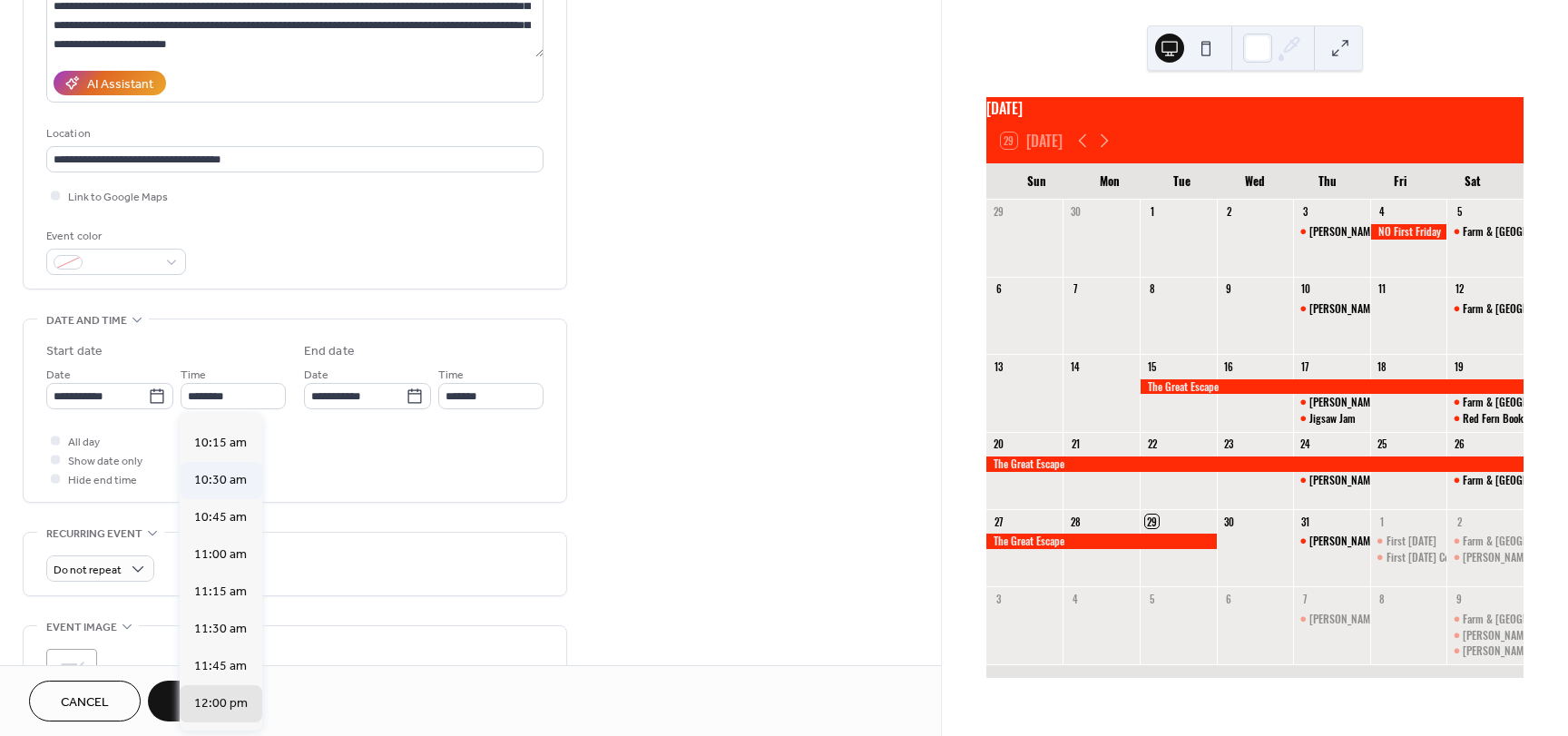 type on "********" 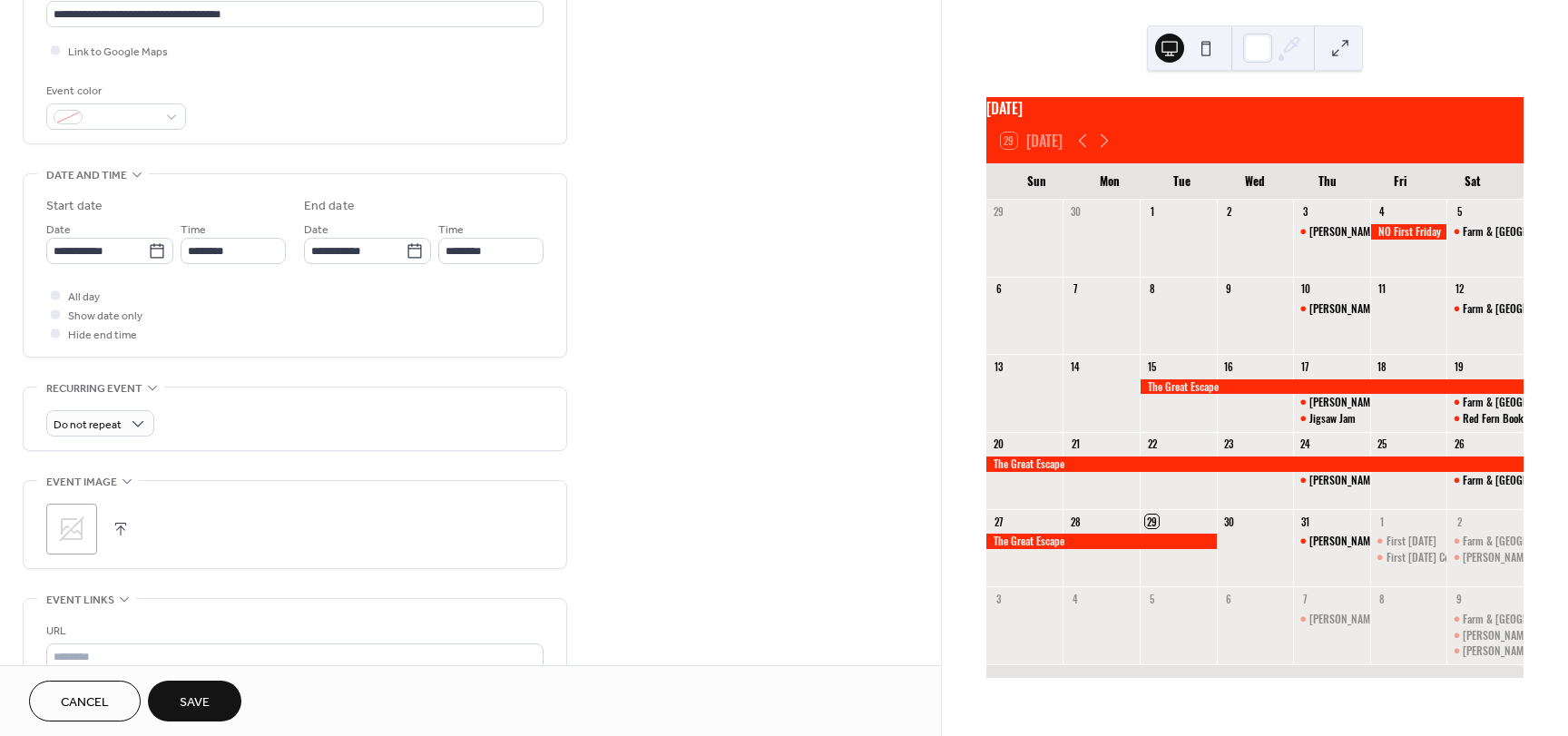 scroll, scrollTop: 454, scrollLeft: 0, axis: vertical 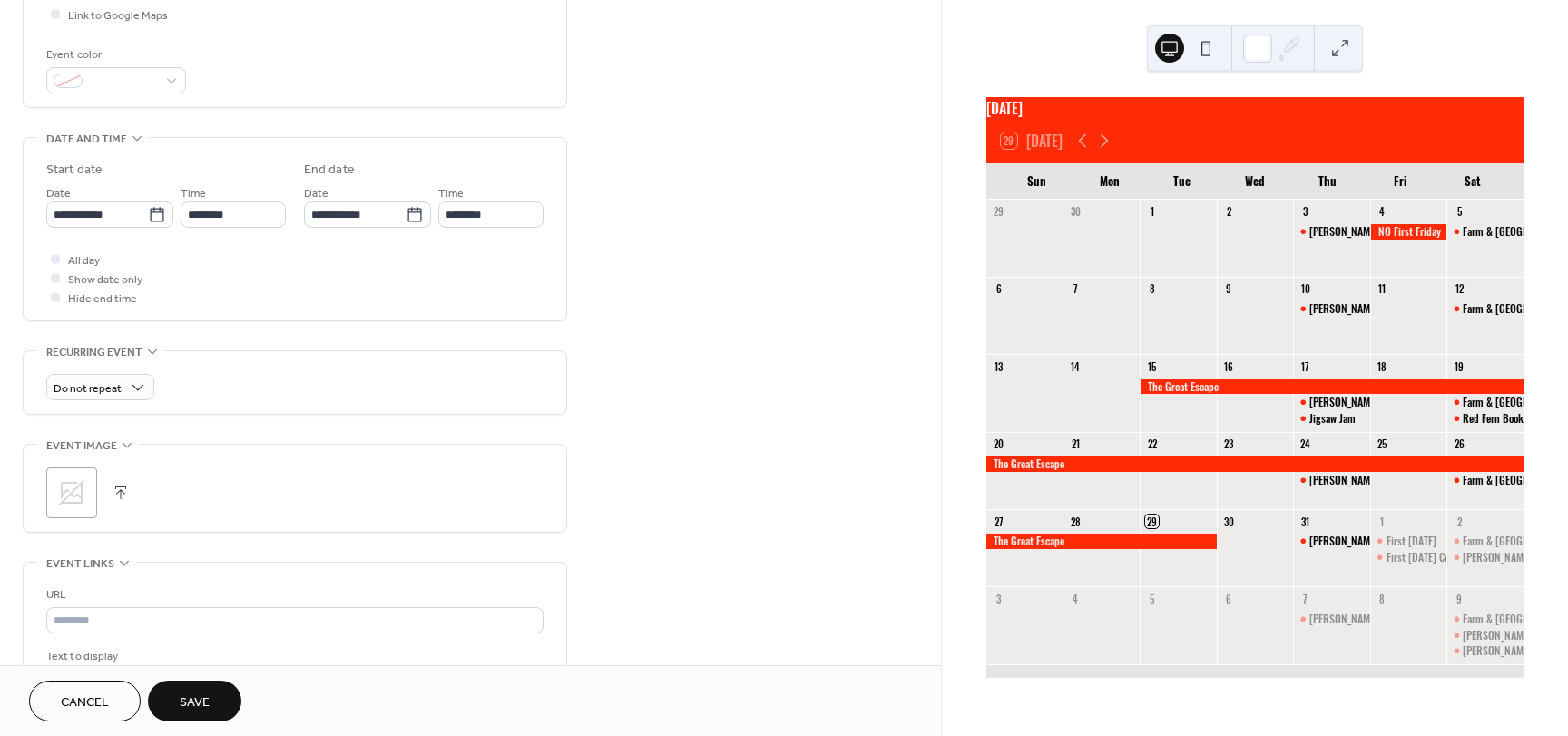 click at bounding box center (121, 493) 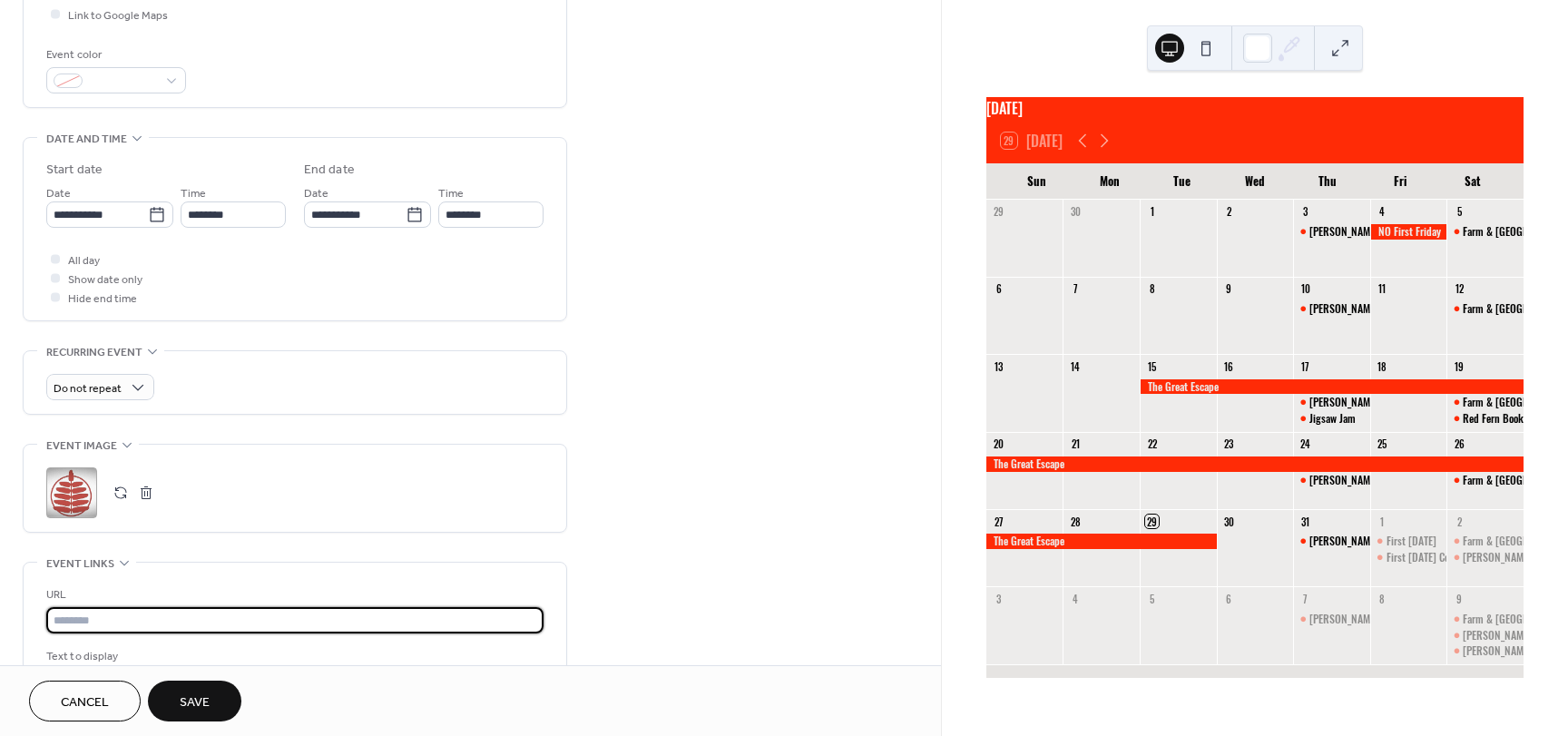 paste on "**********" 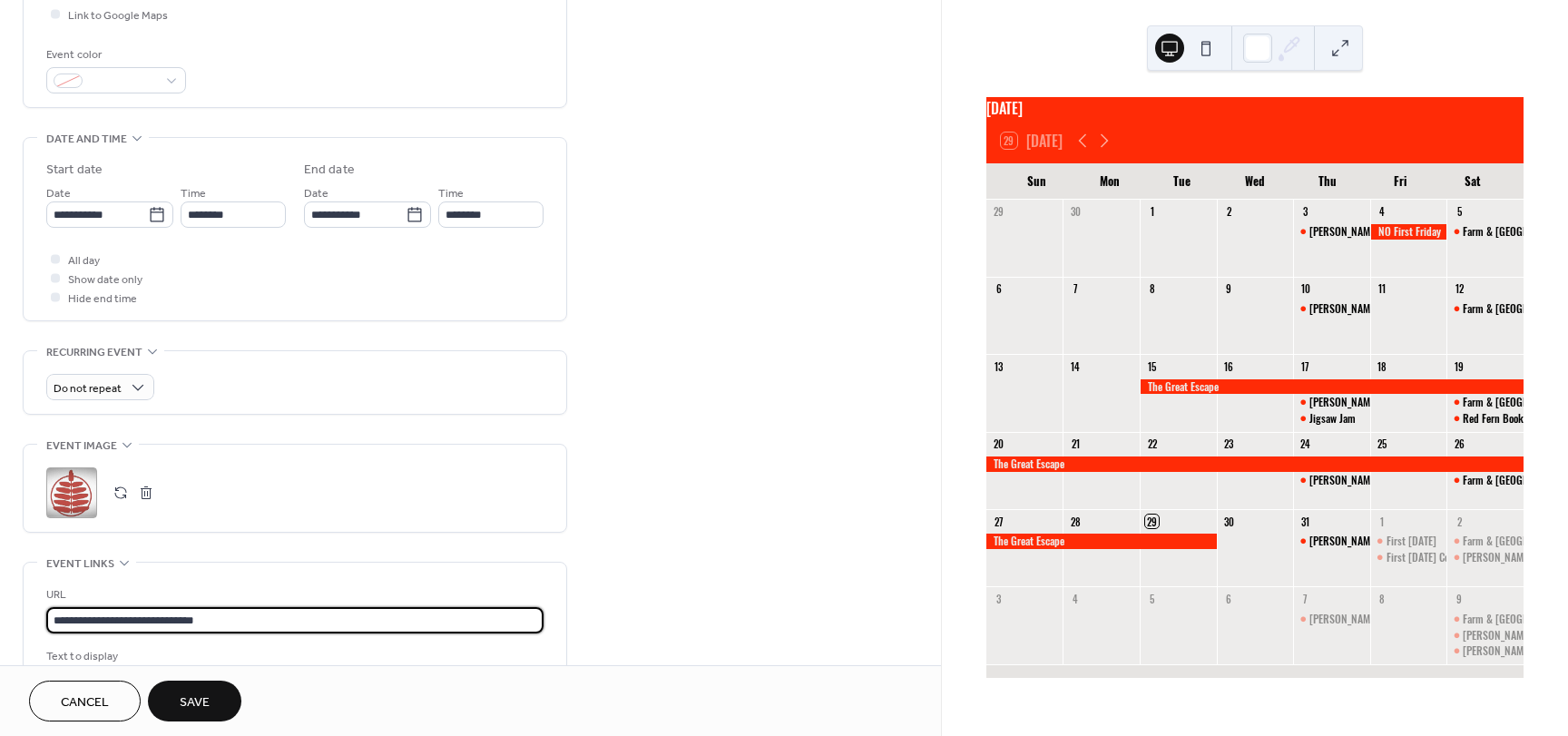 type on "**********" 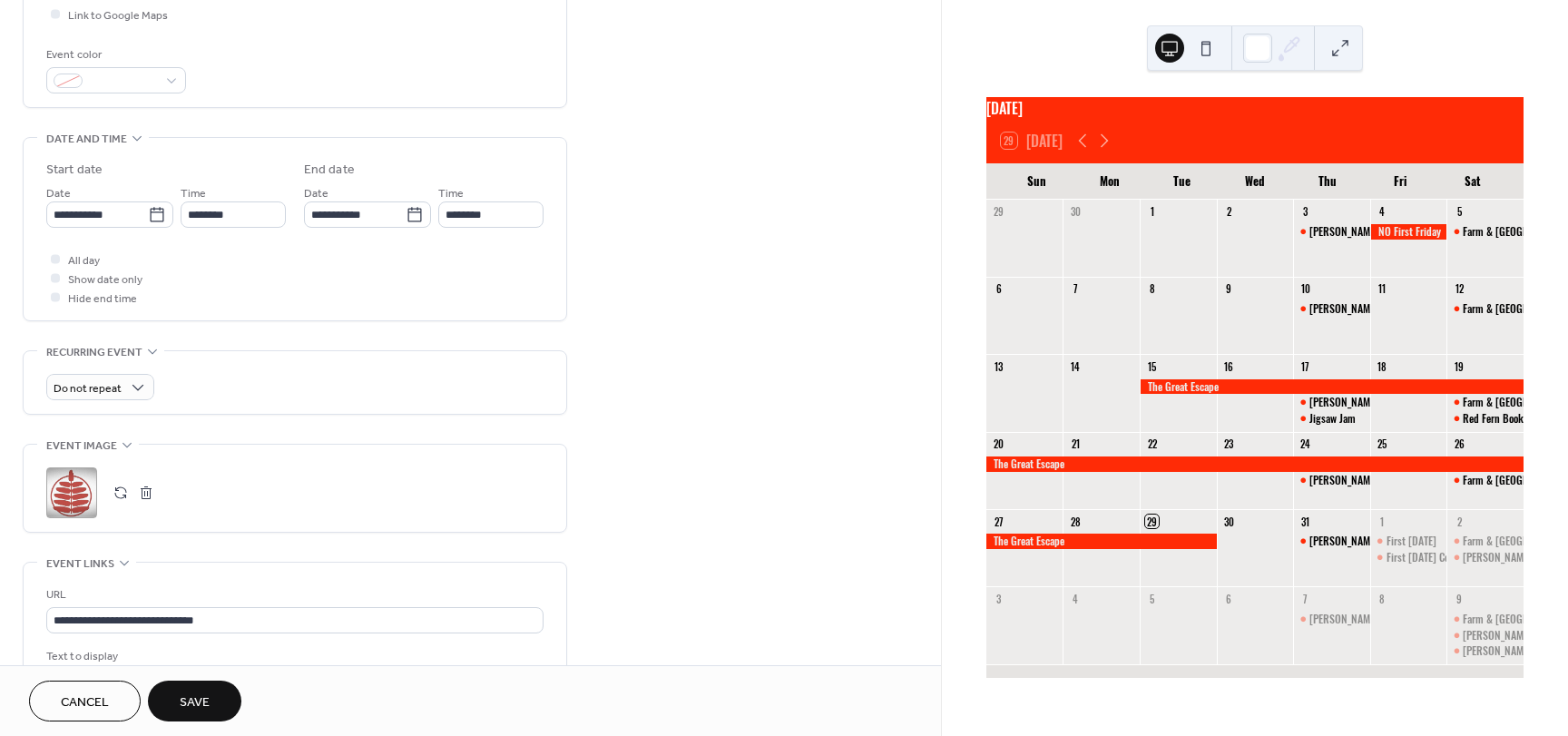 click on "Save" at bounding box center [194, 702] 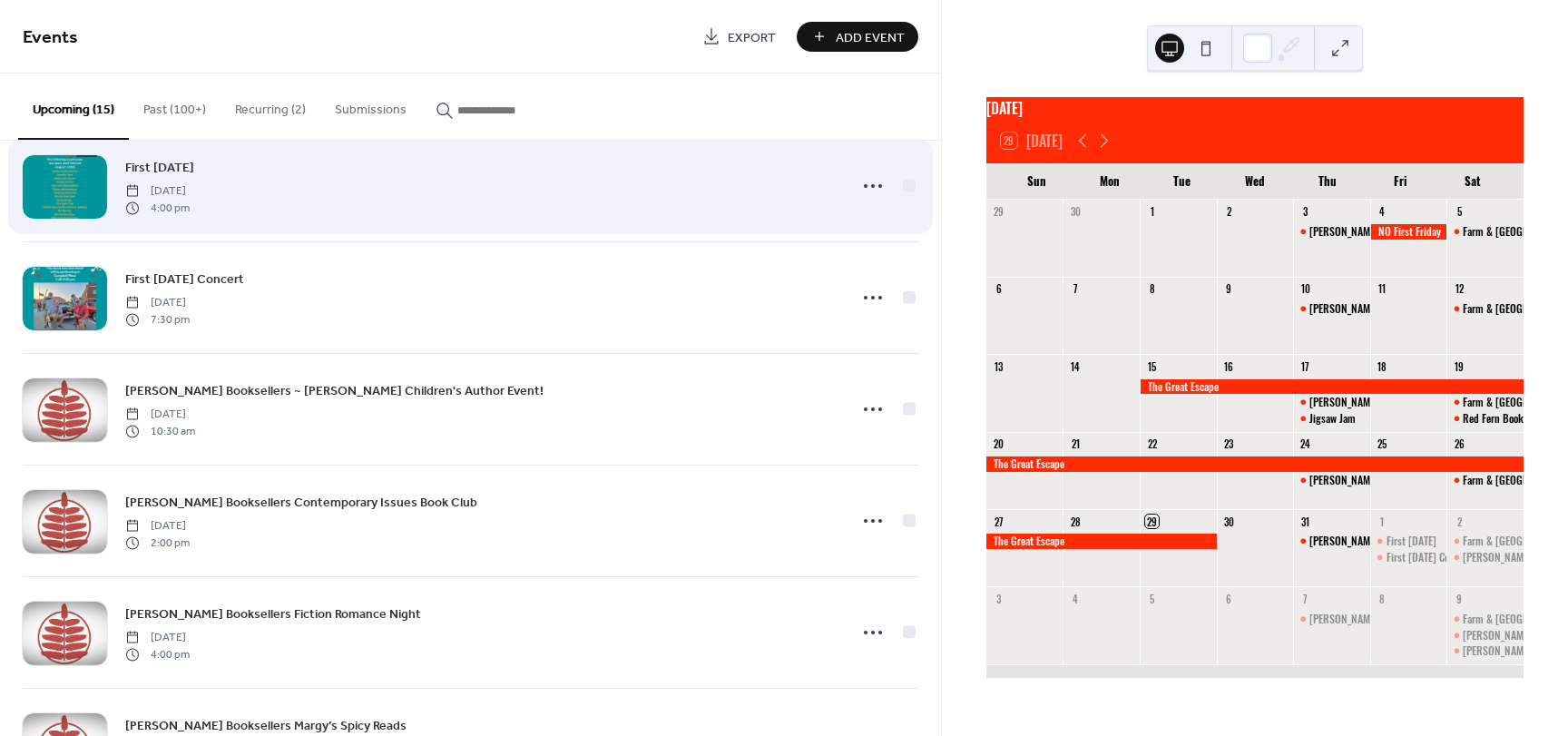 scroll, scrollTop: 182, scrollLeft: 0, axis: vertical 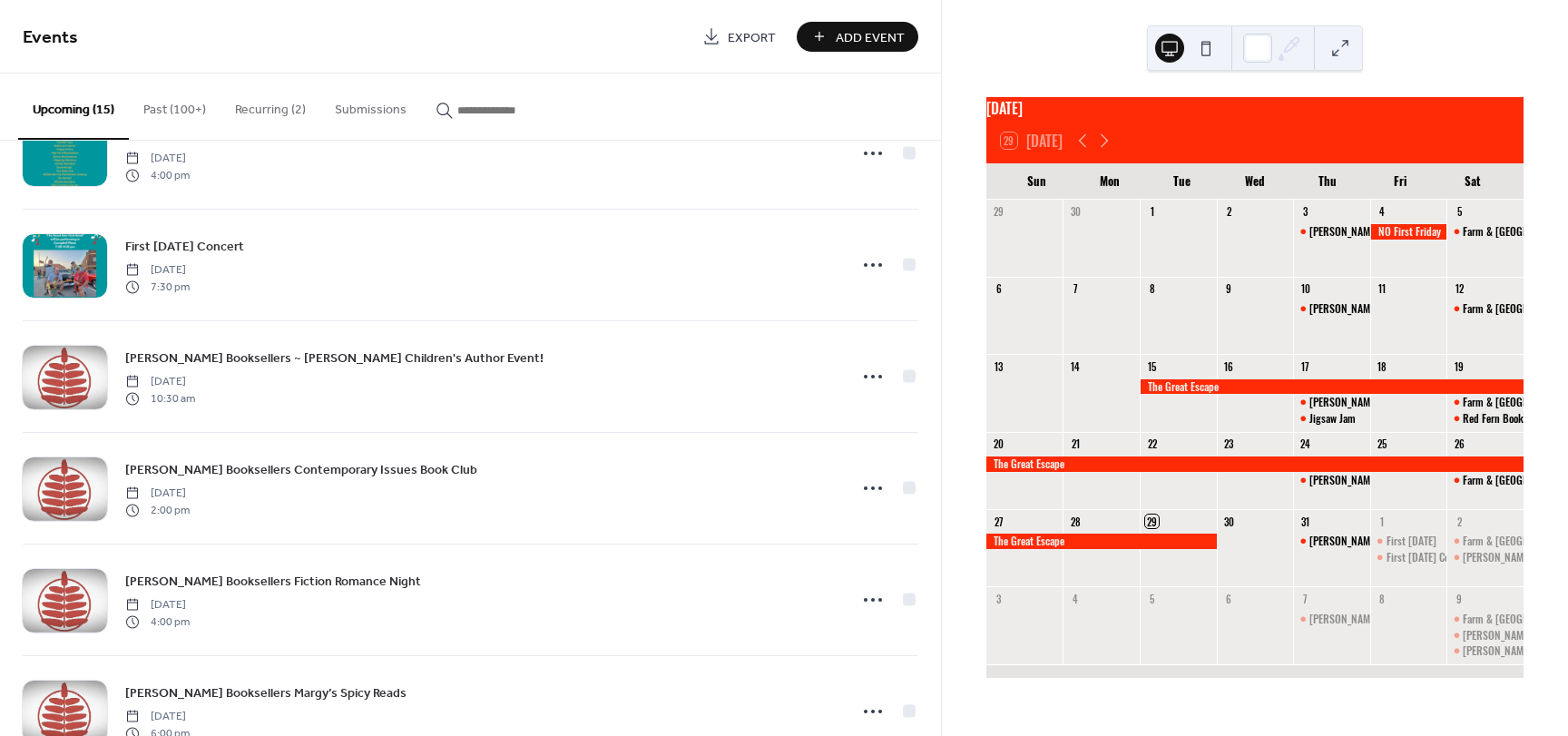click on "Add Event" at bounding box center [870, 37] 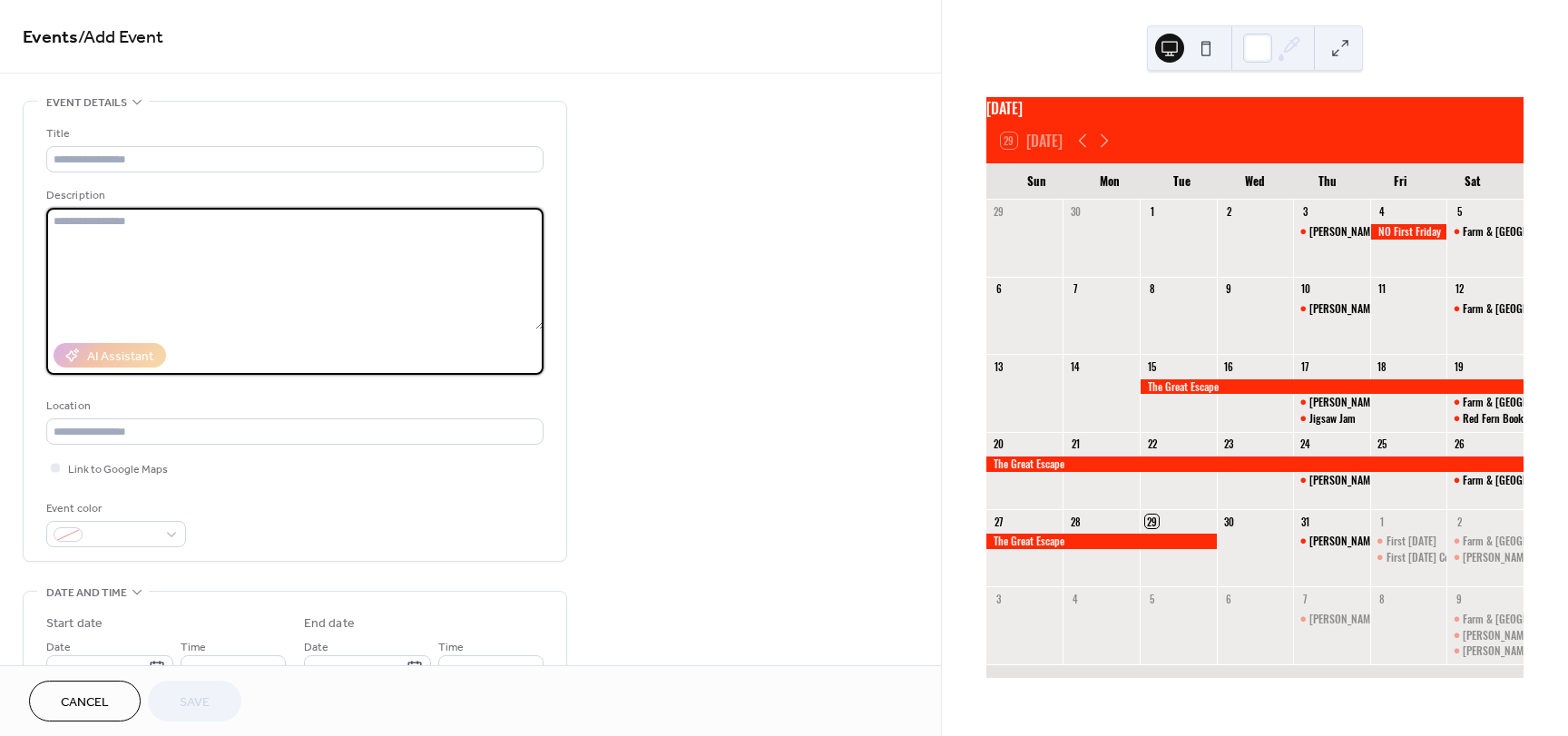 click at bounding box center [295, 269] 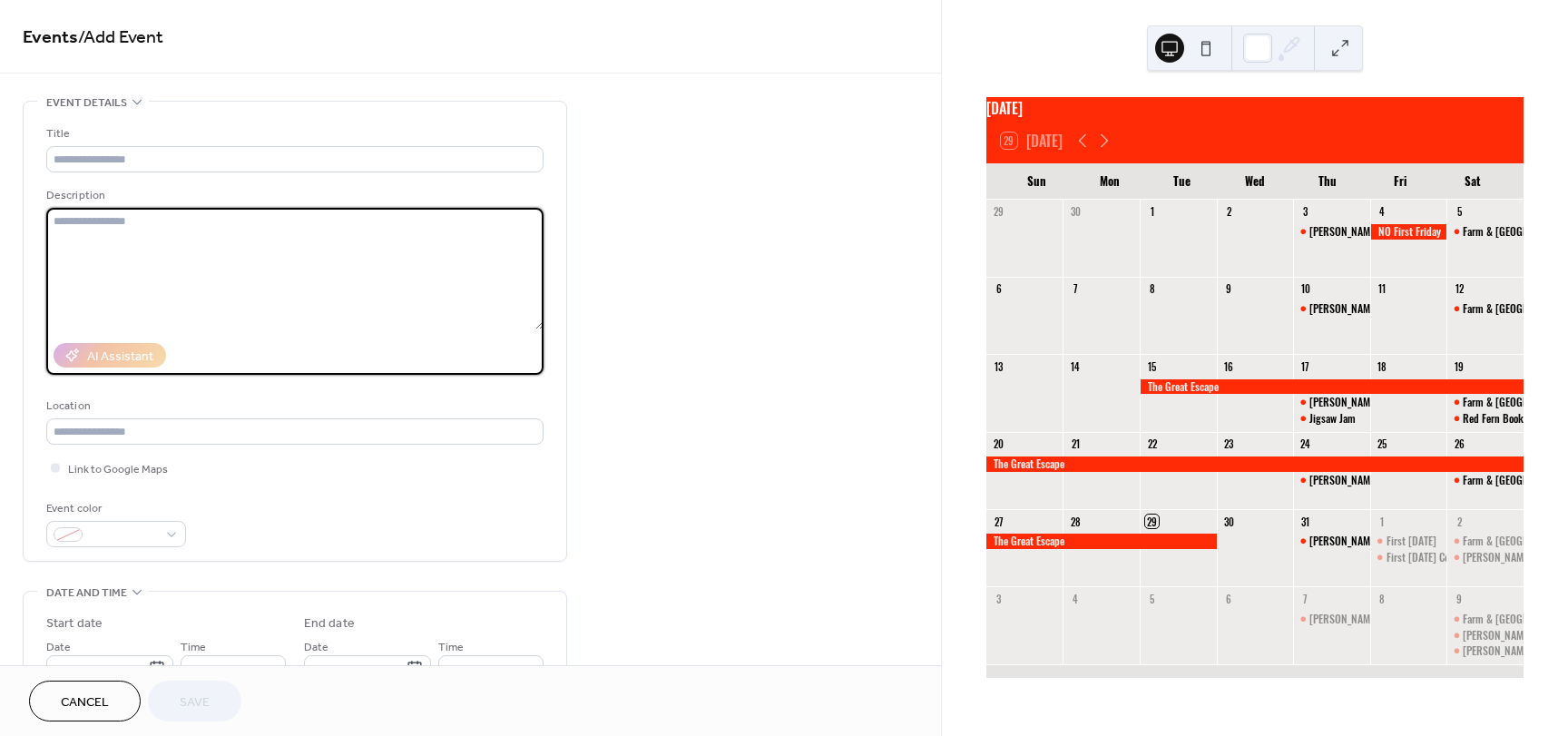 paste on "**********" 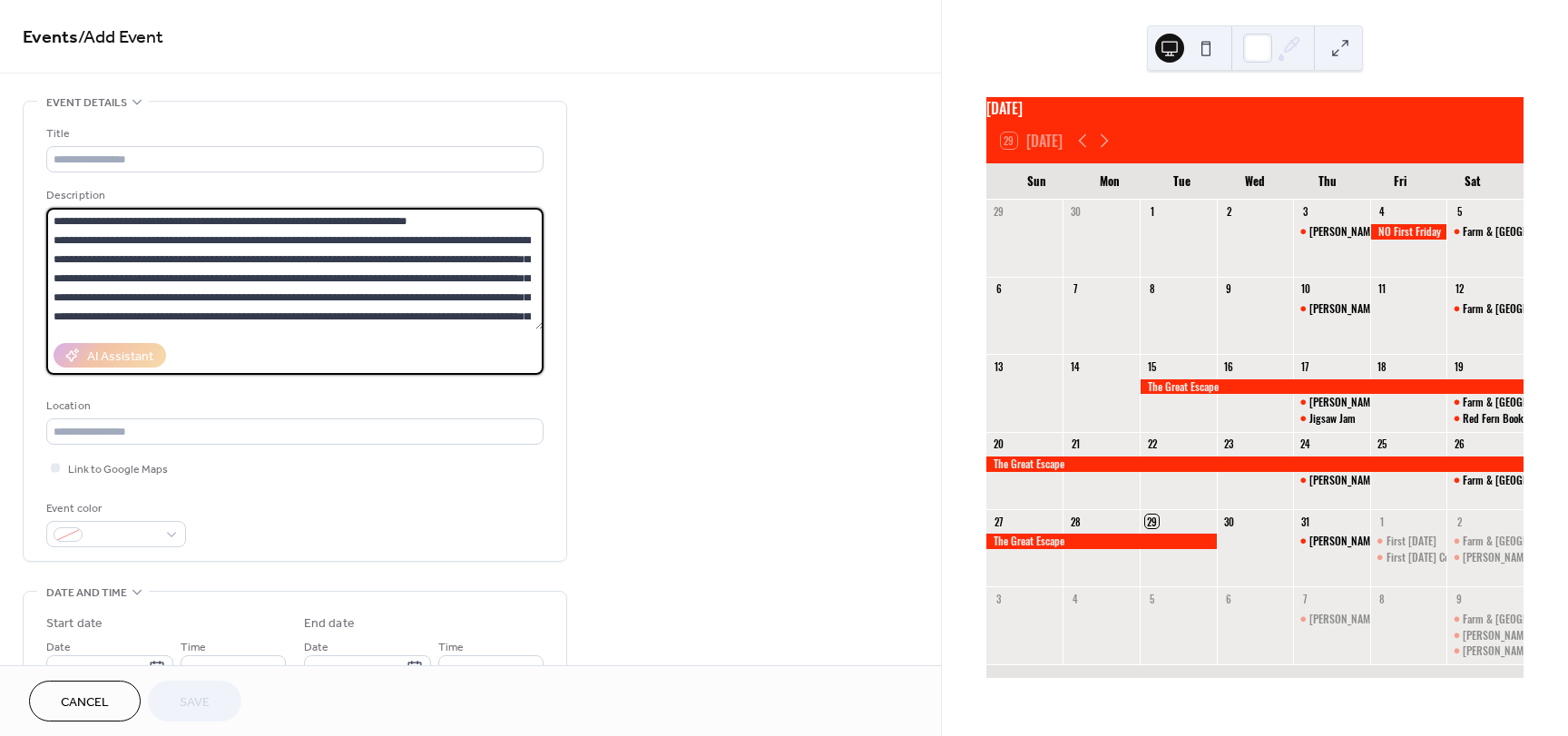 scroll, scrollTop: 74, scrollLeft: 0, axis: vertical 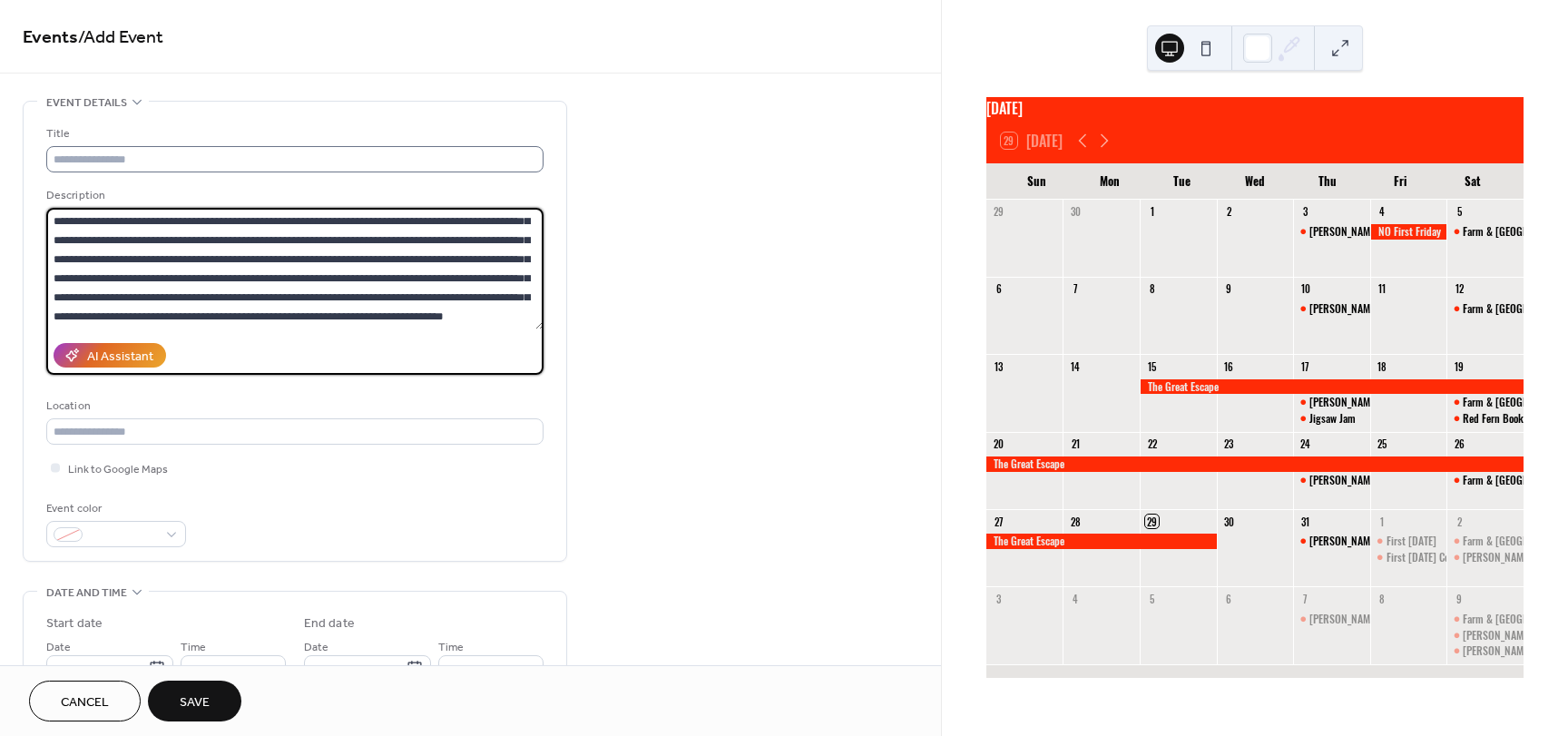 type on "**********" 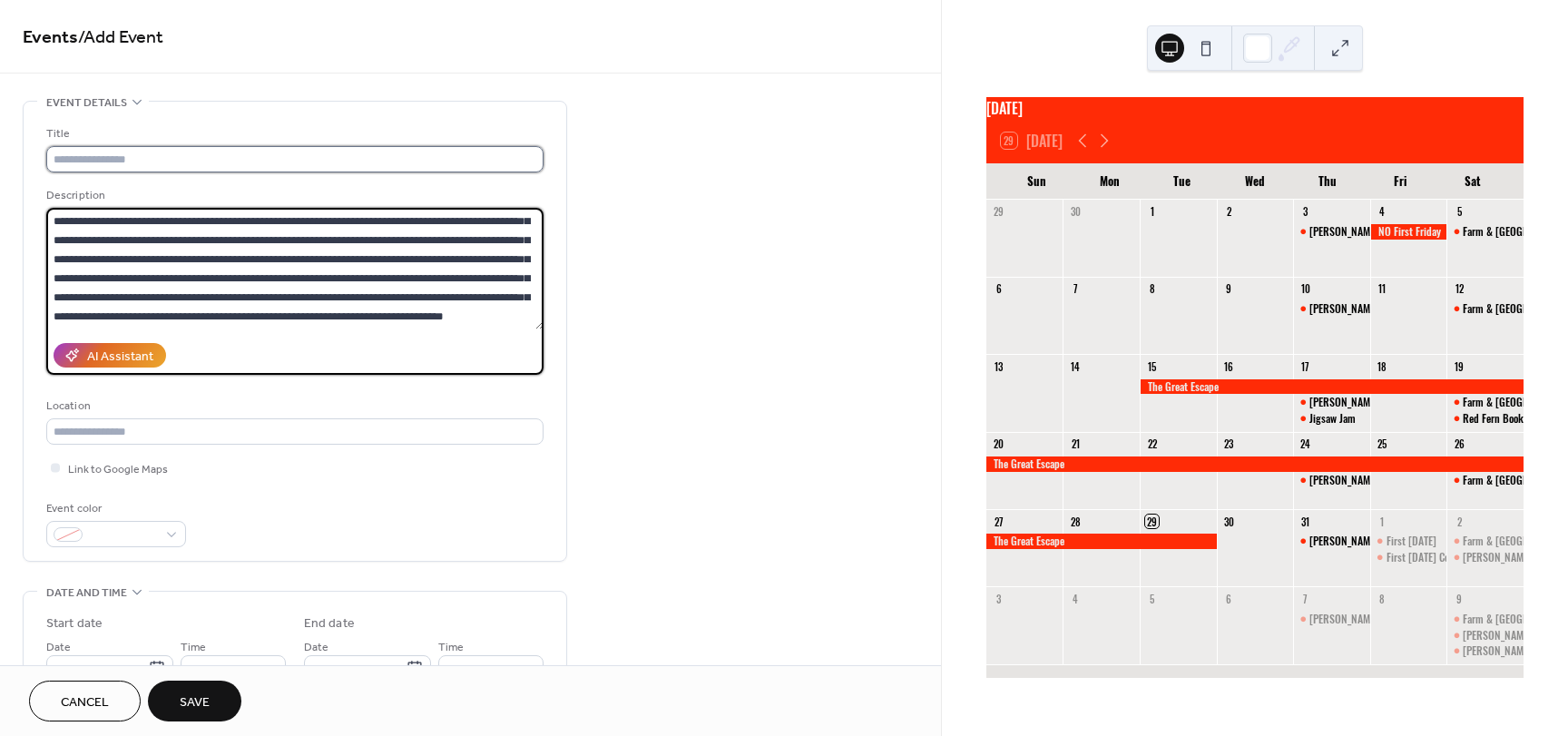 click at bounding box center (295, 159) 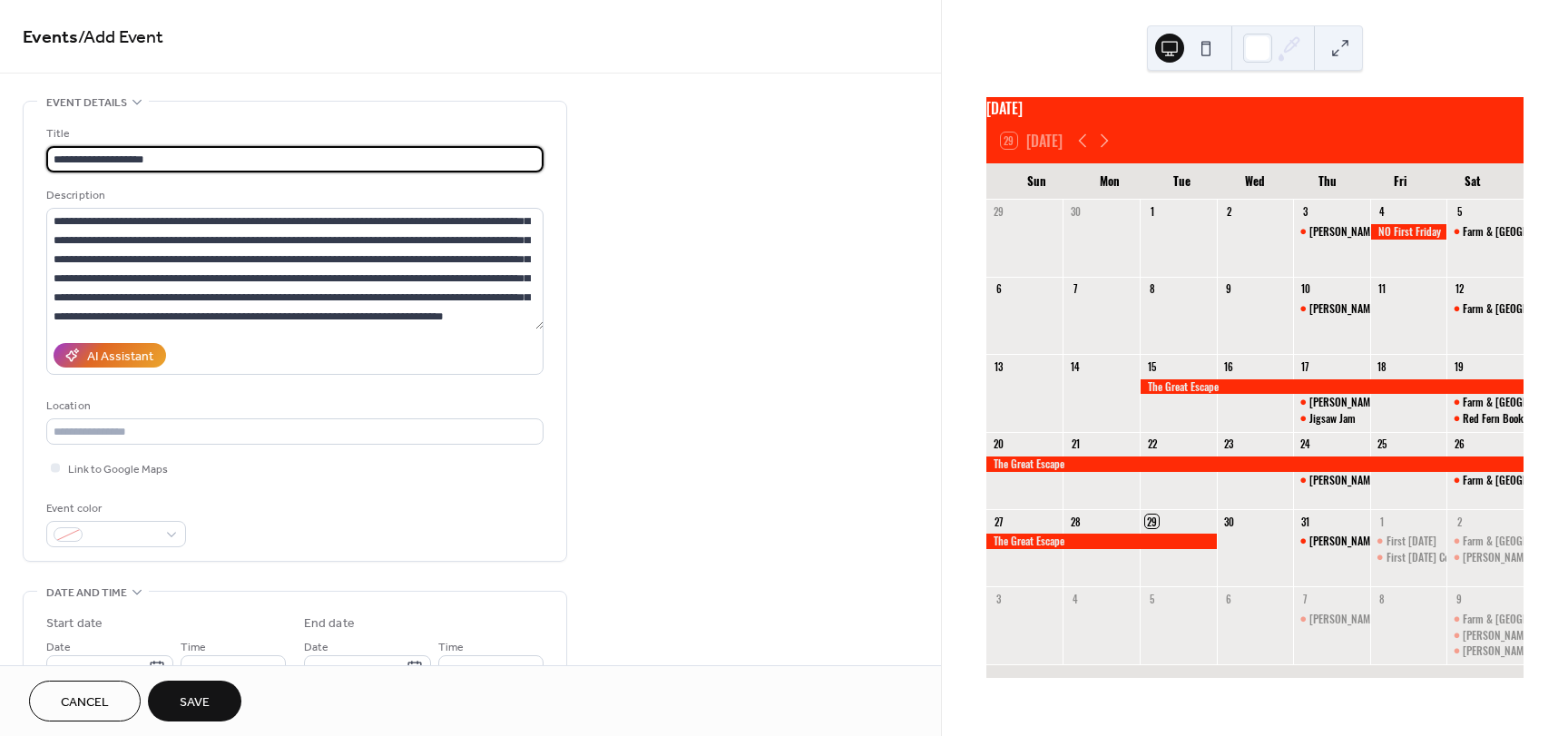 paste on "**********" 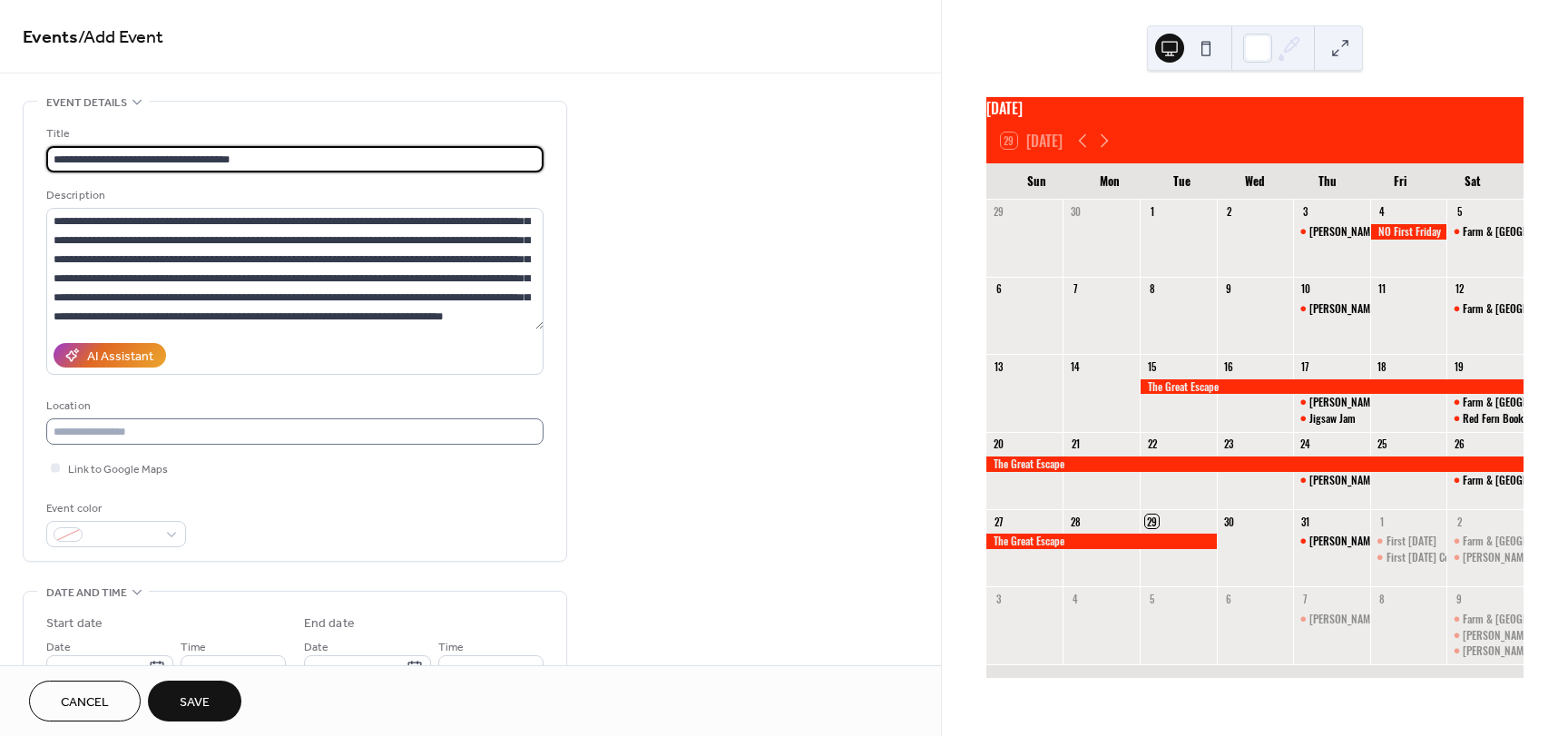 type on "**********" 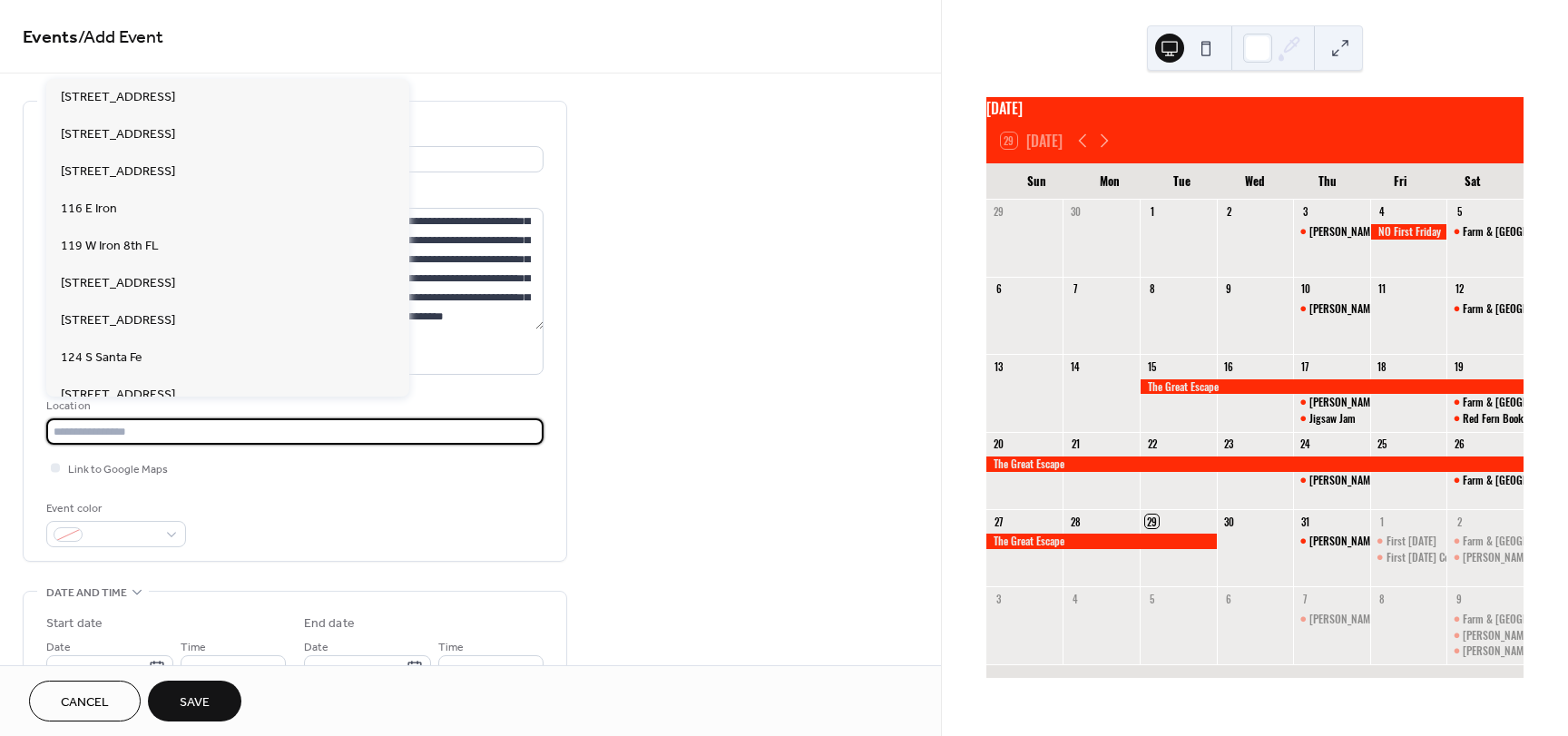 click at bounding box center [295, 431] 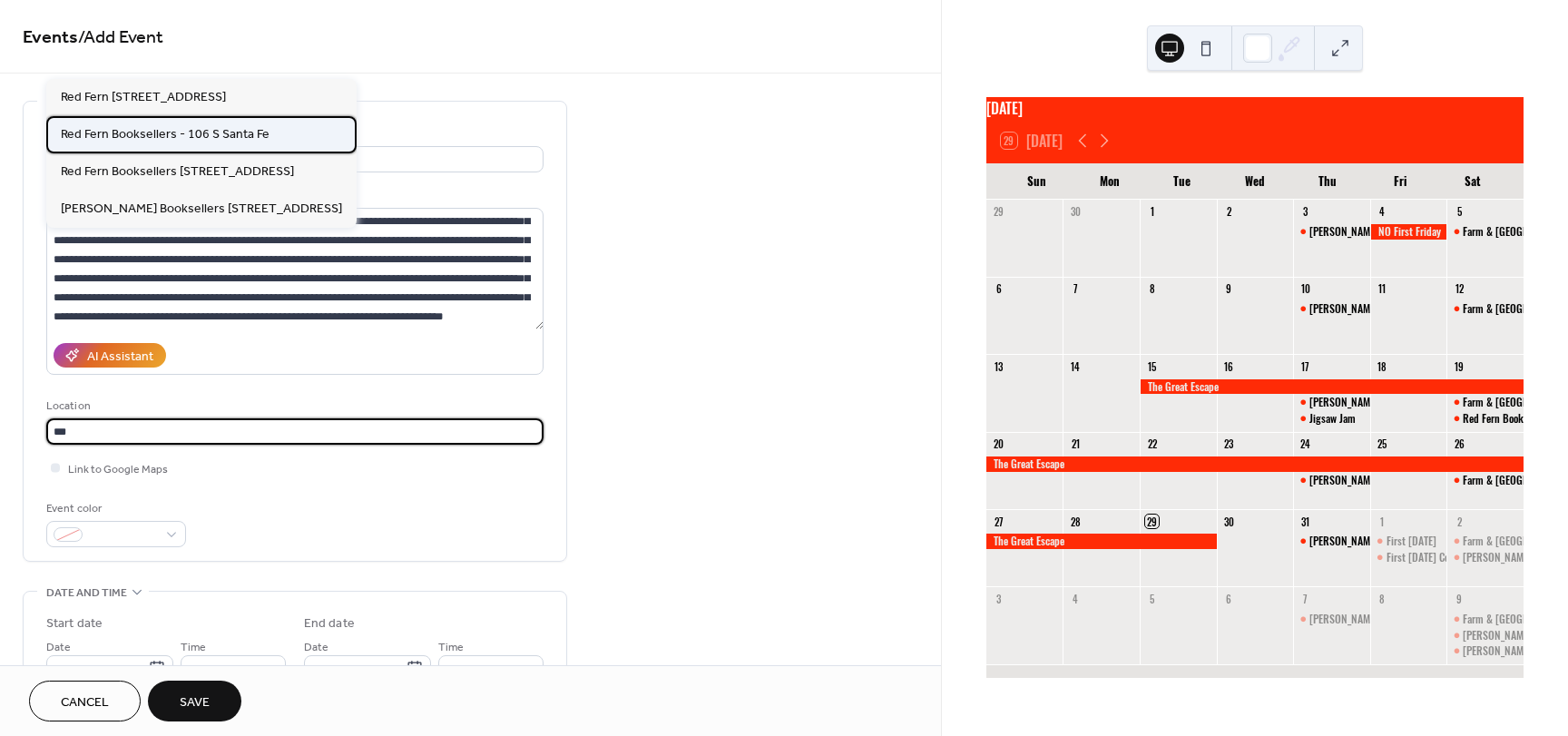 click on "Red Fern Booksellers - 106 S Santa Fe" at bounding box center (165, 134) 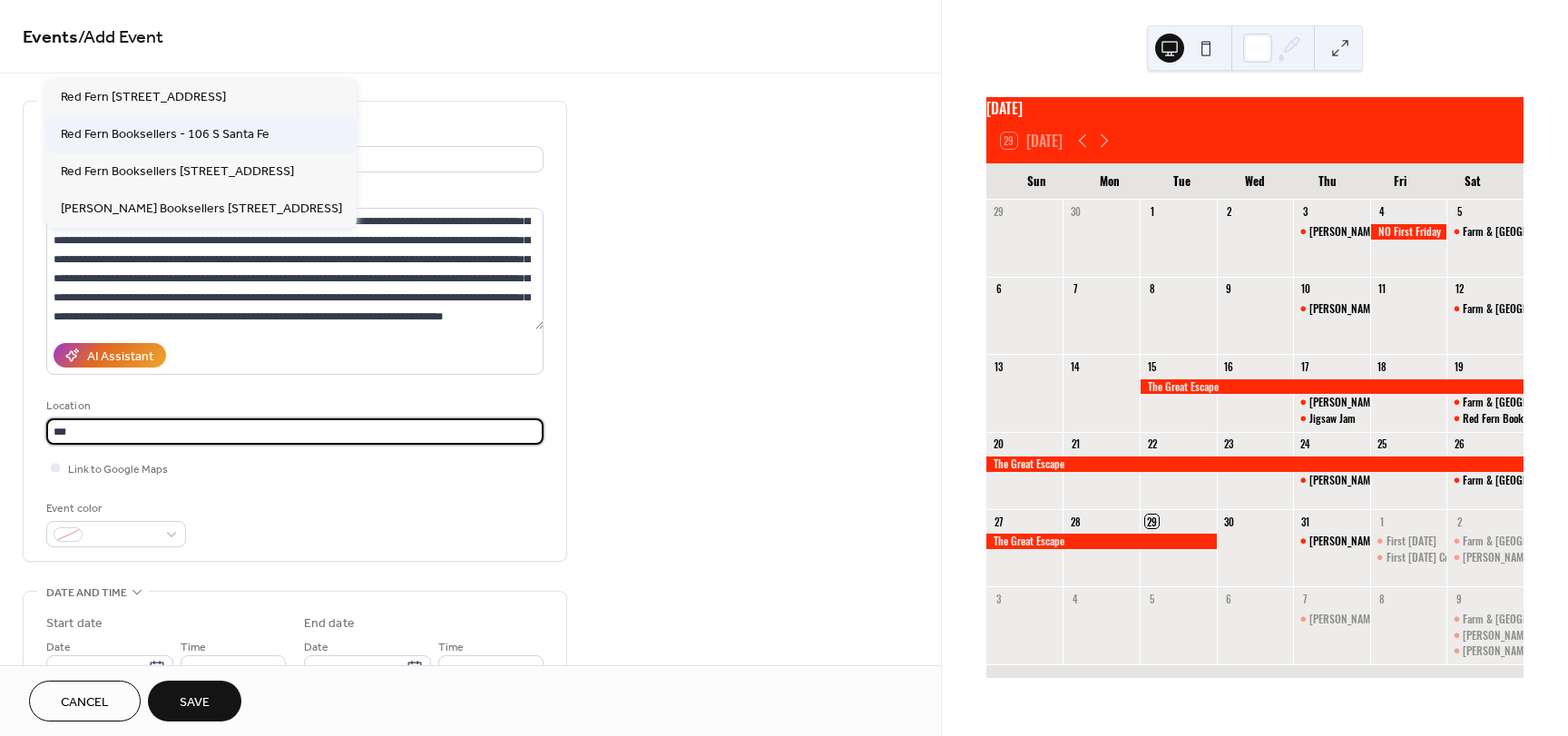 type on "**********" 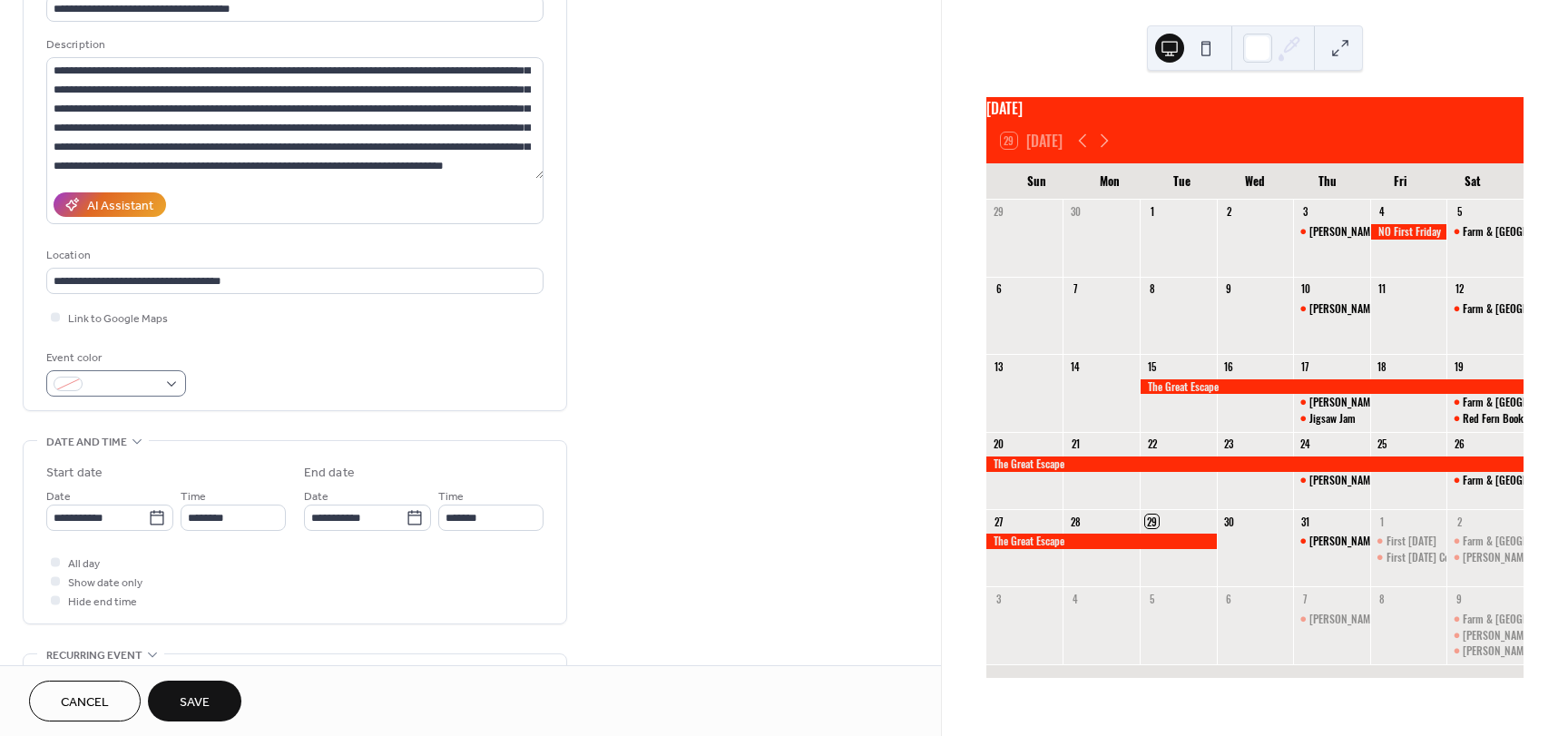 scroll, scrollTop: 182, scrollLeft: 0, axis: vertical 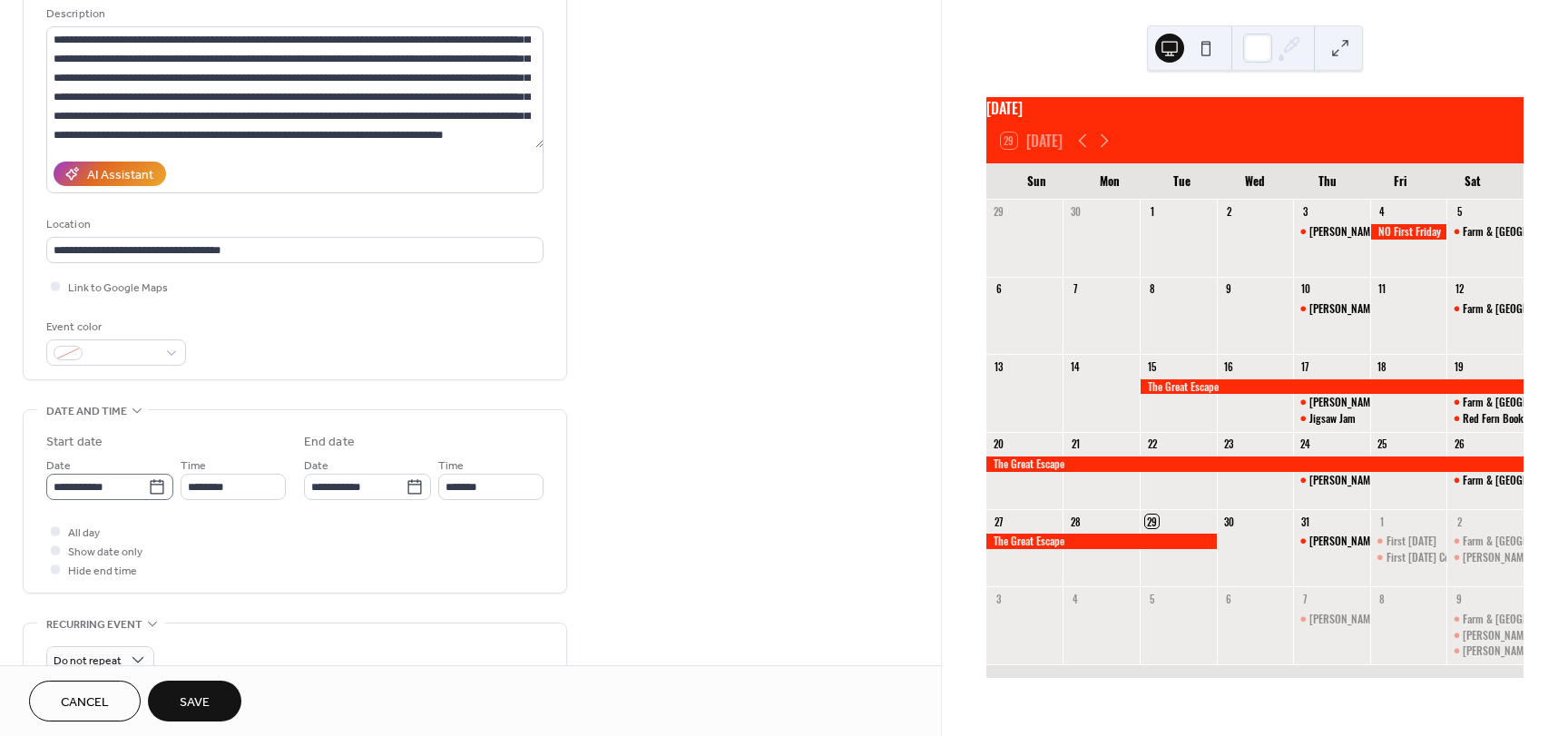 click 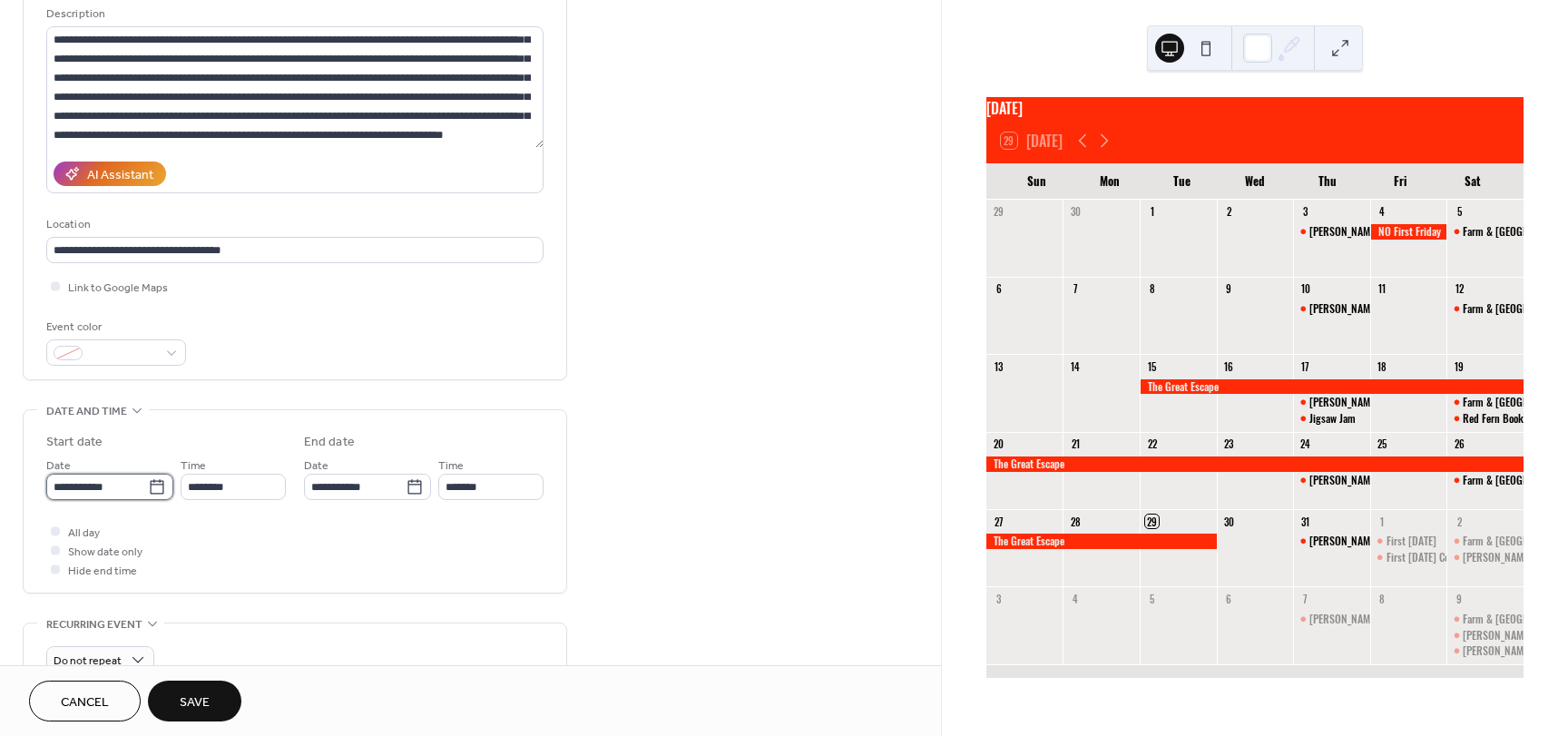 click on "**********" at bounding box center [97, 486] 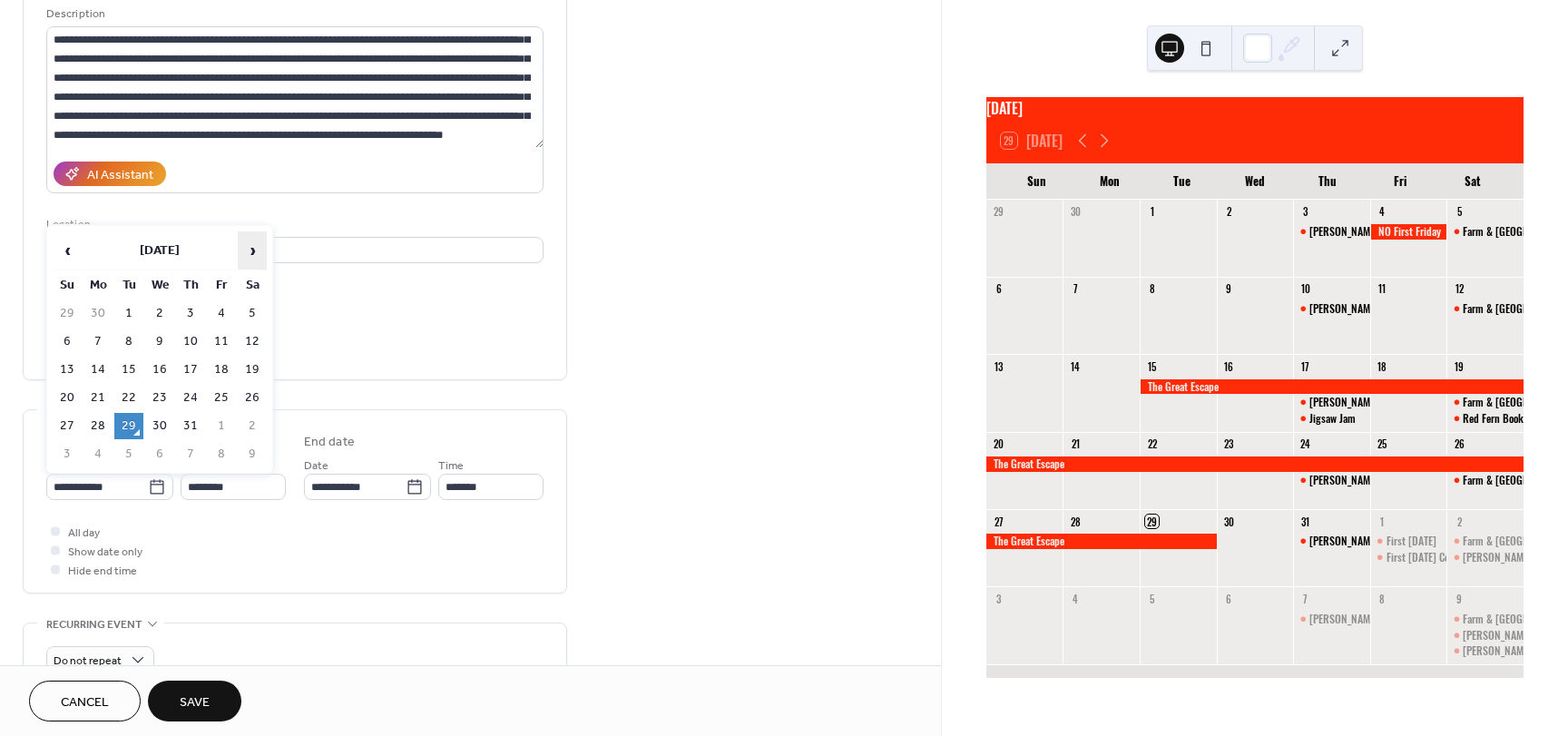 click on "›" at bounding box center (252, 250) 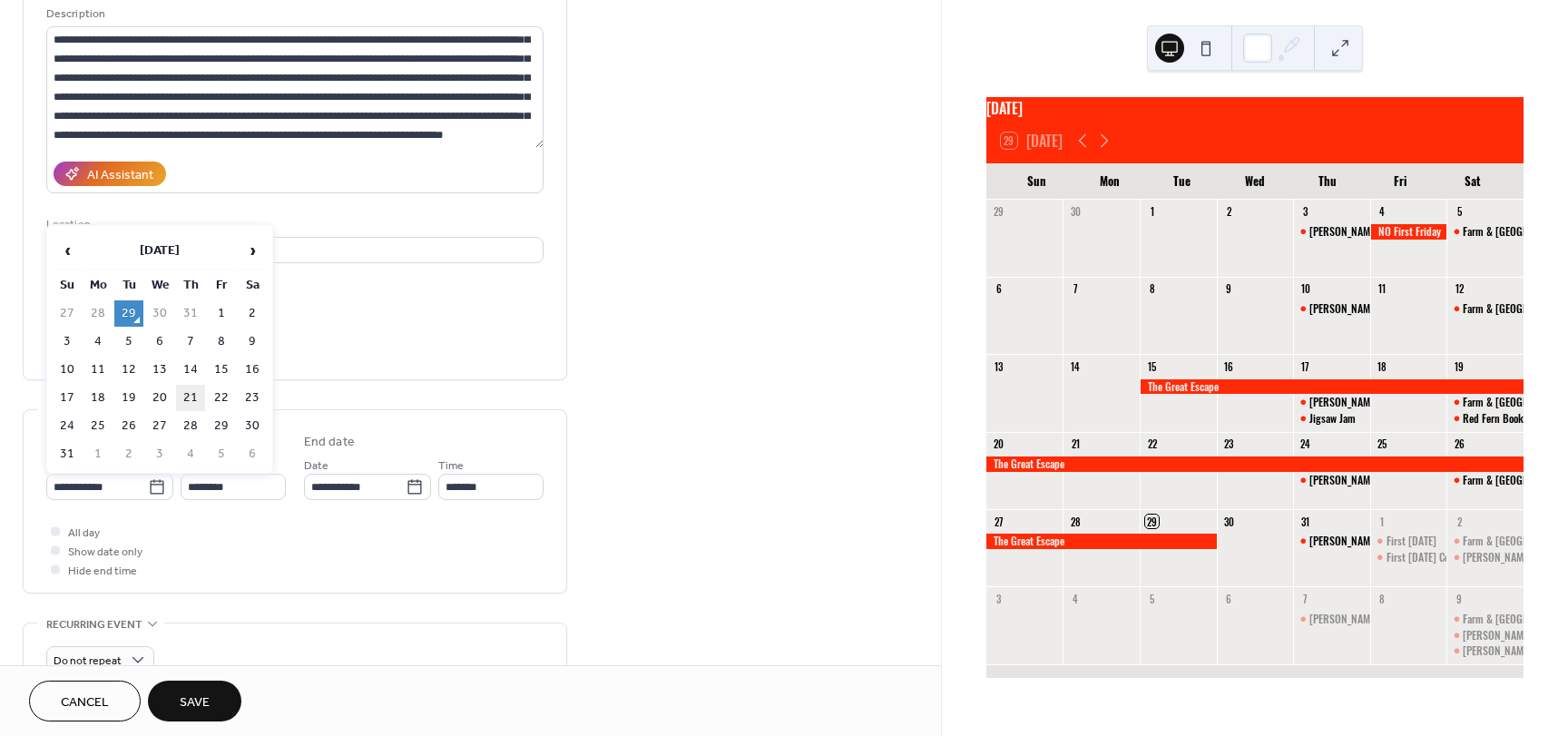 click on "21" at bounding box center (191, 397) 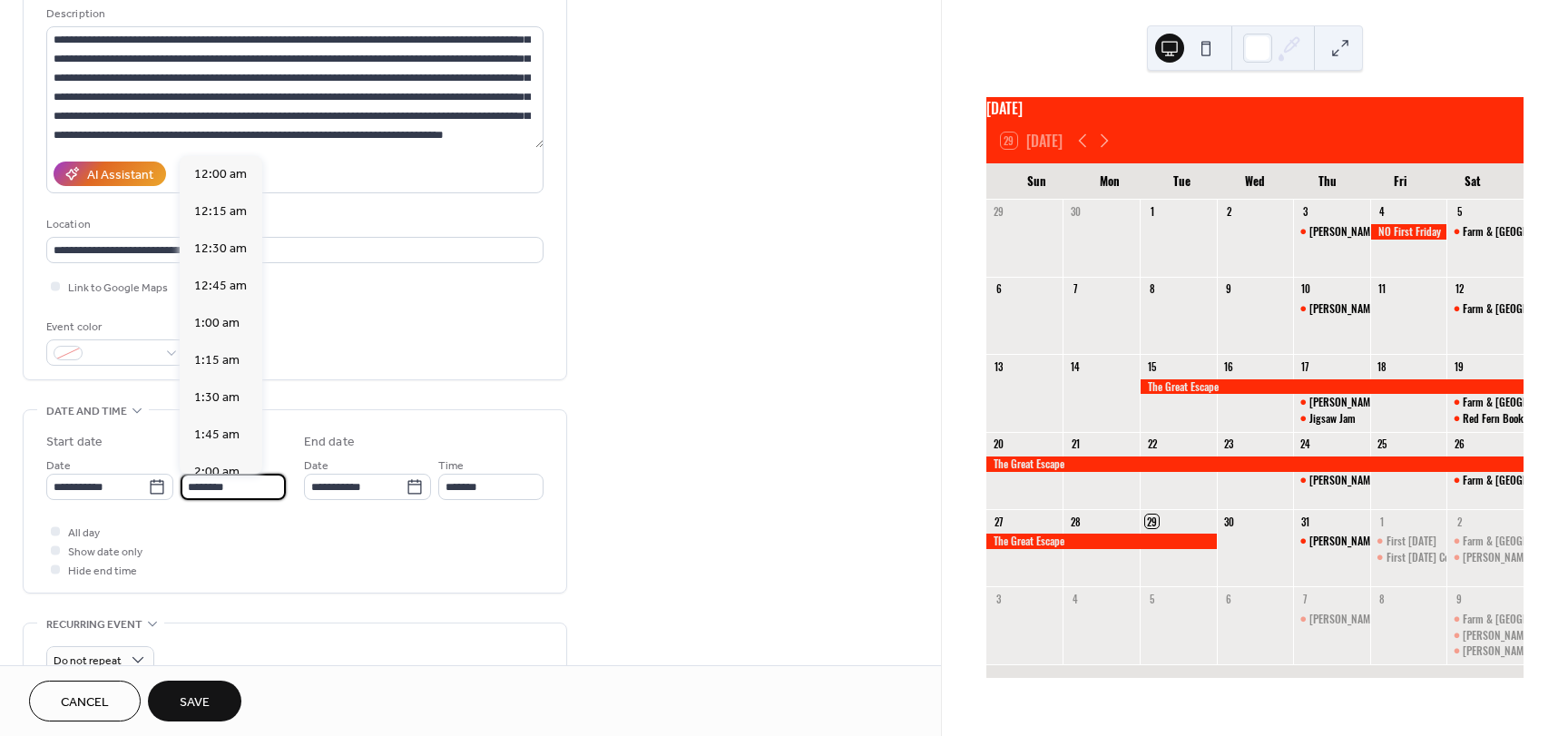 click on "********" at bounding box center (233, 486) 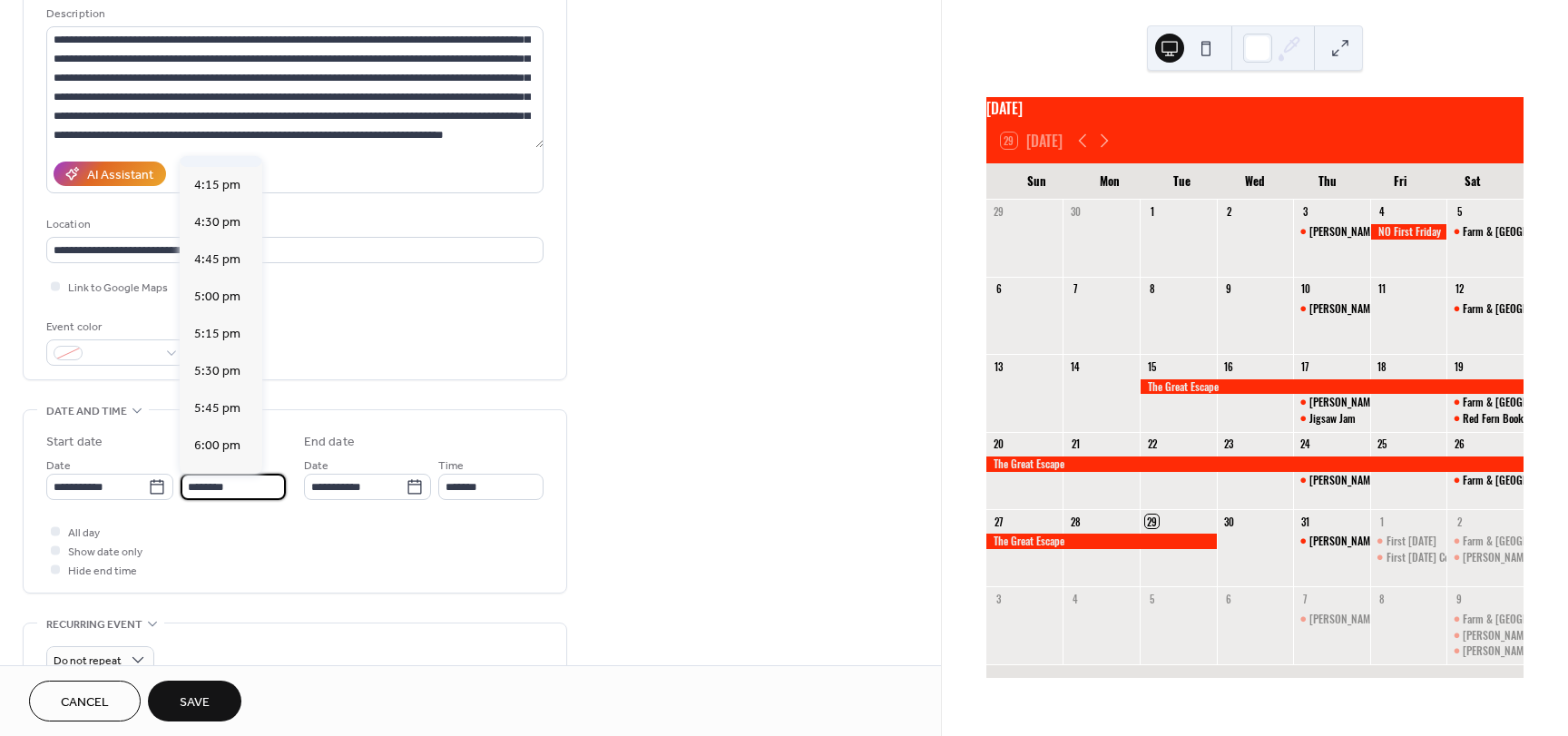 scroll, scrollTop: 2512, scrollLeft: 0, axis: vertical 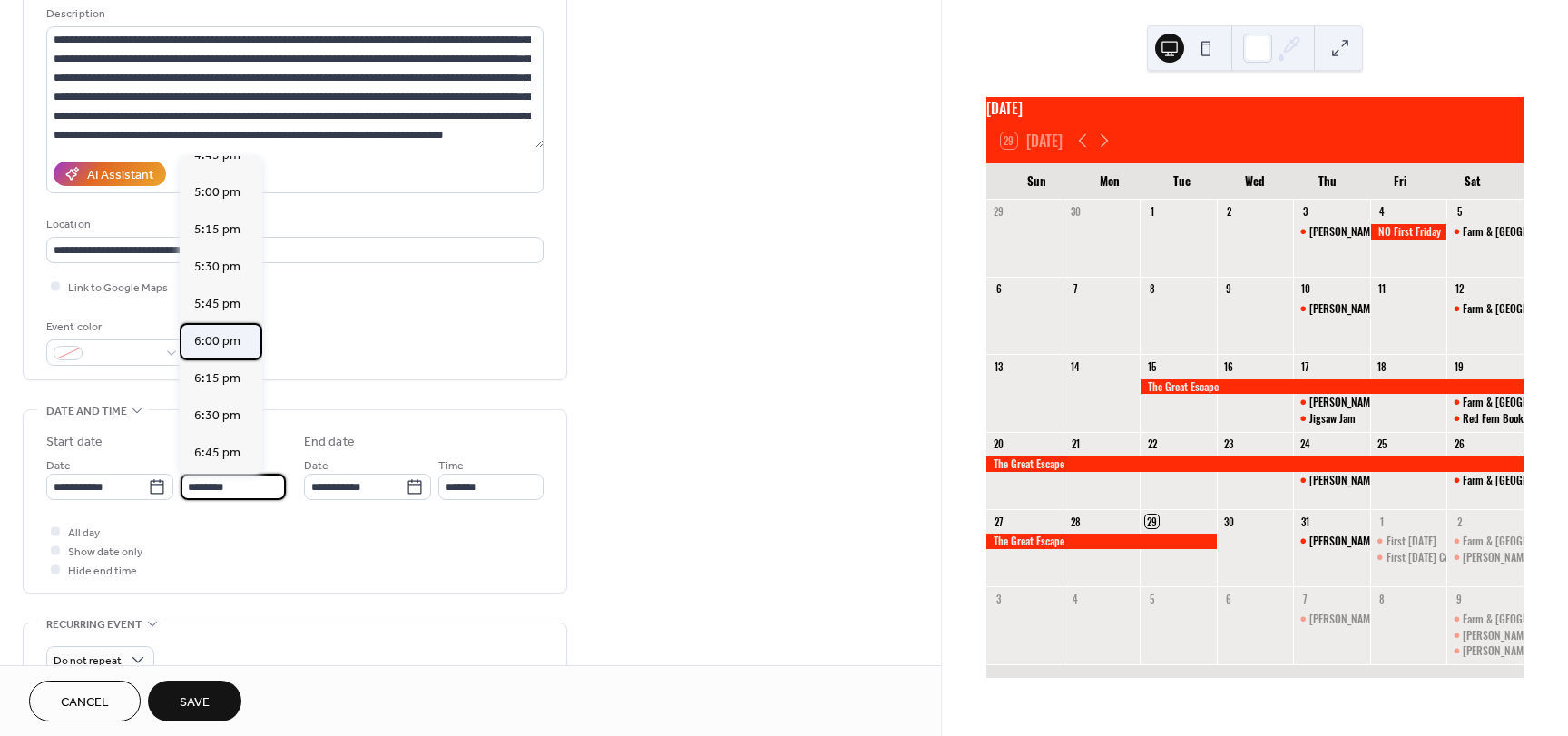 click on "6:00 pm" at bounding box center (217, 341) 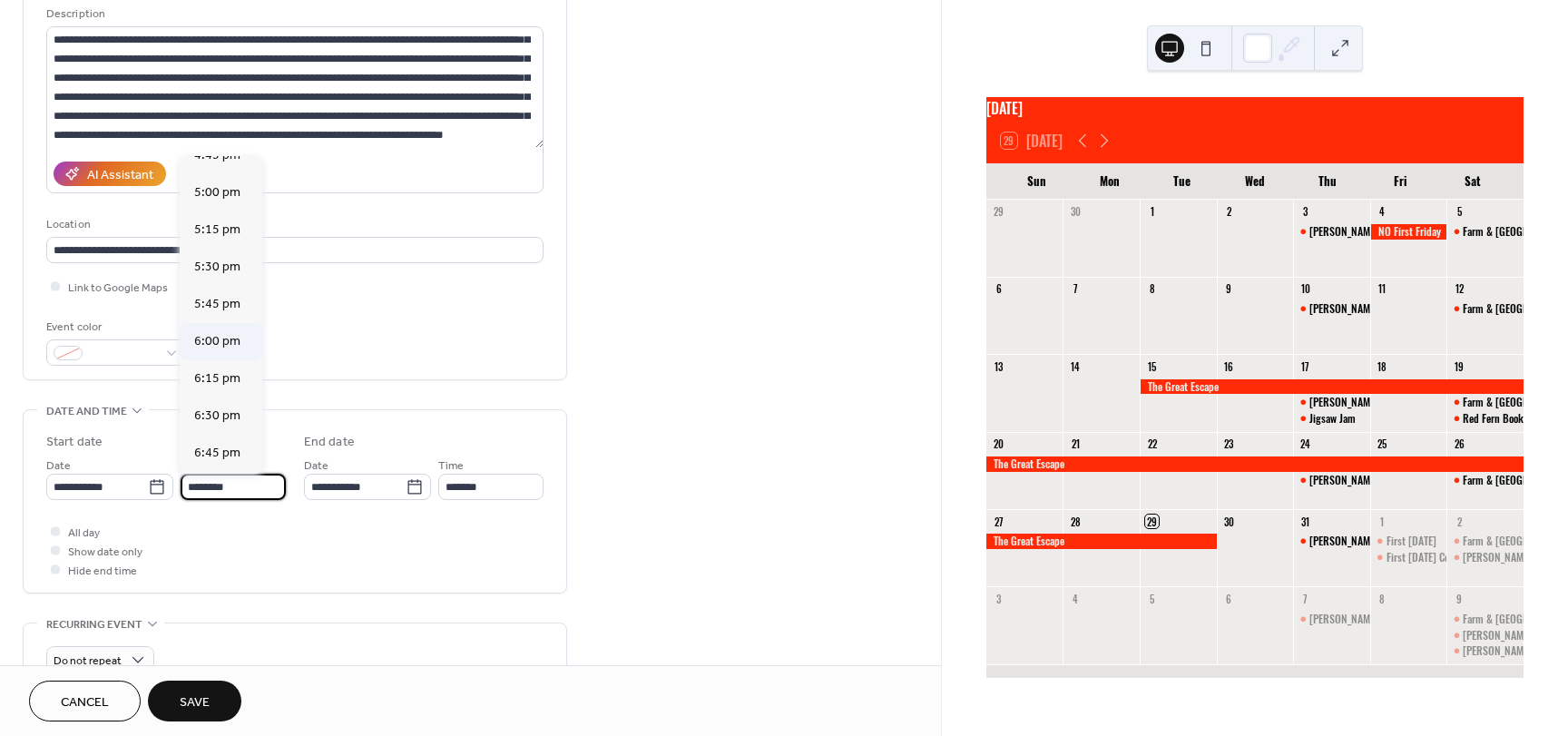 type on "*******" 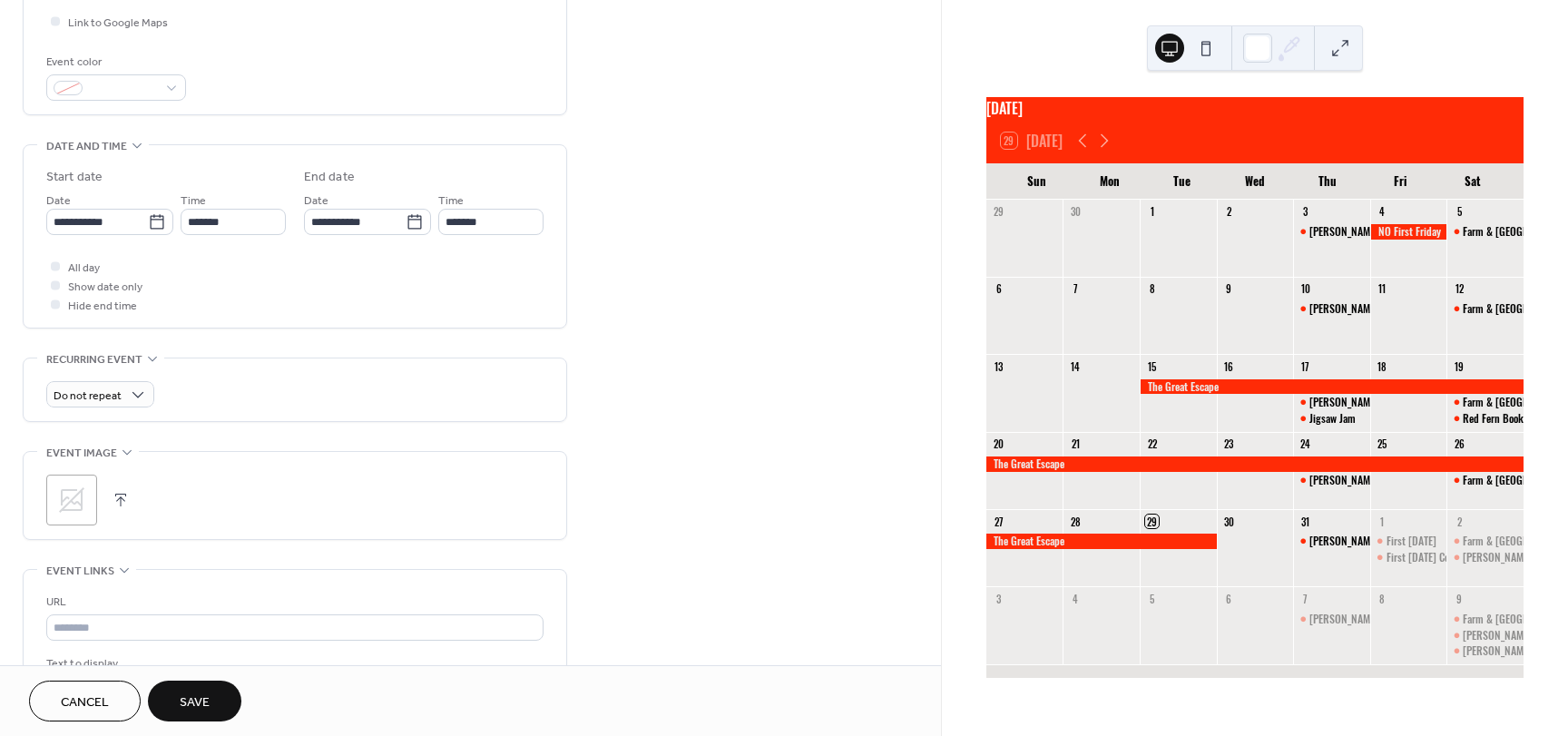 scroll, scrollTop: 454, scrollLeft: 0, axis: vertical 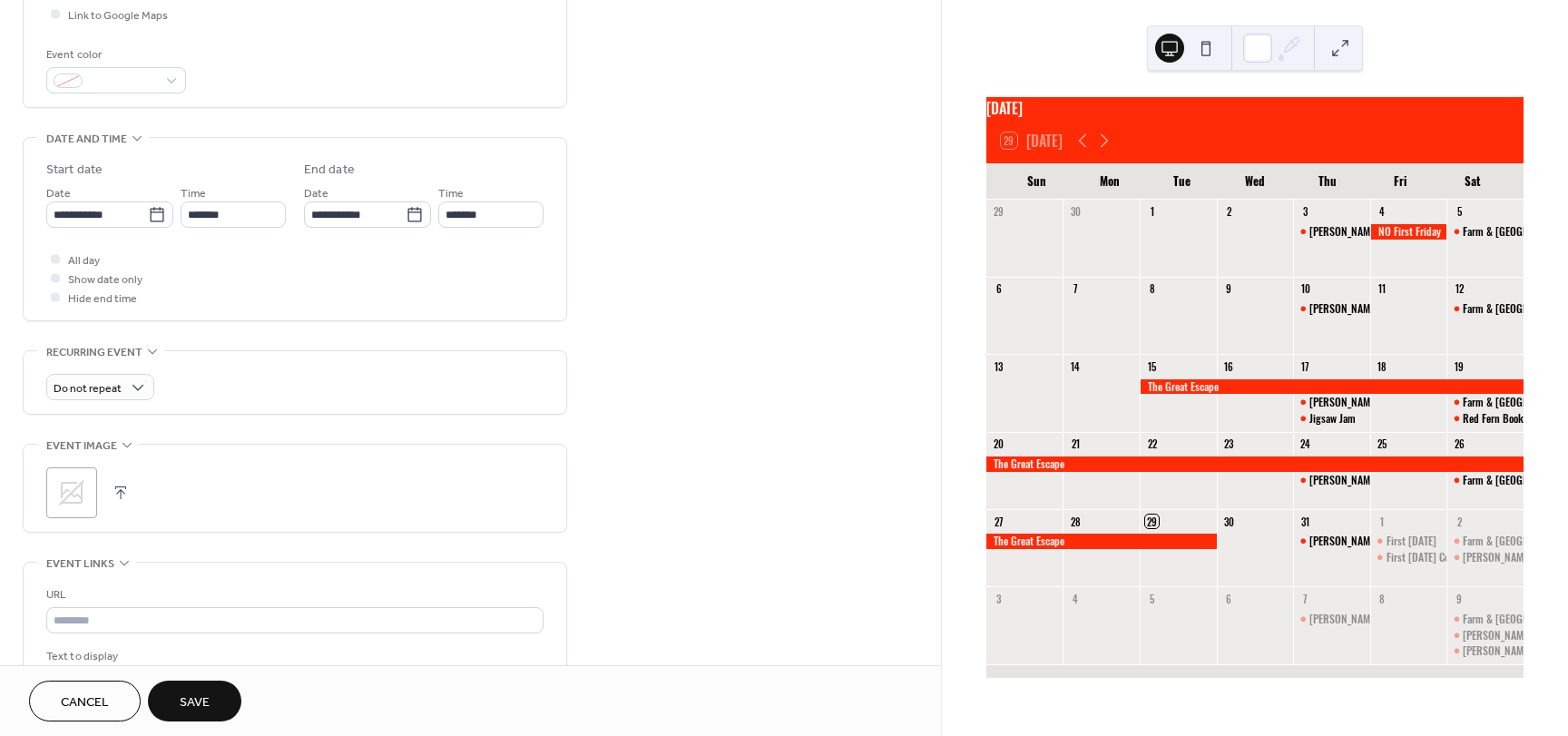 click 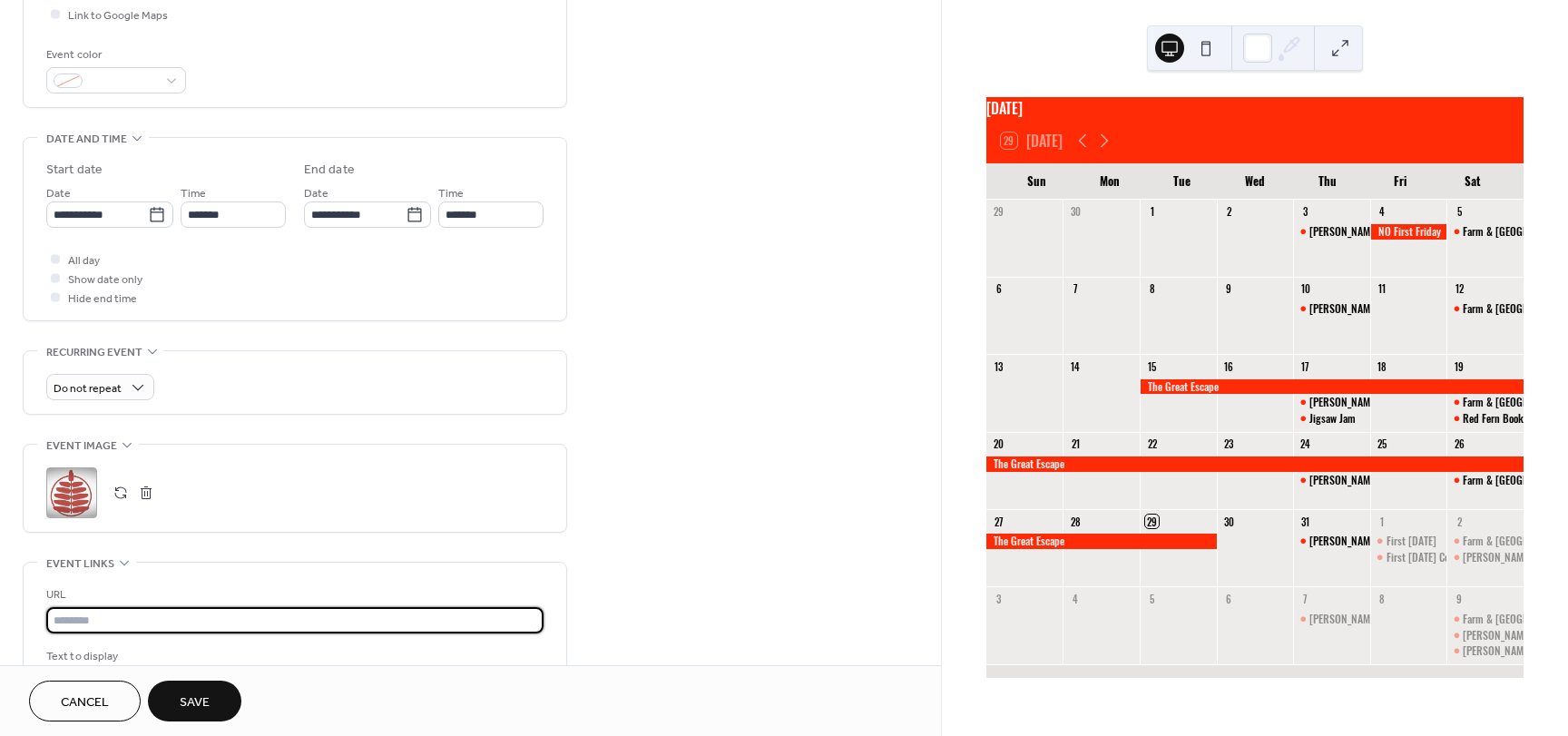 paste on "**********" 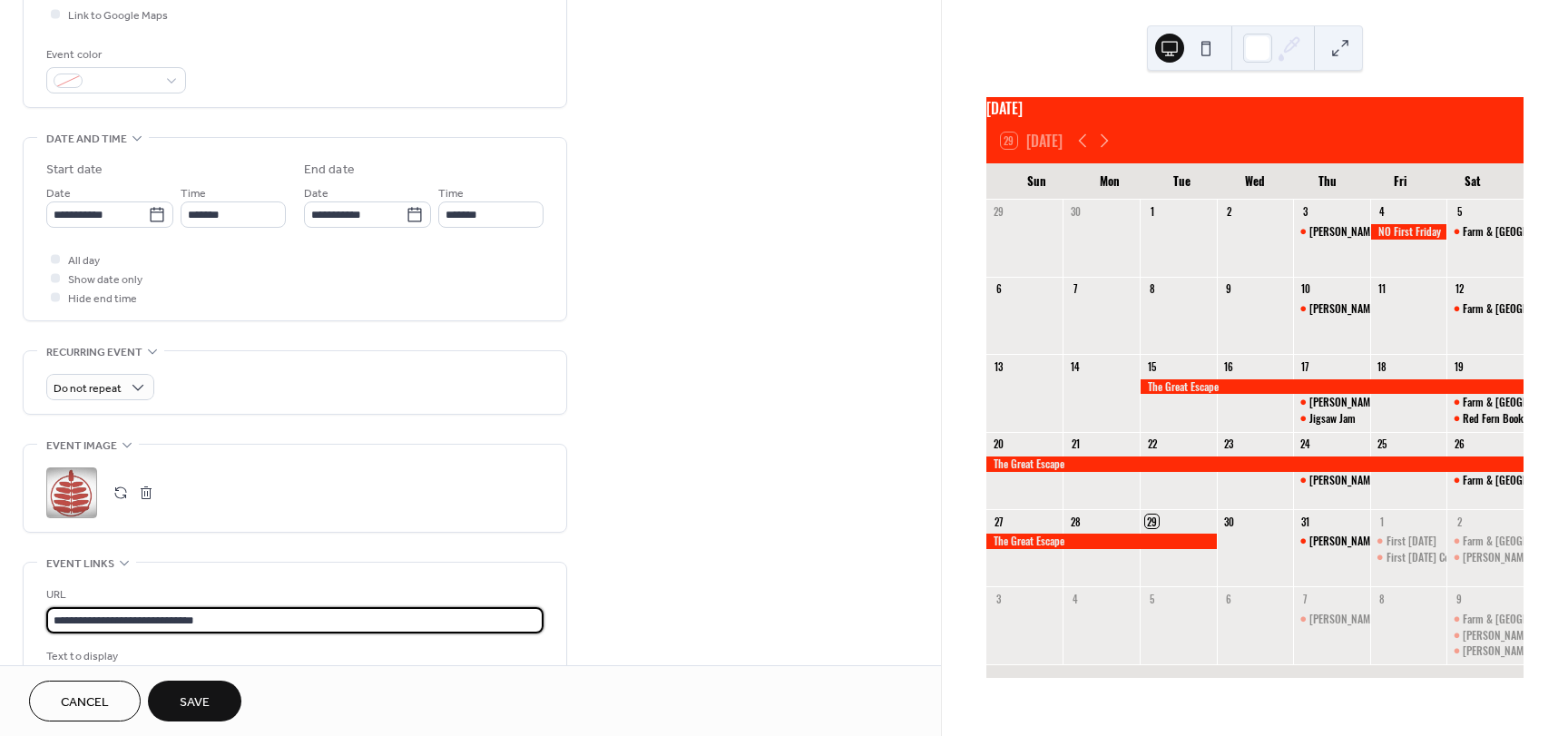 type on "**********" 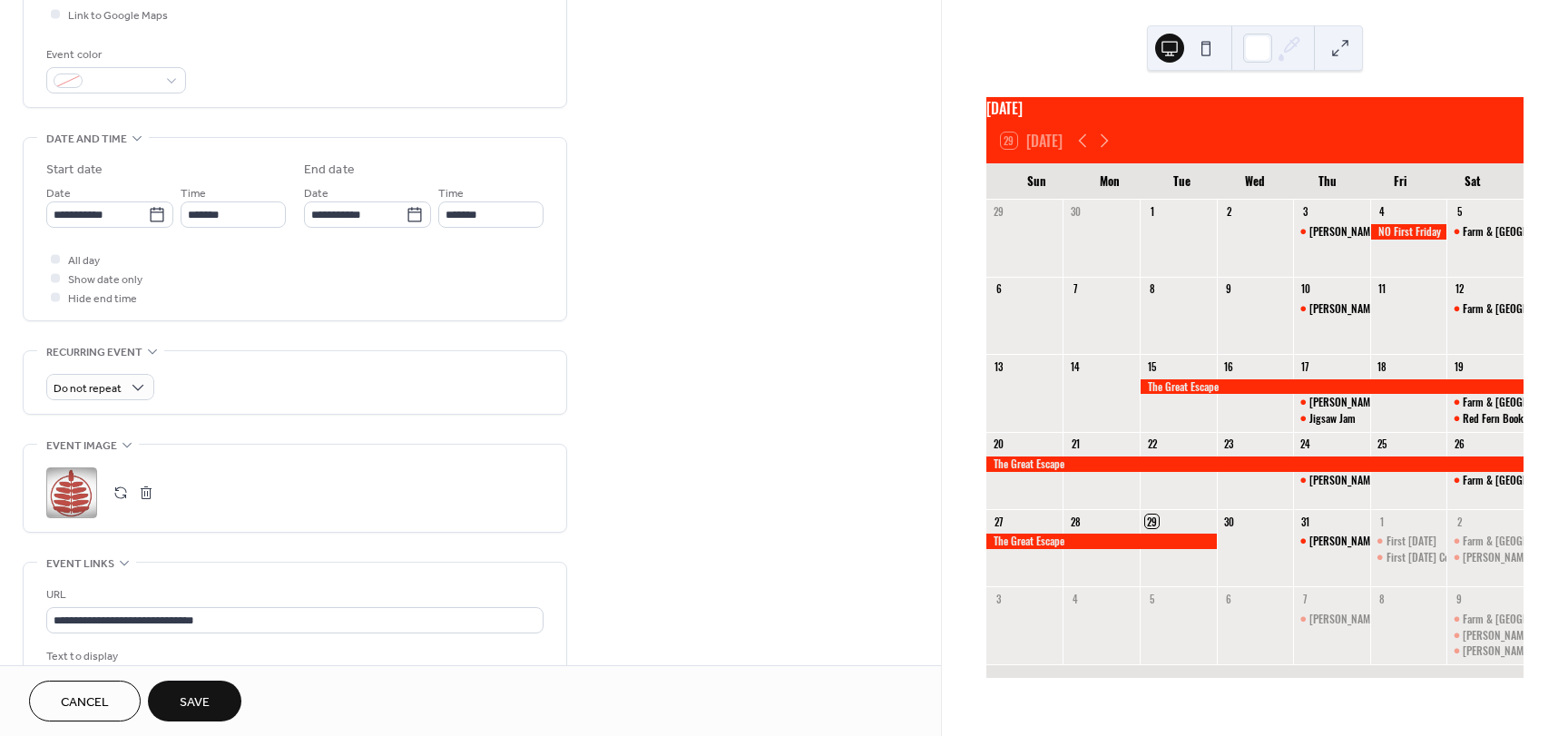 click on "Save" at bounding box center [194, 702] 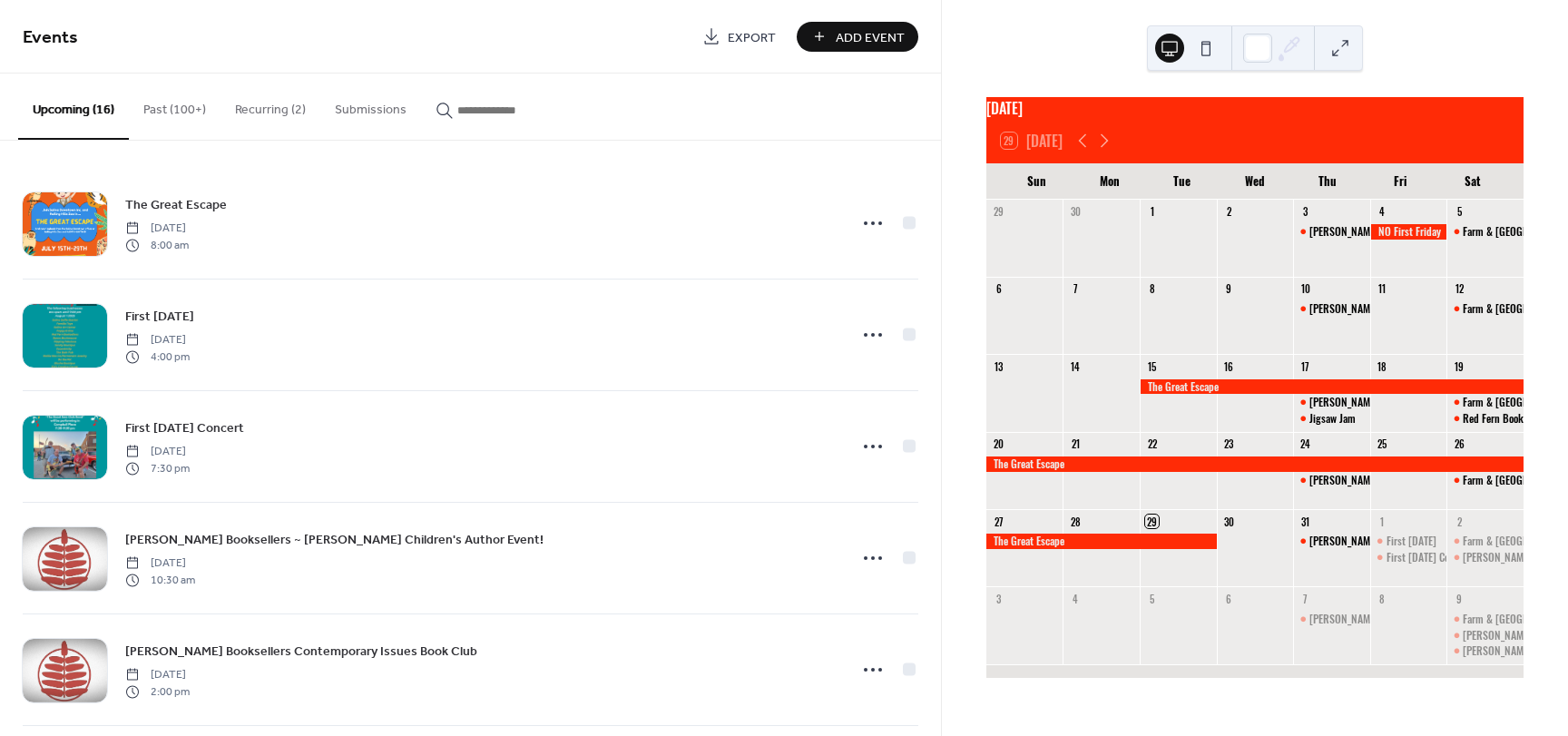 click on "Add Event" at bounding box center [870, 37] 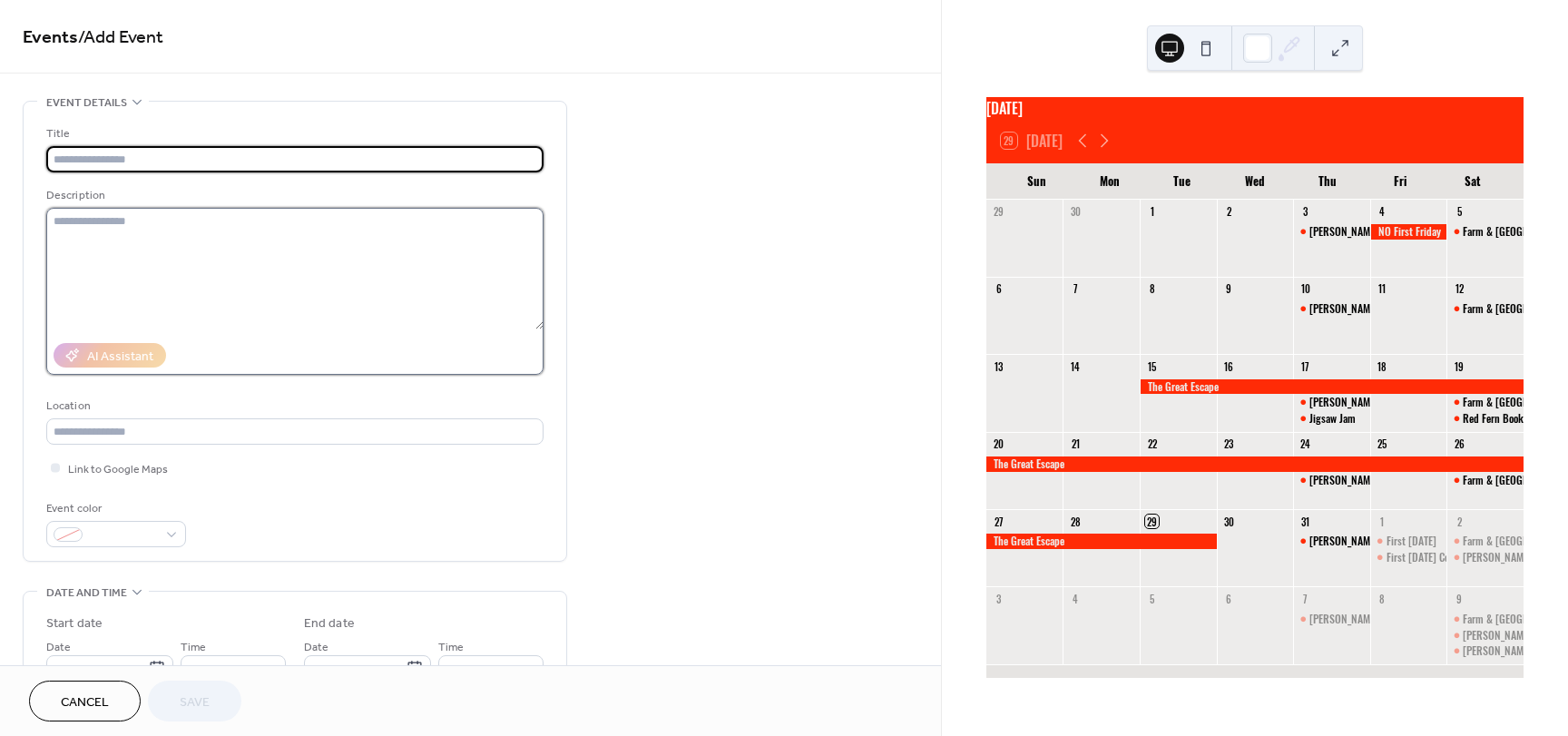 click at bounding box center [295, 269] 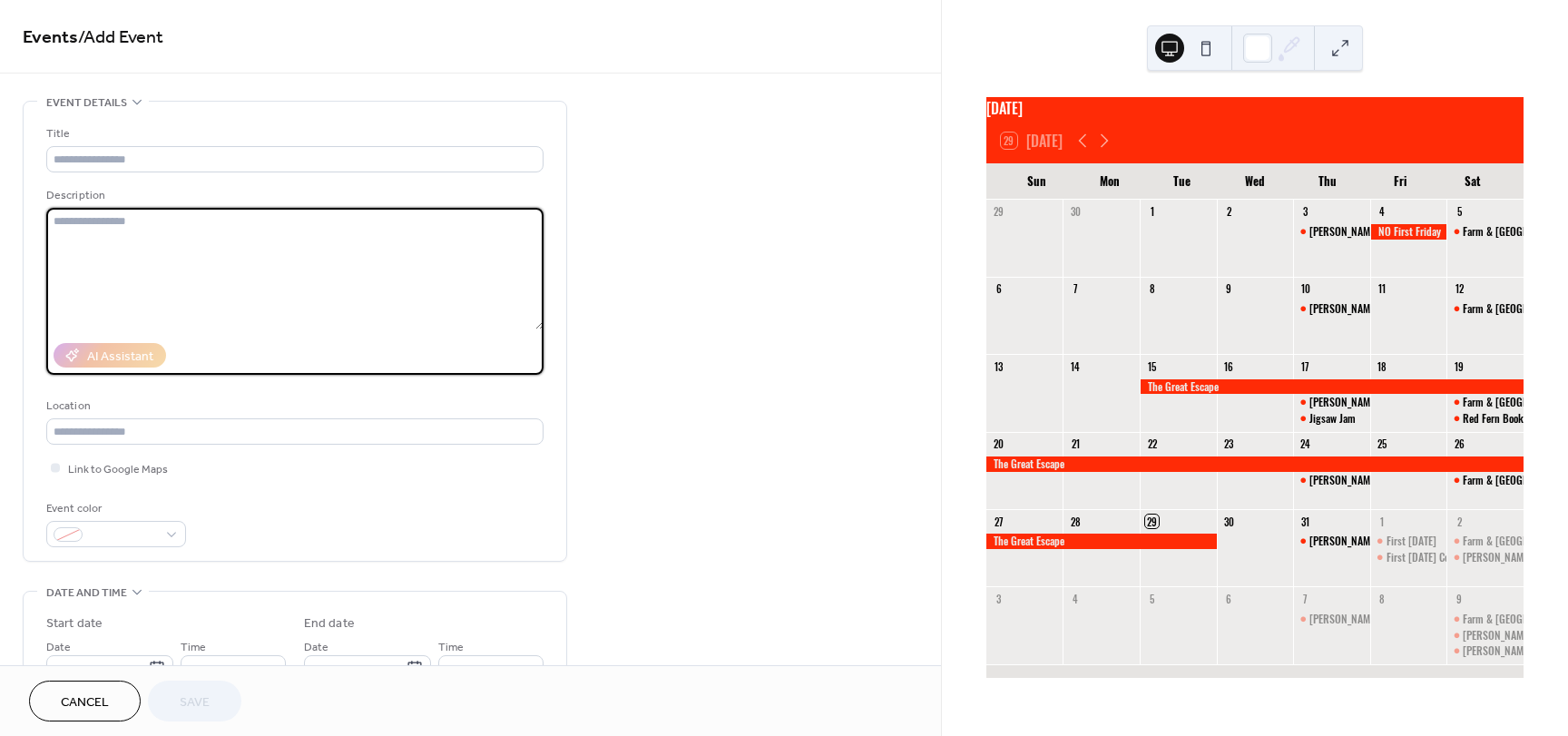 paste on "**********" 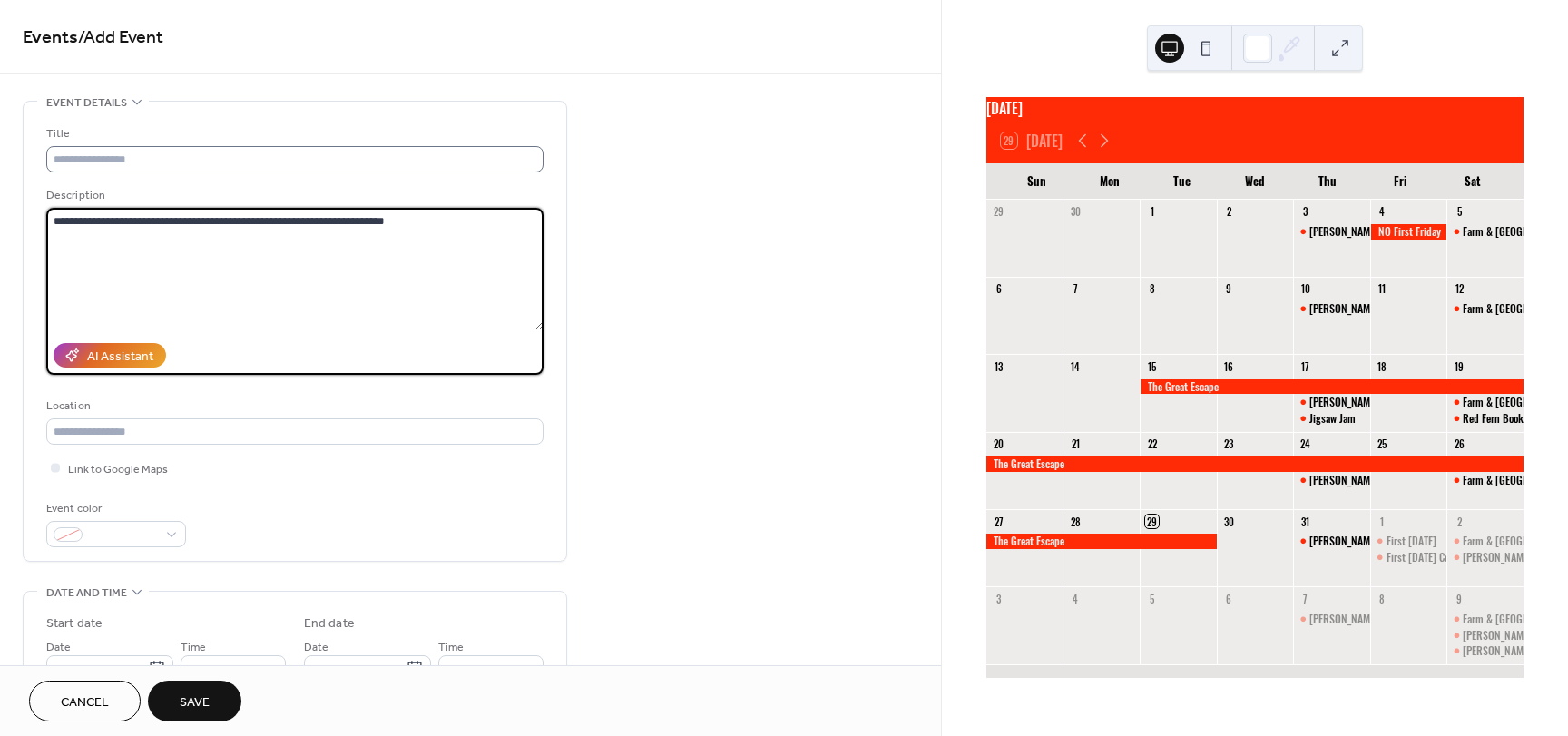 type on "**********" 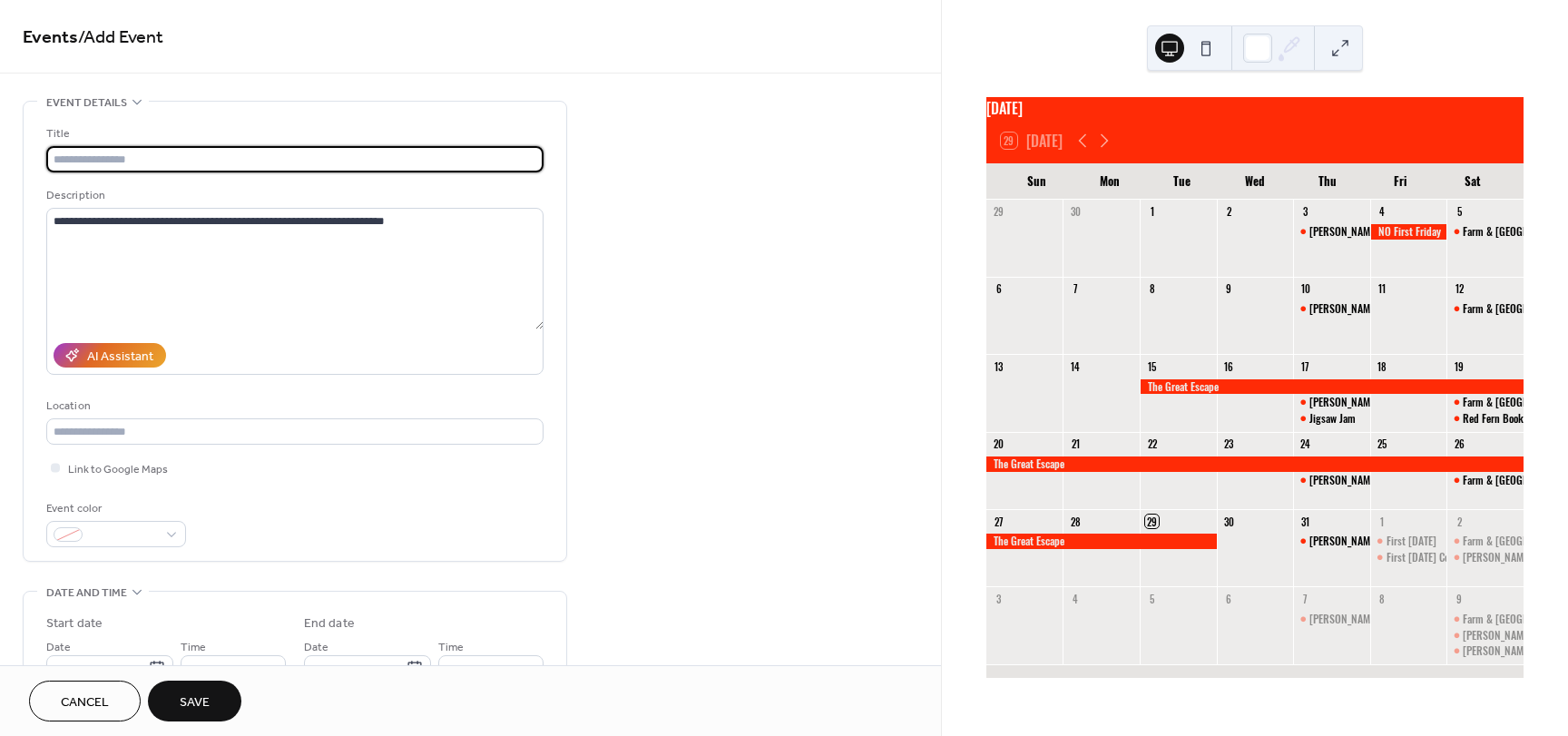 click at bounding box center (295, 159) 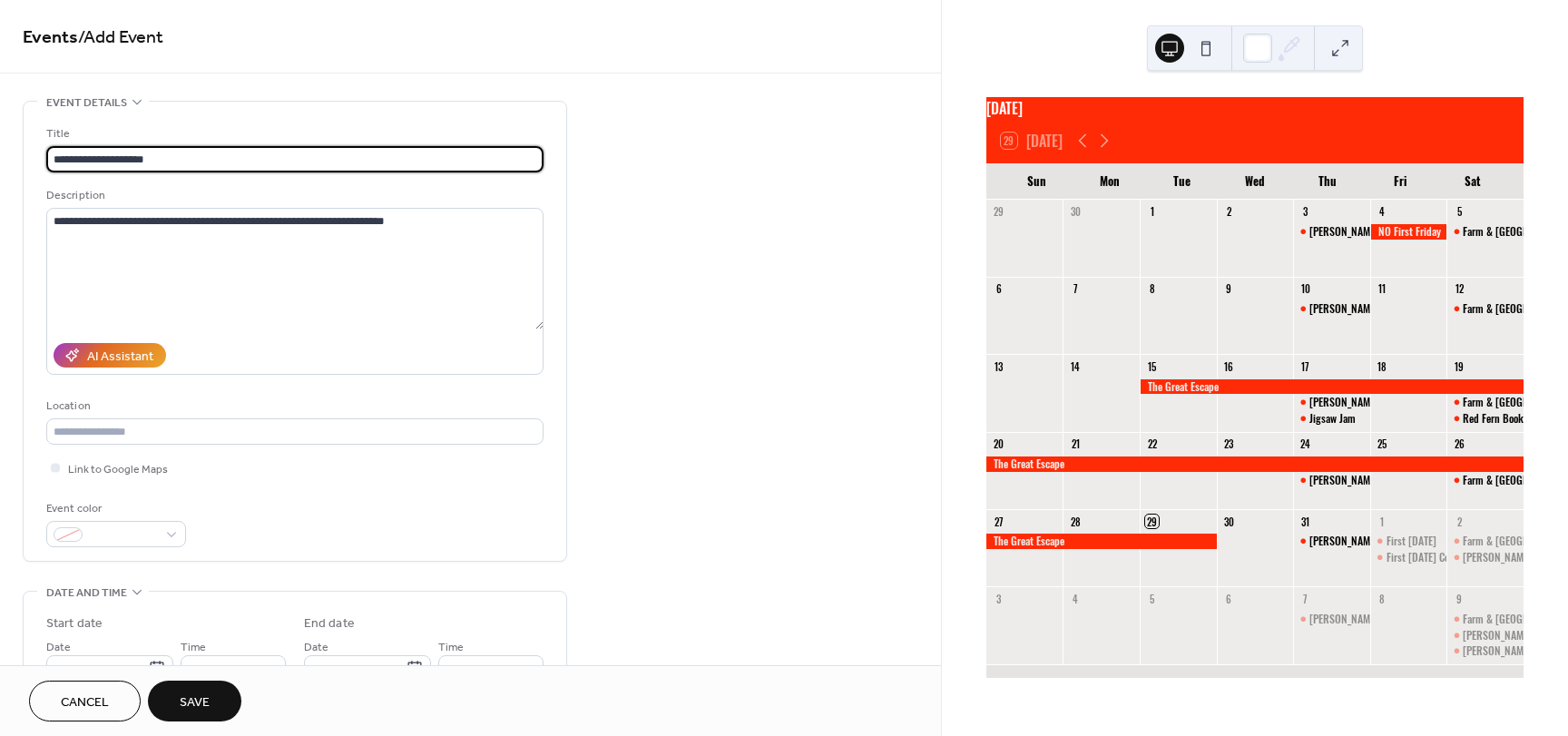 paste on "**********" 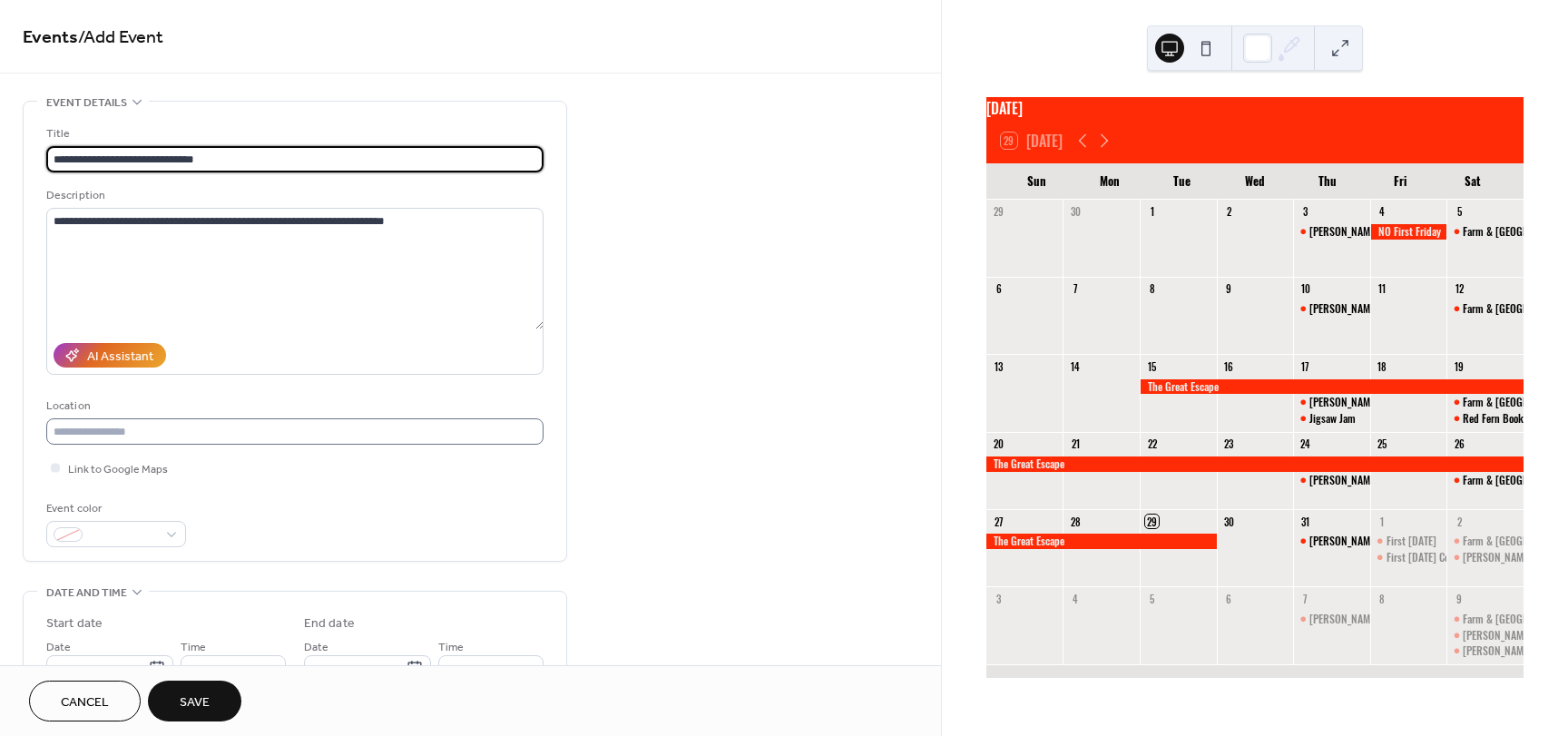 type on "**********" 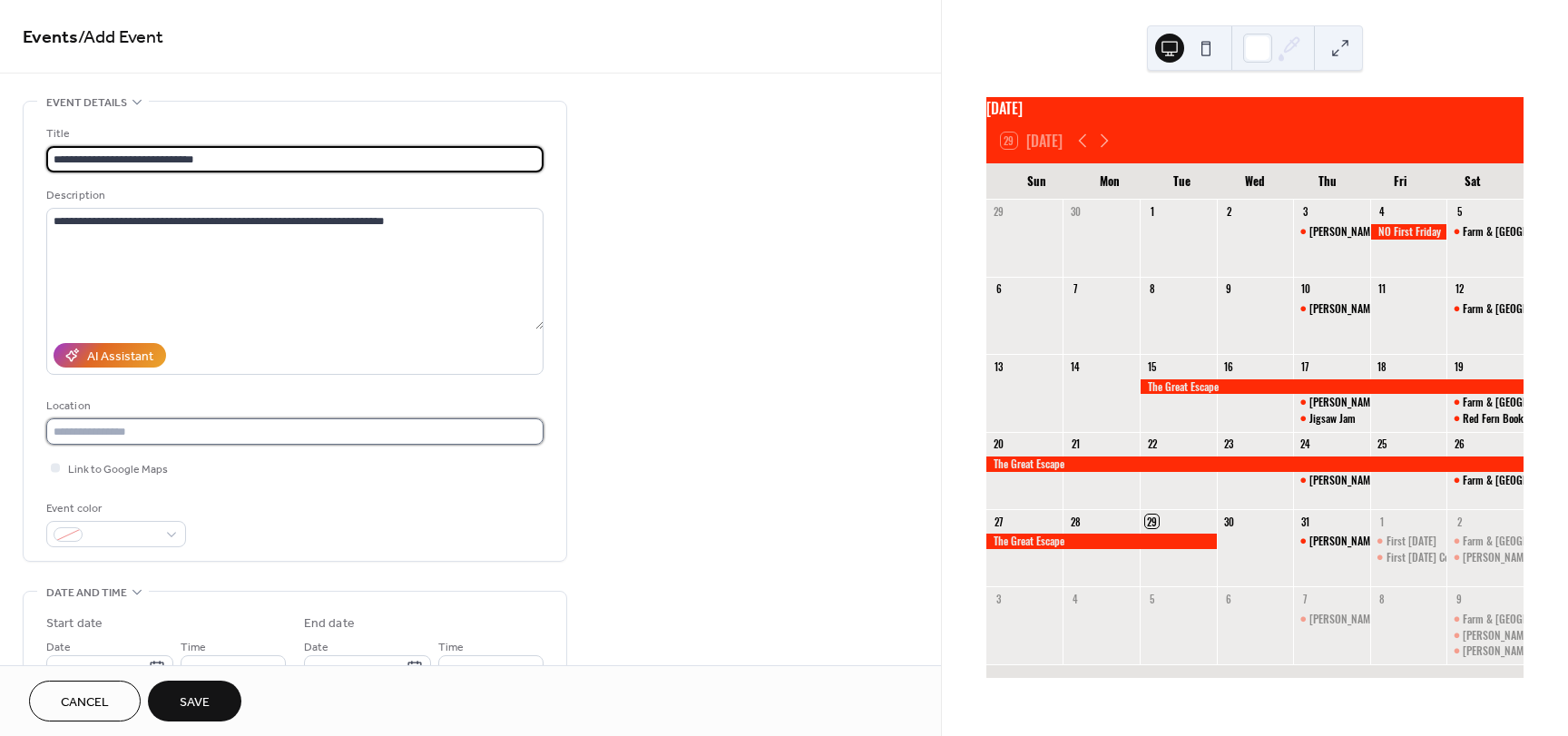 click at bounding box center (295, 431) 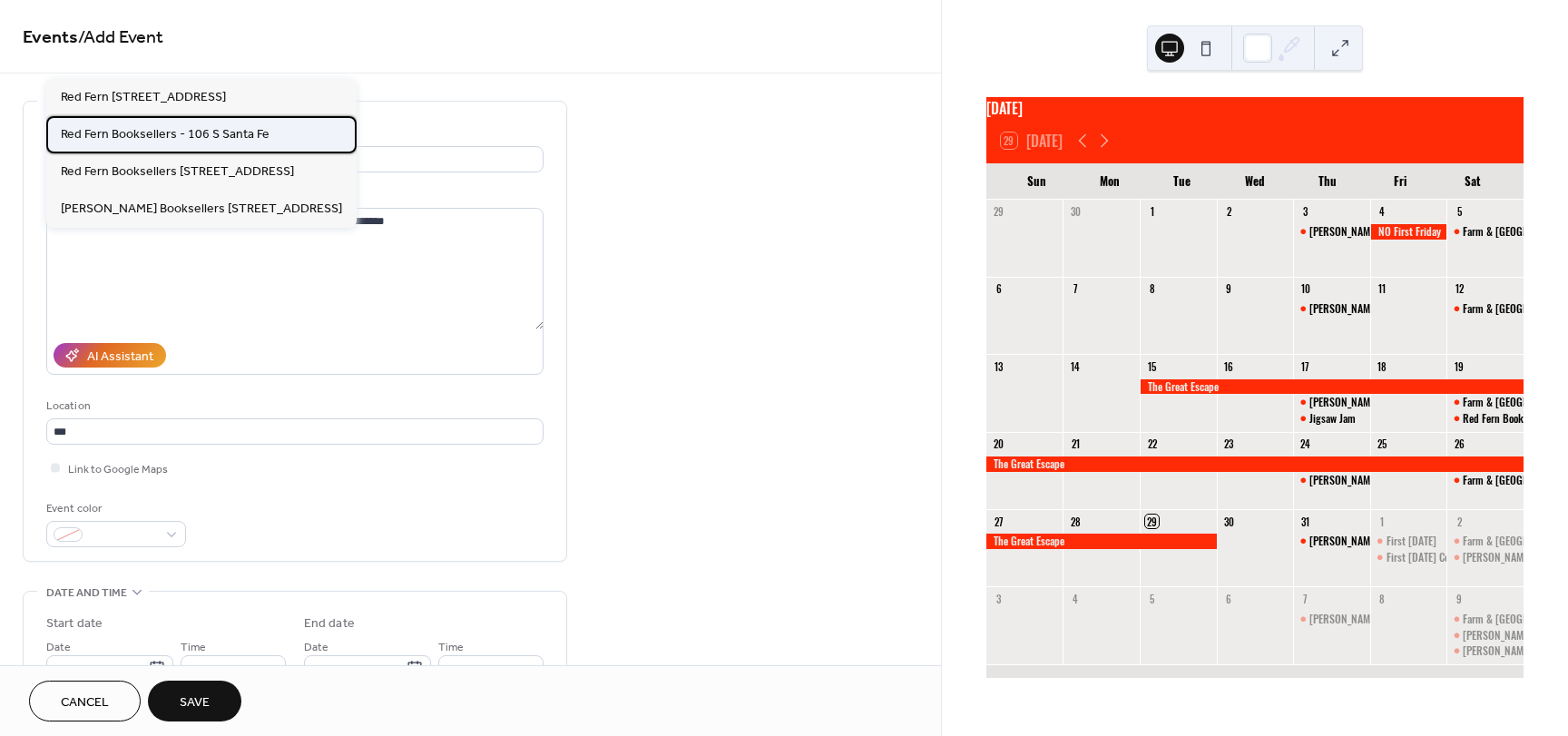 click on "Red Fern Booksellers - 106 S Santa Fe" at bounding box center (165, 134) 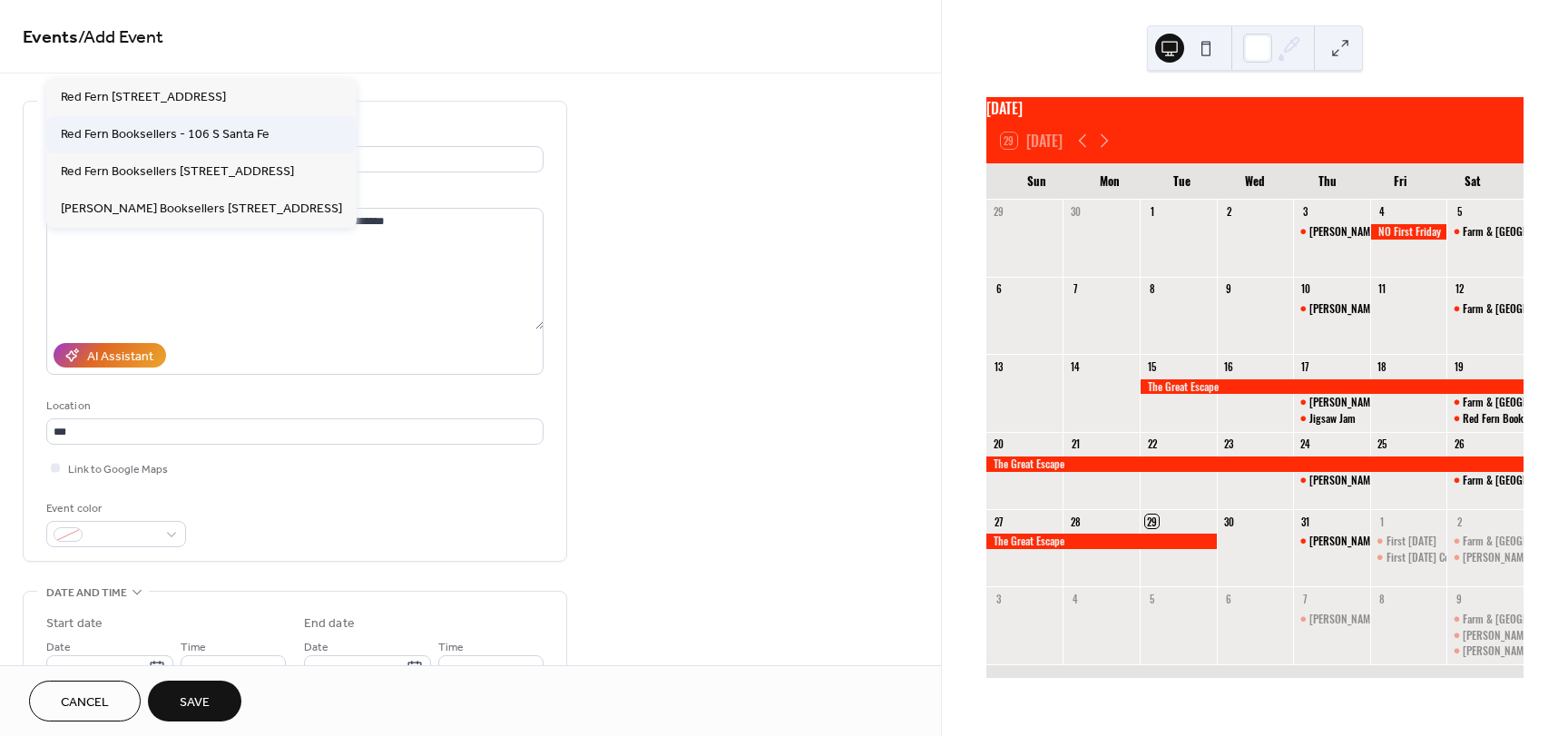 type on "**********" 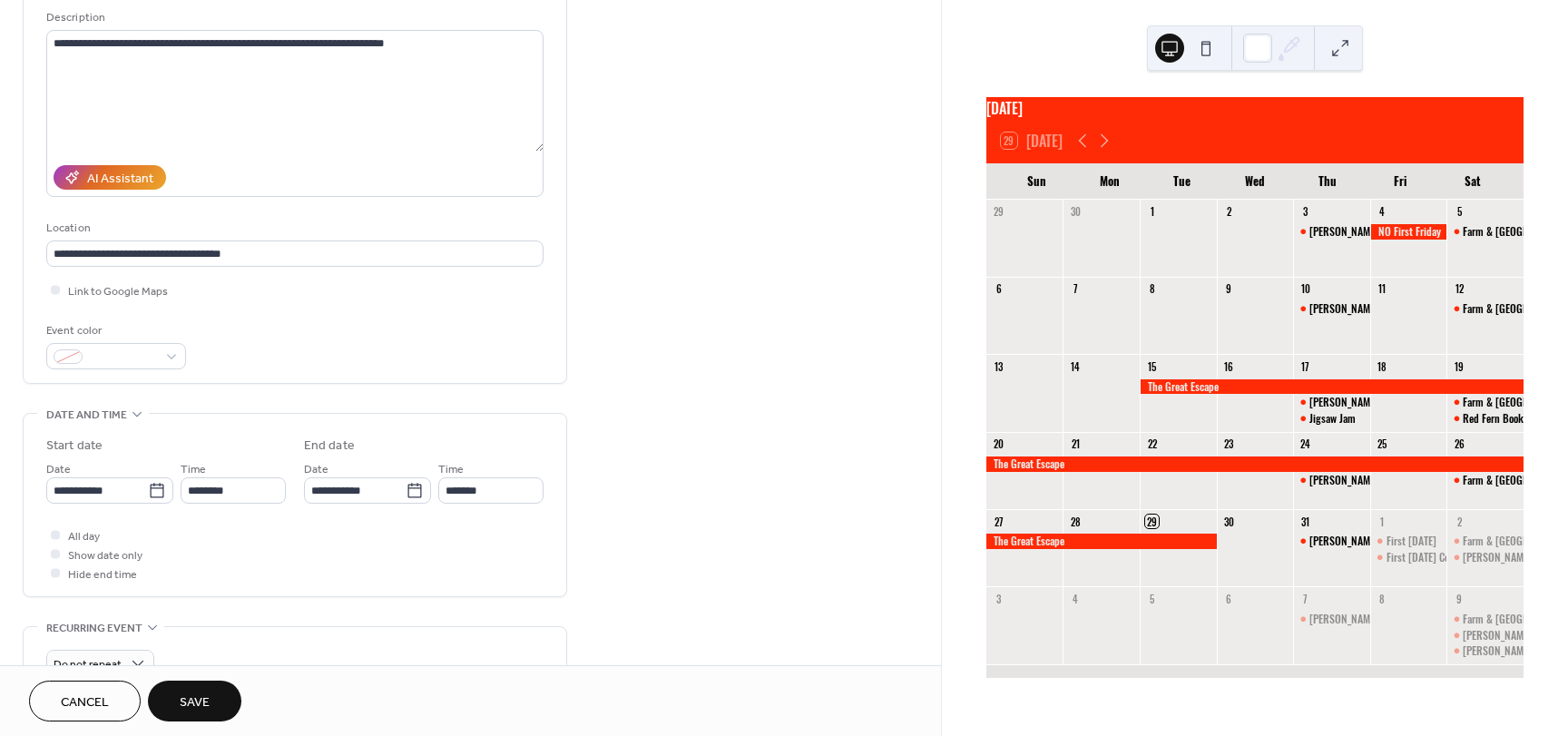 scroll, scrollTop: 272, scrollLeft: 0, axis: vertical 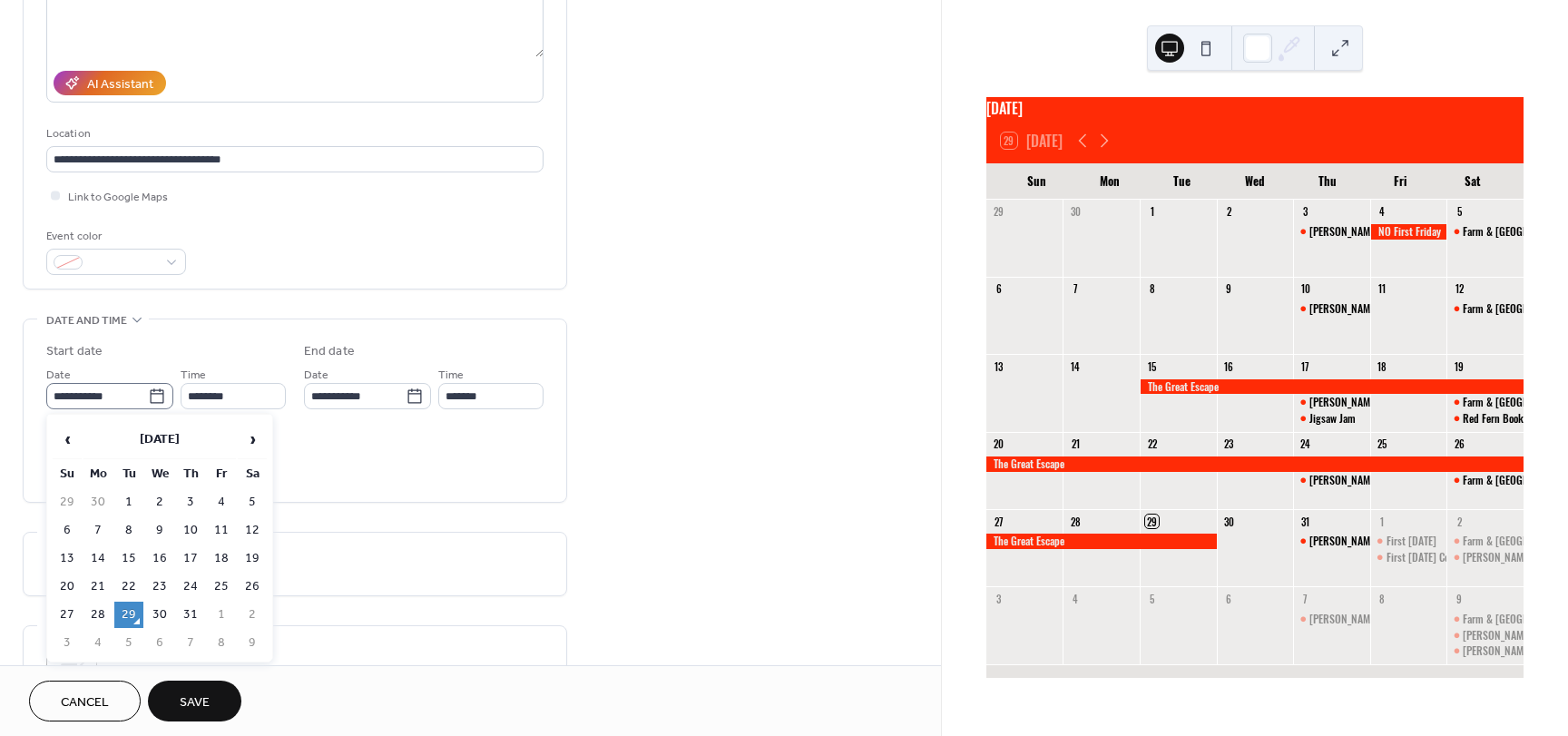 click 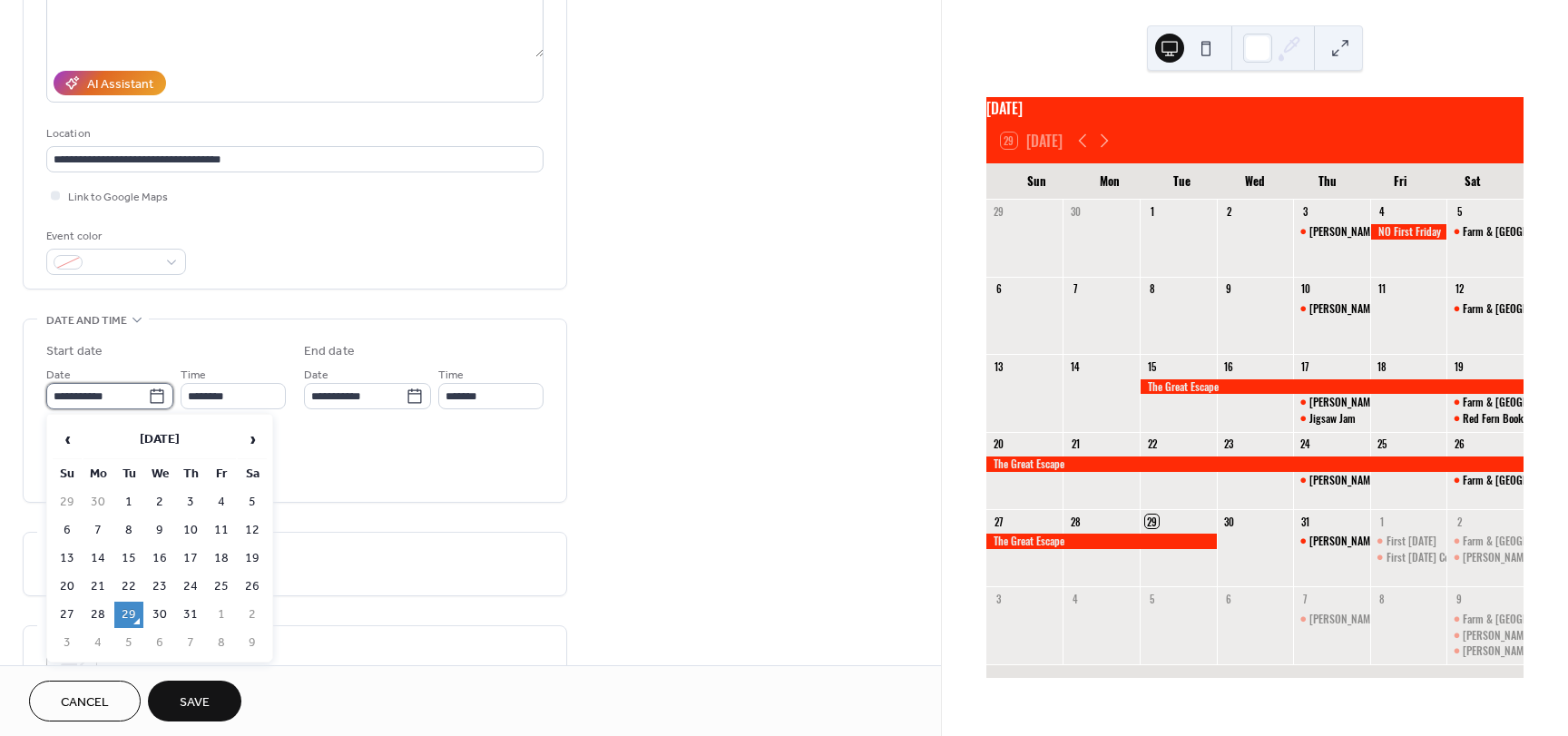 click on "**********" at bounding box center [97, 396] 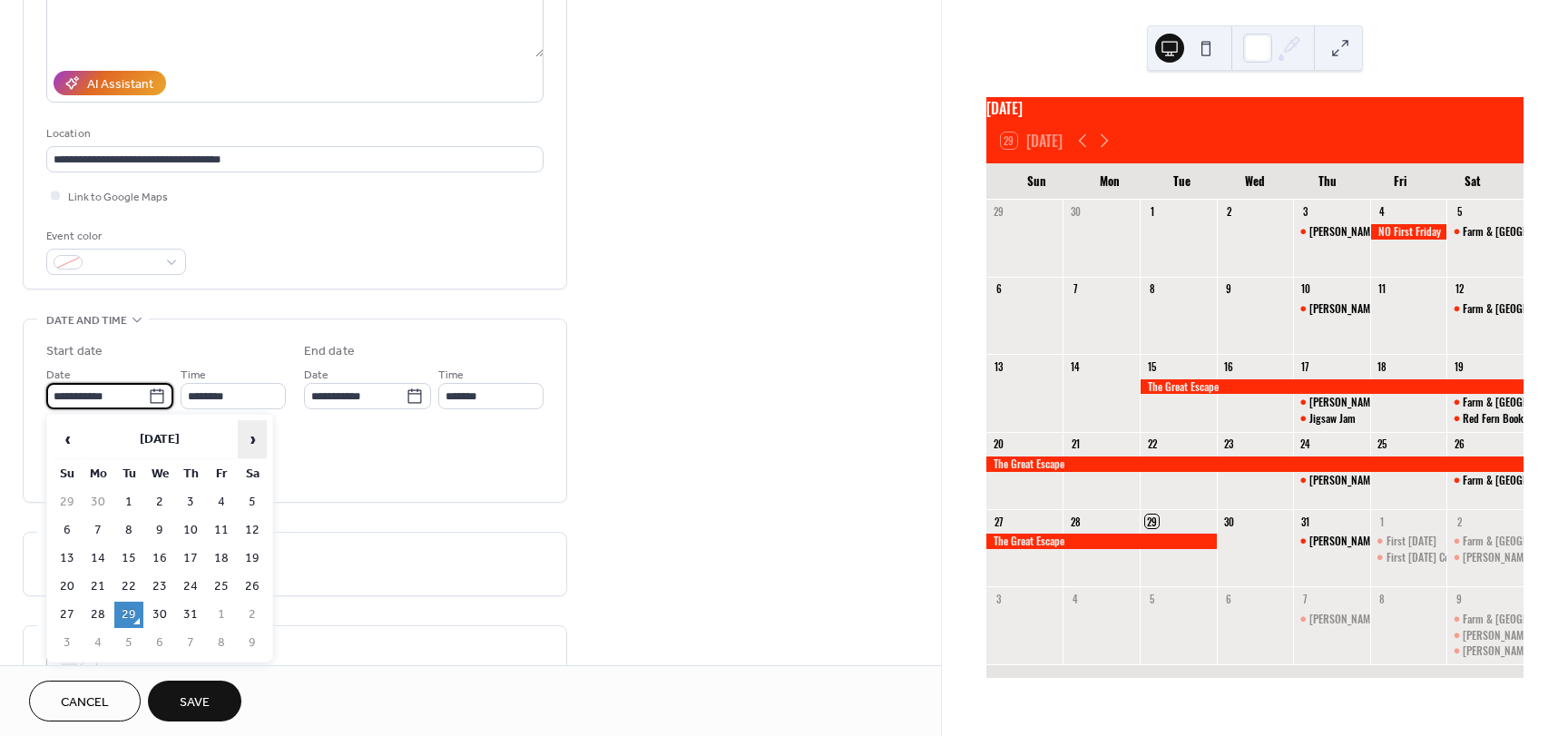 click on "›" at bounding box center (252, 439) 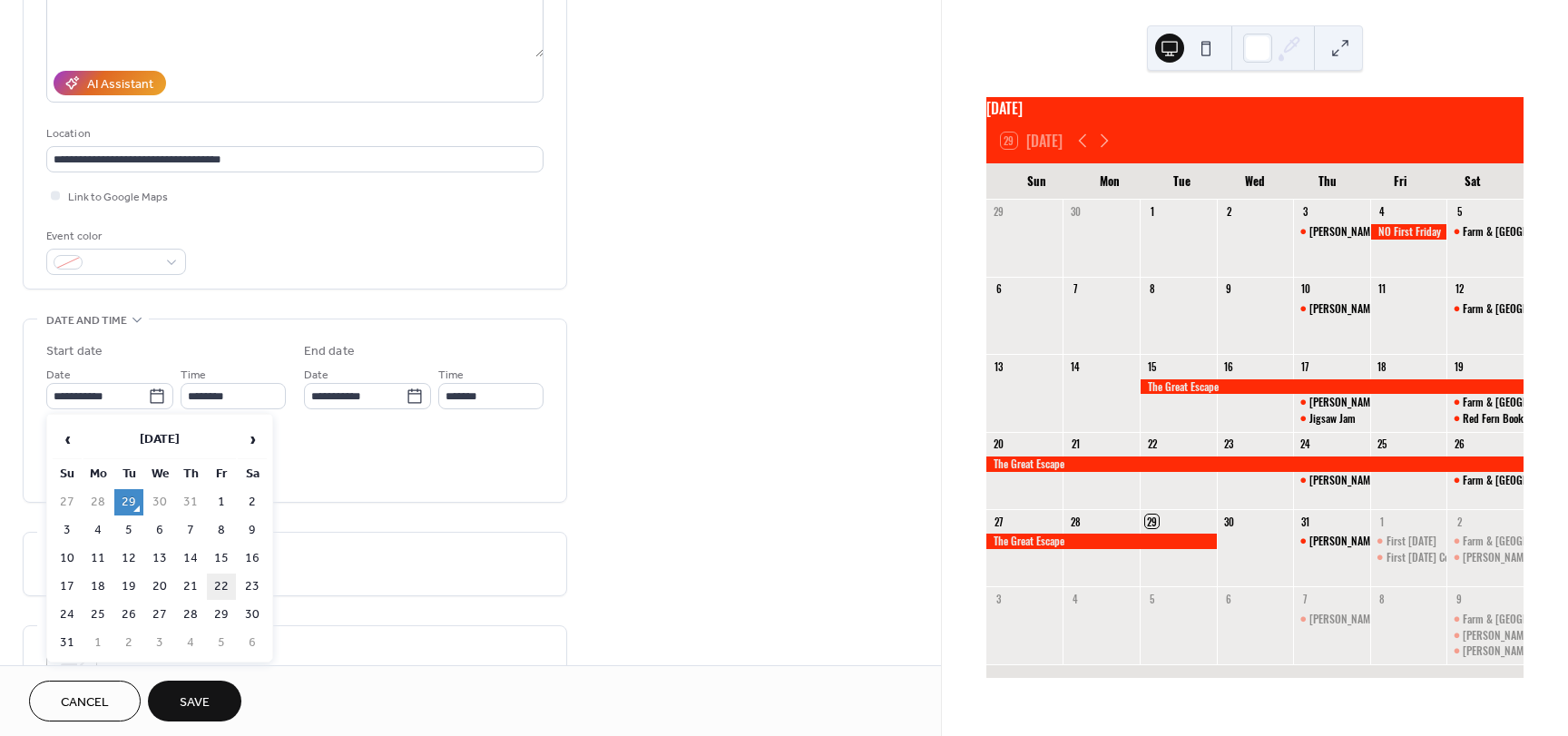 click on "22" at bounding box center [221, 586] 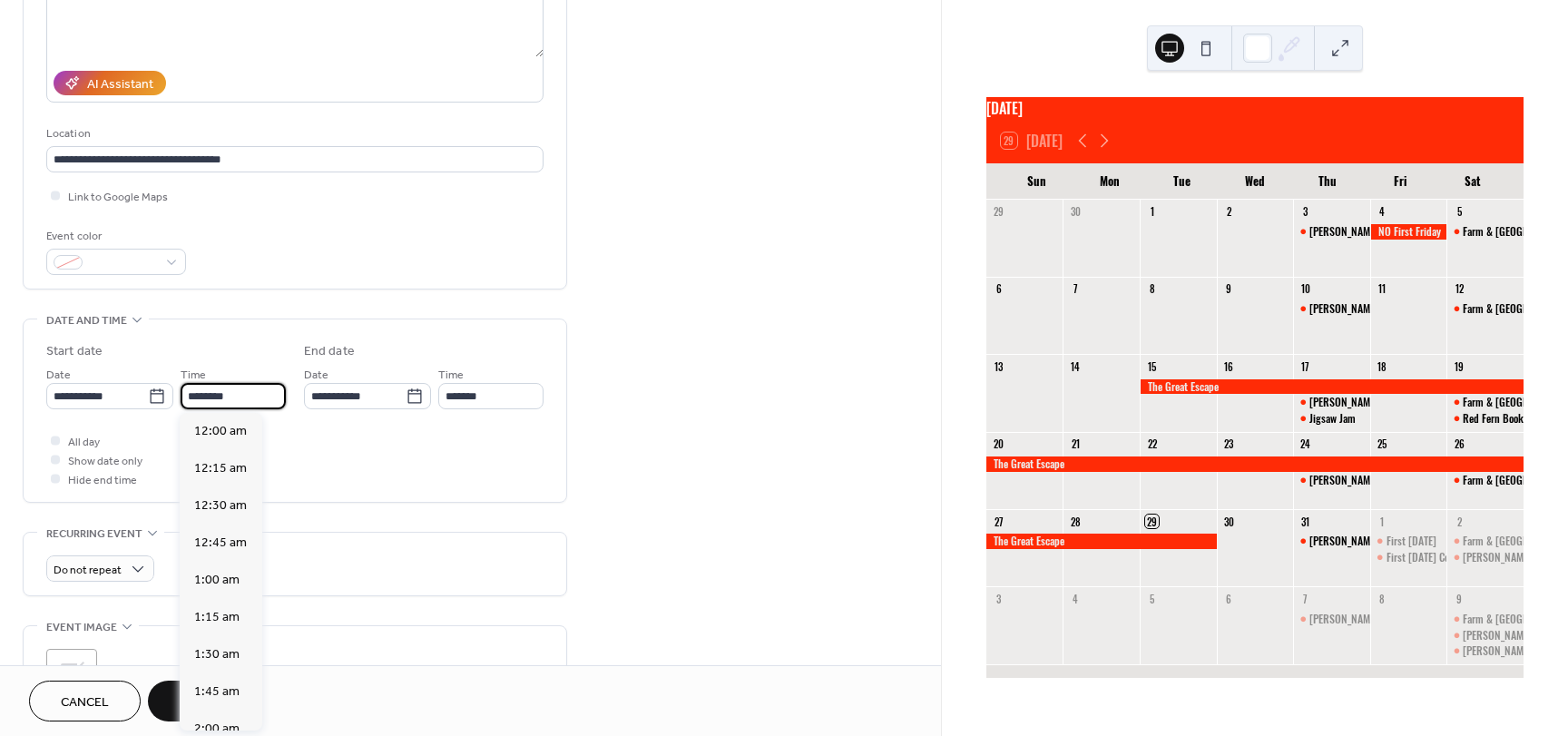 click on "********" at bounding box center (233, 396) 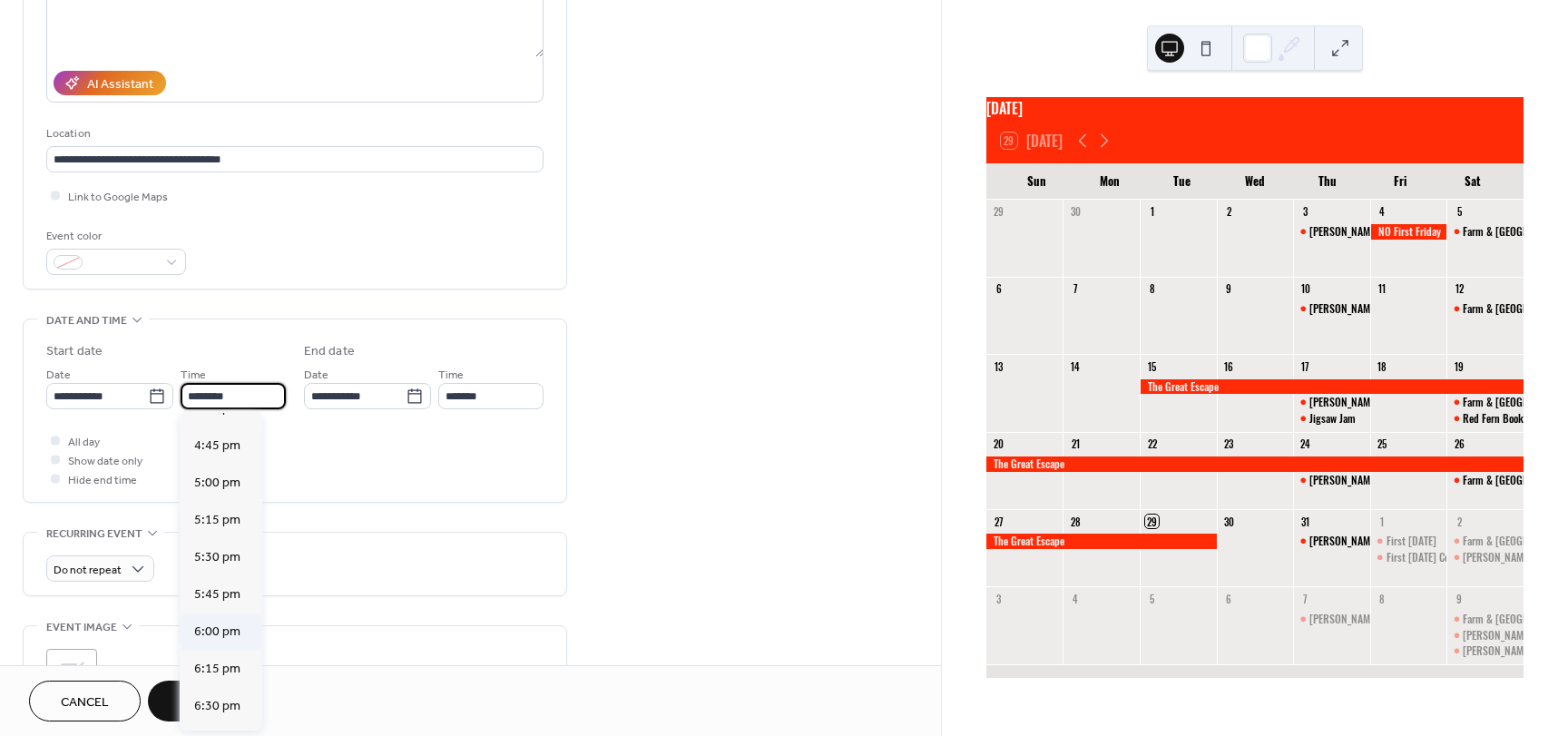 scroll, scrollTop: 2512, scrollLeft: 0, axis: vertical 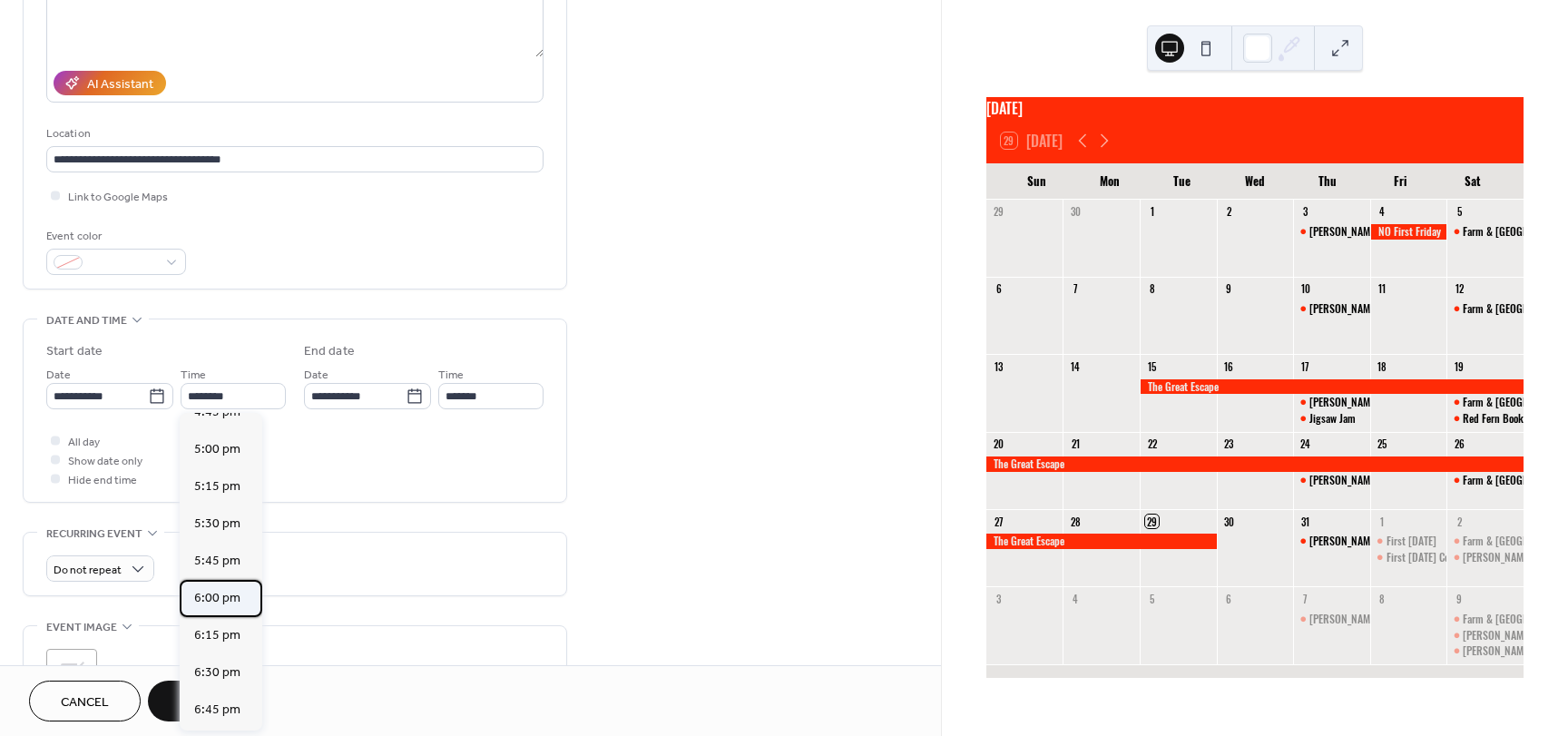 click on "6:00 pm" at bounding box center (217, 598) 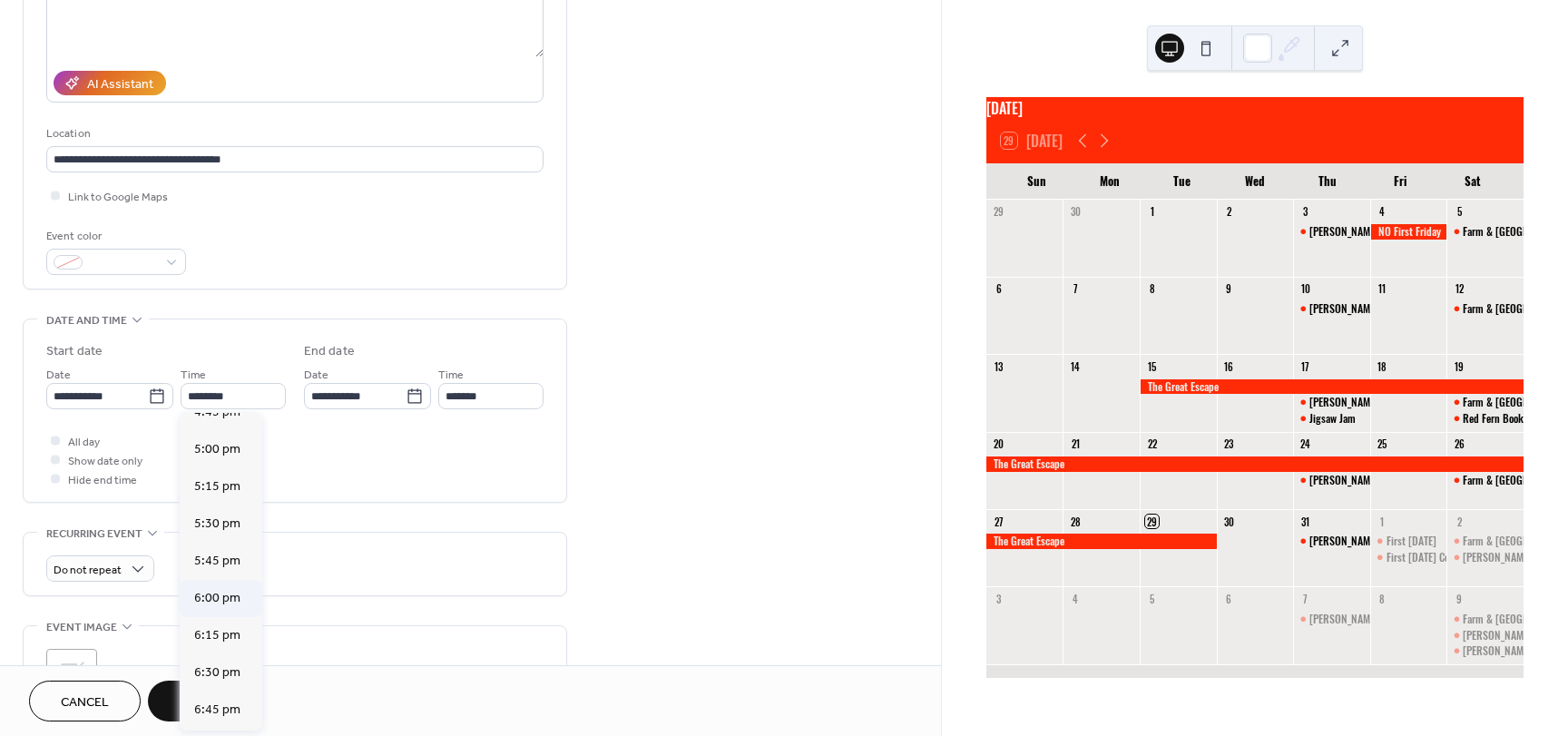 type on "*******" 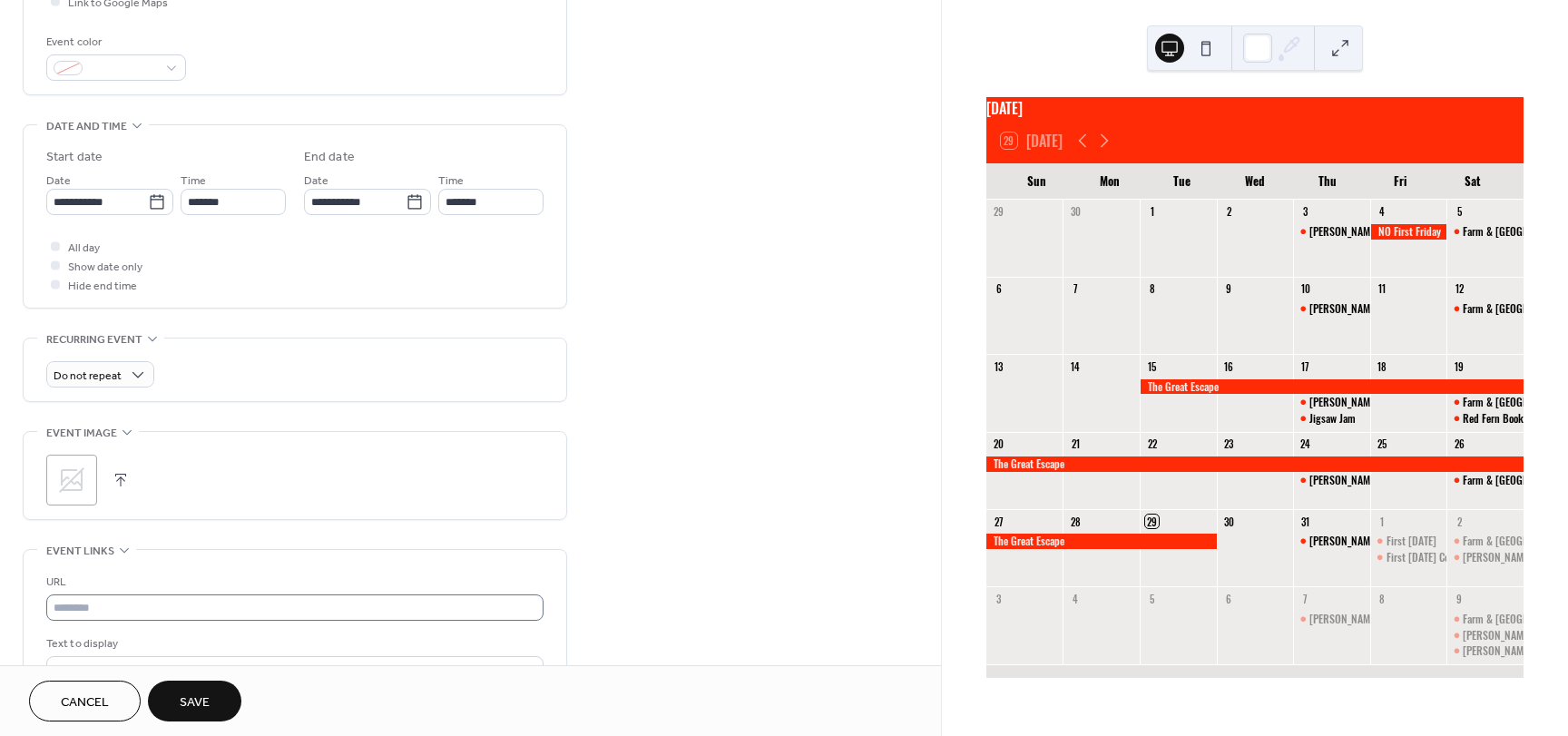 scroll, scrollTop: 545, scrollLeft: 0, axis: vertical 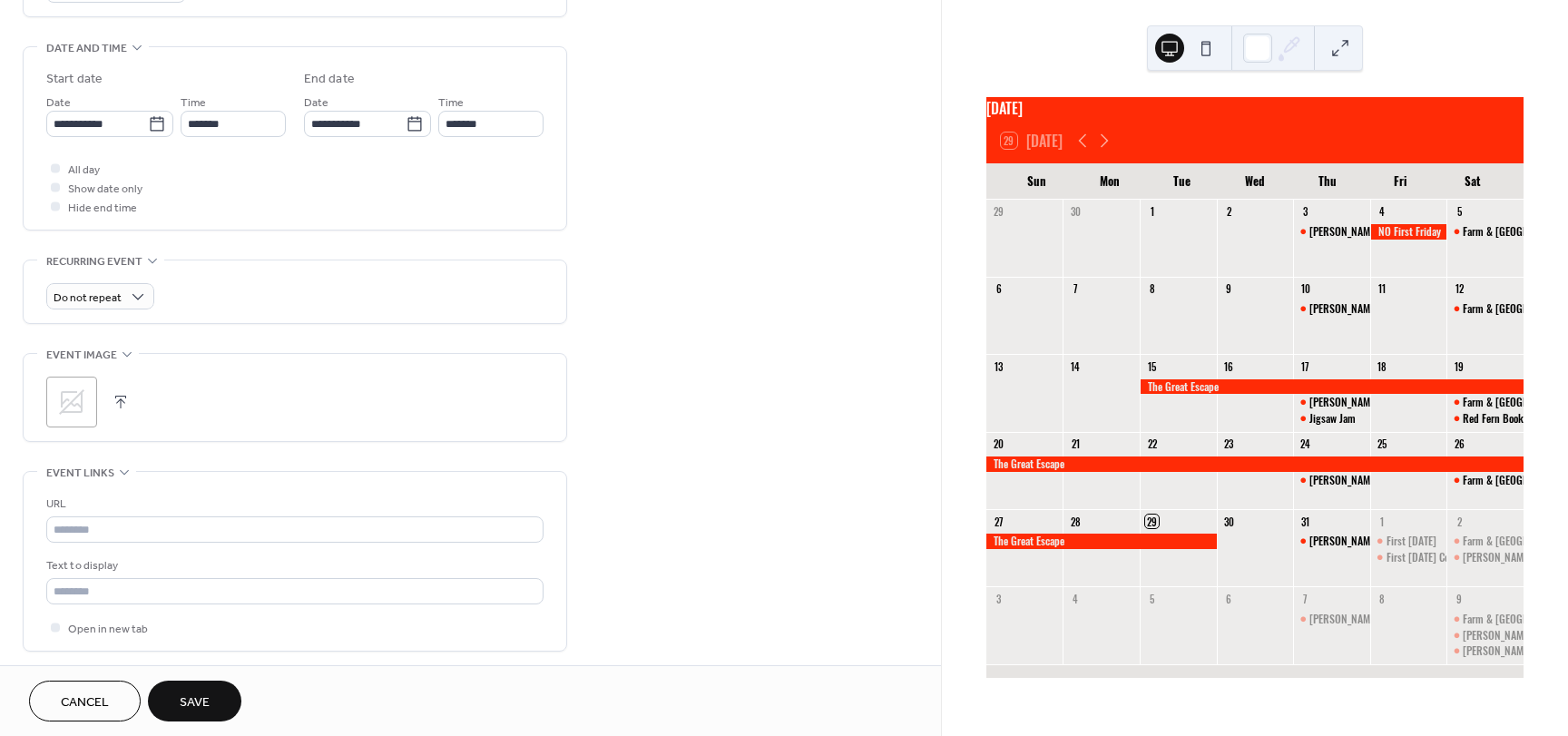 click 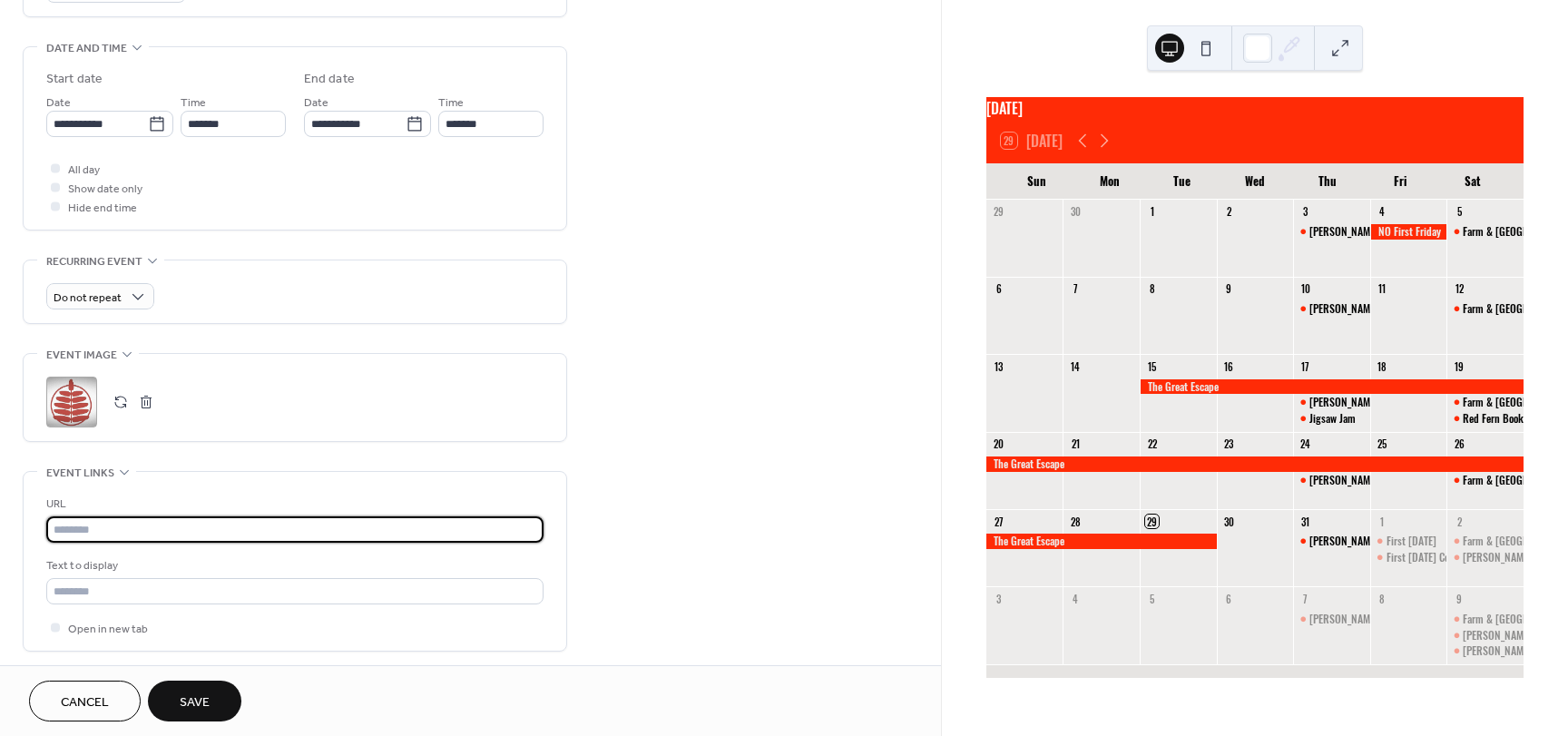 paste on "**********" 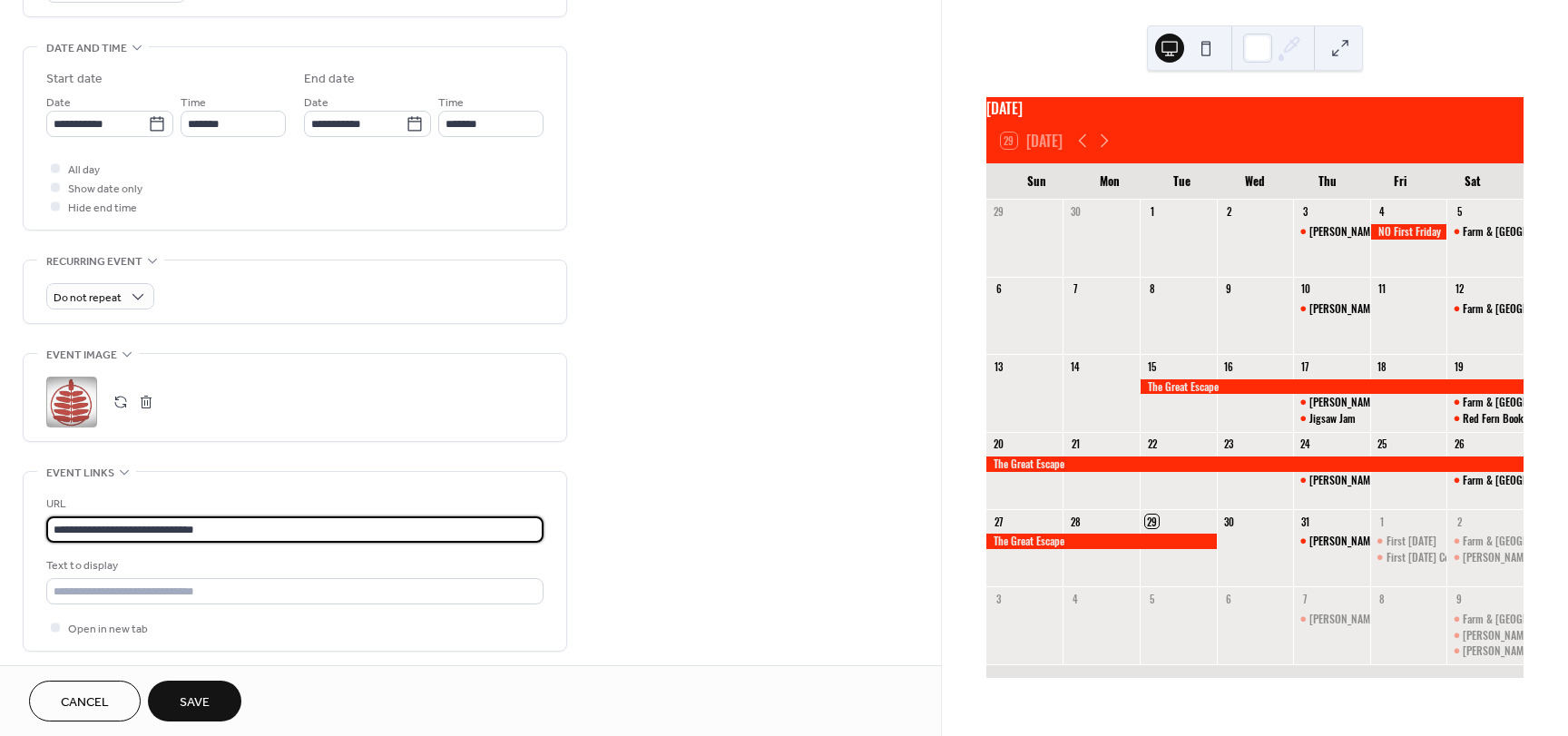 type on "**********" 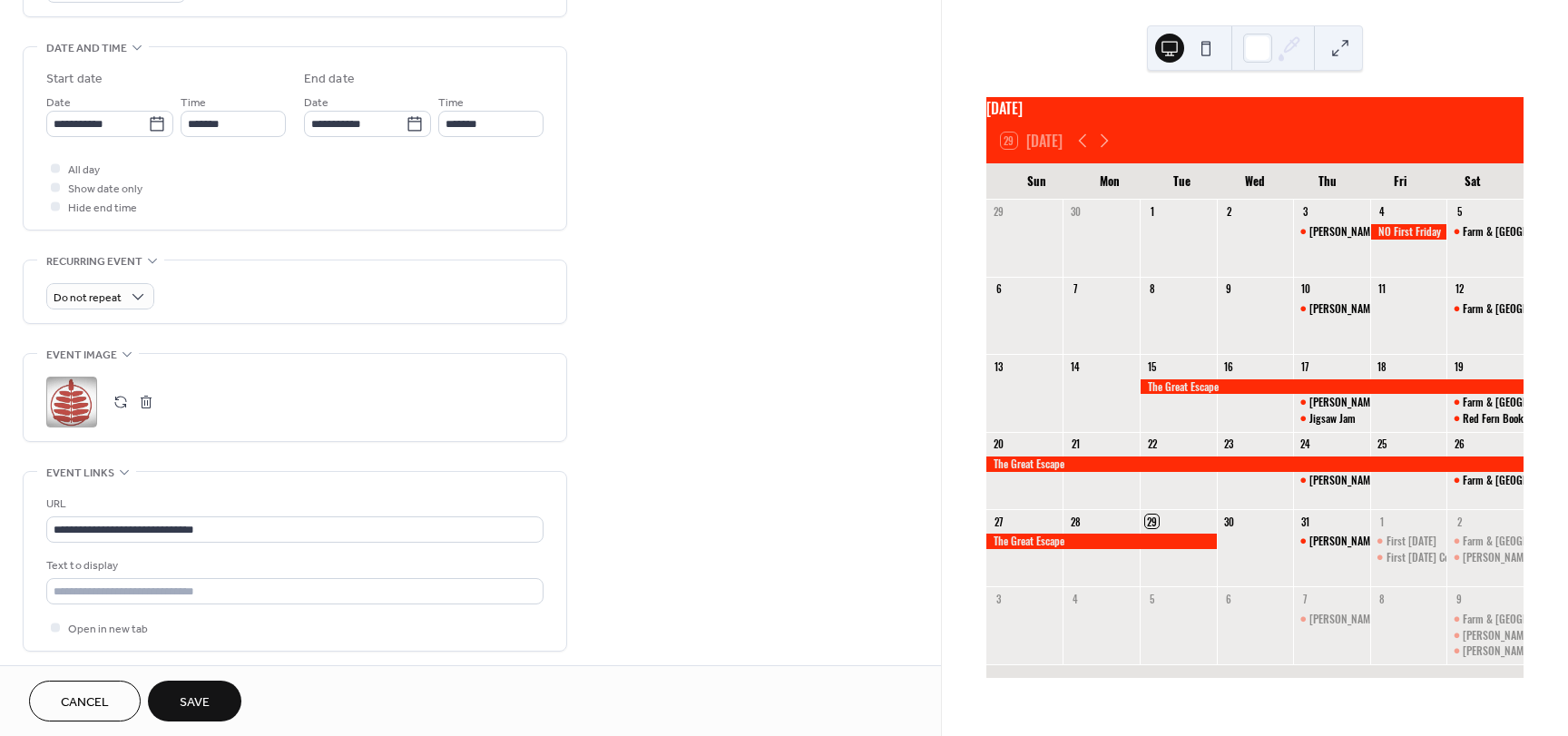 click on "Save" at bounding box center (194, 702) 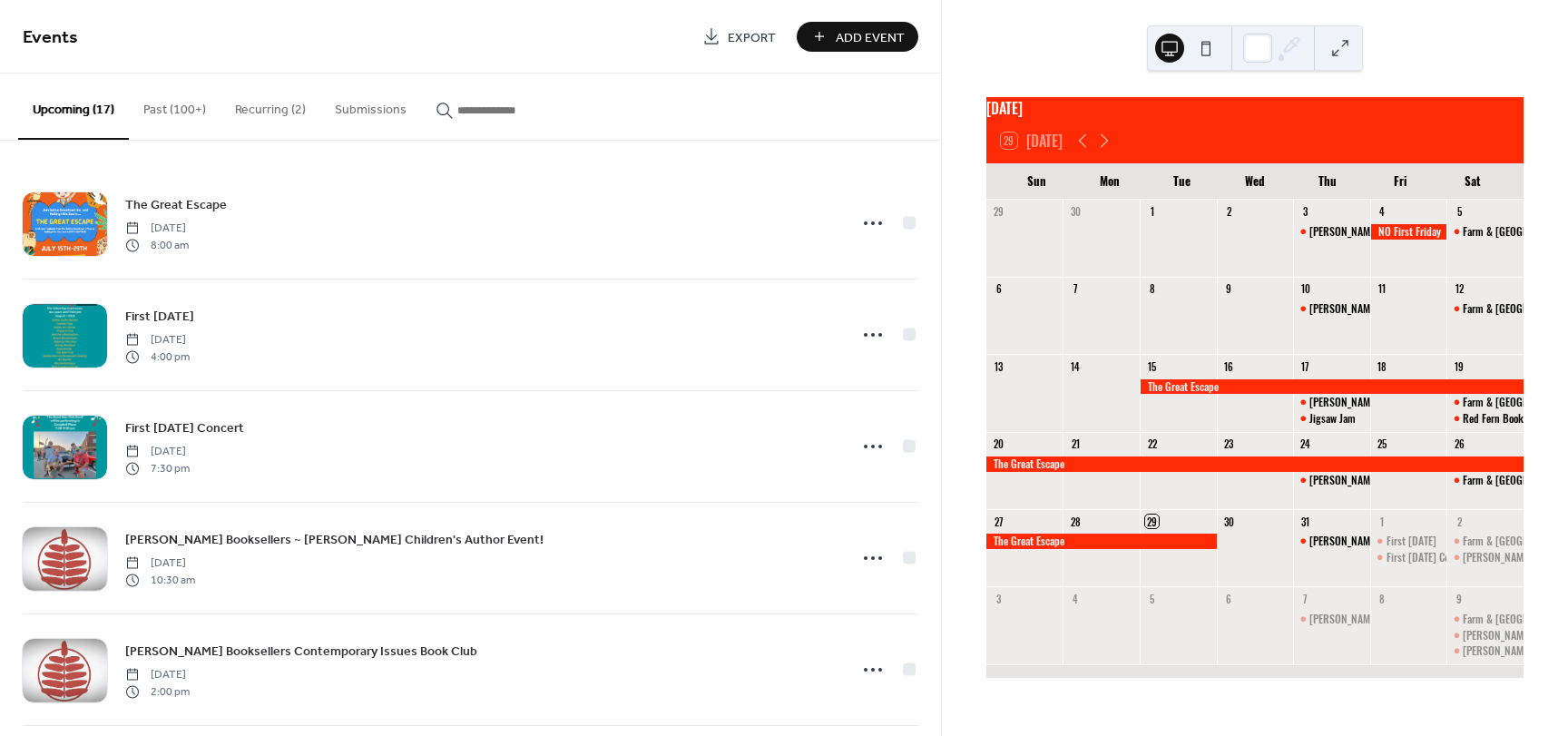 click on "Add Event" at bounding box center (870, 37) 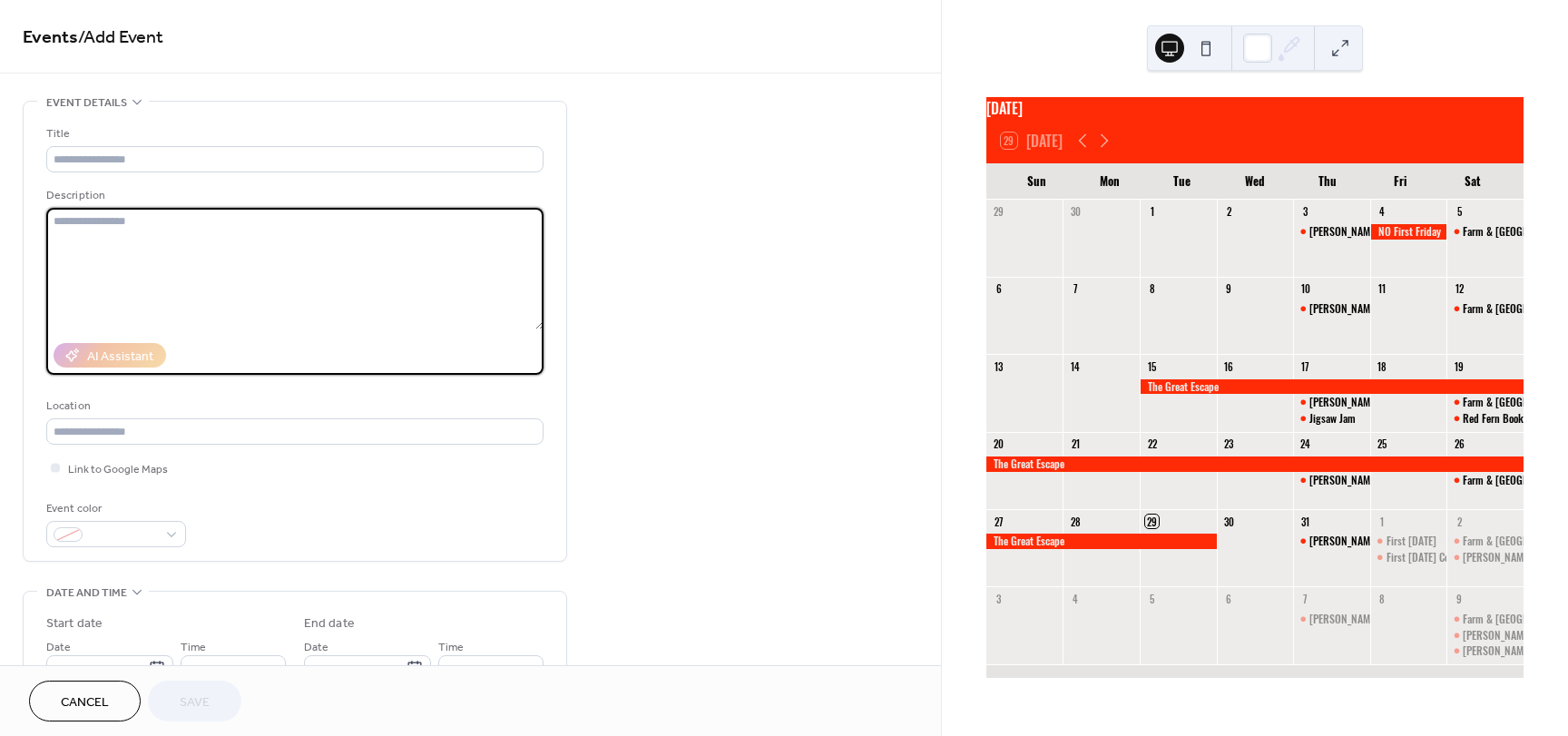 click at bounding box center (295, 269) 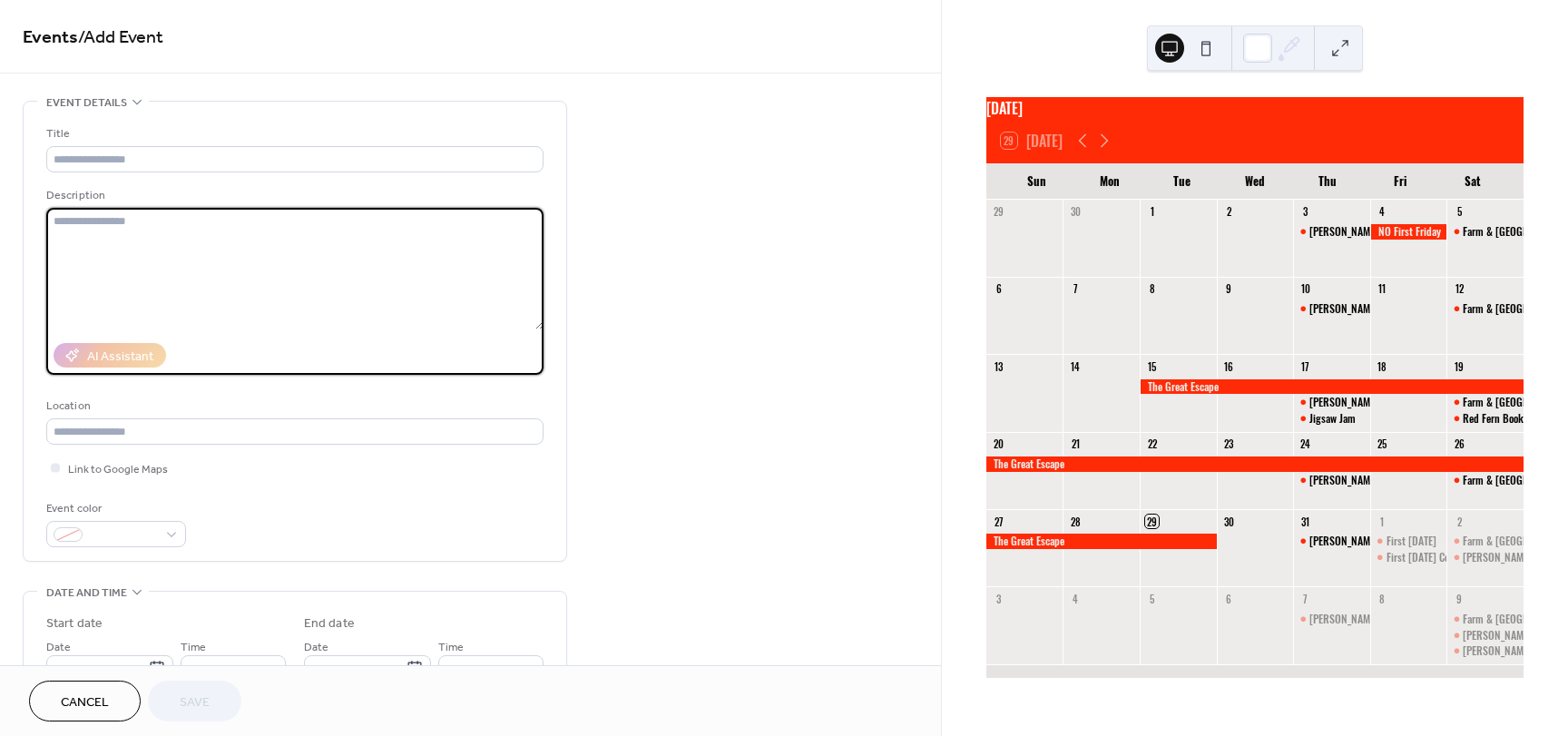 paste on "**********" 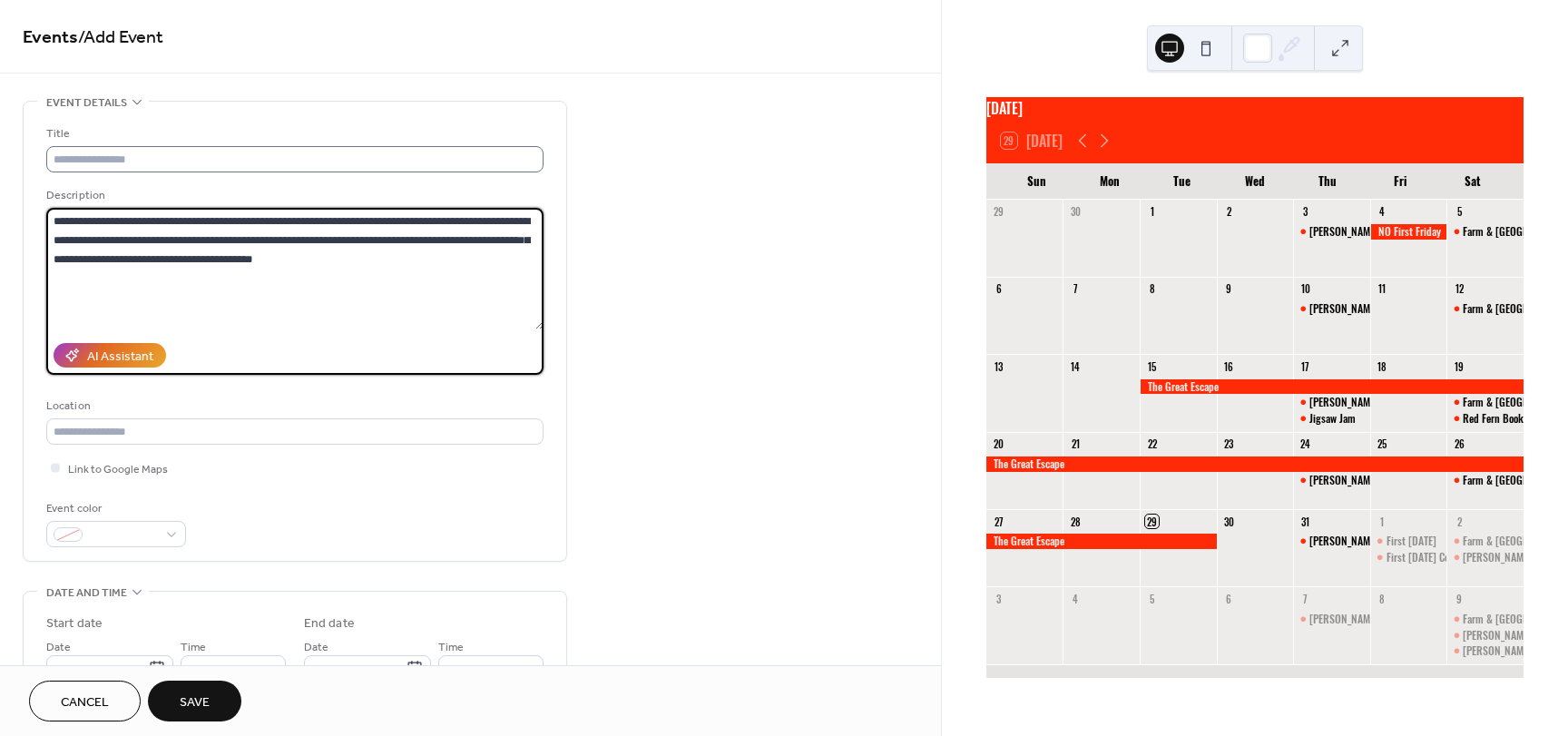 type on "**********" 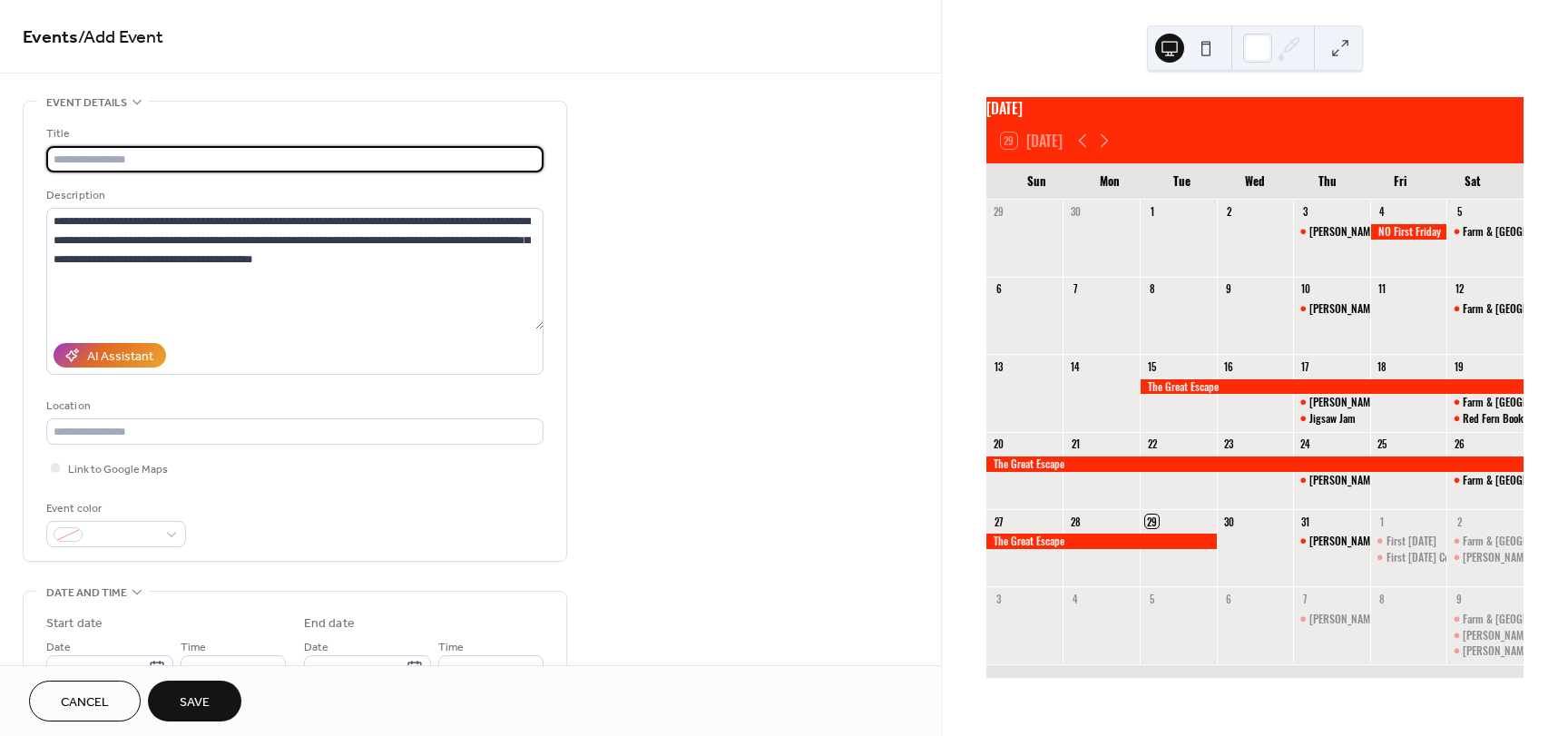 click at bounding box center [295, 159] 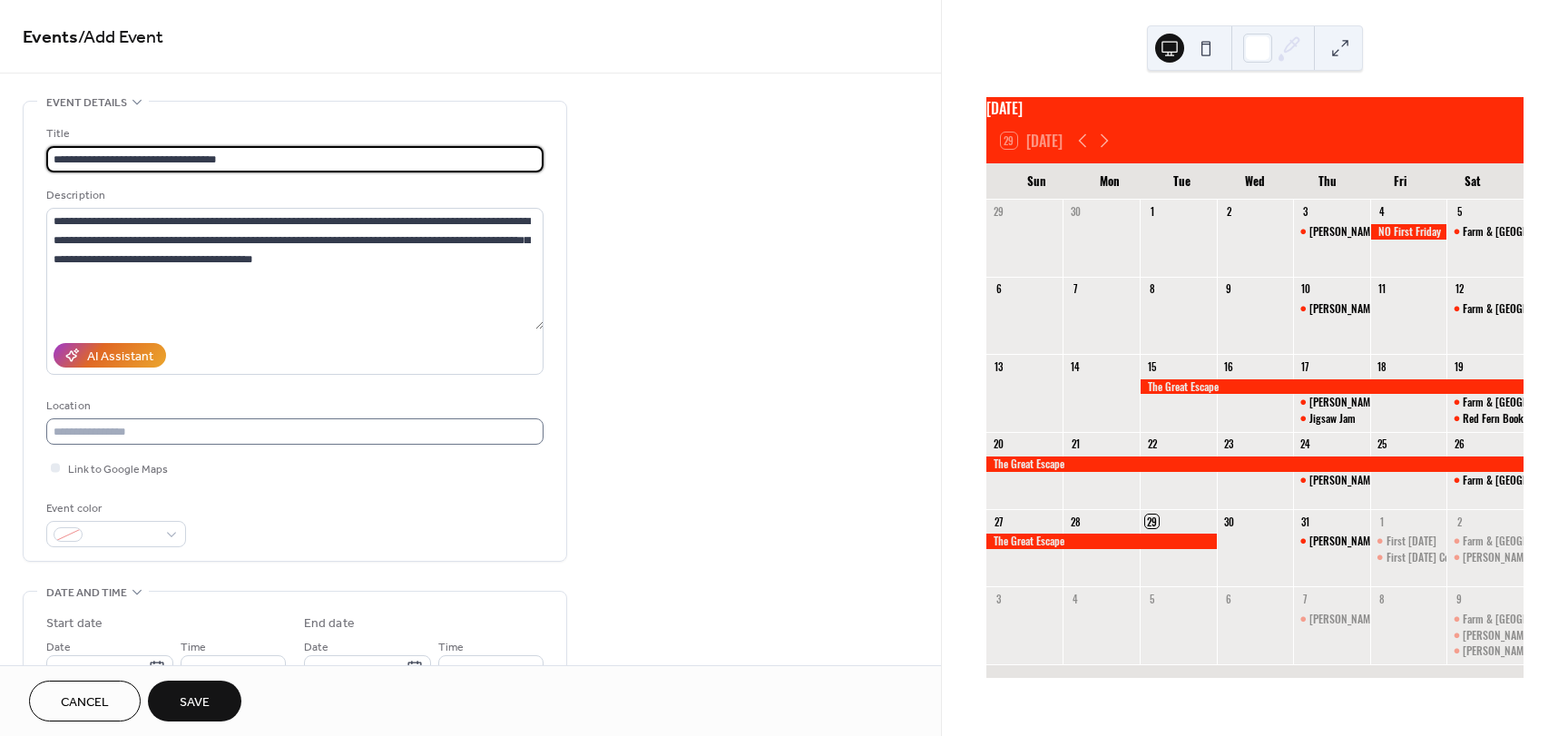 type on "**********" 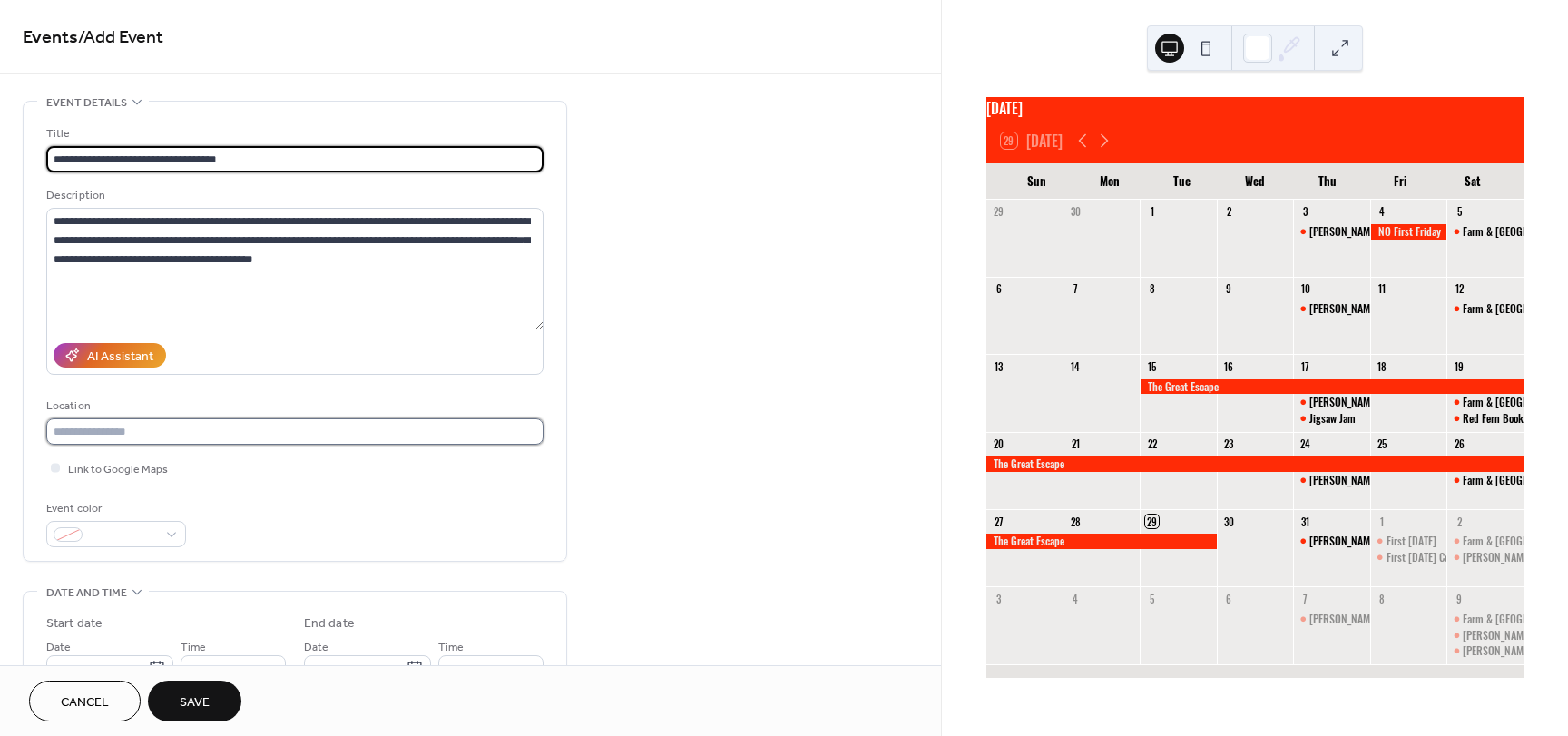 click at bounding box center (295, 431) 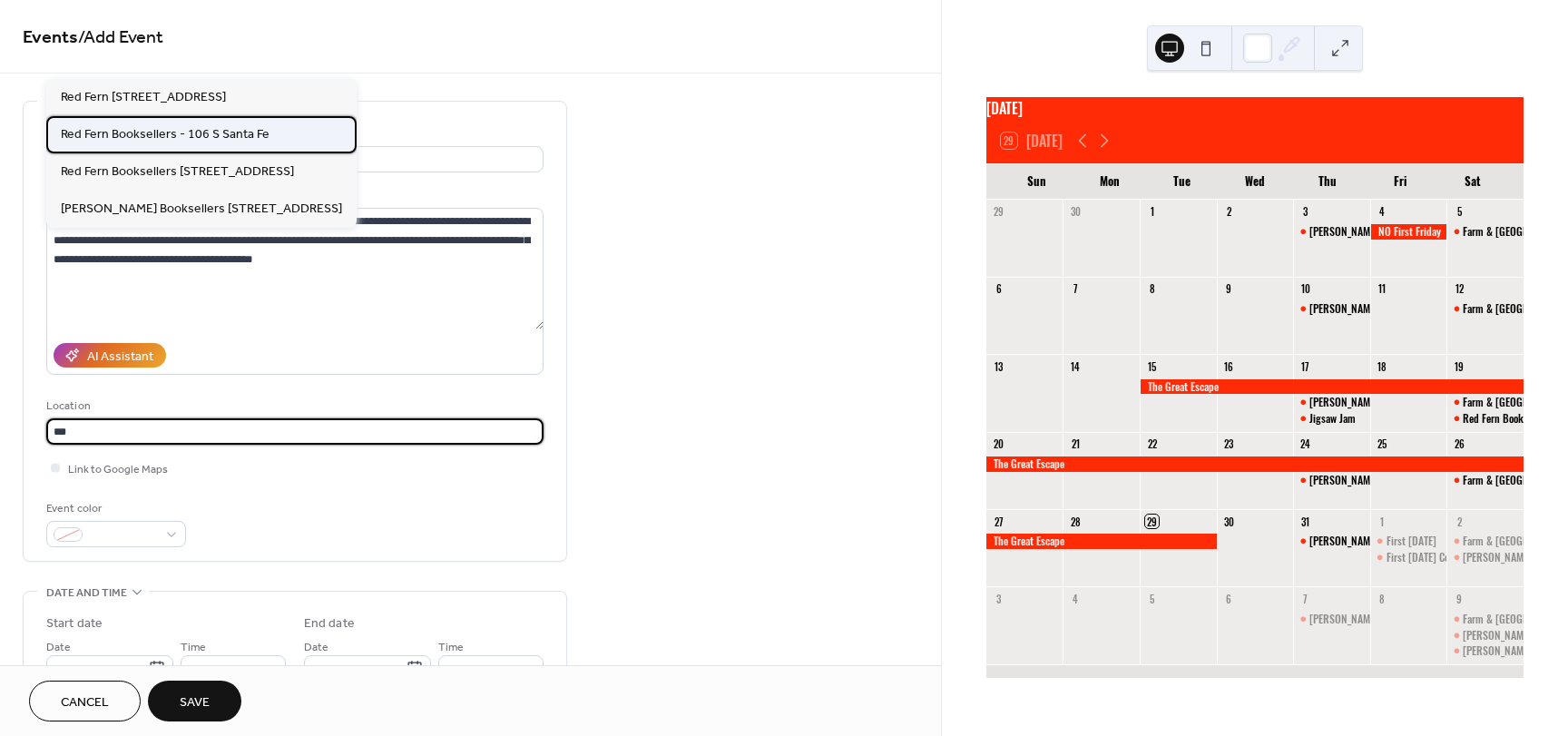 click on "Red Fern Booksellers - 106 S Santa Fe" at bounding box center (165, 134) 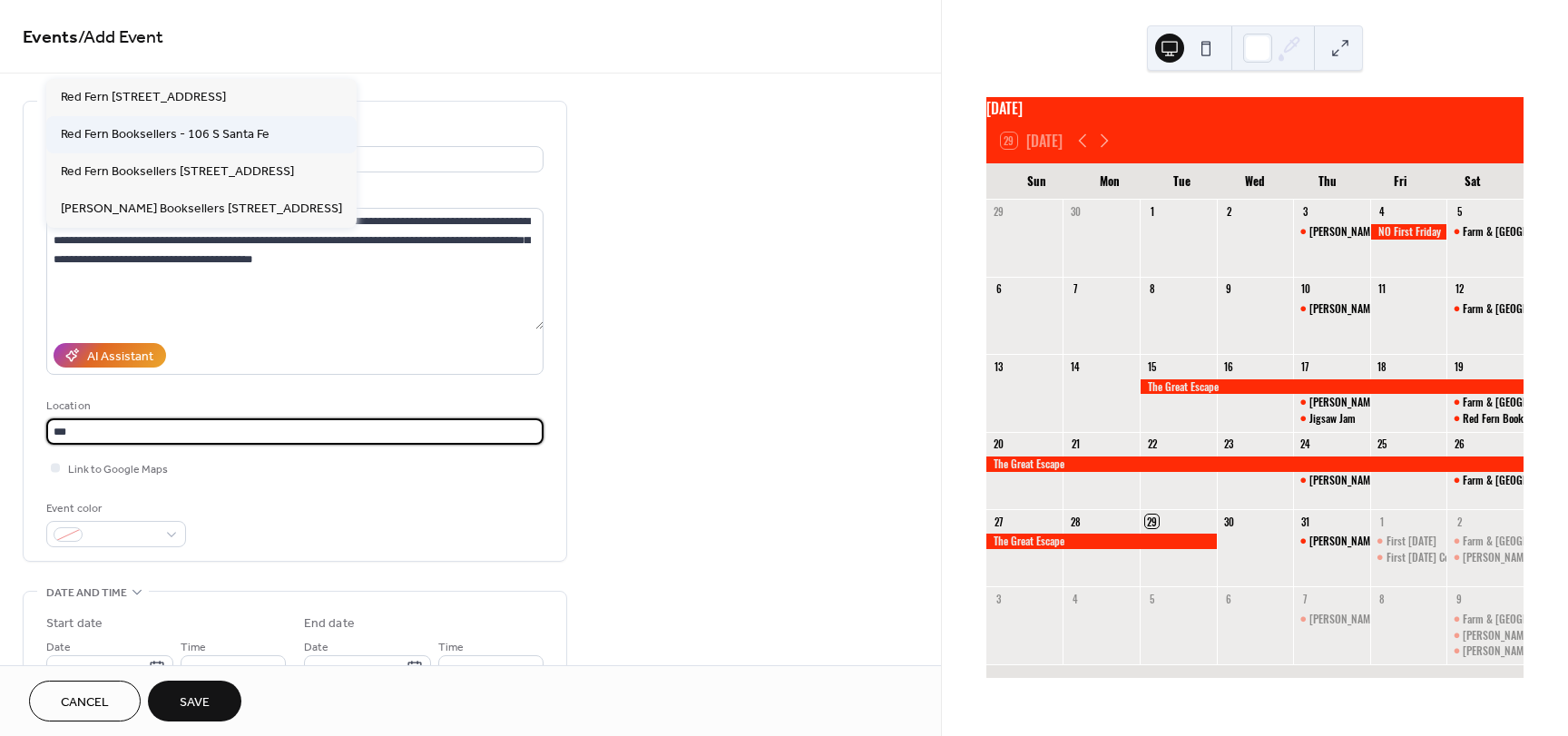 type on "**********" 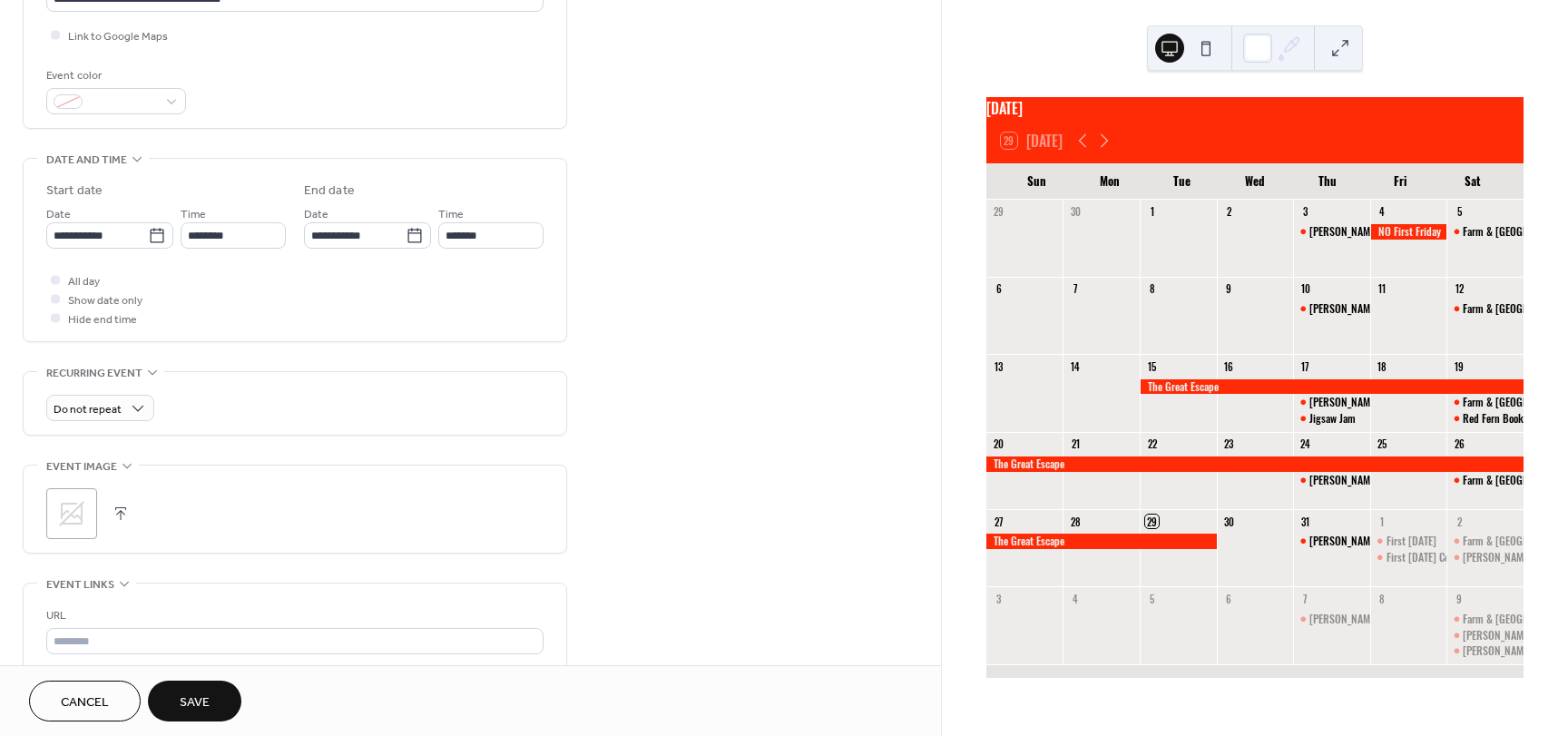 scroll, scrollTop: 454, scrollLeft: 0, axis: vertical 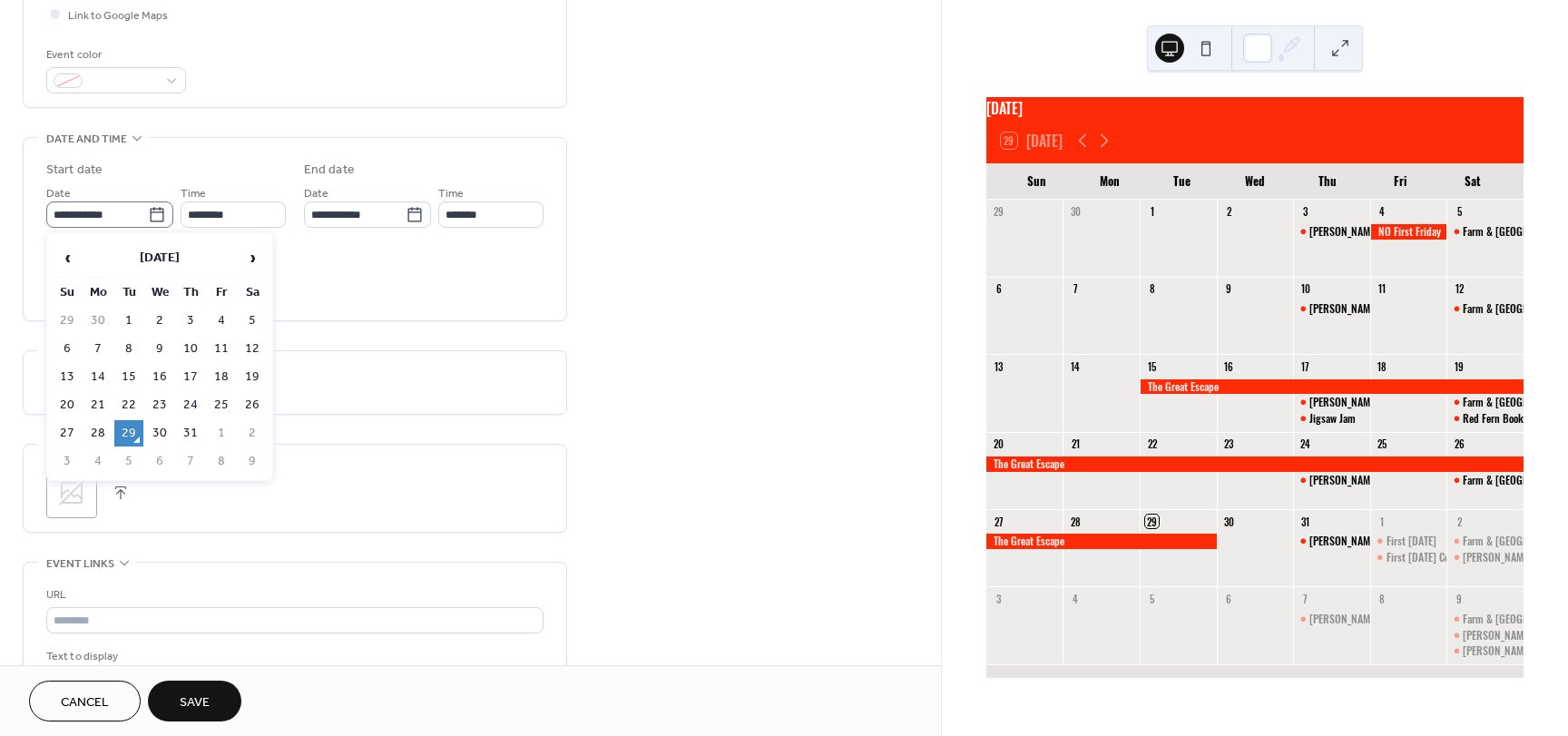click 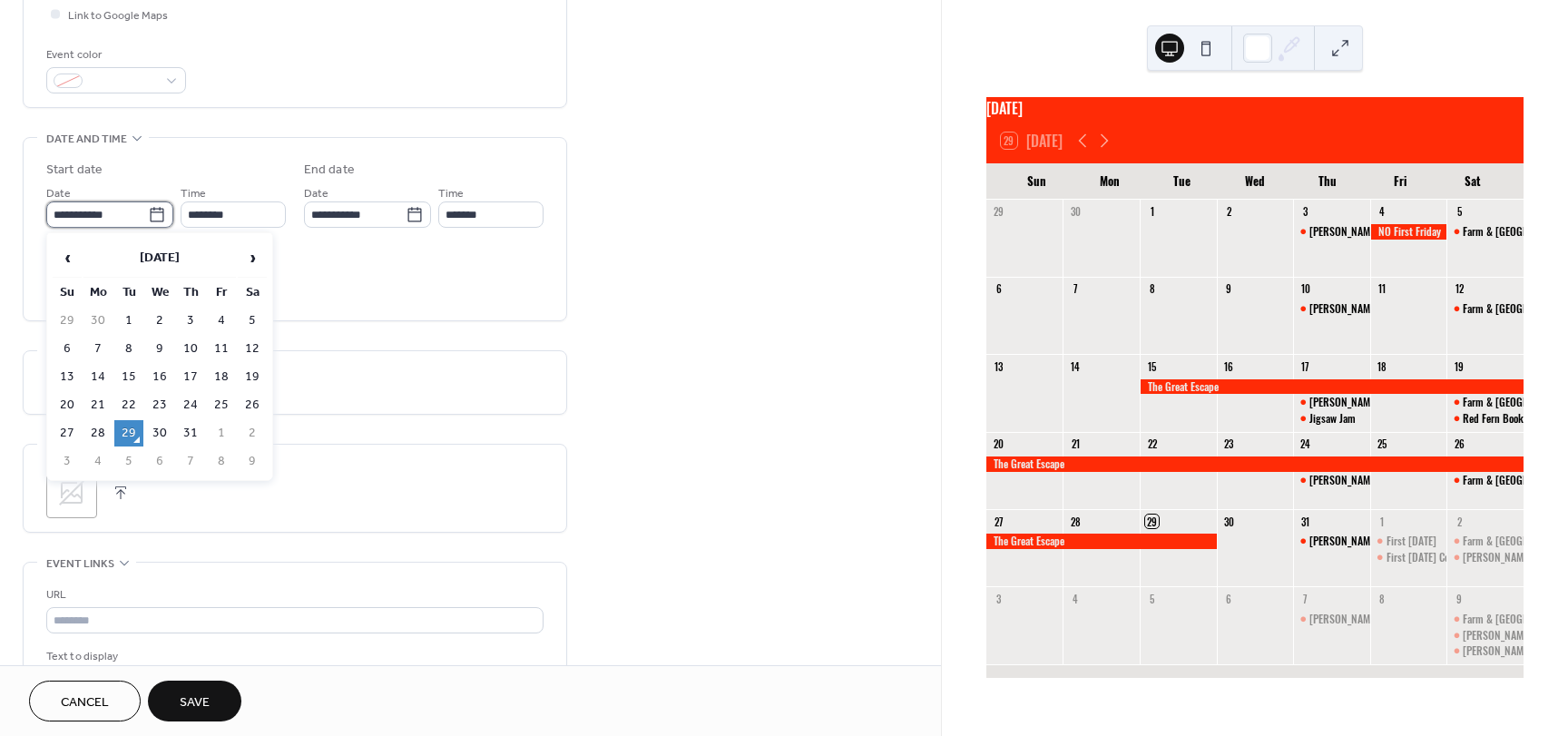 click on "**********" at bounding box center (97, 214) 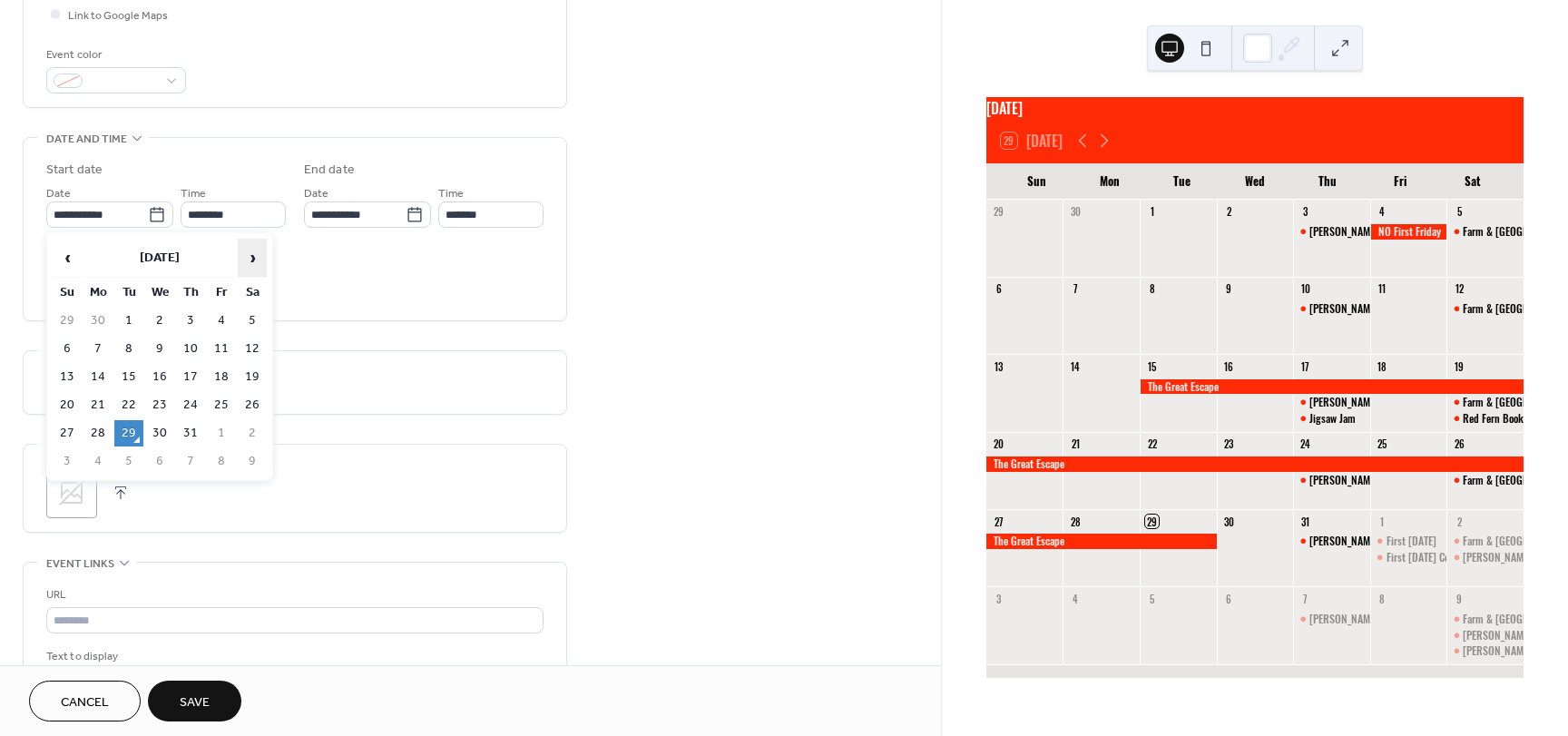 click on "›" at bounding box center (252, 258) 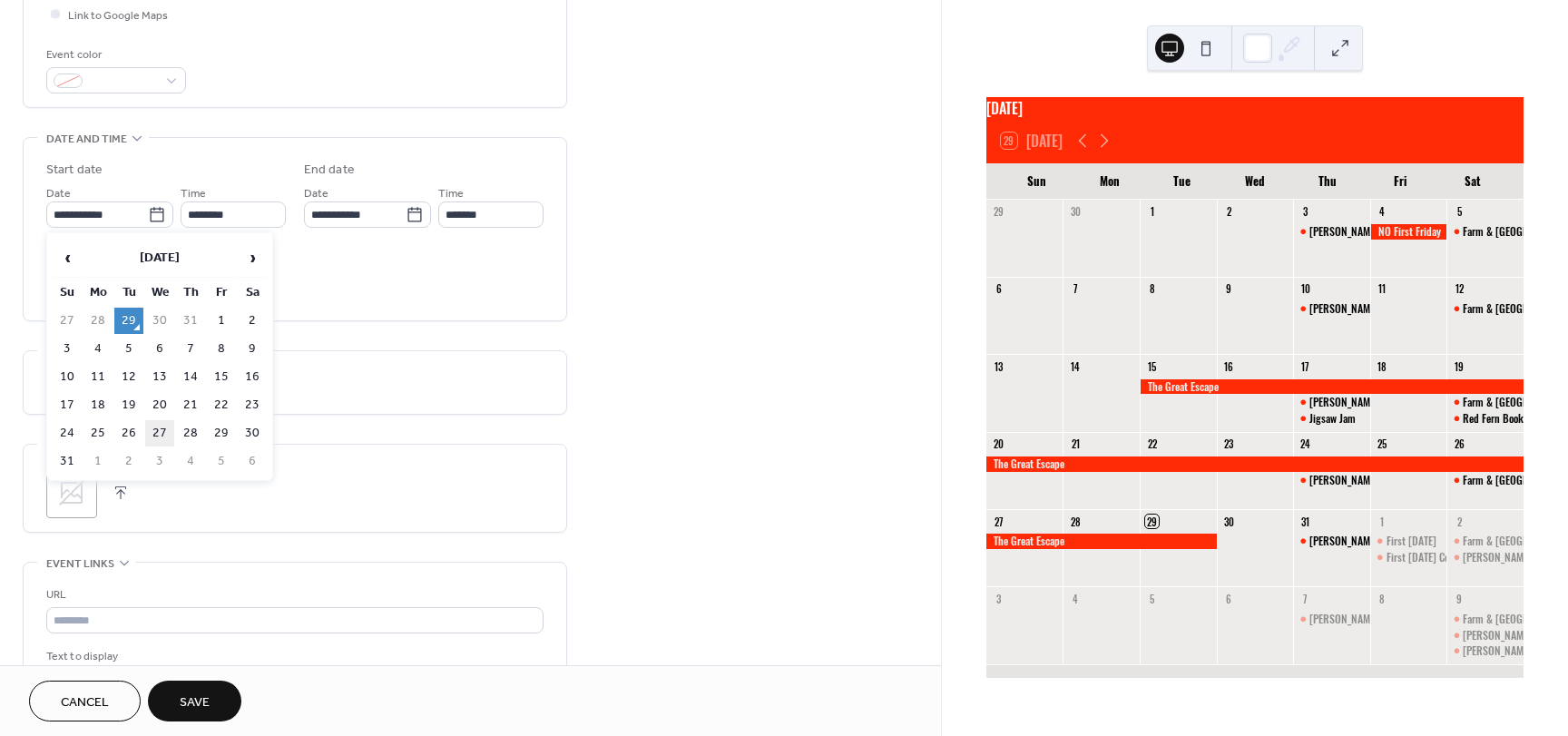 click on "27" at bounding box center (160, 433) 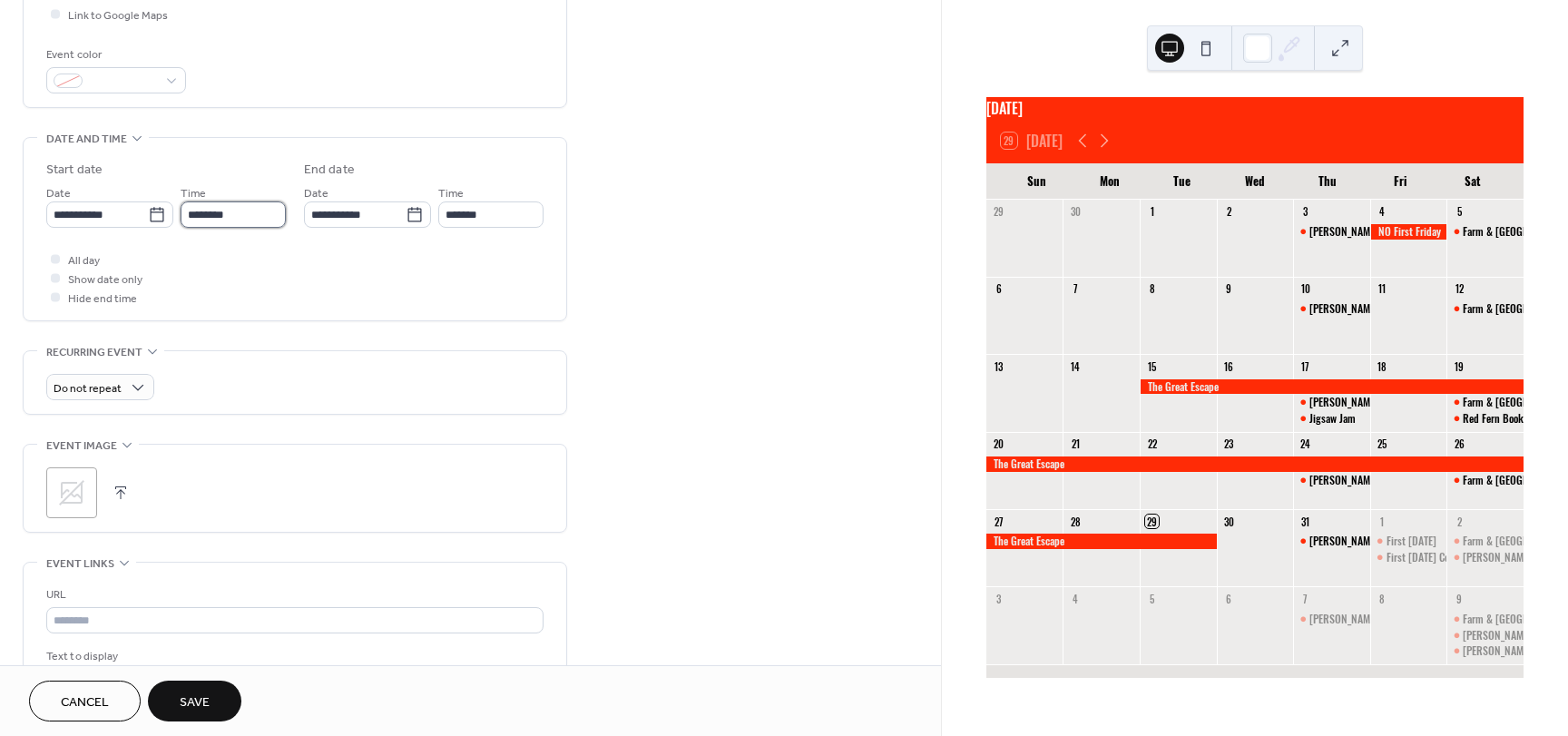 click on "********" at bounding box center [233, 214] 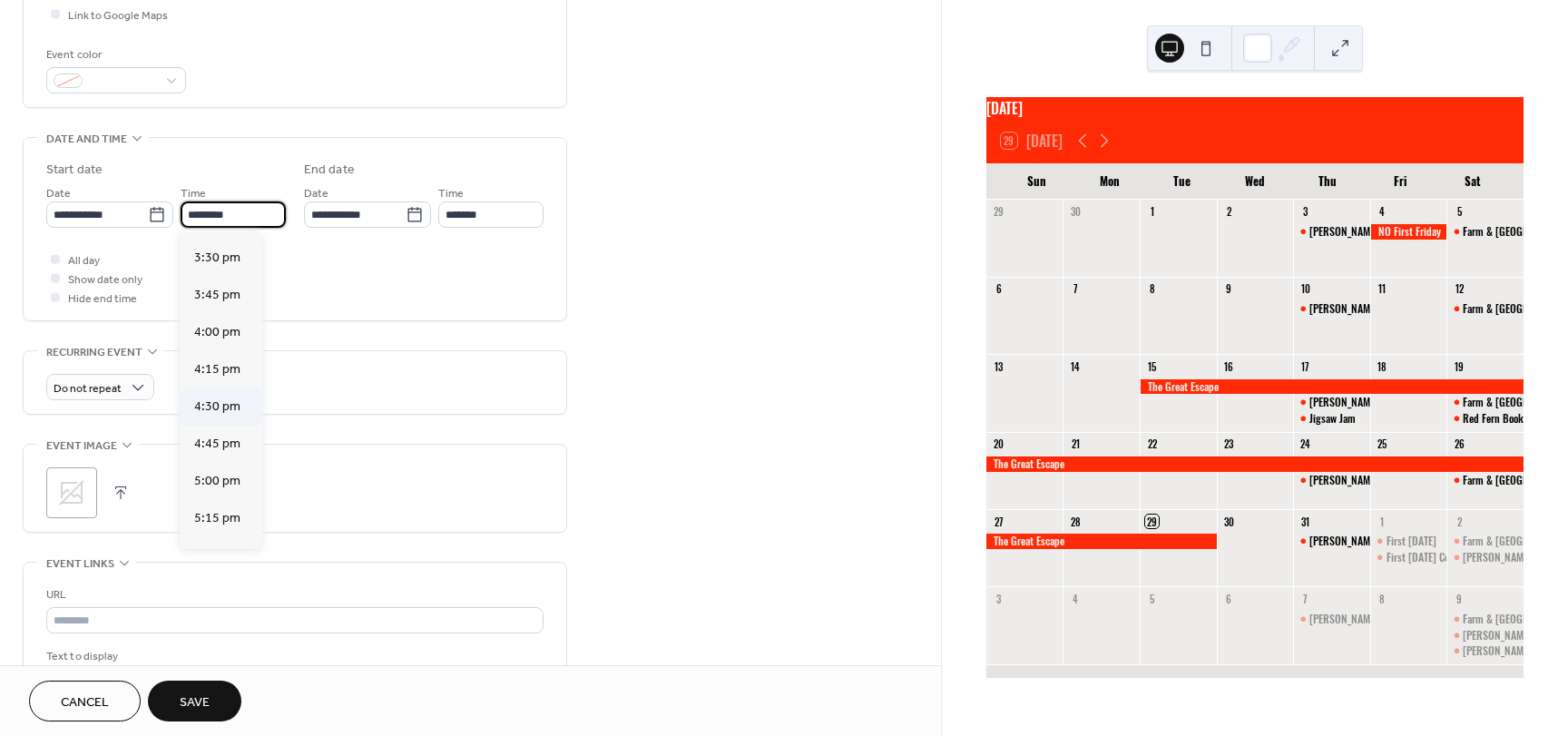 scroll, scrollTop: 2512, scrollLeft: 0, axis: vertical 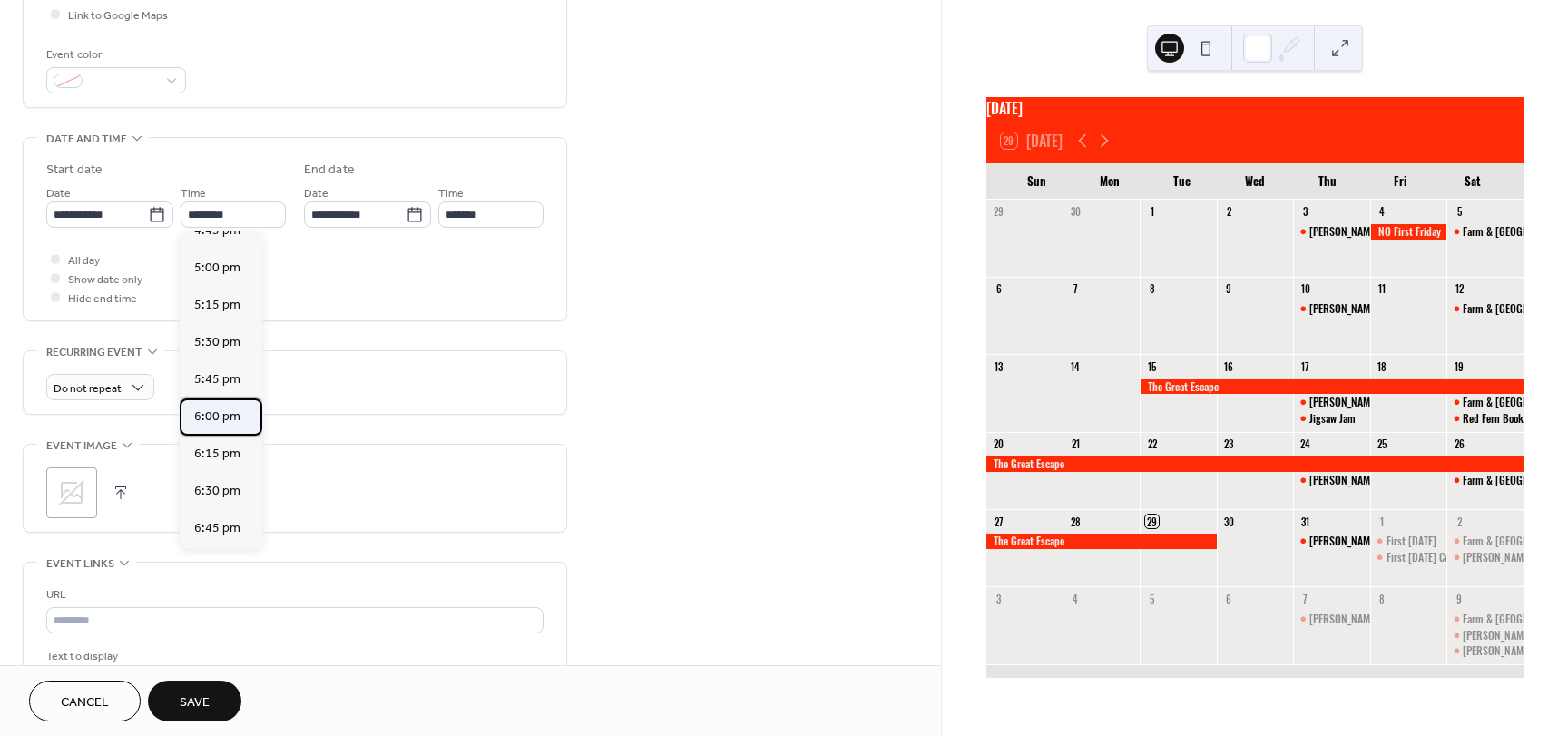 click on "6:00 pm" at bounding box center [217, 417] 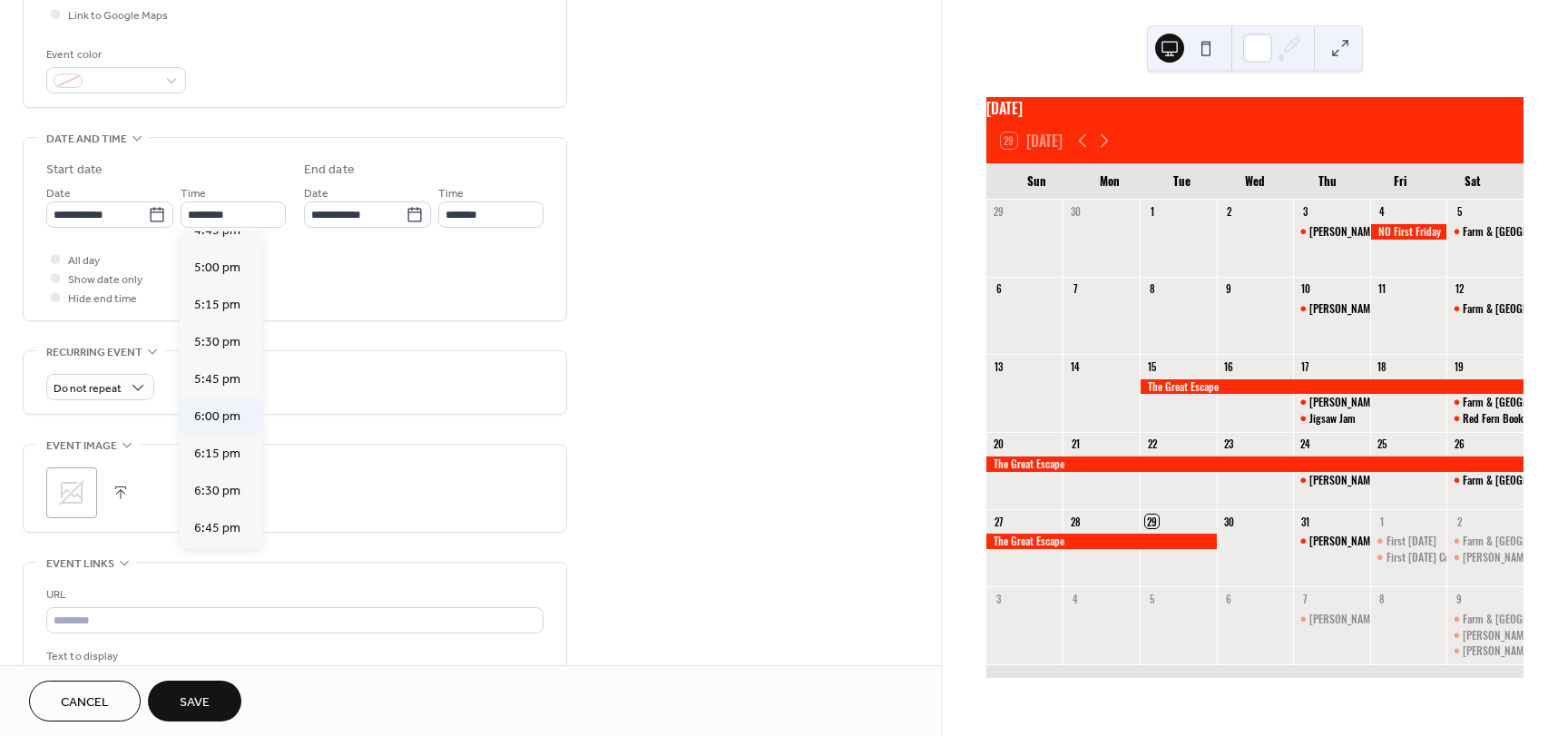type on "*******" 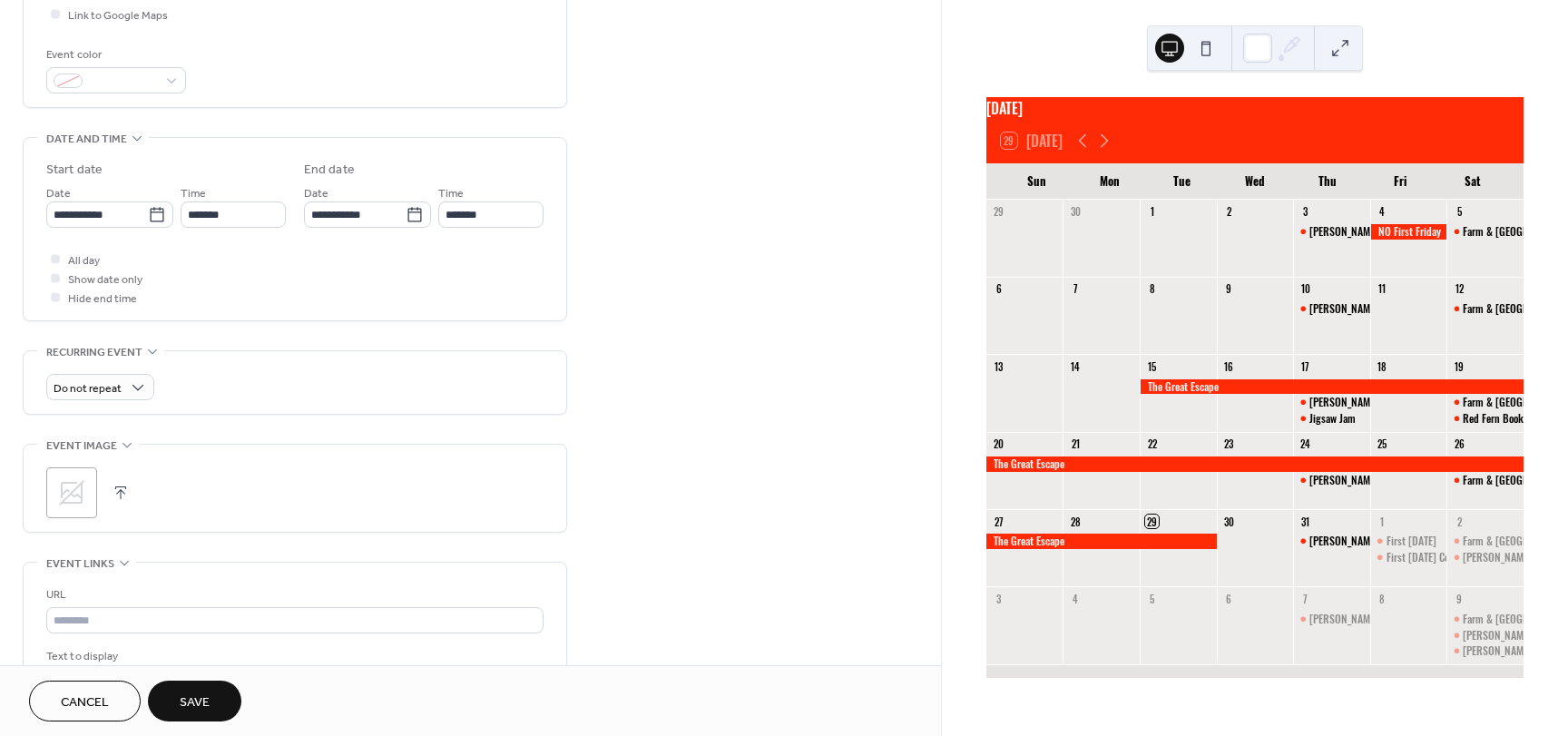 click at bounding box center [121, 493] 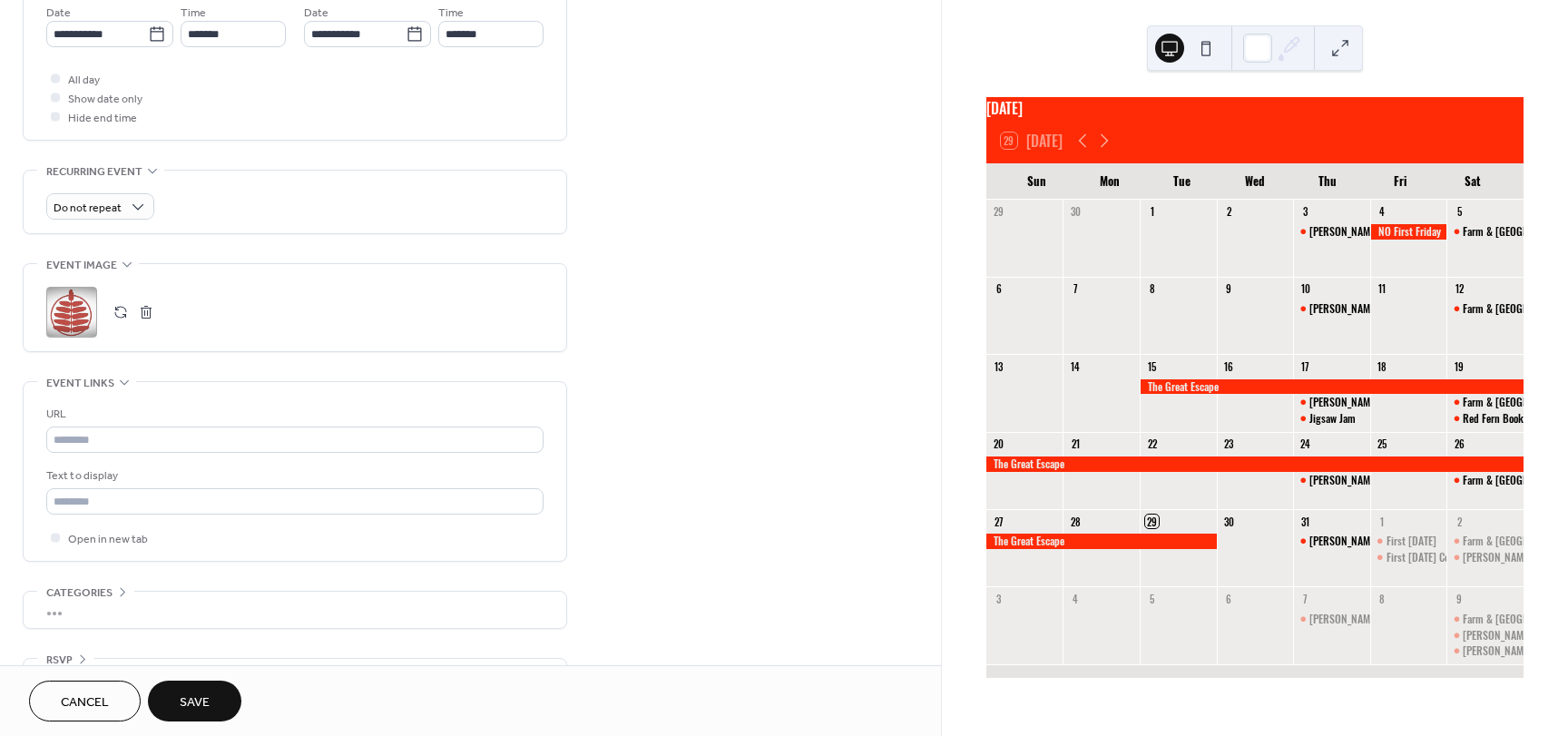 scroll, scrollTop: 683, scrollLeft: 0, axis: vertical 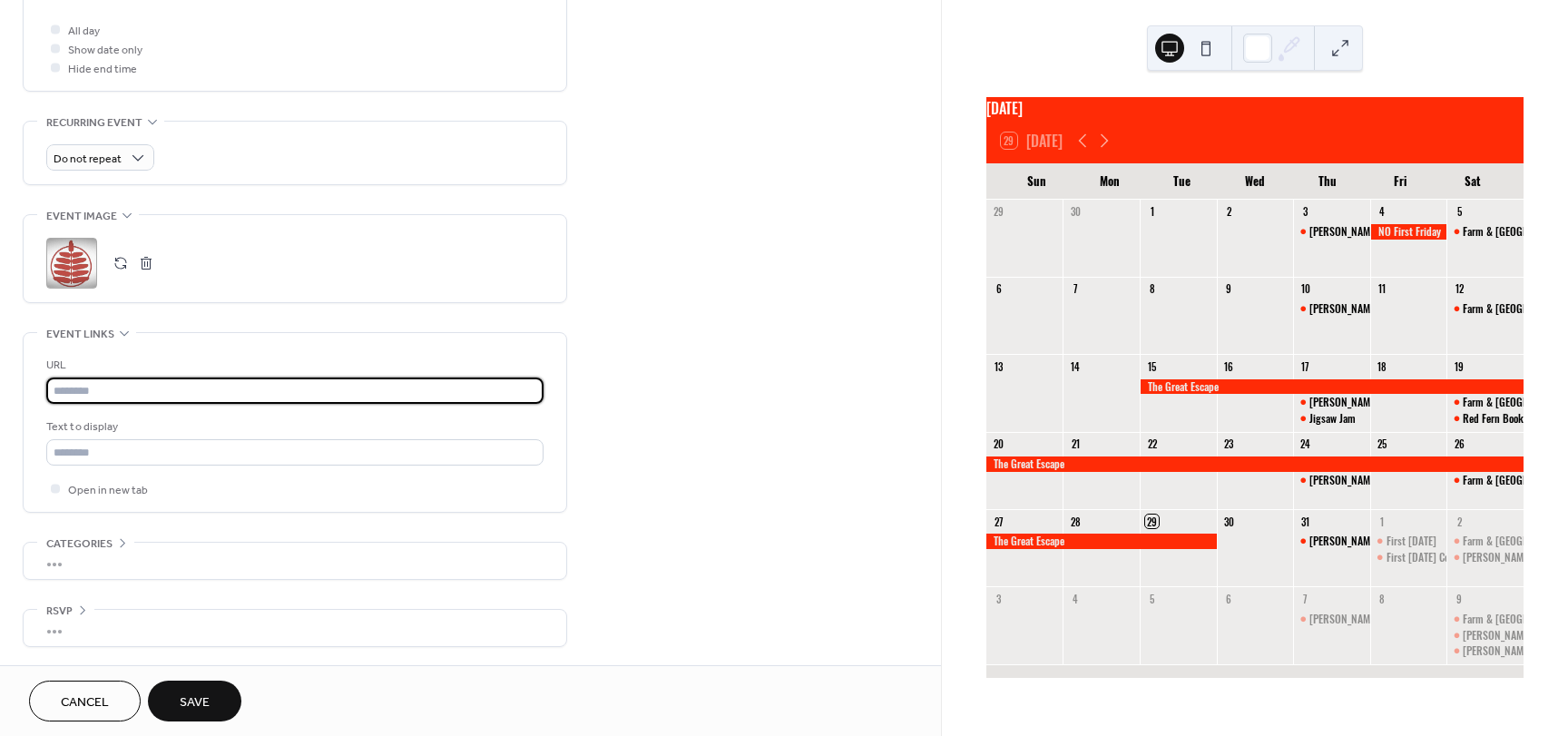 paste on "**********" 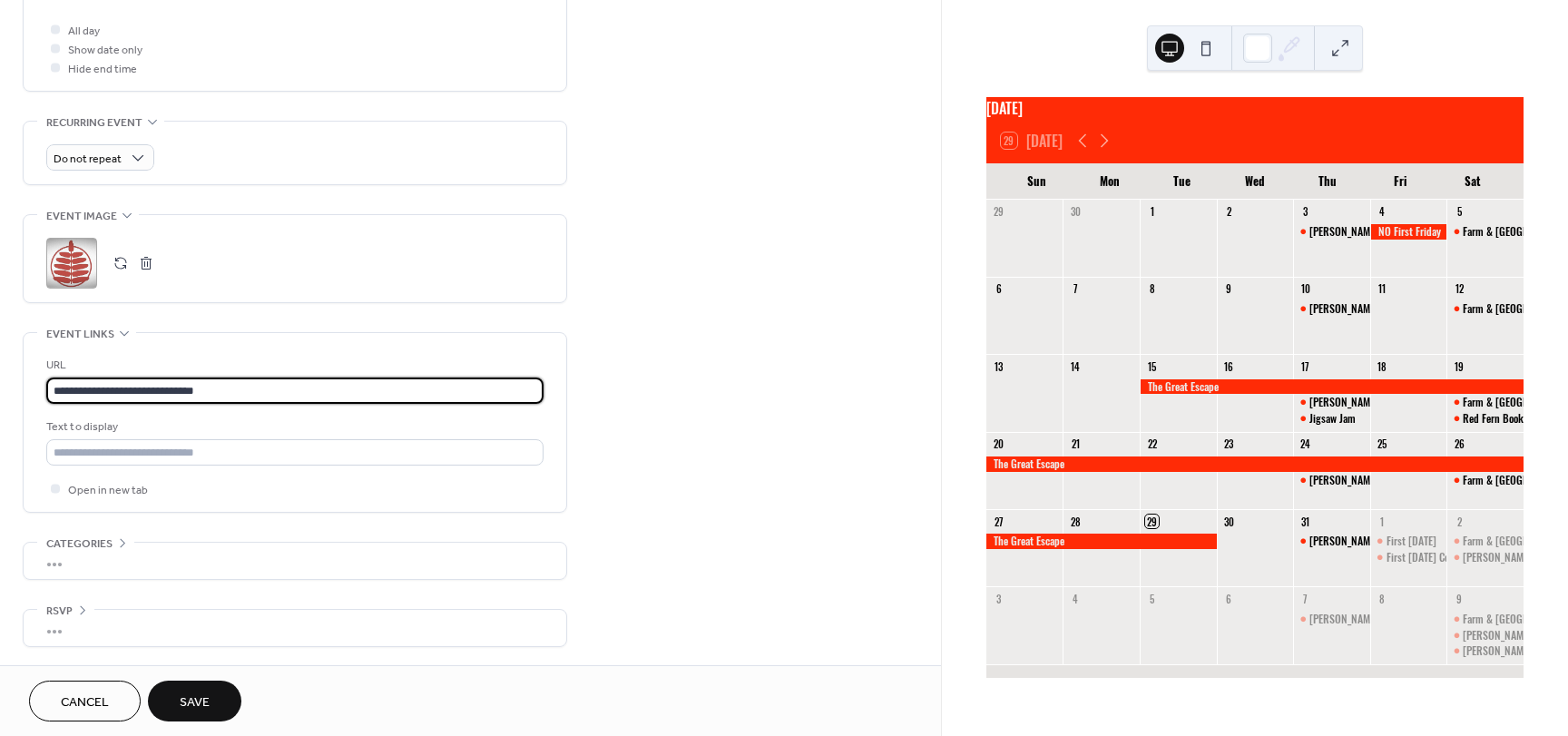 type on "**********" 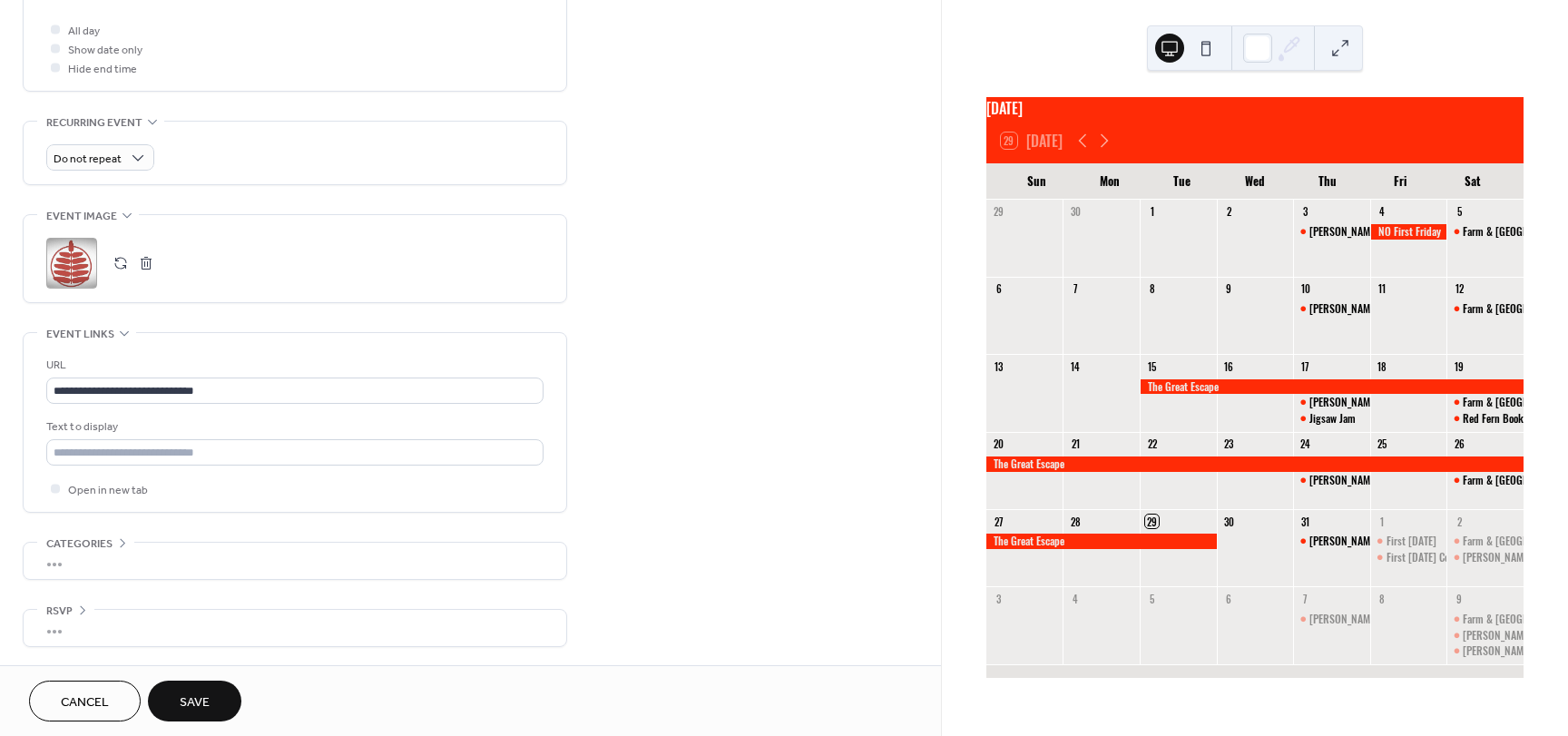 click on "Save" at bounding box center (194, 702) 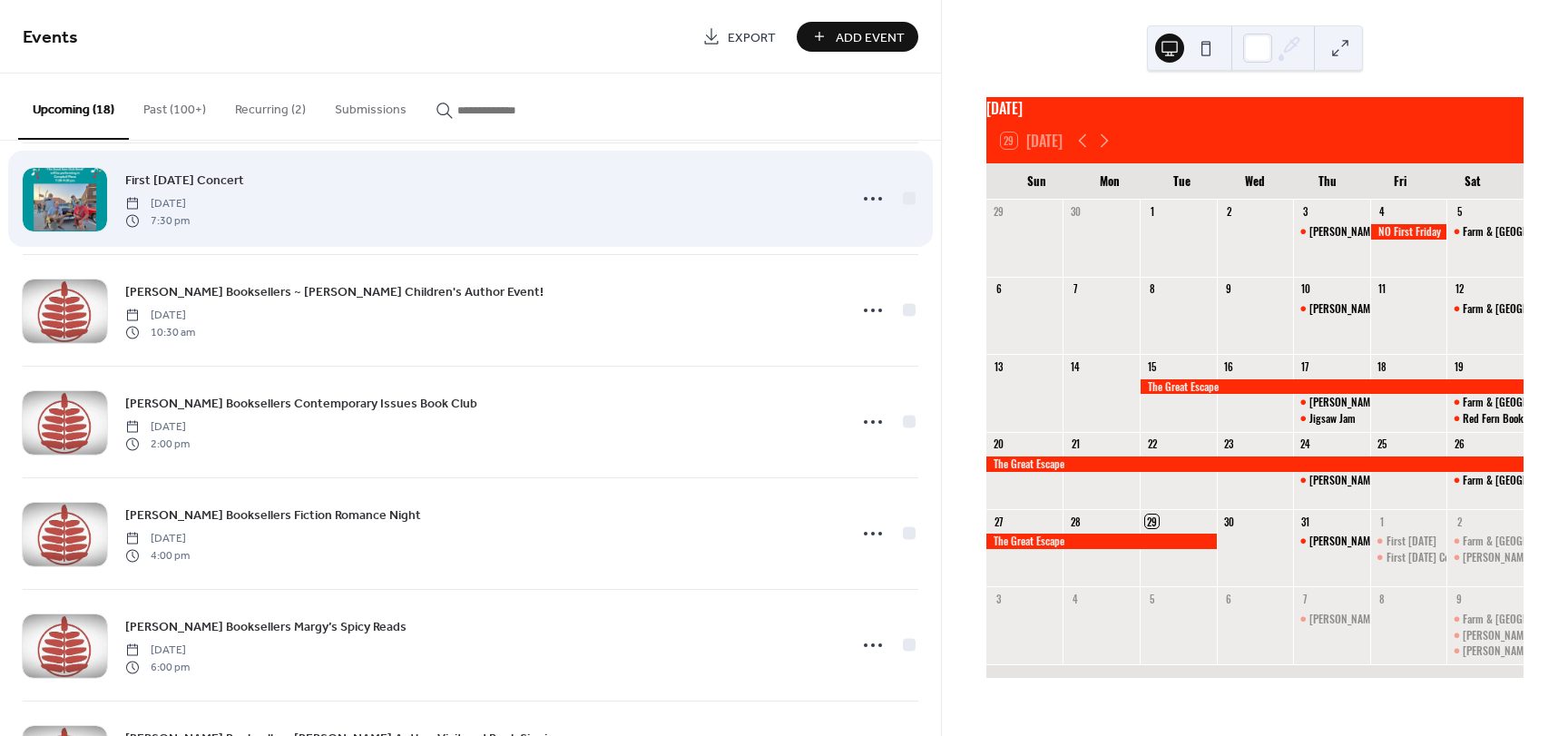 scroll, scrollTop: 272, scrollLeft: 0, axis: vertical 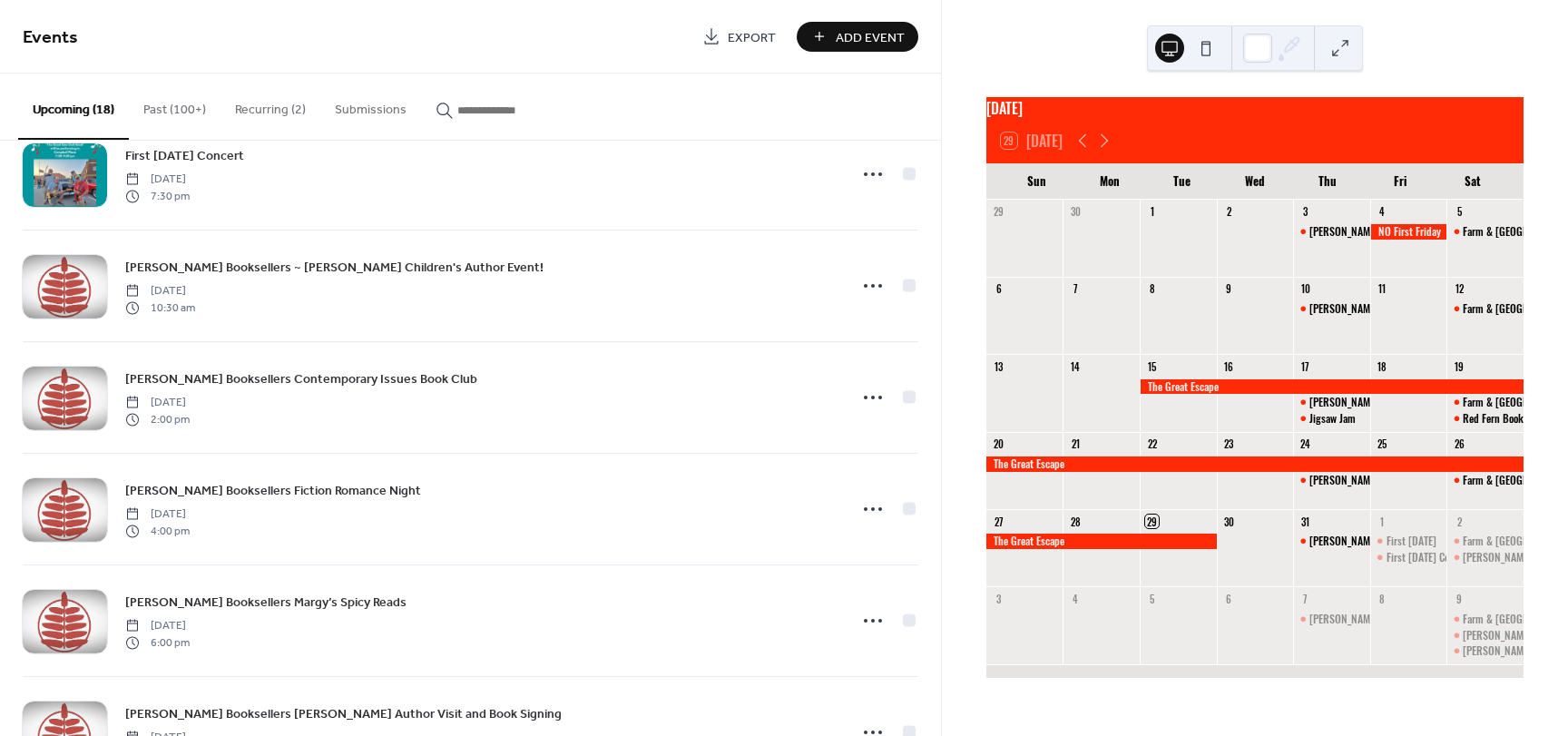 click on "Add Event" at bounding box center (870, 37) 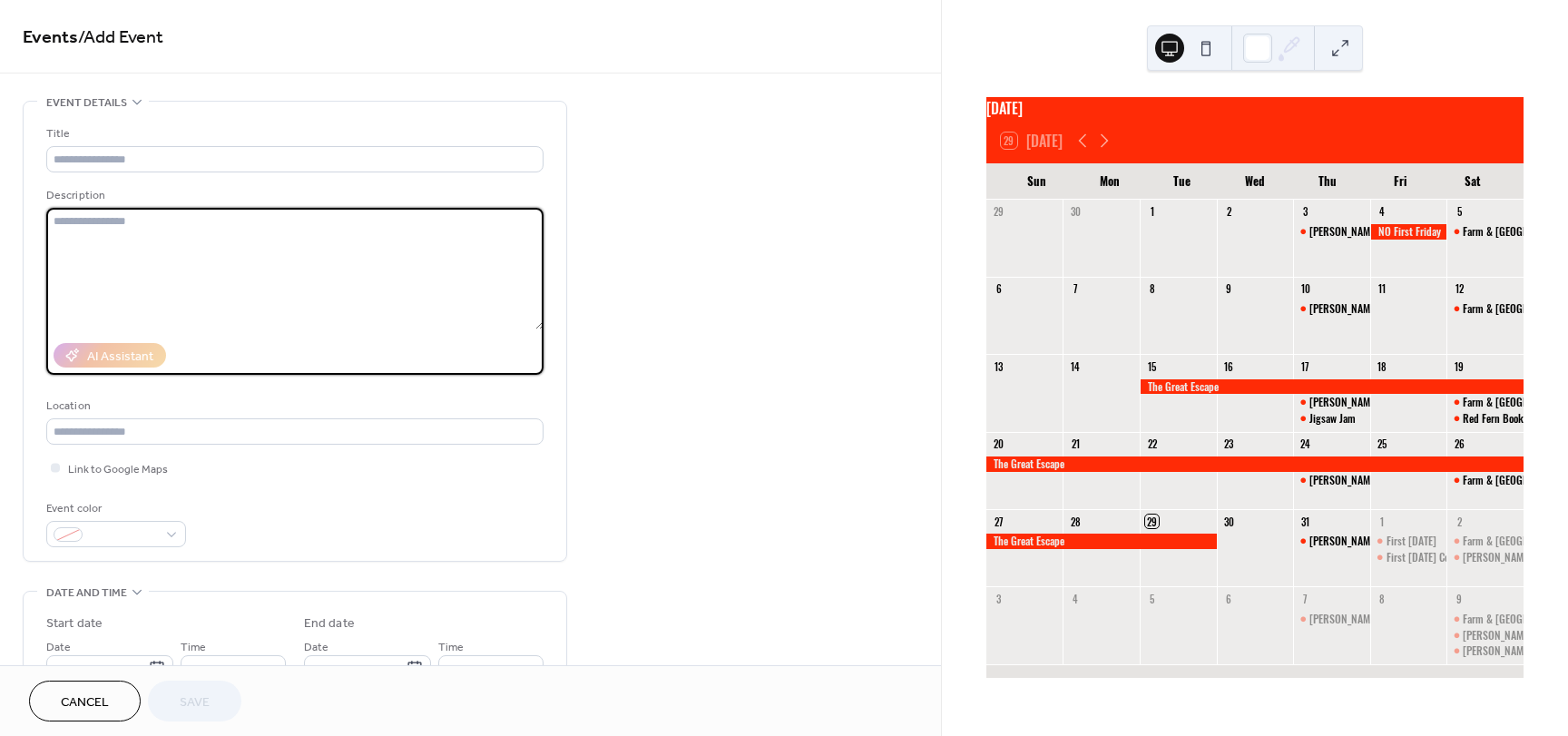 click at bounding box center (295, 269) 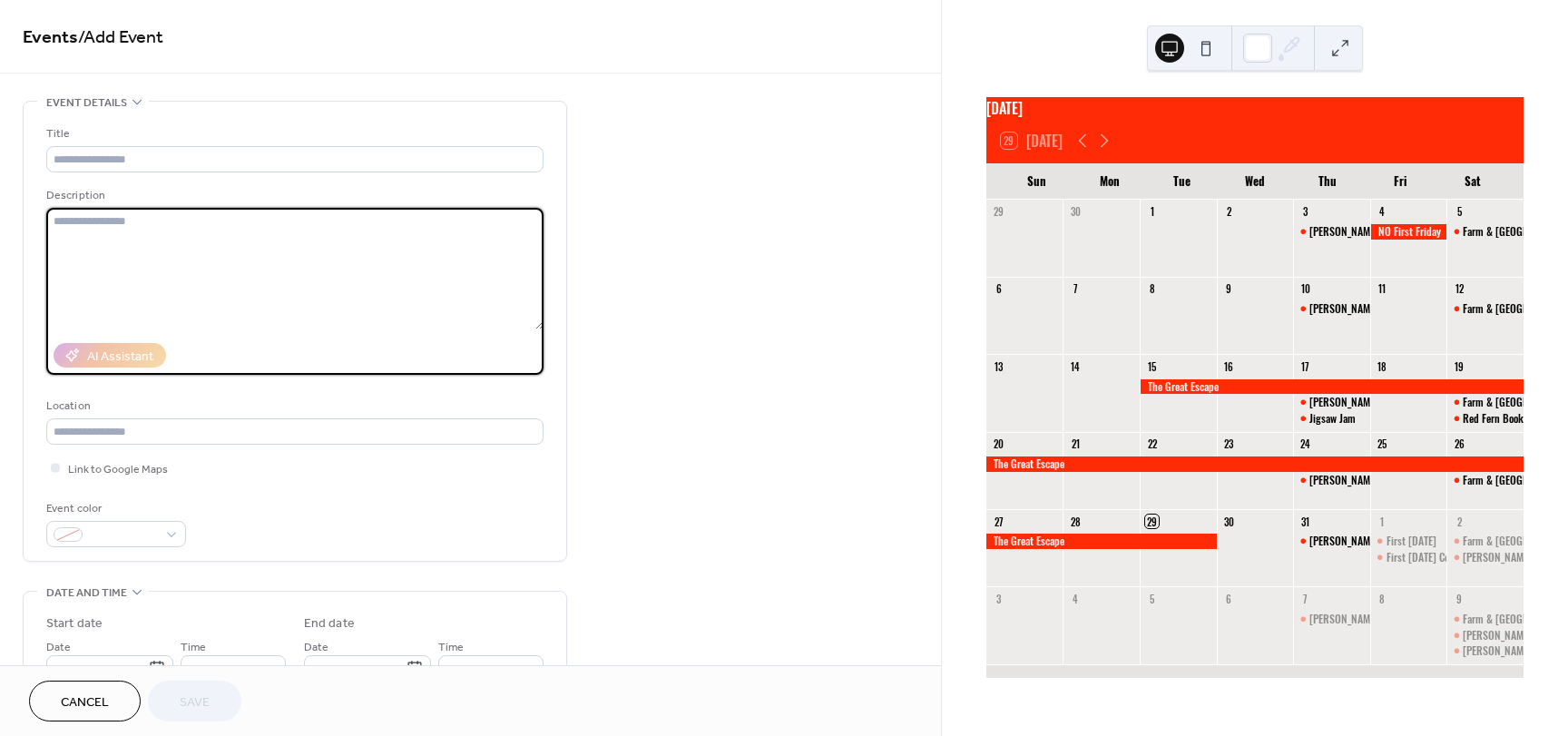 paste on "**********" 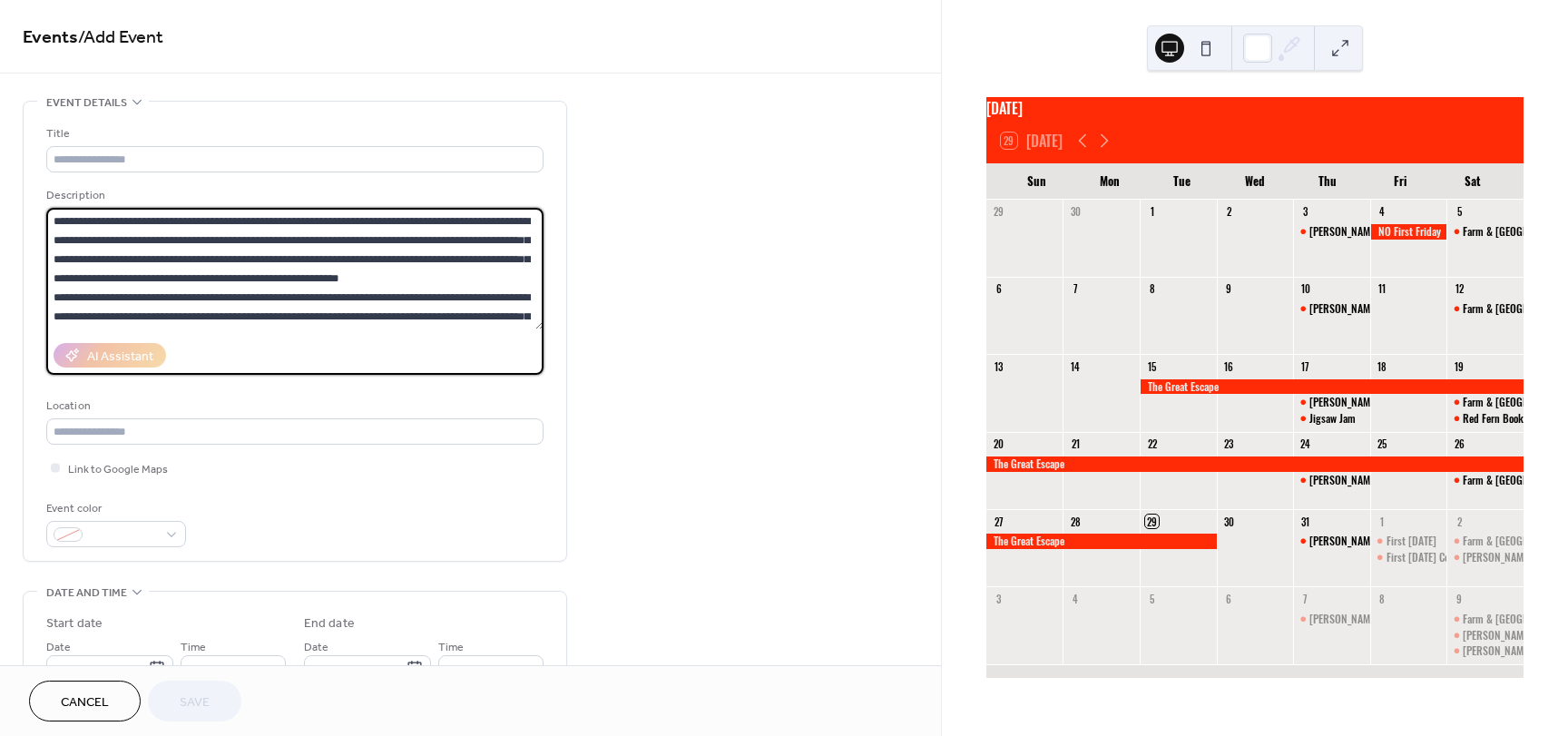 scroll, scrollTop: 188, scrollLeft: 0, axis: vertical 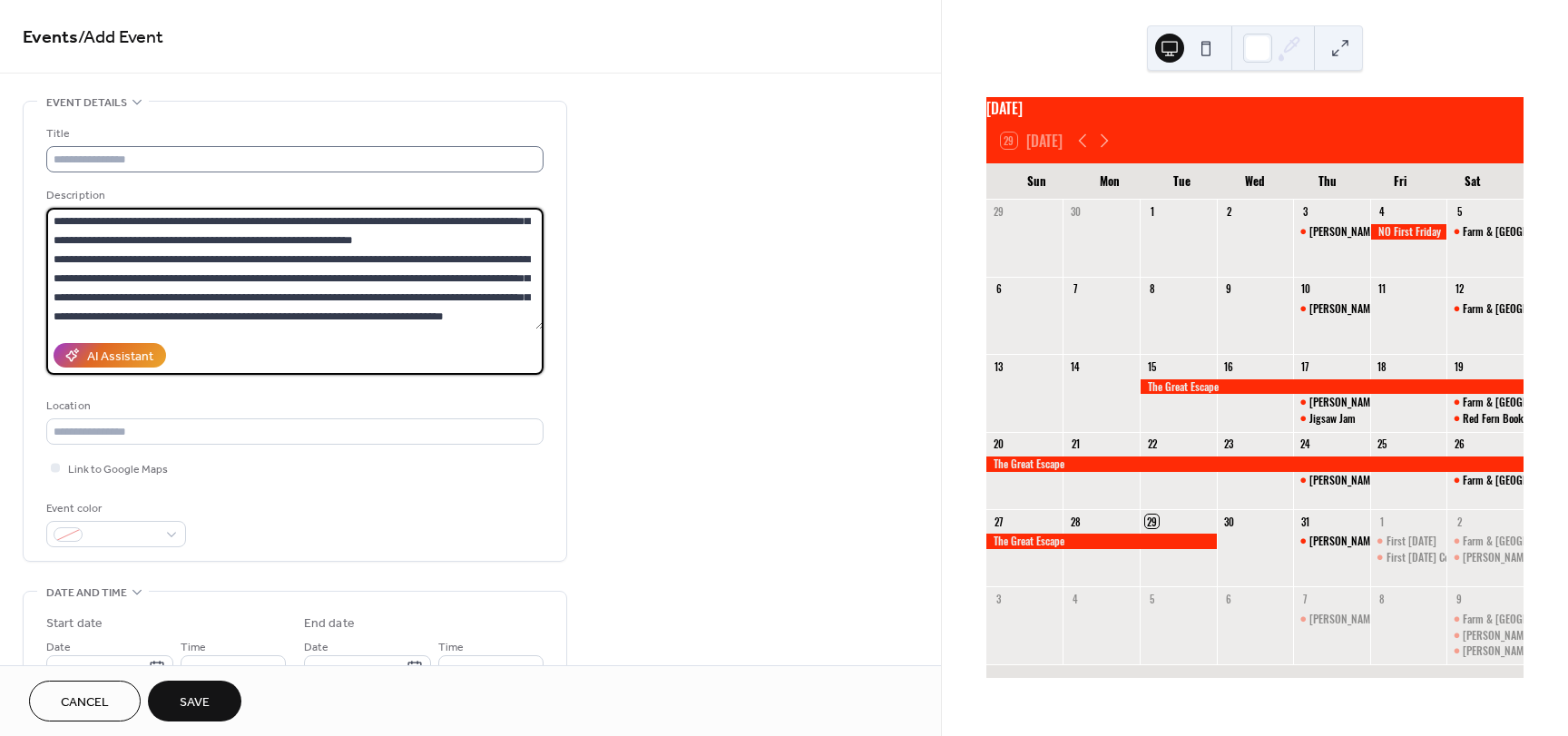 type on "**********" 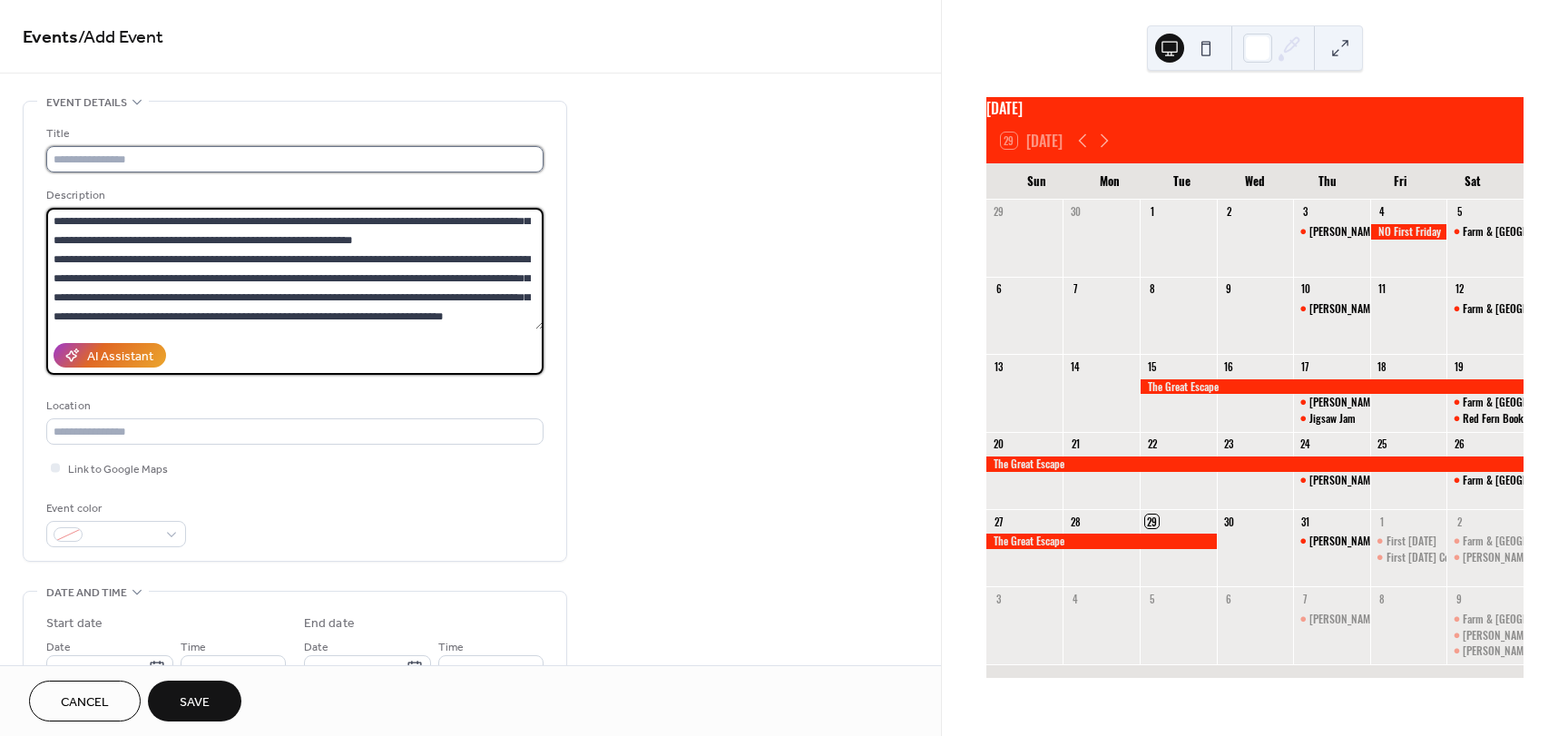 click at bounding box center (295, 159) 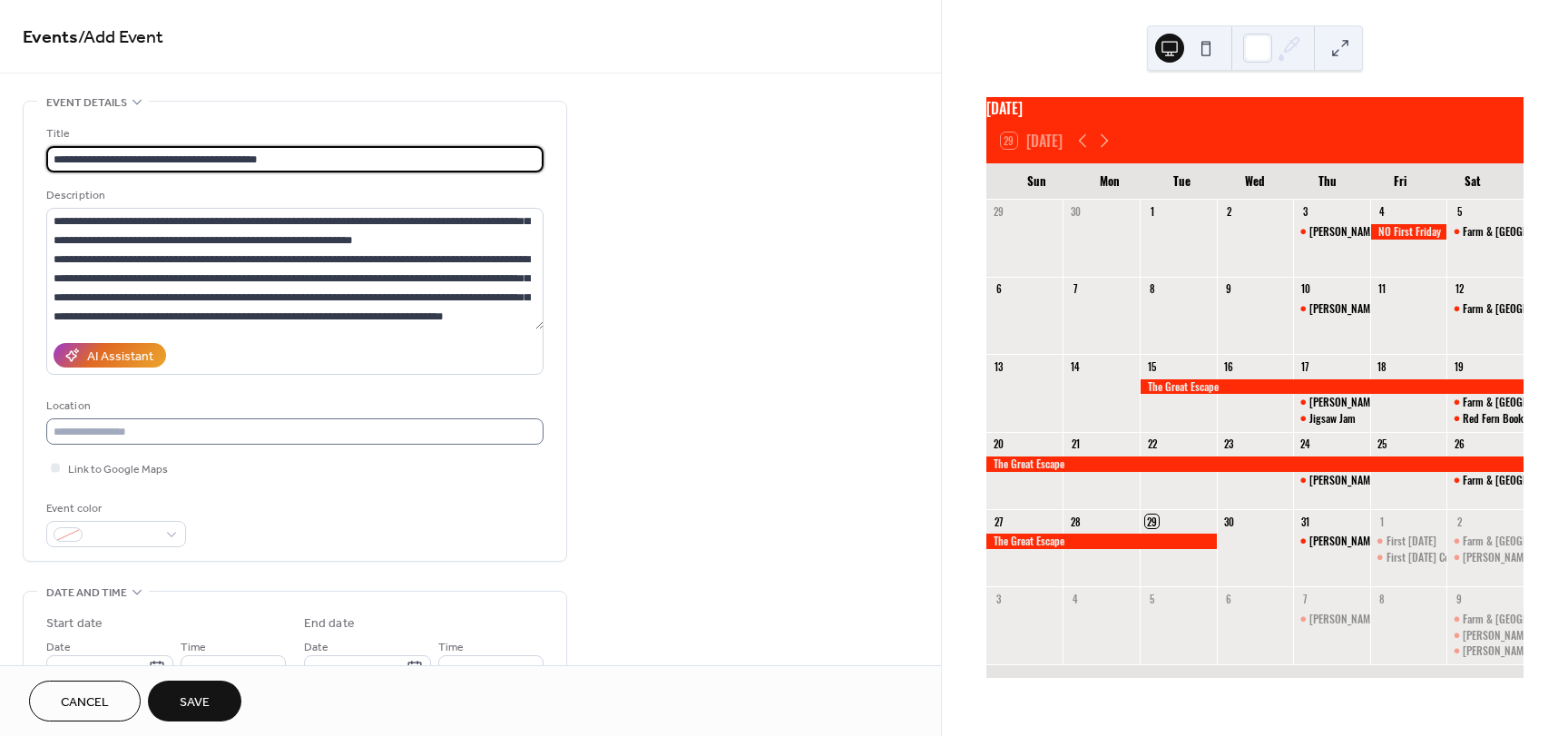 type on "**********" 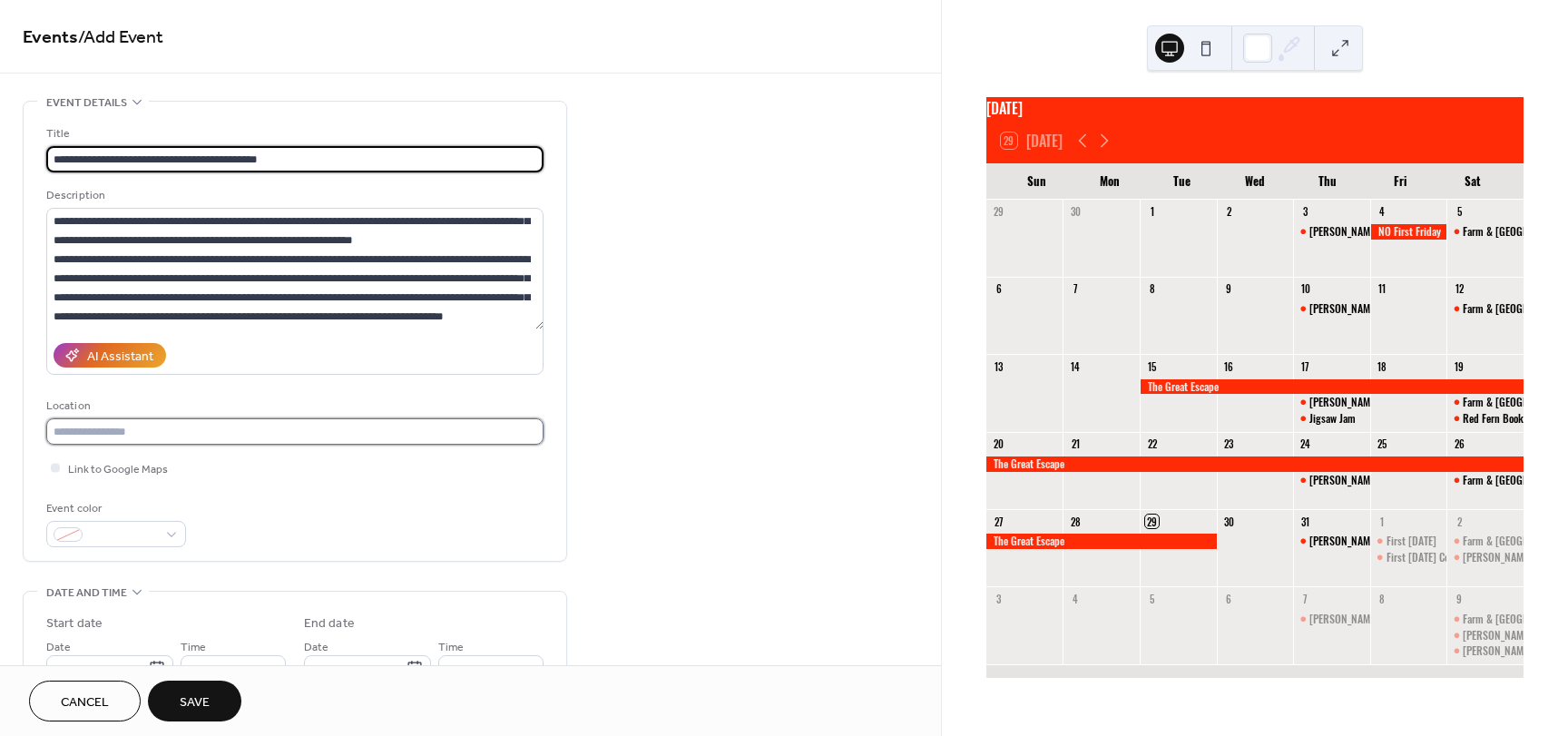 click at bounding box center [295, 431] 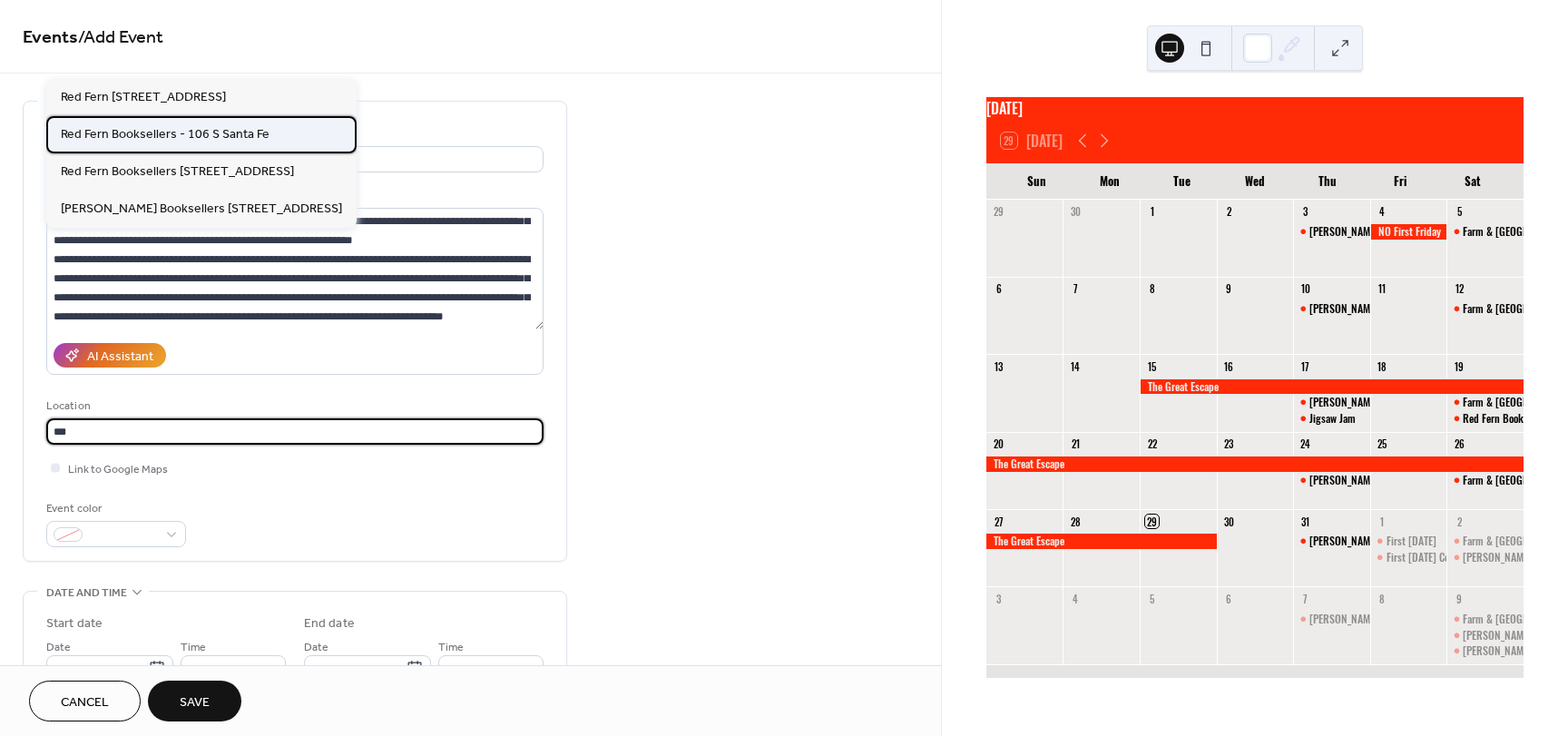 click on "Red Fern Booksellers - 106 S Santa Fe" at bounding box center (165, 134) 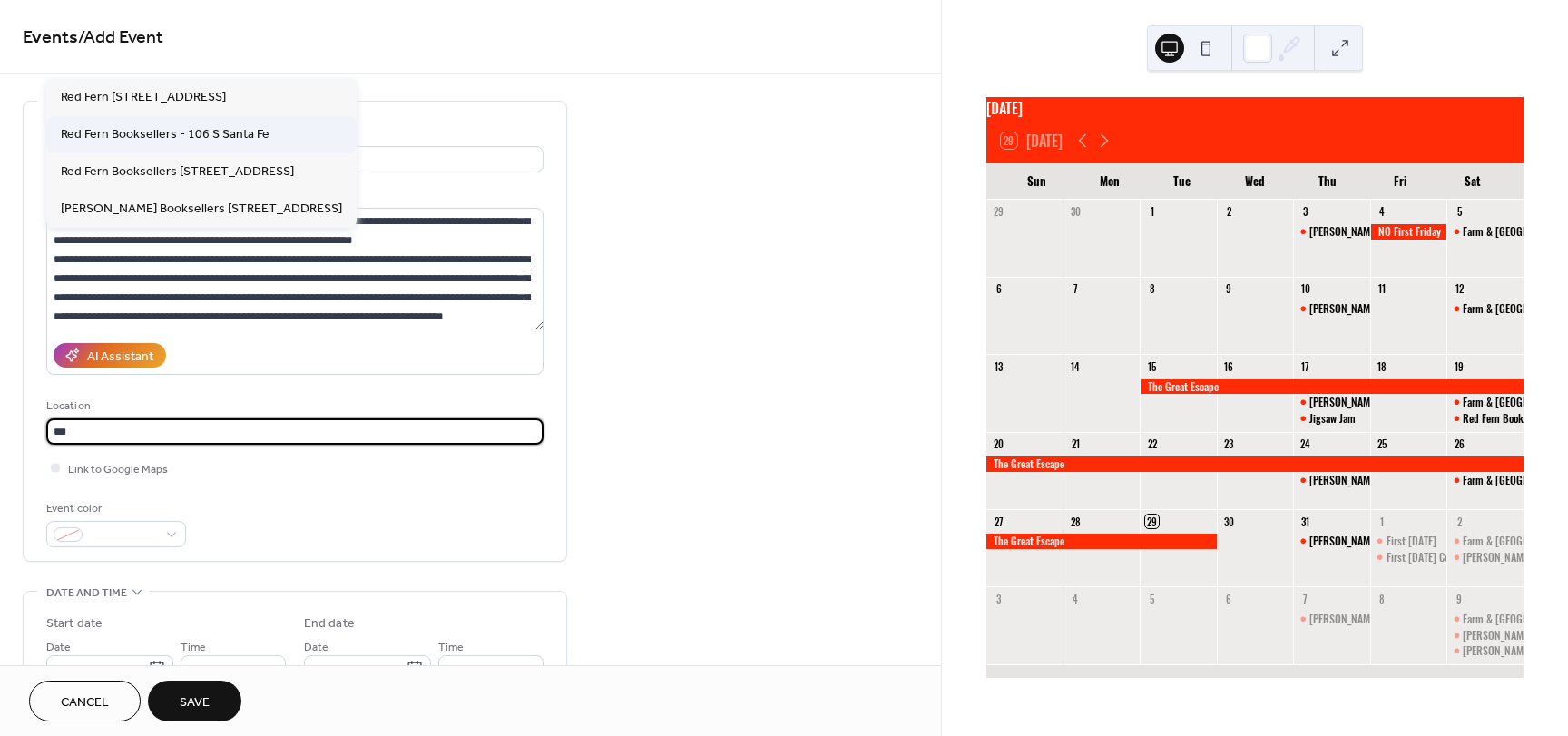 type on "**********" 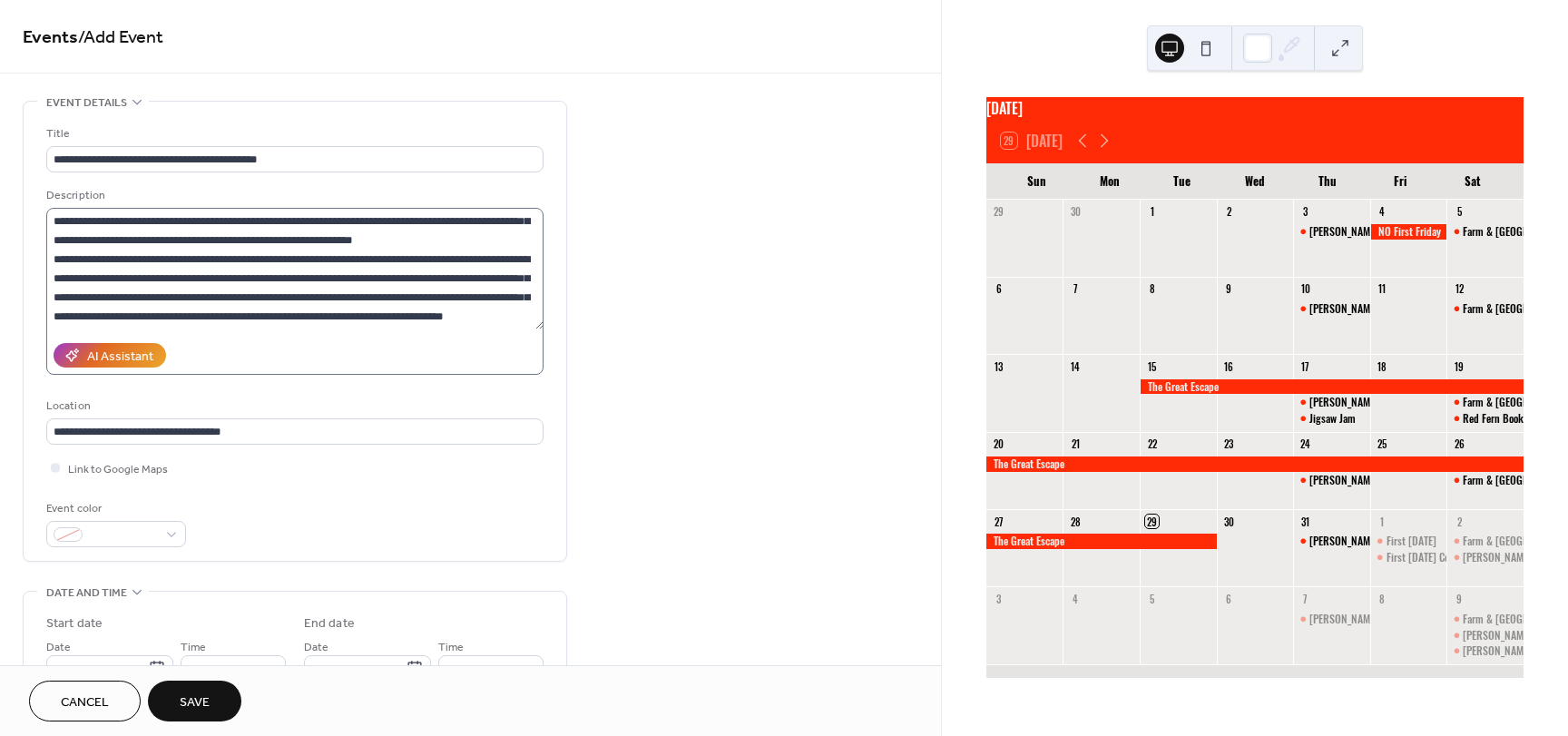 scroll, scrollTop: 191, scrollLeft: 0, axis: vertical 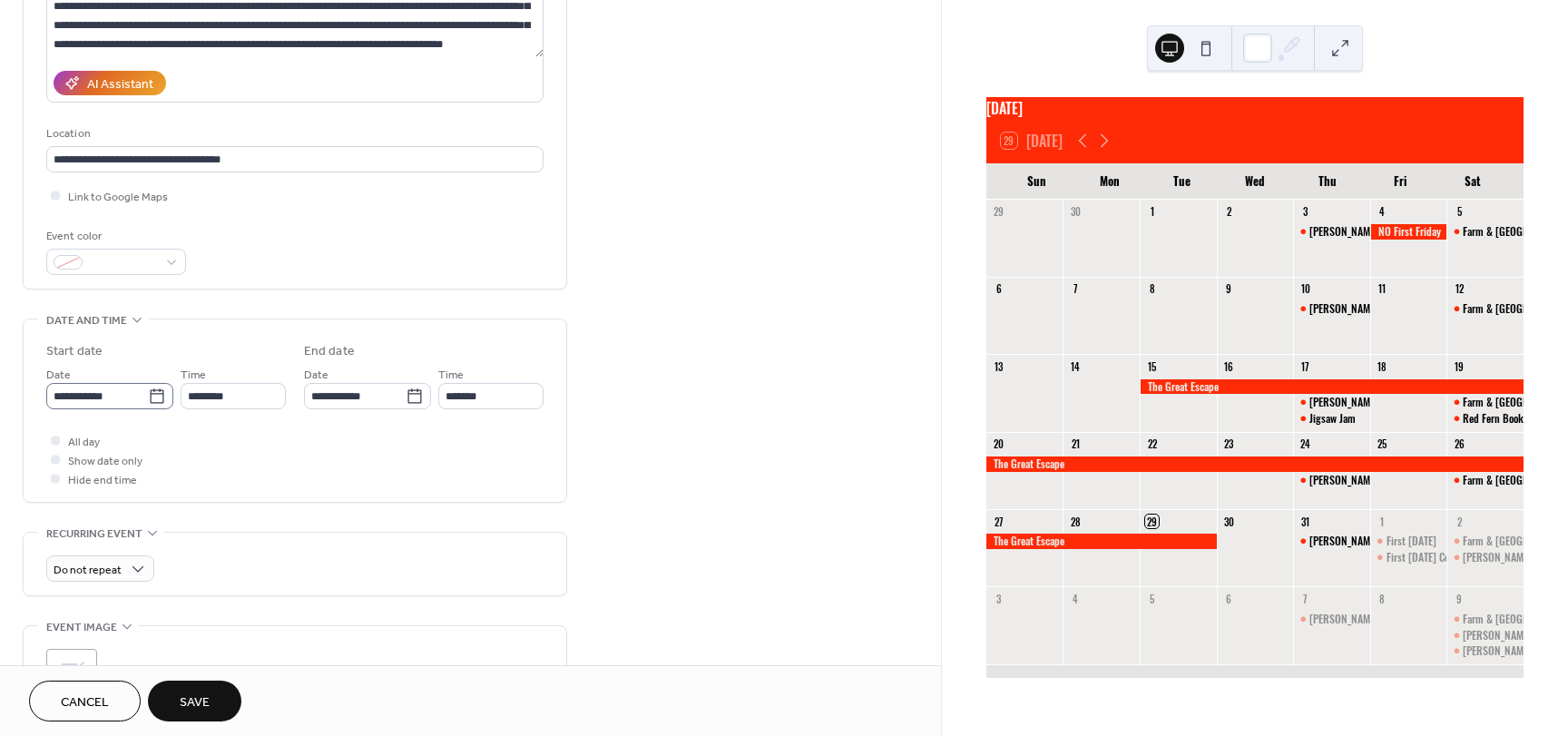click 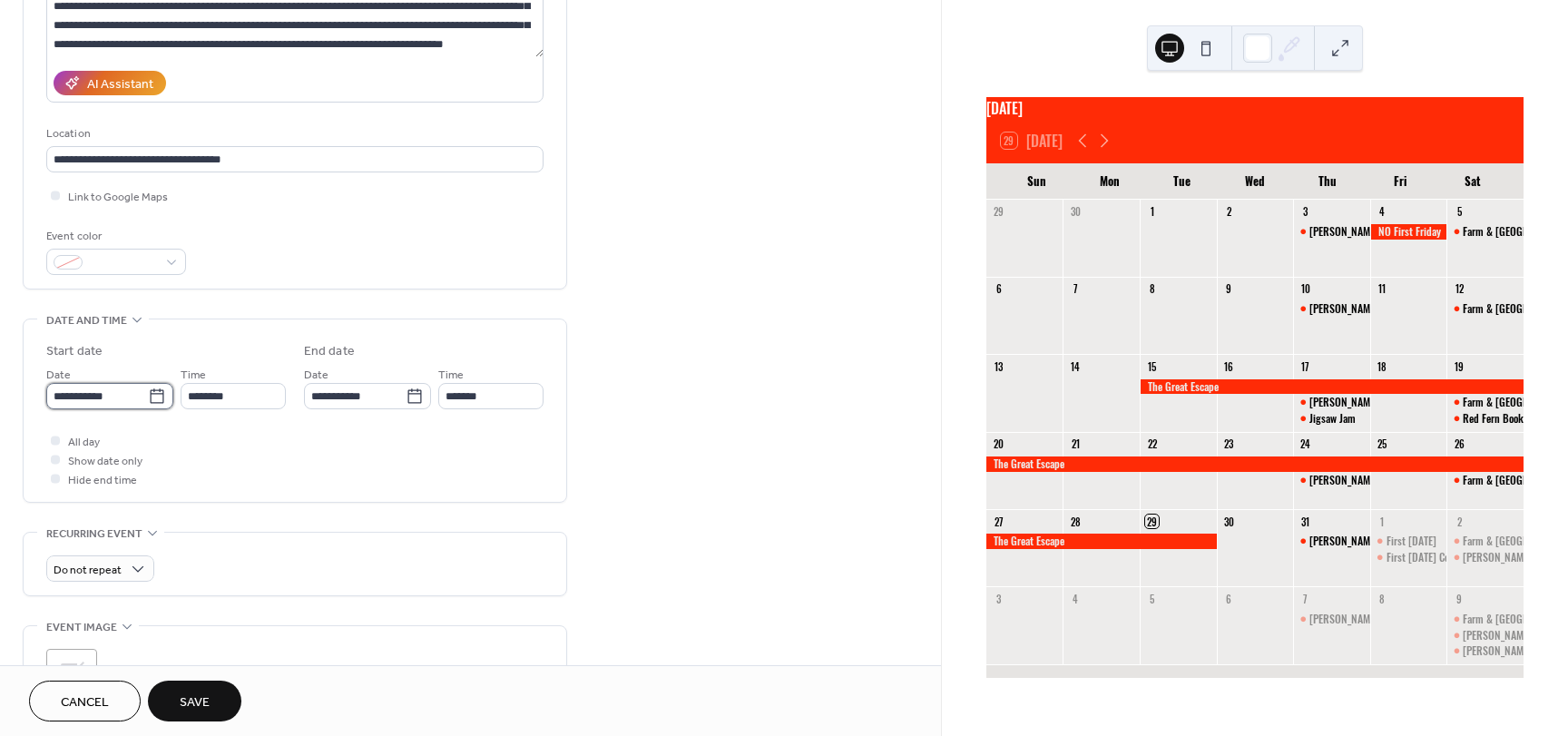 click on "**********" at bounding box center (97, 396) 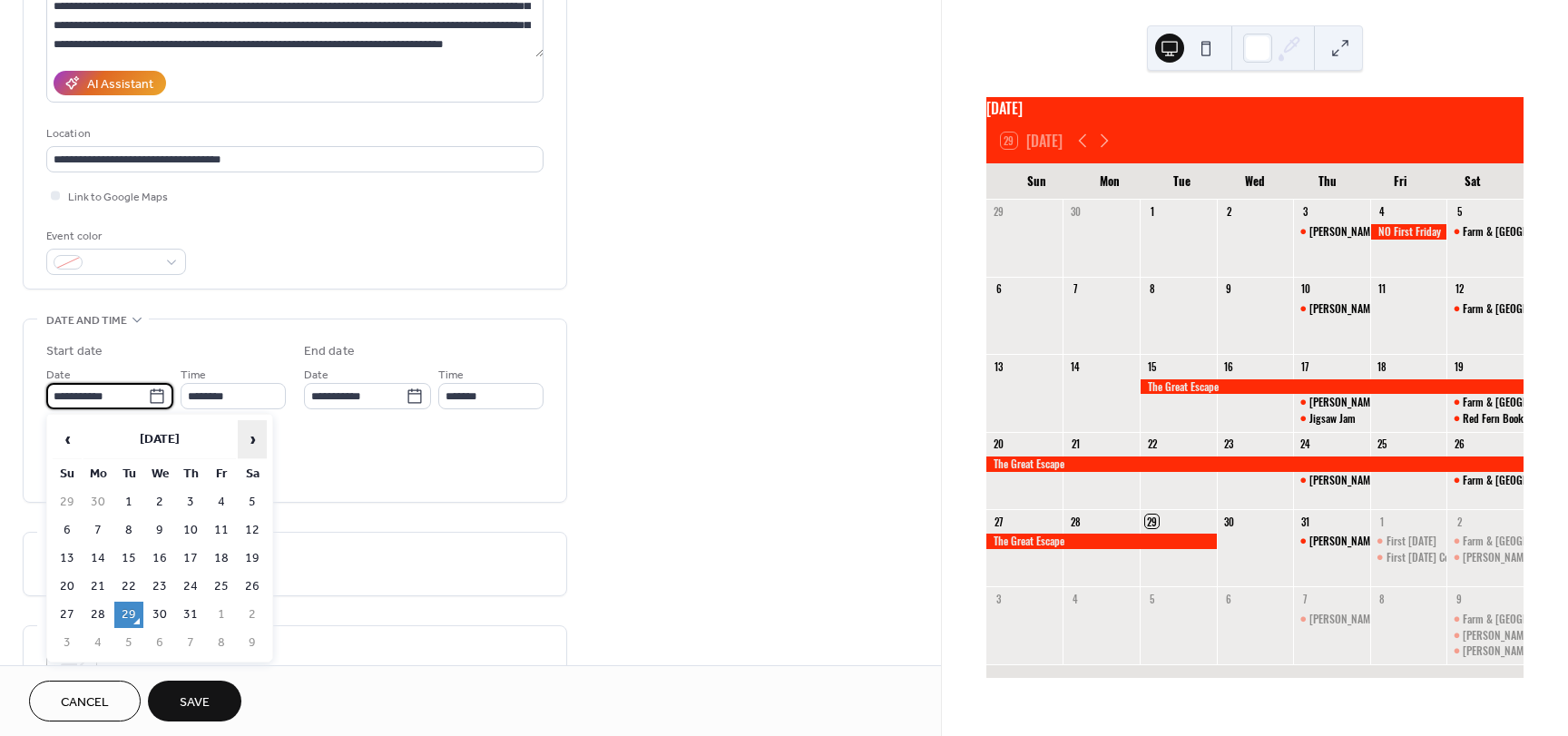 click on "›" at bounding box center [252, 439] 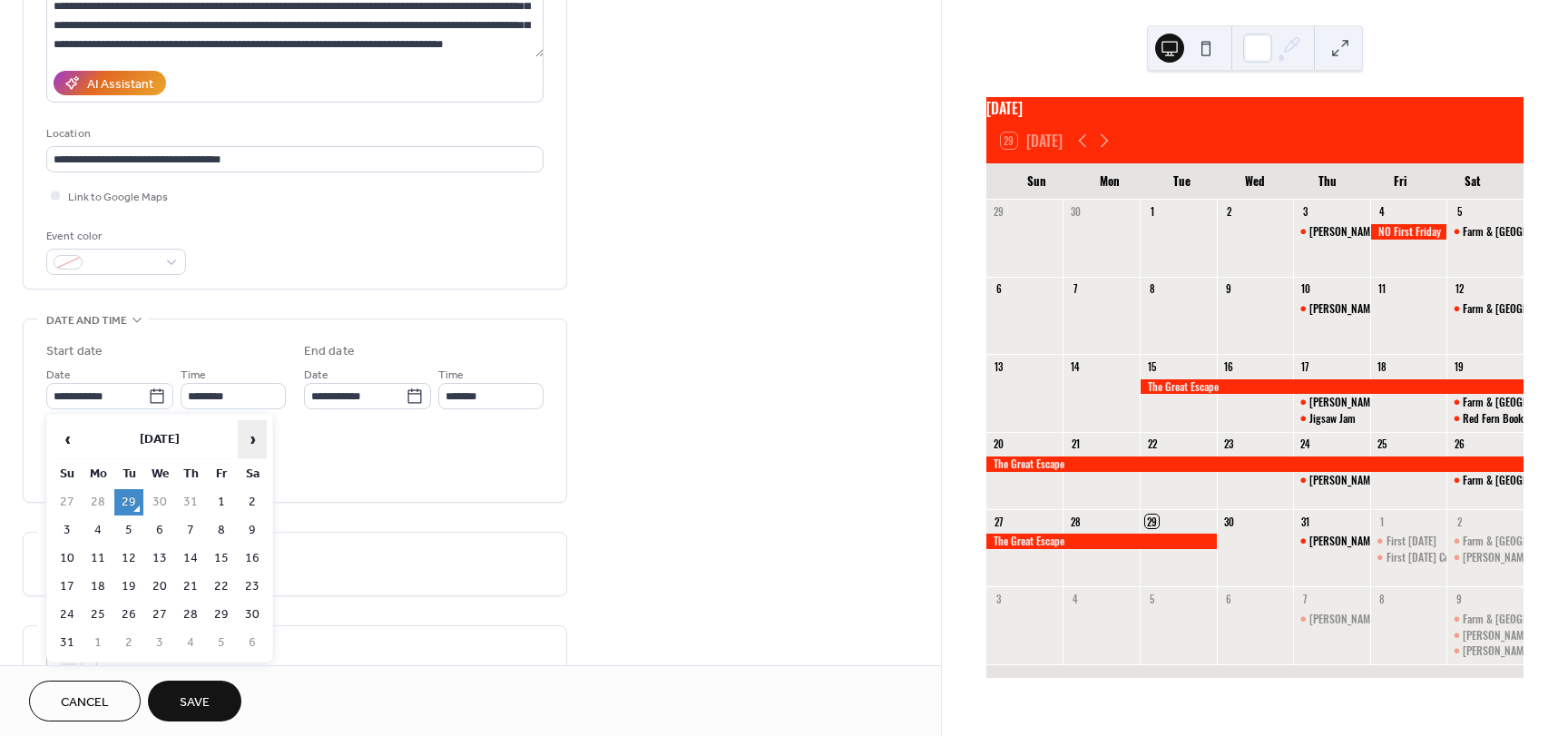 click on "›" at bounding box center [252, 439] 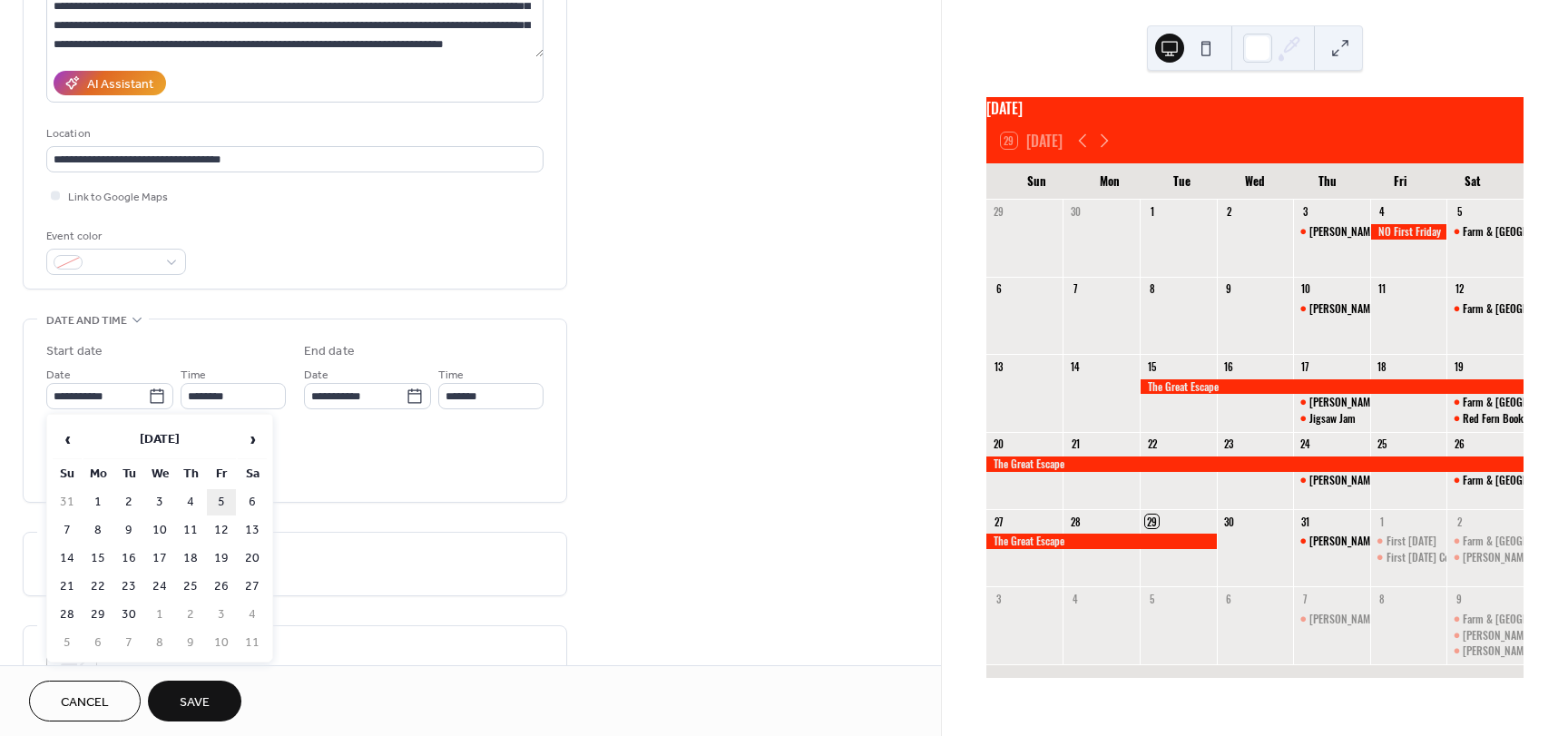 click on "5" at bounding box center [221, 502] 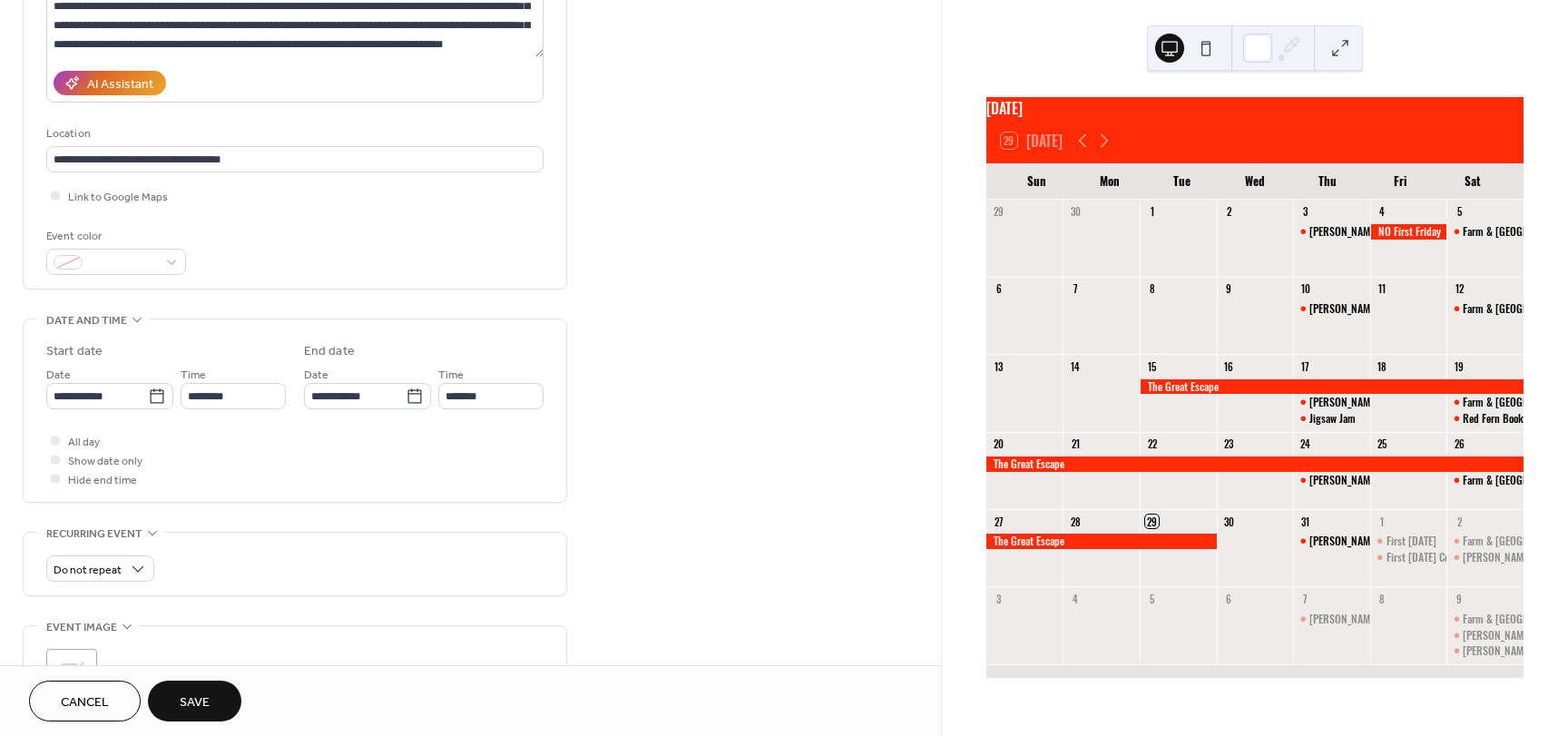 type on "**********" 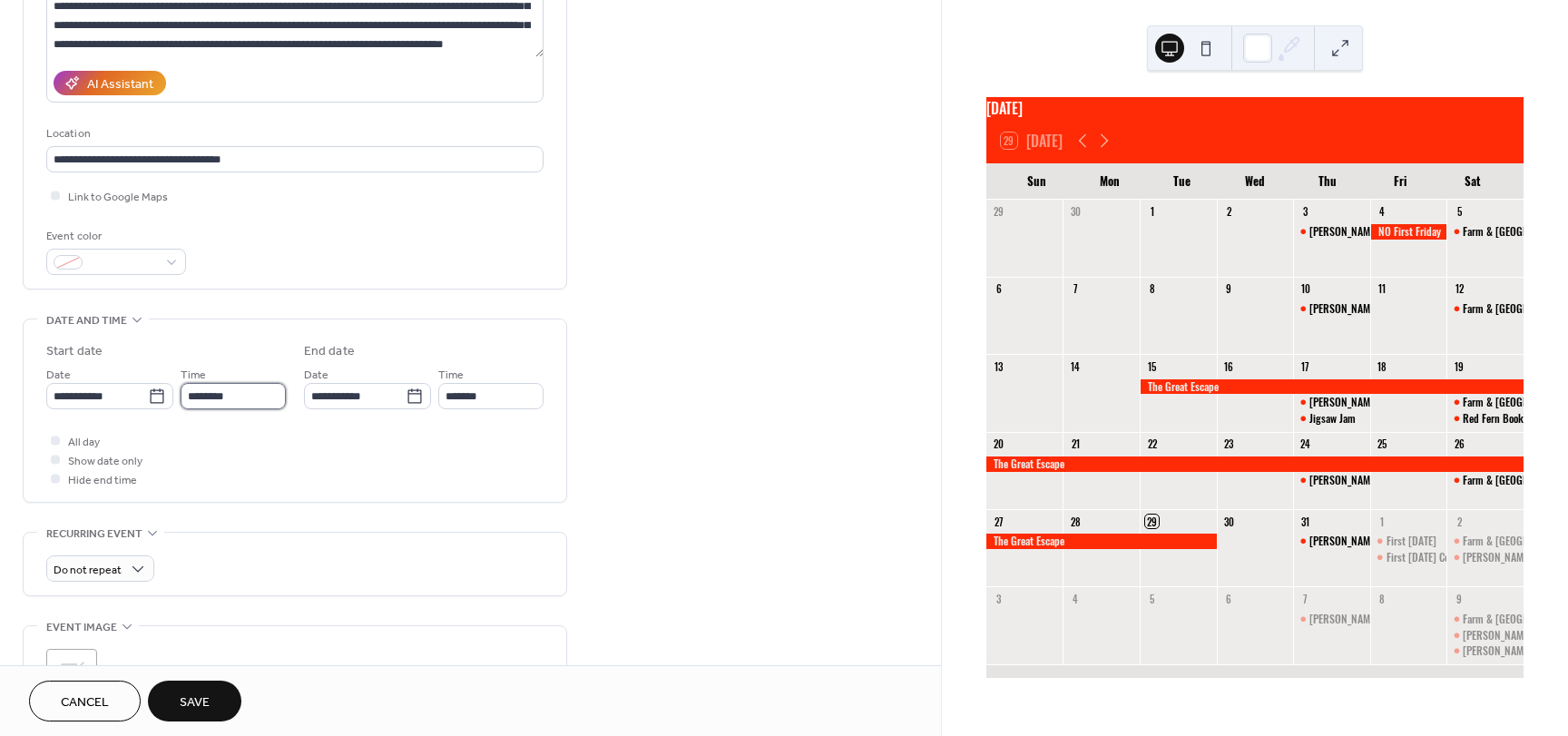 click on "********" at bounding box center [233, 396] 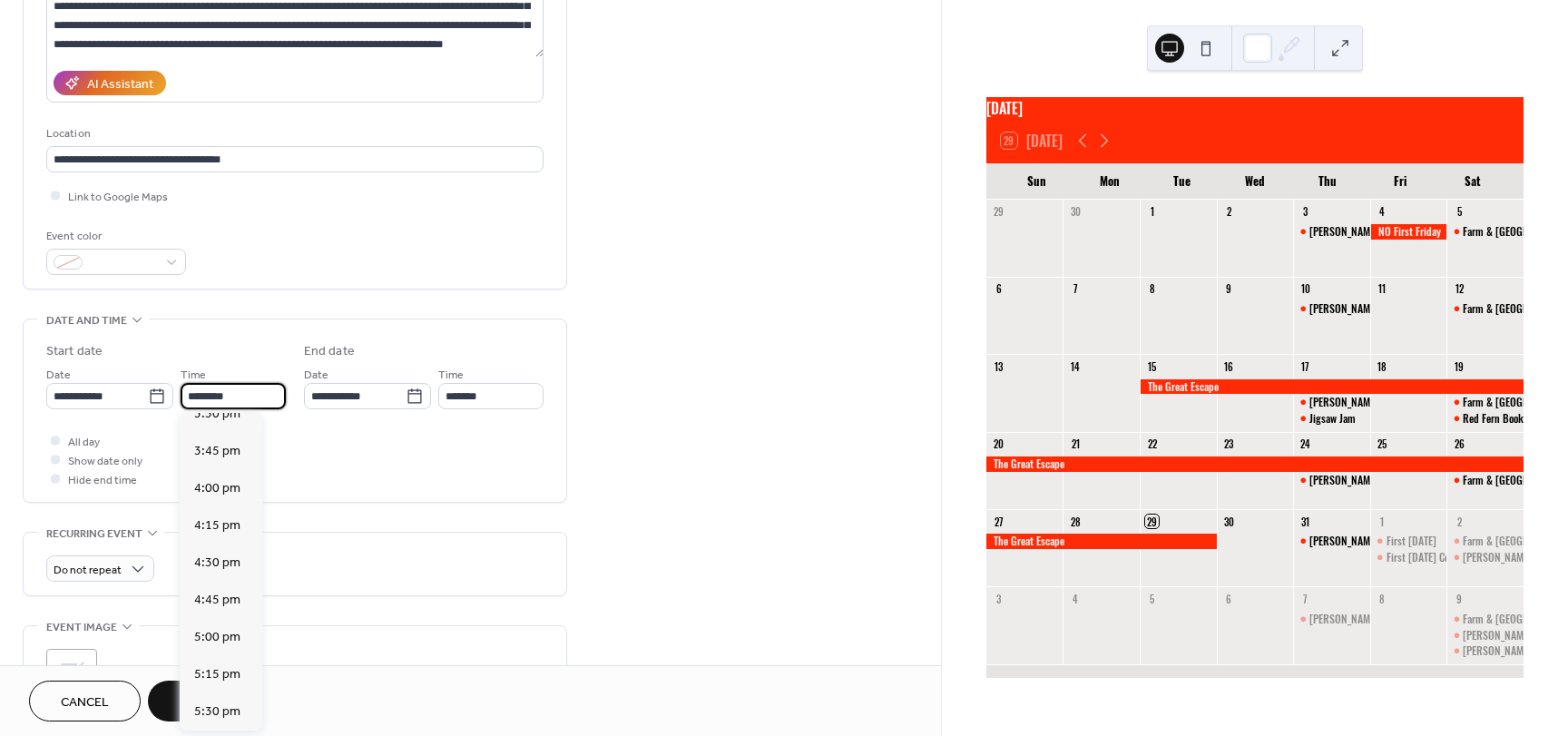 scroll, scrollTop: 2331, scrollLeft: 0, axis: vertical 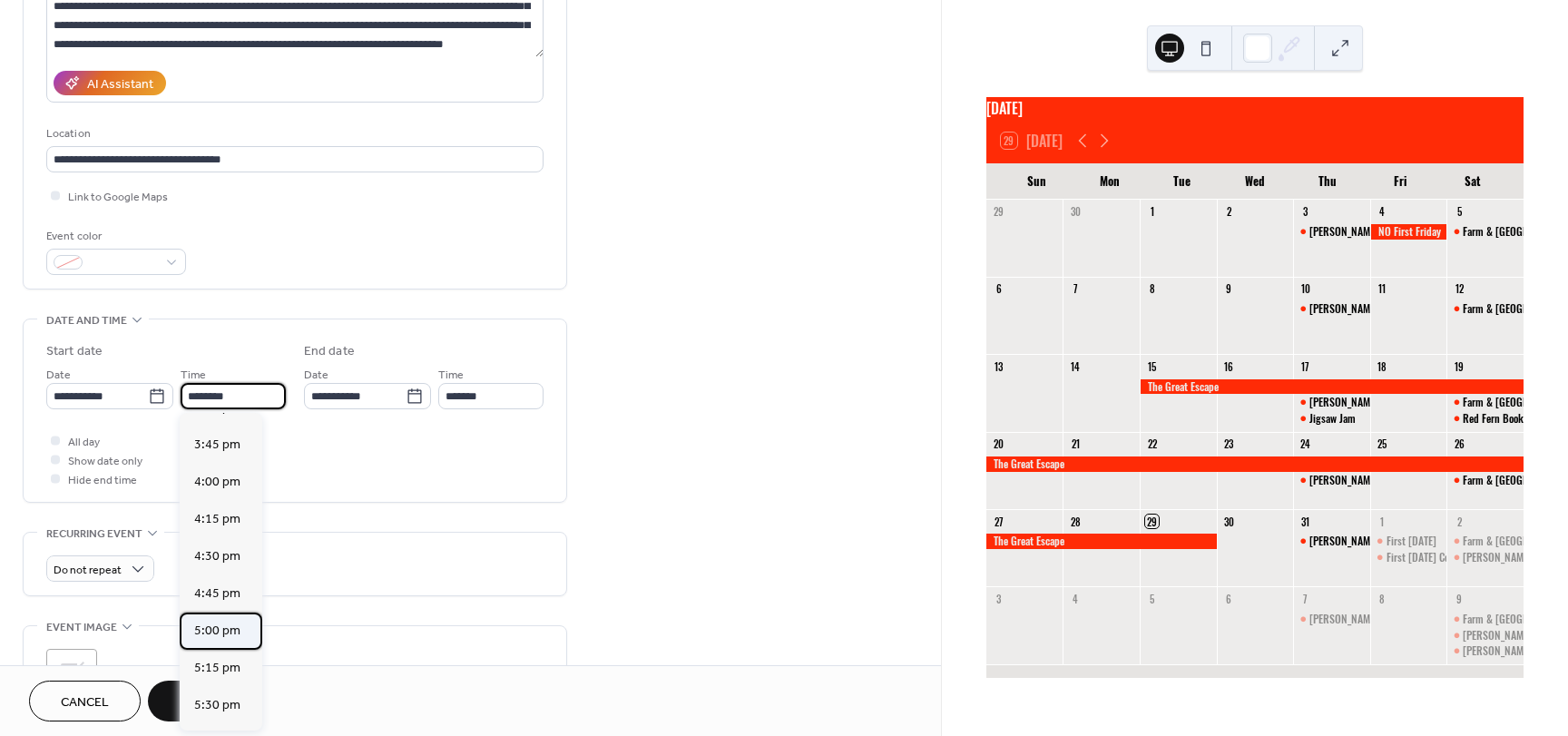 click on "5:00 pm" at bounding box center (217, 631) 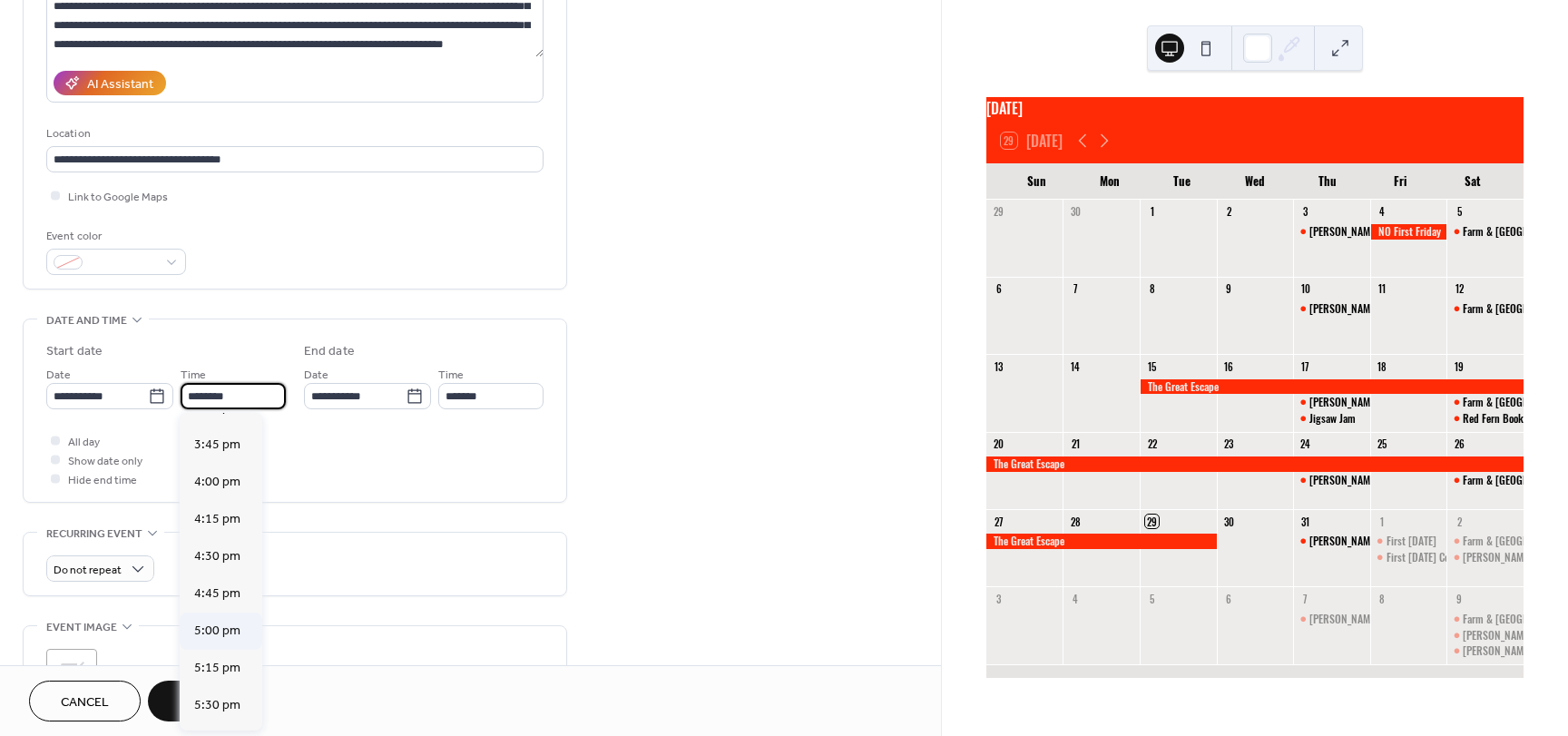 type on "*******" 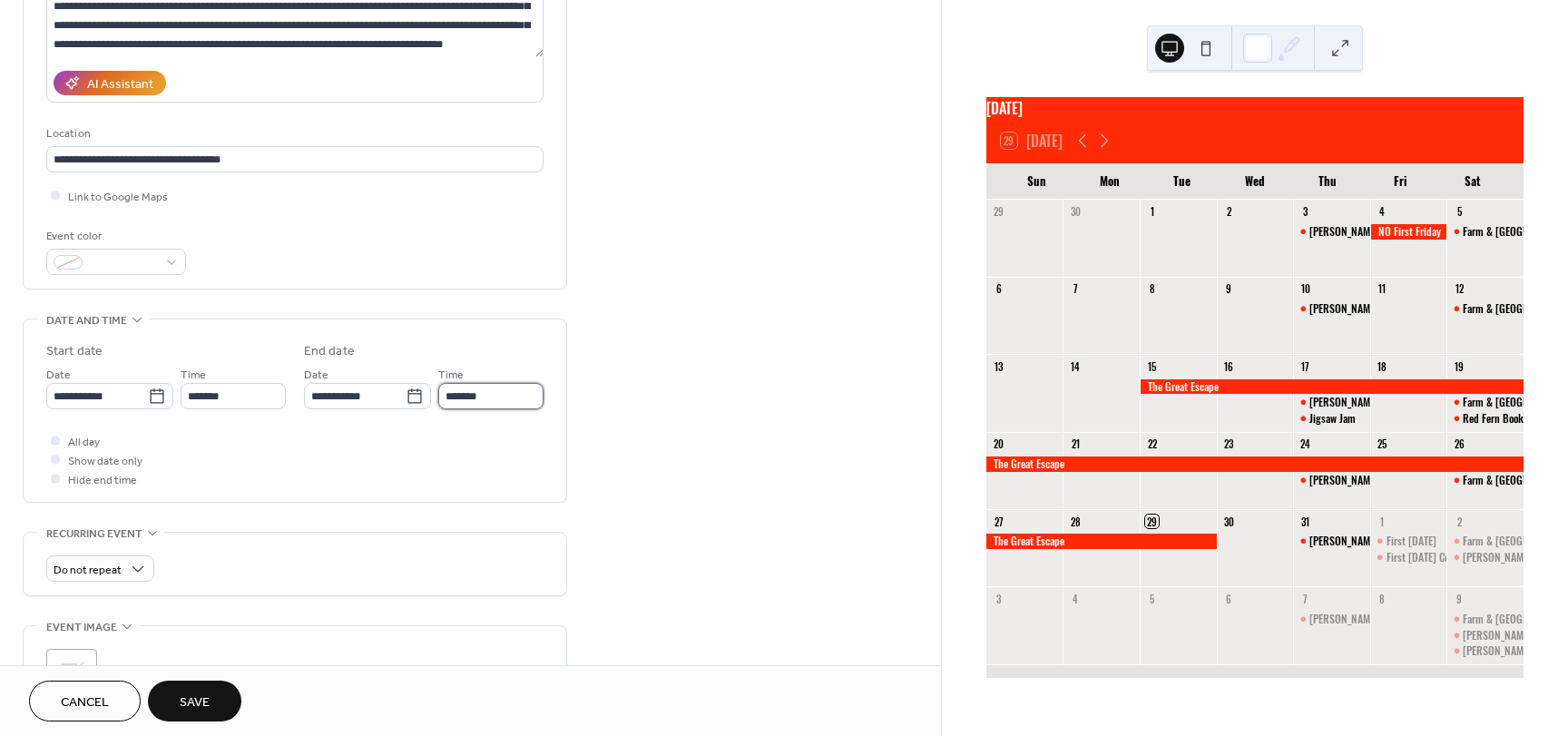 click on "*******" at bounding box center (491, 396) 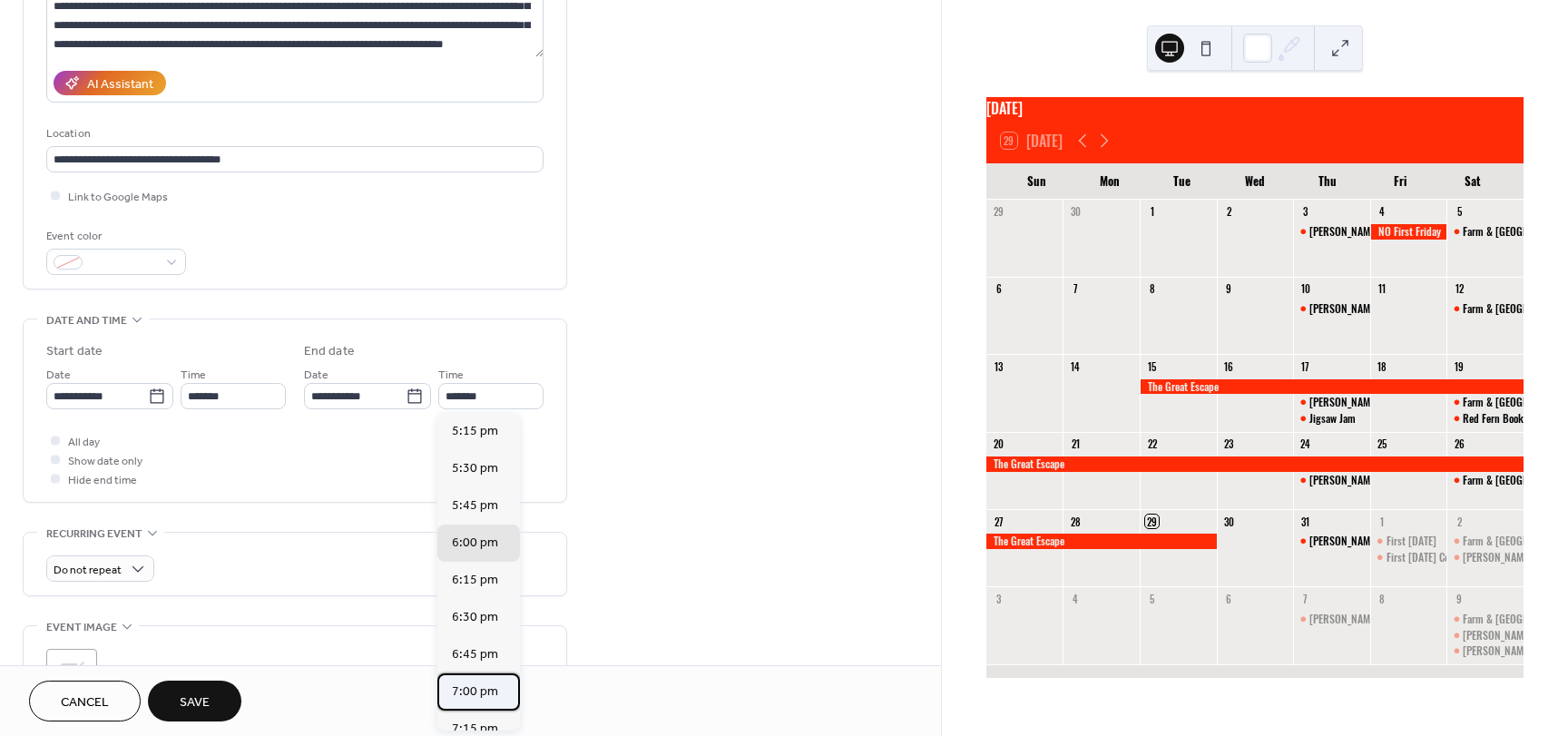 click on "7:00 pm" at bounding box center (475, 692) 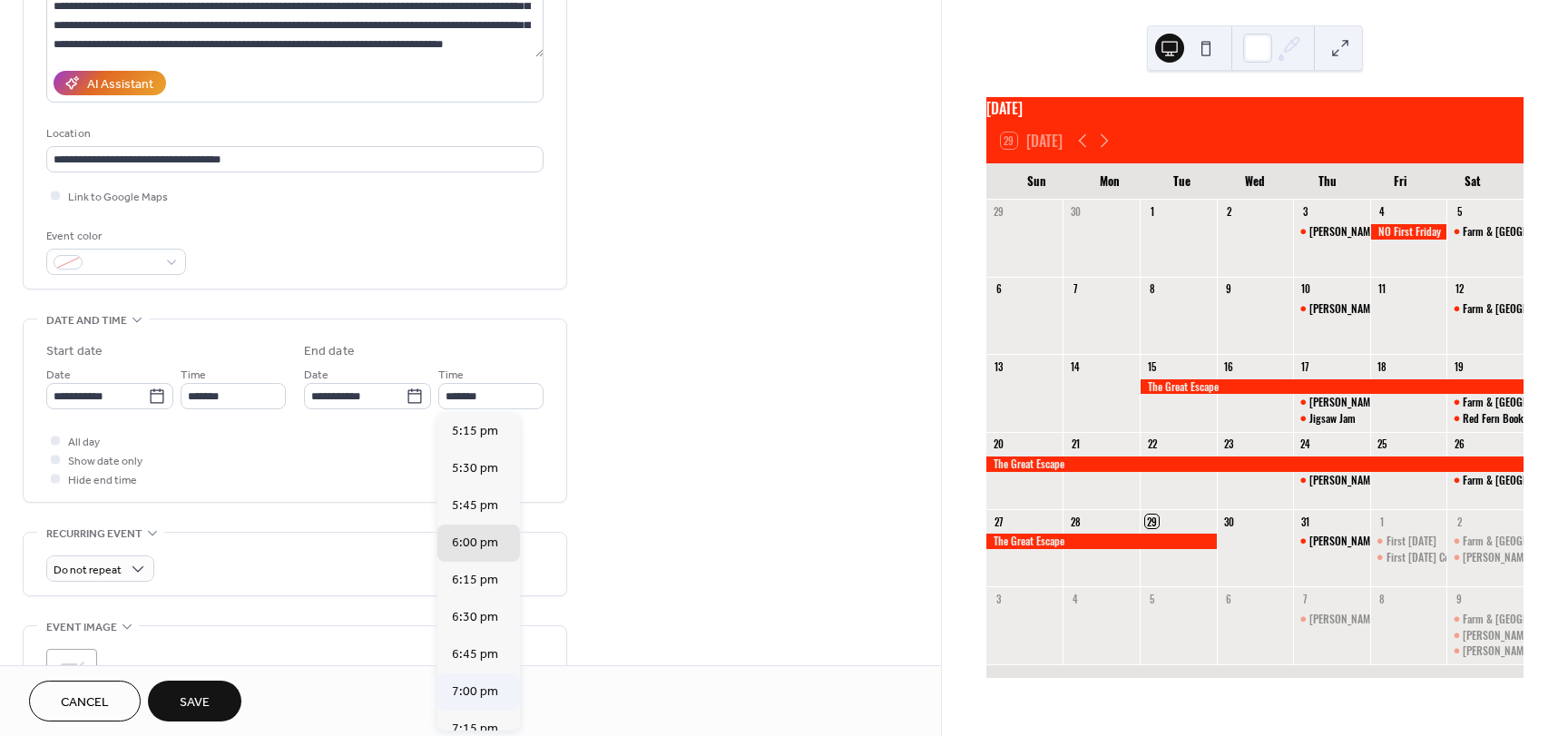 type on "*******" 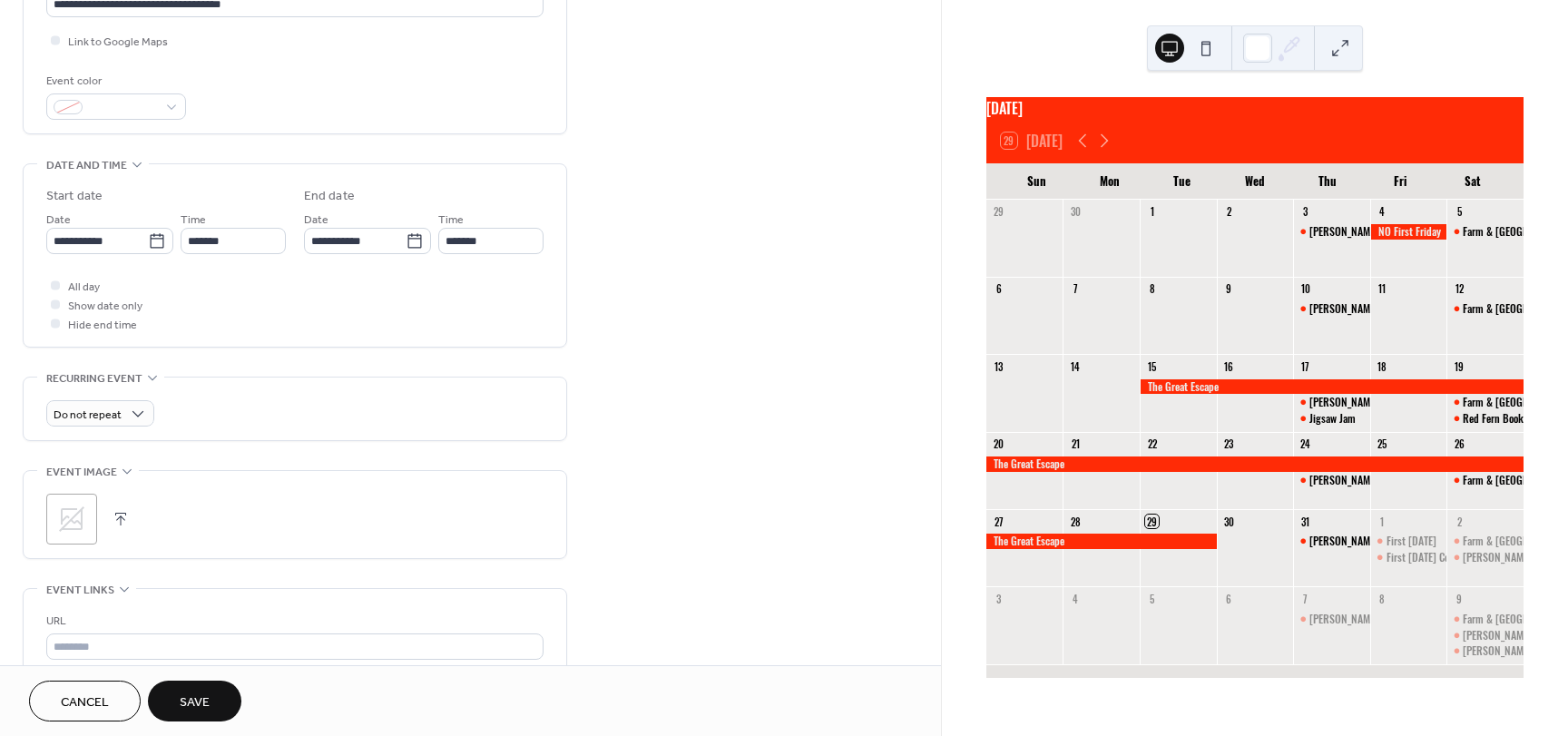 scroll, scrollTop: 454, scrollLeft: 0, axis: vertical 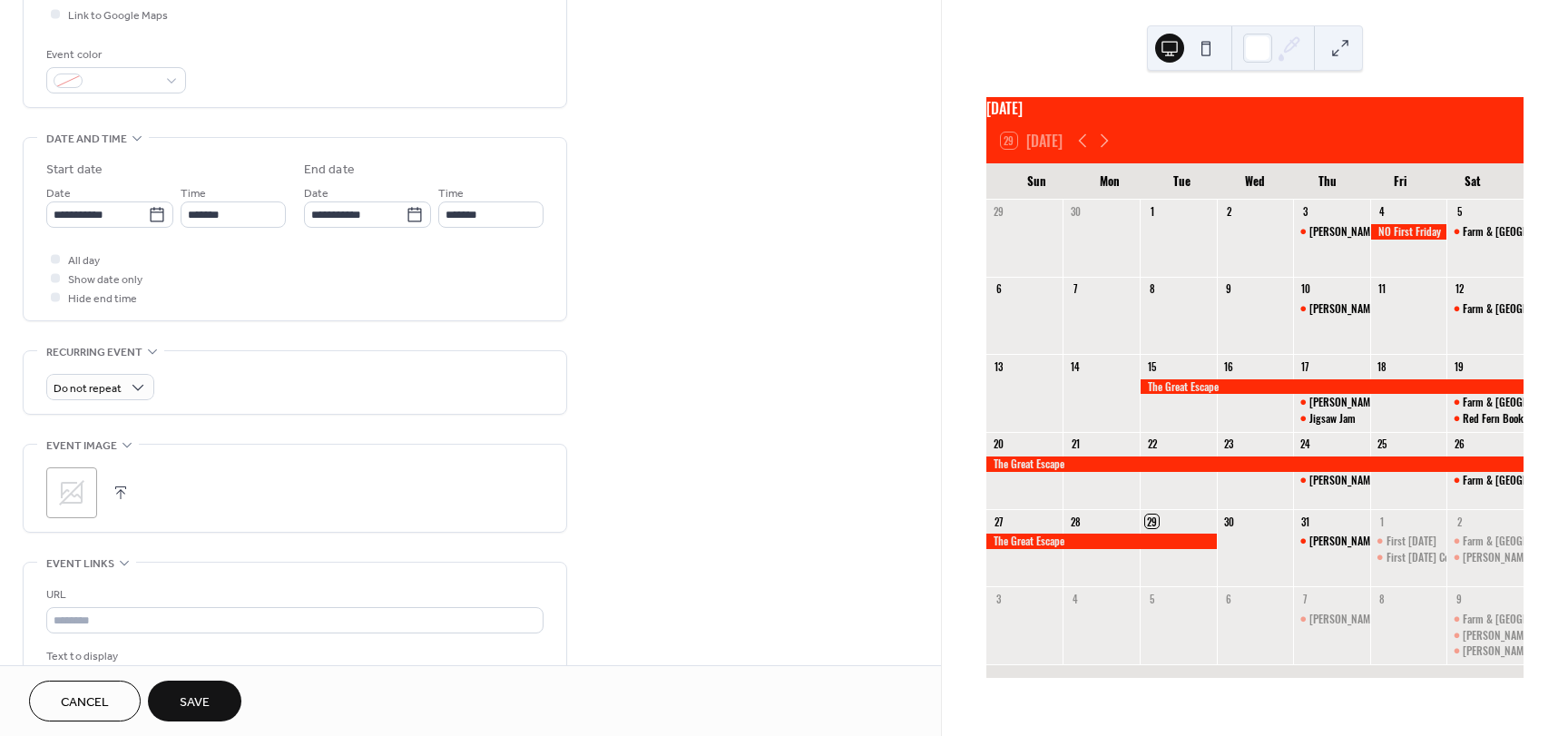 click on ";" at bounding box center [72, 493] 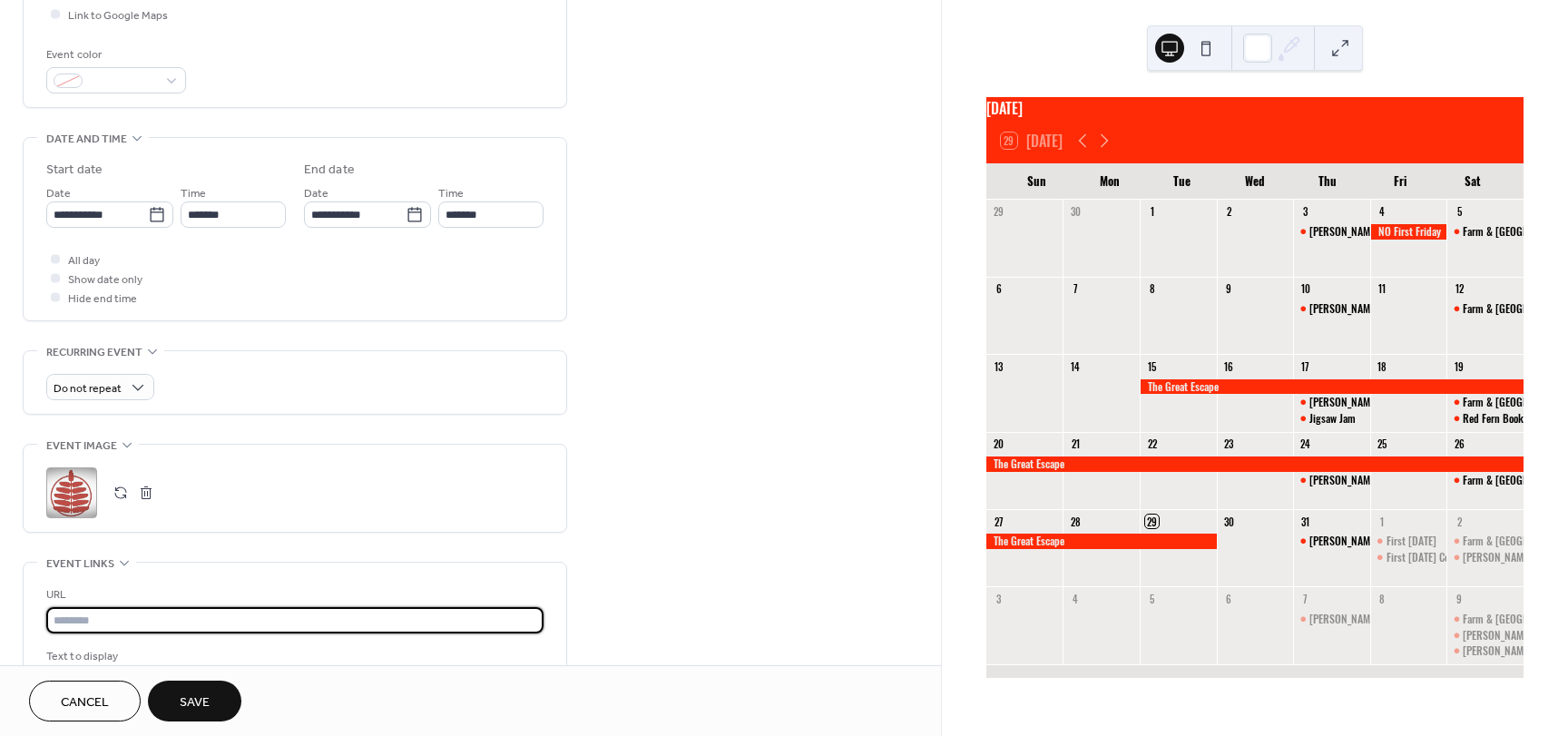 paste on "**********" 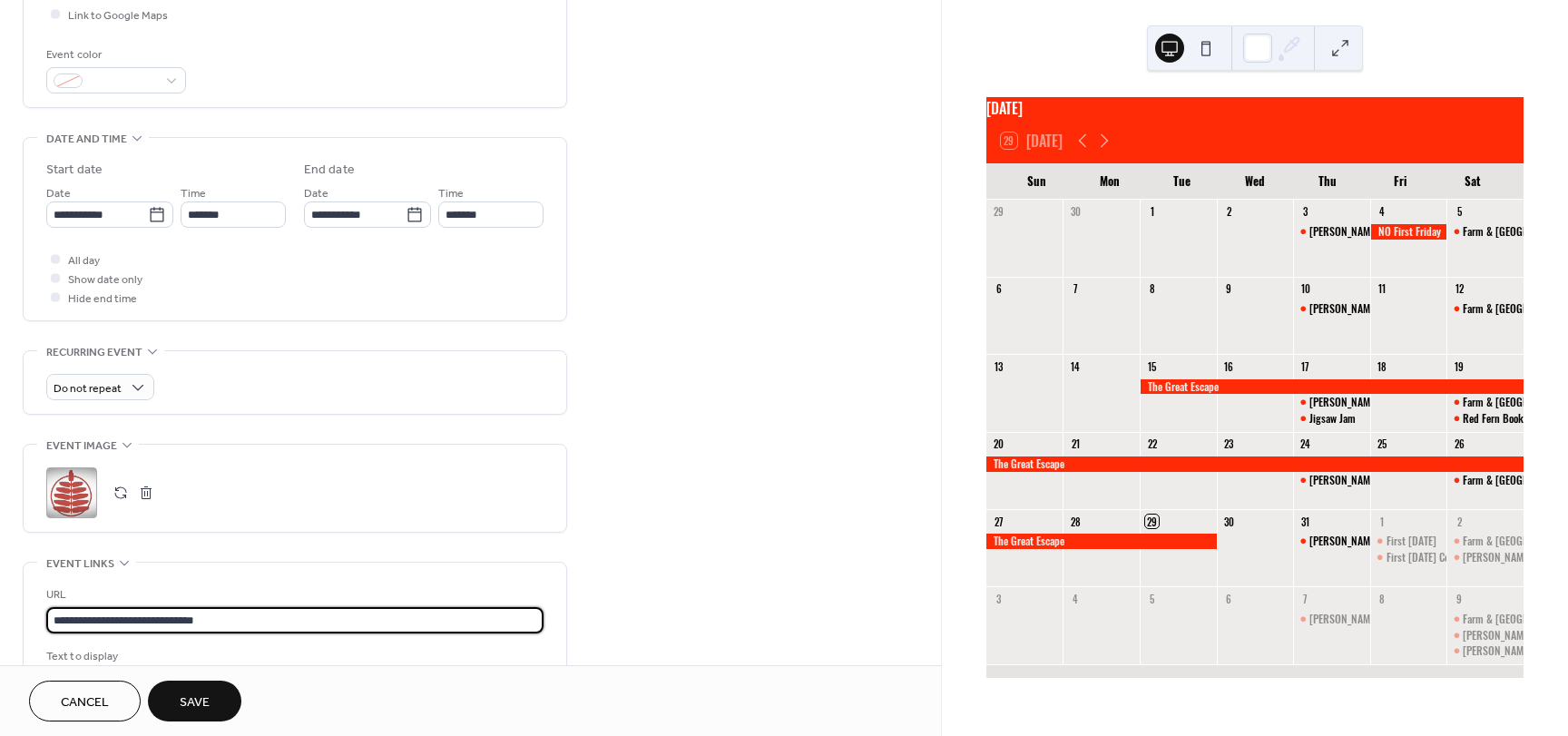 type on "**********" 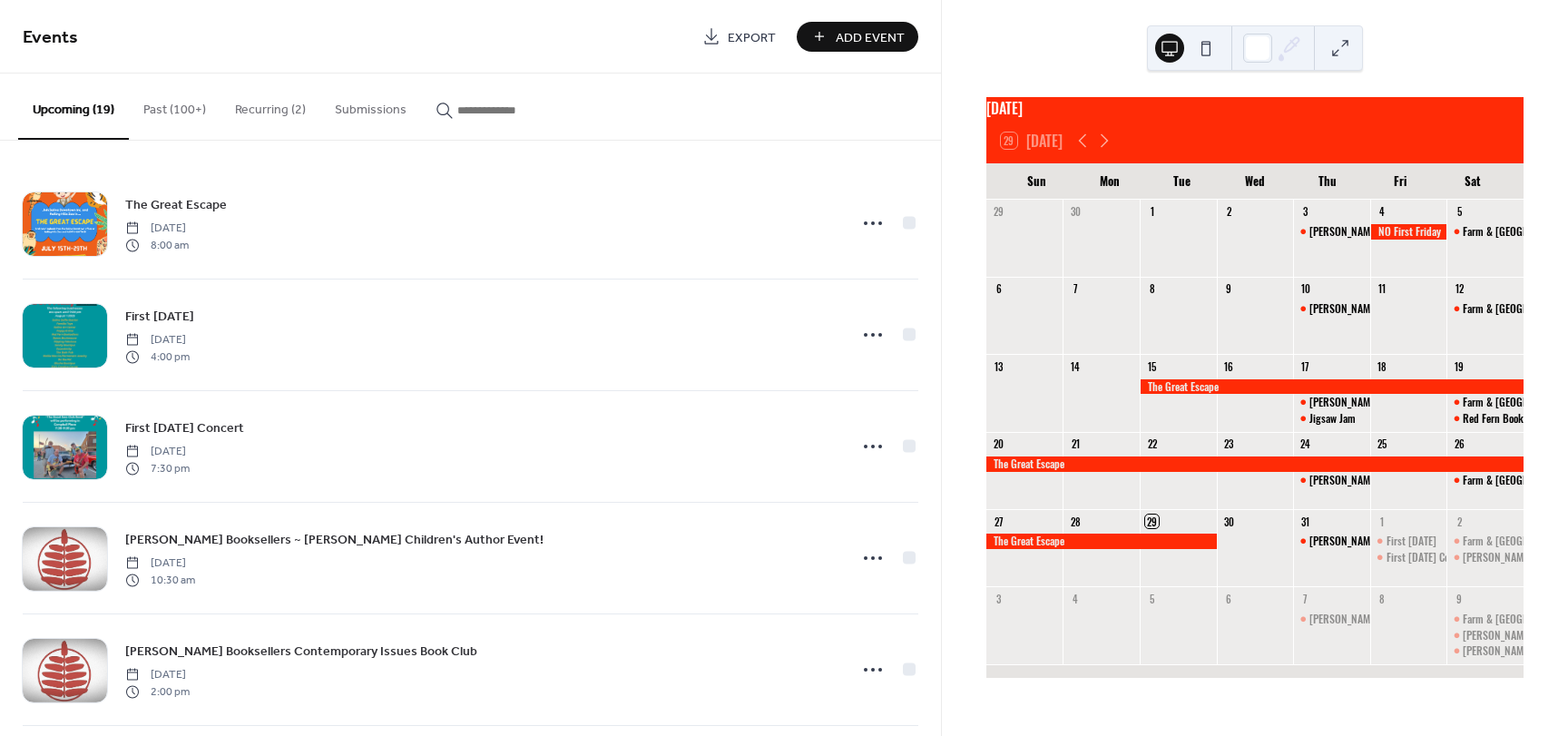 click on "Add Event" at bounding box center [870, 37] 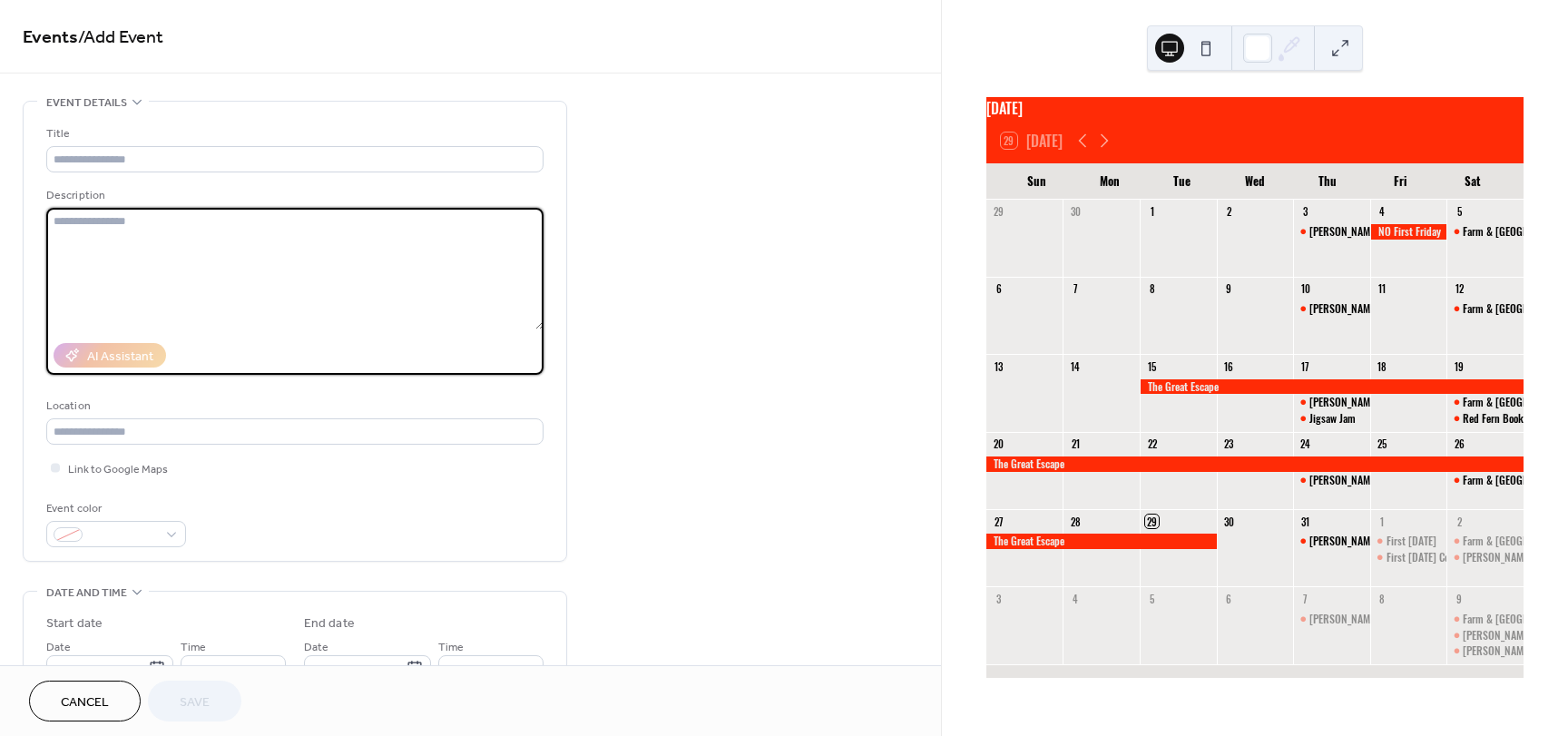 click at bounding box center [295, 269] 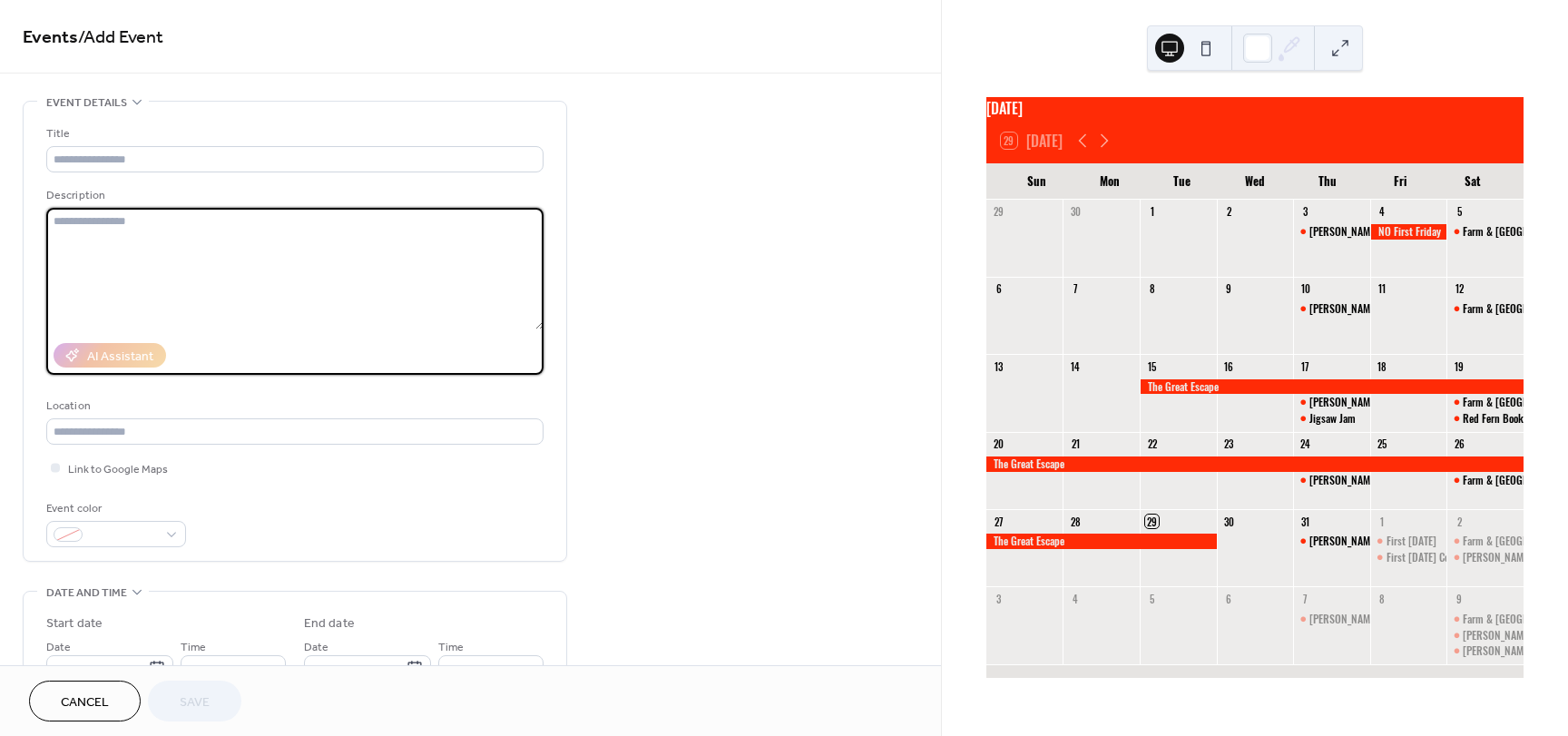 paste on "**********" 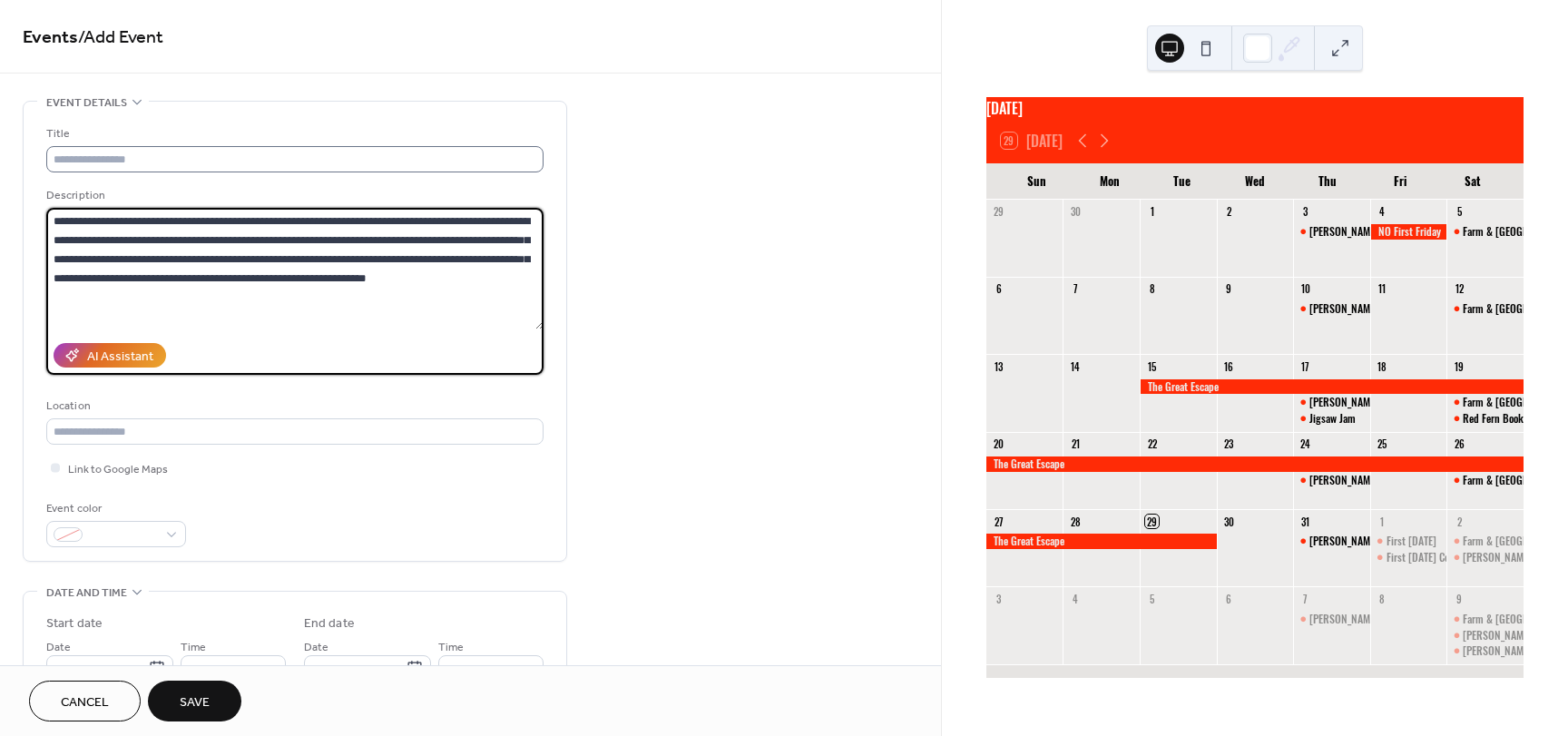 type on "**********" 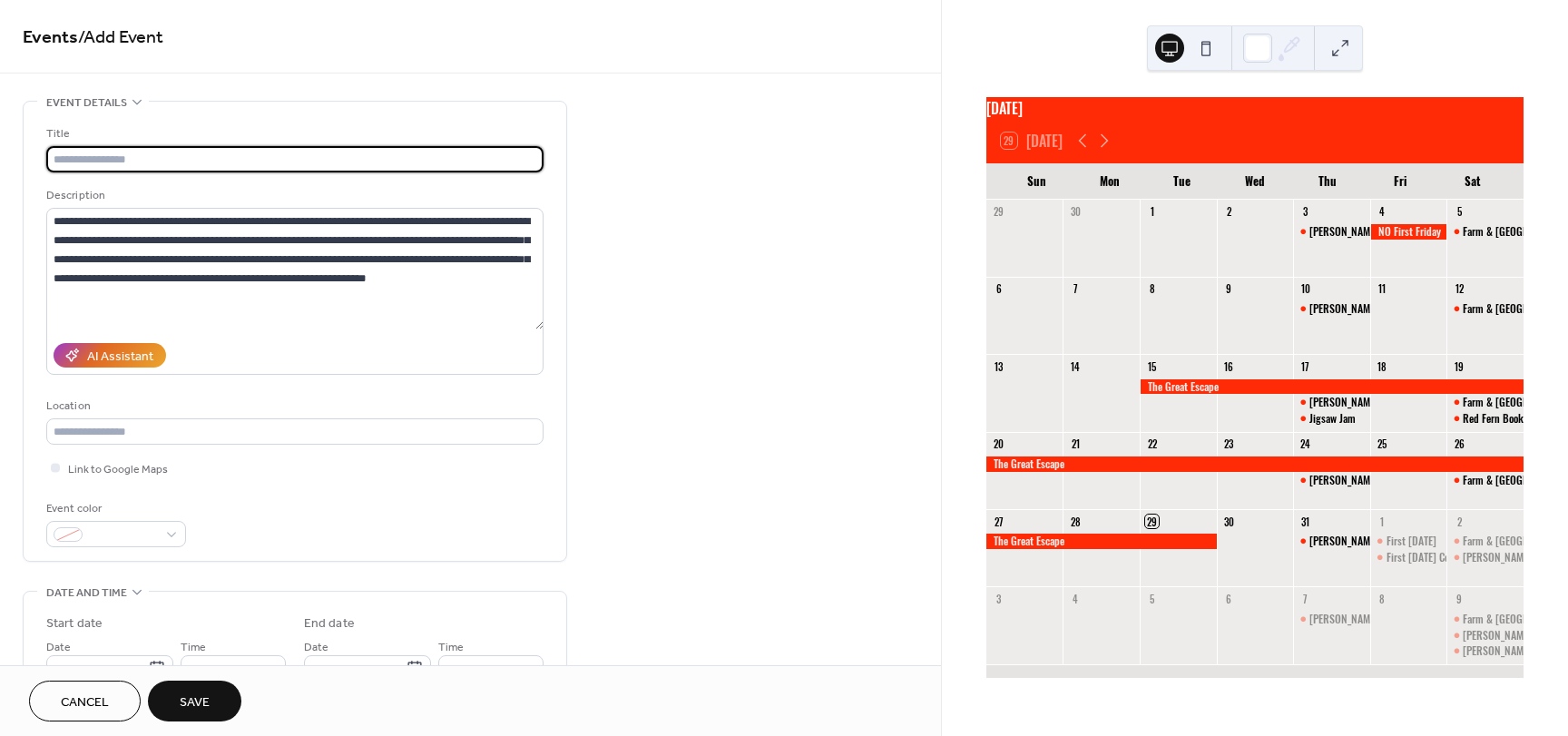 click at bounding box center (295, 159) 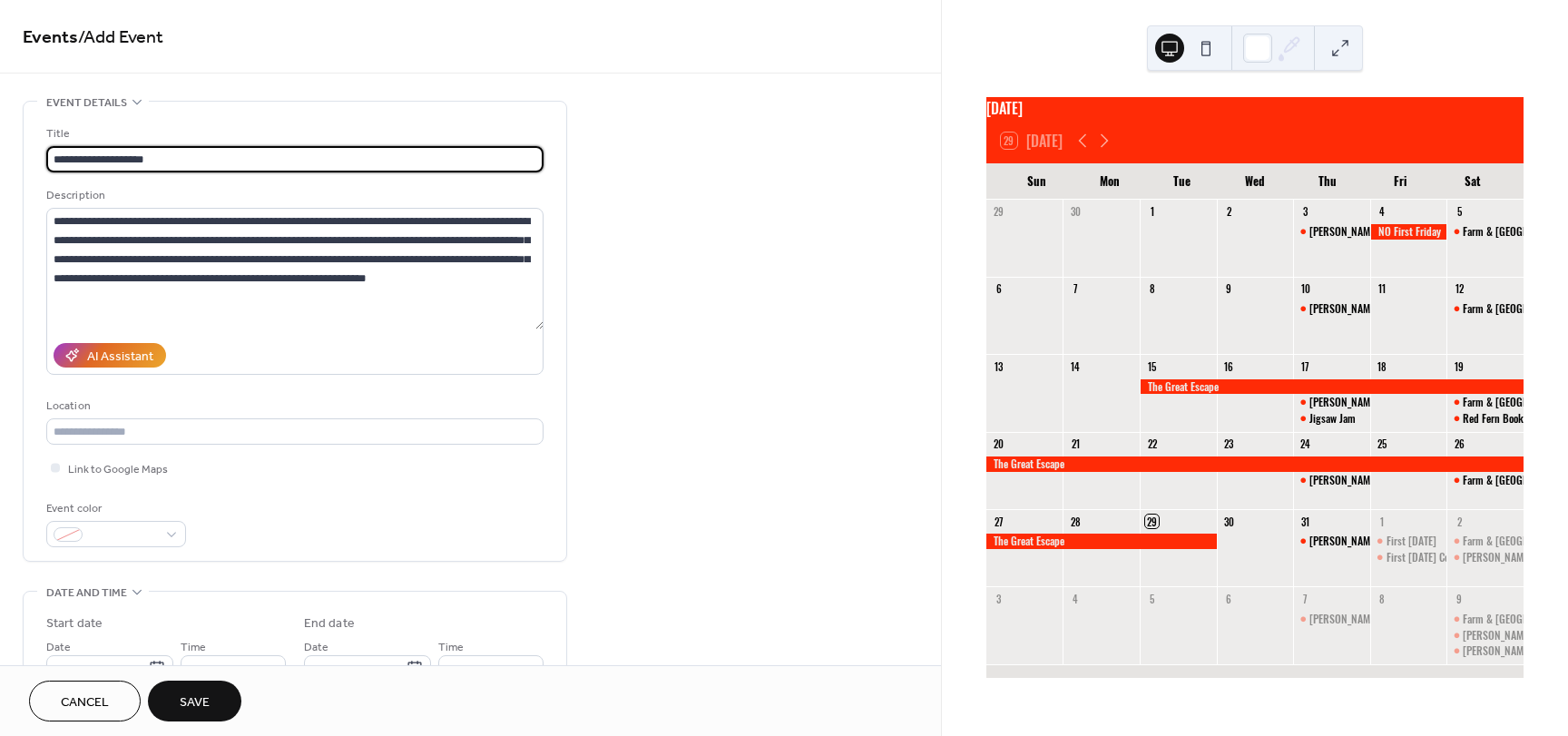 paste on "**********" 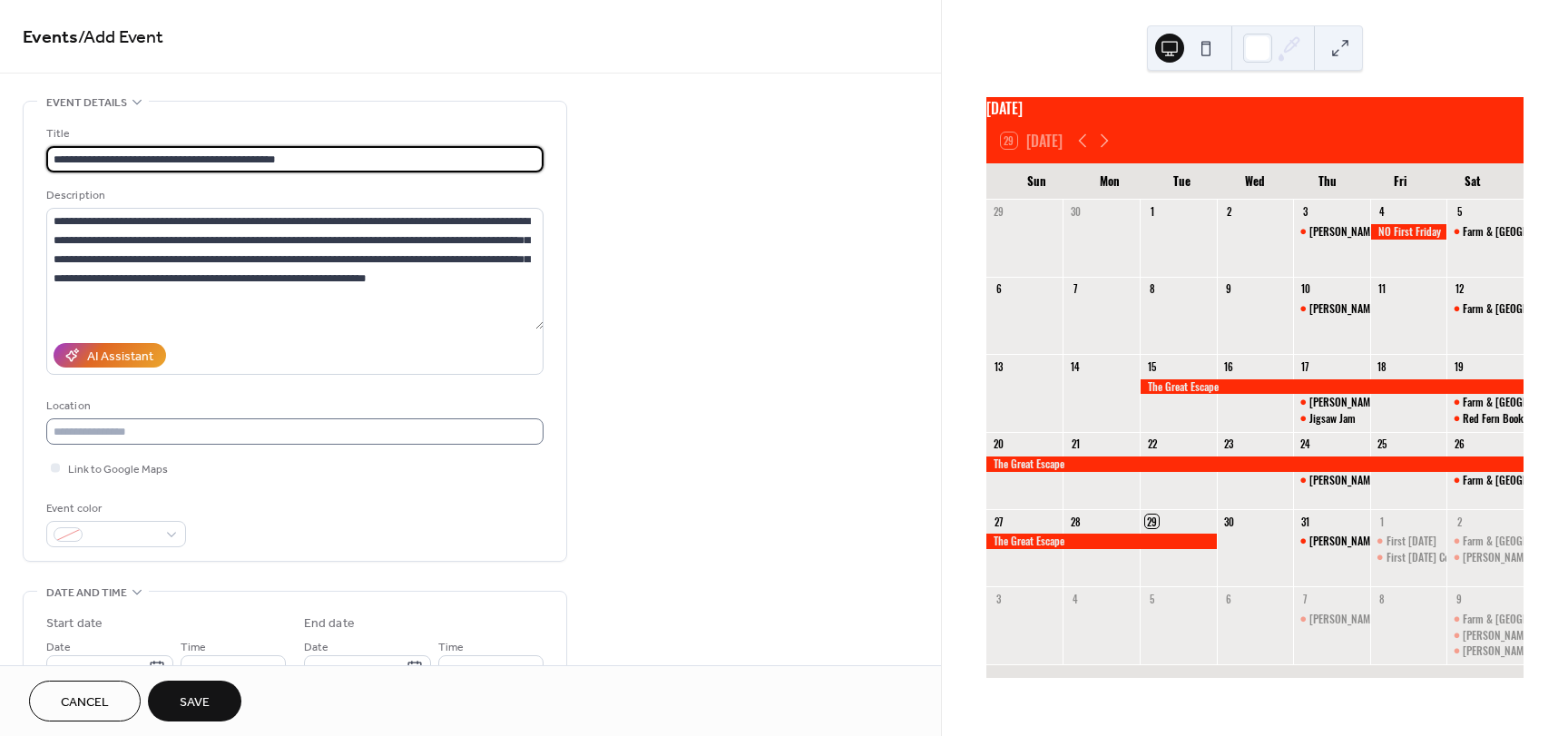 type on "**********" 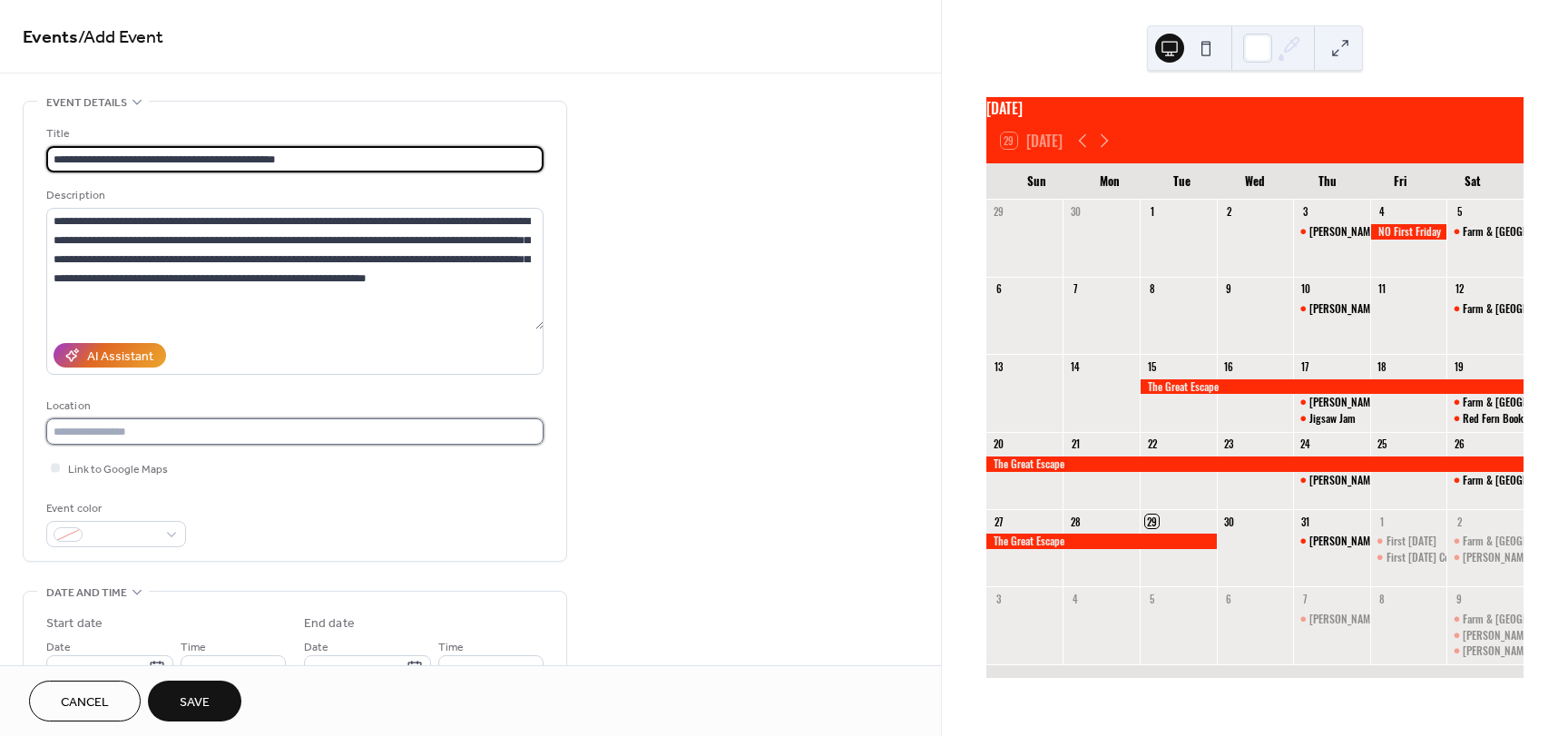 click at bounding box center [295, 431] 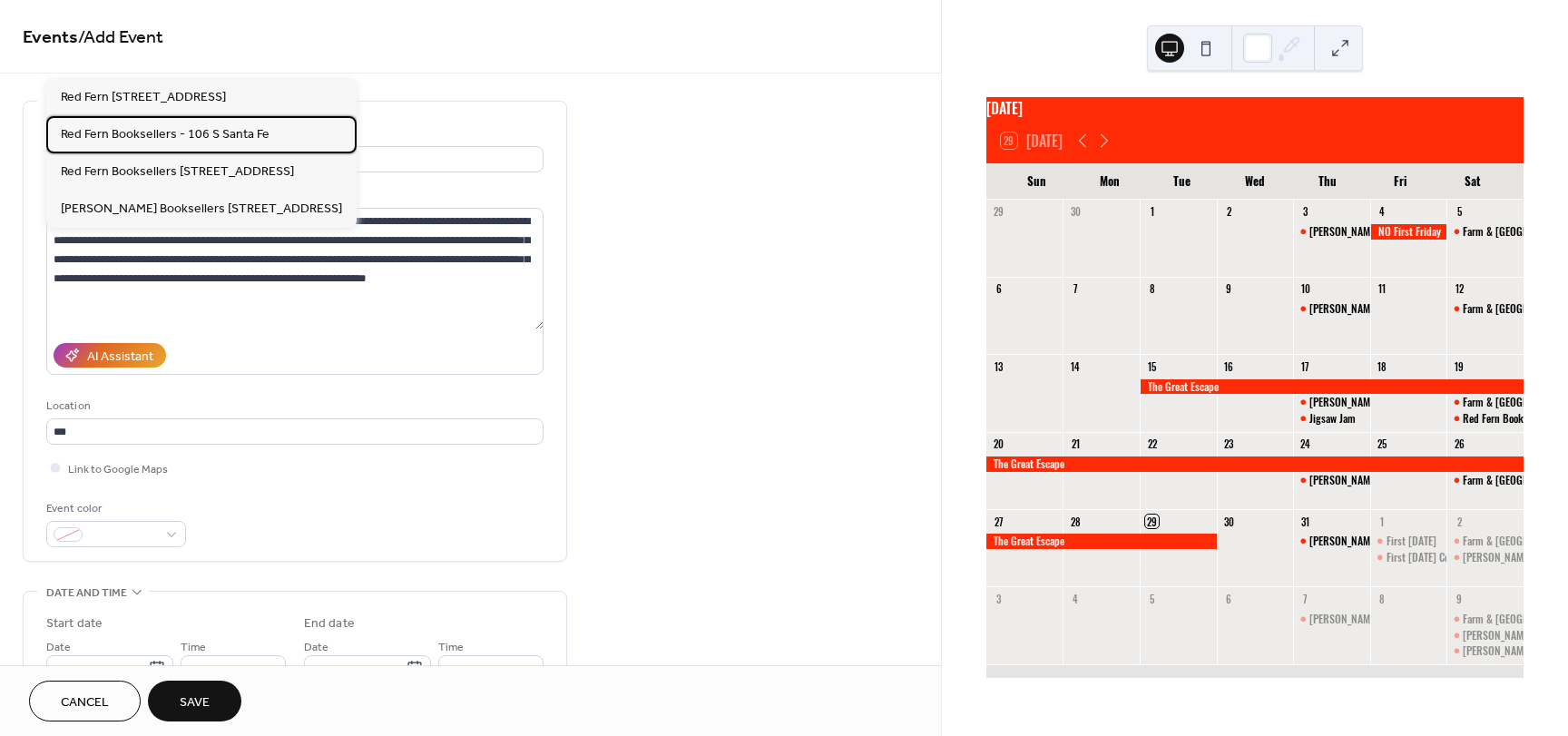 click on "Red Fern Booksellers - 106 S Santa Fe" at bounding box center [165, 134] 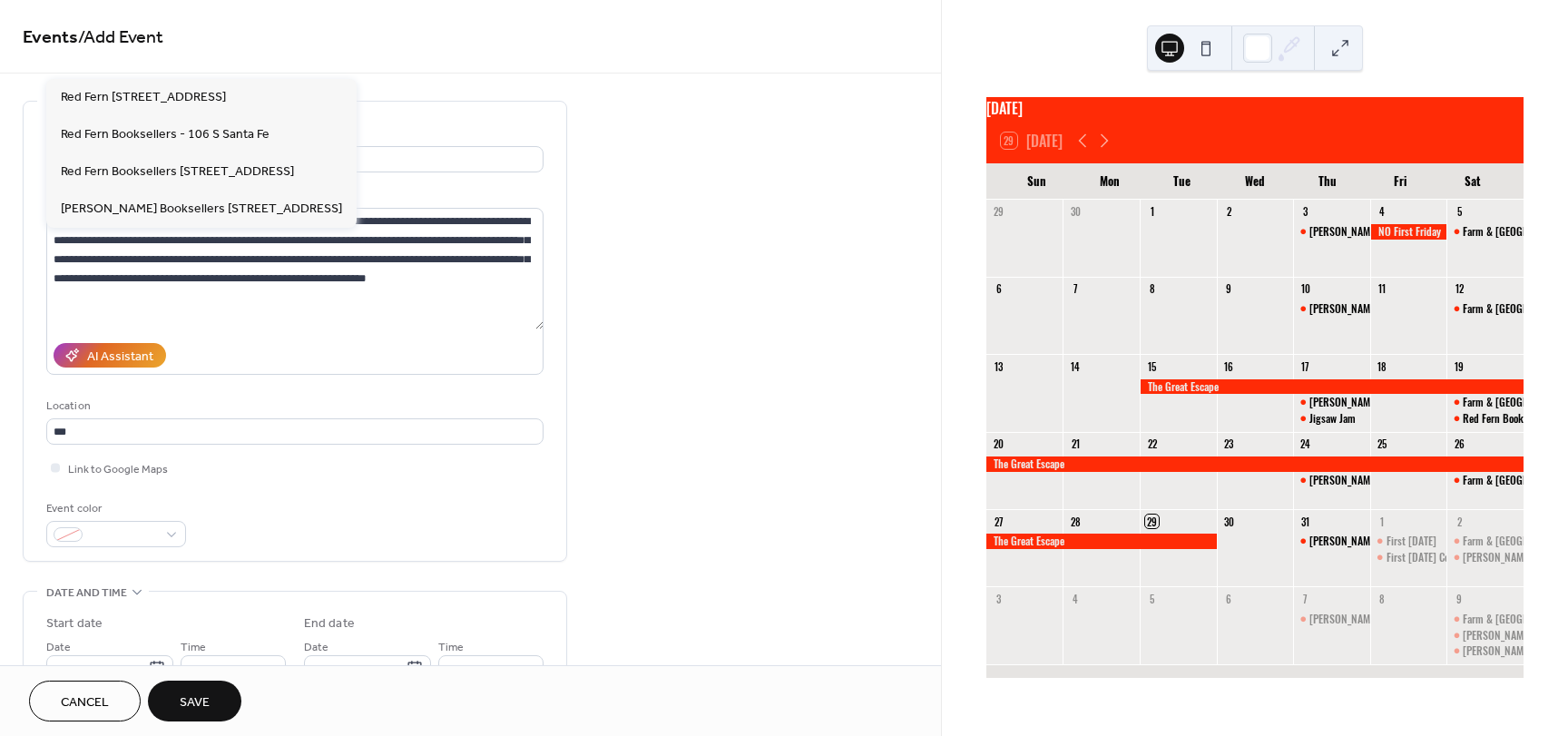 type on "**********" 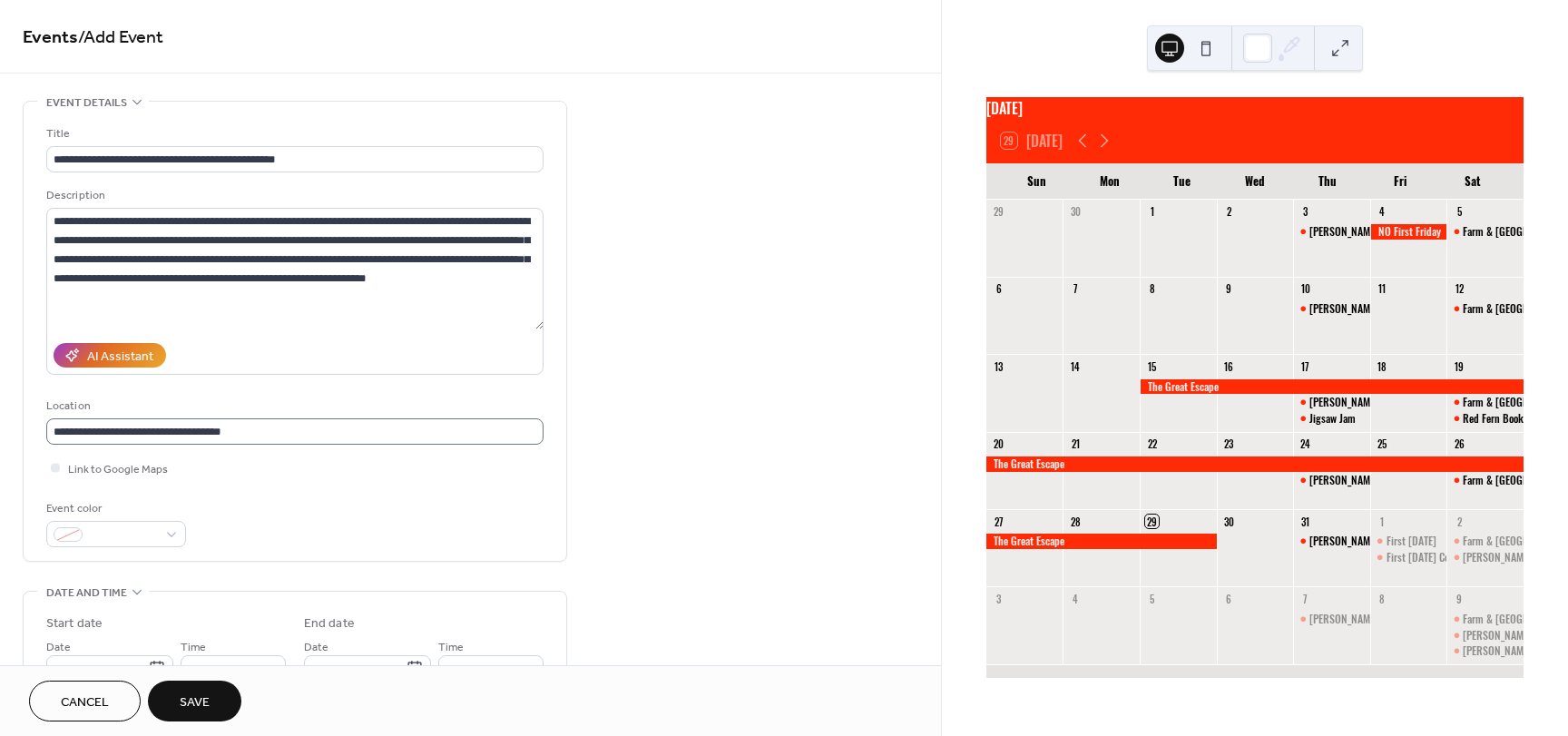 scroll, scrollTop: 1, scrollLeft: 0, axis: vertical 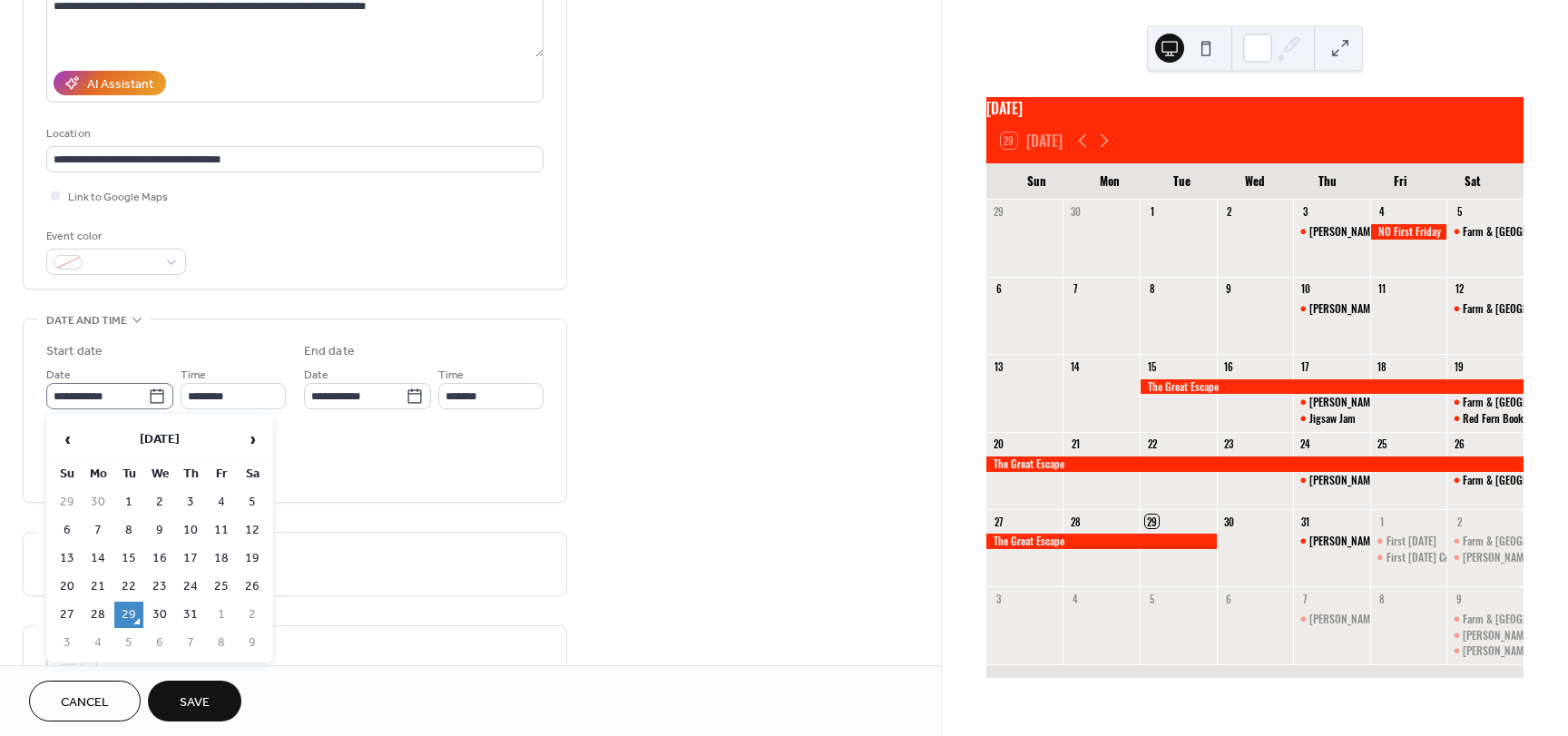 click 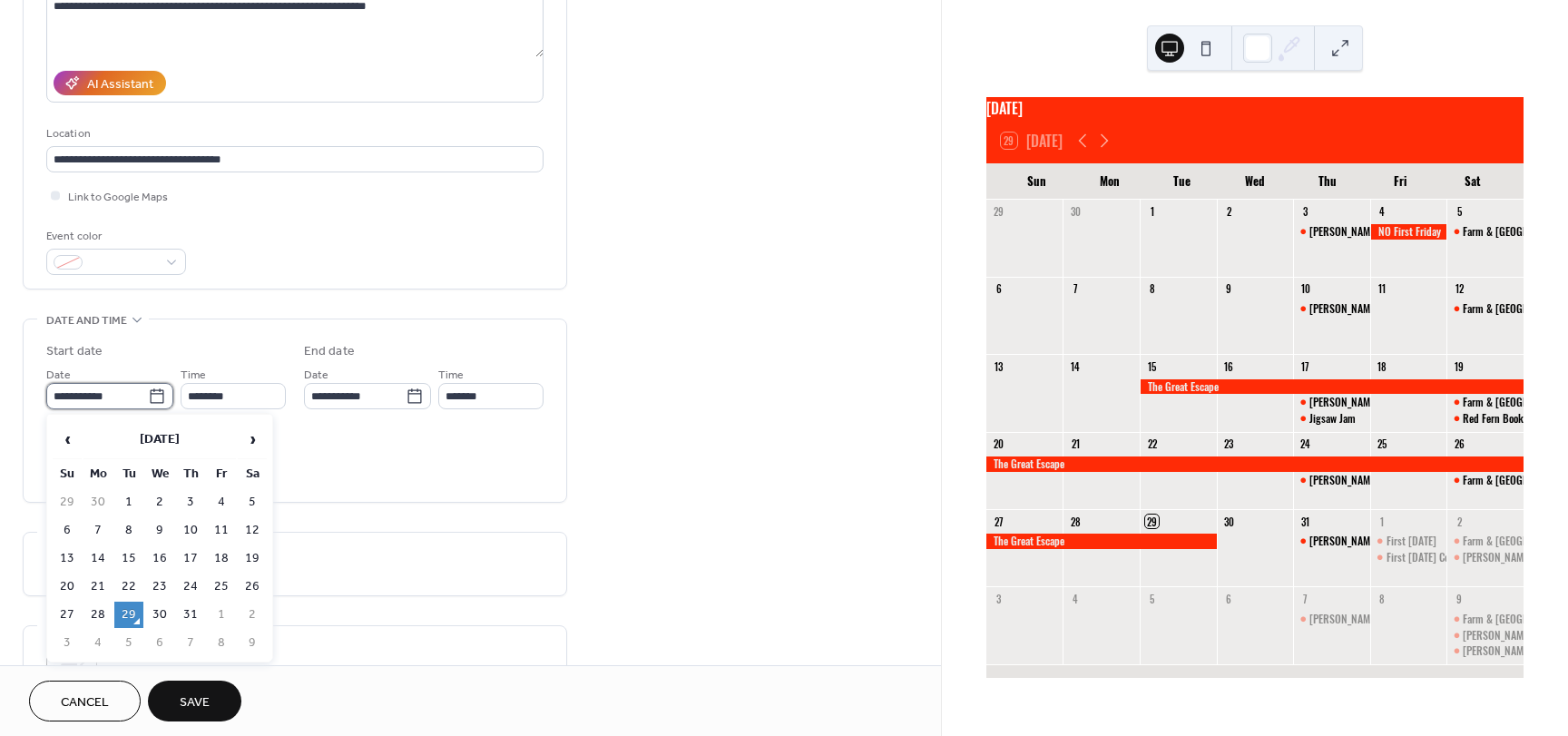 click on "**********" at bounding box center (97, 396) 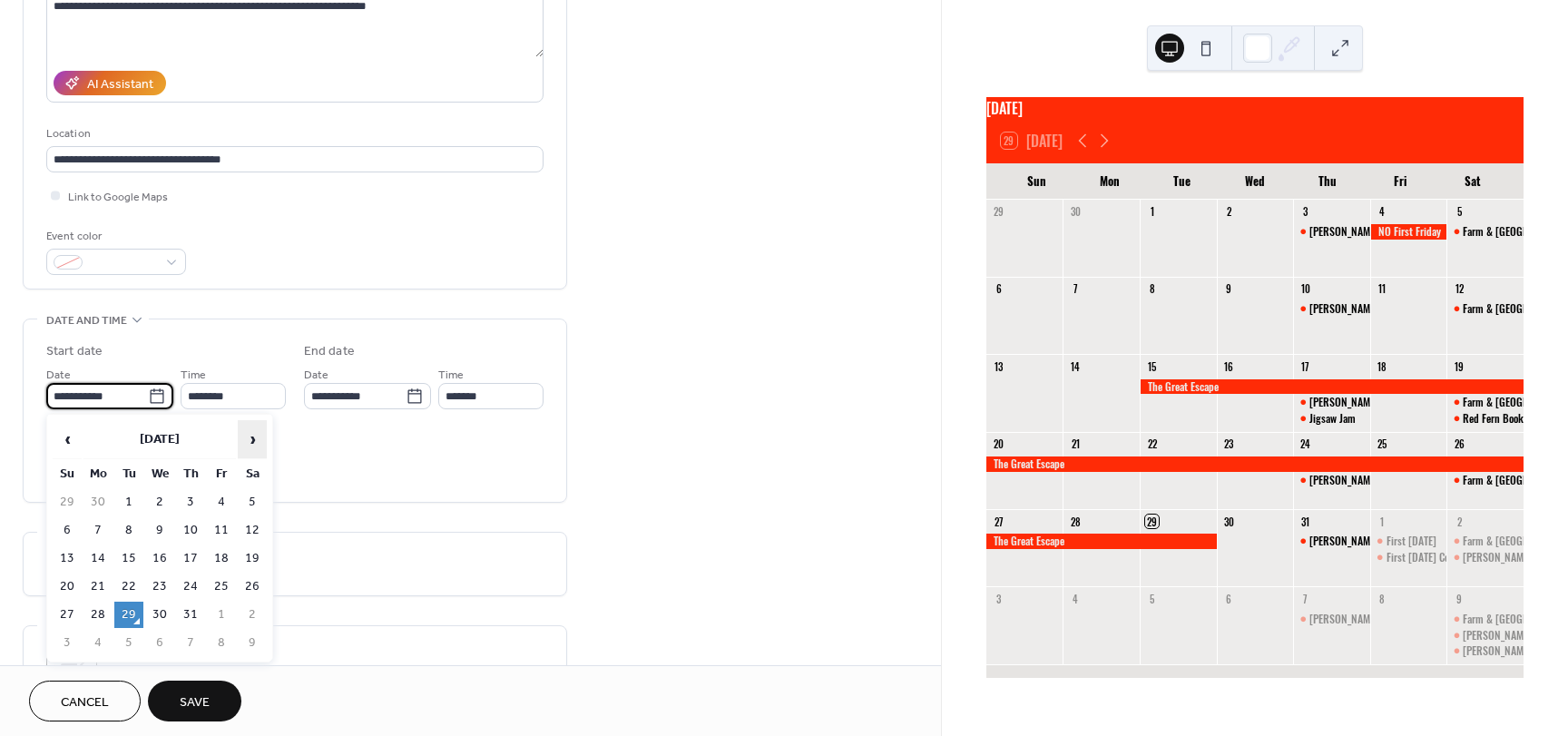 click on "›" at bounding box center (252, 439) 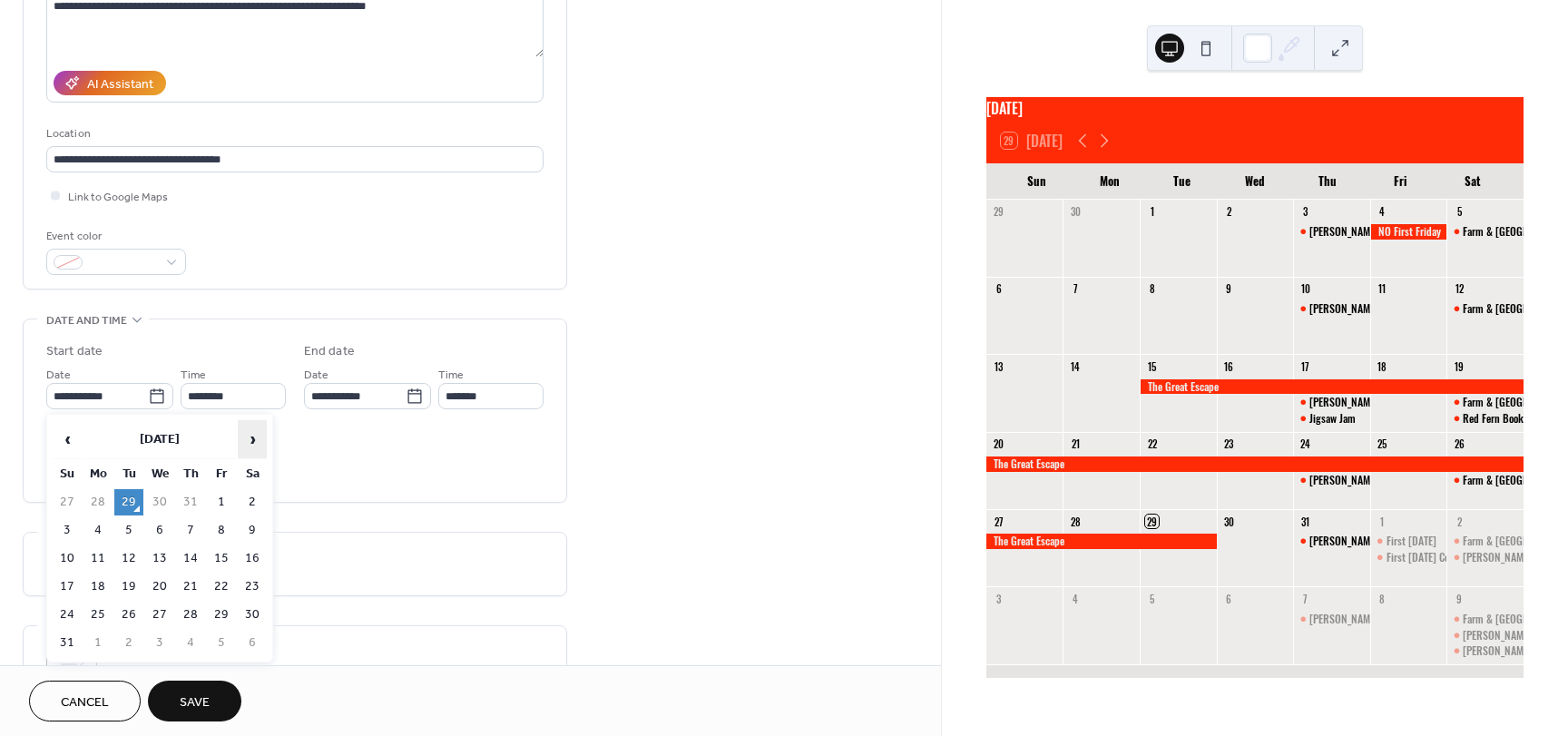 click on "›" at bounding box center [252, 439] 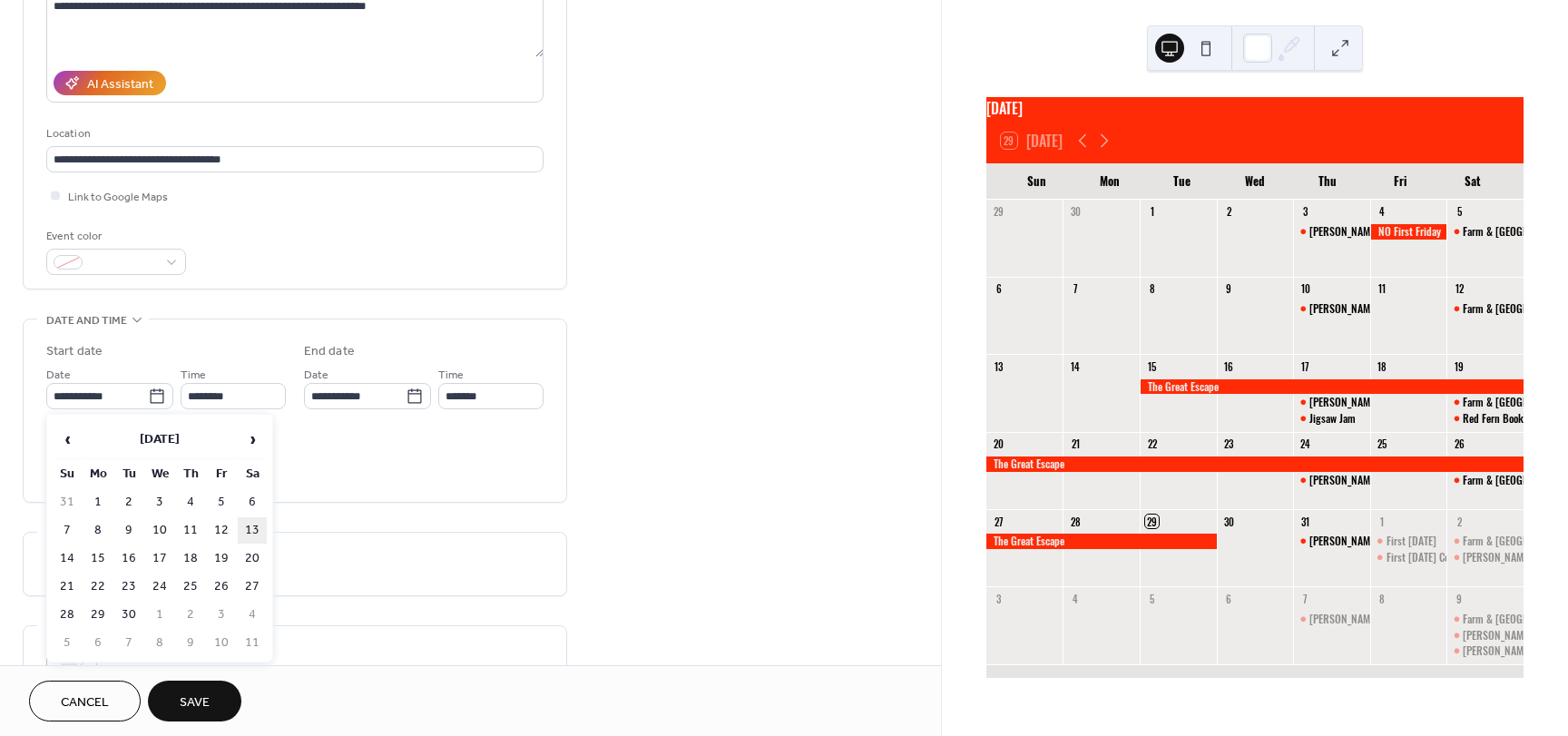 click on "13" at bounding box center [252, 530] 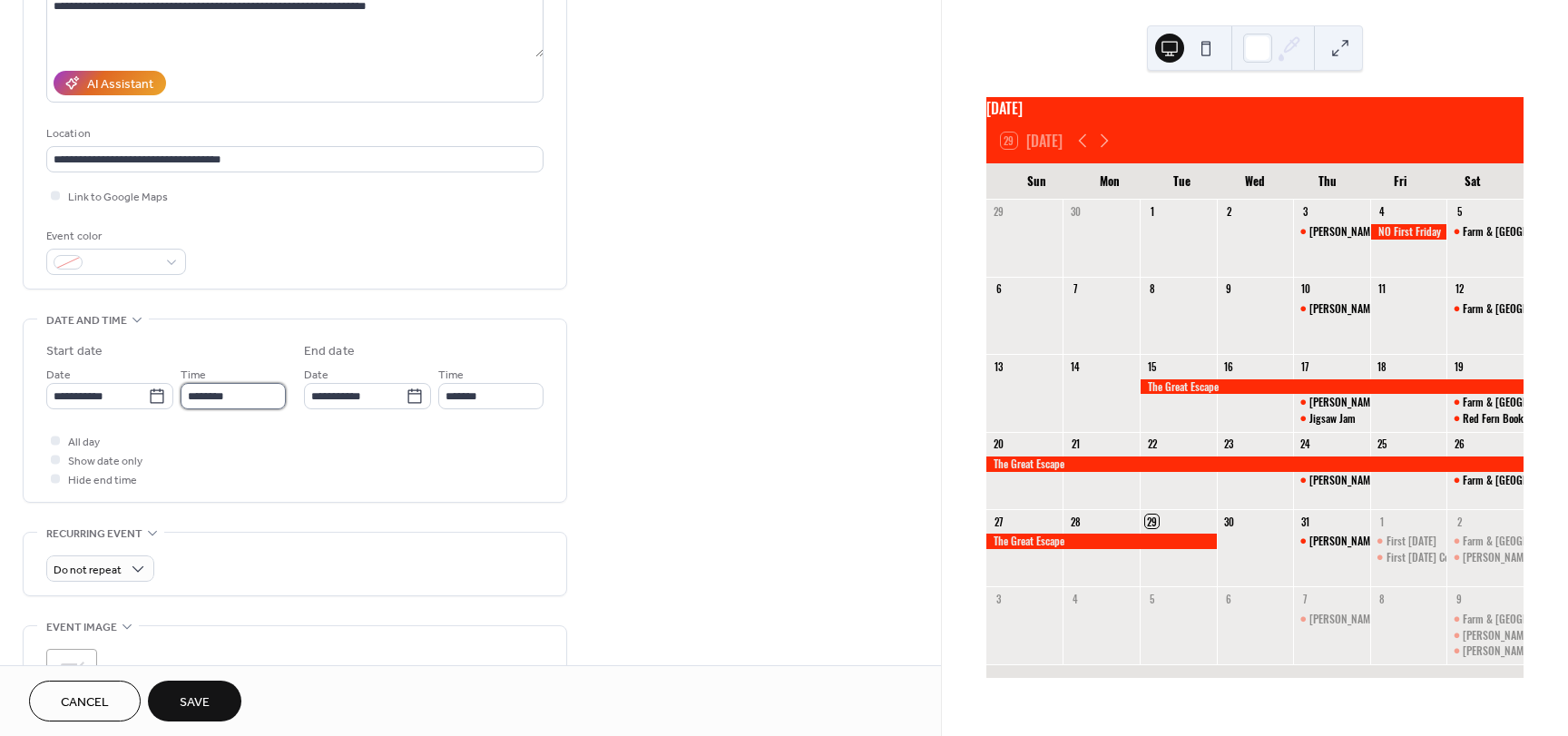 click on "********" at bounding box center [233, 396] 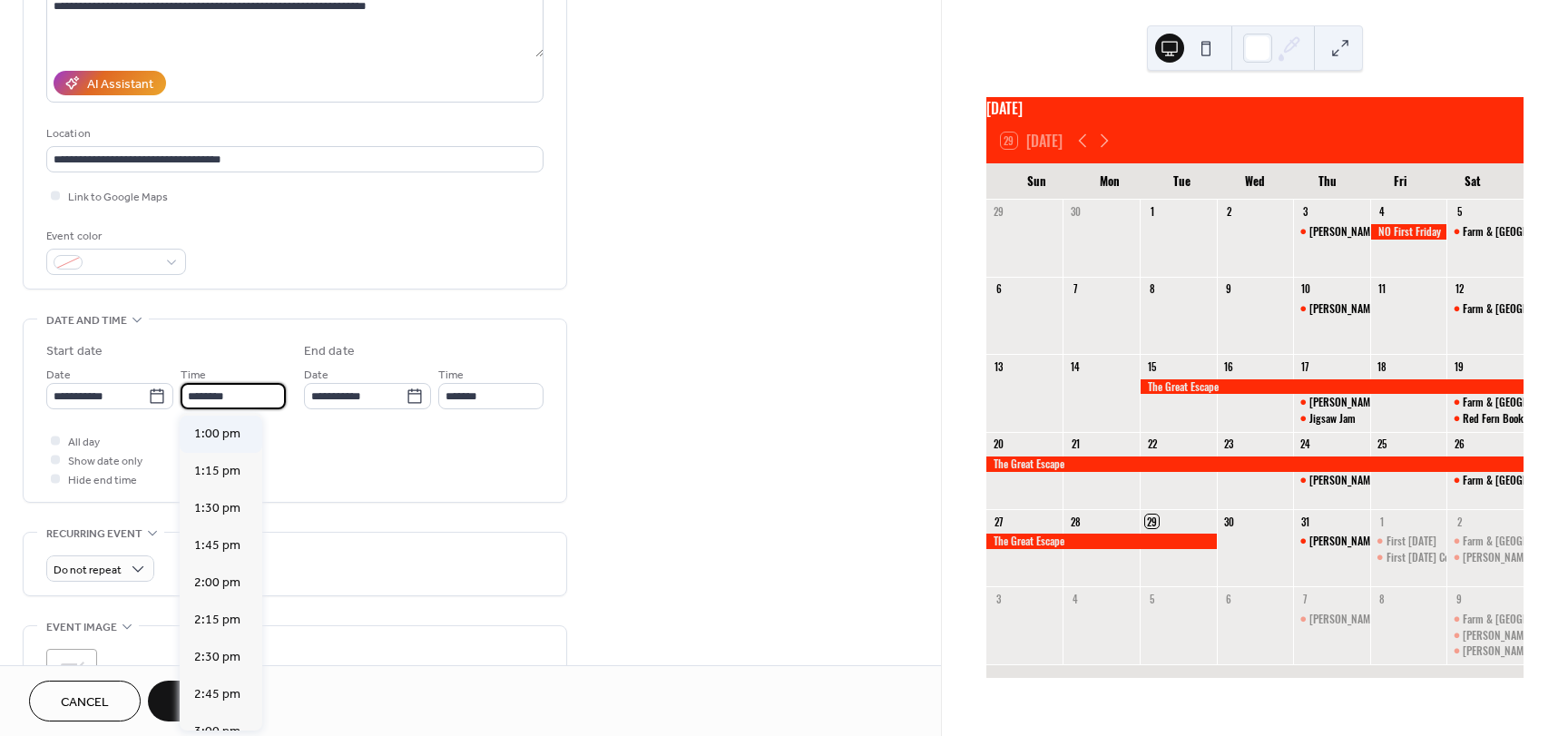 scroll, scrollTop: 1968, scrollLeft: 0, axis: vertical 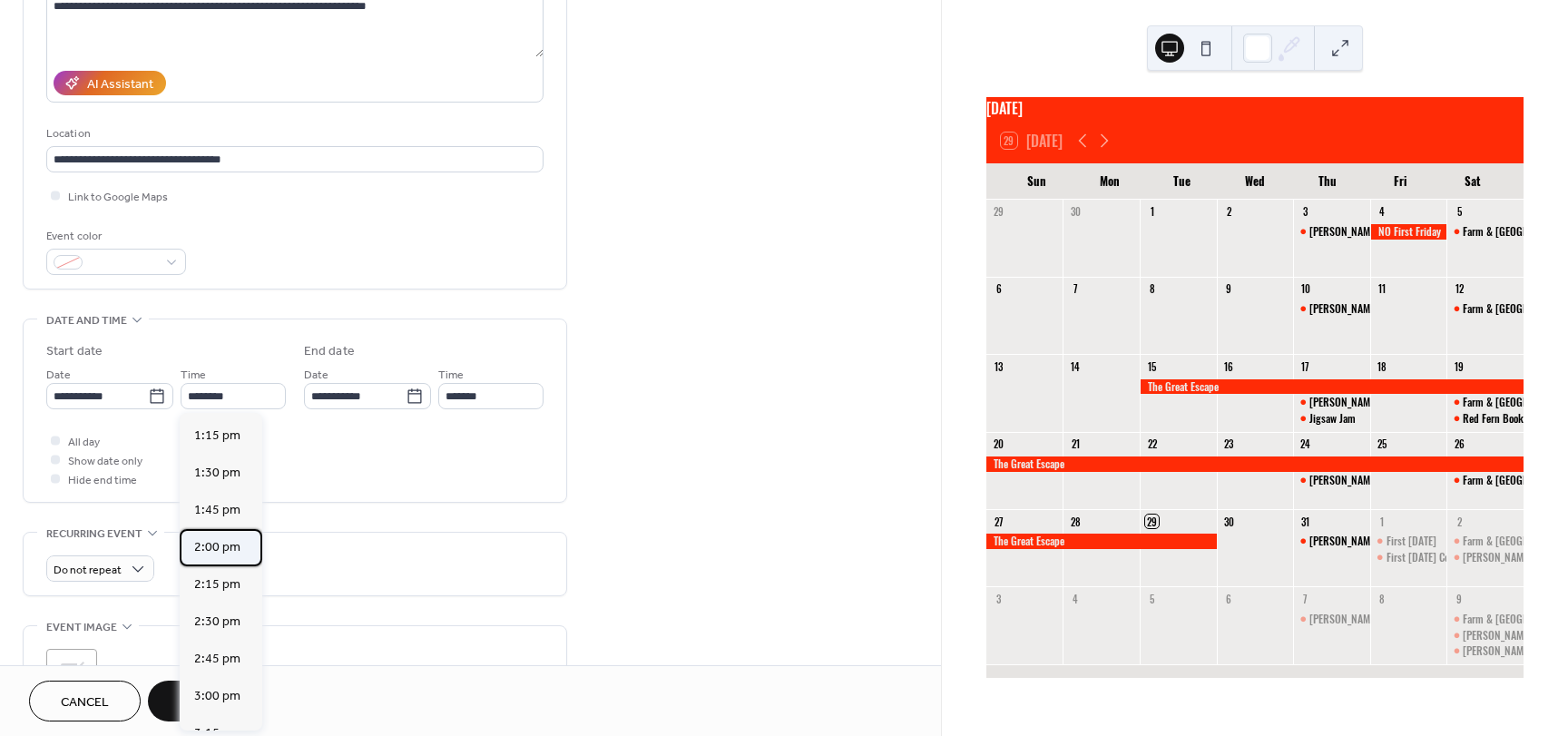 click on "2:00 pm" at bounding box center (220, 547) 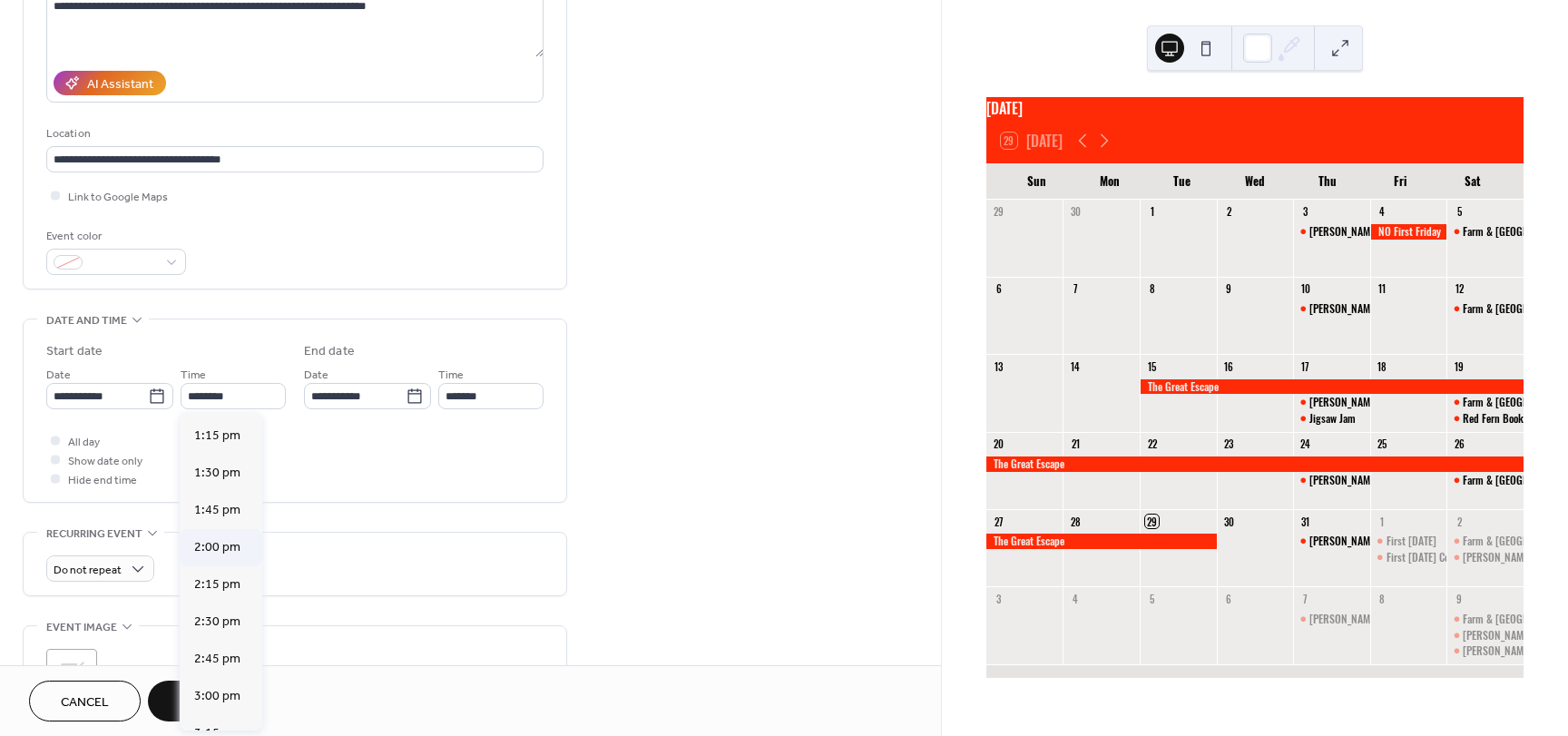 type on "*******" 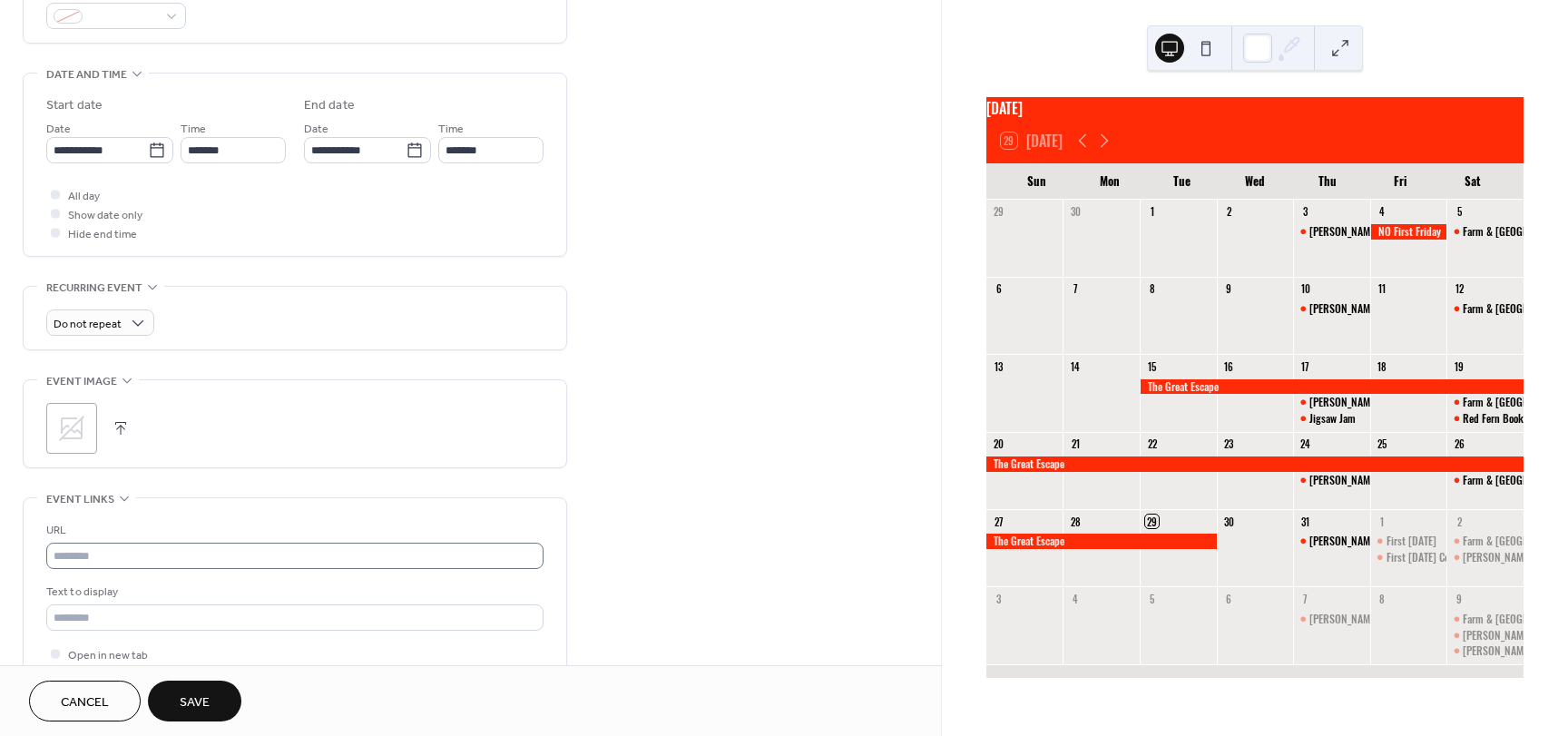 scroll, scrollTop: 545, scrollLeft: 0, axis: vertical 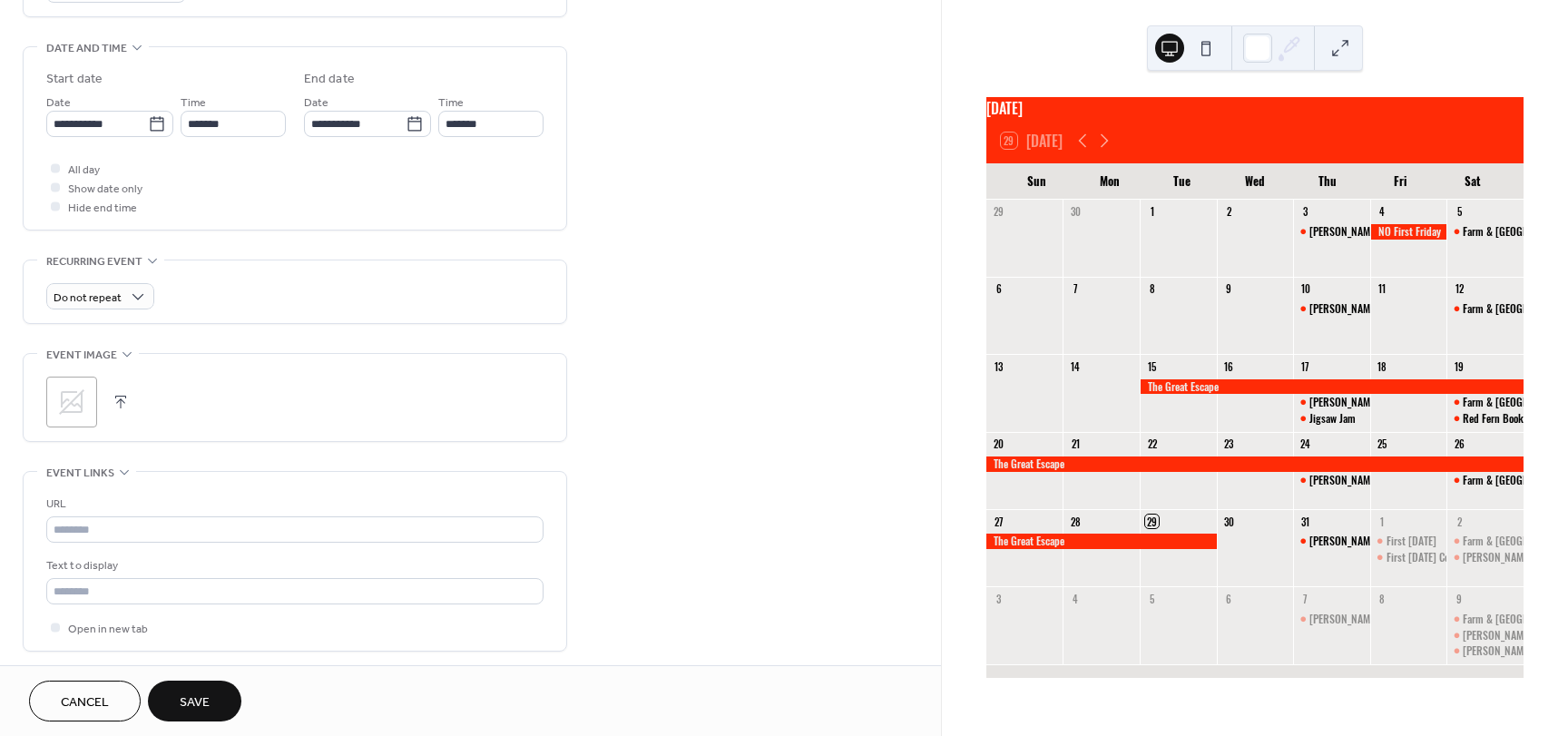 click 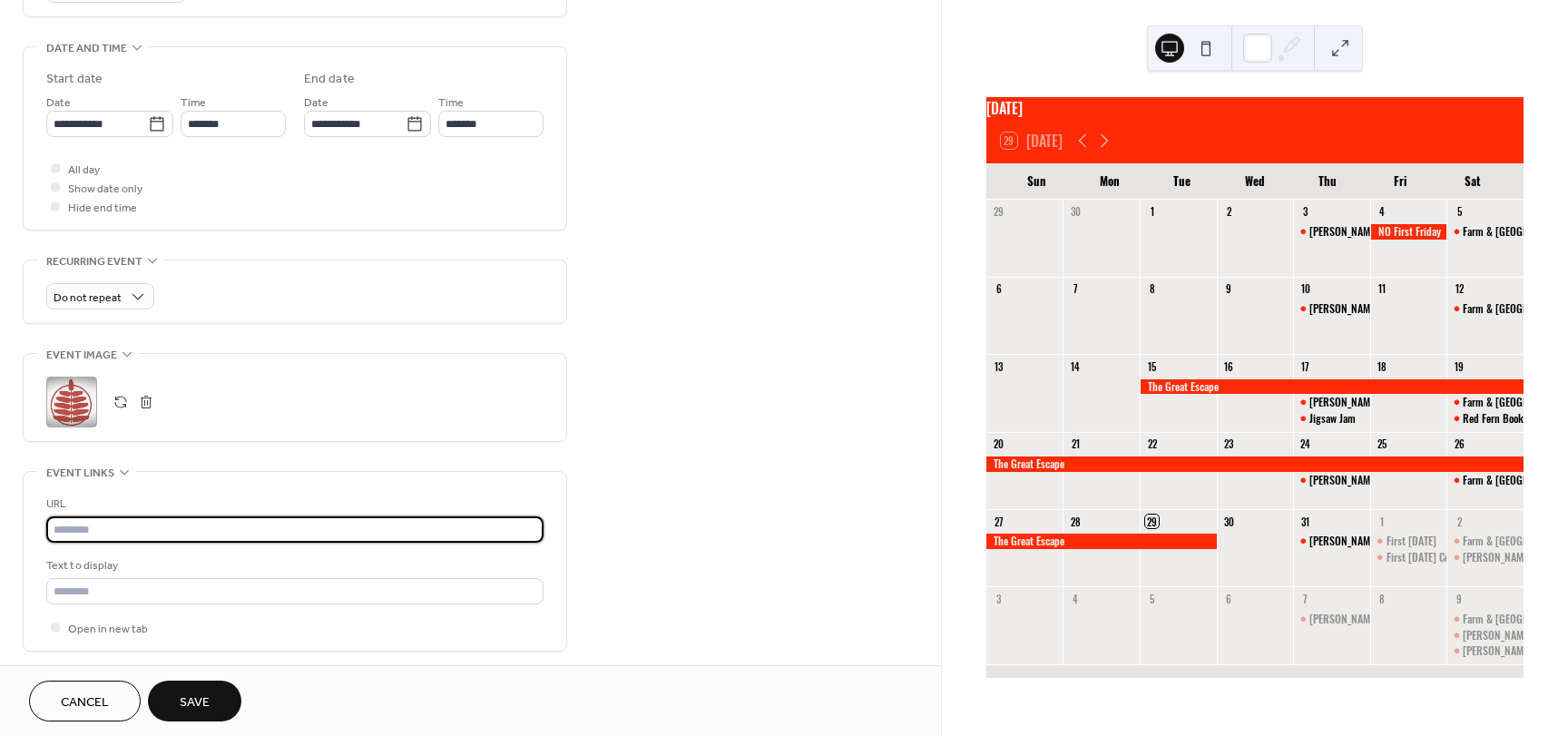 paste on "**********" 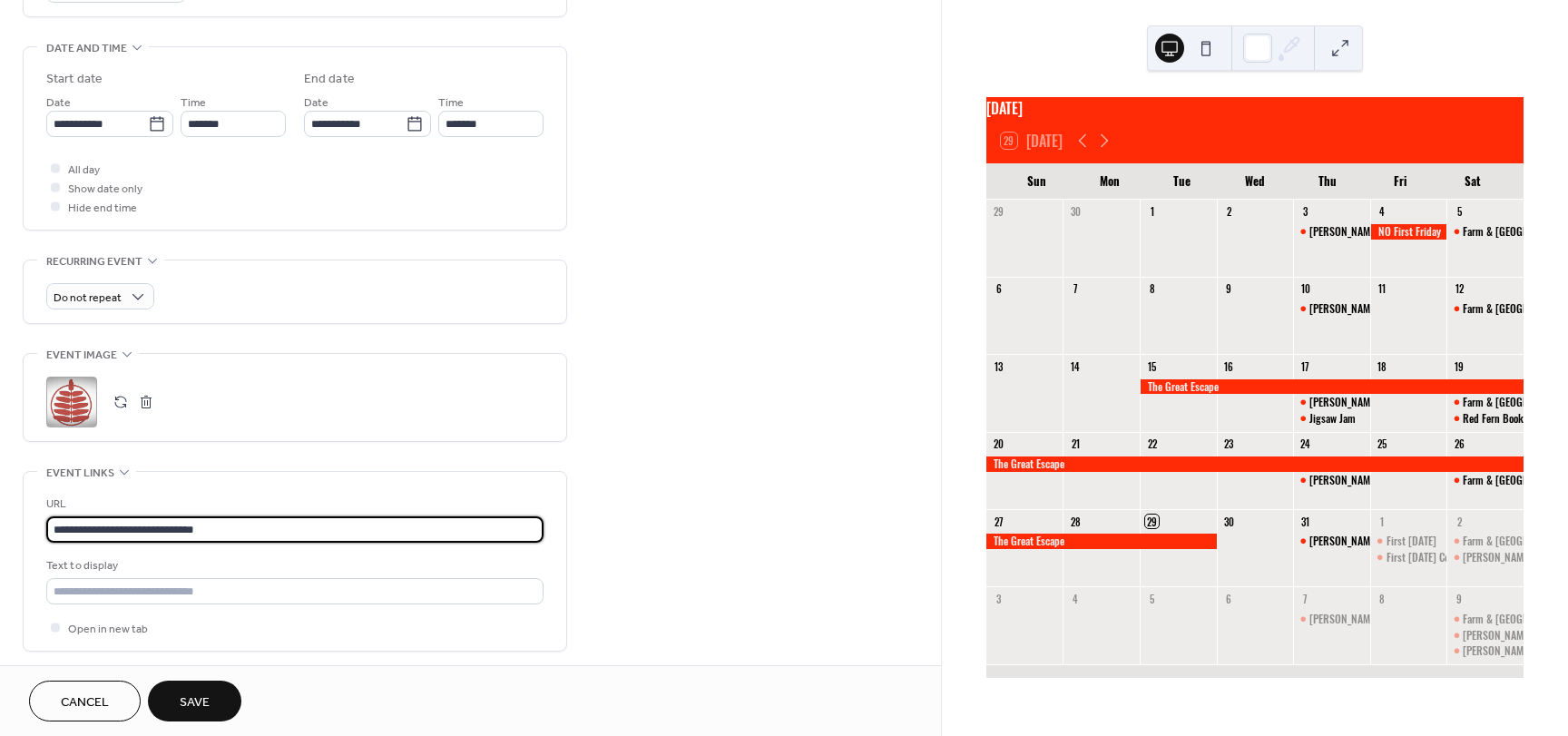 type on "**********" 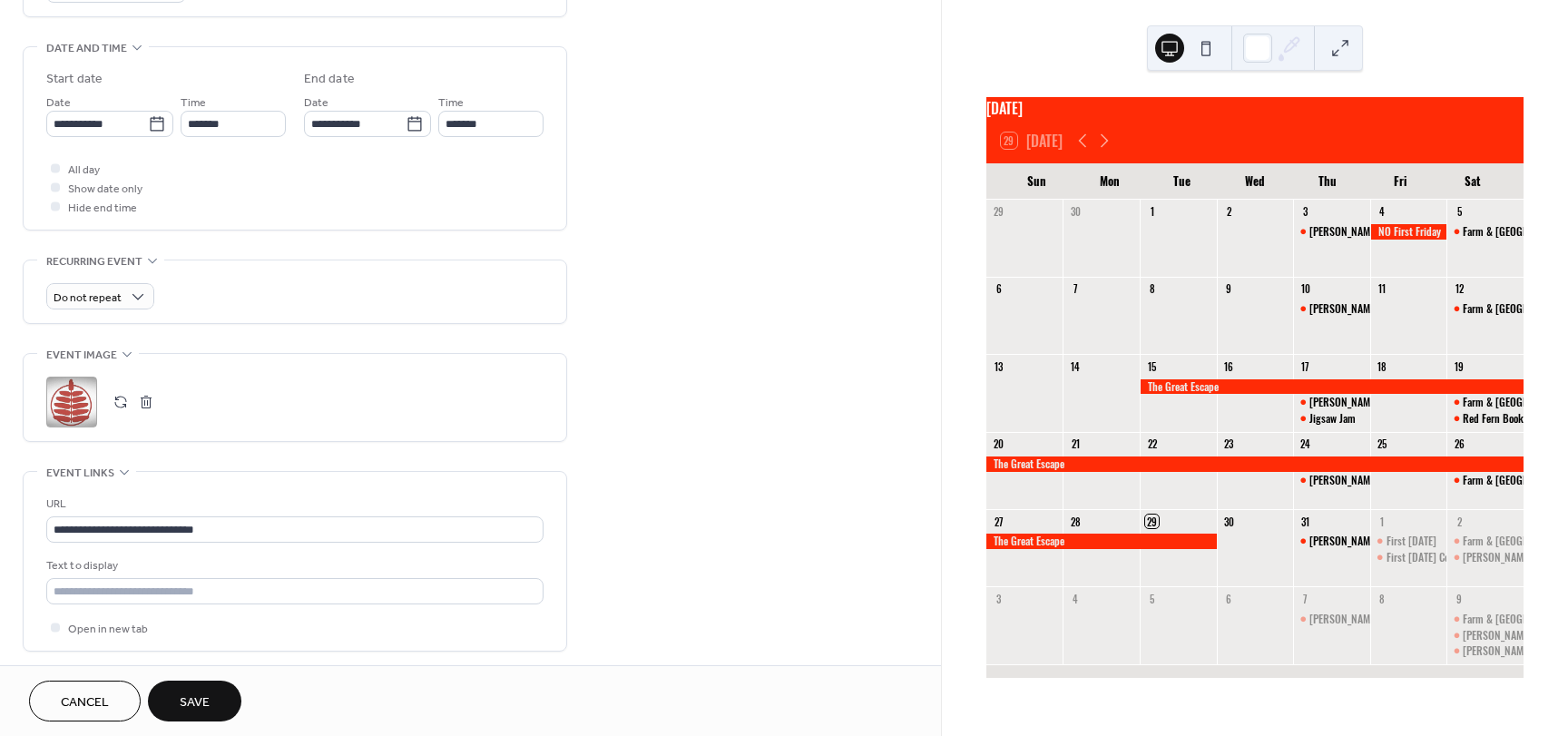 click on "Save" at bounding box center (194, 702) 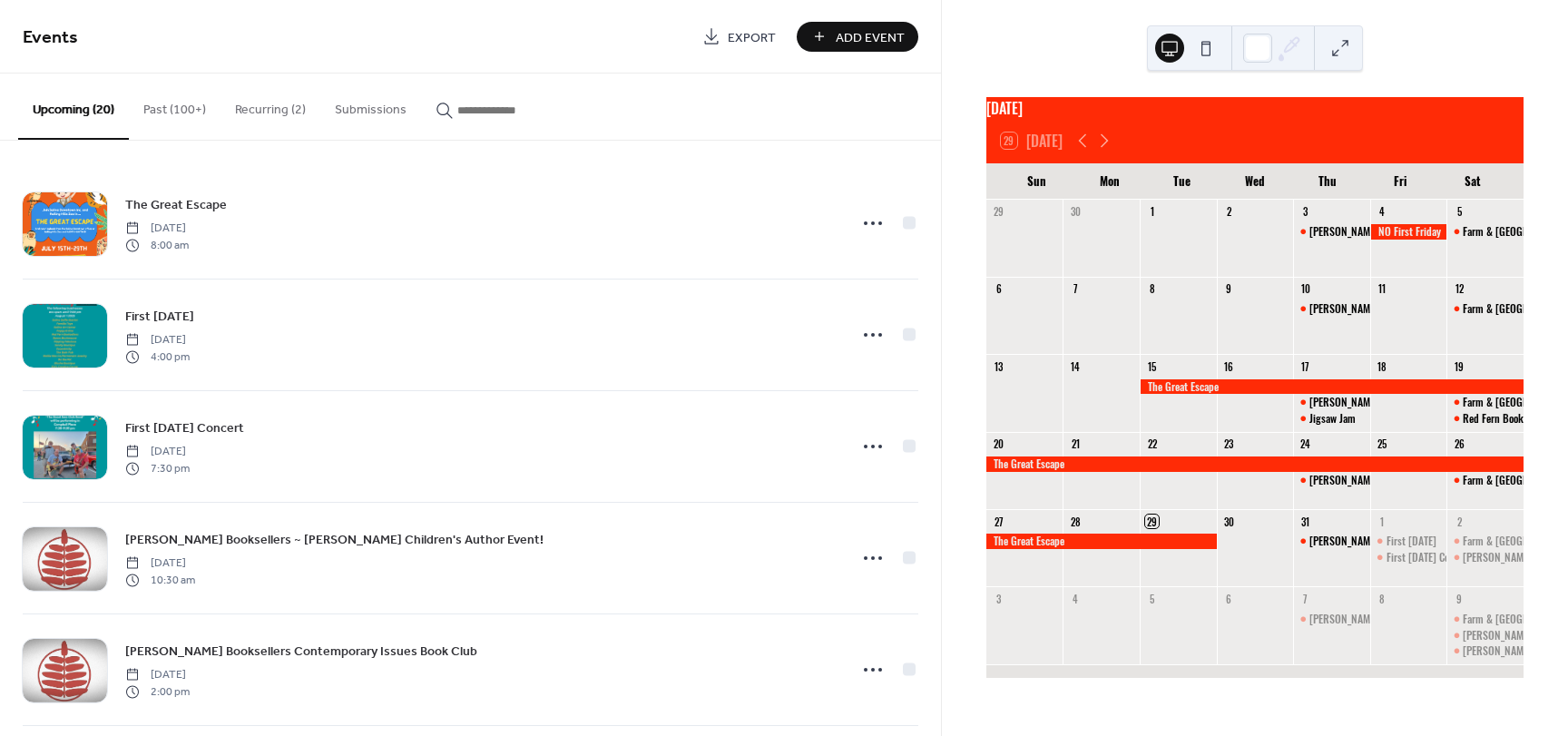 click on "Add Event" at bounding box center [870, 37] 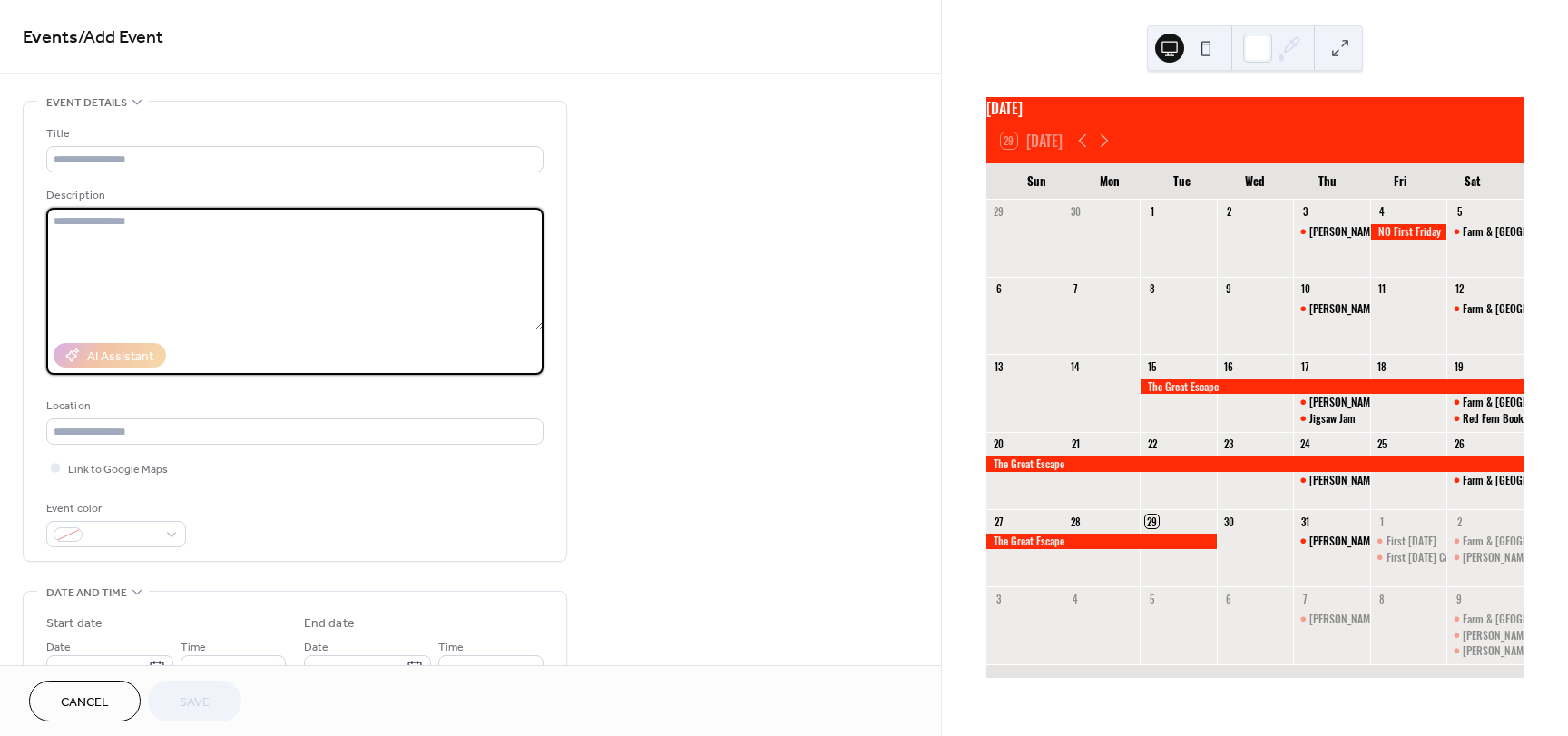 paste on "**********" 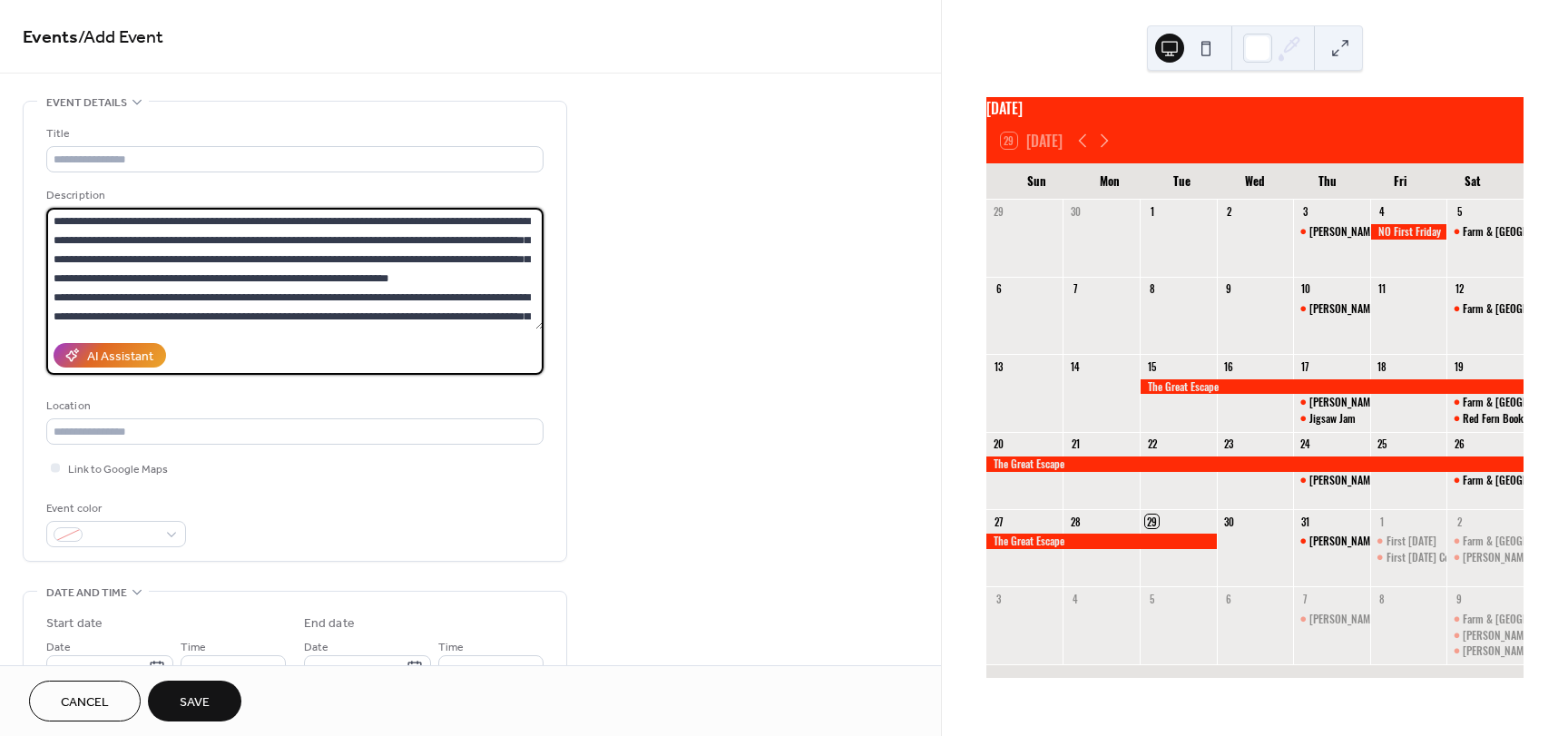 scroll, scrollTop: 74, scrollLeft: 0, axis: vertical 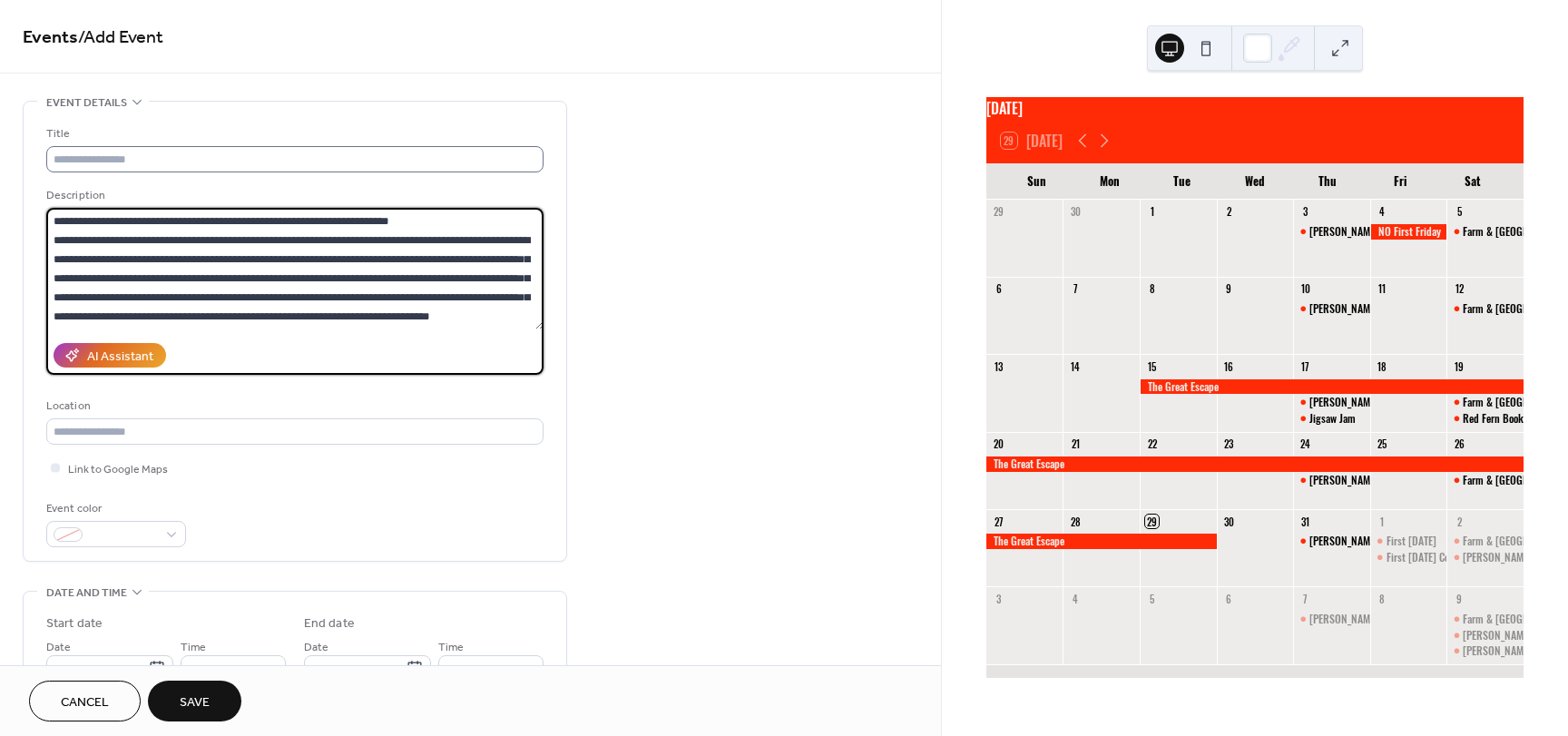 type on "**********" 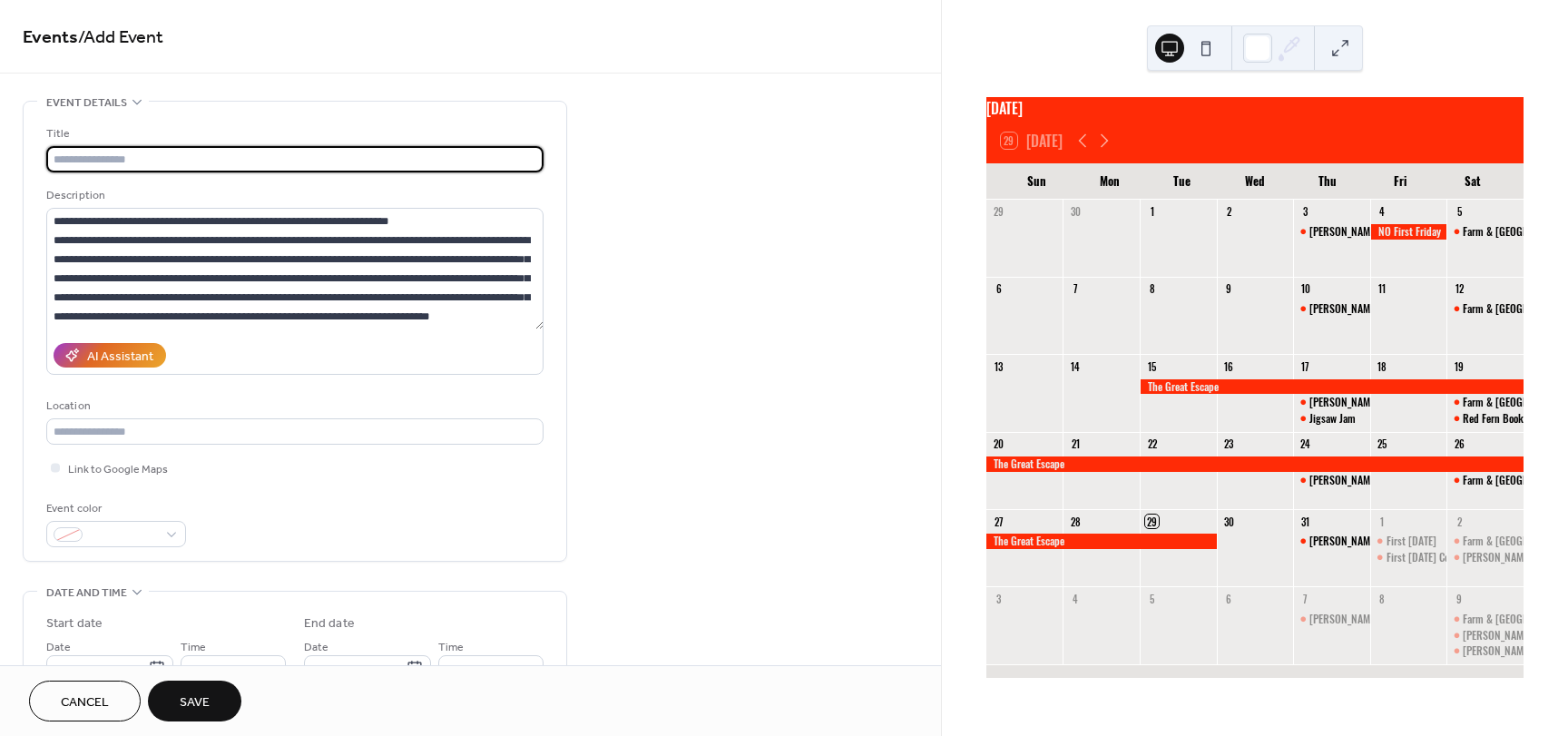 click at bounding box center (295, 159) 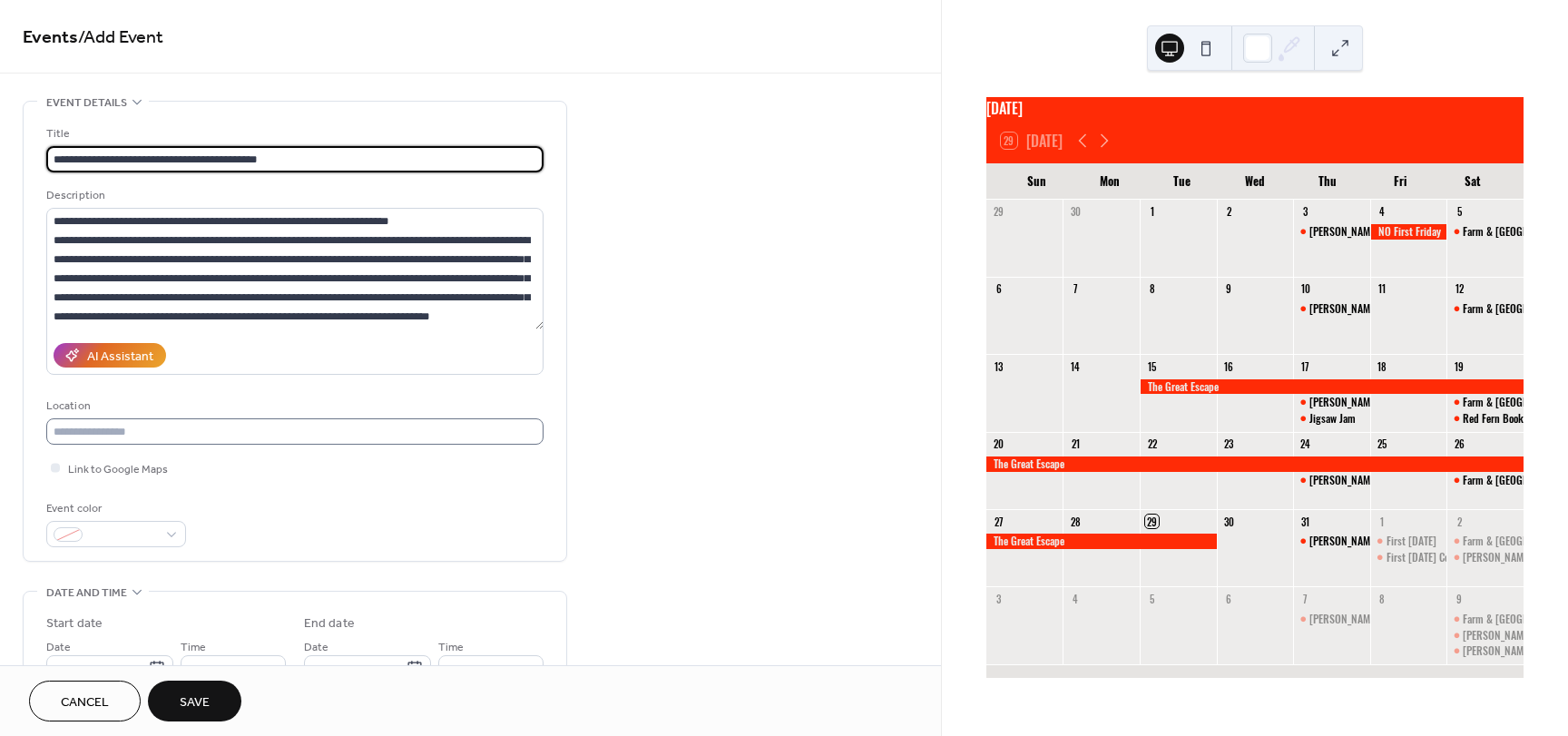 type on "**********" 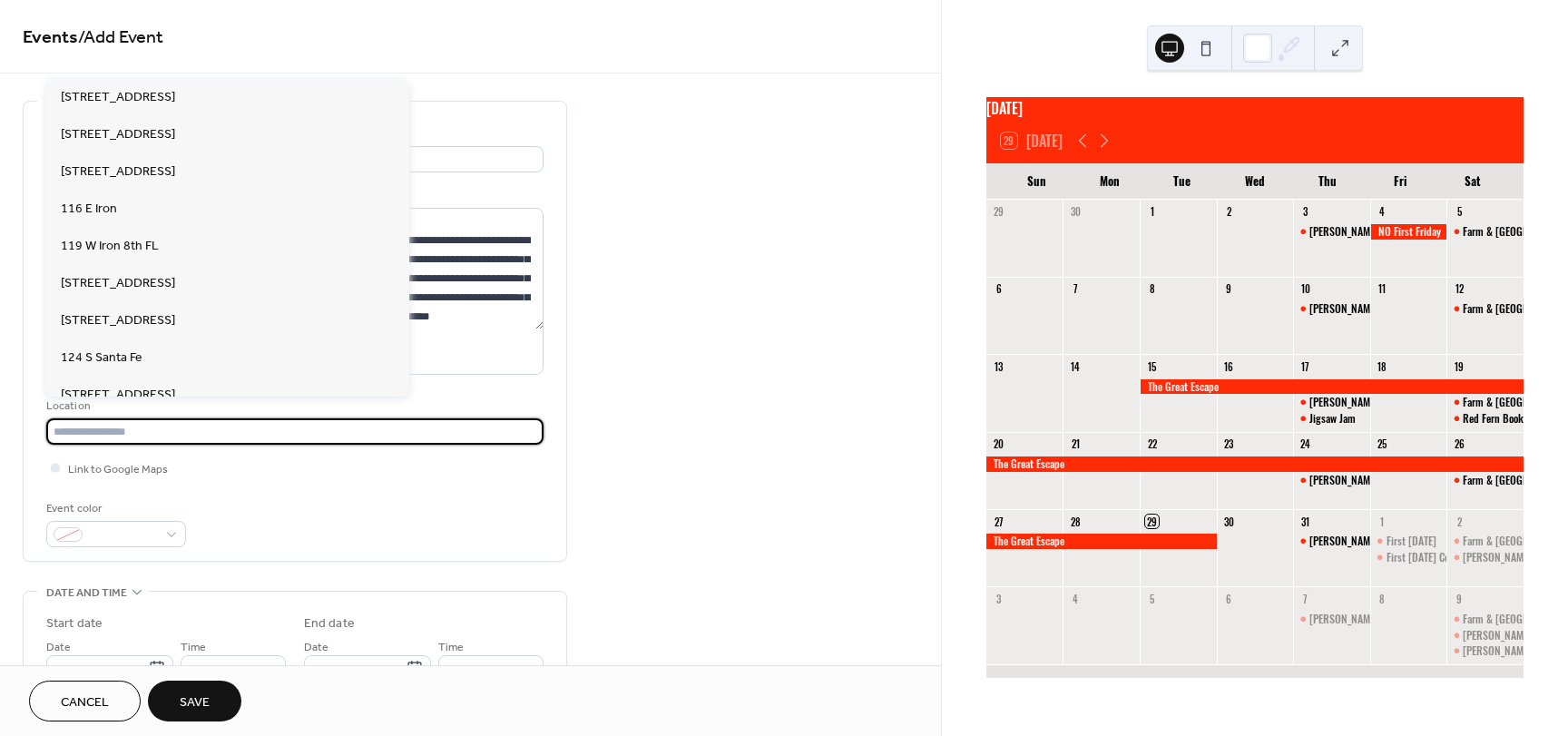 click at bounding box center (295, 431) 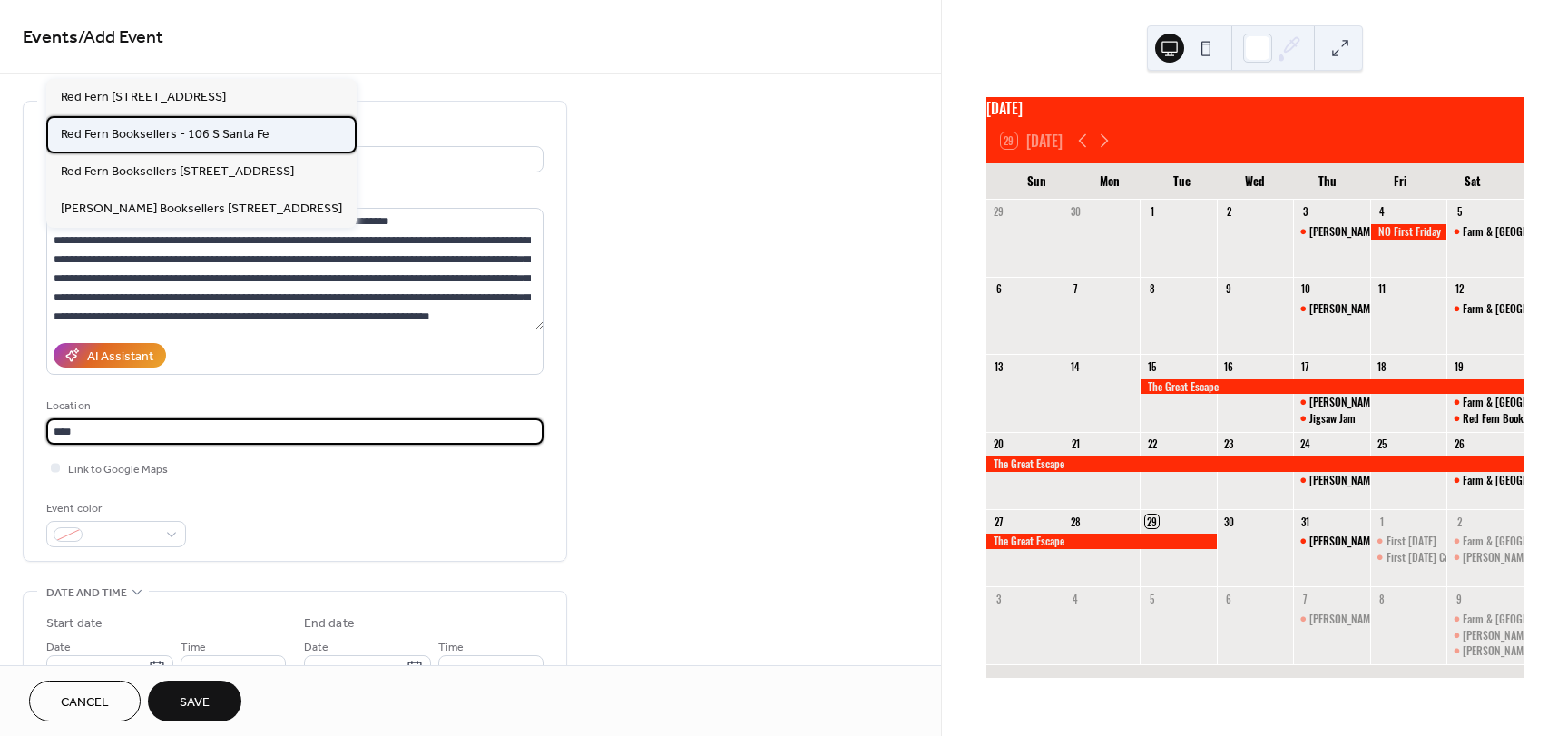 click on "Red Fern Booksellers - 106 S Santa Fe" at bounding box center (165, 134) 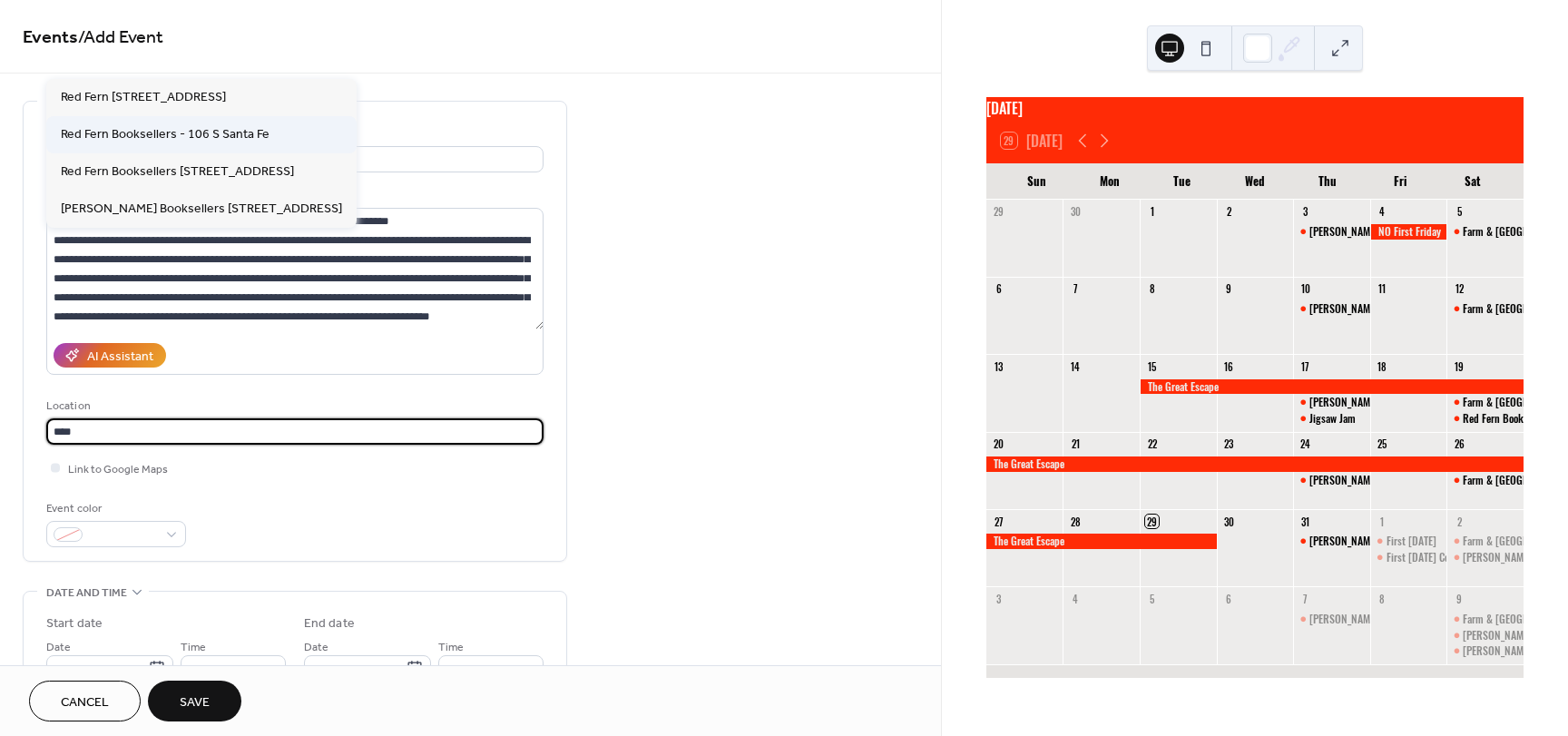 type on "**********" 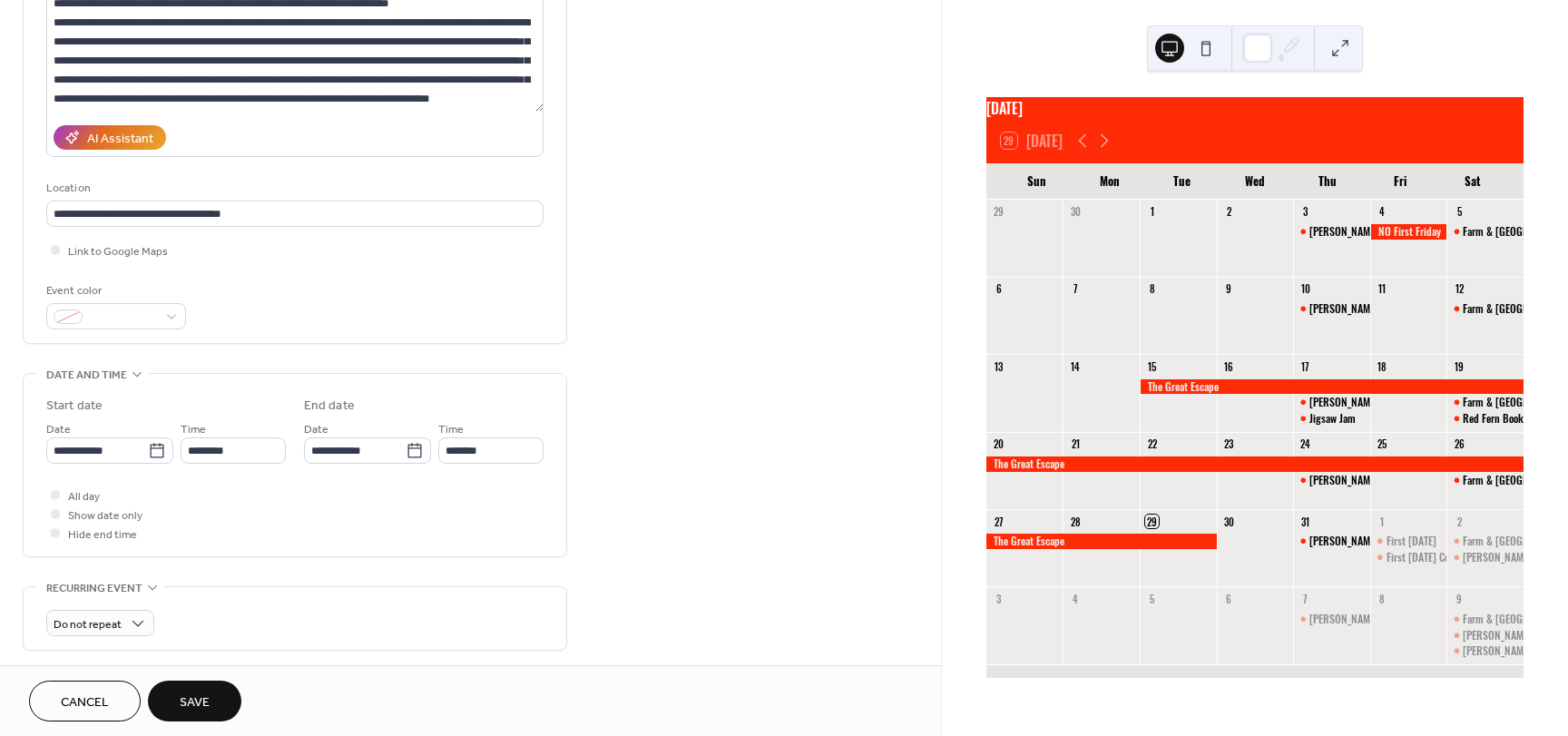 scroll, scrollTop: 272, scrollLeft: 0, axis: vertical 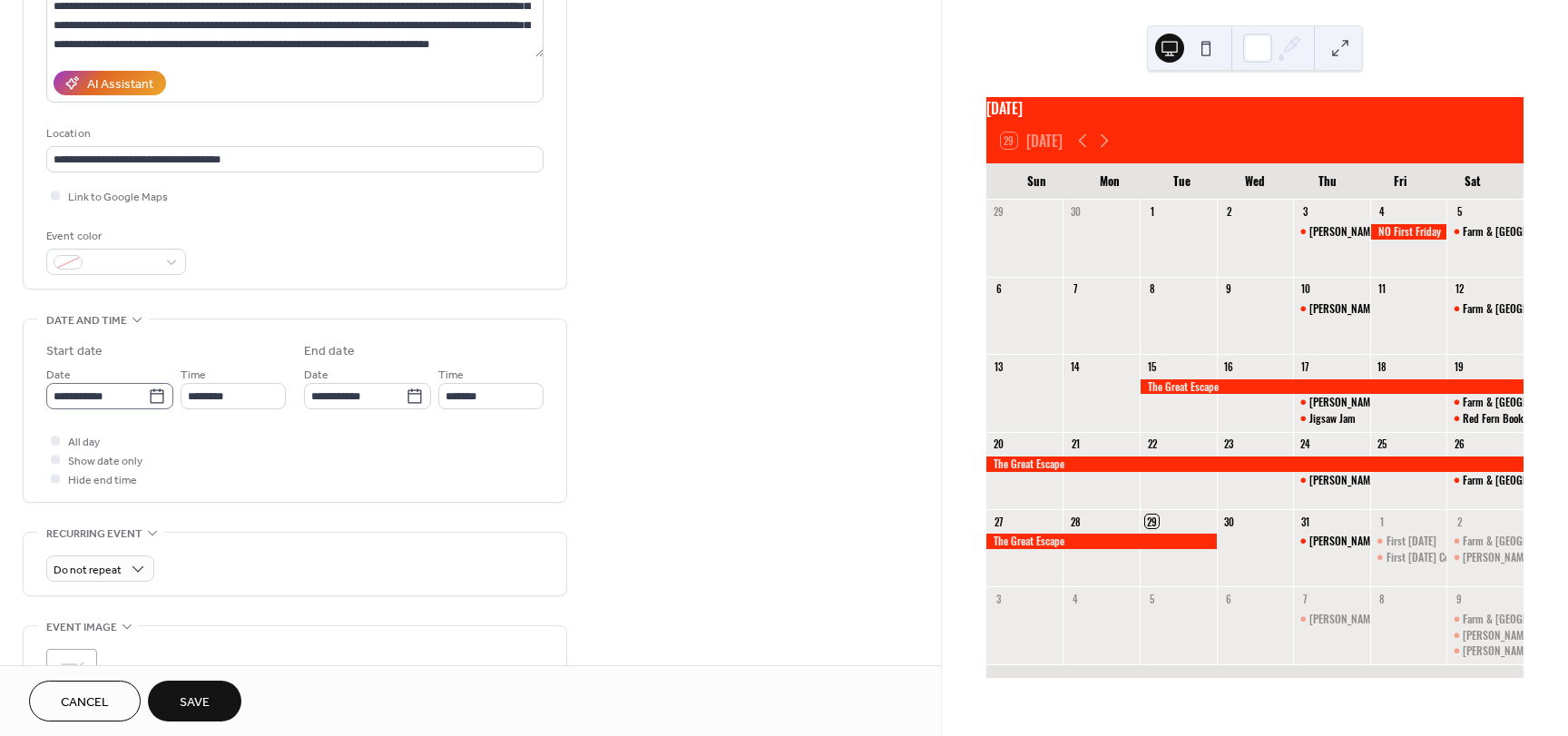 click 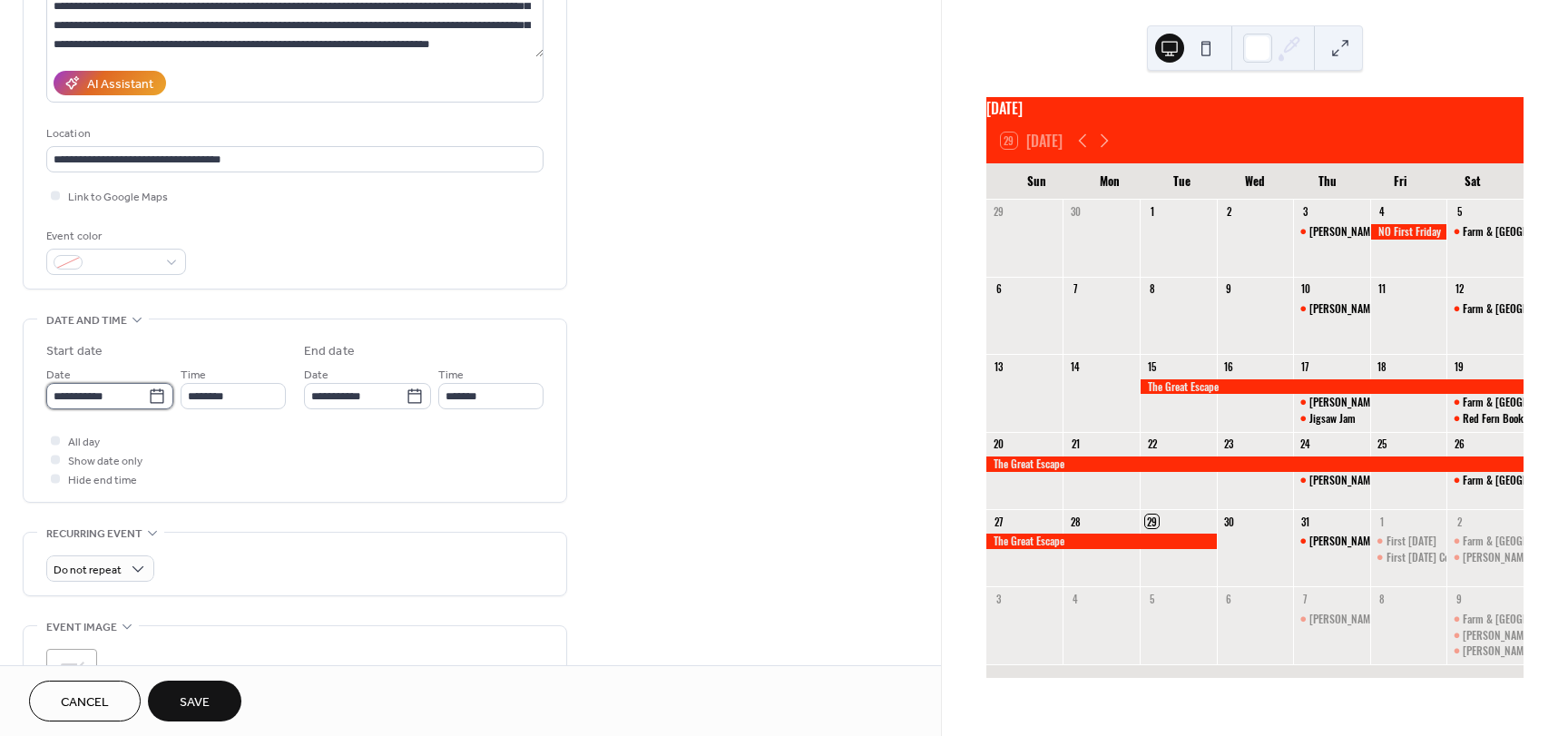 click on "**********" at bounding box center [97, 396] 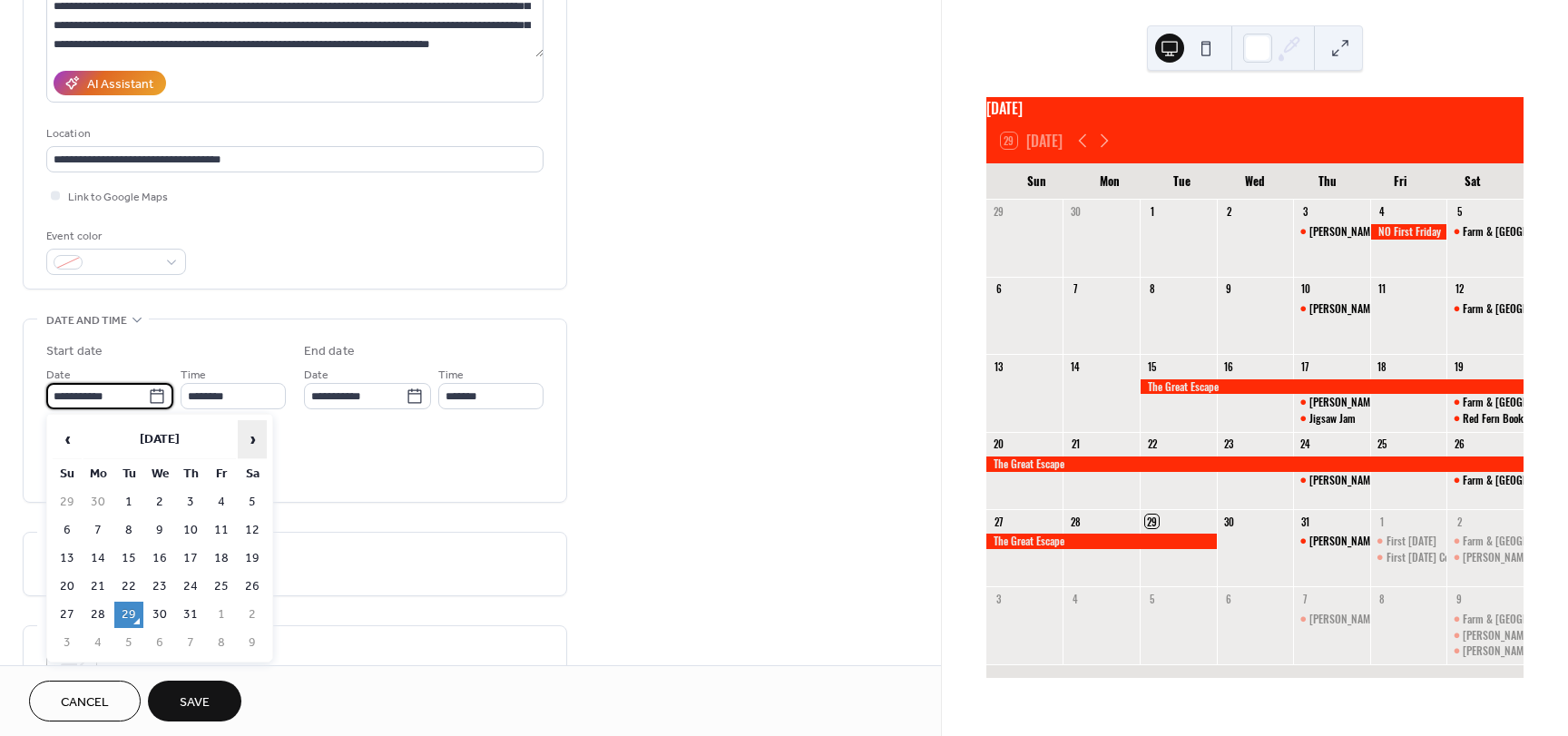 click on "›" at bounding box center [252, 439] 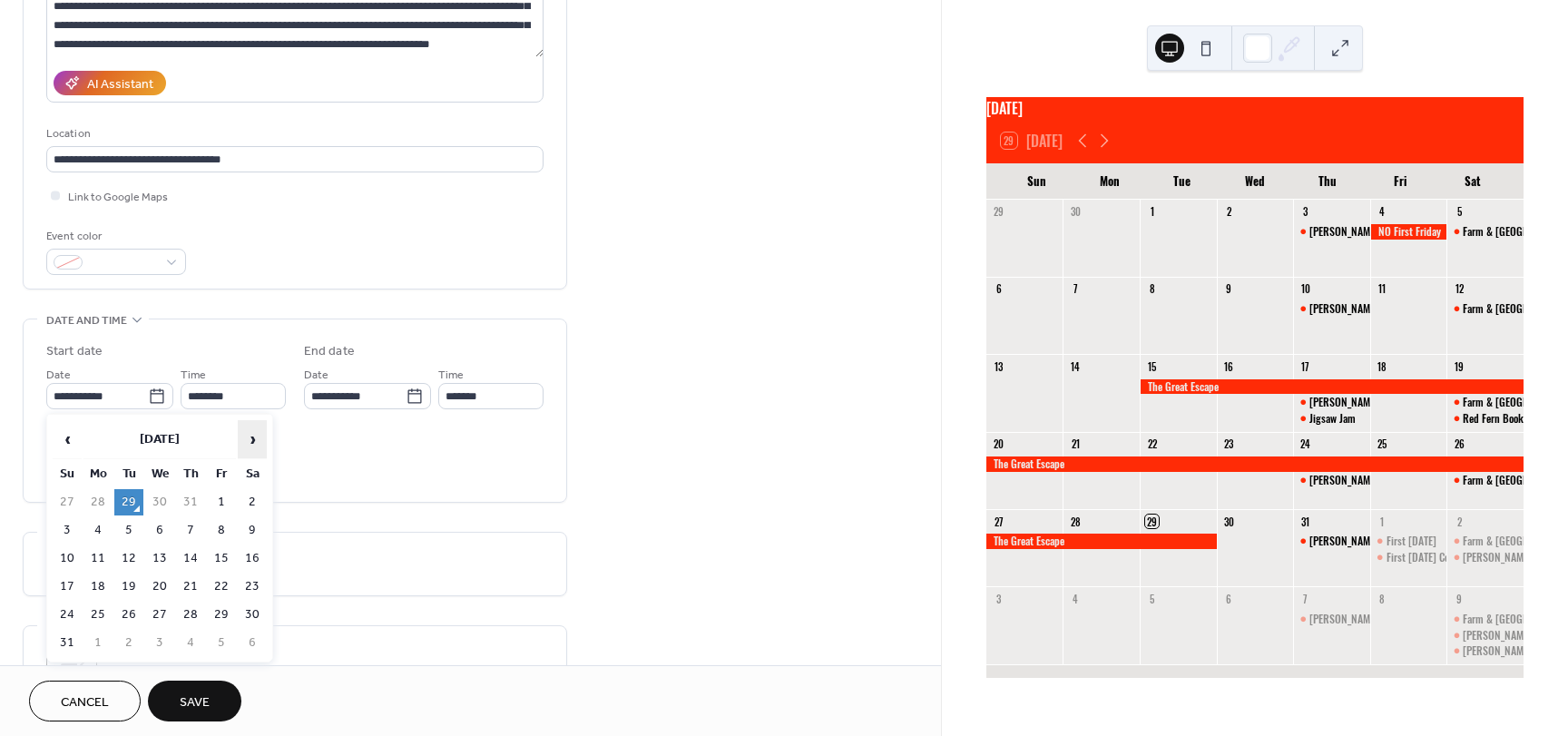 click on "›" at bounding box center (252, 439) 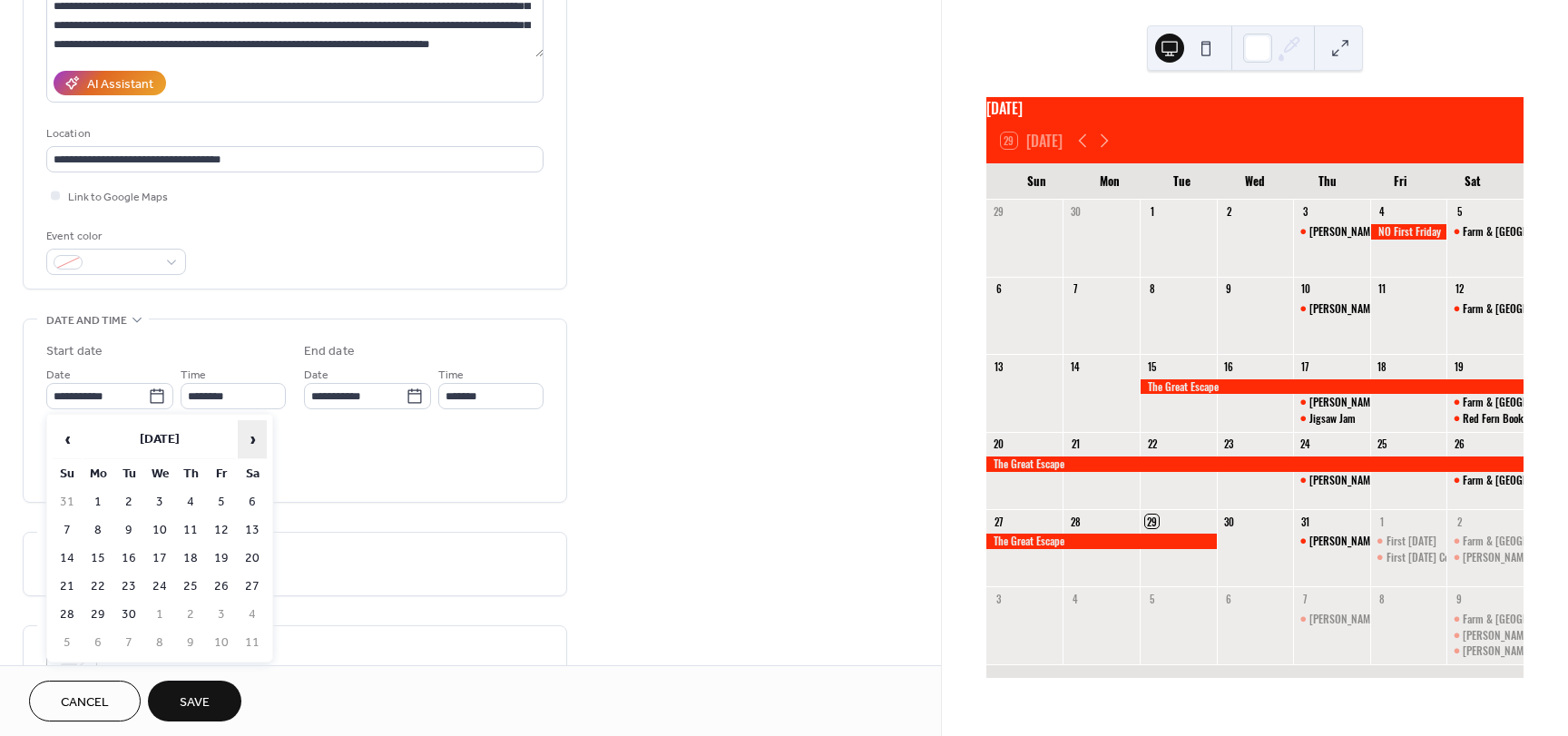 click on "›" at bounding box center [252, 439] 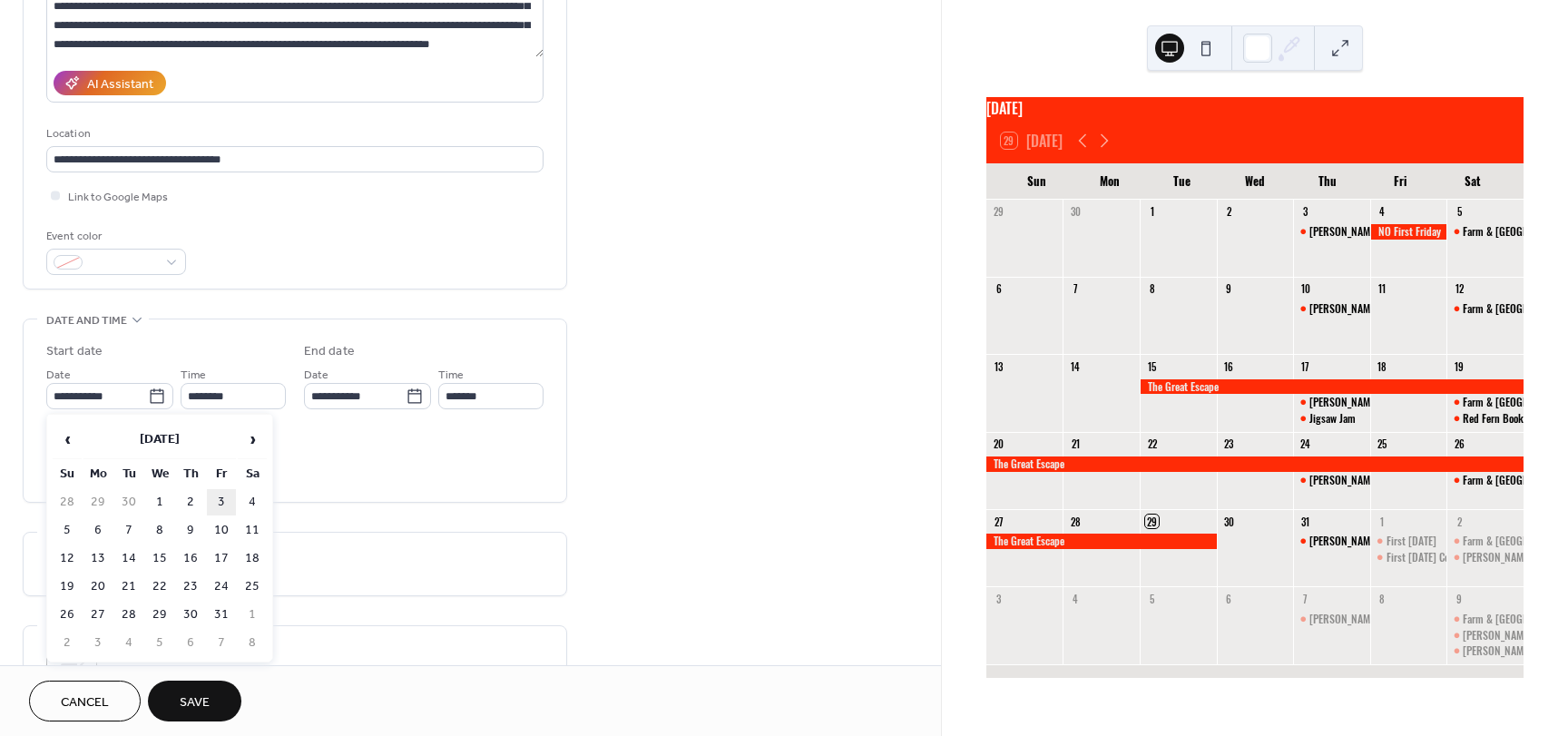 click on "3" at bounding box center [221, 502] 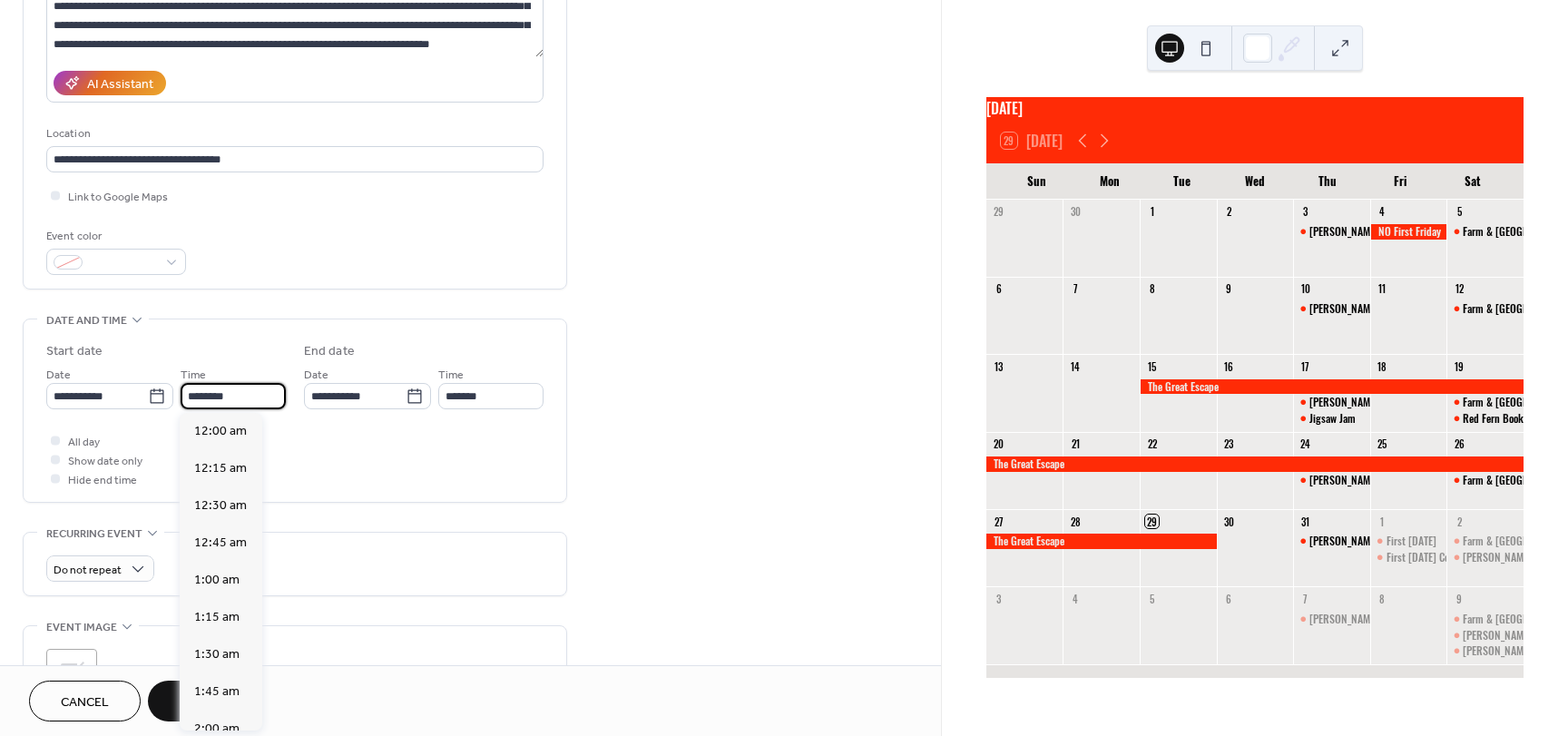 click on "********" at bounding box center (233, 396) 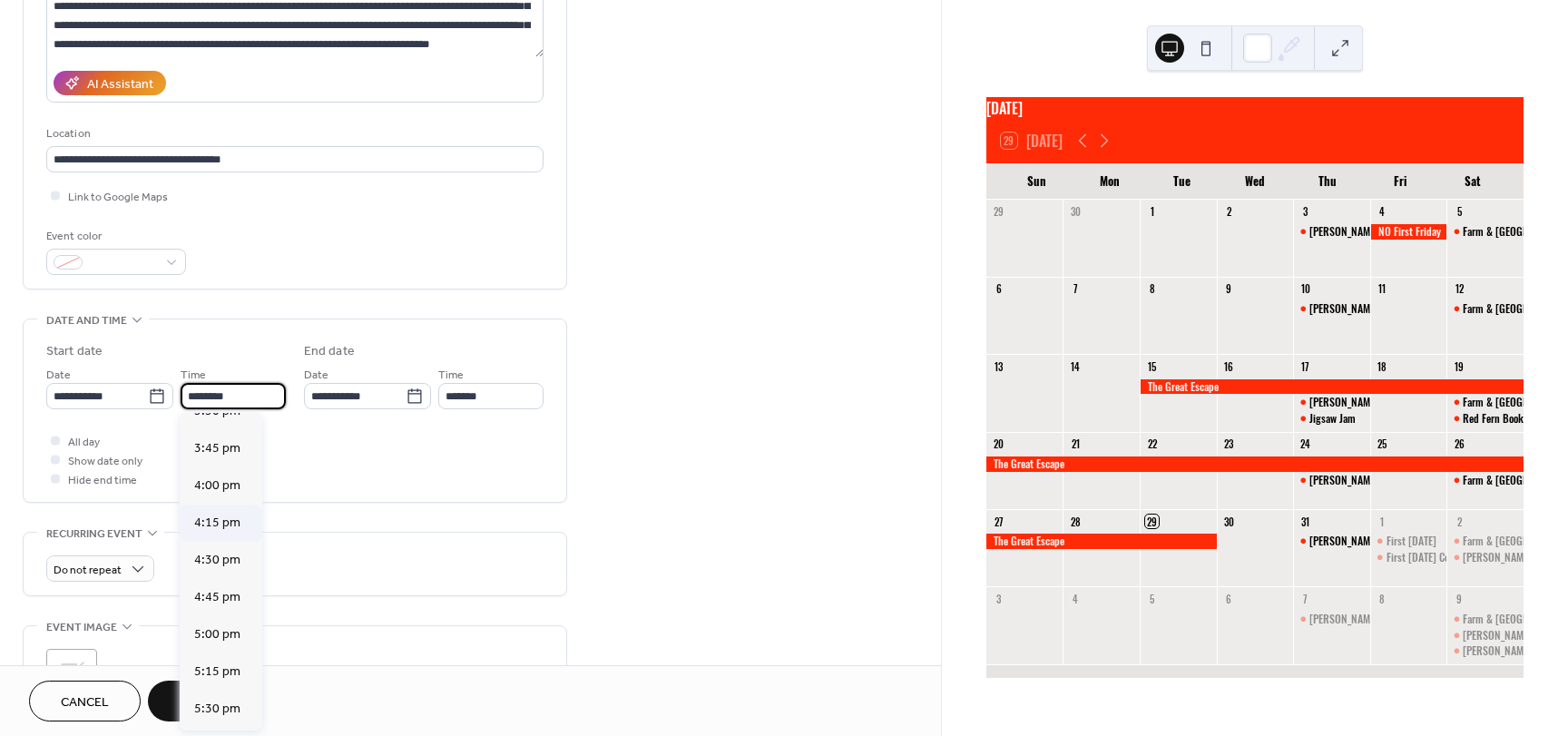 scroll, scrollTop: 2331, scrollLeft: 0, axis: vertical 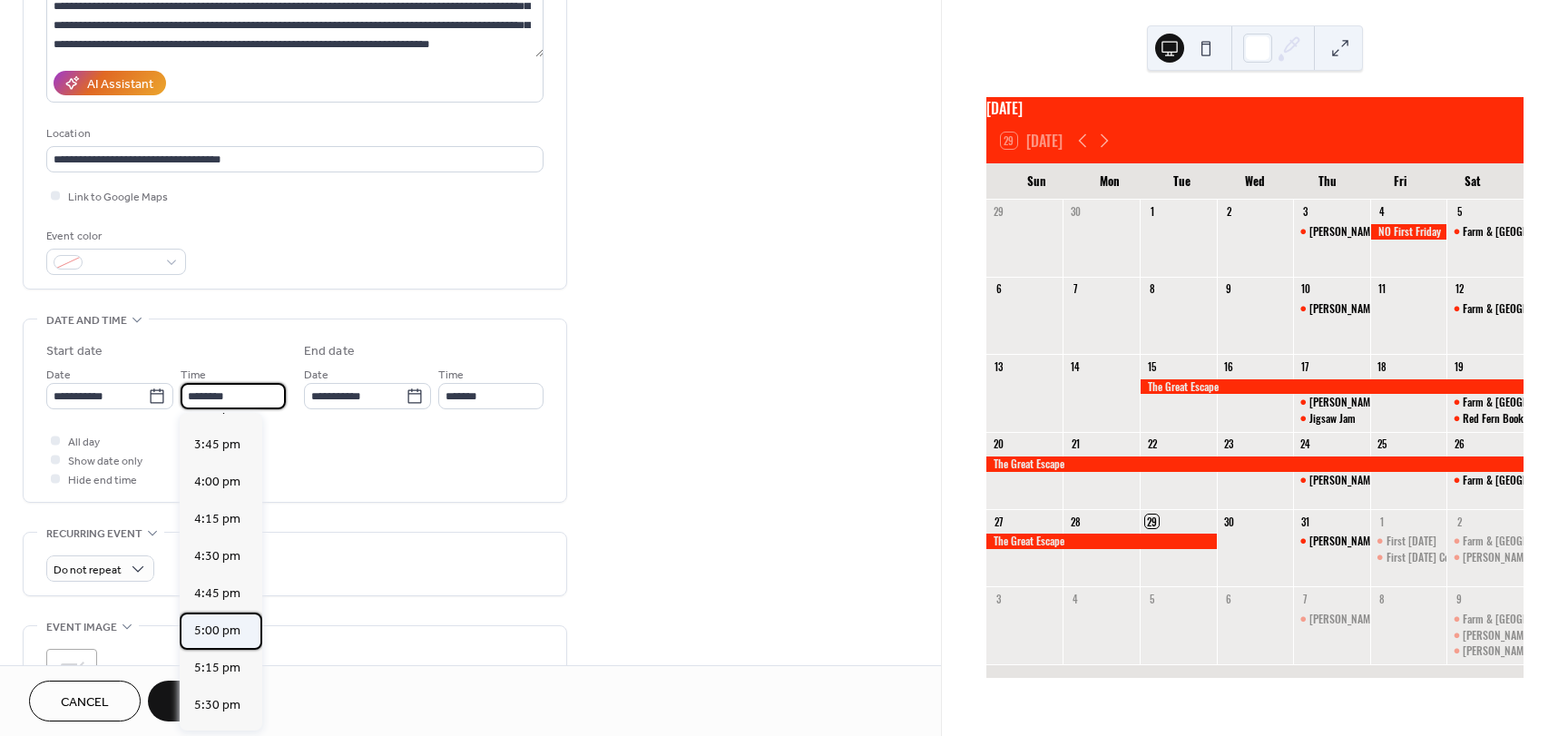 click on "5:00 pm" at bounding box center [217, 631] 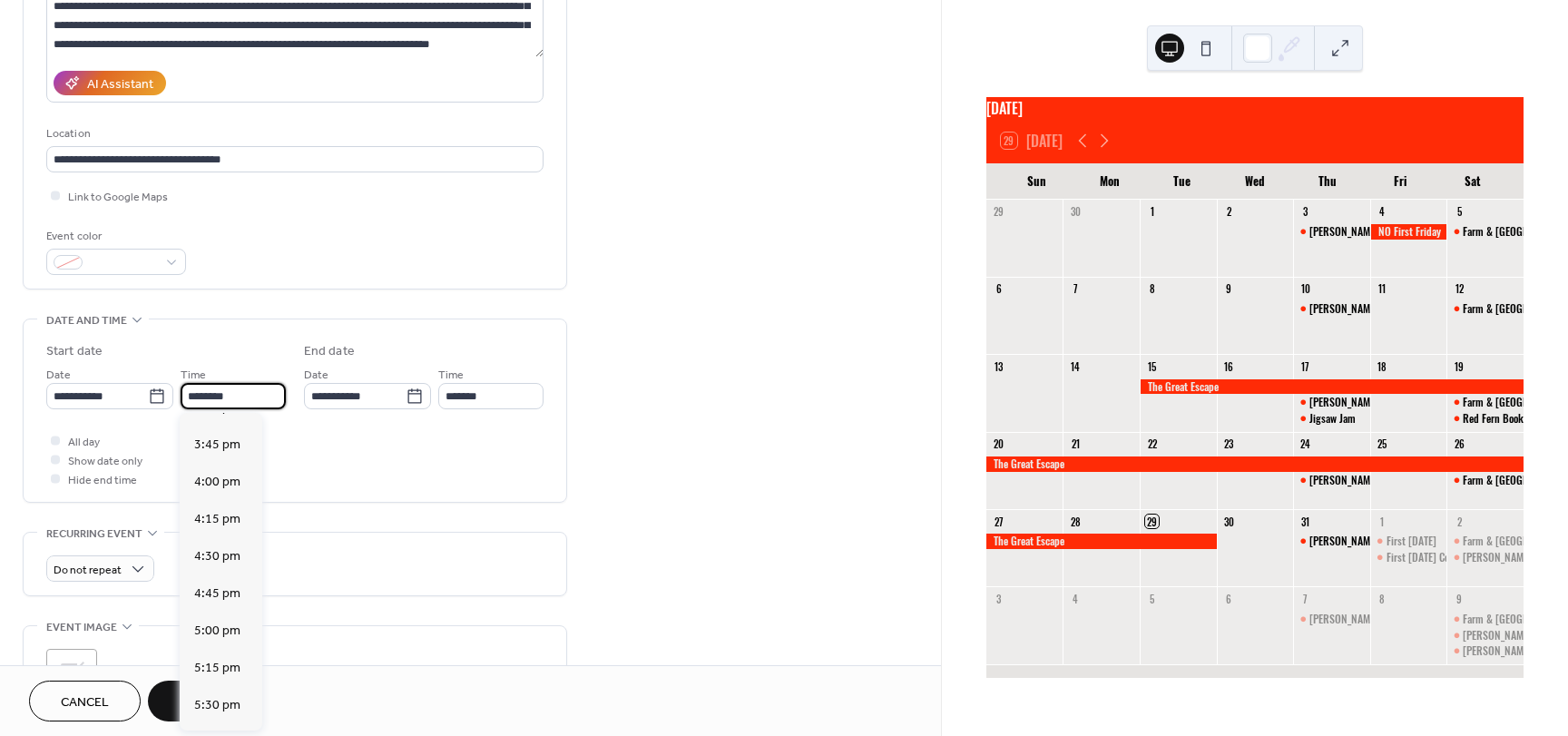 type on "*******" 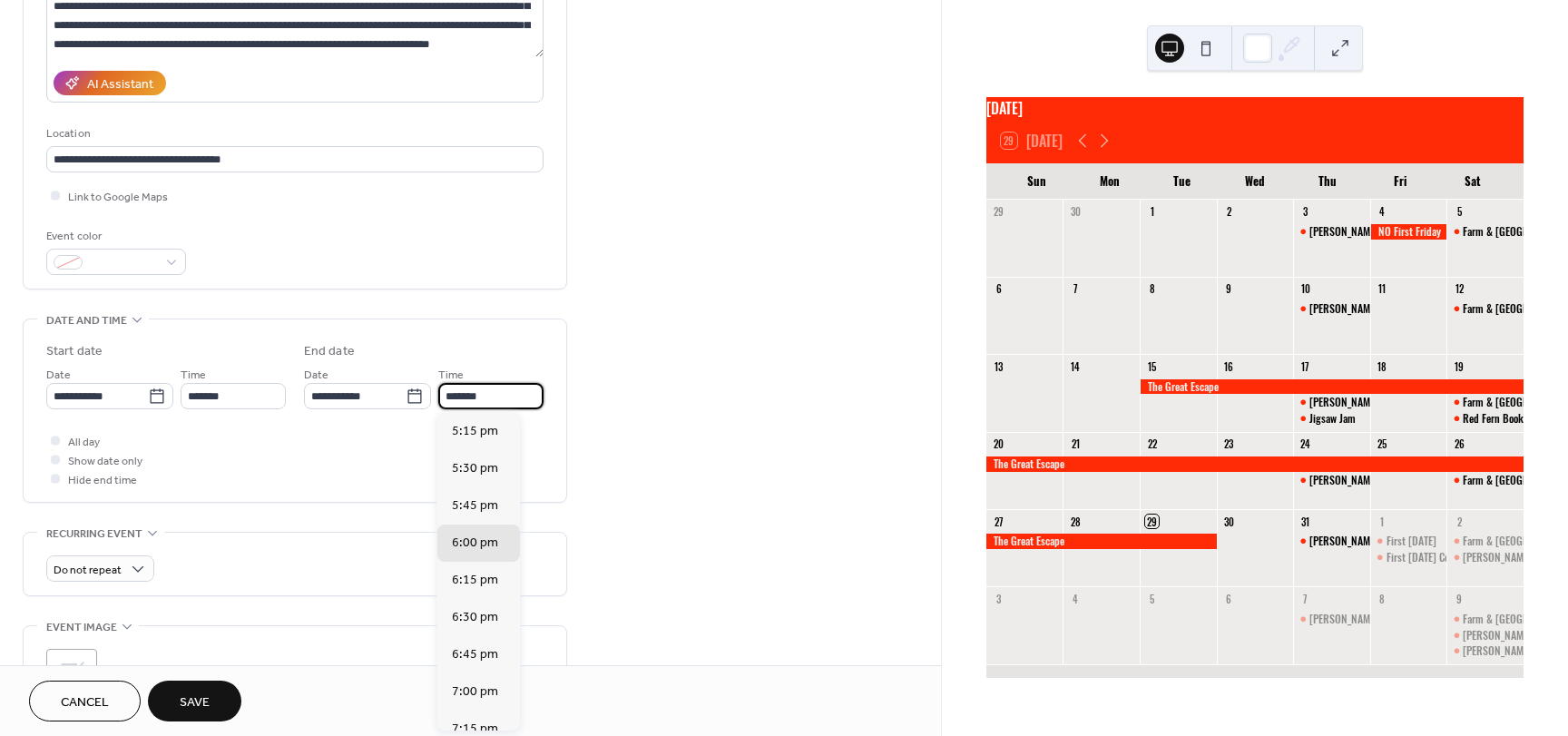 click on "*******" at bounding box center [491, 396] 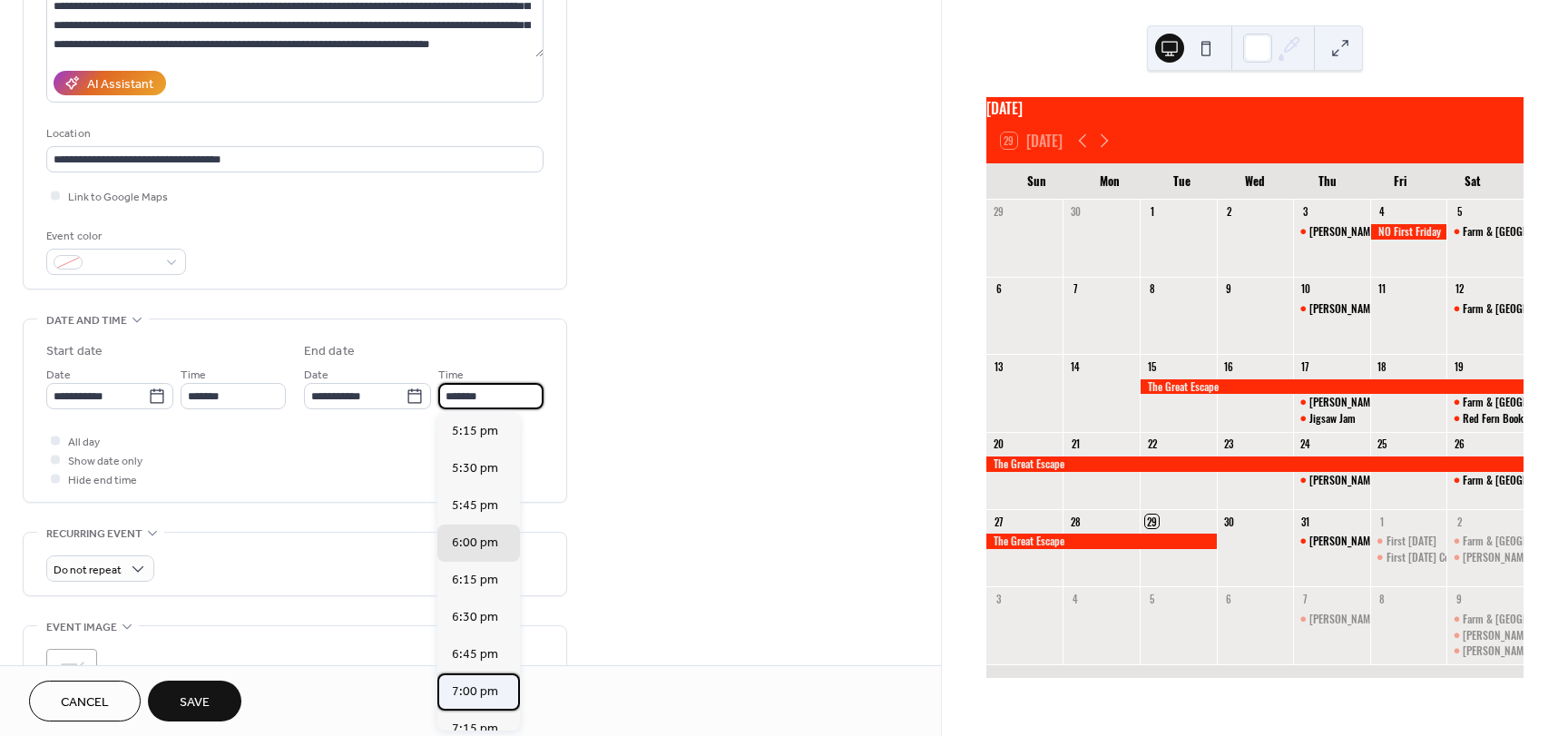 click on "7:00 pm" at bounding box center (475, 692) 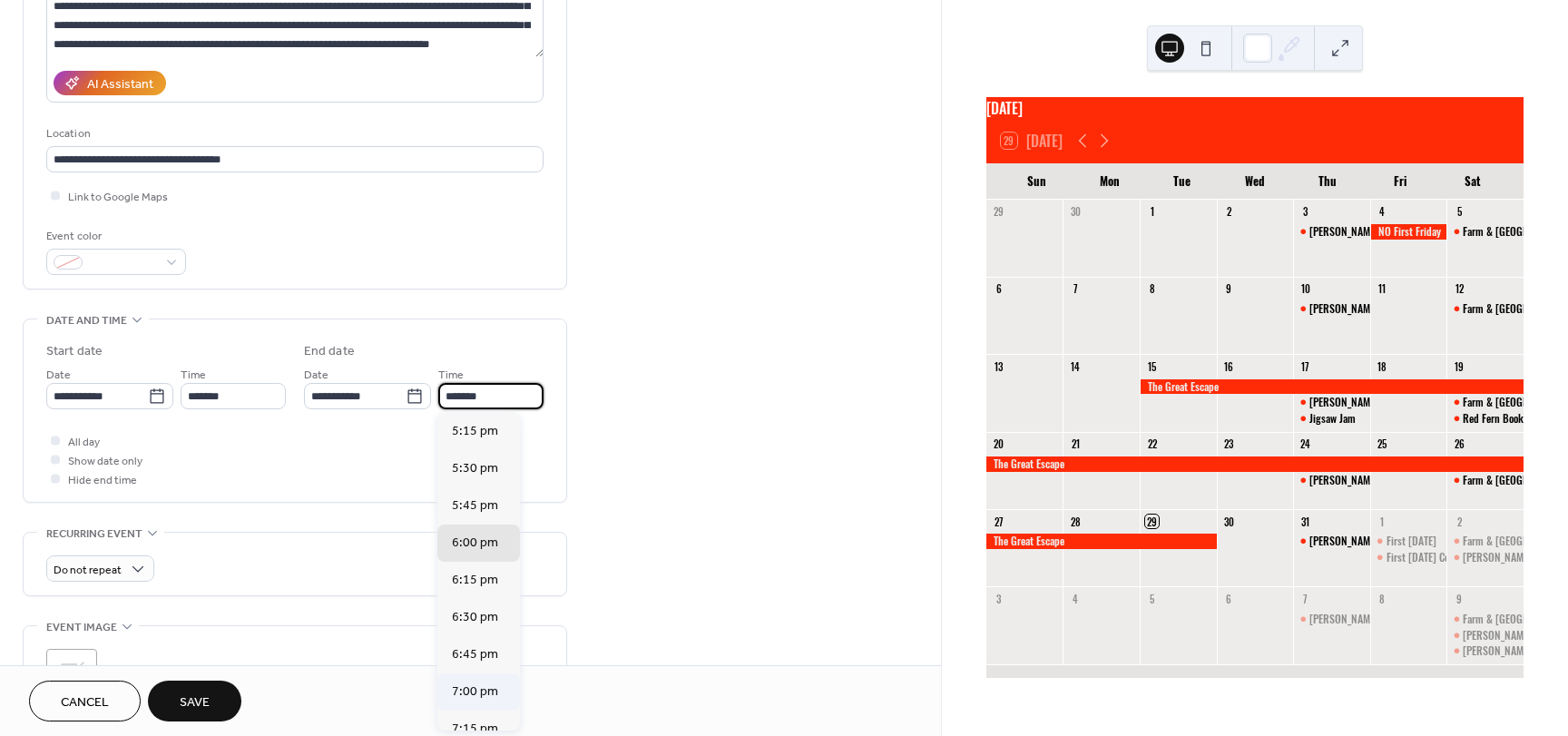 type on "*******" 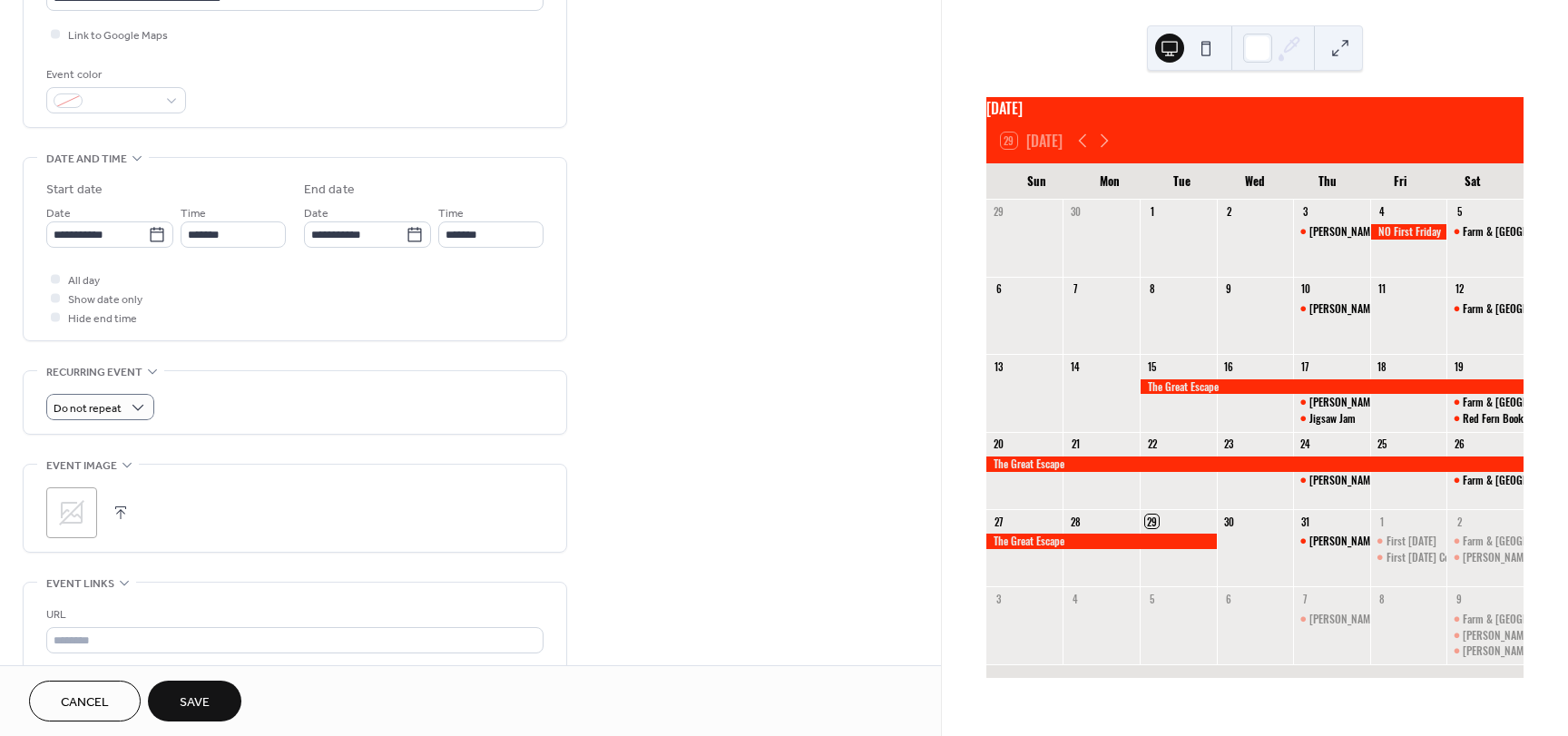 scroll, scrollTop: 454, scrollLeft: 0, axis: vertical 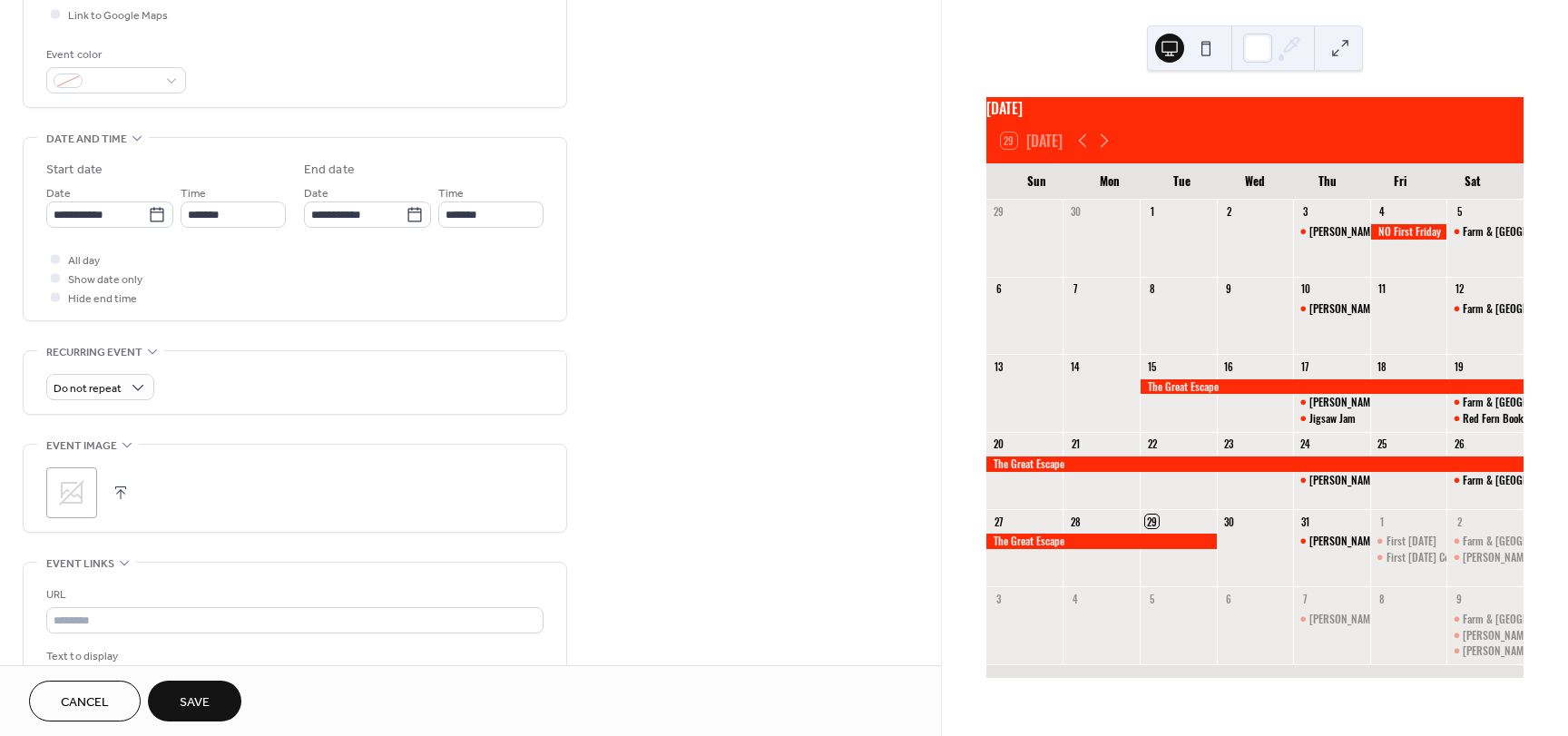 click on ";" at bounding box center (72, 493) 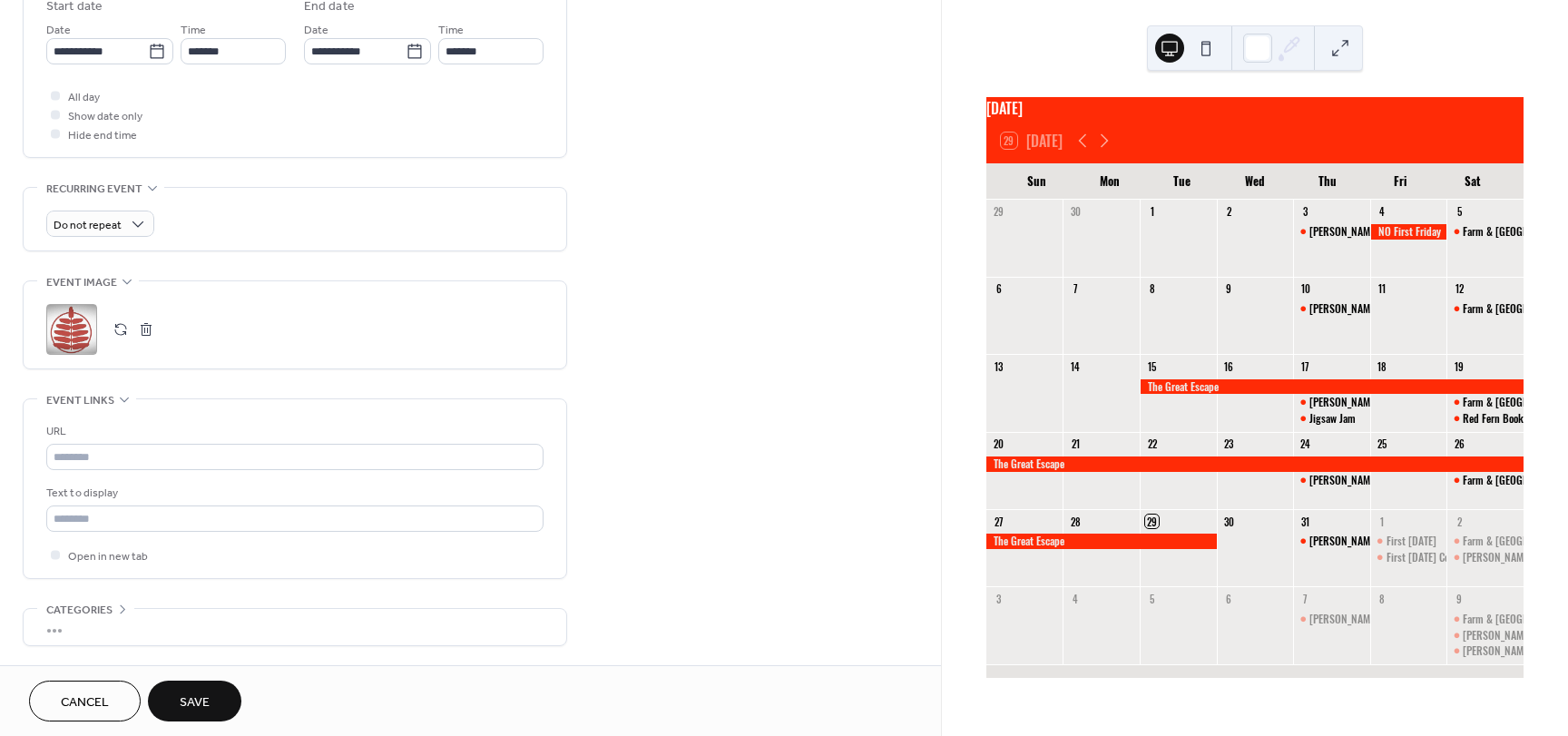 scroll, scrollTop: 683, scrollLeft: 0, axis: vertical 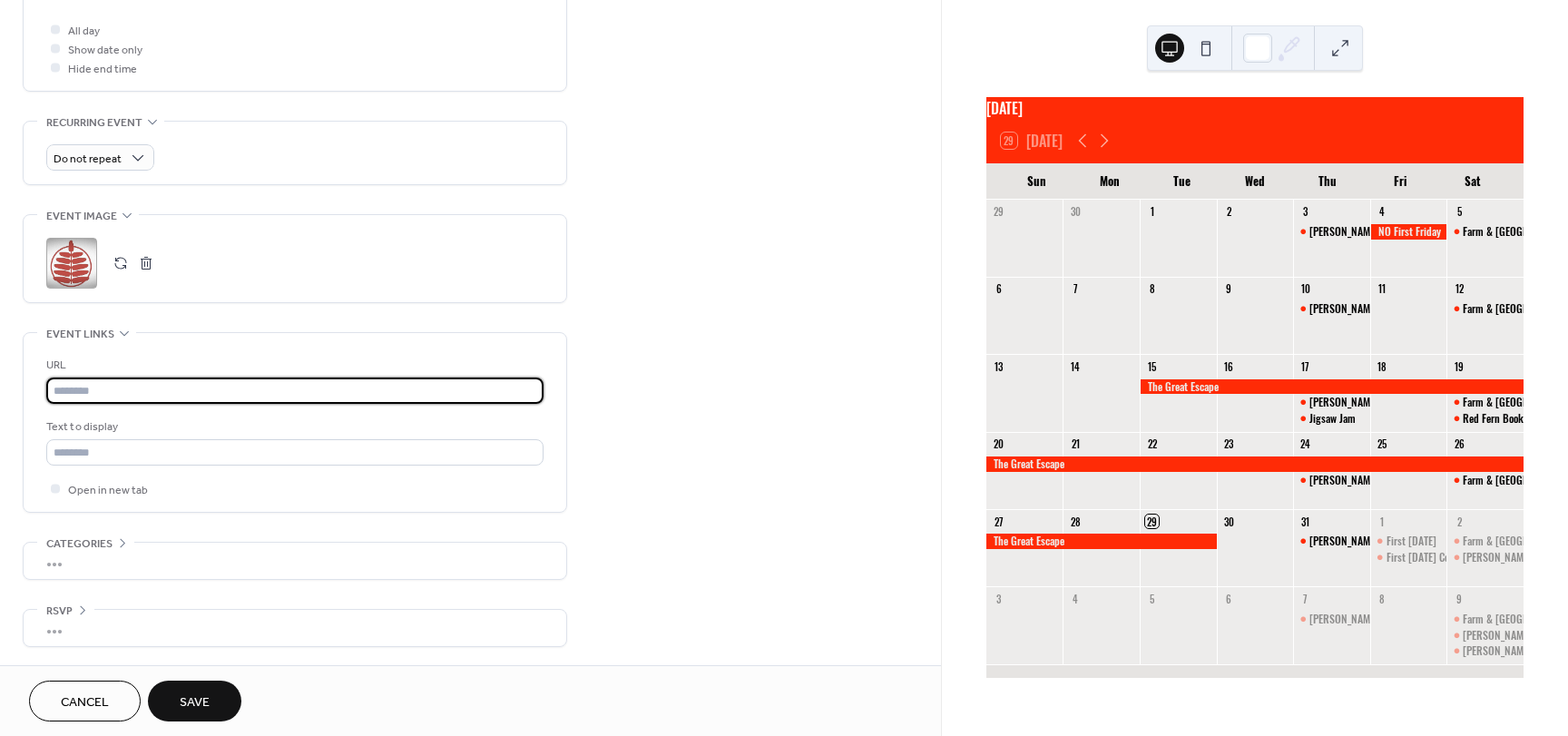paste on "**********" 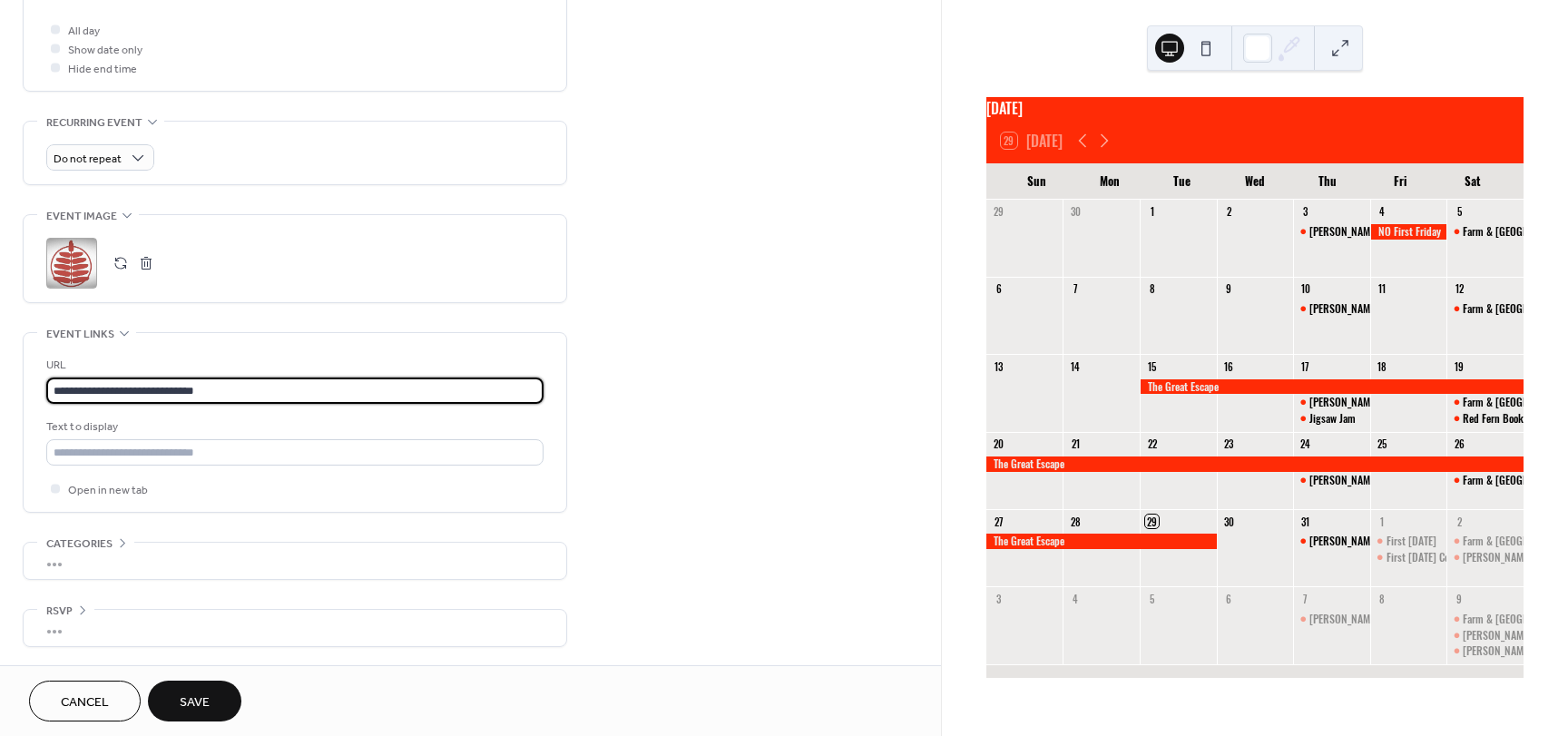 type on "**********" 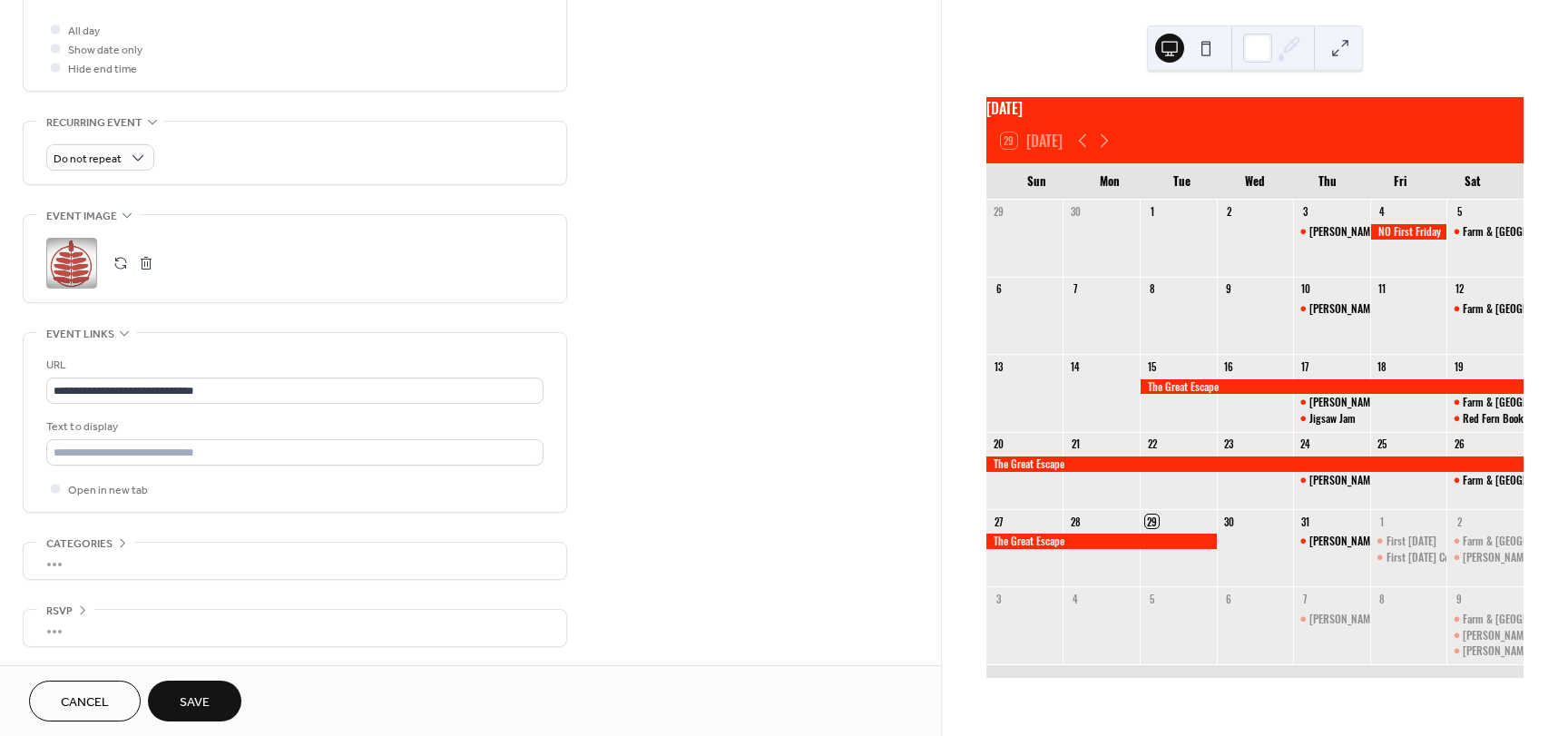 click on "Save" at bounding box center [194, 702] 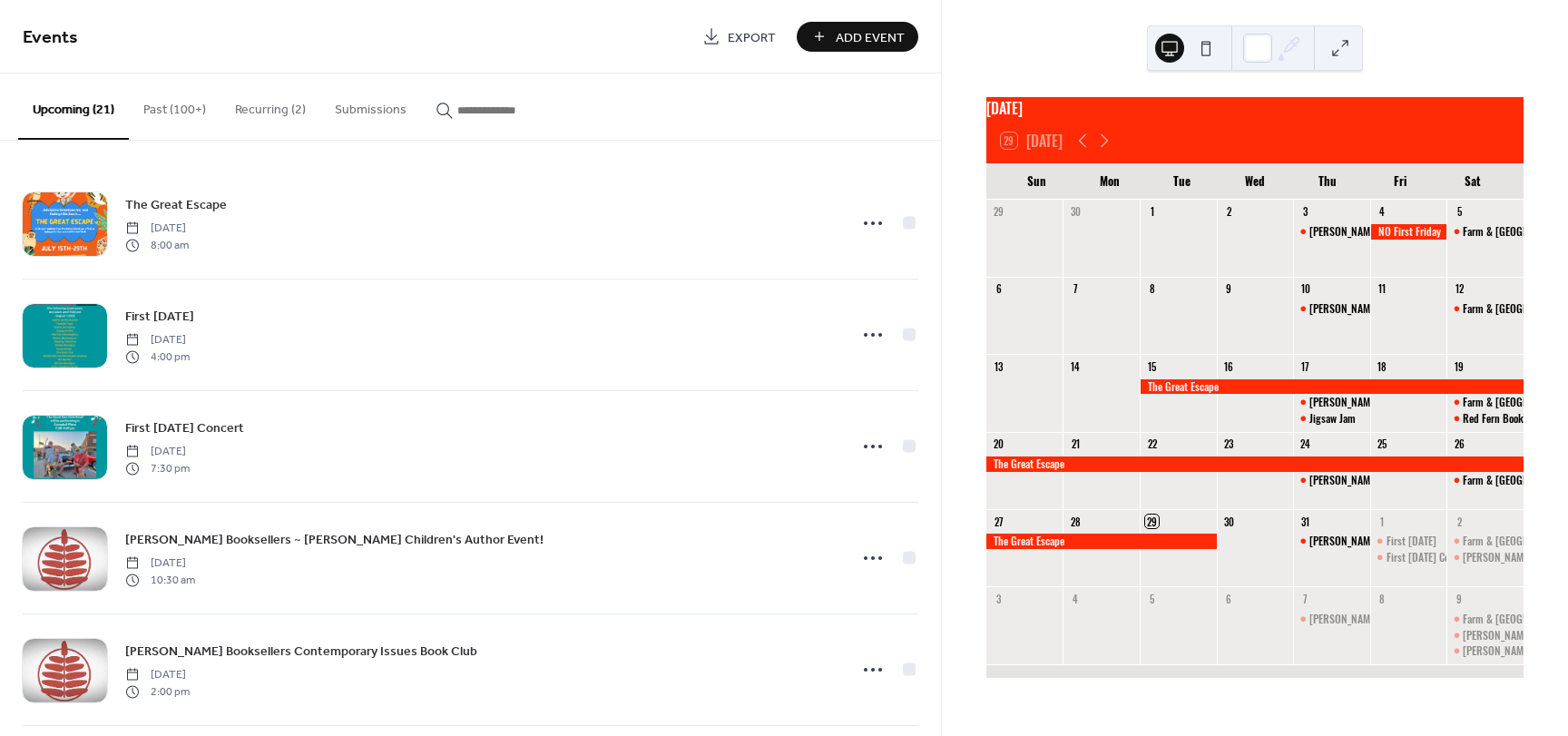 click on "Add Event" at bounding box center [870, 37] 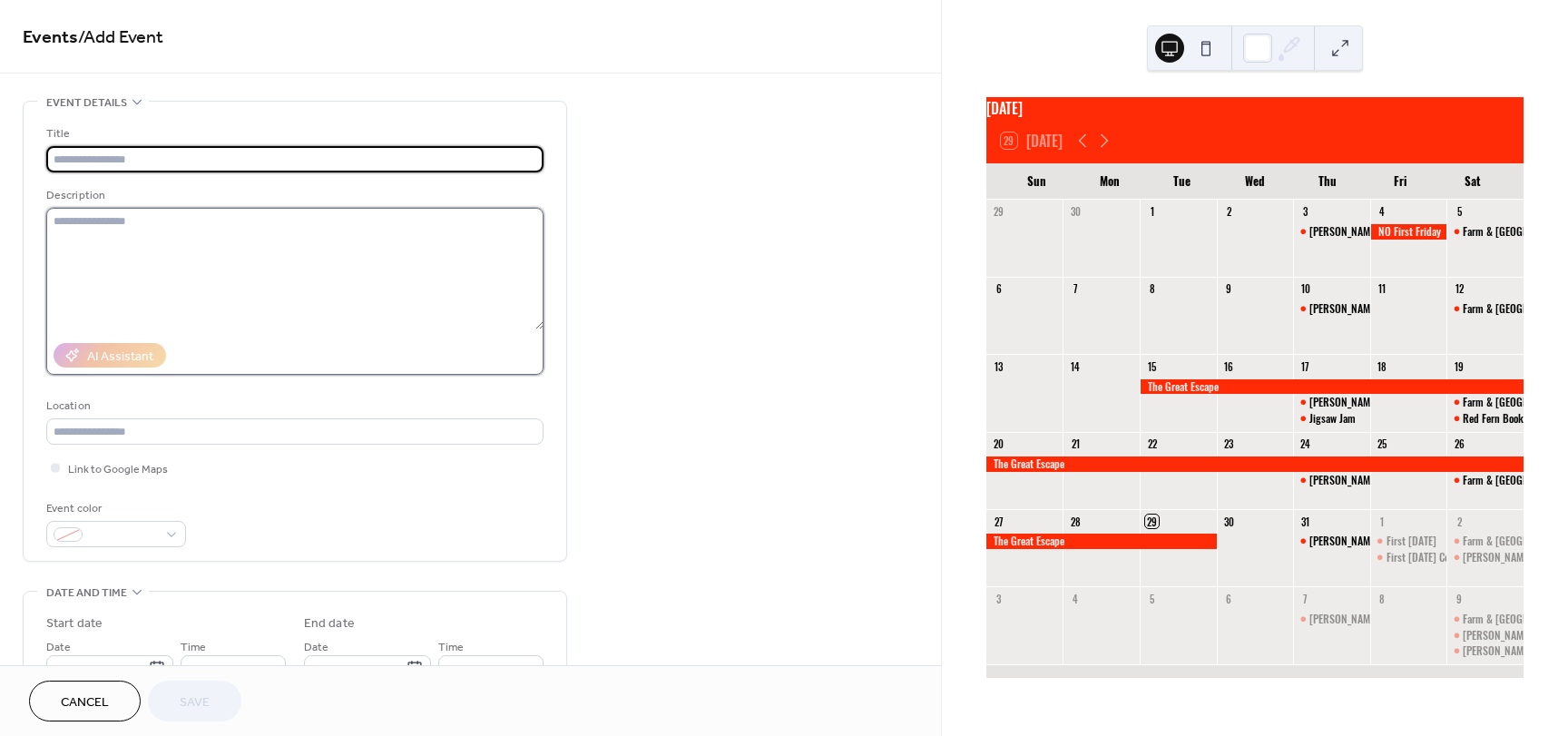 click at bounding box center (295, 269) 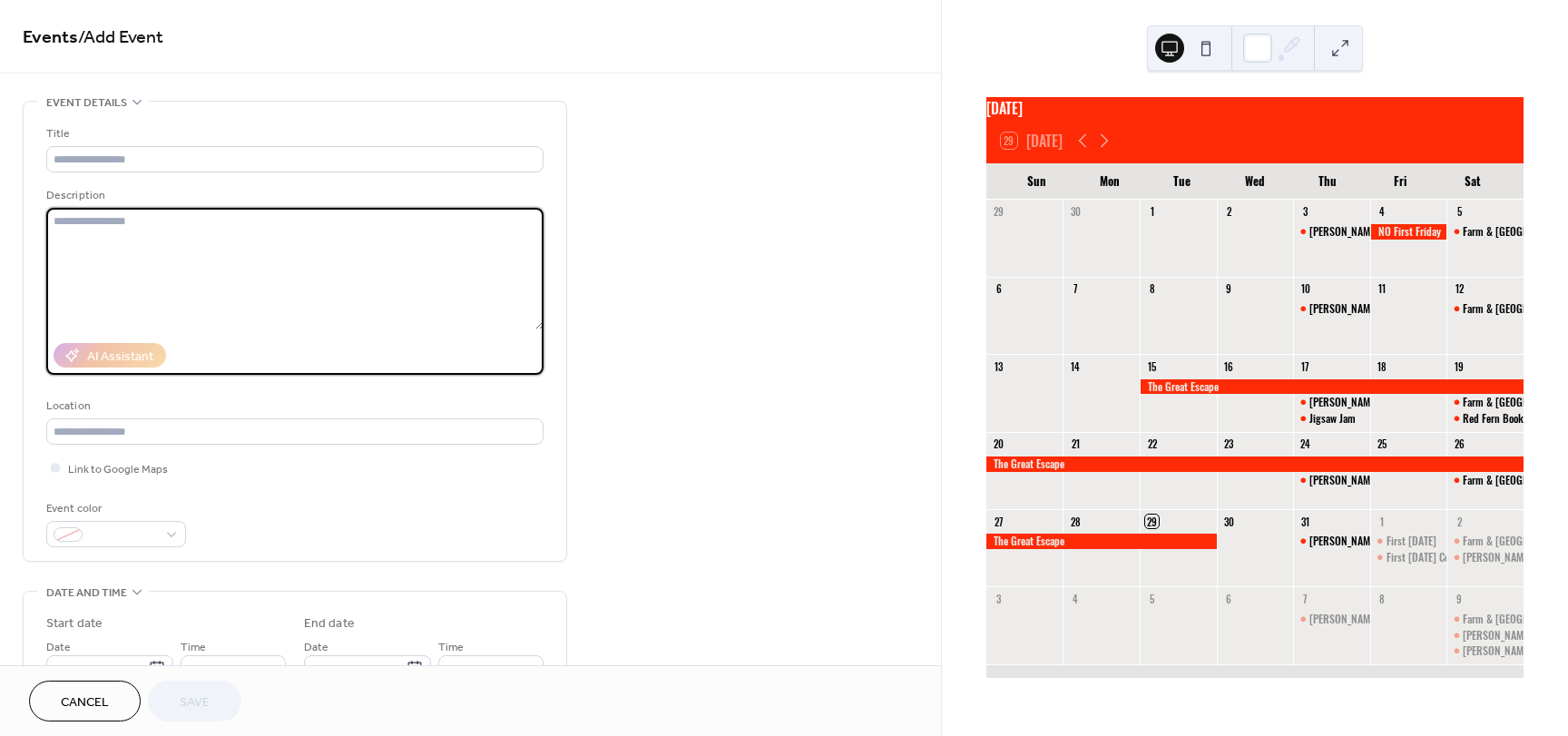 paste on "**********" 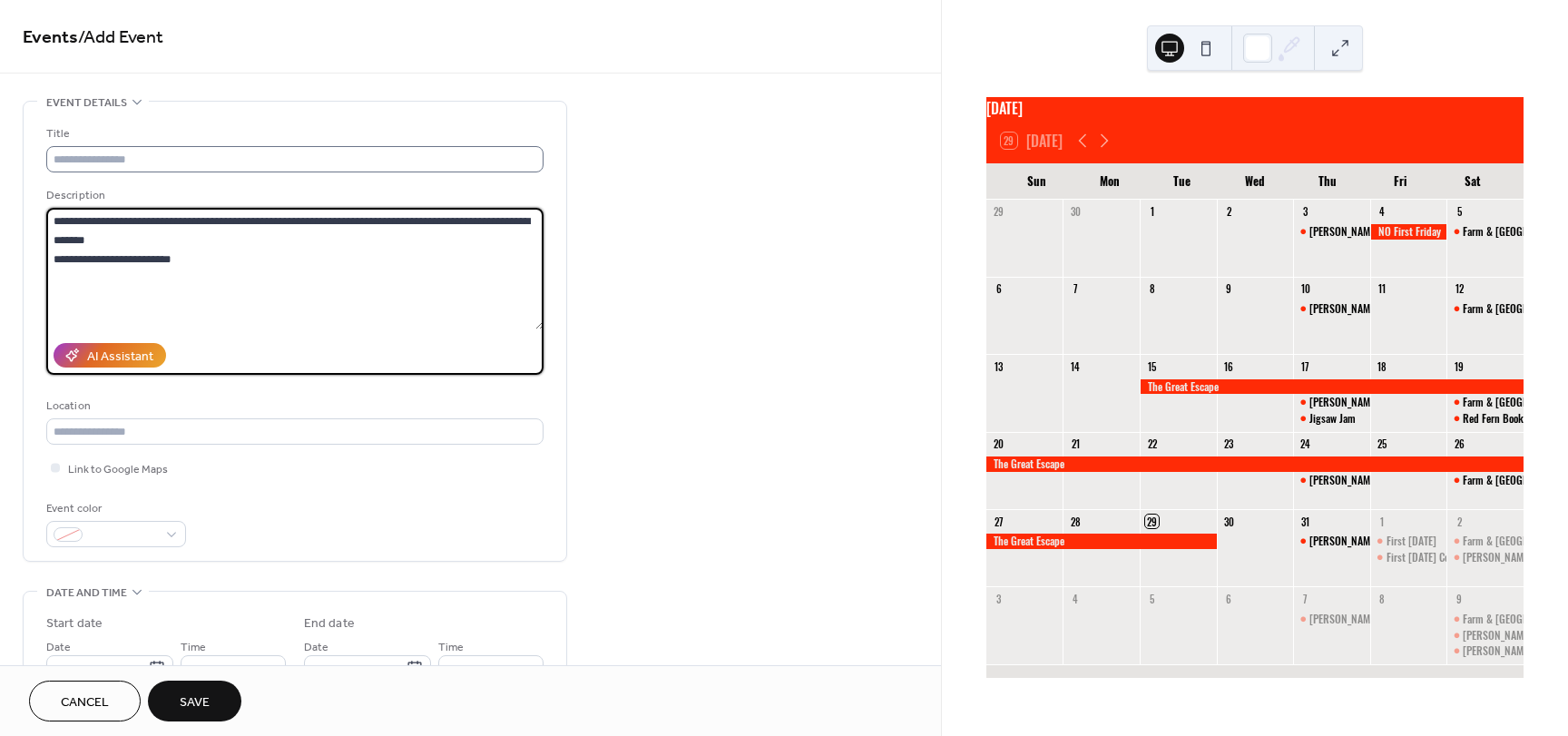 type on "**********" 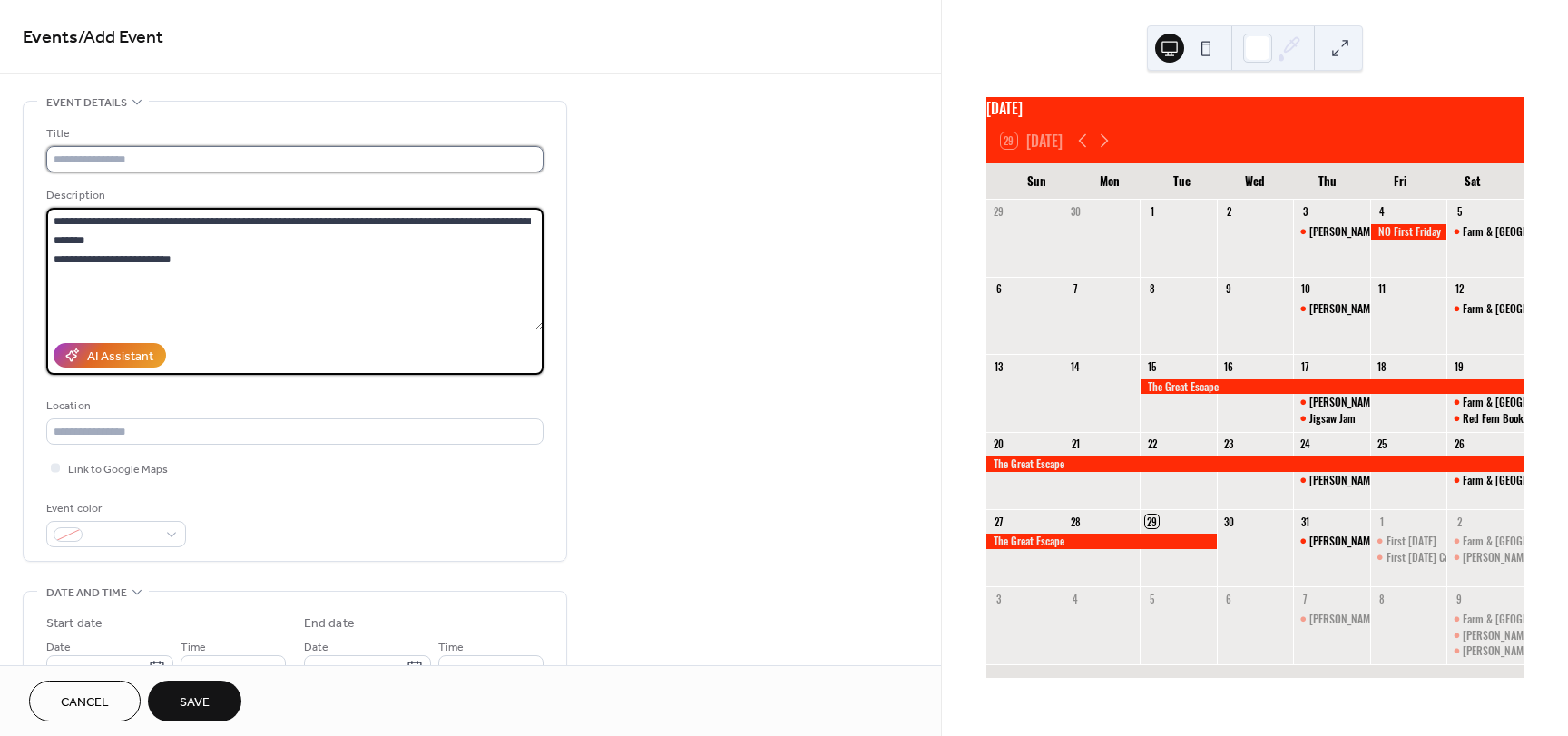 click at bounding box center [295, 159] 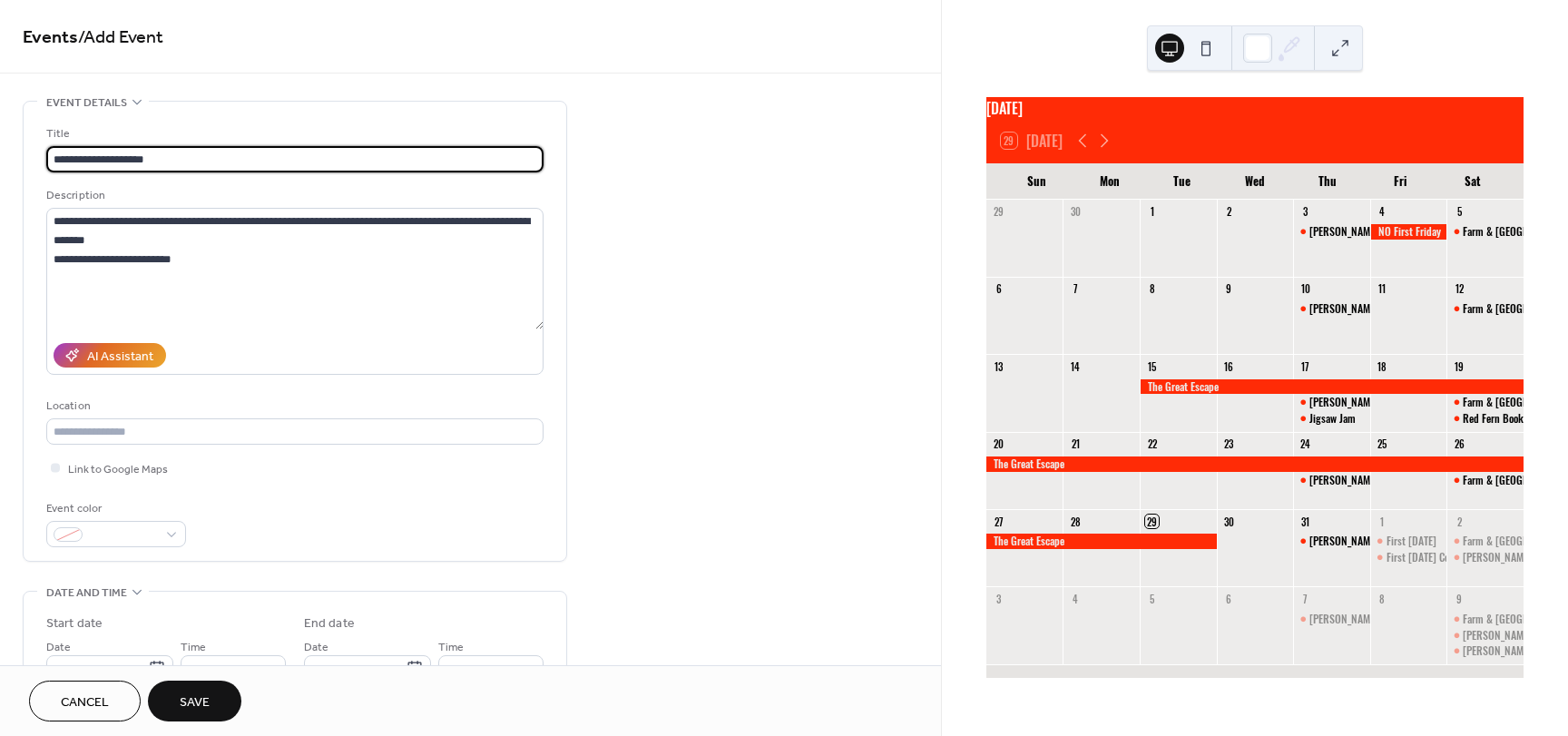 paste on "**********" 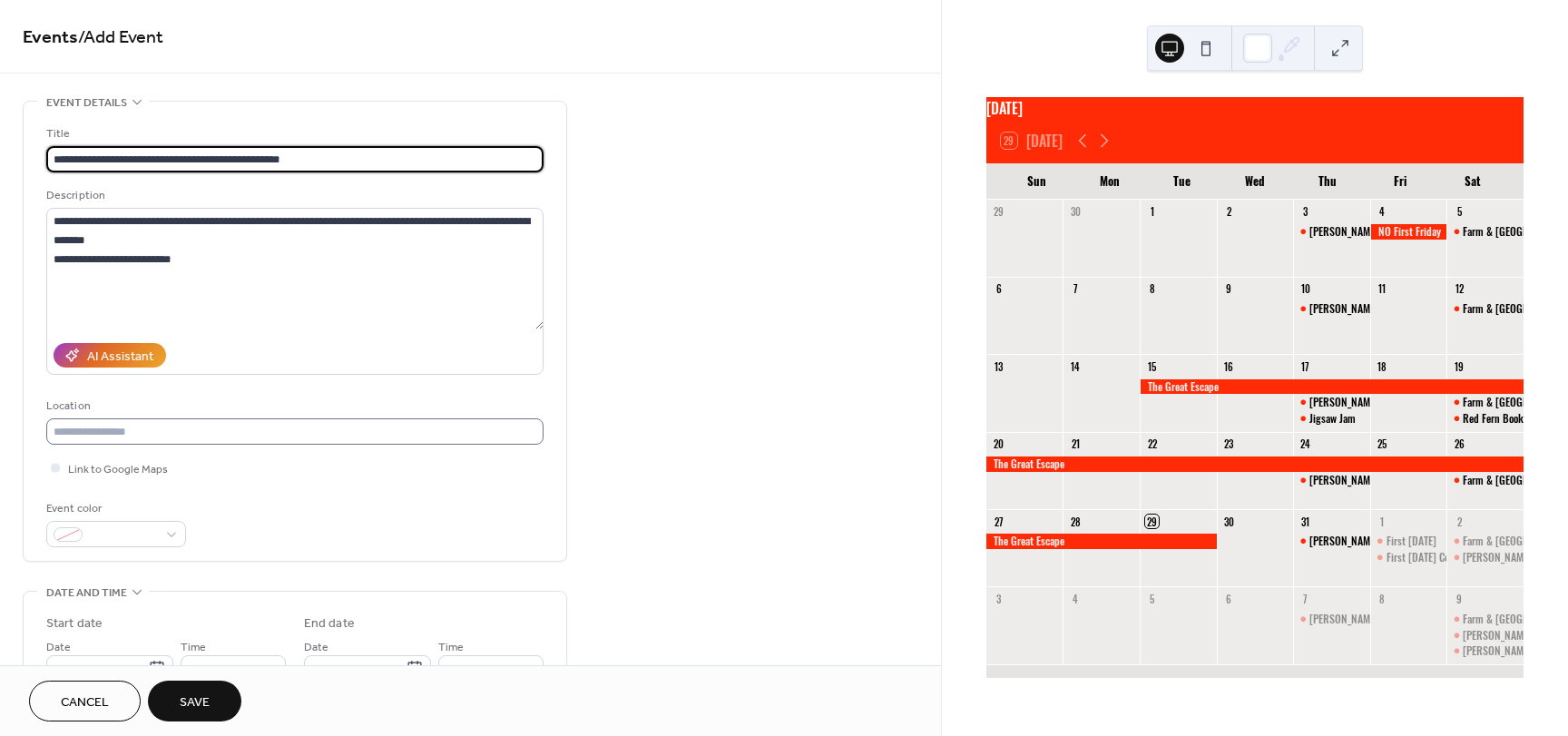 type on "**********" 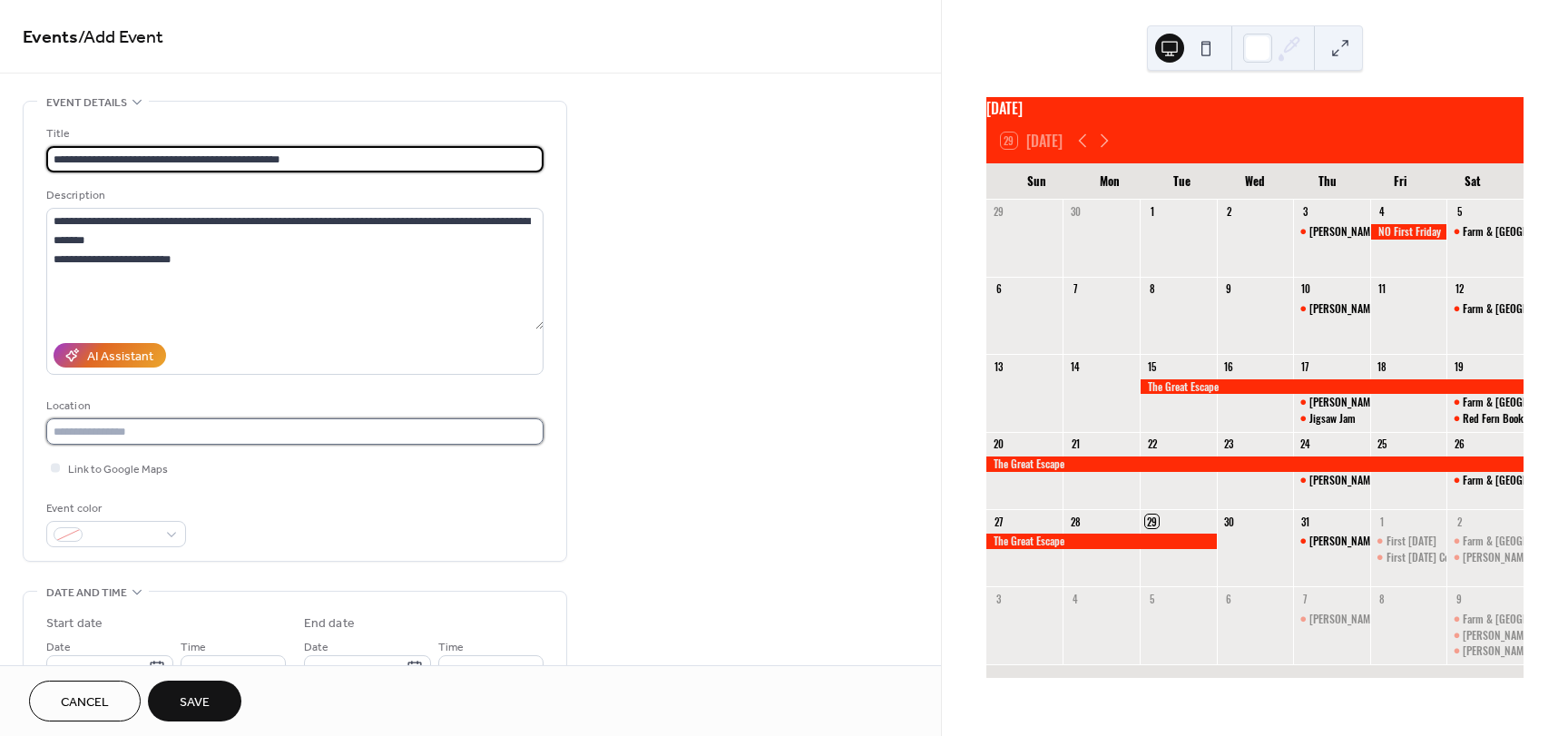 click at bounding box center [295, 431] 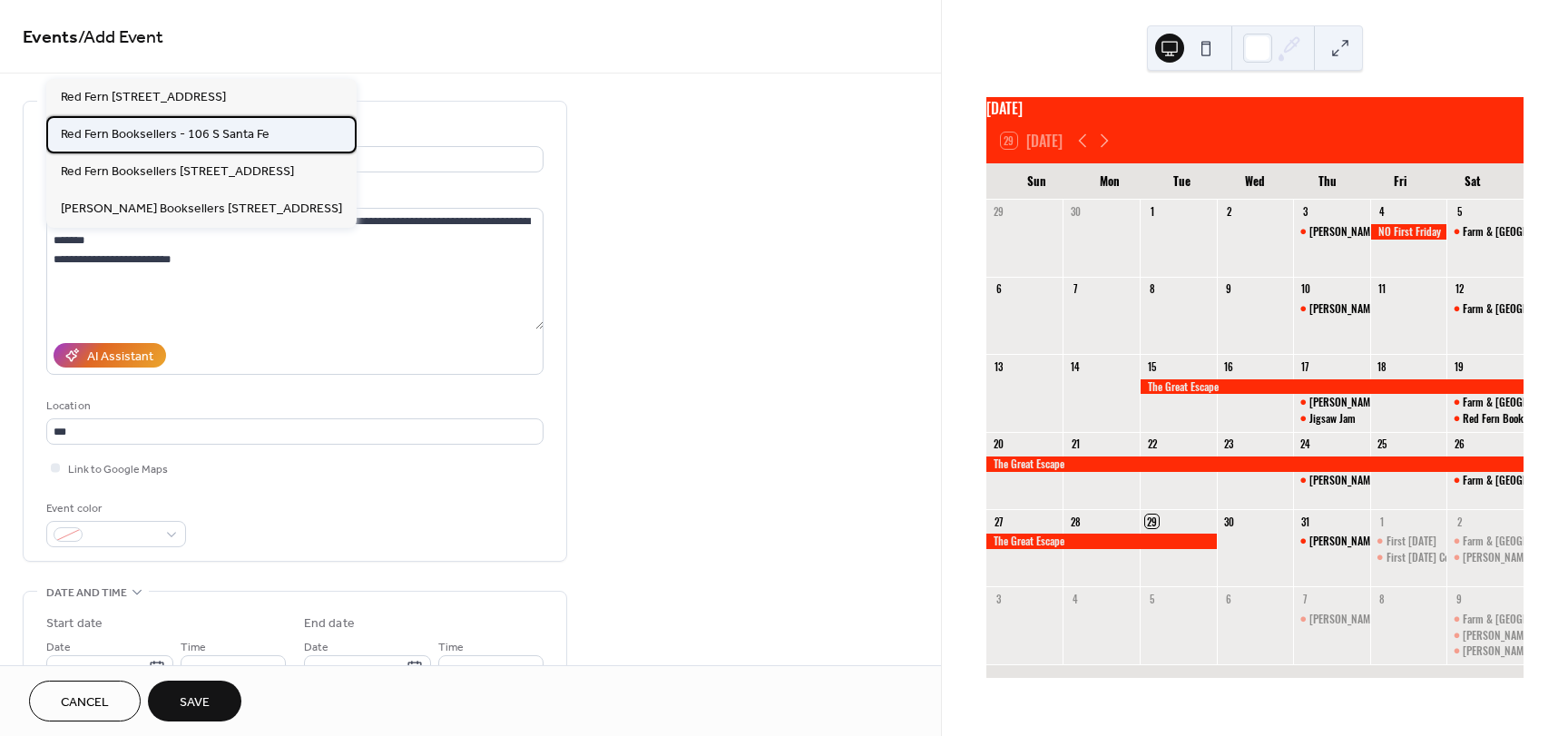 click on "Red Fern Booksellers - 106 S Santa Fe" at bounding box center [201, 134] 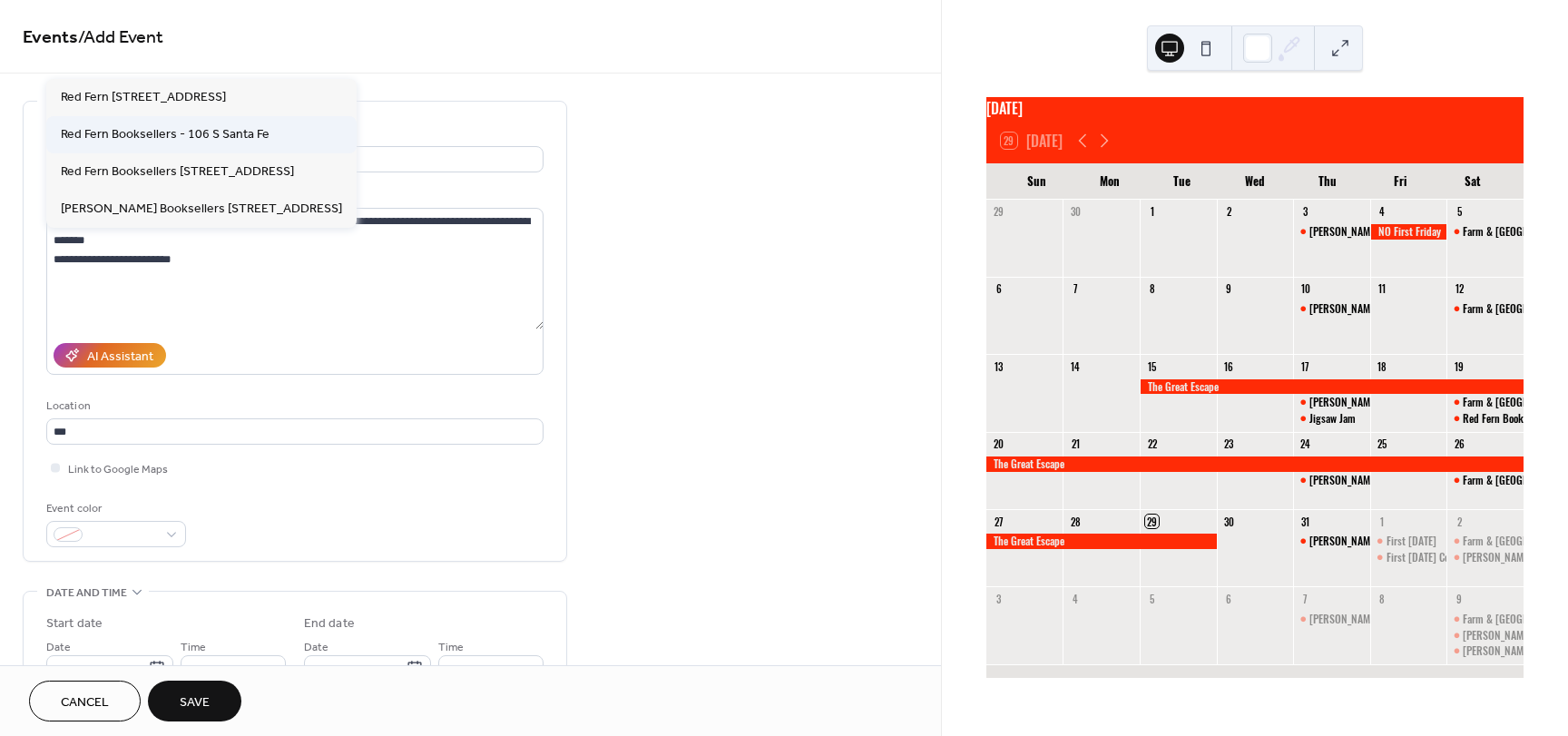 type on "**********" 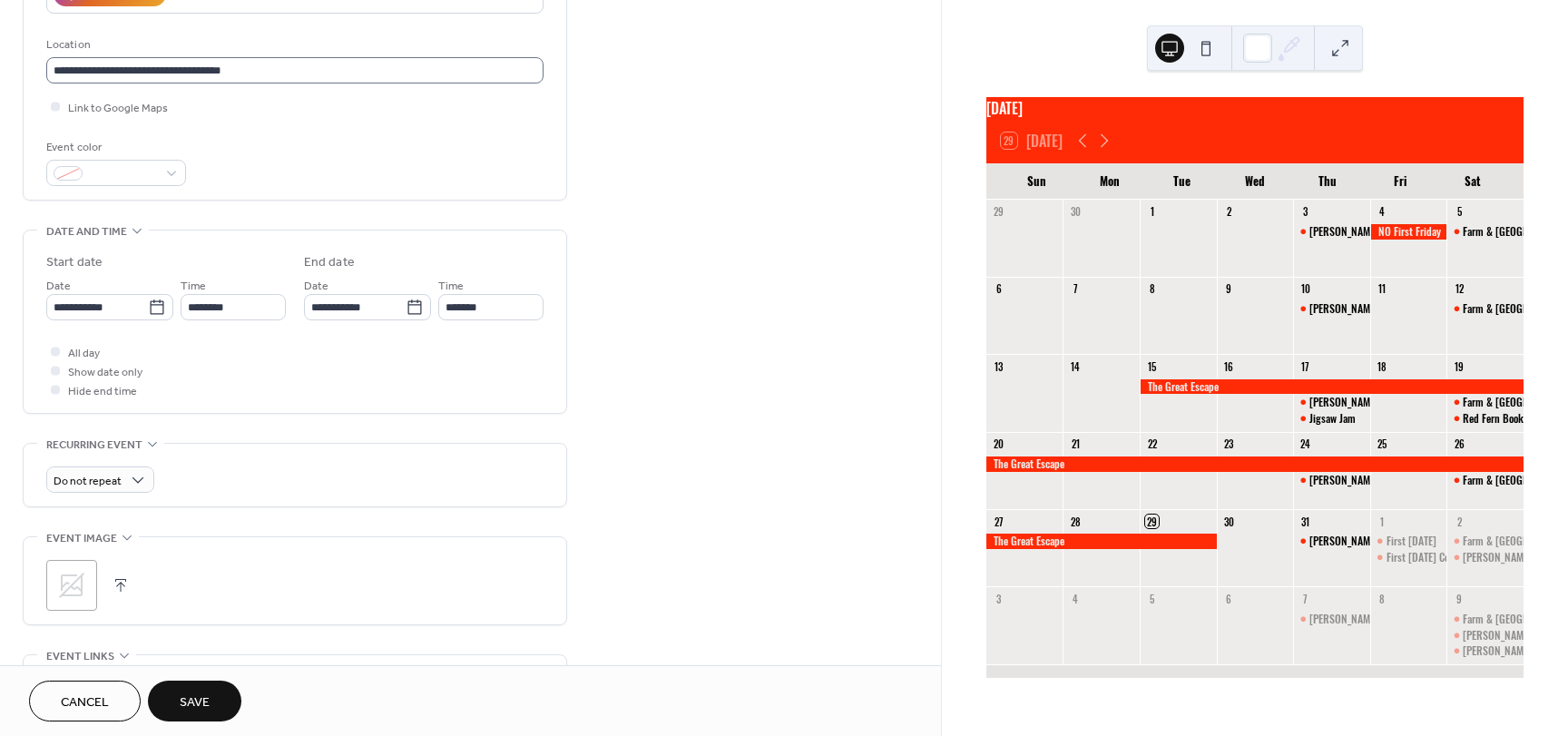 scroll, scrollTop: 363, scrollLeft: 0, axis: vertical 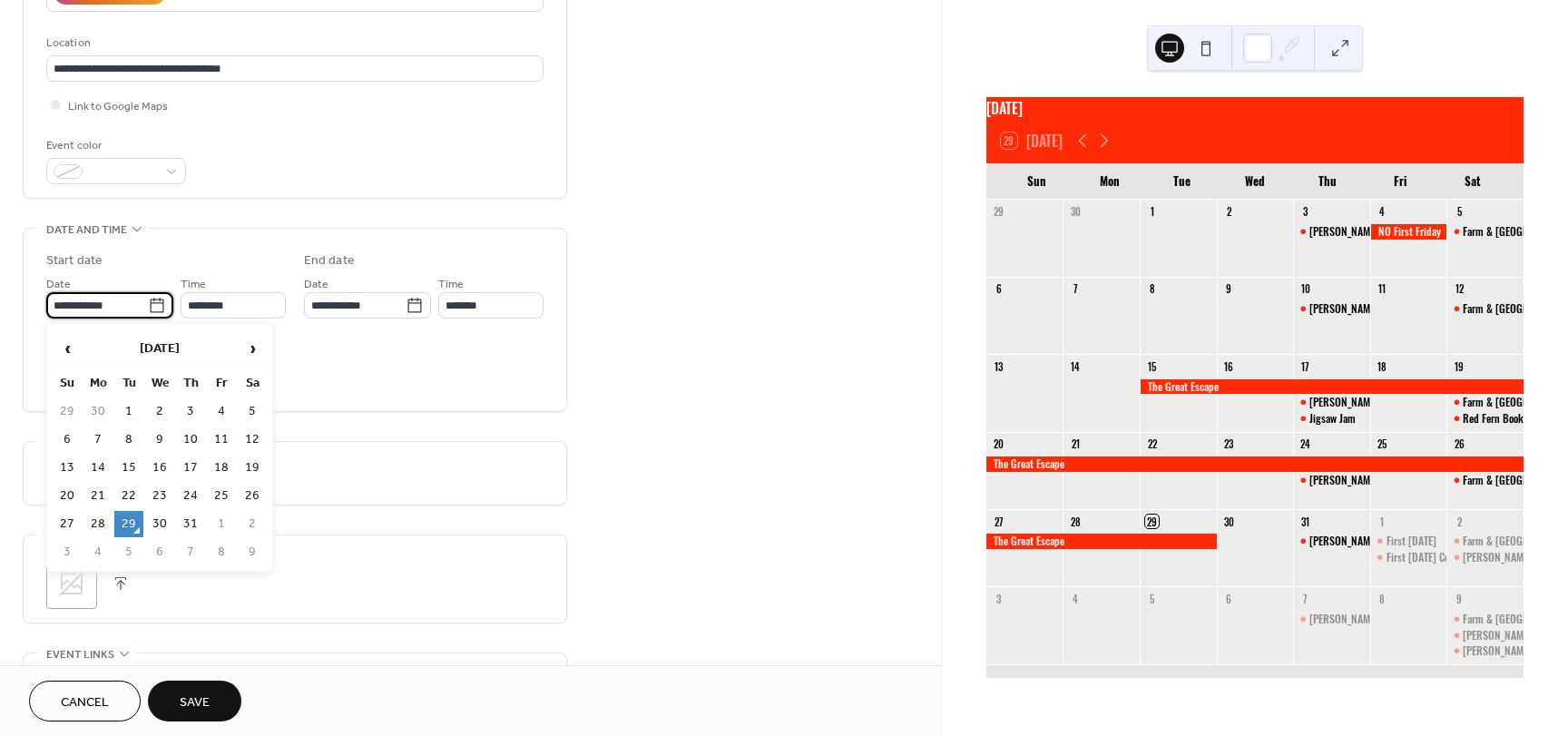 click on "**********" at bounding box center [97, 305] 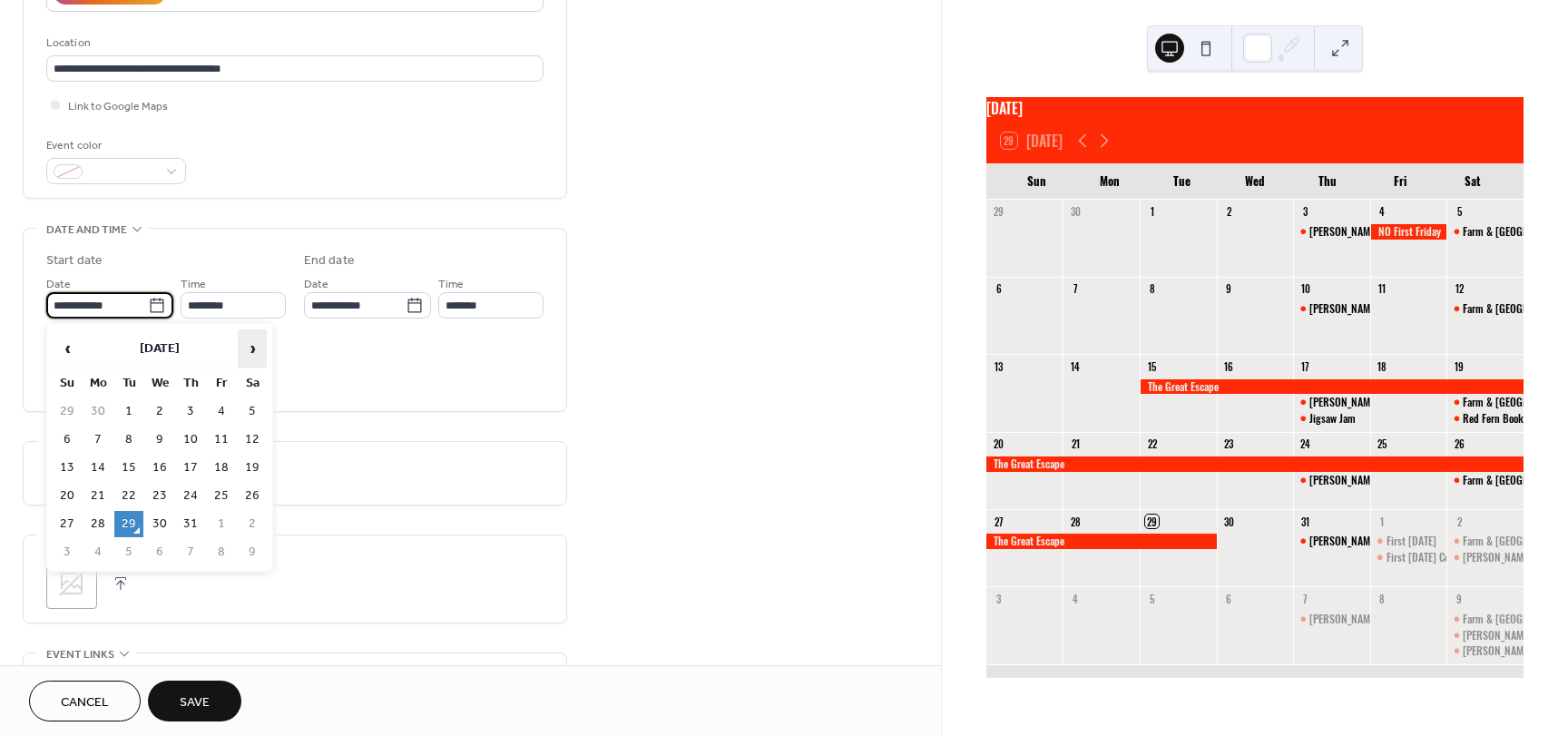 click on "›" at bounding box center (252, 348) 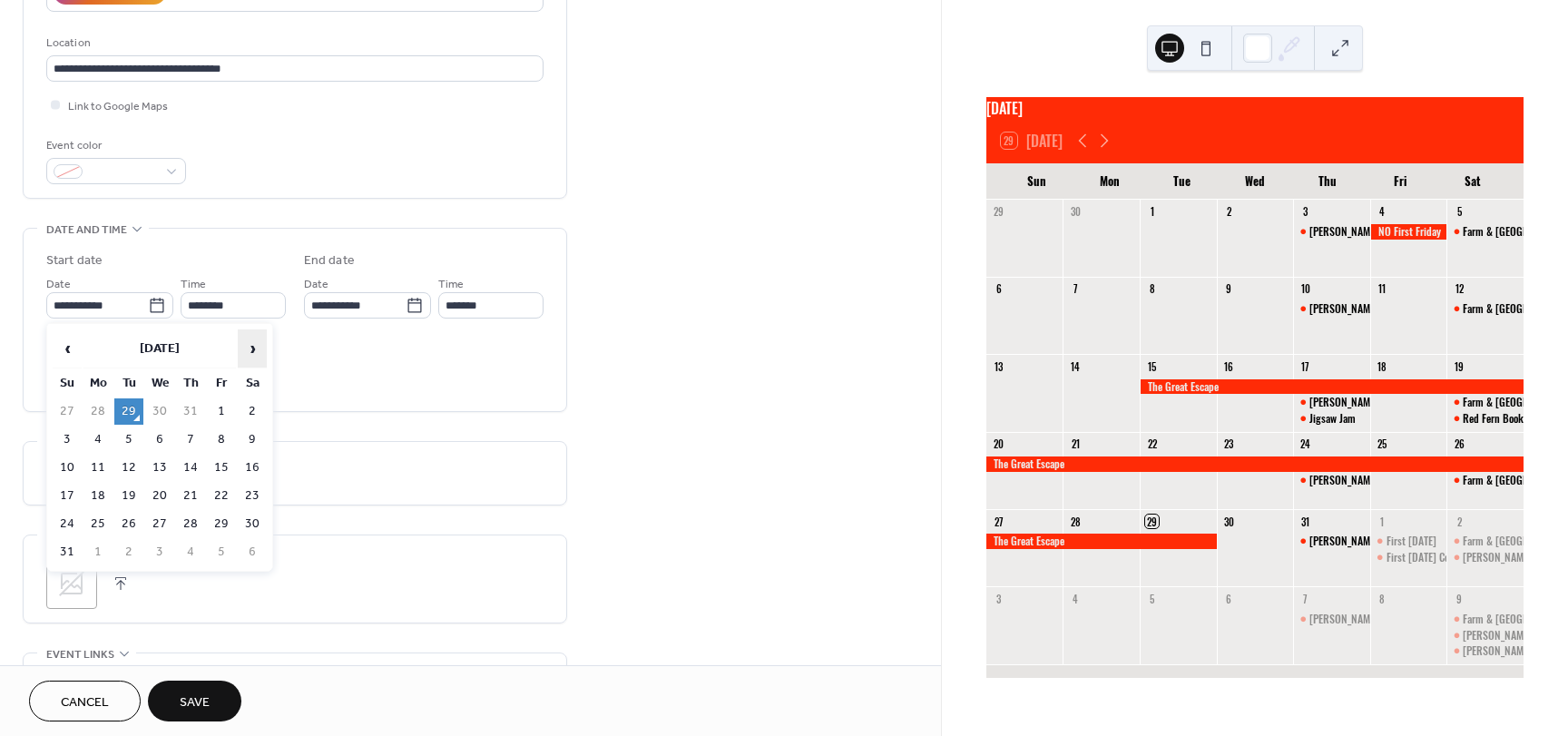 click on "›" at bounding box center [252, 348] 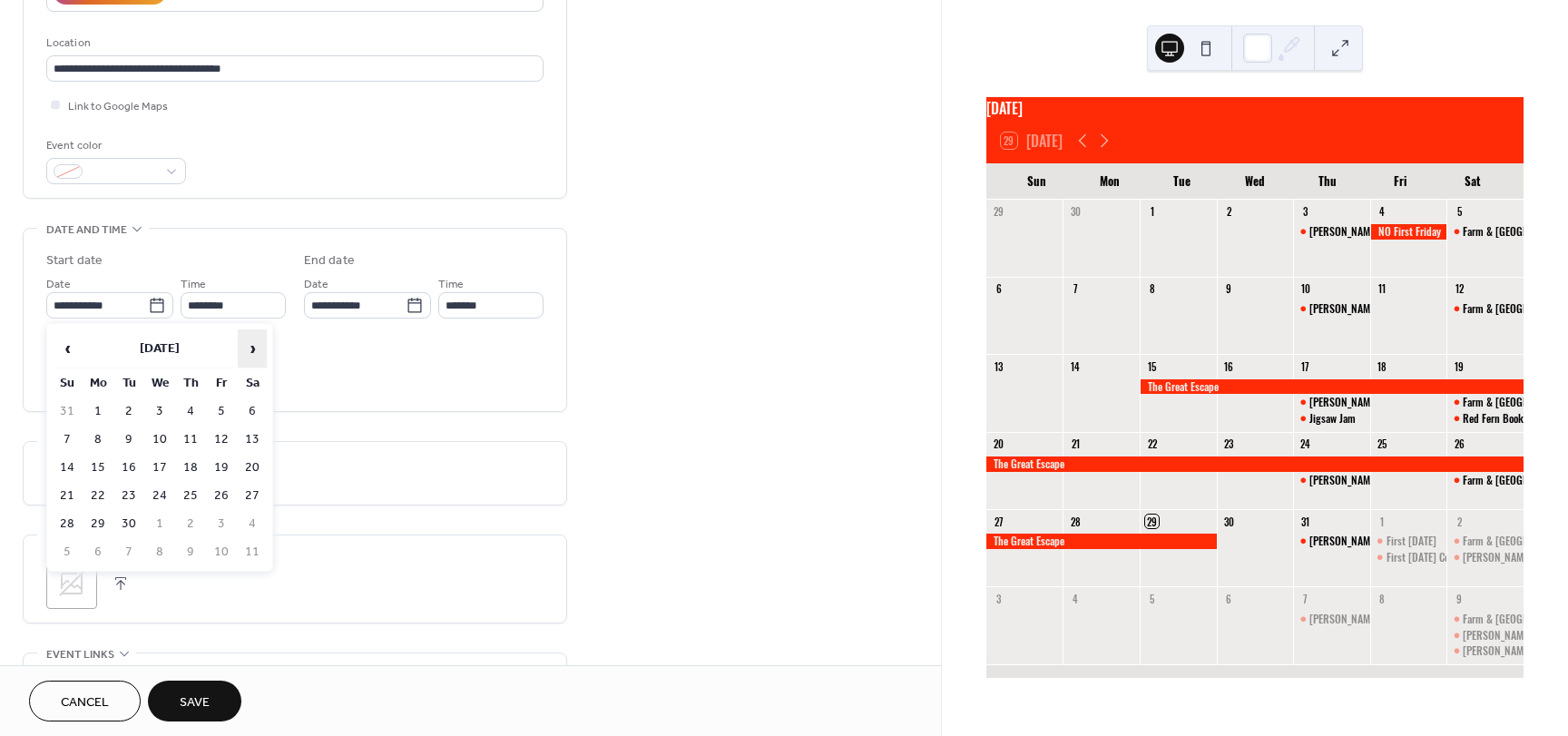 click on "›" at bounding box center [252, 348] 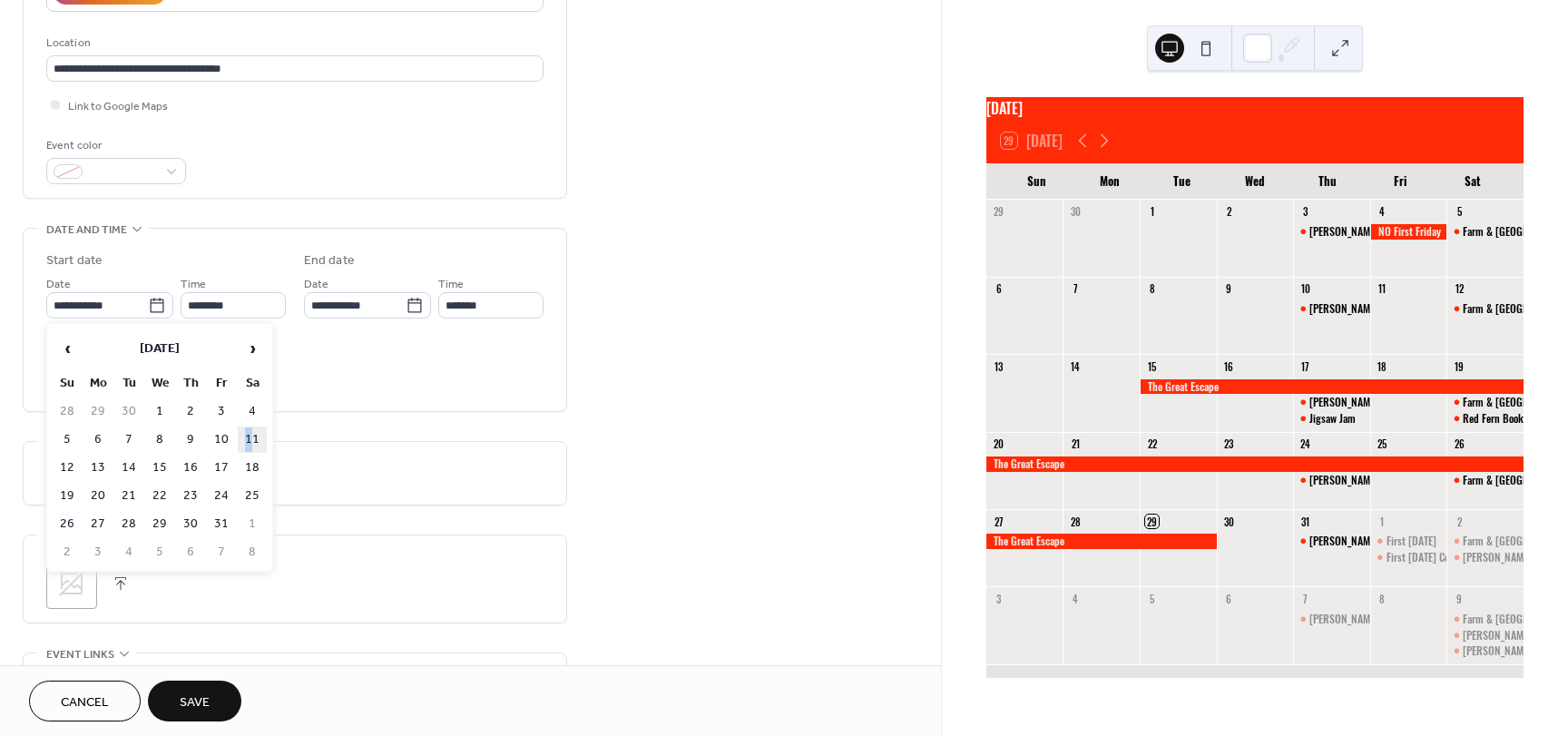 click on "11" at bounding box center (252, 439) 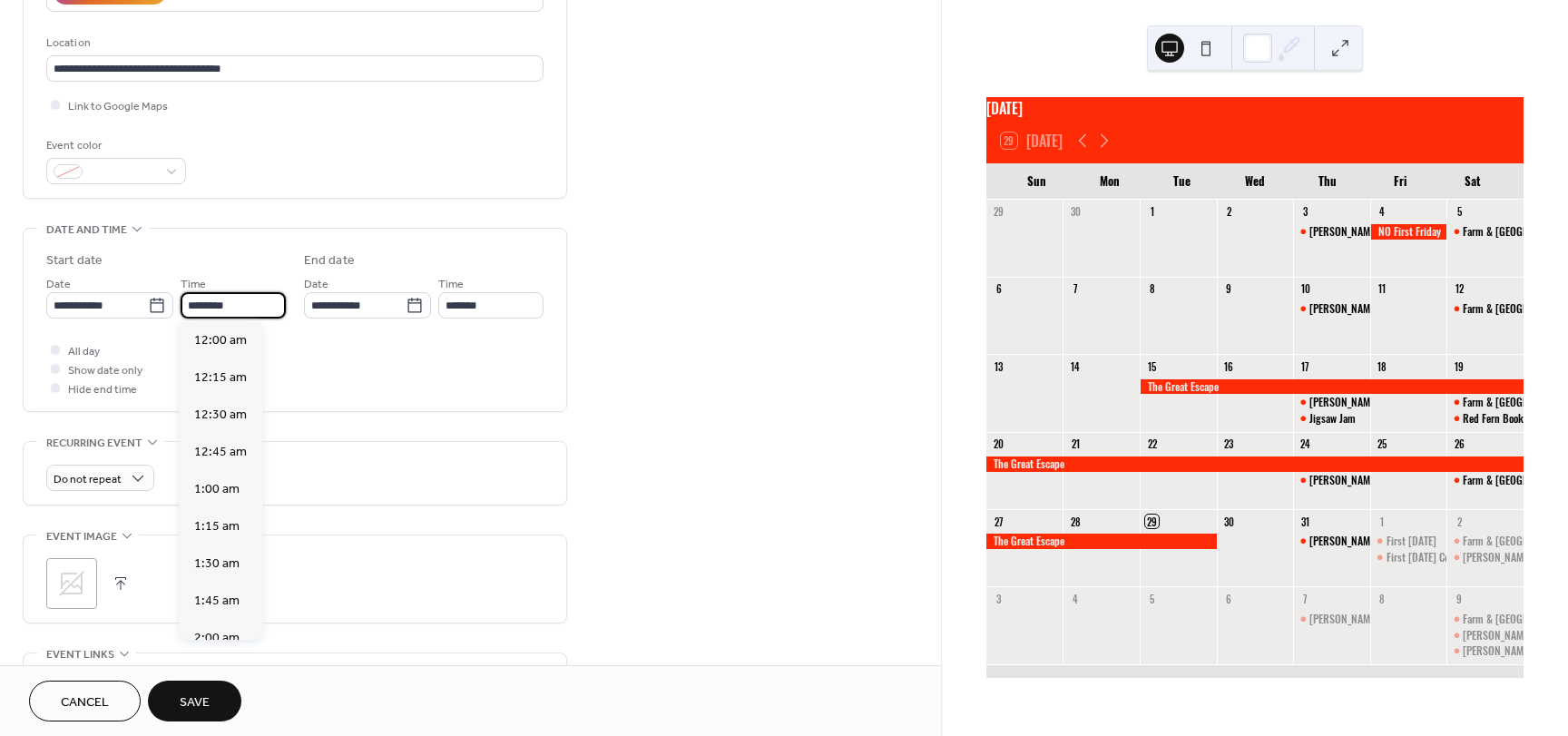 click on "********" at bounding box center (233, 305) 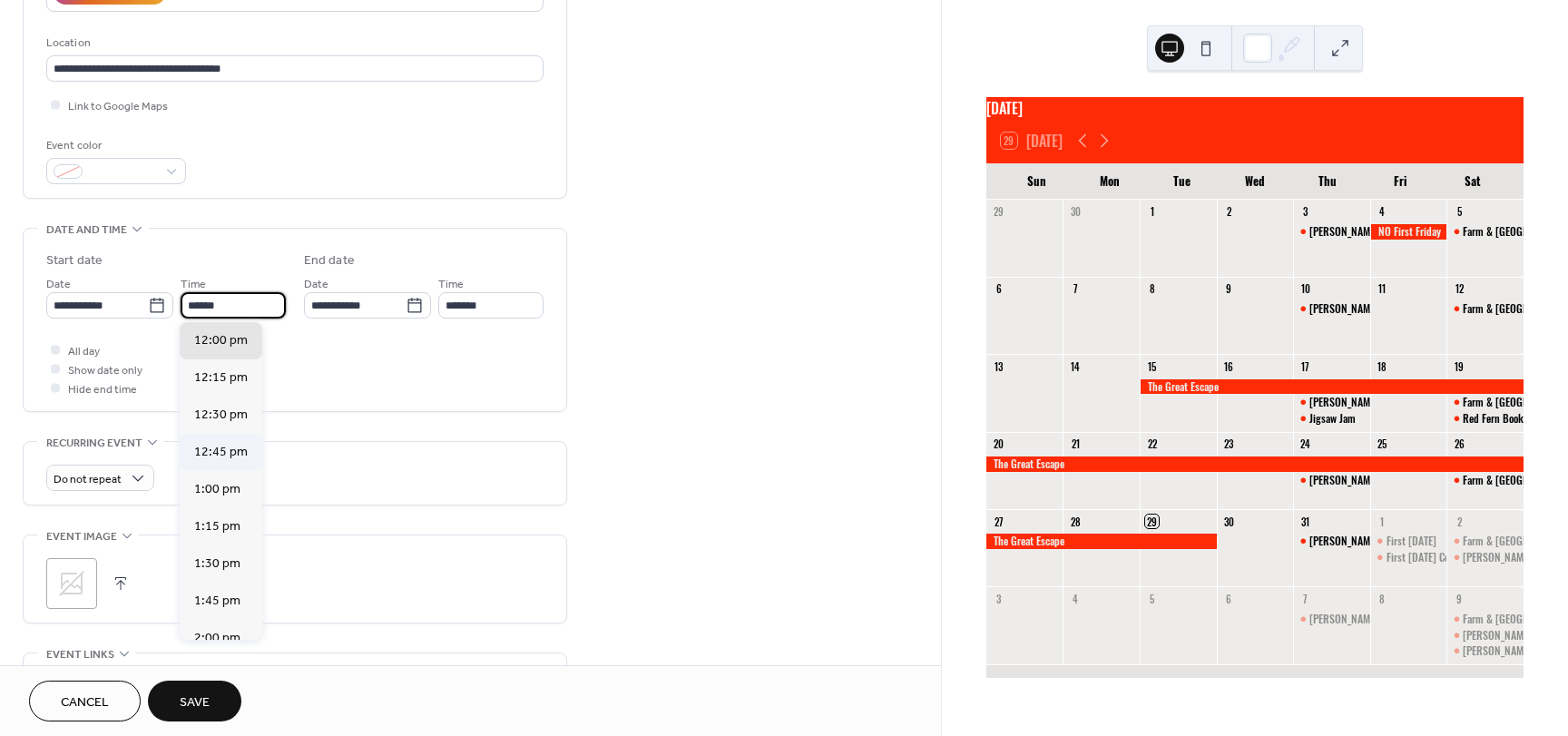 scroll, scrollTop: 0, scrollLeft: 0, axis: both 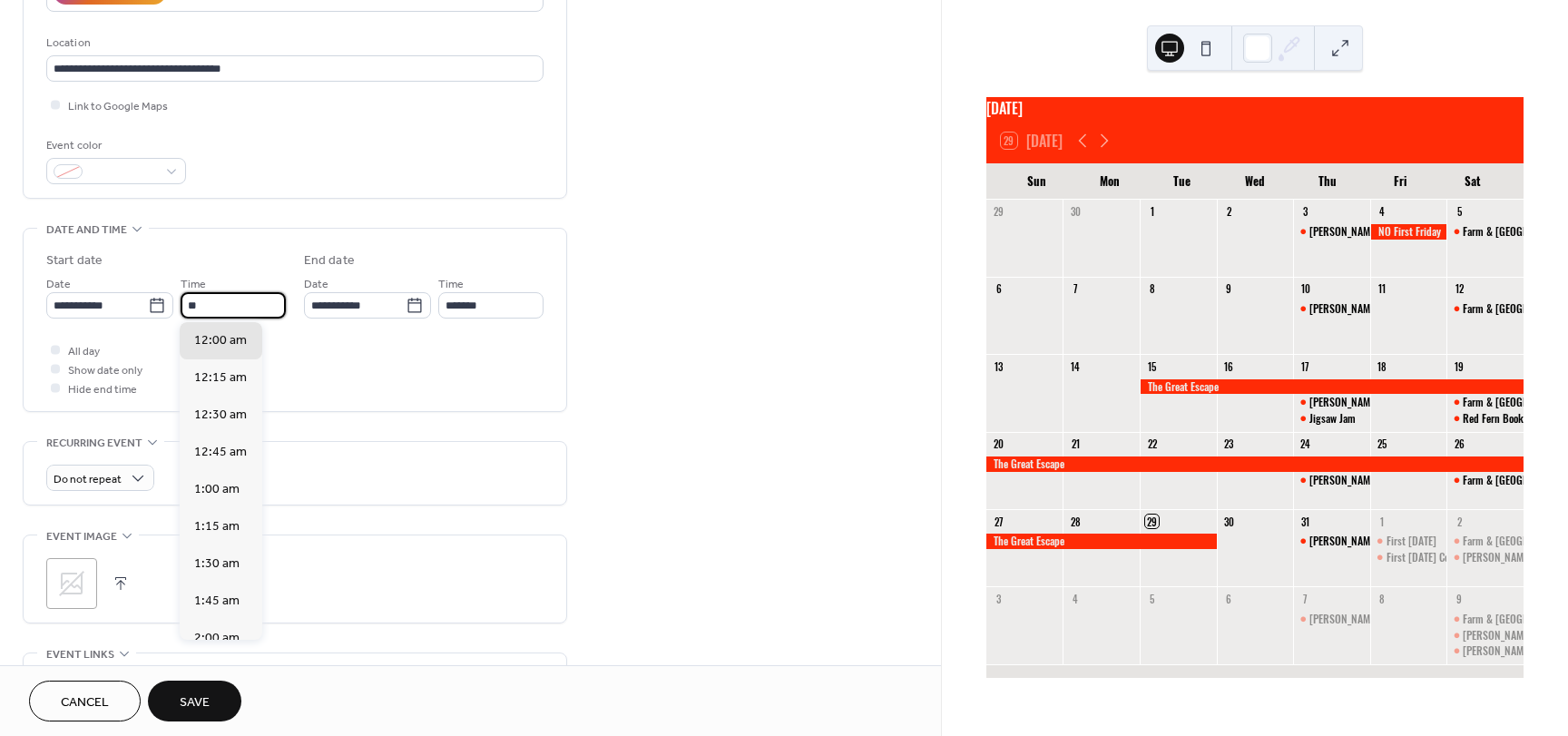 type on "*" 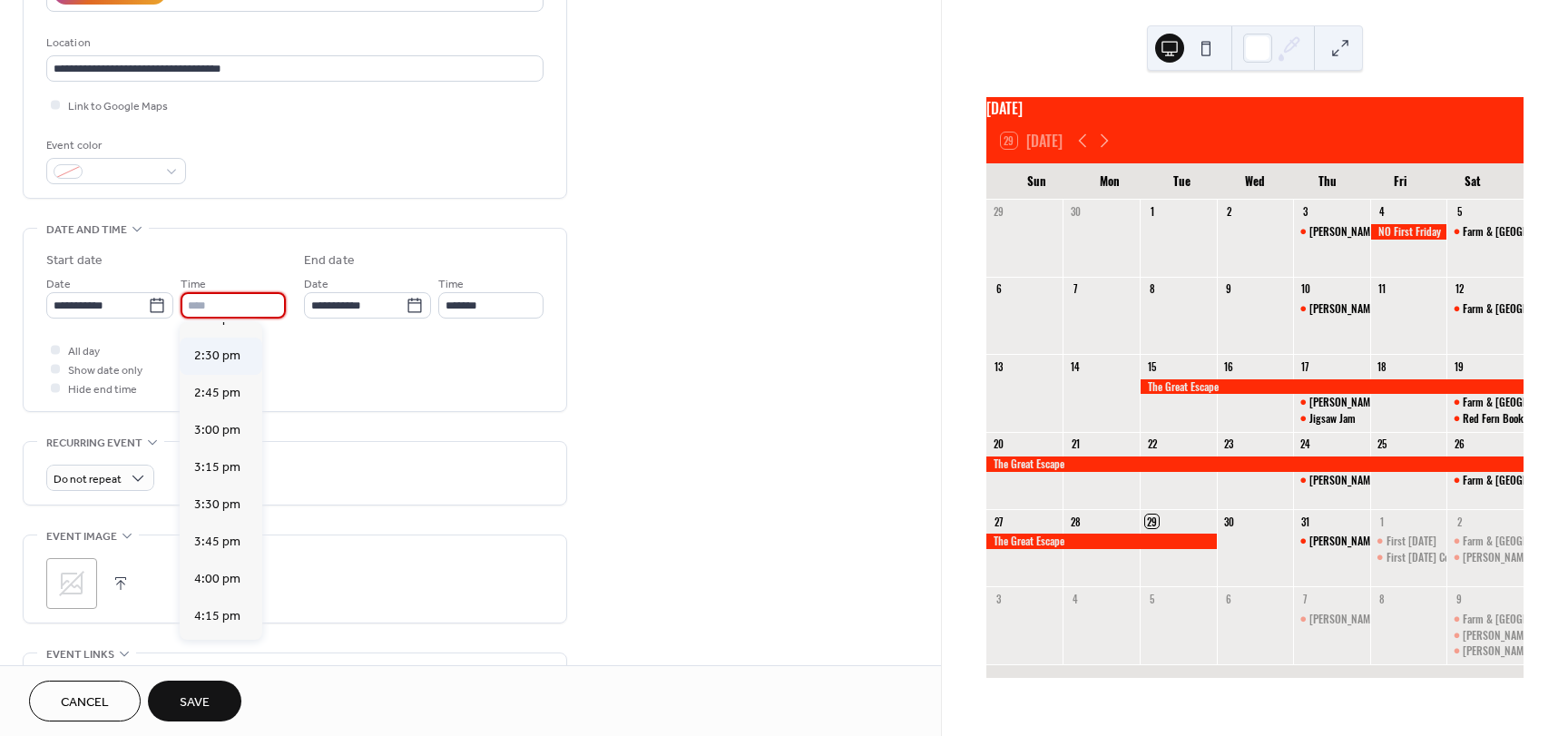 scroll, scrollTop: 2087, scrollLeft: 0, axis: vertical 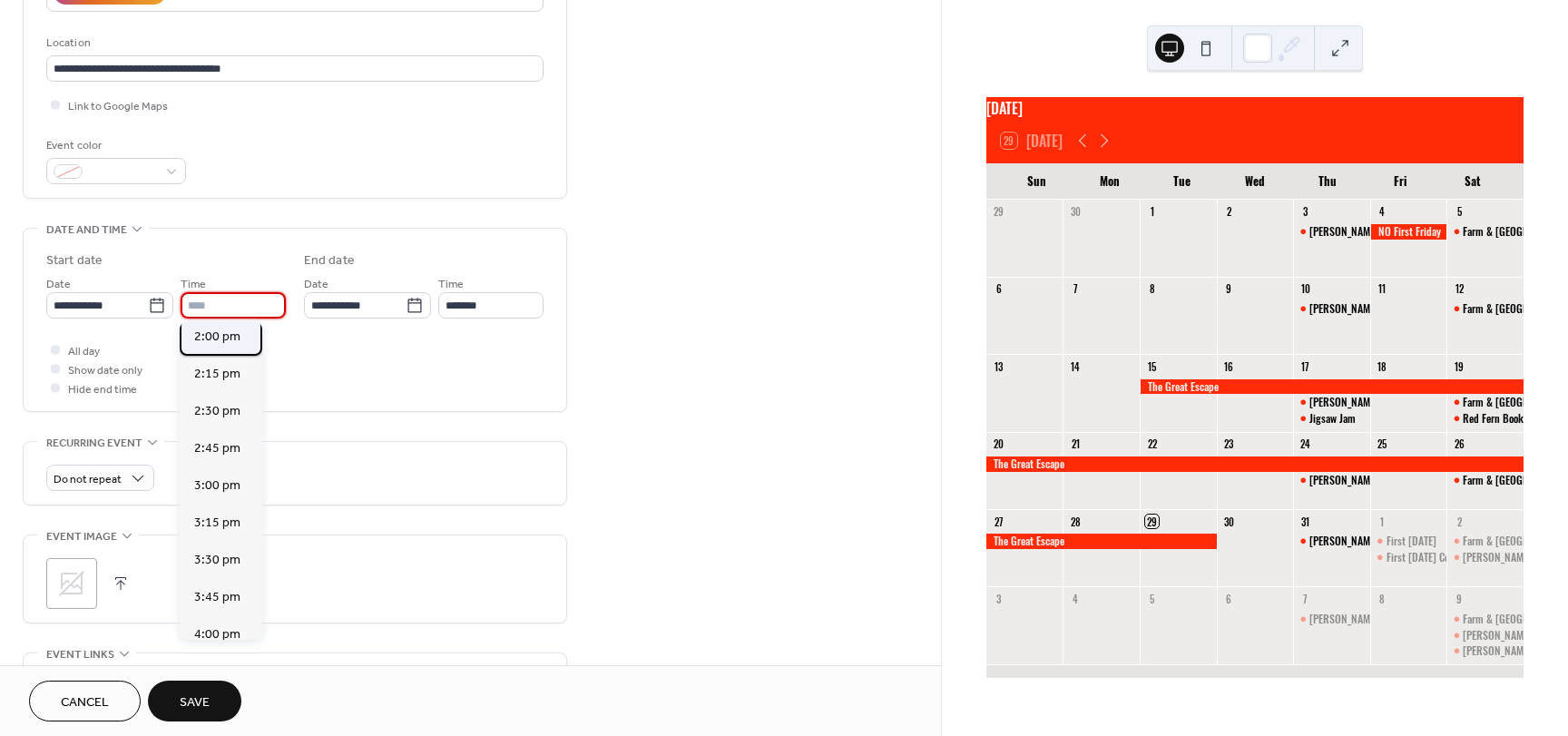 click on "2:00 pm" at bounding box center [217, 337] 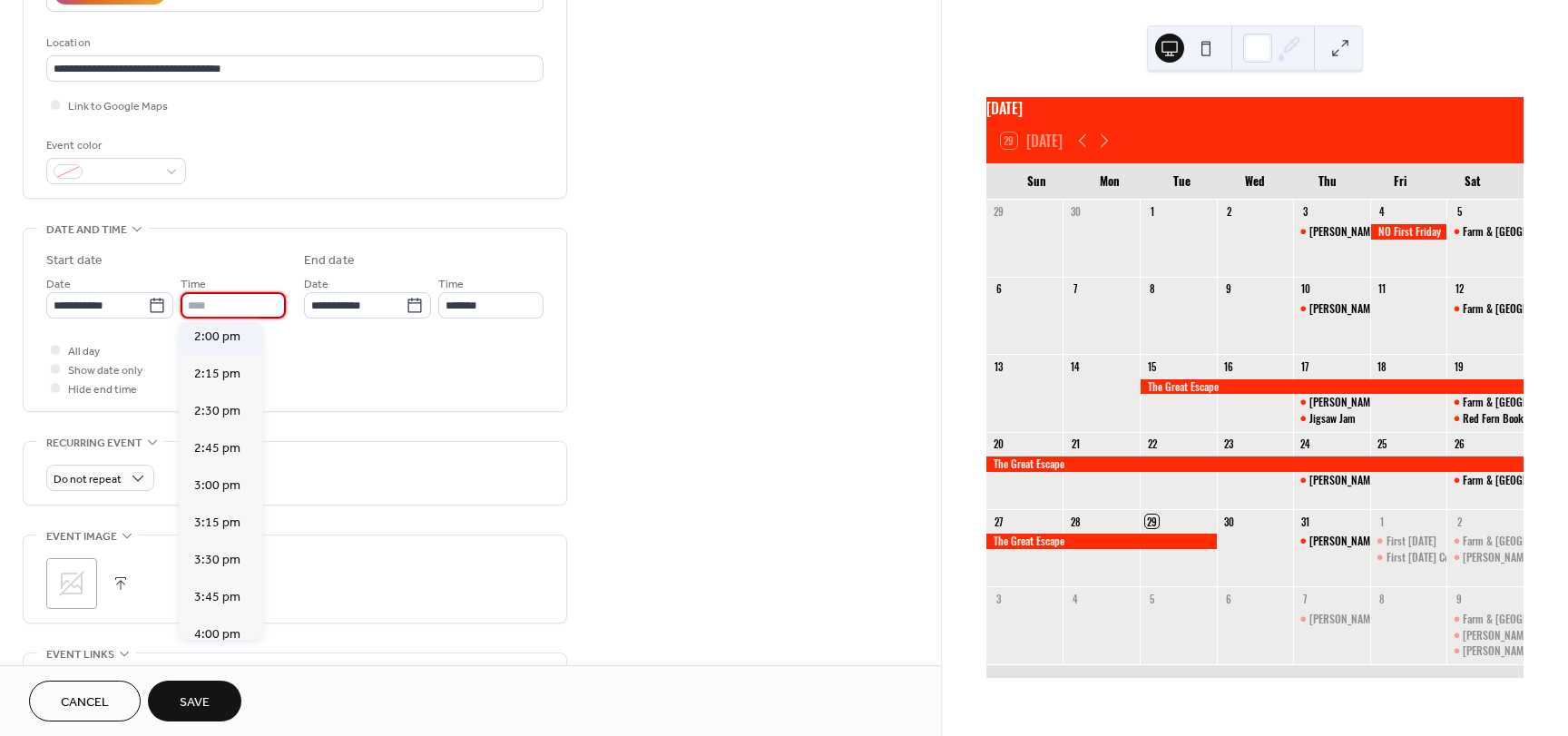 type on "*******" 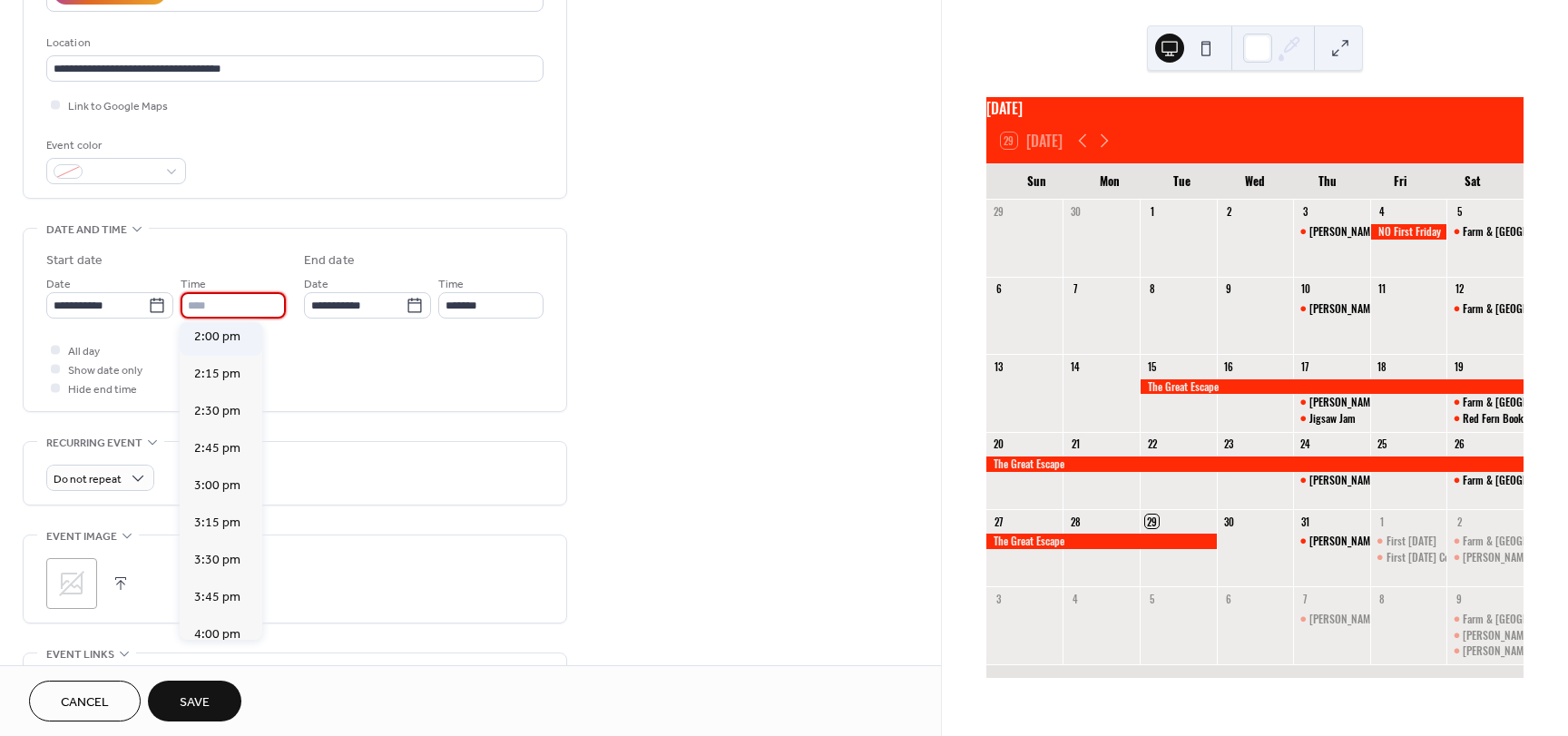 type on "*******" 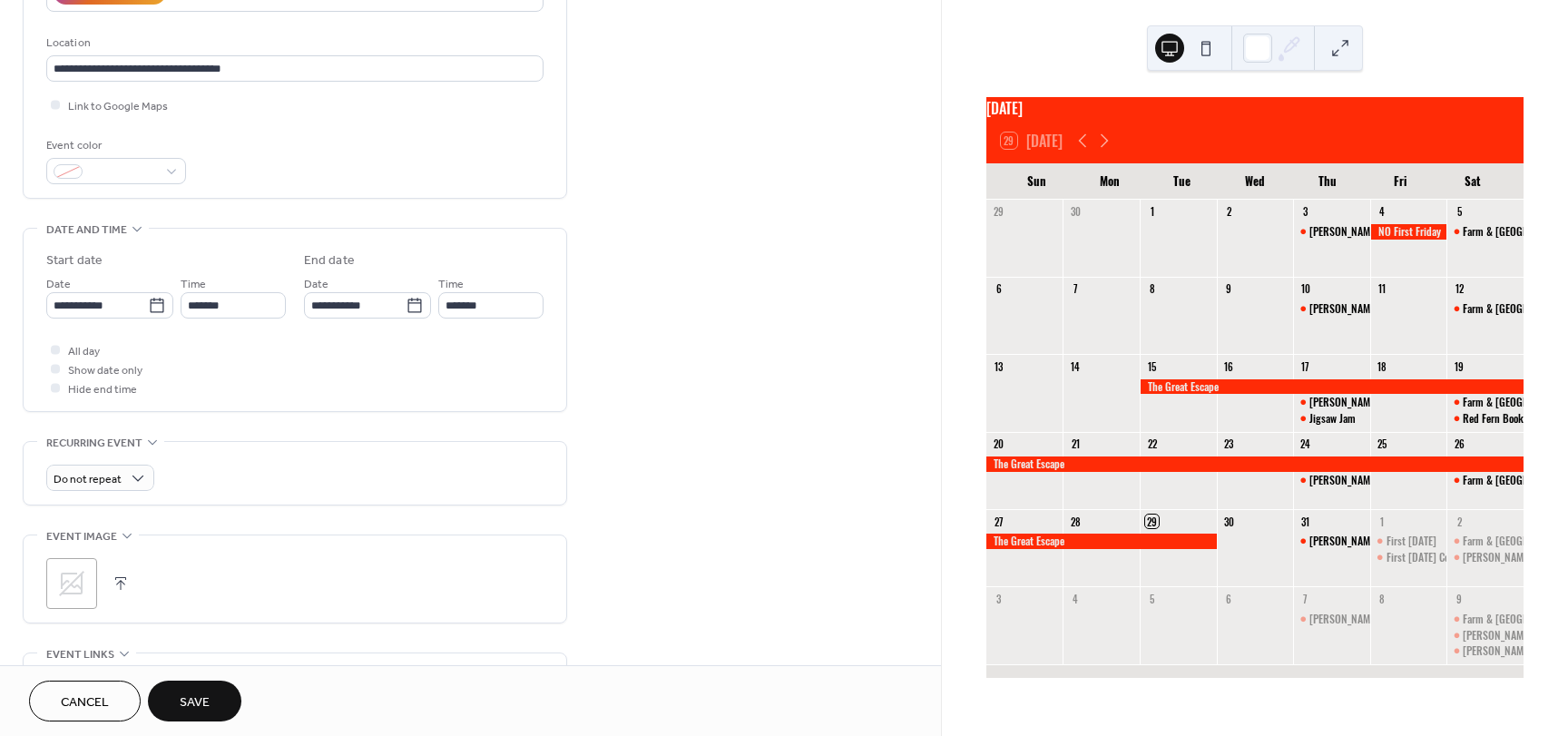 click on ";" at bounding box center (72, 584) 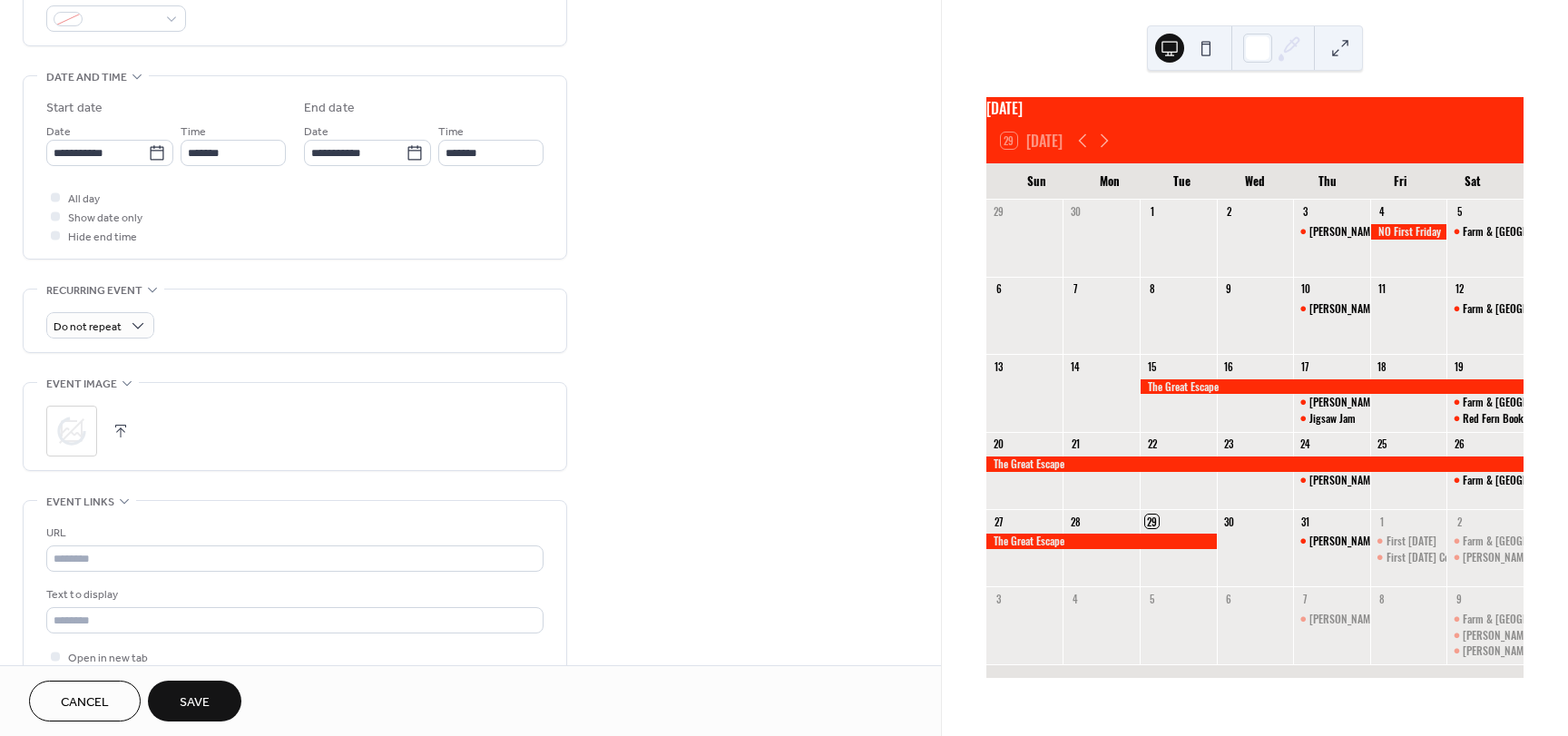 scroll, scrollTop: 545, scrollLeft: 0, axis: vertical 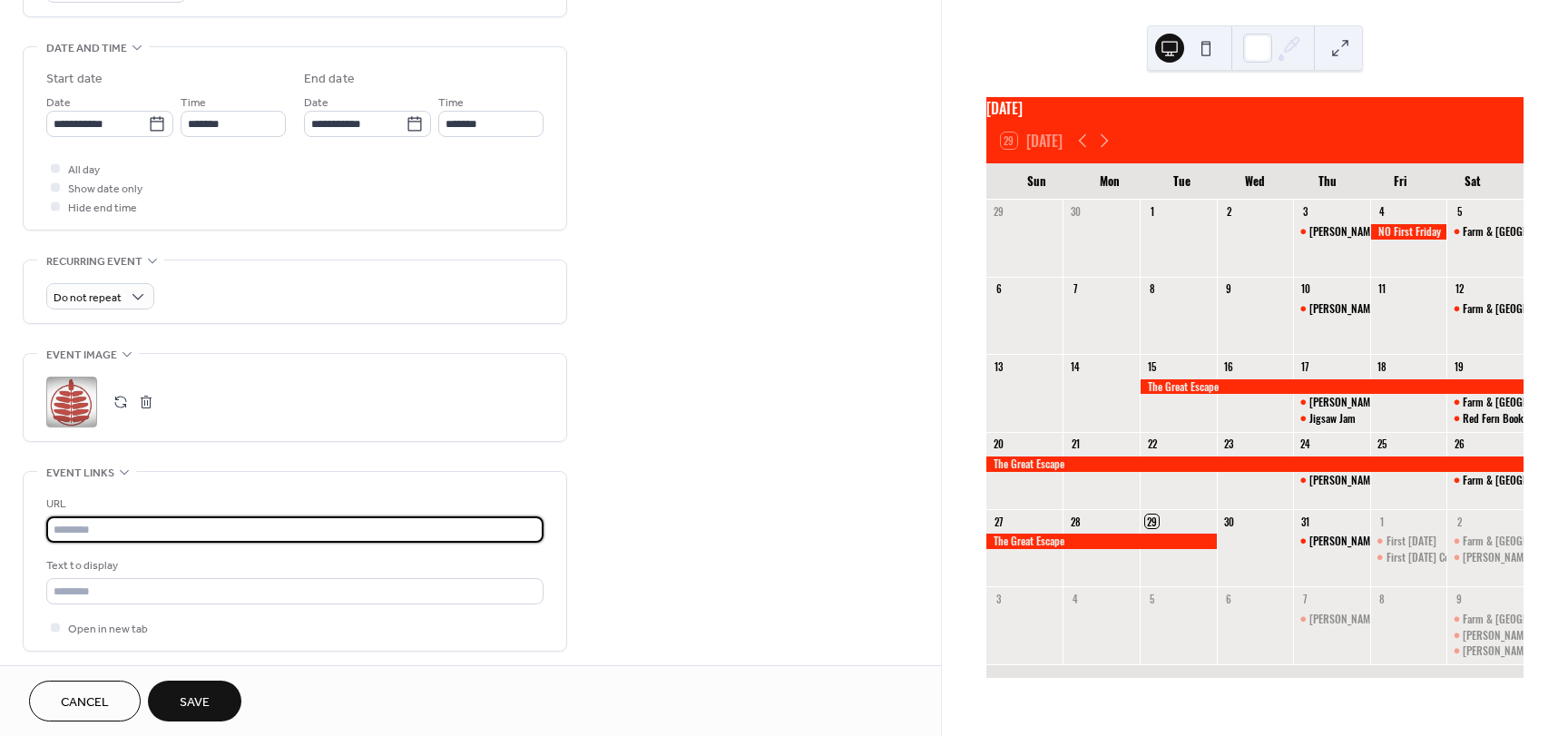 paste on "**********" 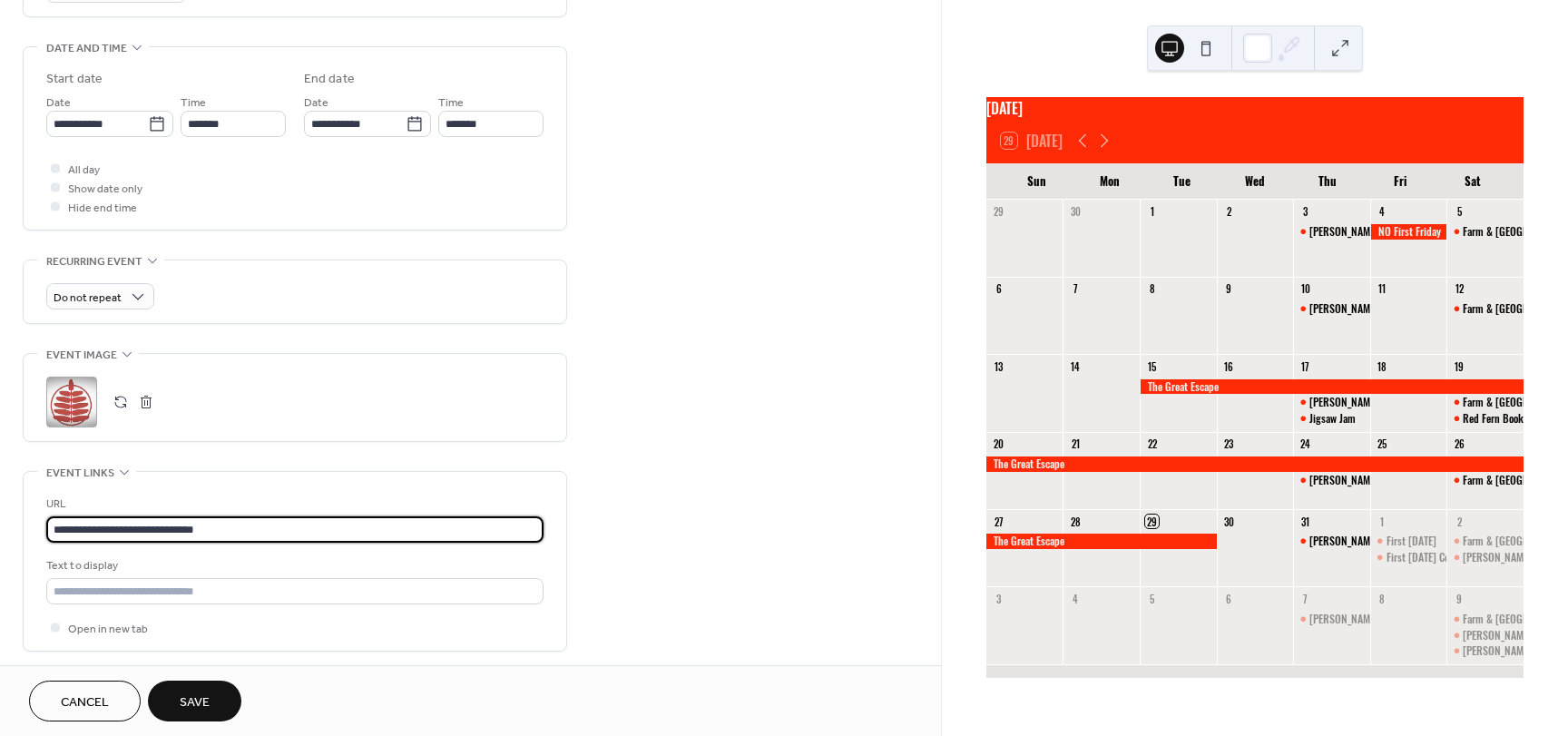 type on "**********" 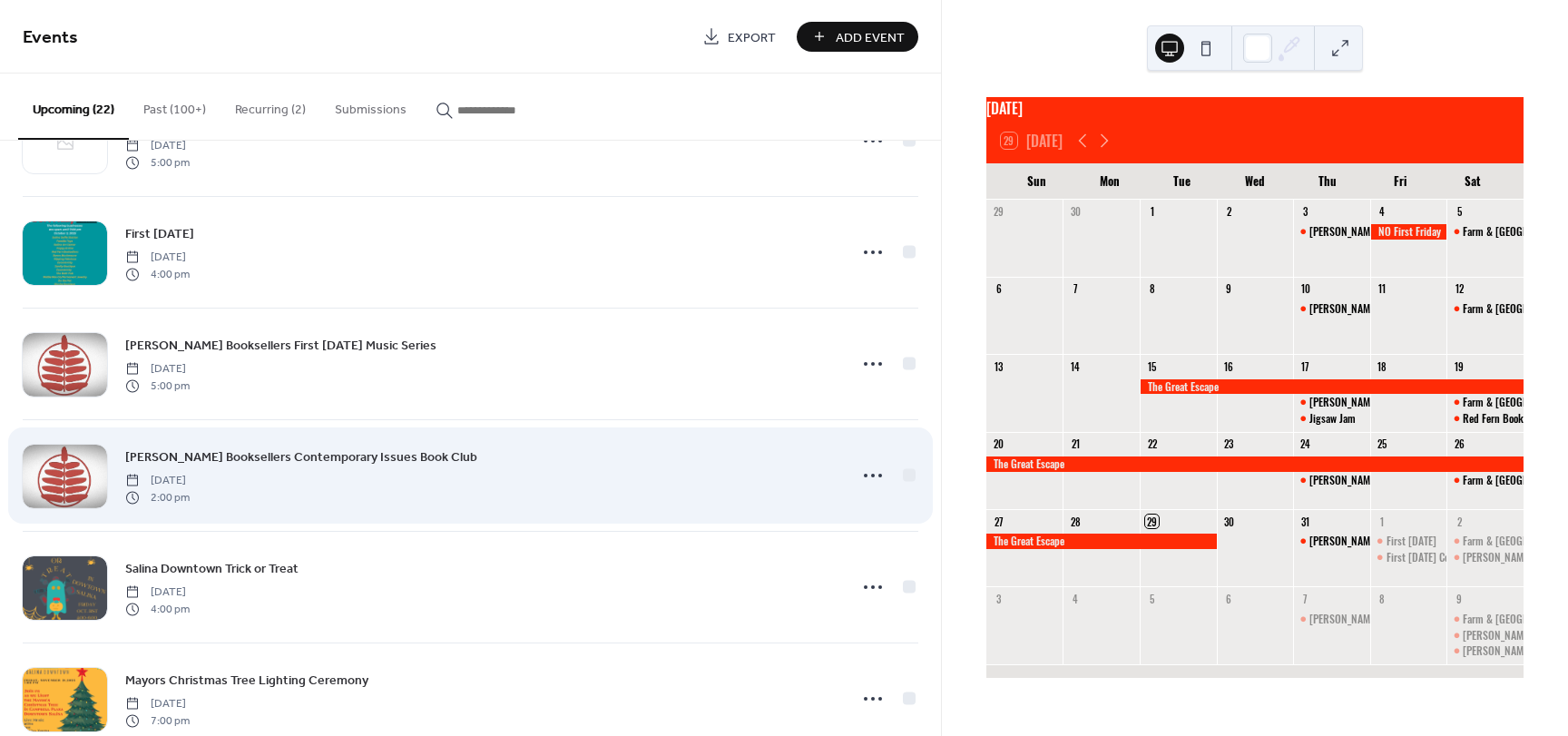 scroll, scrollTop: 1642, scrollLeft: 0, axis: vertical 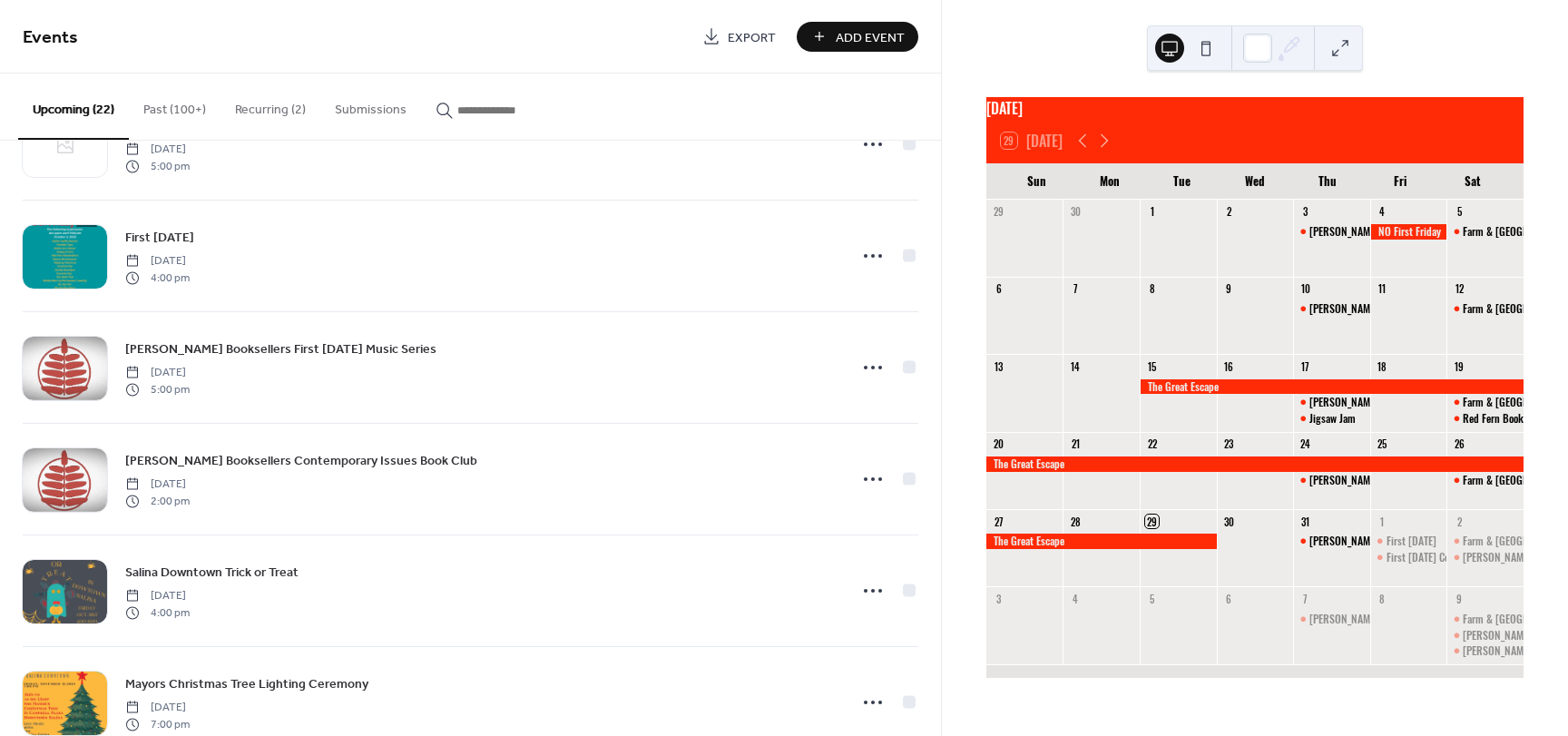 click on "Add Event" at bounding box center (870, 37) 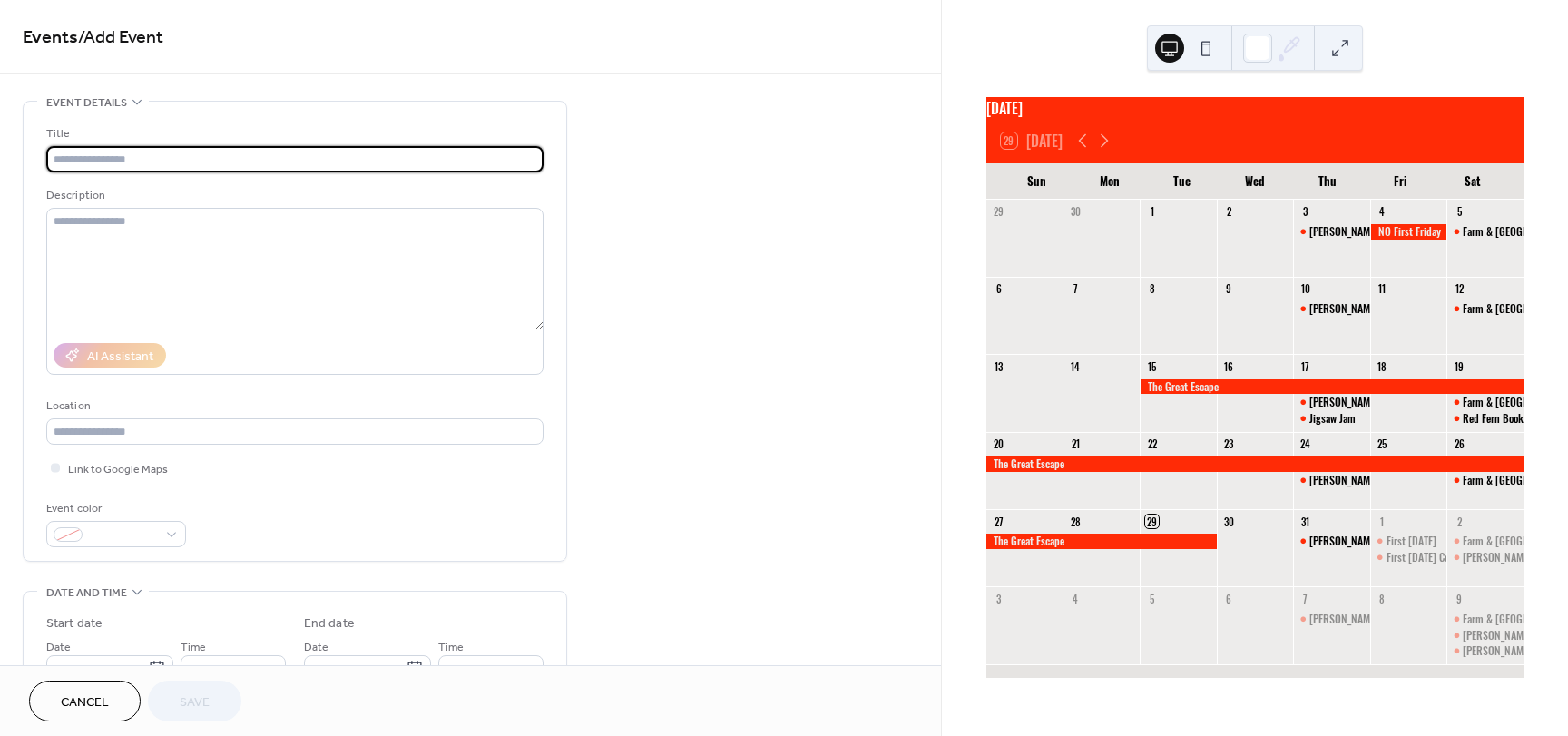 click at bounding box center (295, 159) 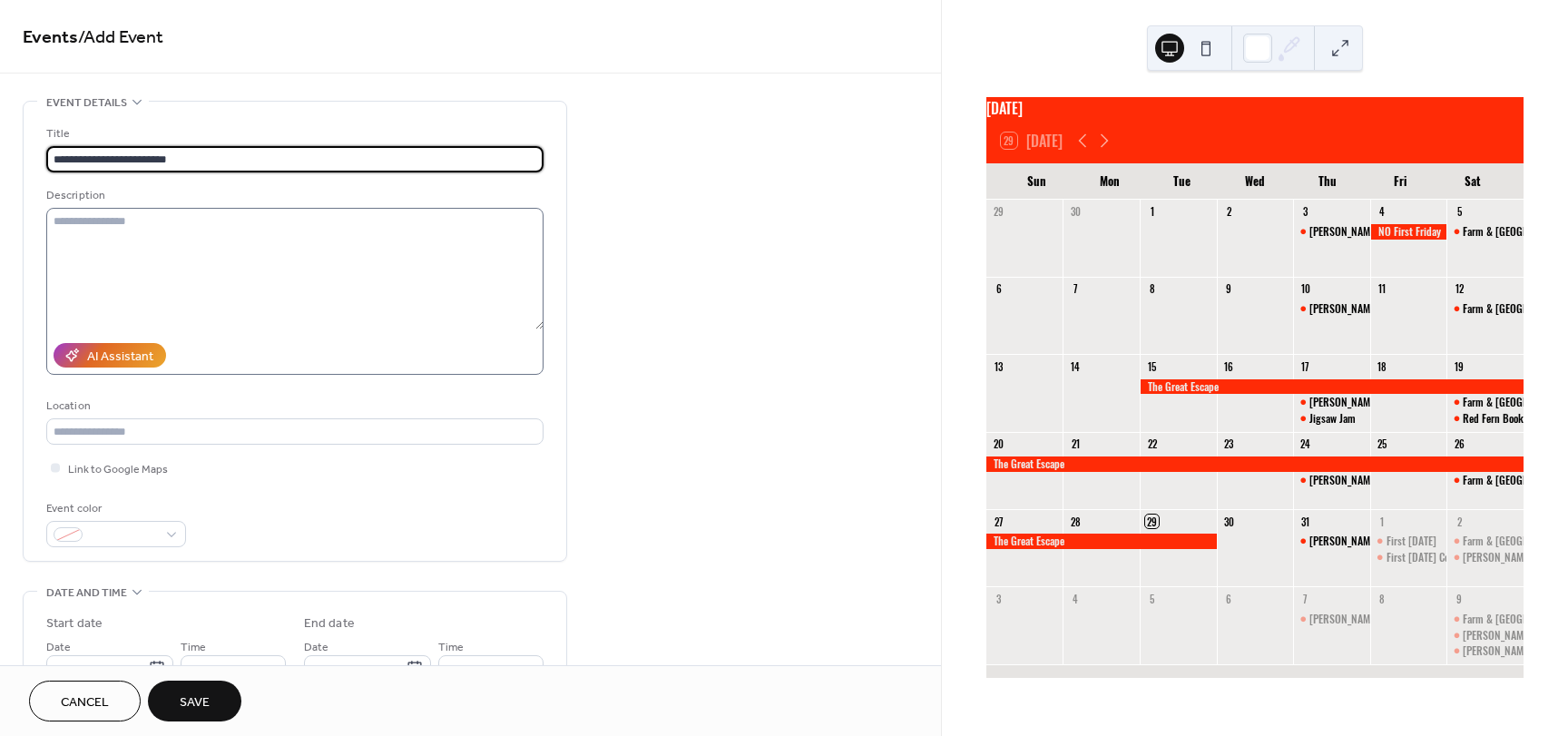 type on "**********" 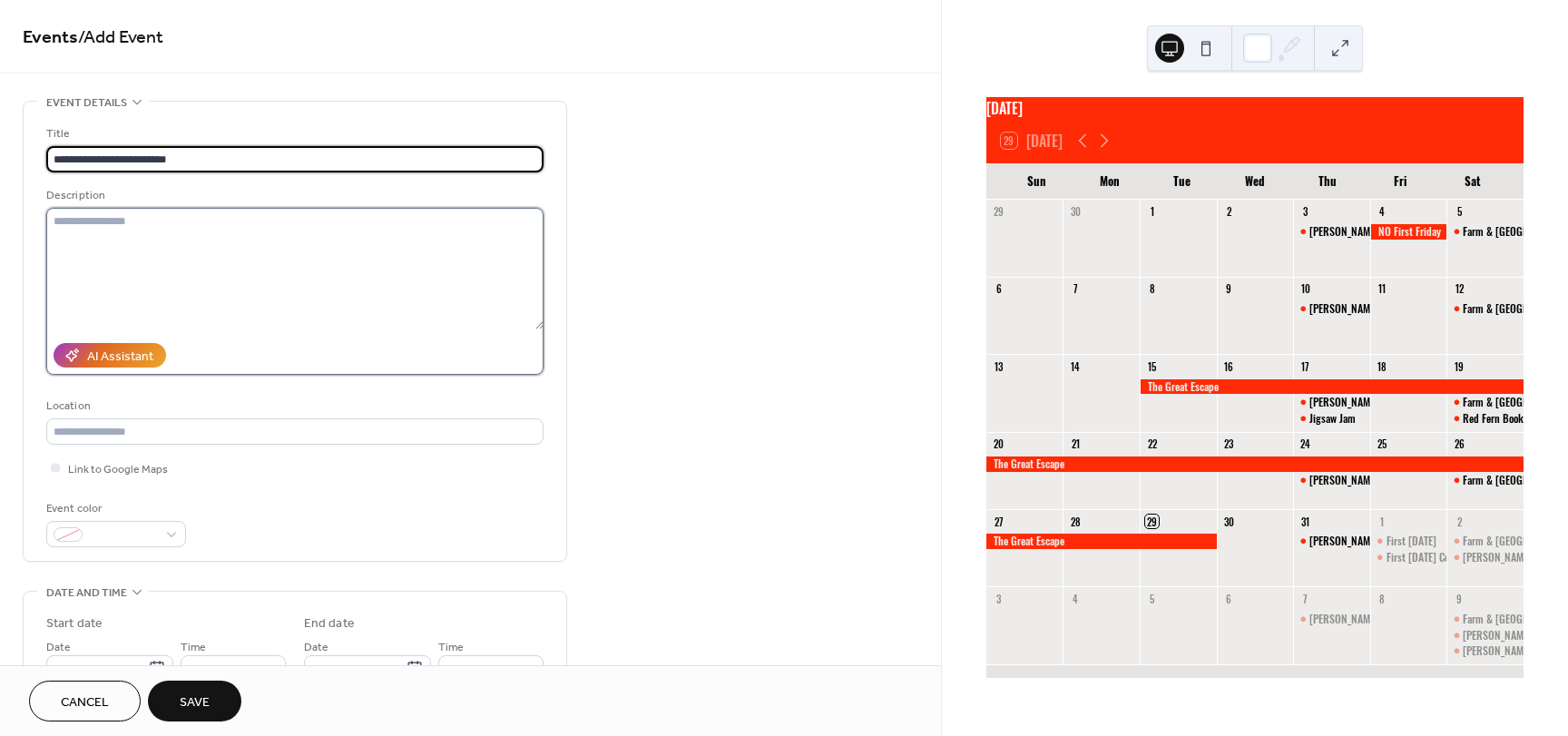 click at bounding box center (295, 269) 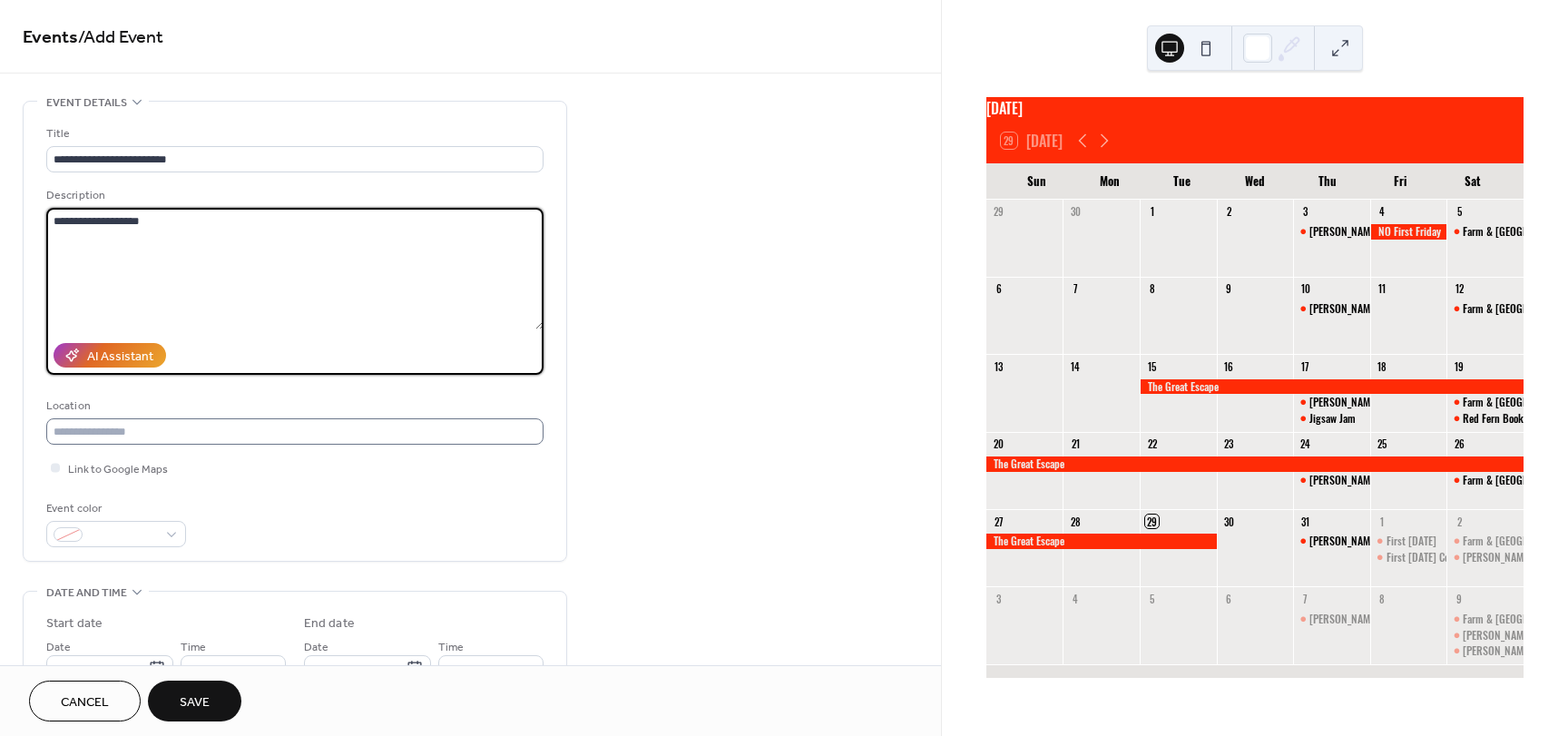 type on "**********" 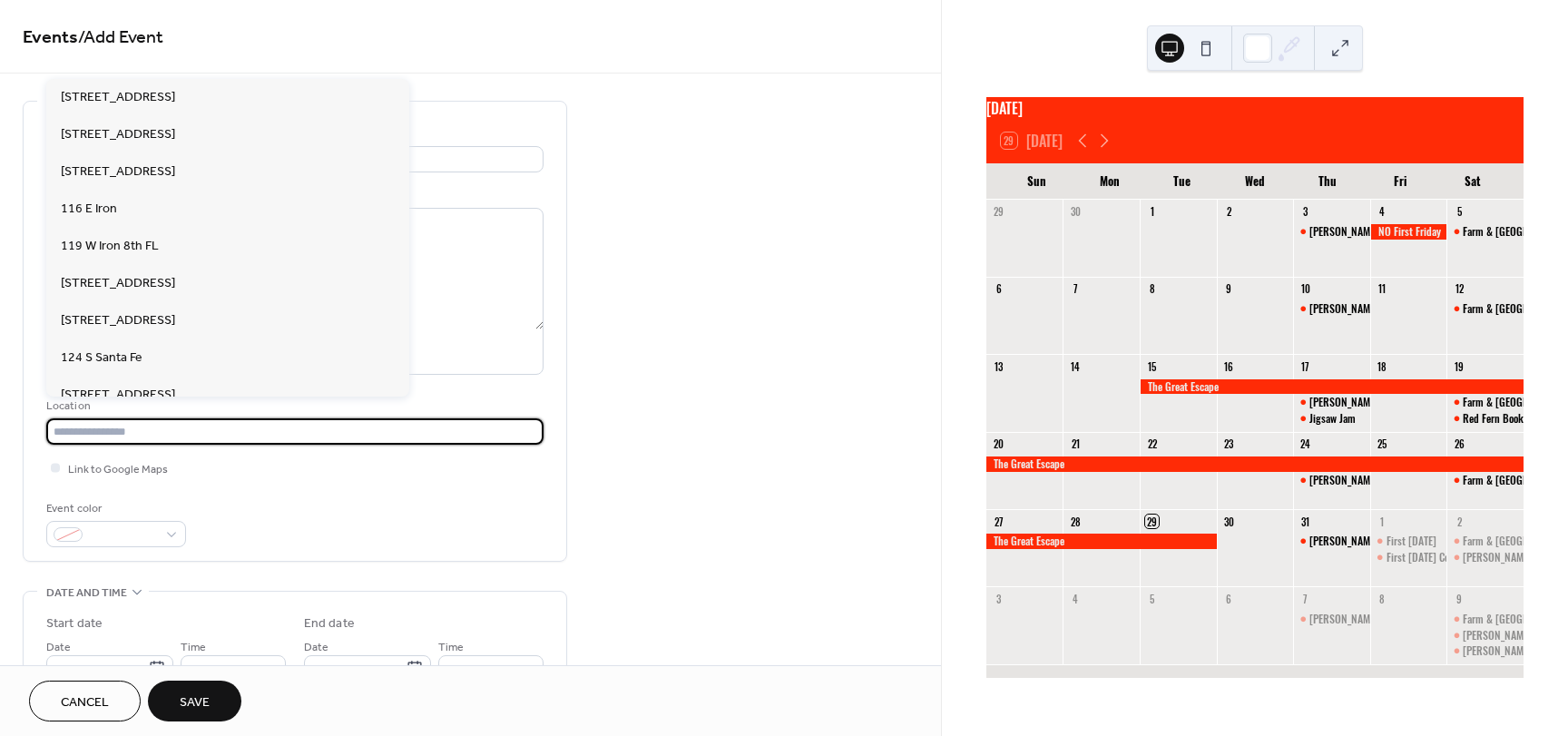 click at bounding box center (295, 431) 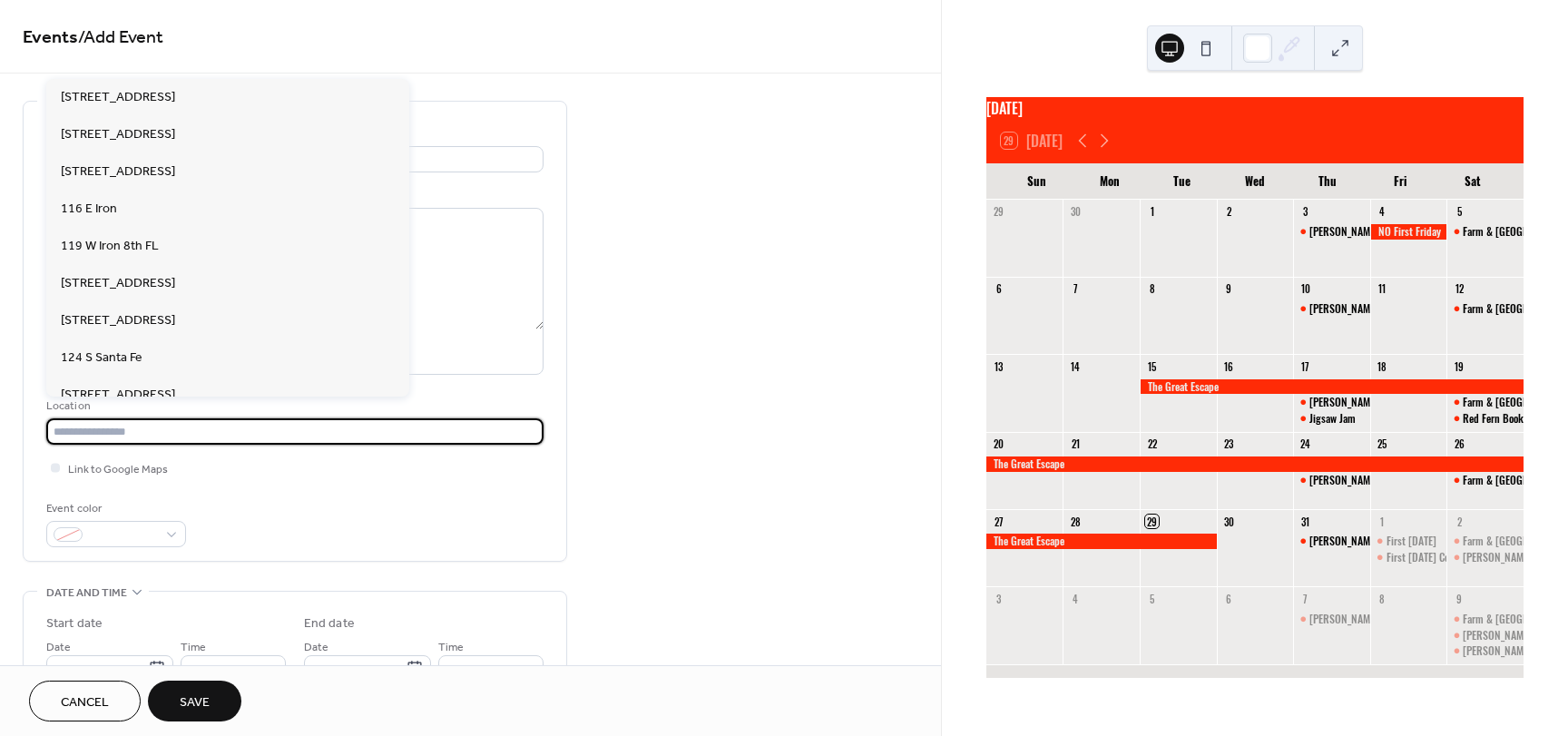 type on "*" 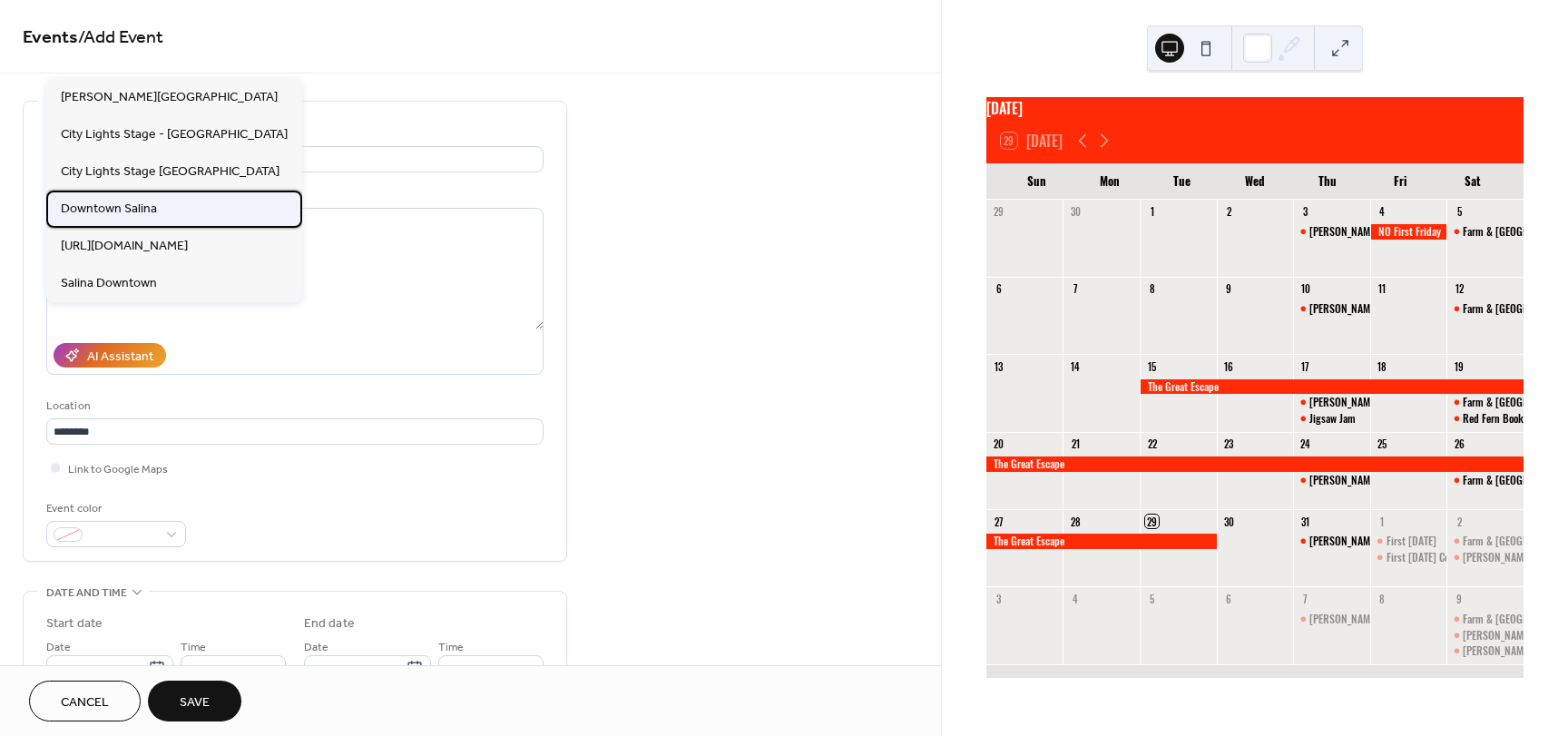 click on "Downtown Salina" at bounding box center [109, 209] 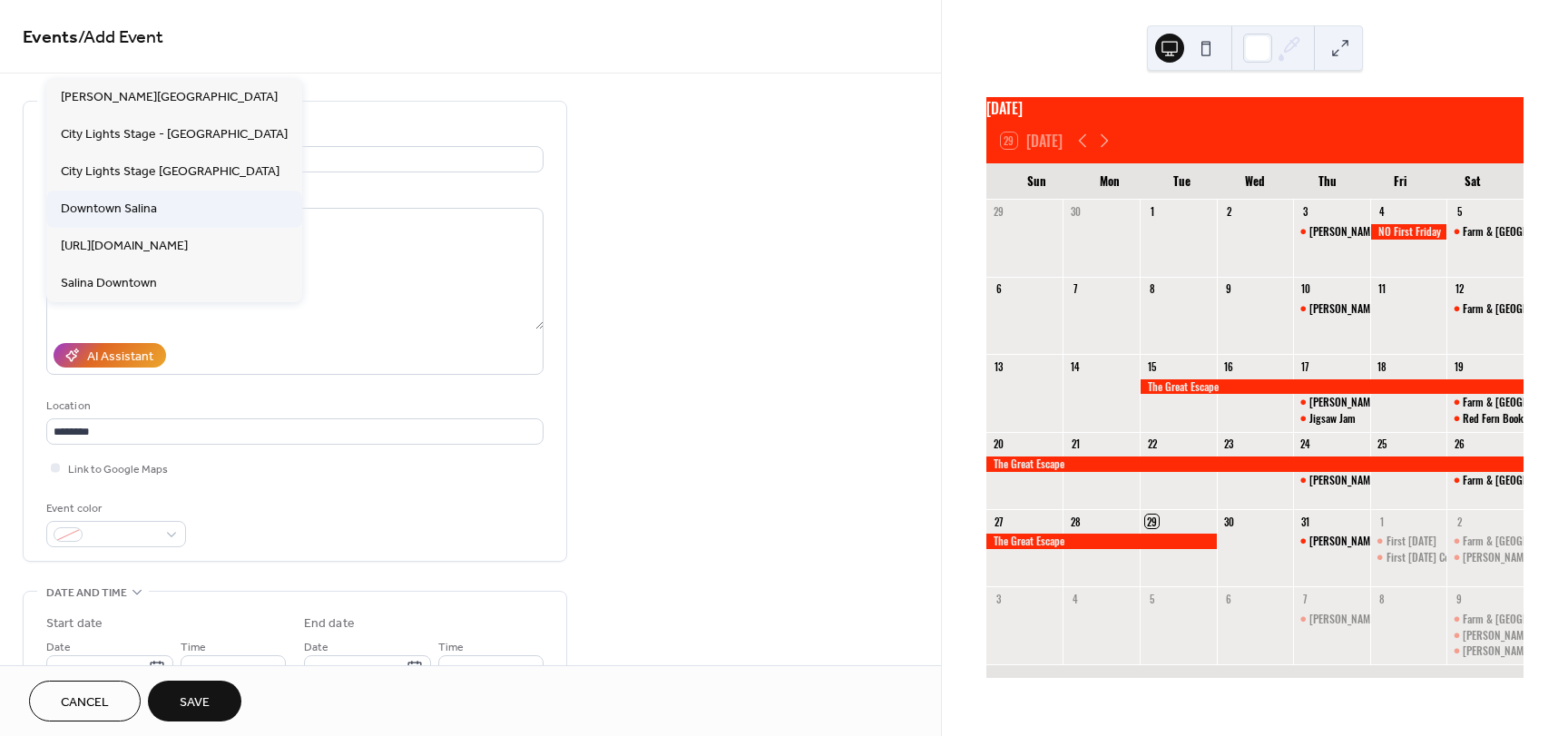 type on "**********" 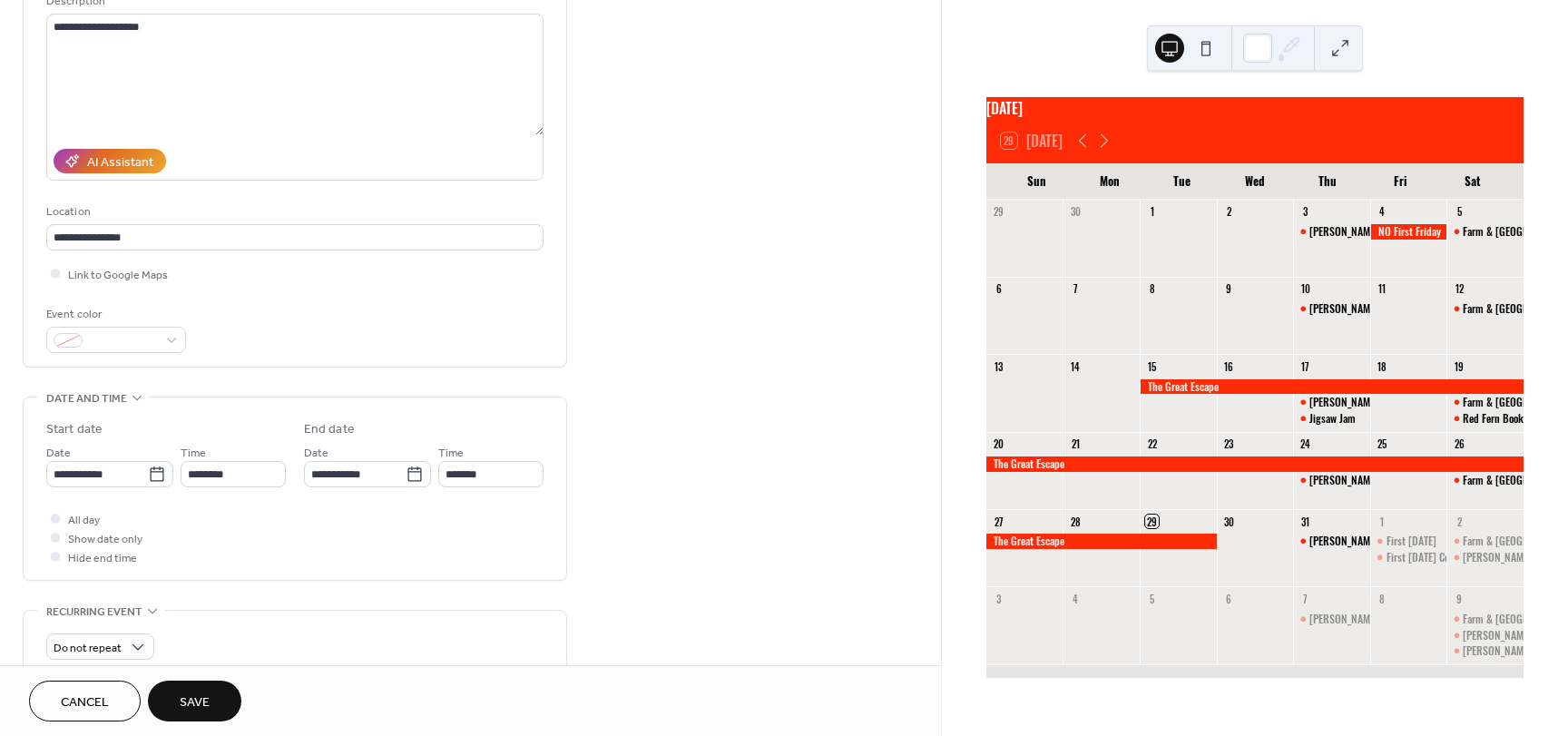 scroll, scrollTop: 272, scrollLeft: 0, axis: vertical 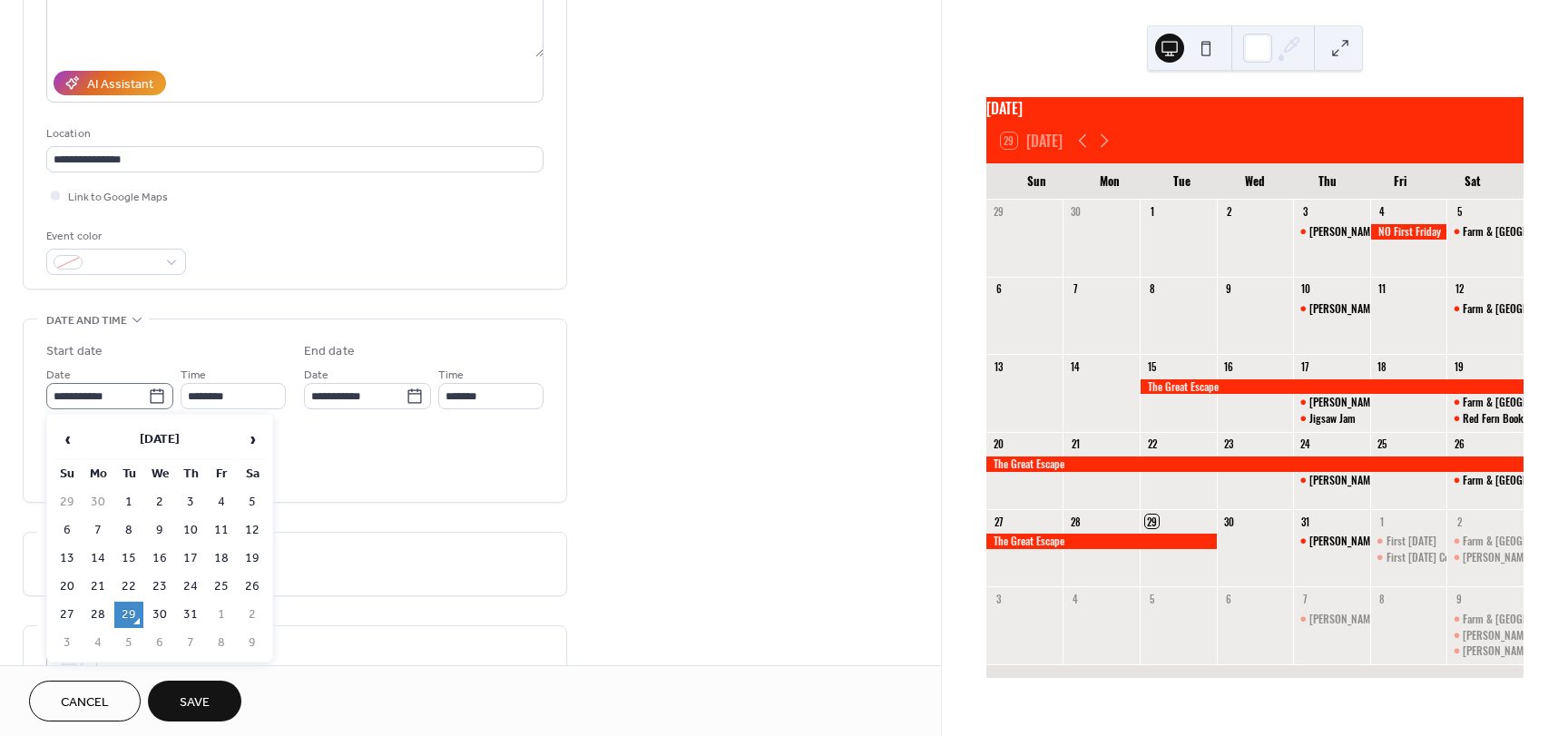 click 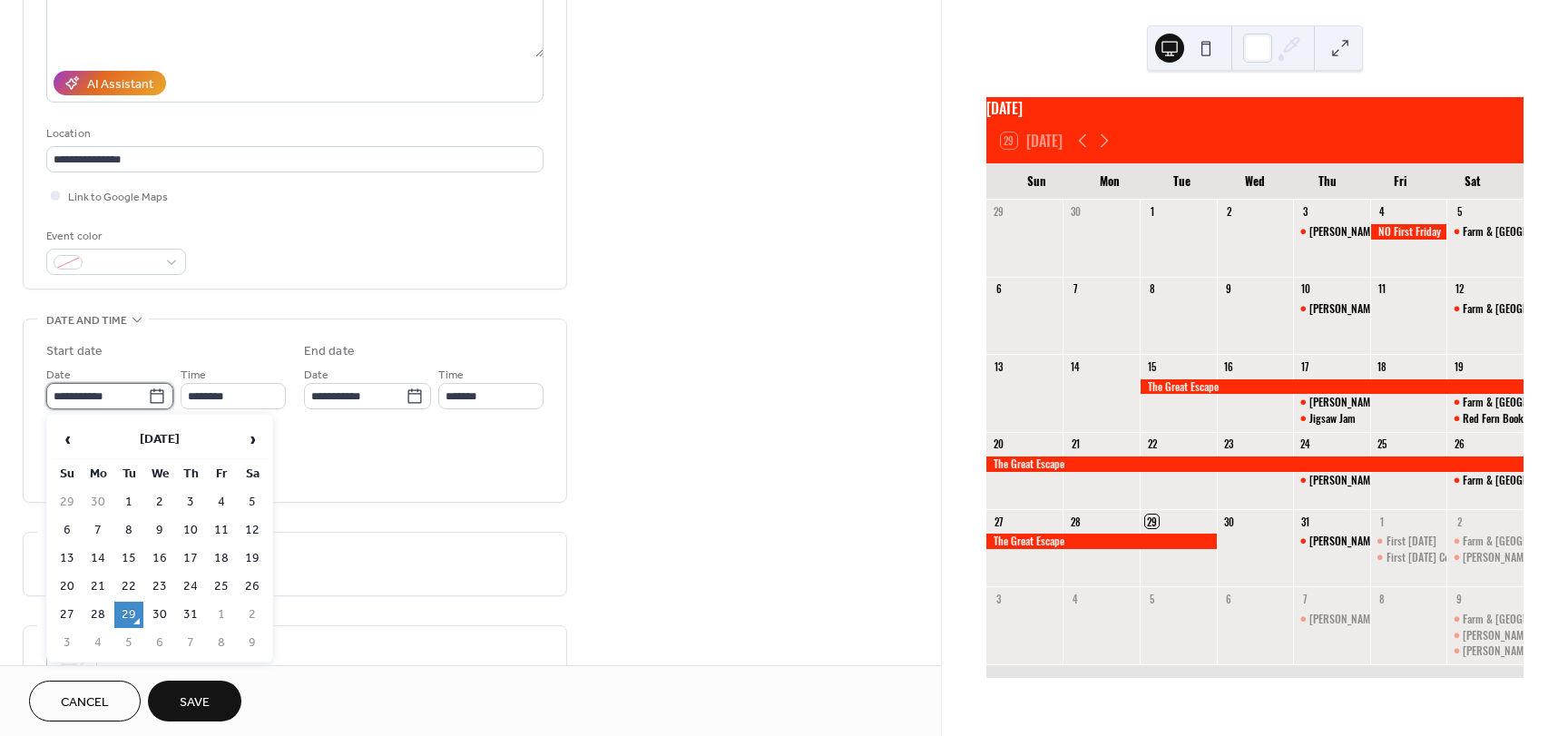 click on "**********" at bounding box center (97, 396) 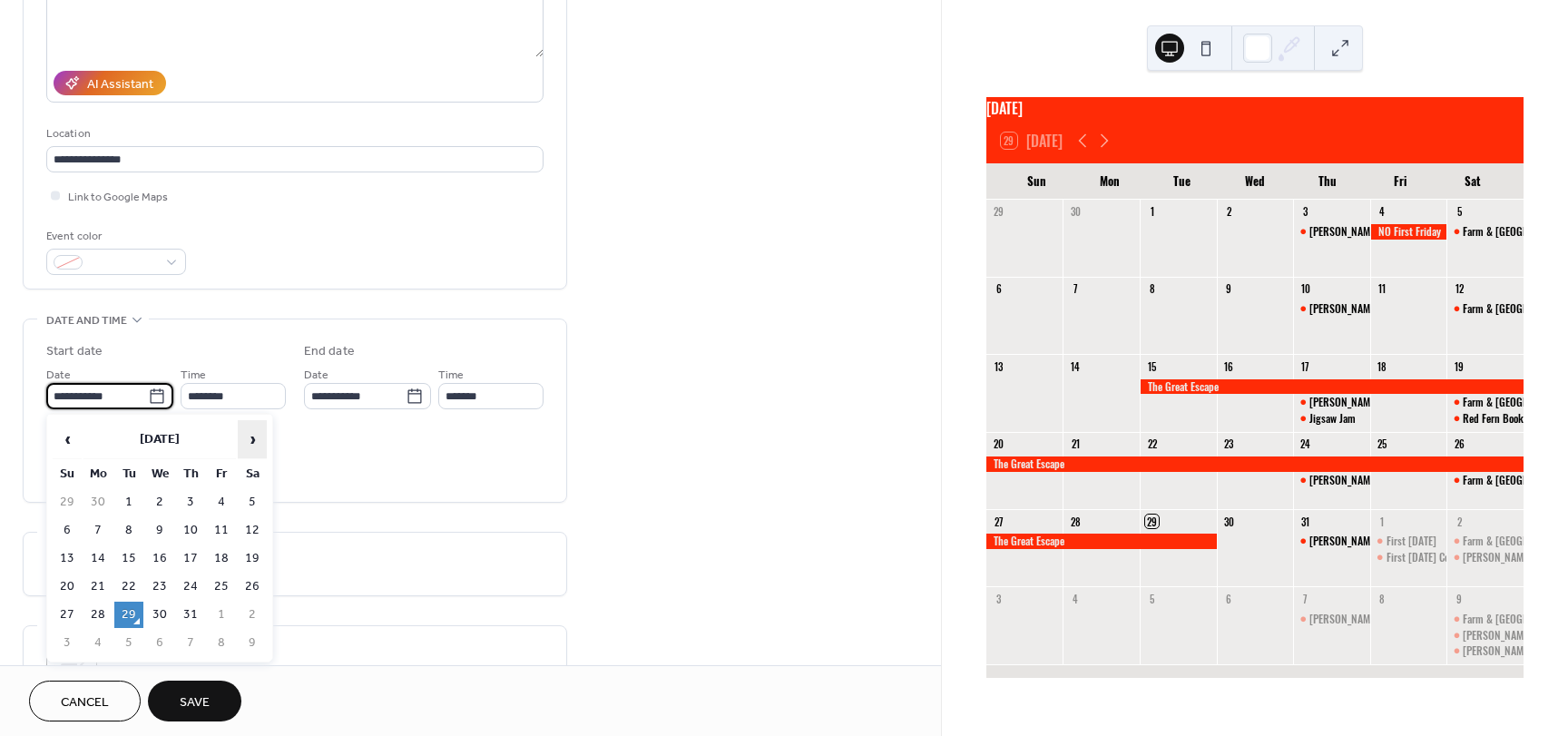 click on "›" at bounding box center [252, 439] 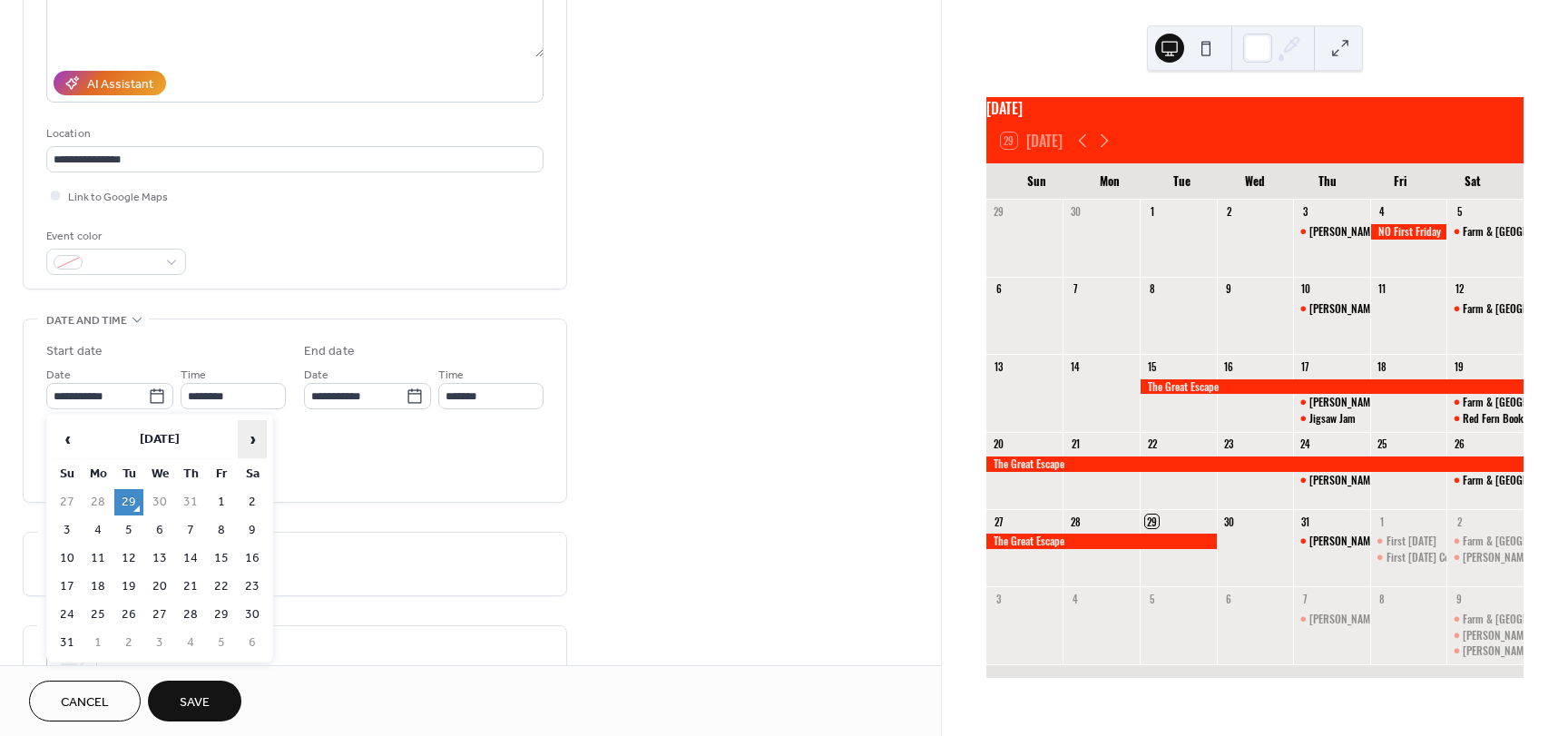 click on "›" at bounding box center (252, 439) 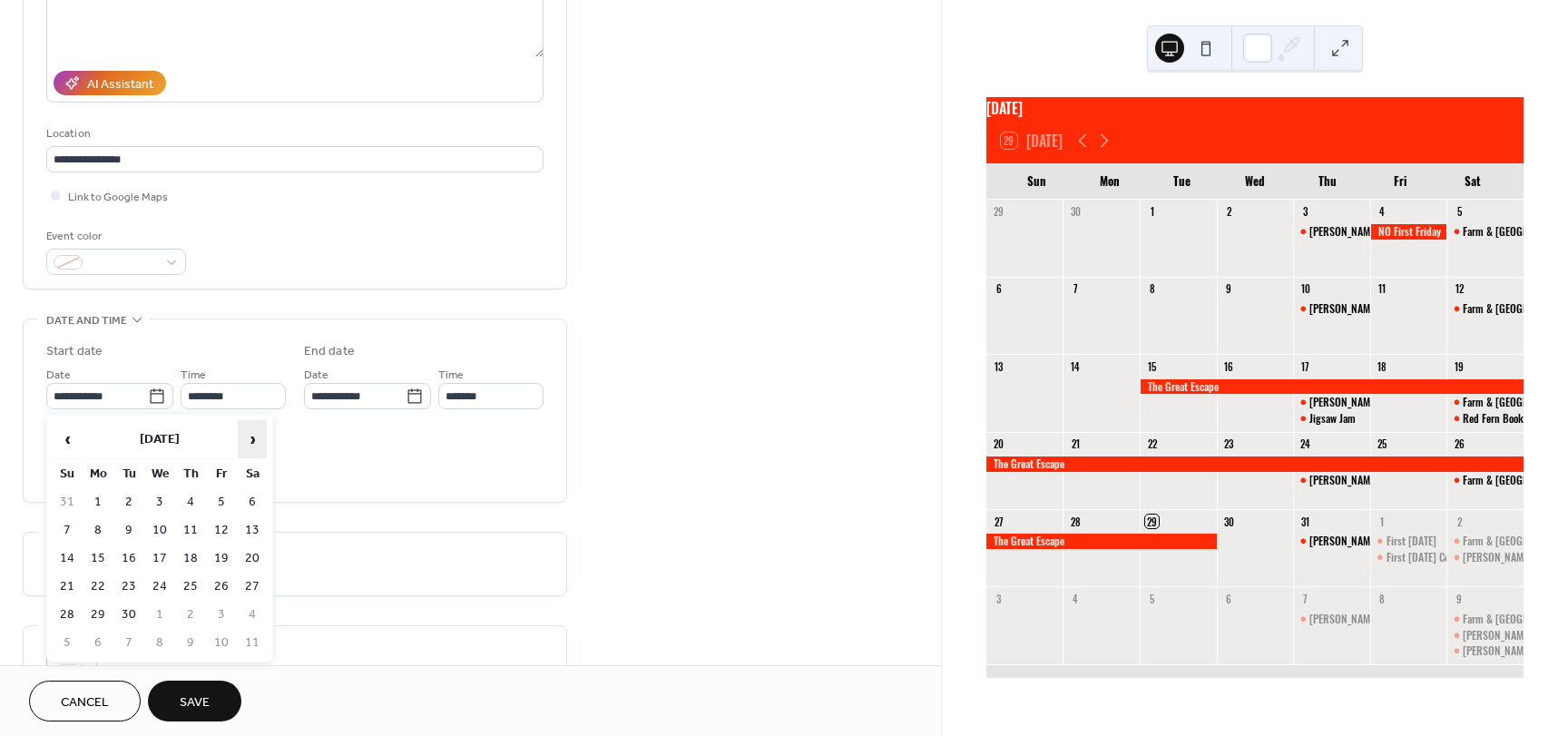 click on "›" at bounding box center [252, 439] 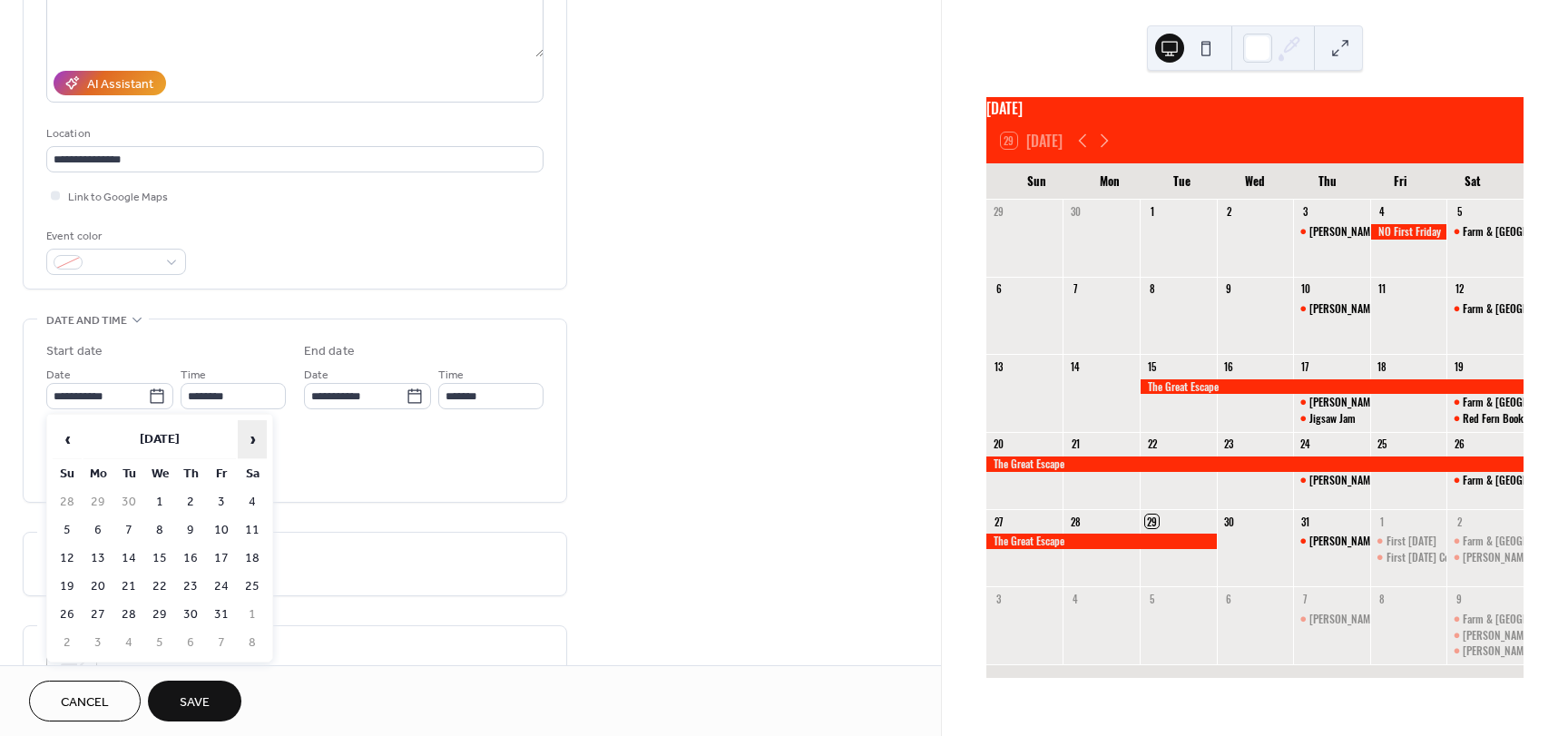 click on "›" at bounding box center (252, 439) 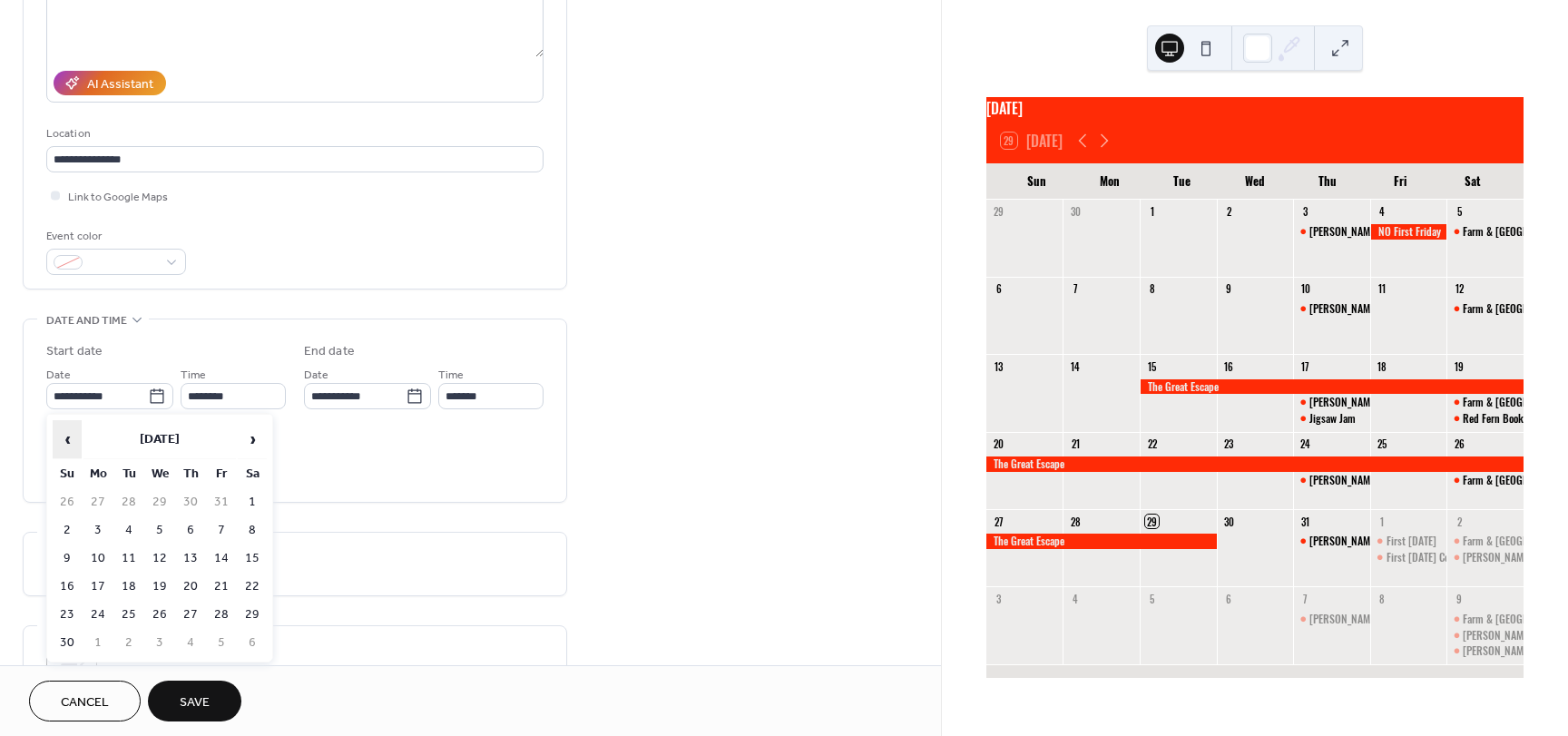 click on "‹" at bounding box center [67, 439] 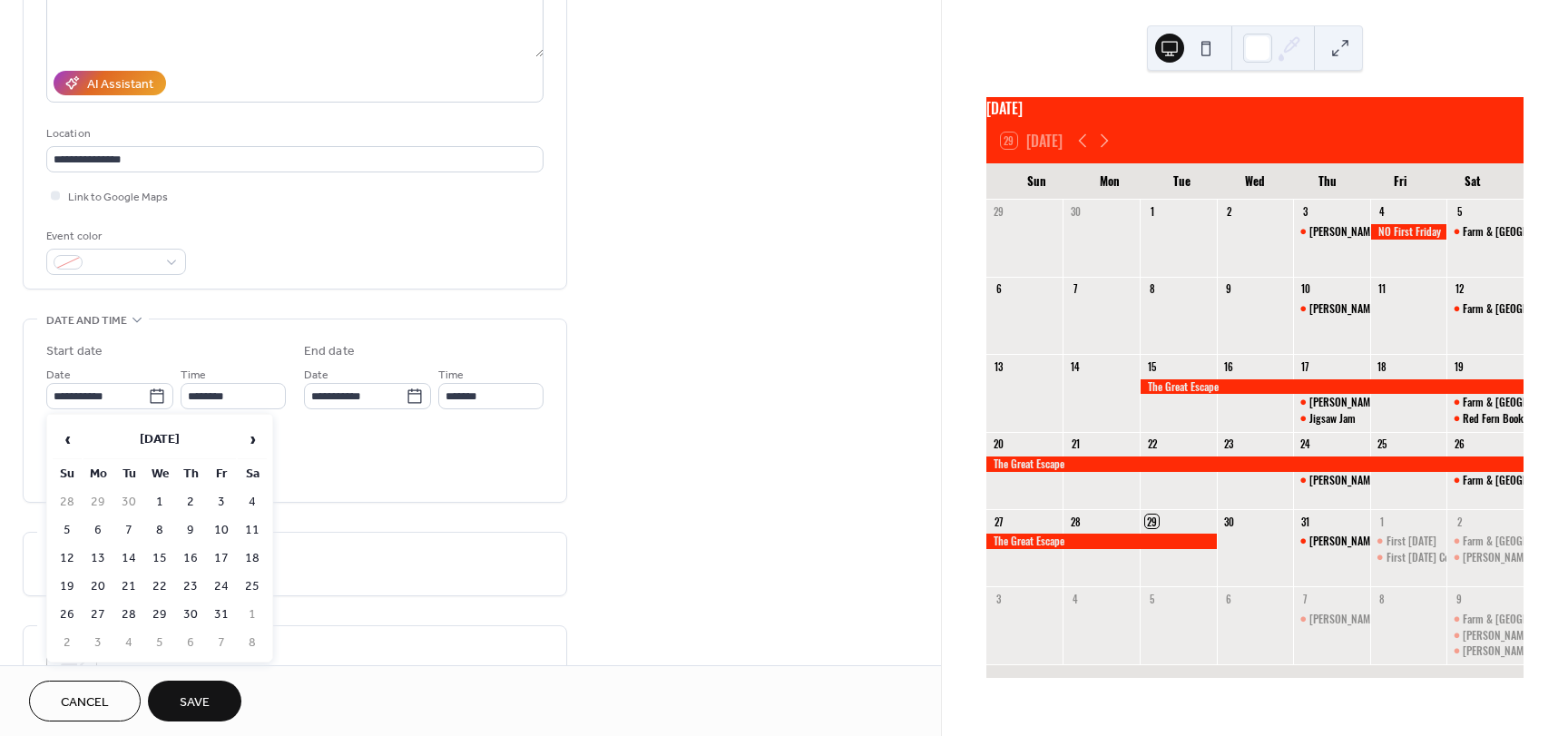 click on "18" at bounding box center [252, 558] 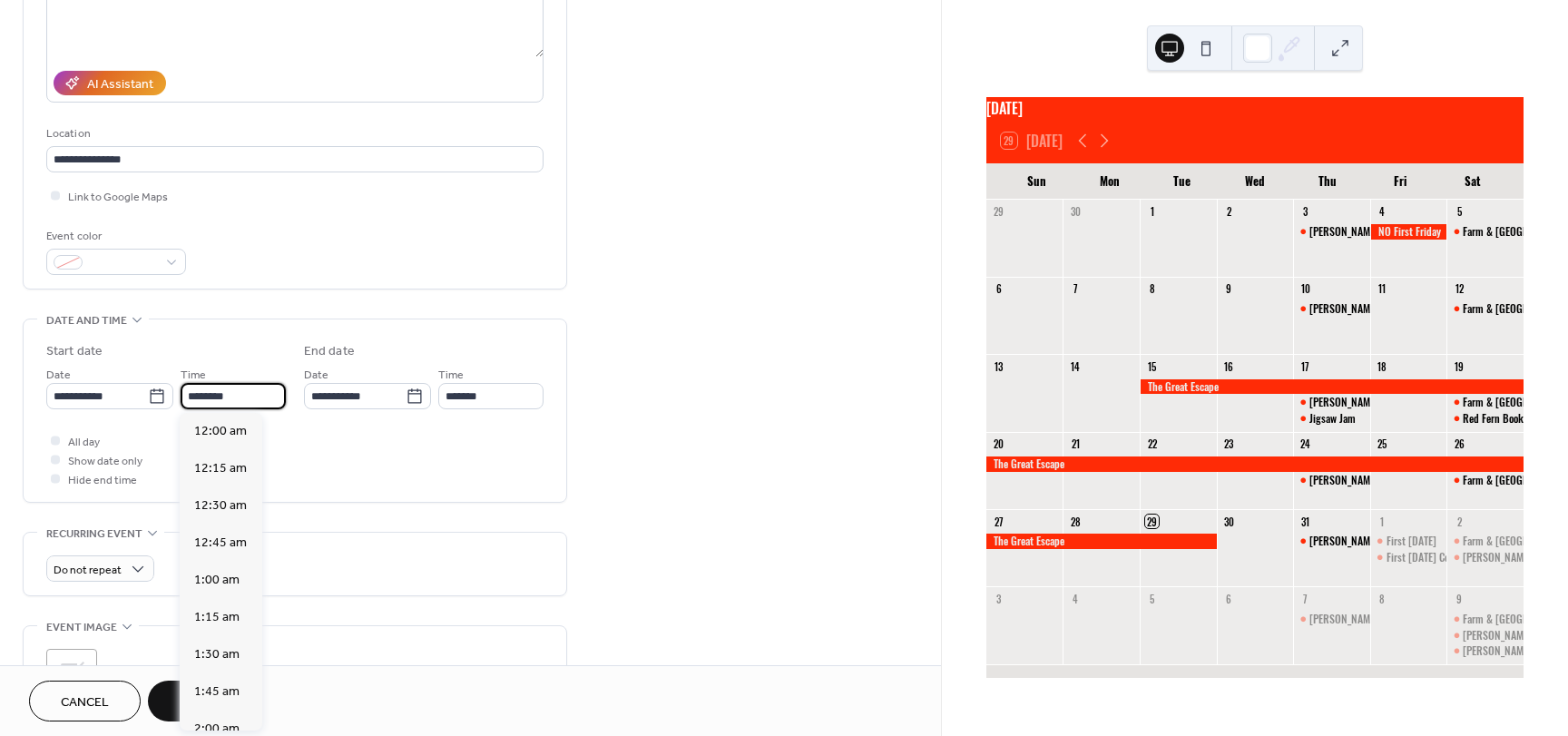 click on "********" at bounding box center [233, 396] 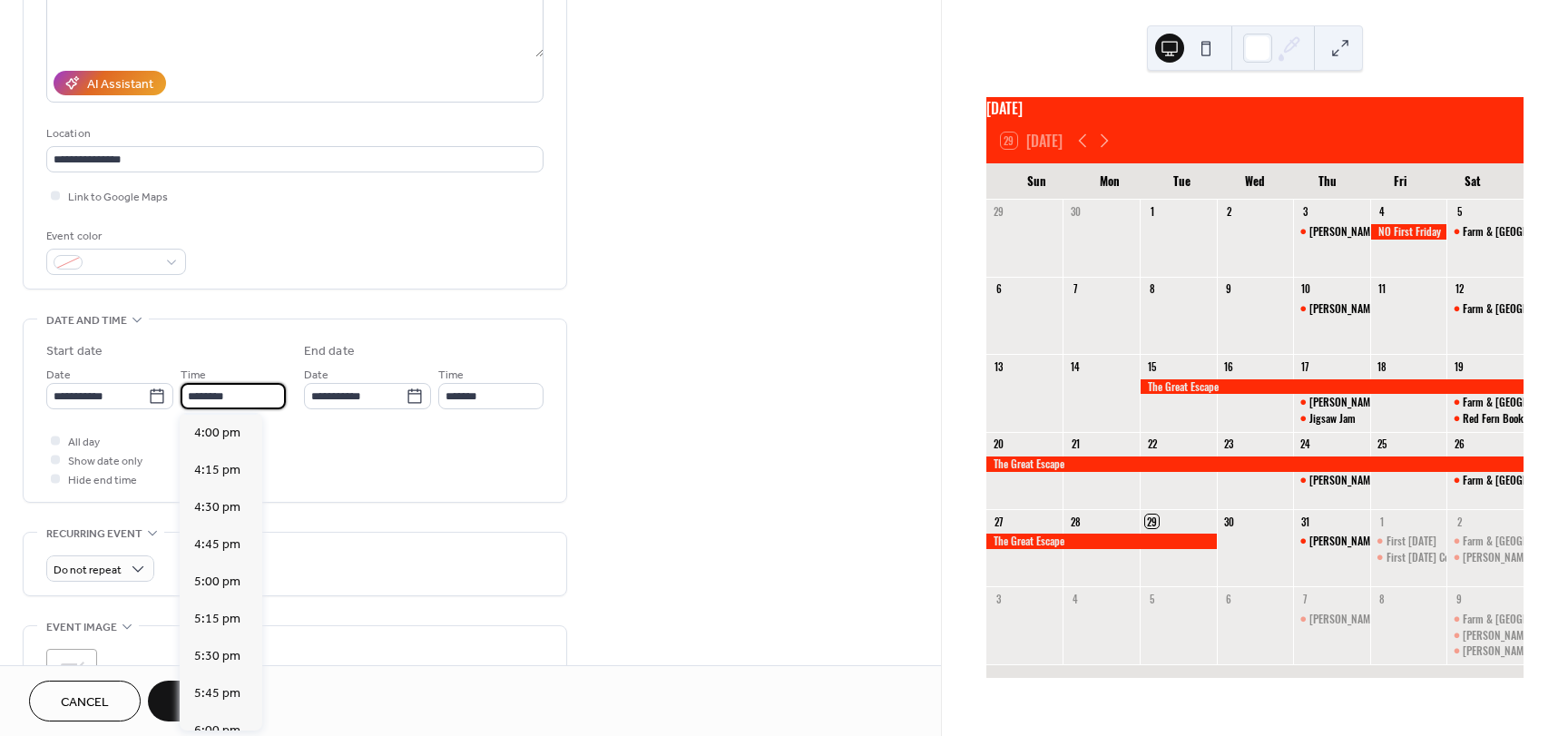 scroll, scrollTop: 2421, scrollLeft: 0, axis: vertical 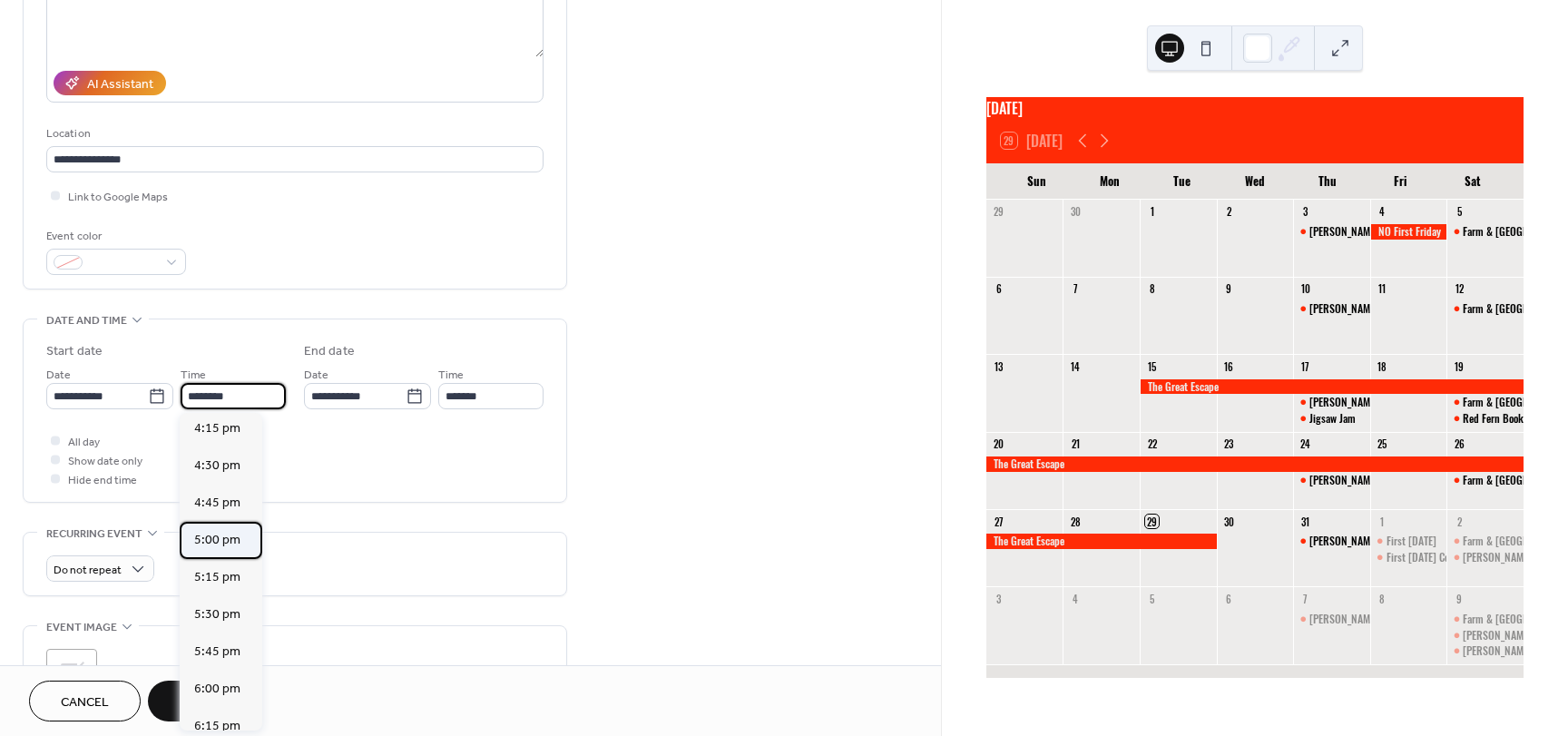 click on "5:00 pm" at bounding box center (217, 540) 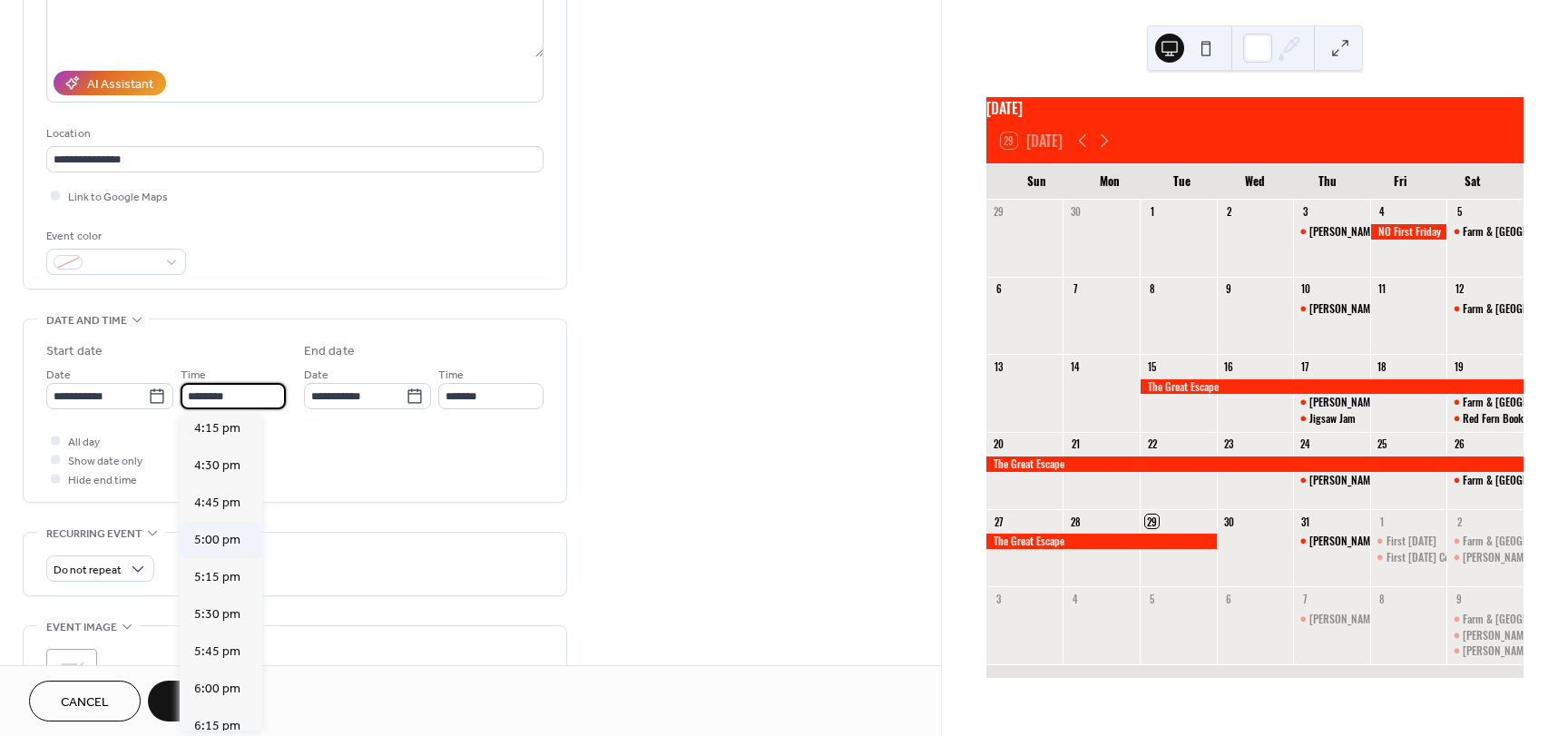 type on "*******" 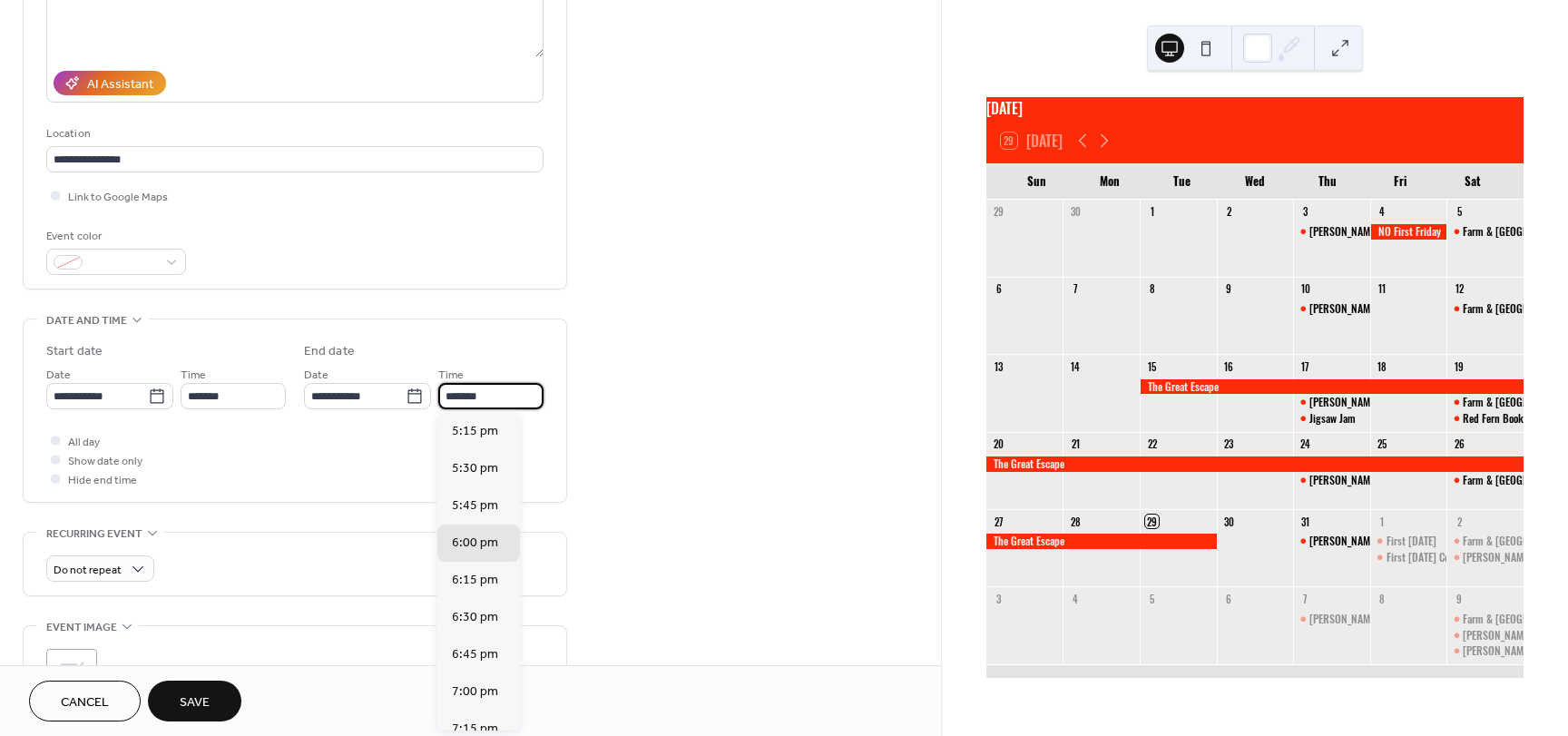 click on "*******" at bounding box center (491, 396) 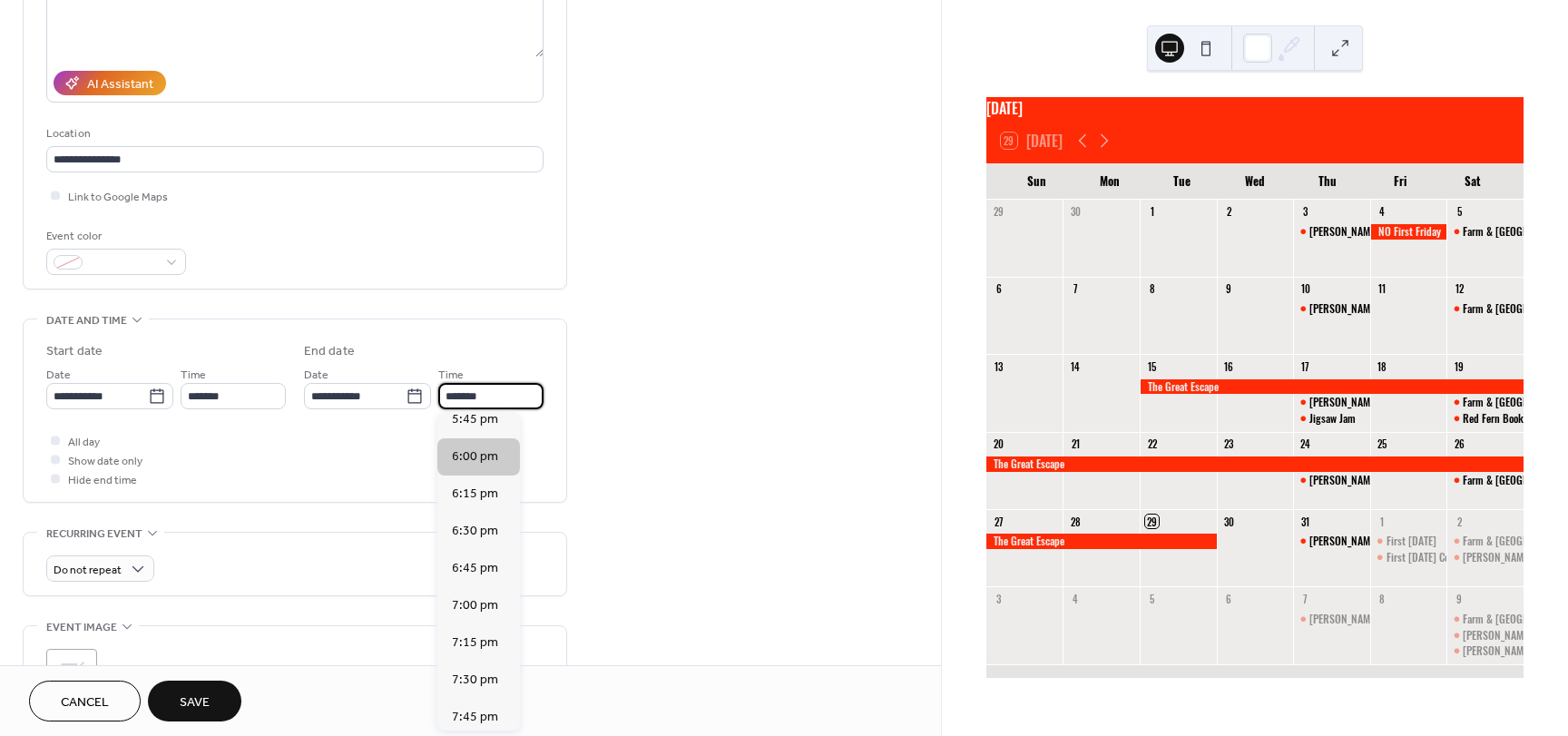 scroll, scrollTop: 91, scrollLeft: 0, axis: vertical 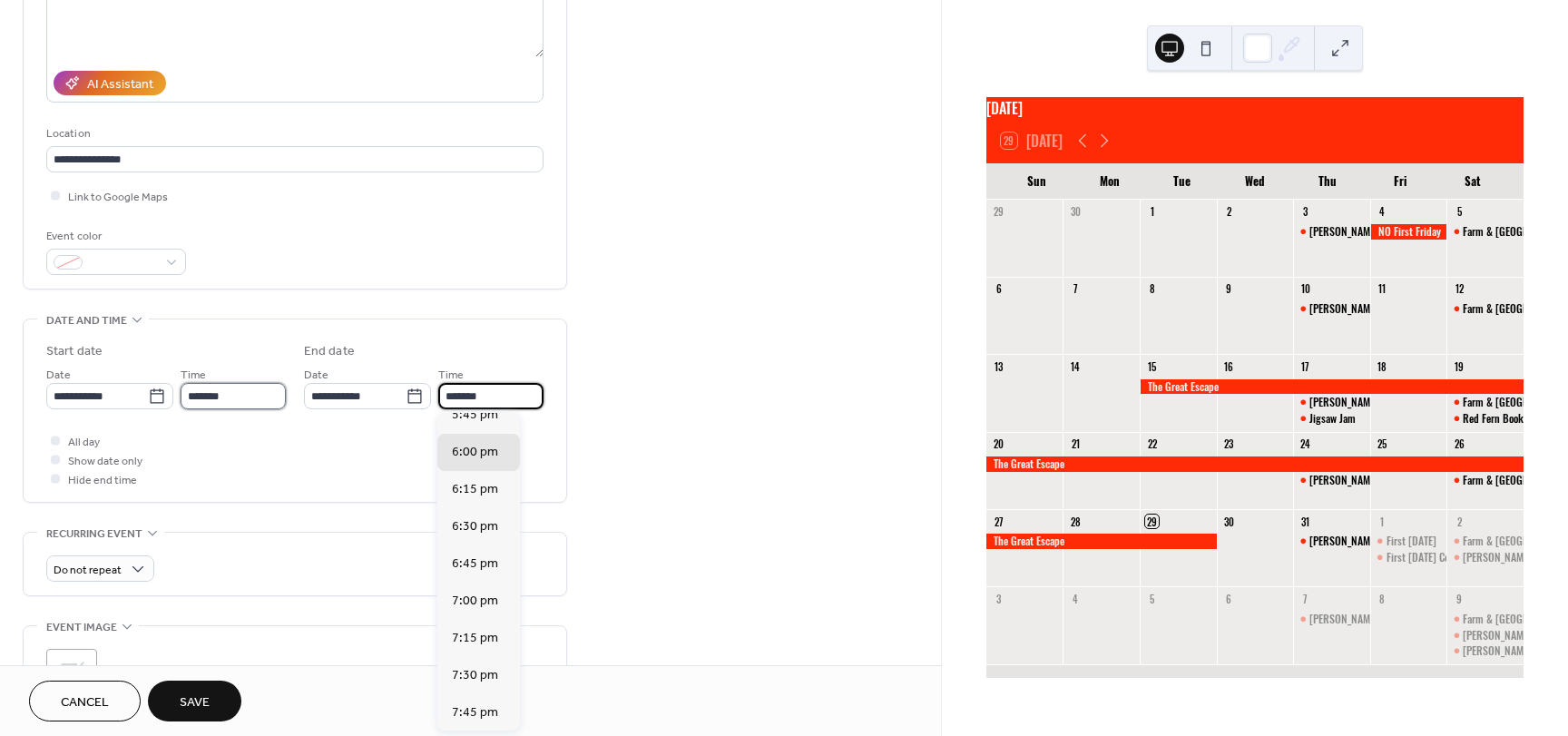 click on "*******" at bounding box center [233, 396] 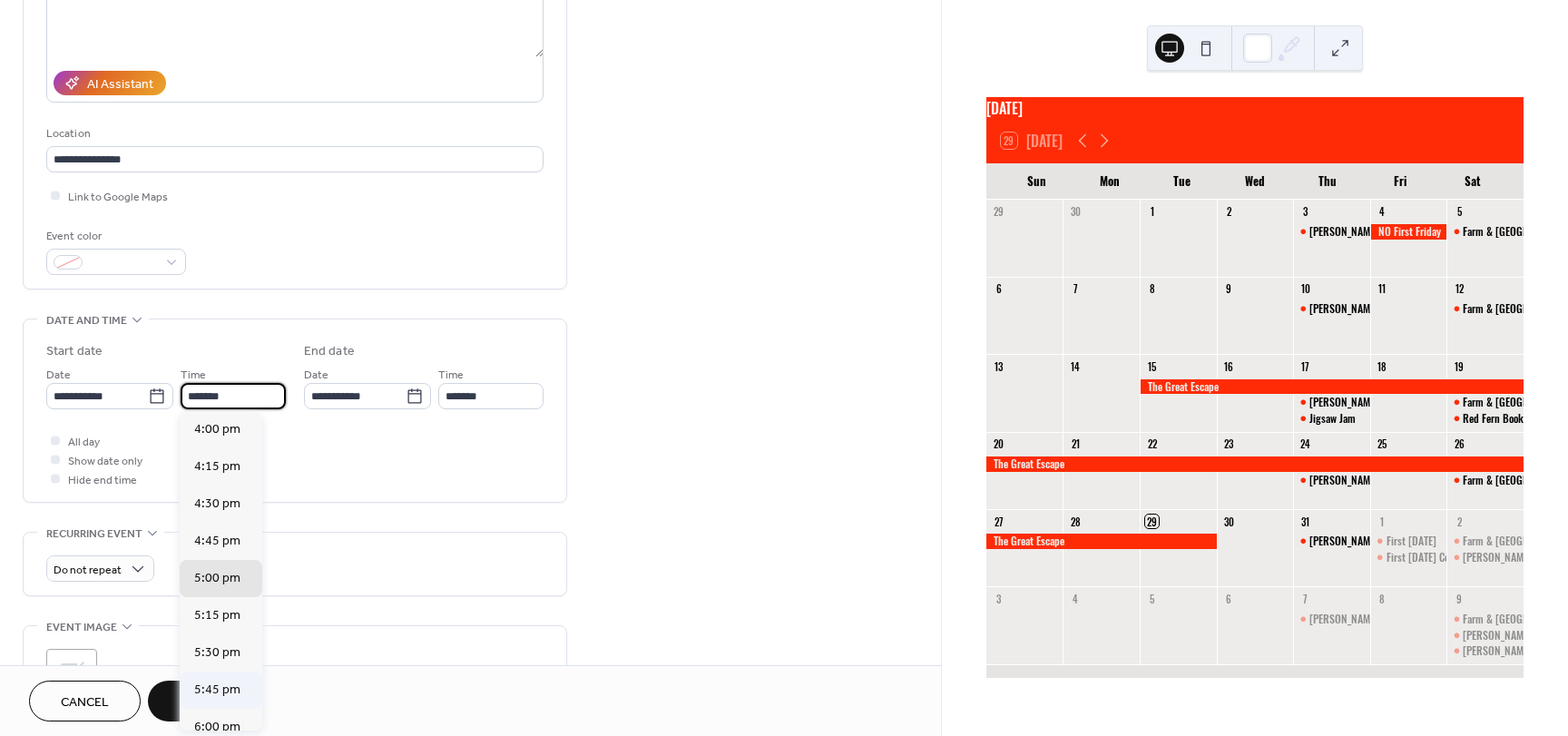 scroll, scrollTop: 2349, scrollLeft: 0, axis: vertical 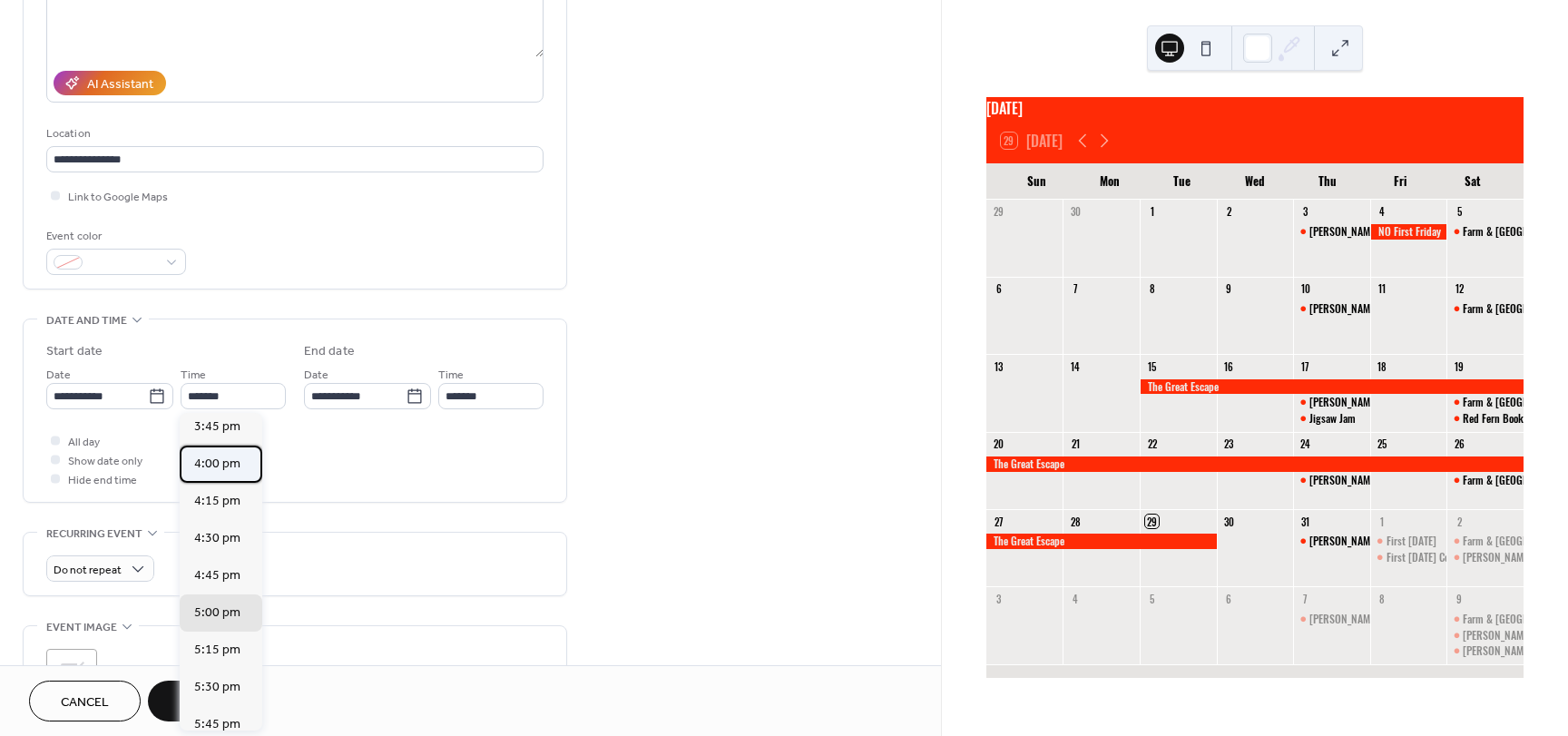 click on "4:00 pm" at bounding box center (217, 464) 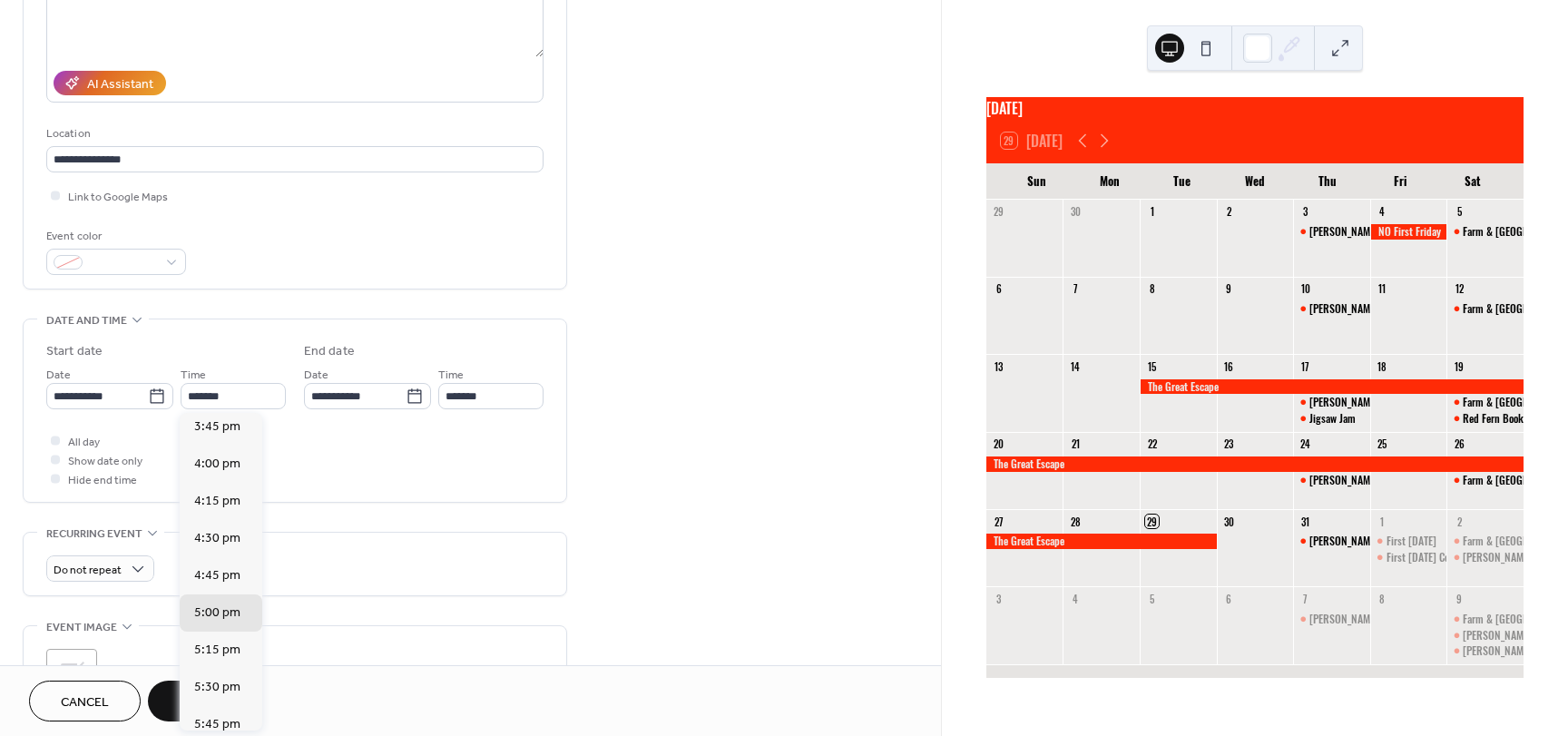 type on "*******" 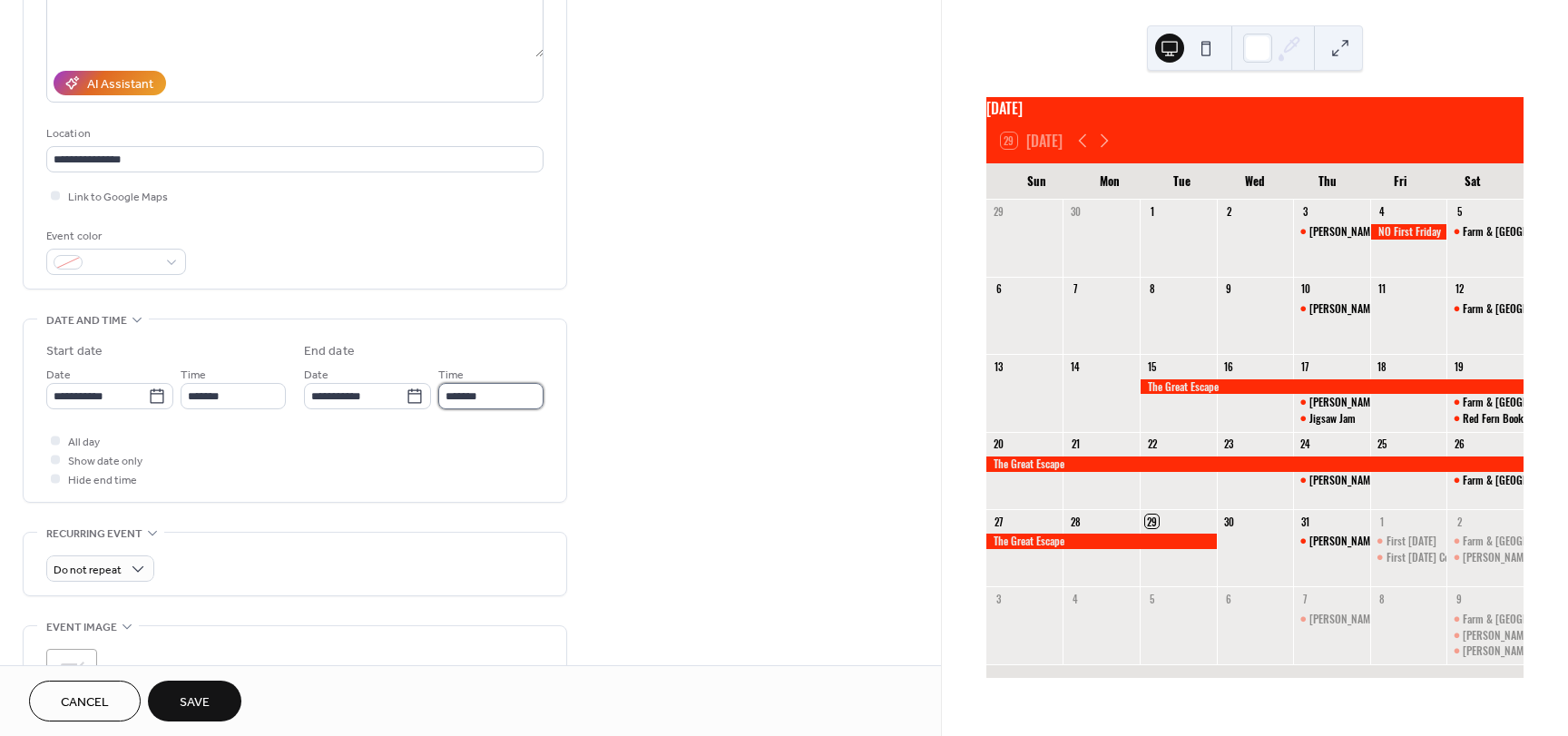 click on "*******" at bounding box center (491, 396) 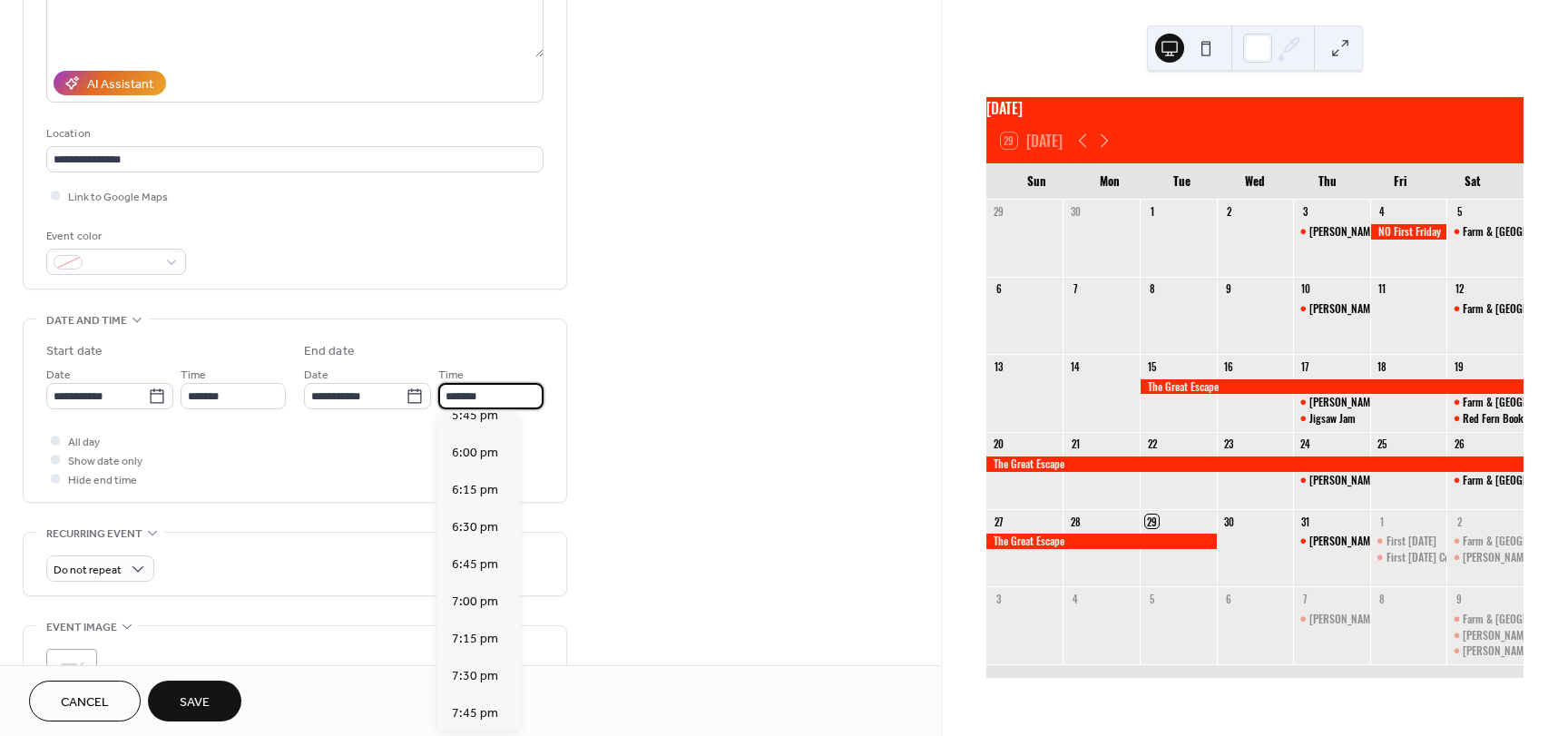 scroll, scrollTop: 272, scrollLeft: 0, axis: vertical 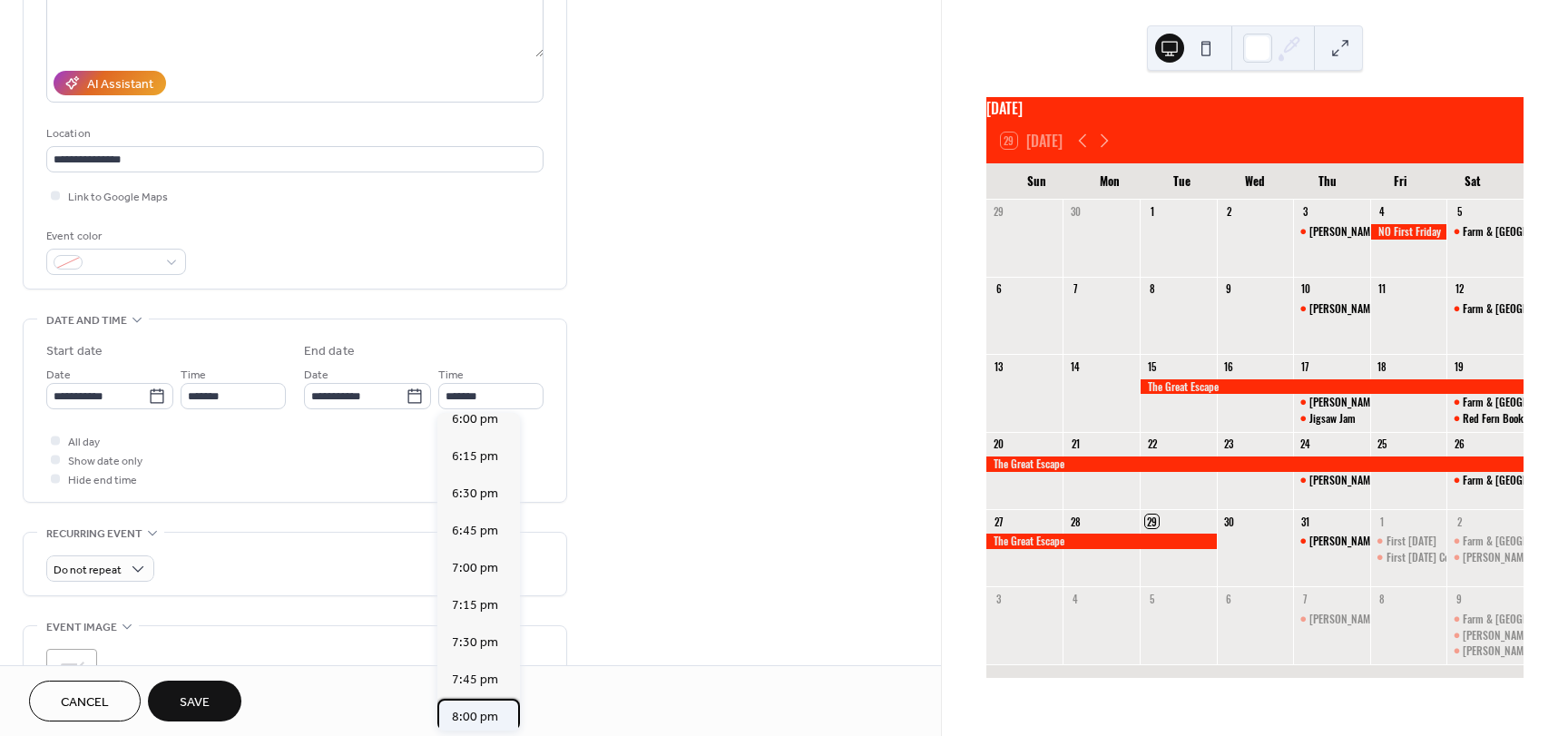 click on "8:00 pm" at bounding box center (475, 717) 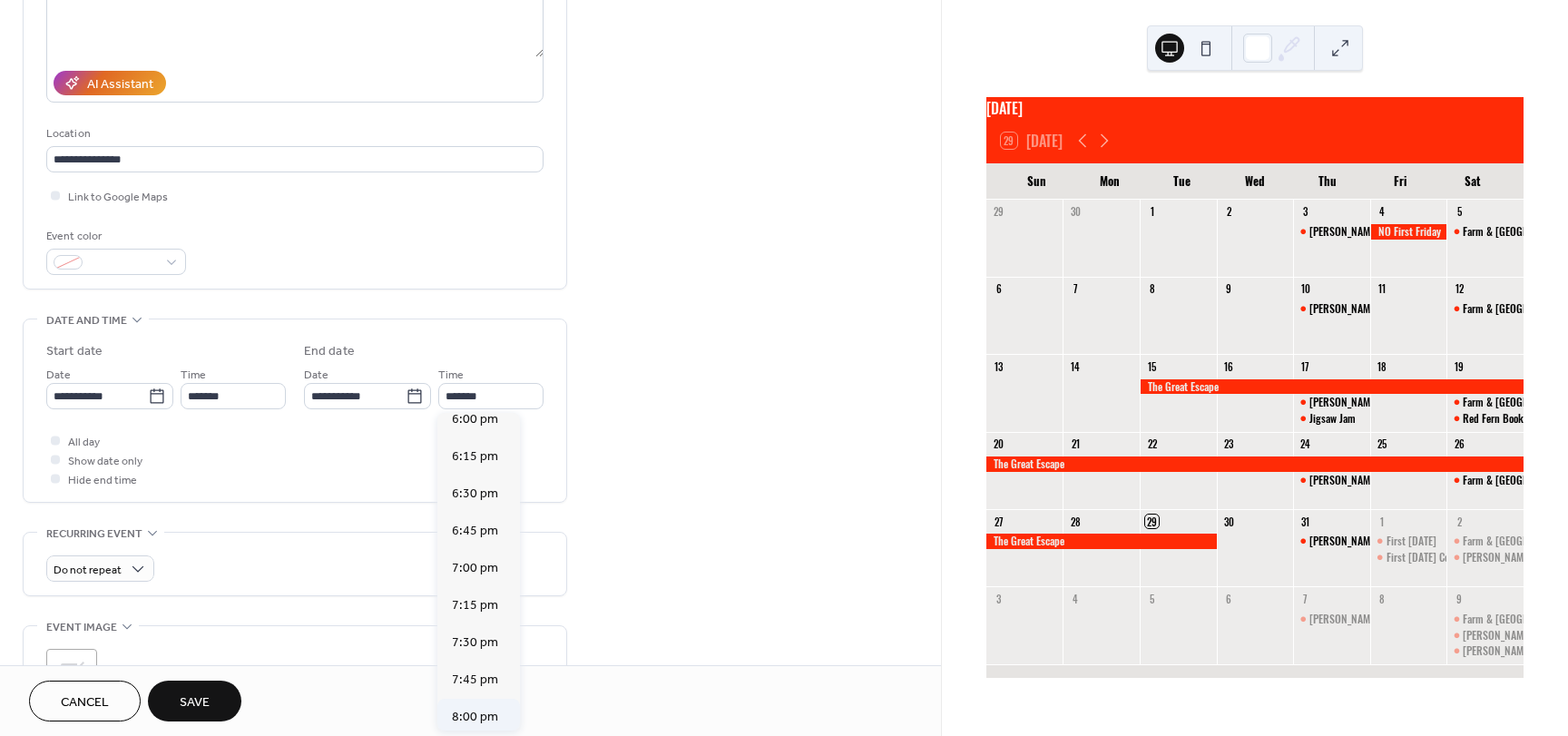 type on "*******" 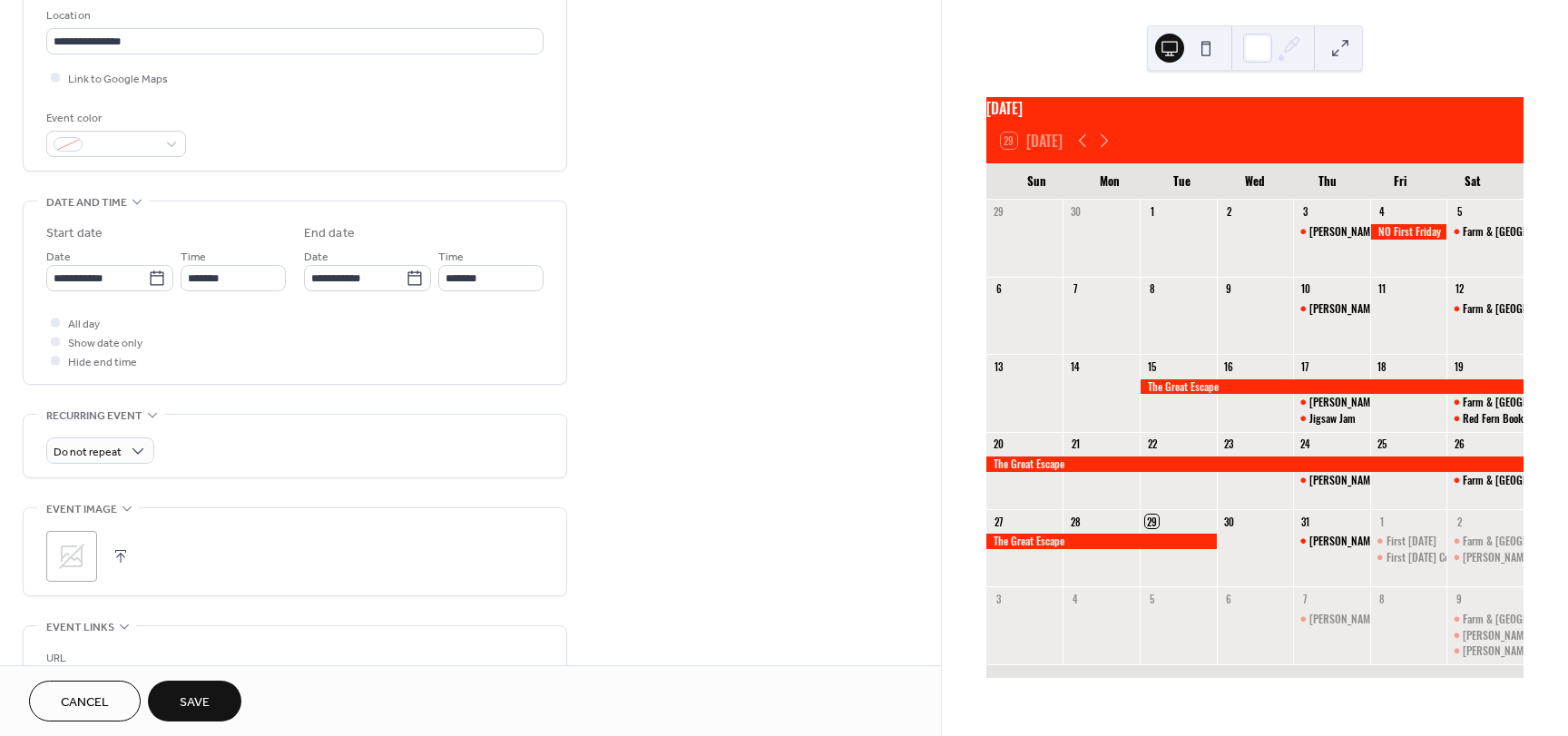 scroll, scrollTop: 454, scrollLeft: 0, axis: vertical 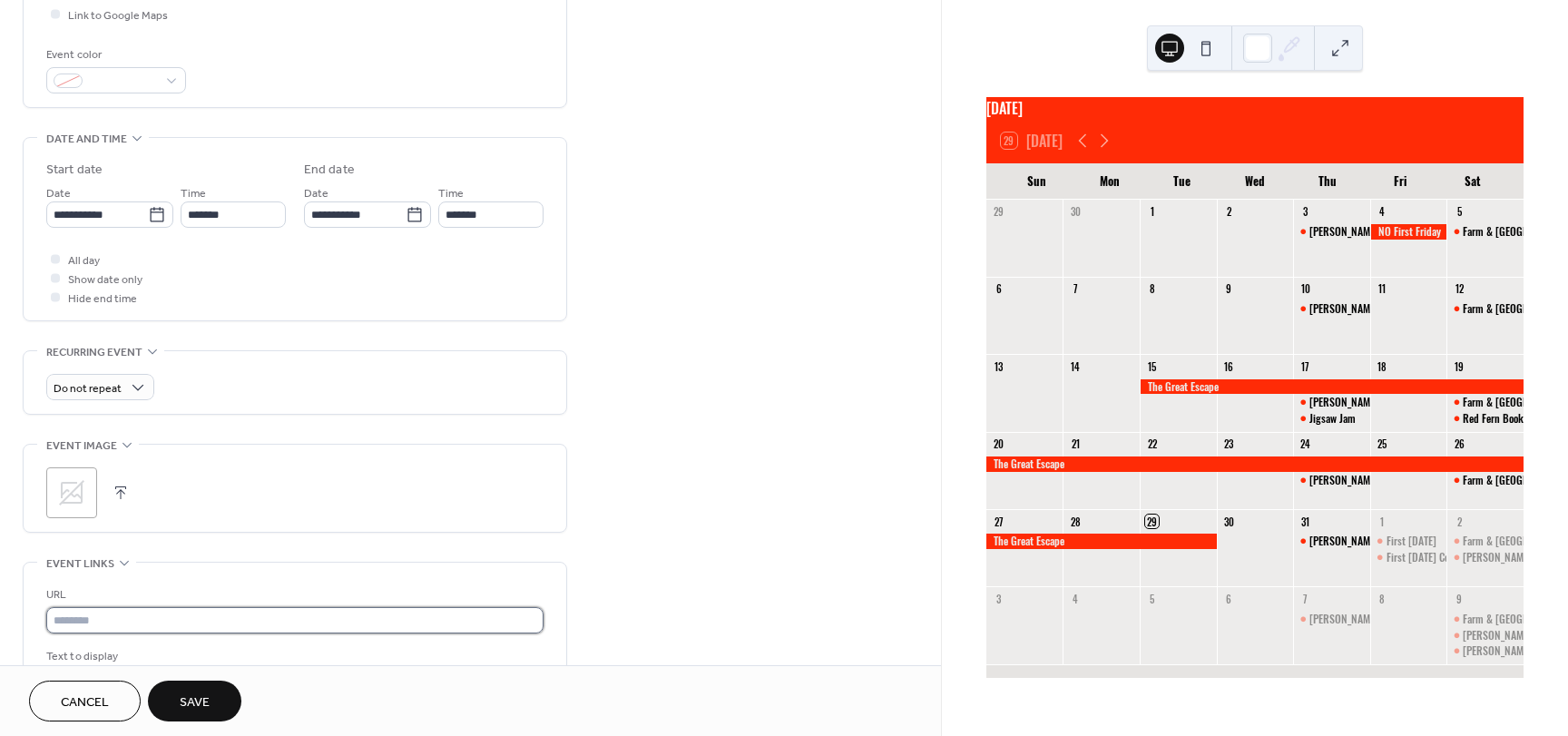 click at bounding box center [295, 620] 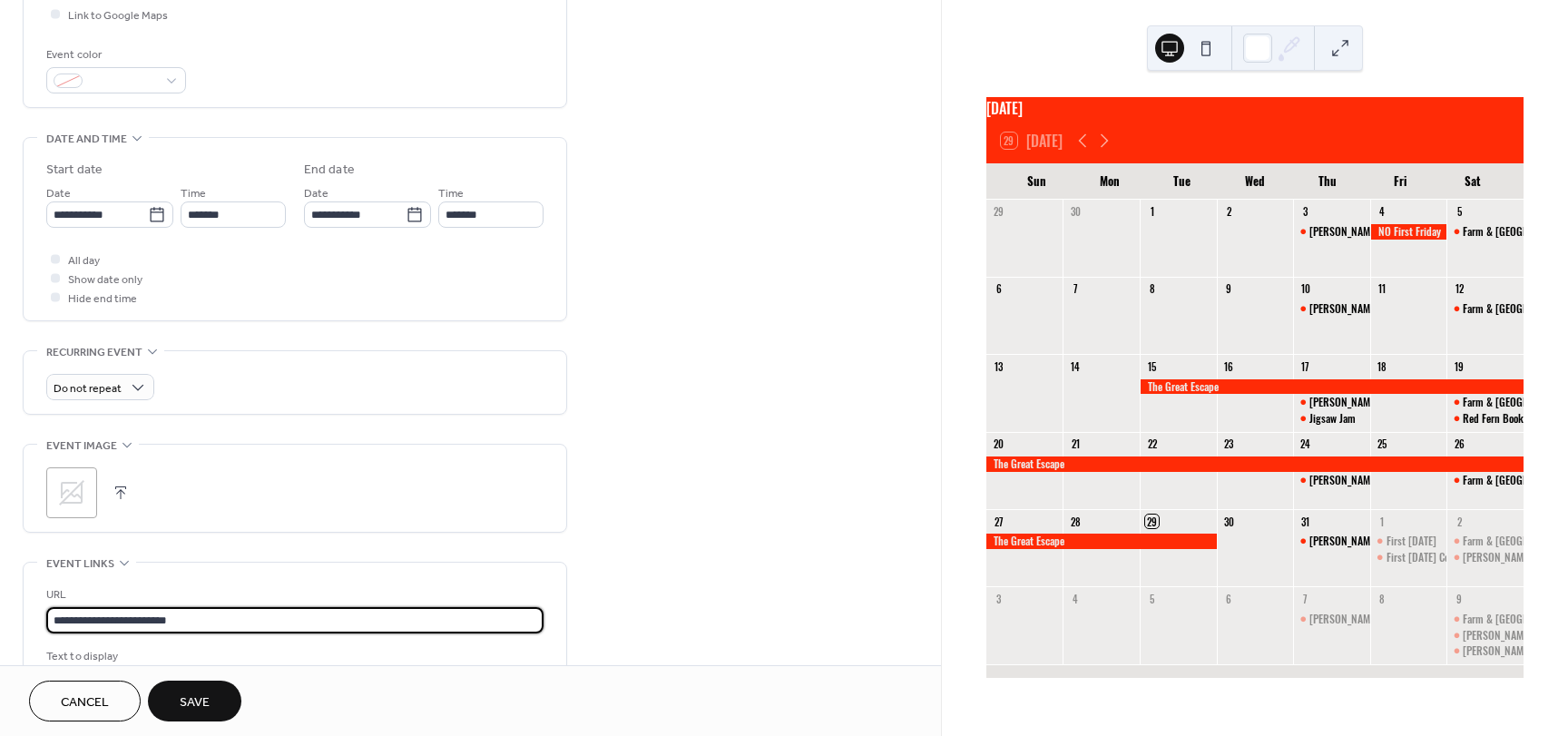 type on "**********" 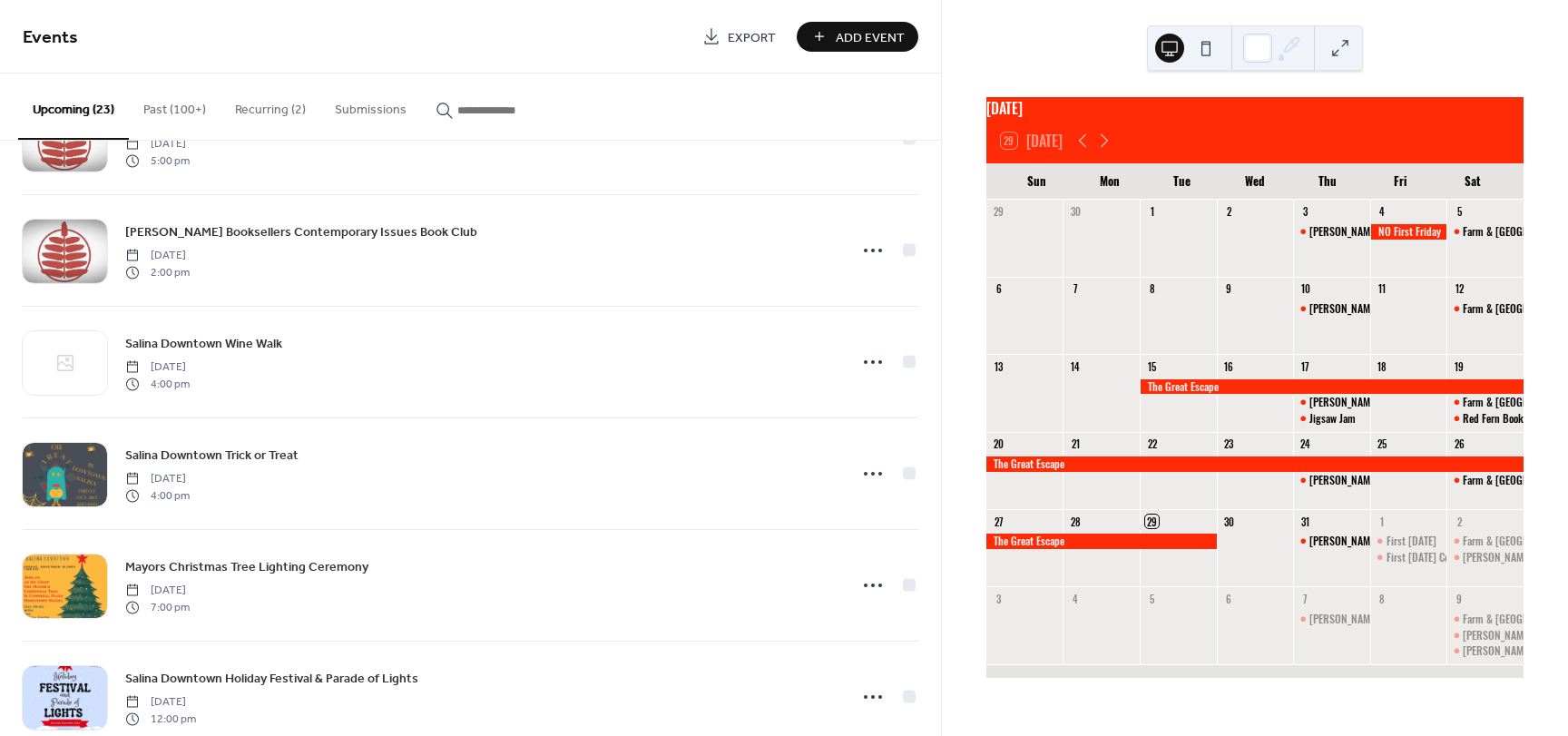 scroll, scrollTop: 1997, scrollLeft: 0, axis: vertical 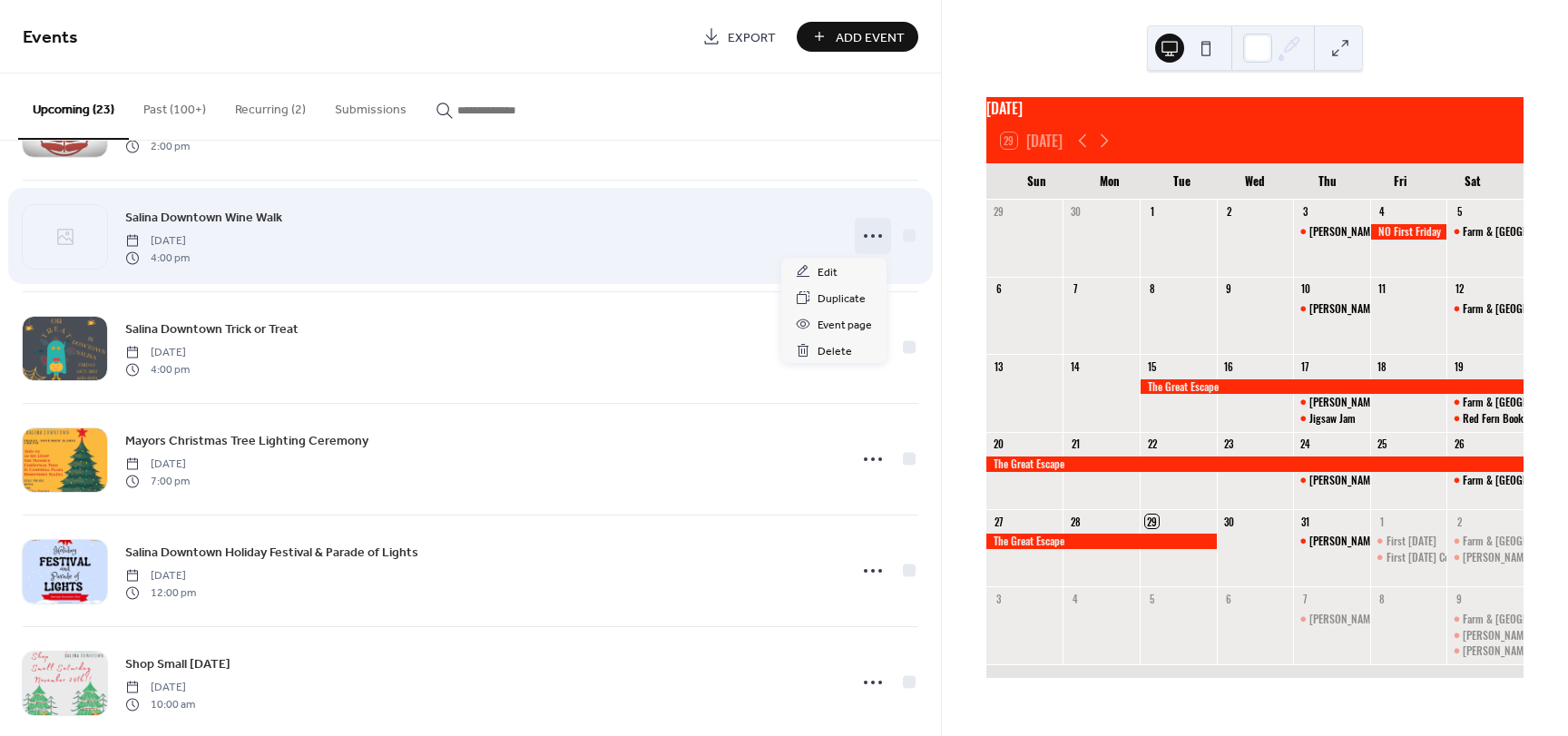 click 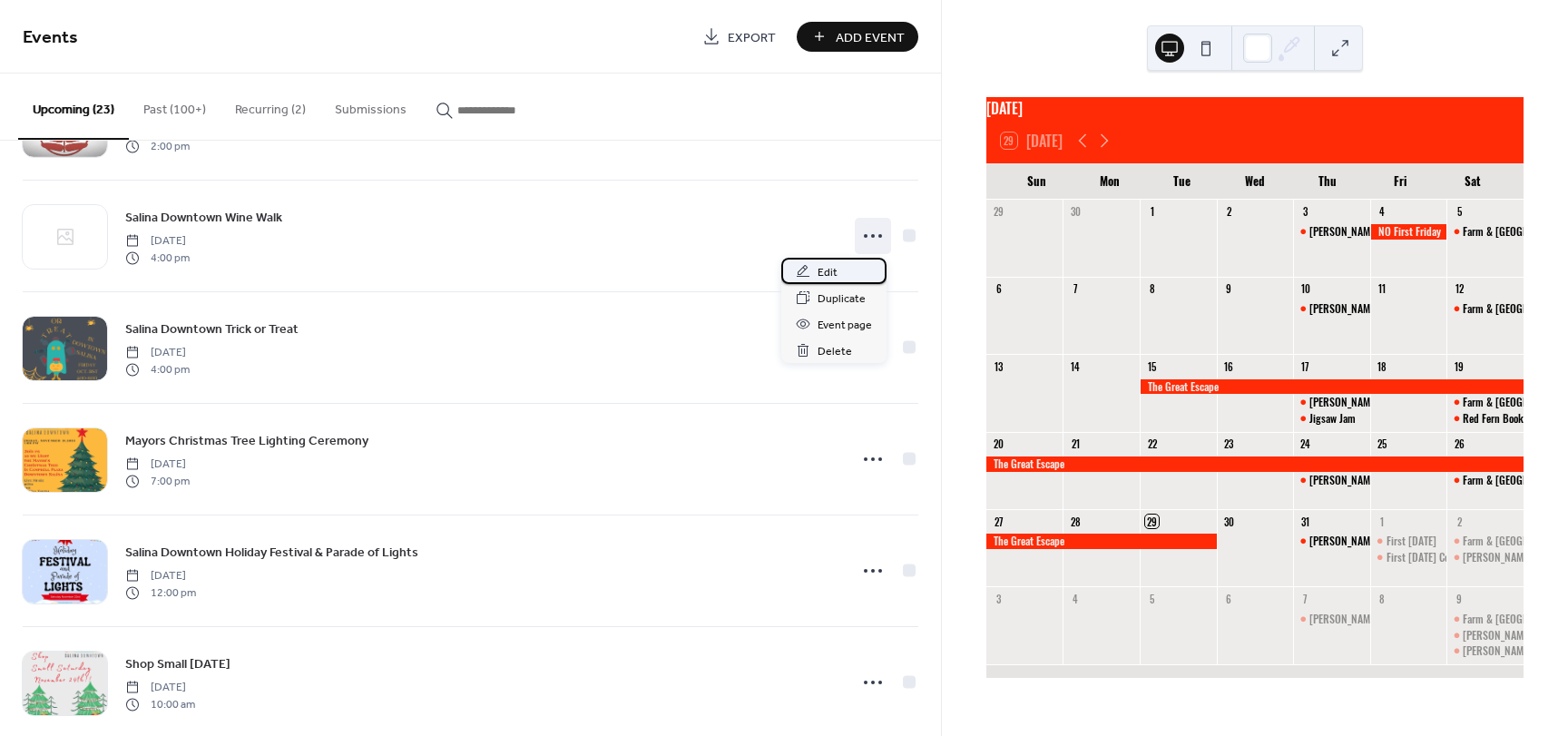 click on "Edit" at bounding box center [828, 272] 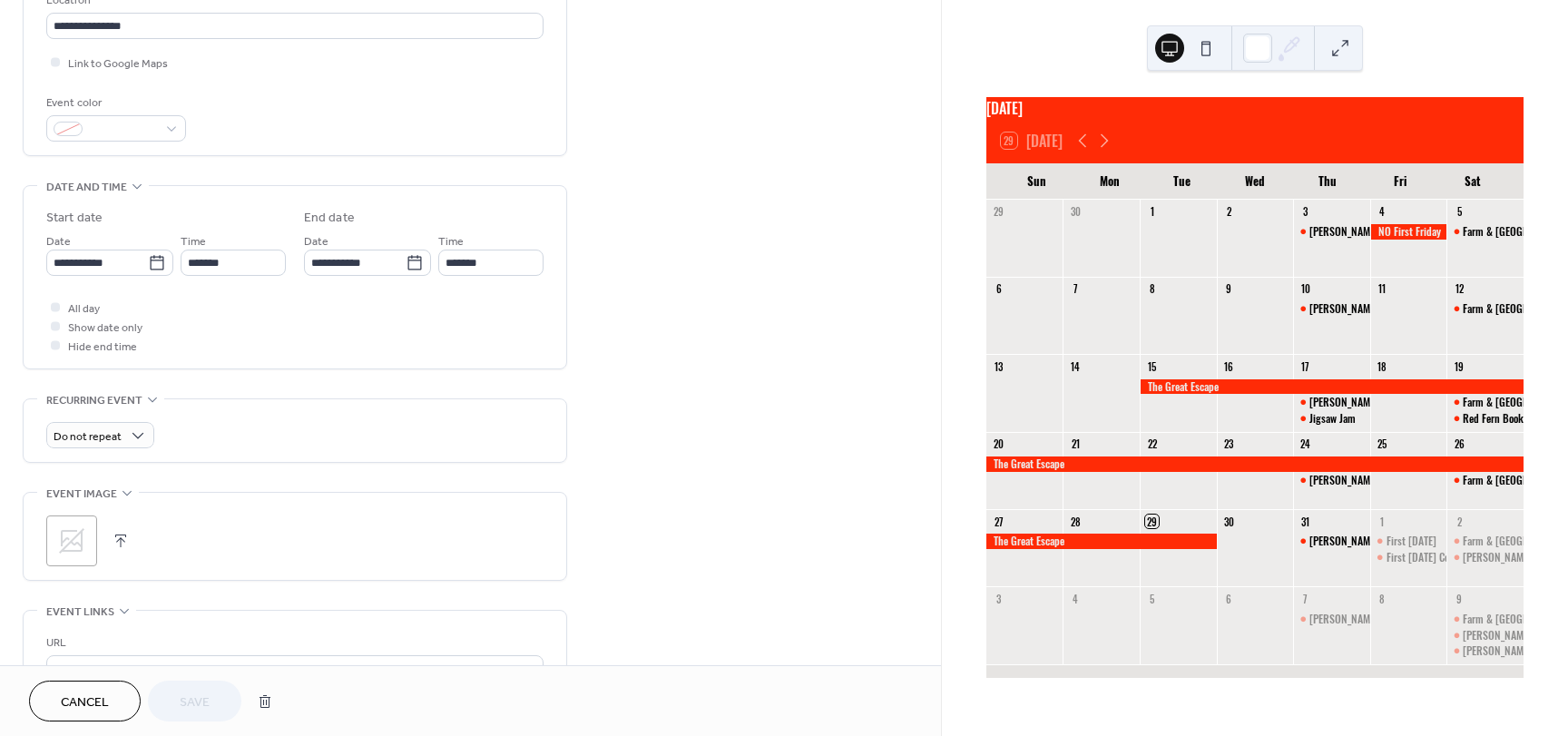 scroll, scrollTop: 454, scrollLeft: 0, axis: vertical 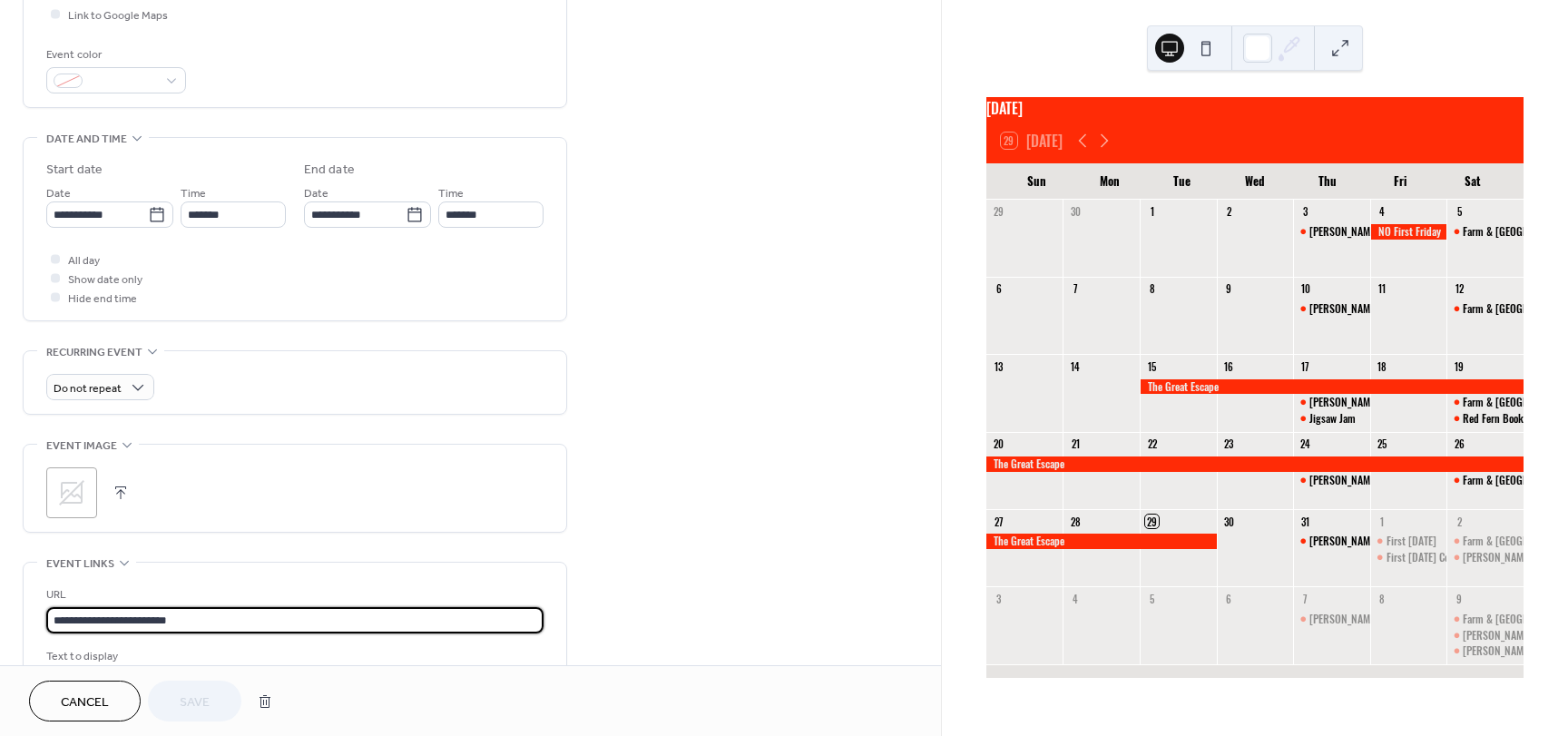 drag, startPoint x: 205, startPoint y: 616, endPoint x: -3, endPoint y: 595, distance: 209.05741 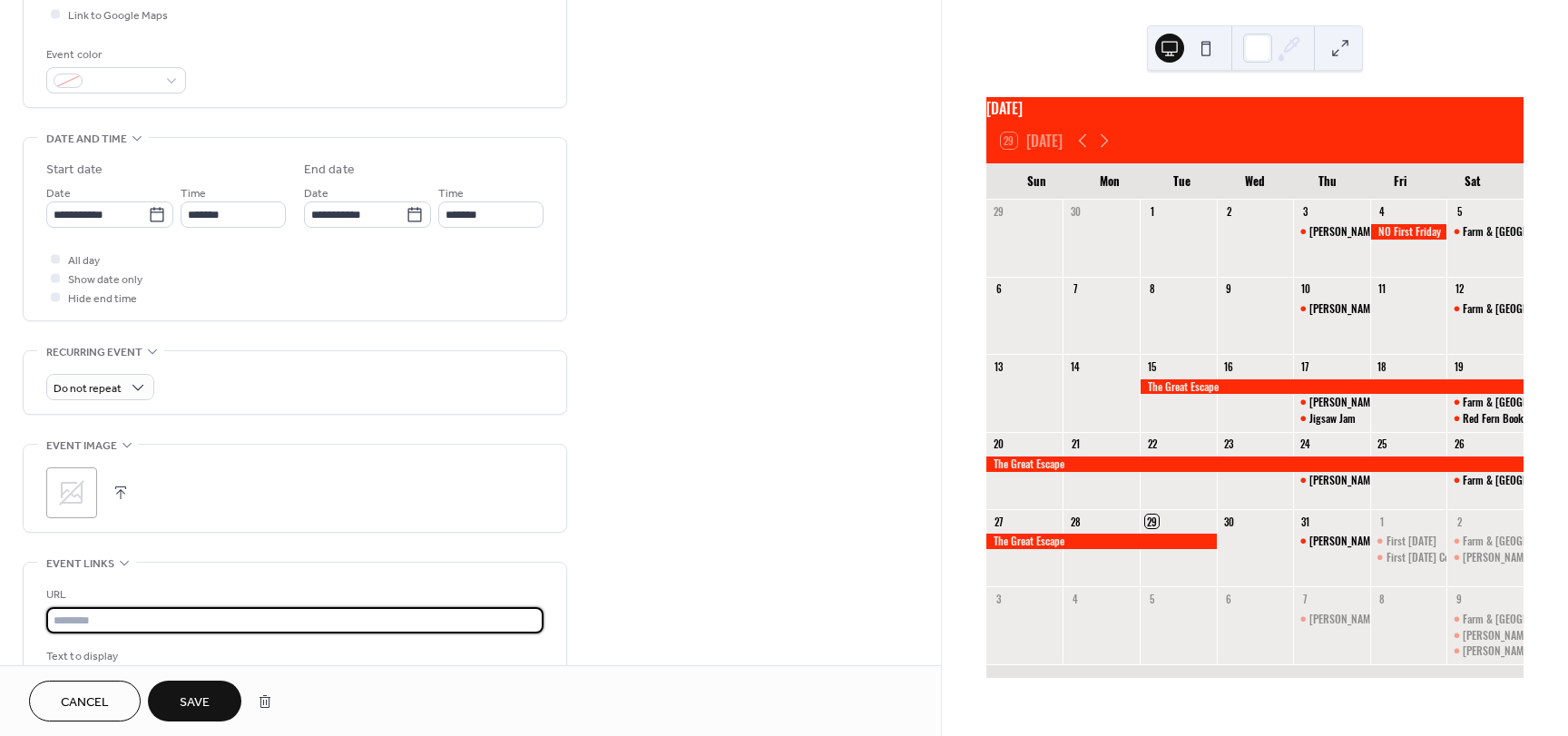 paste on "**********" 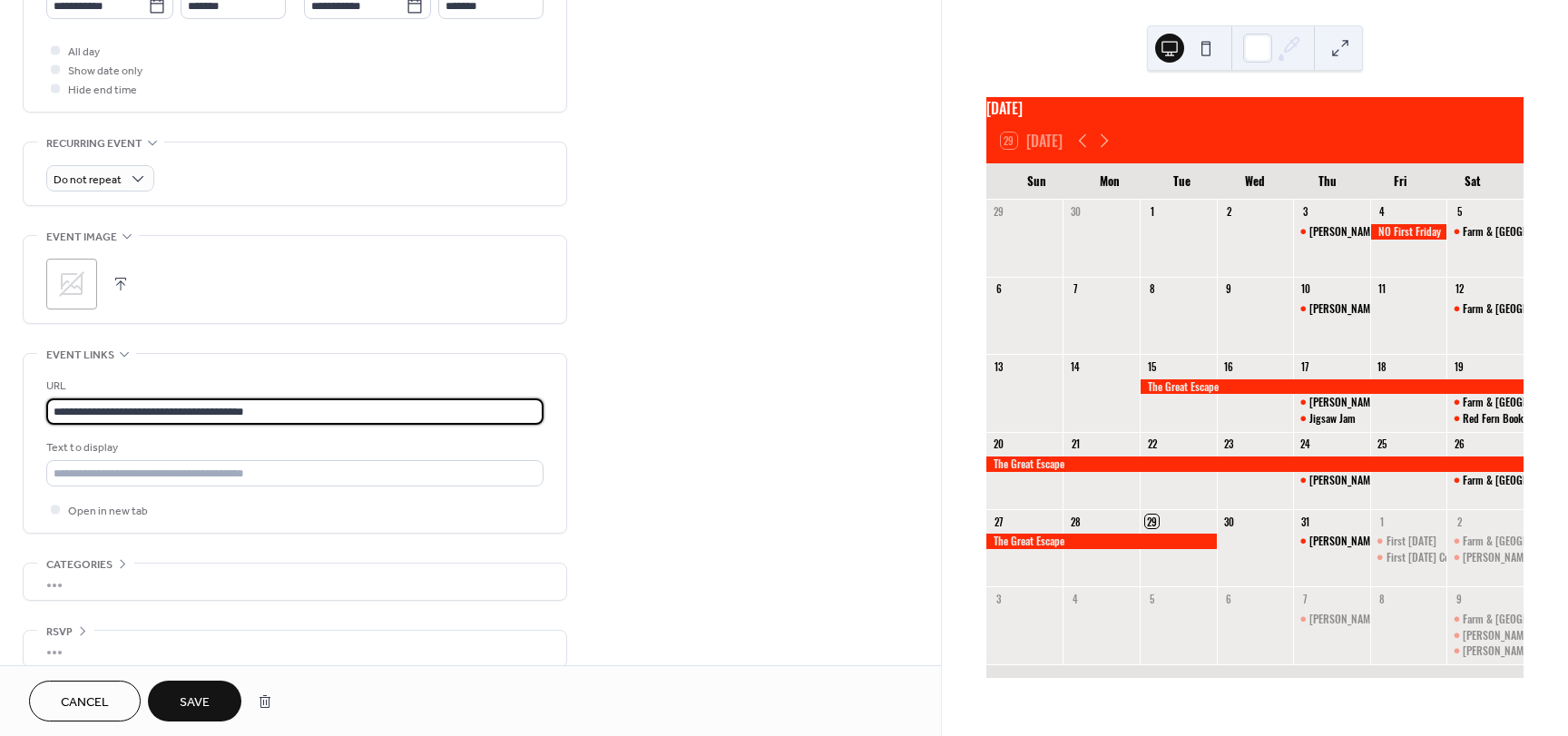 scroll, scrollTop: 683, scrollLeft: 0, axis: vertical 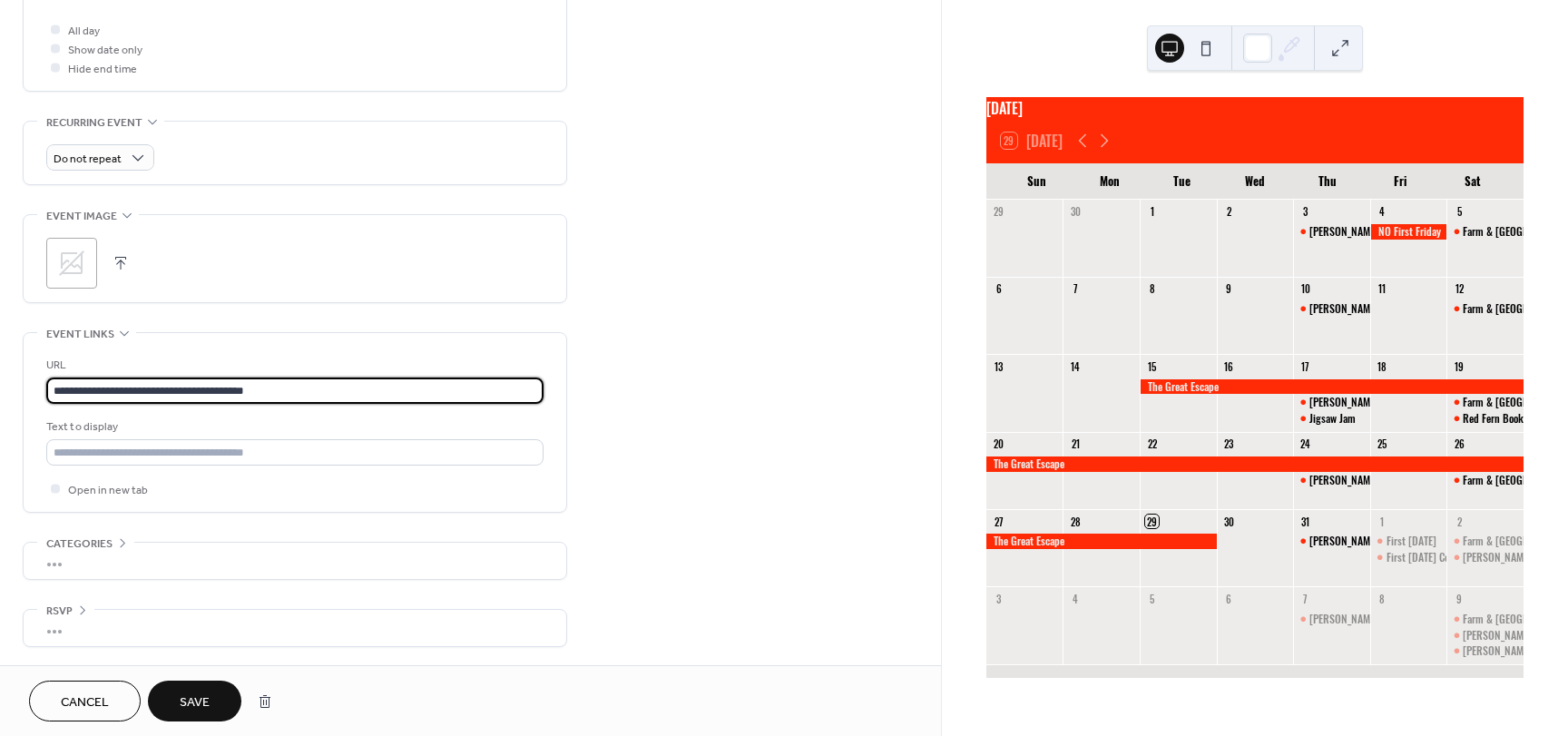 type on "**********" 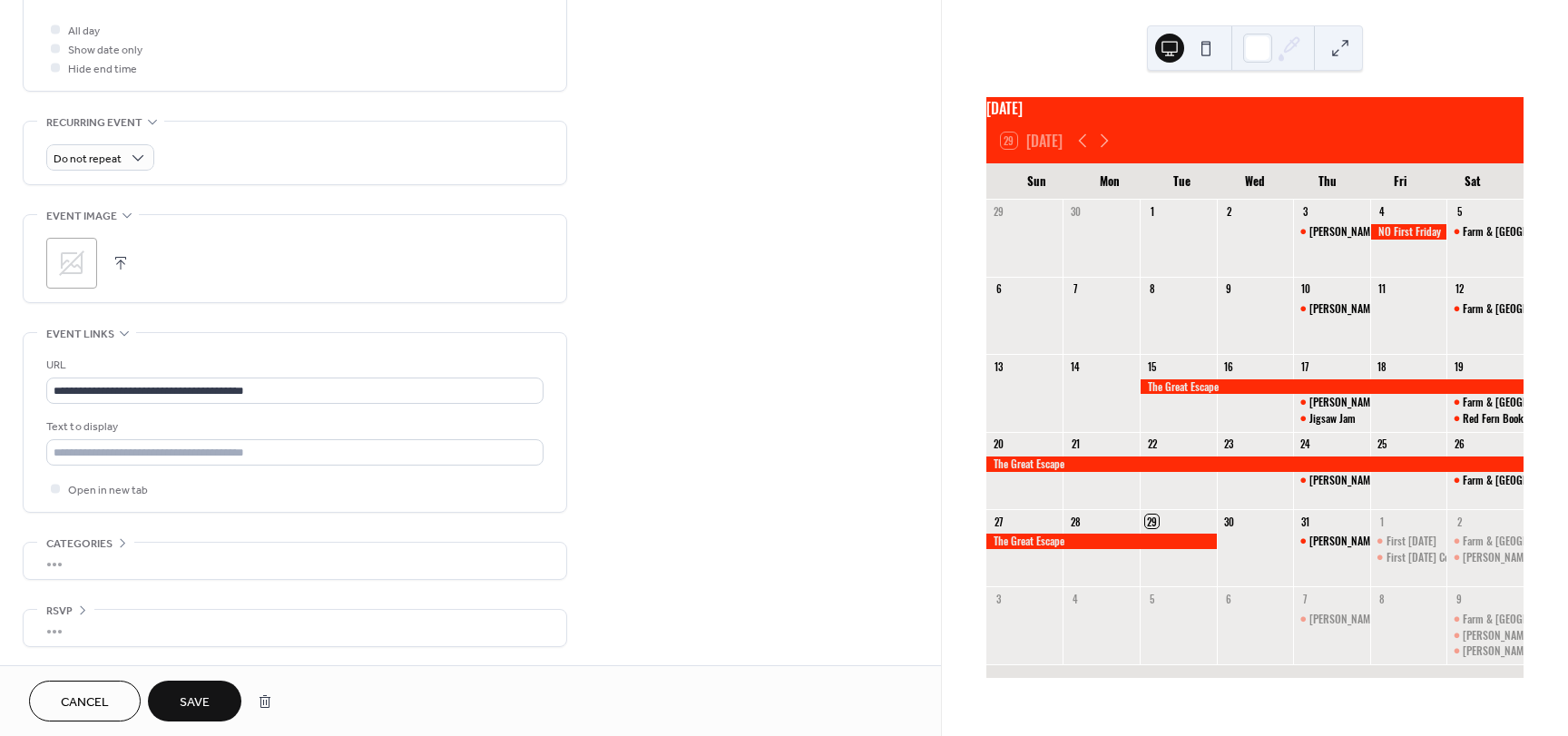 click 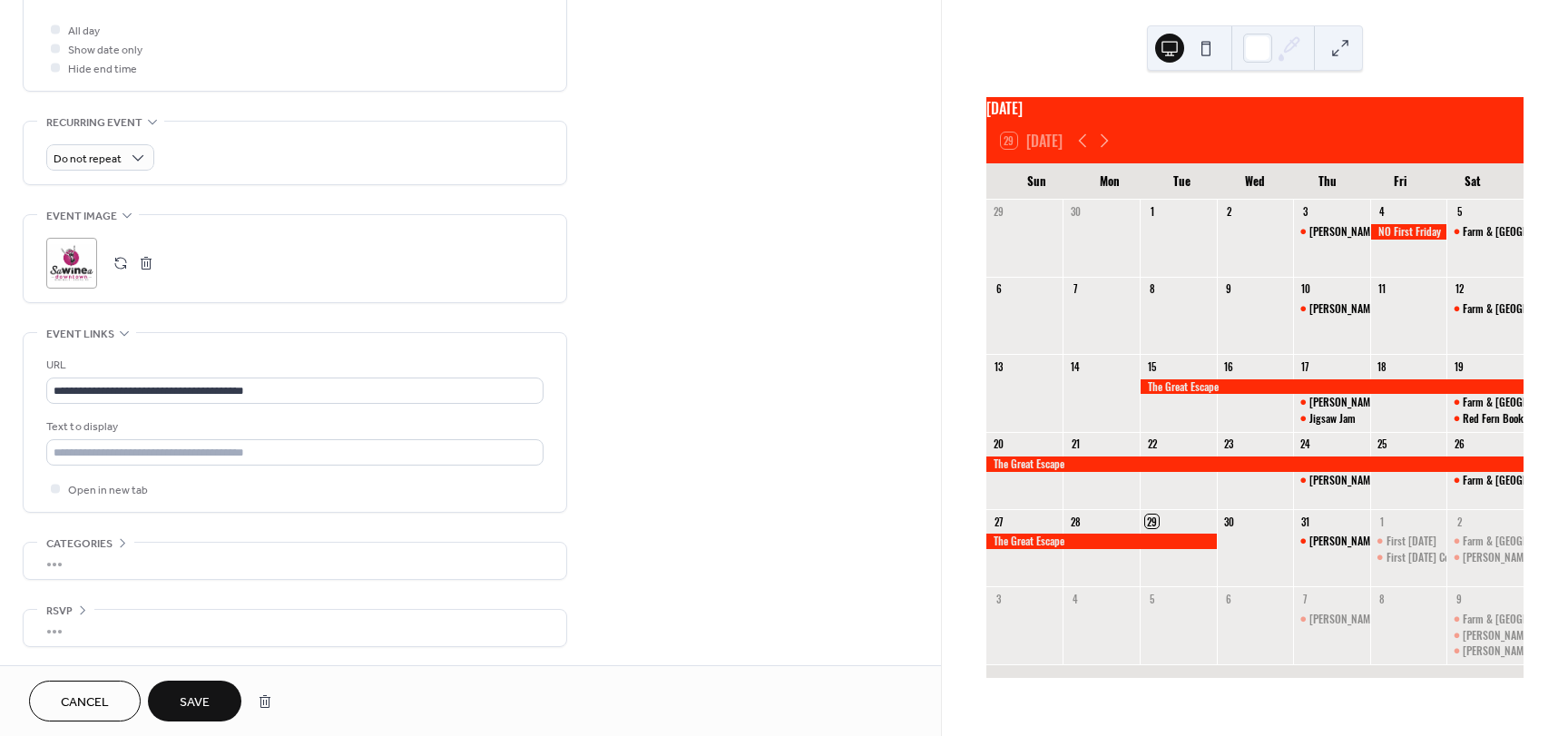 click on "Save" at bounding box center [194, 702] 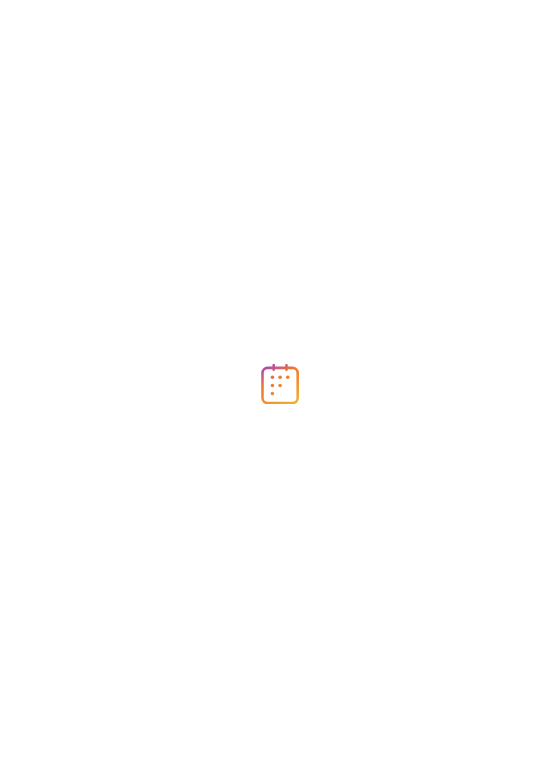 scroll, scrollTop: 0, scrollLeft: 0, axis: both 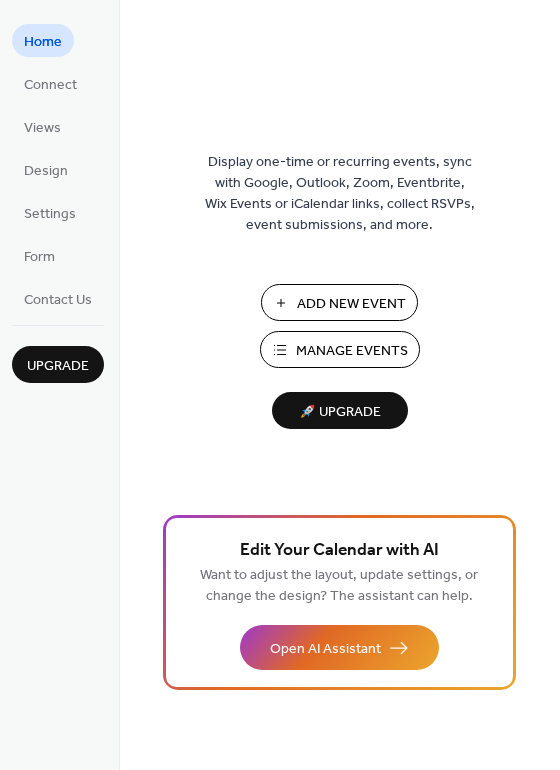 click on "Add New Event" at bounding box center [351, 304] 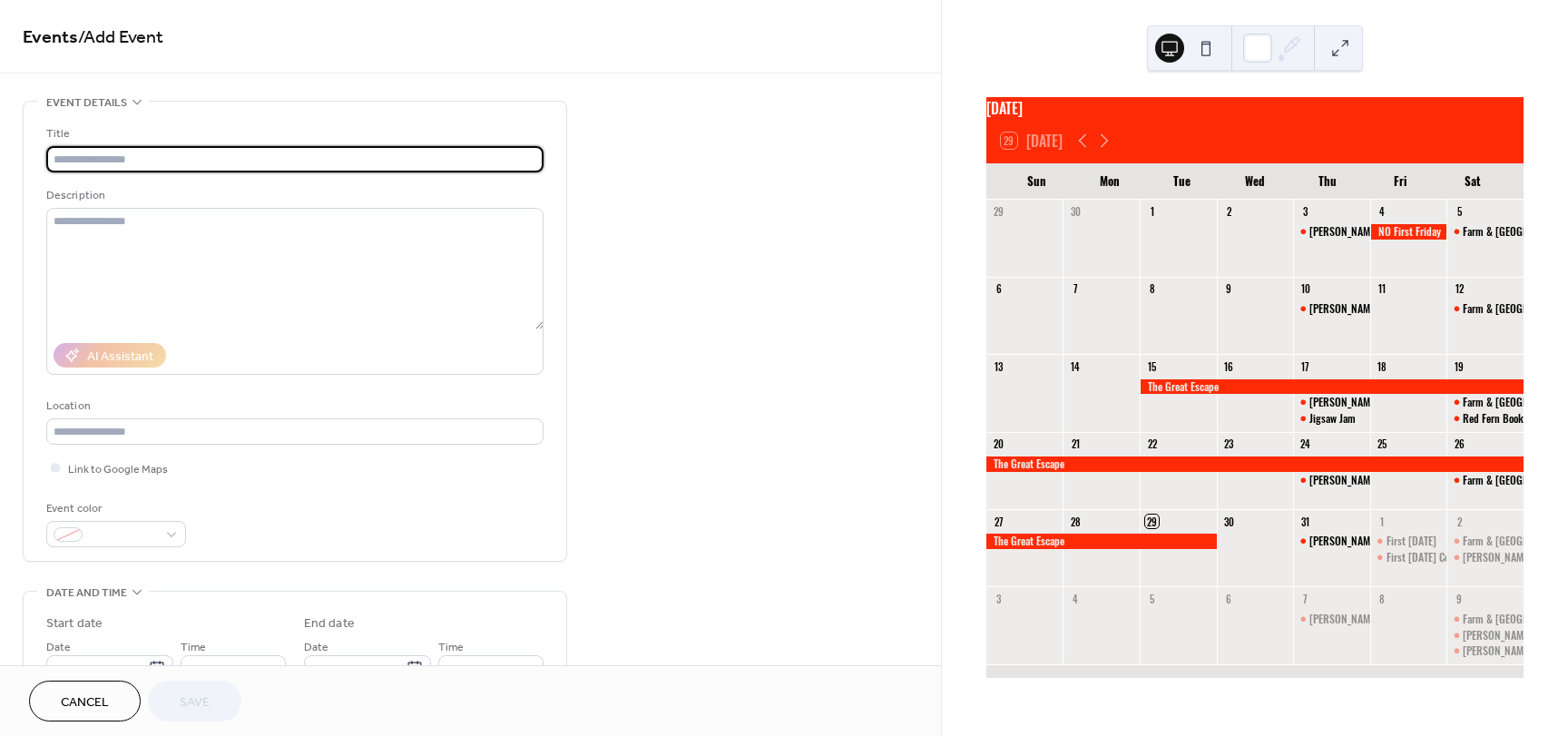 scroll, scrollTop: 0, scrollLeft: 0, axis: both 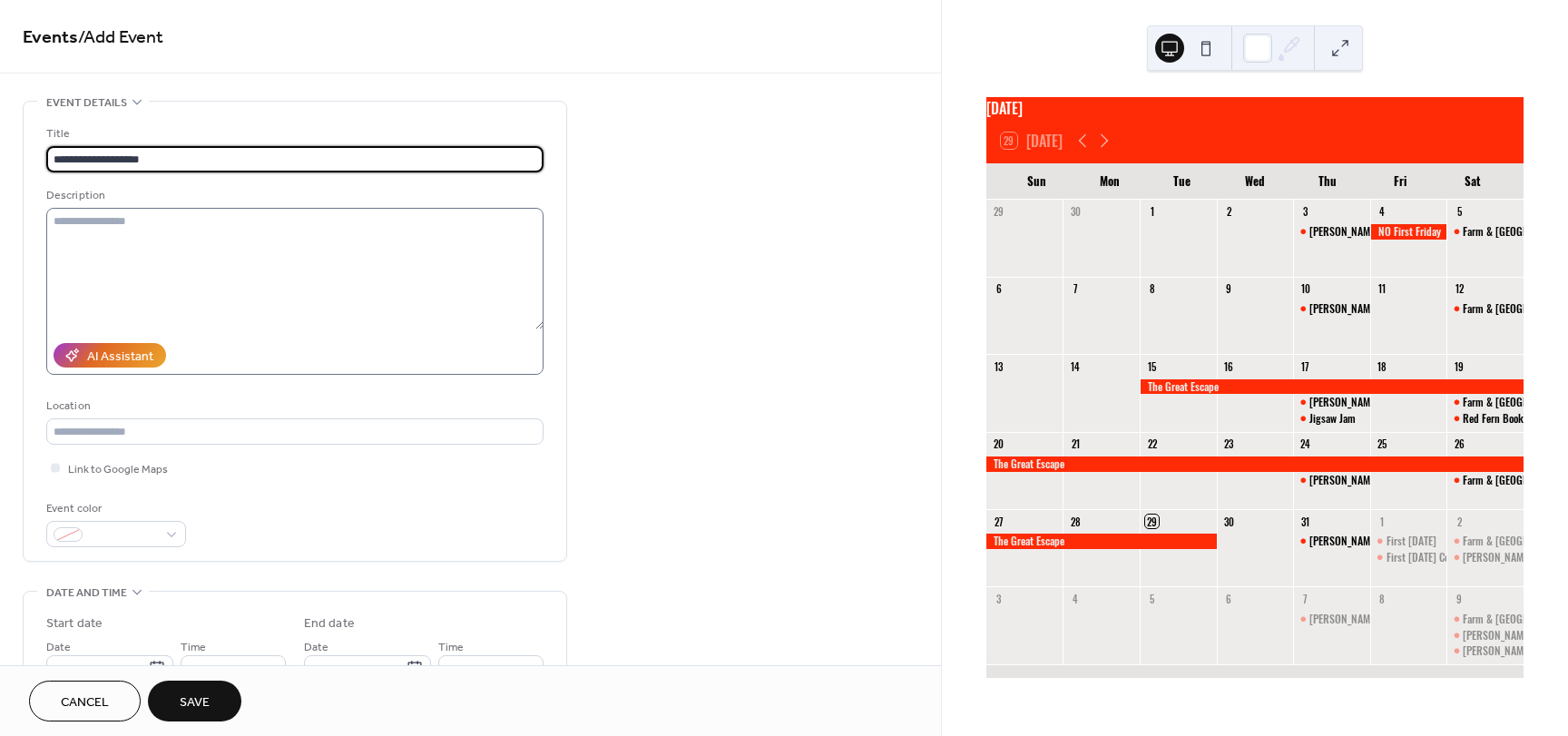 type on "**********" 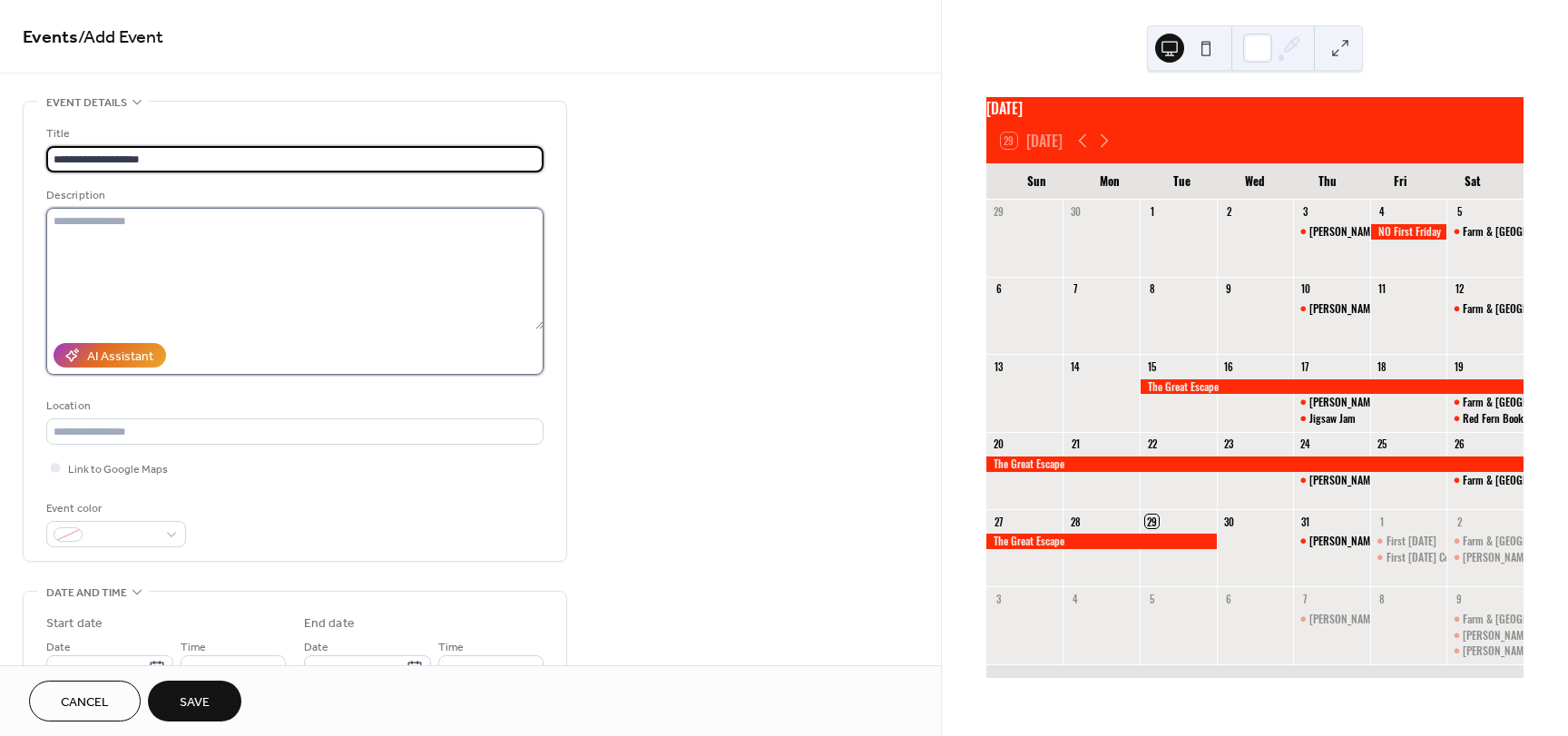 click at bounding box center (295, 269) 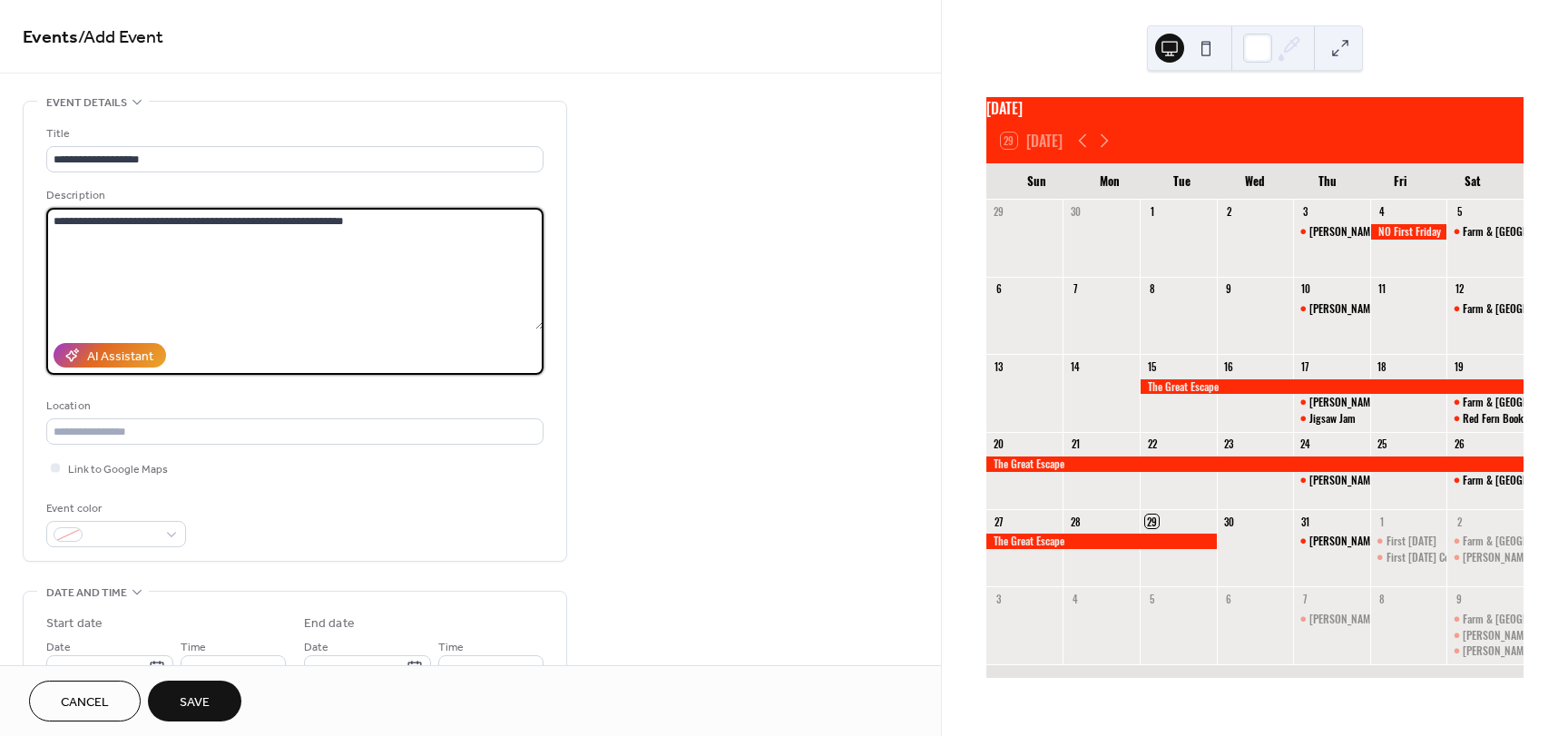 click on "**********" at bounding box center (295, 269) 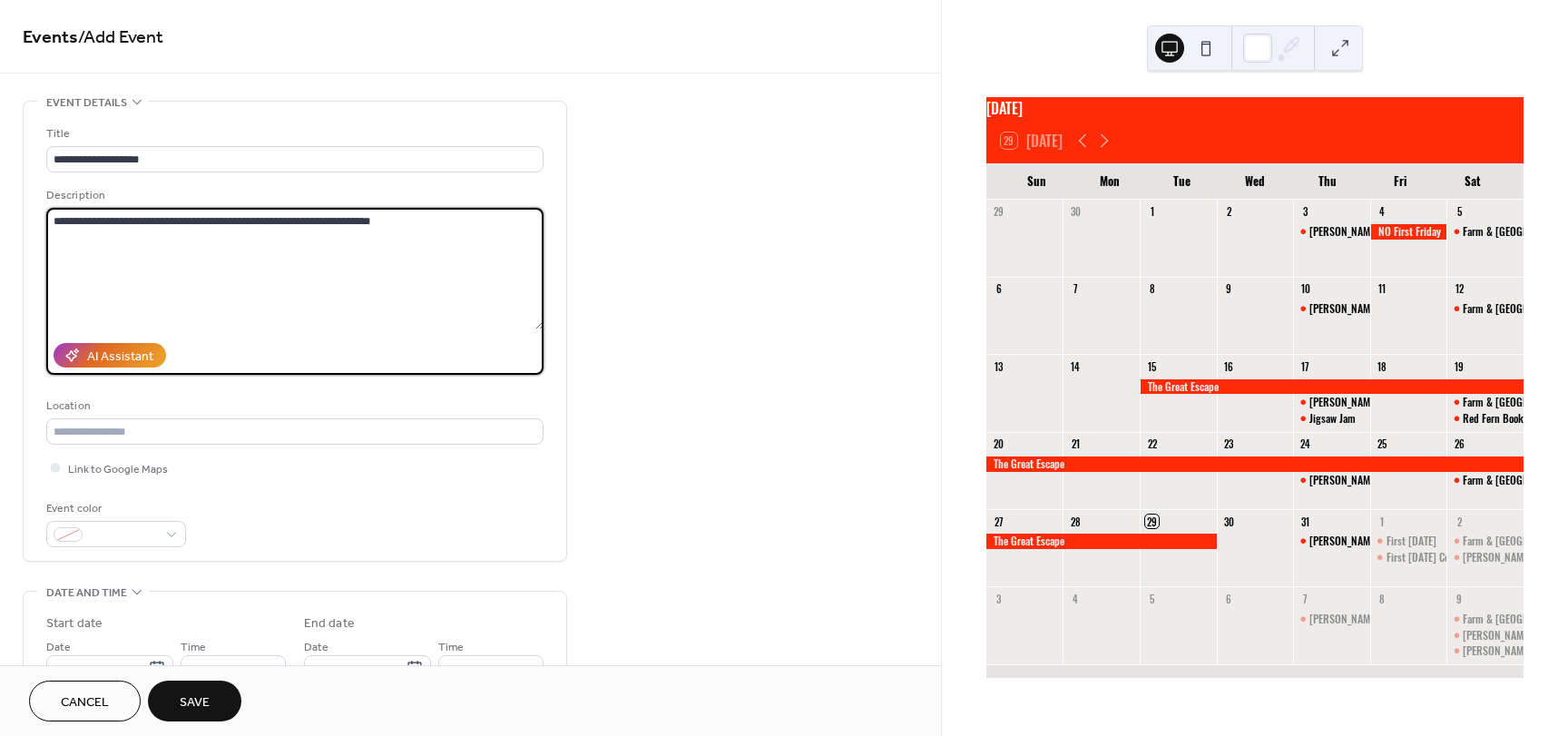 click on "**********" at bounding box center (295, 269) 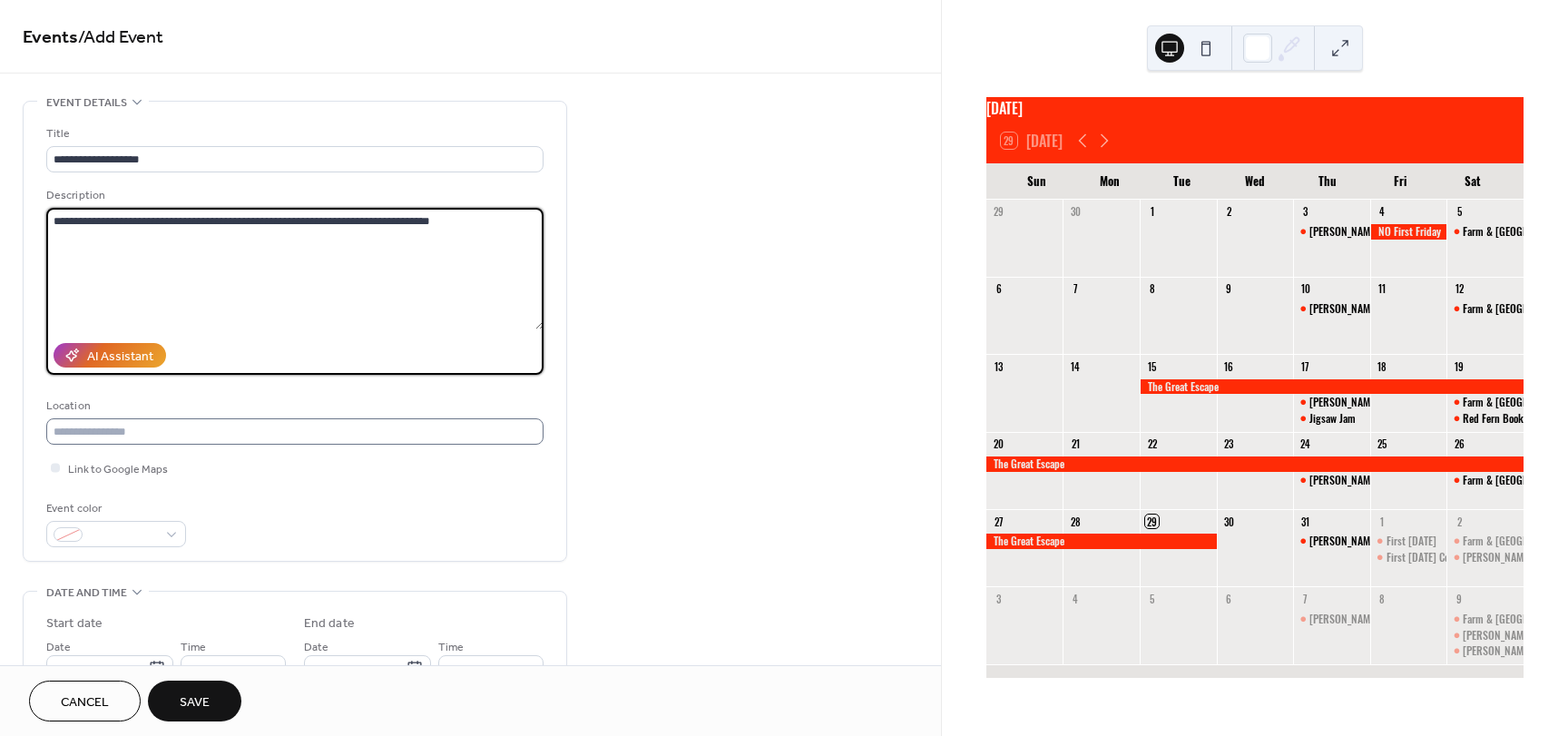 type on "**********" 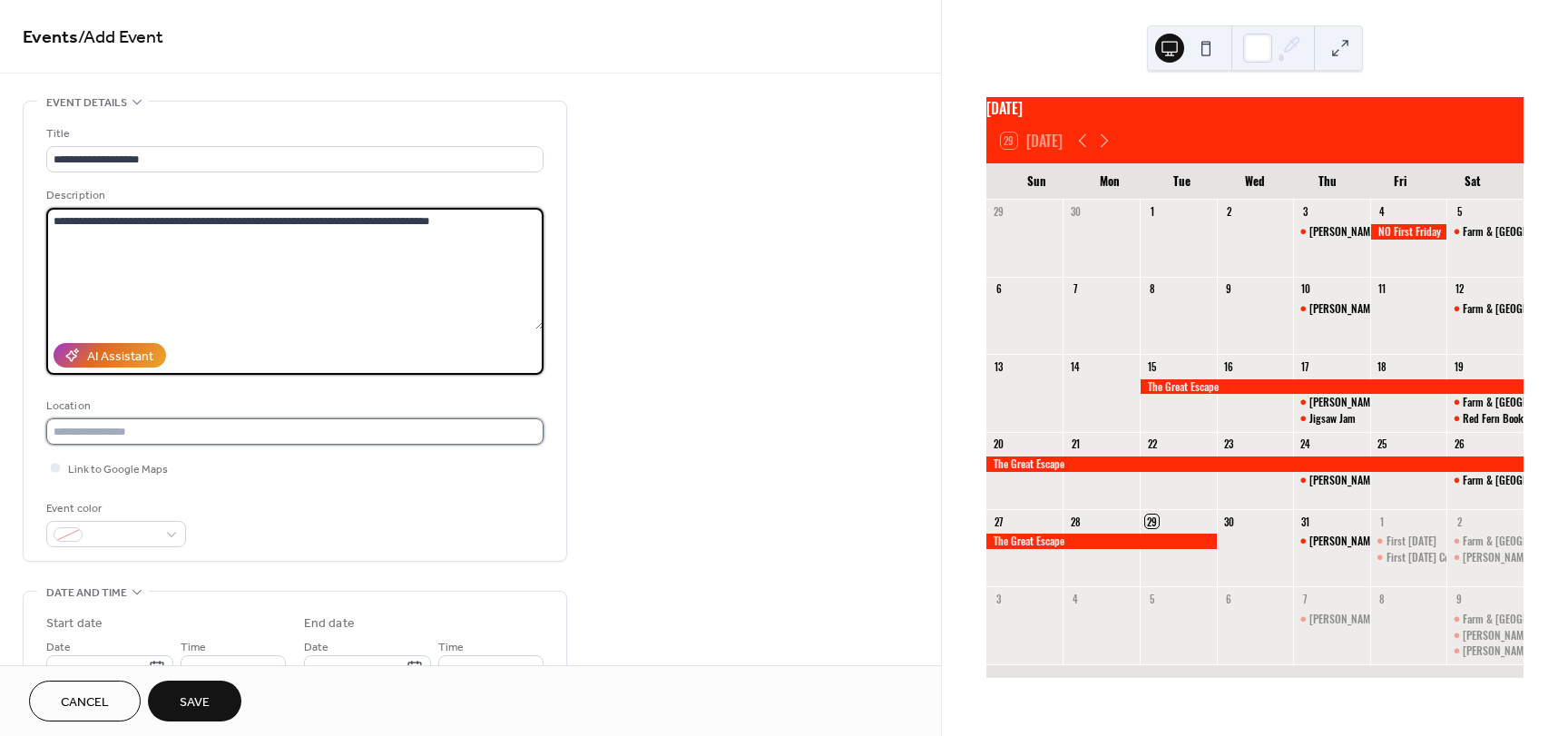 click at bounding box center [295, 431] 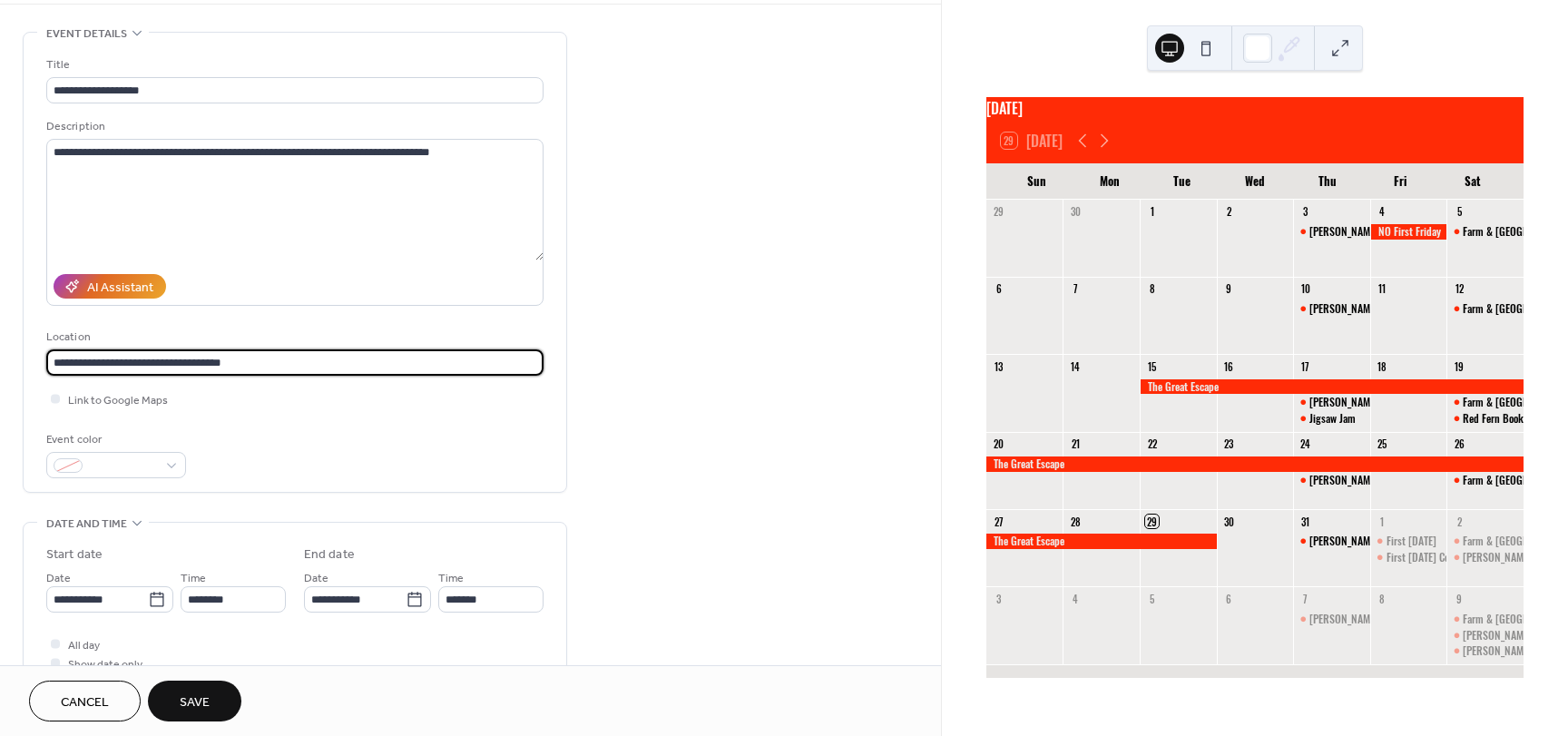 scroll, scrollTop: 272, scrollLeft: 0, axis: vertical 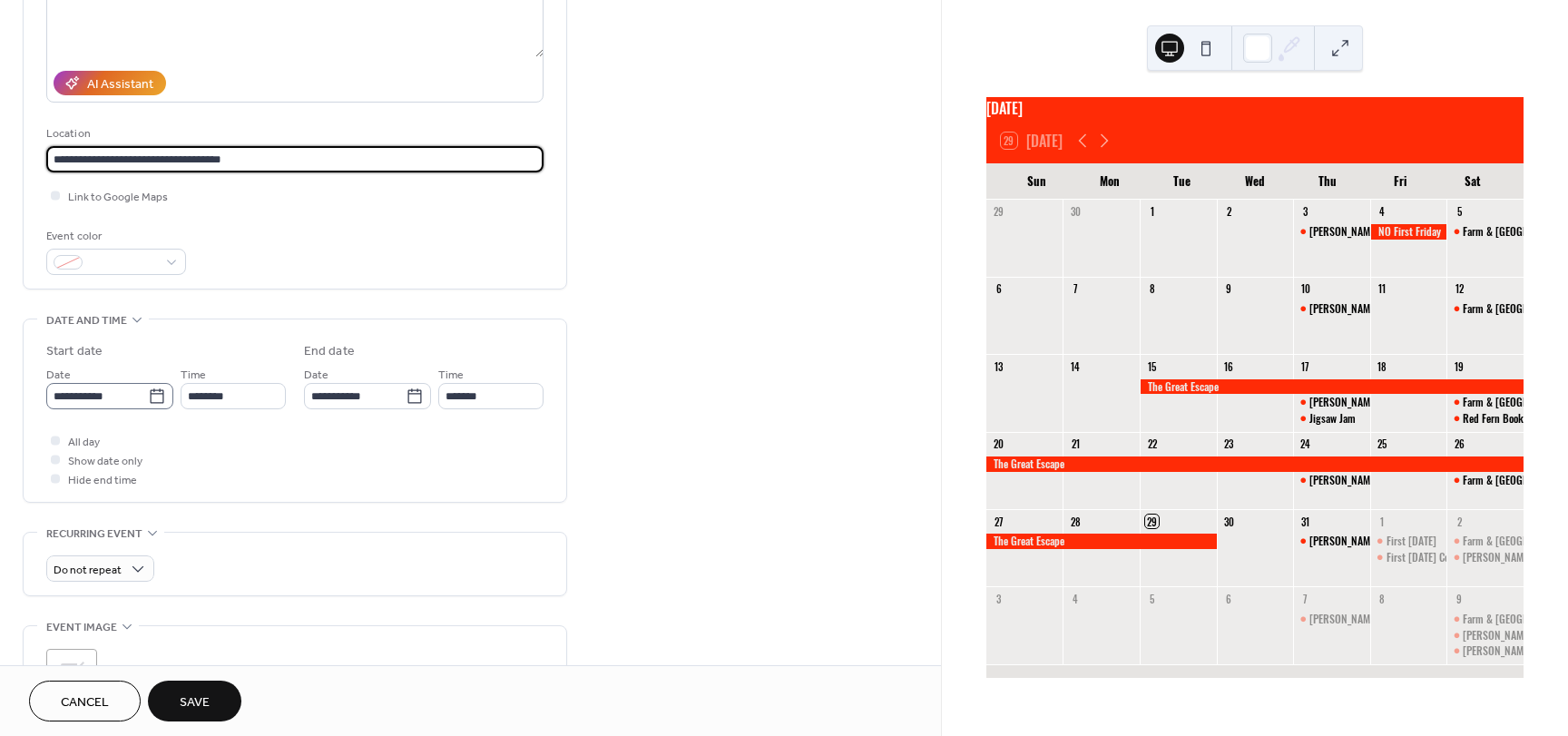 type on "**********" 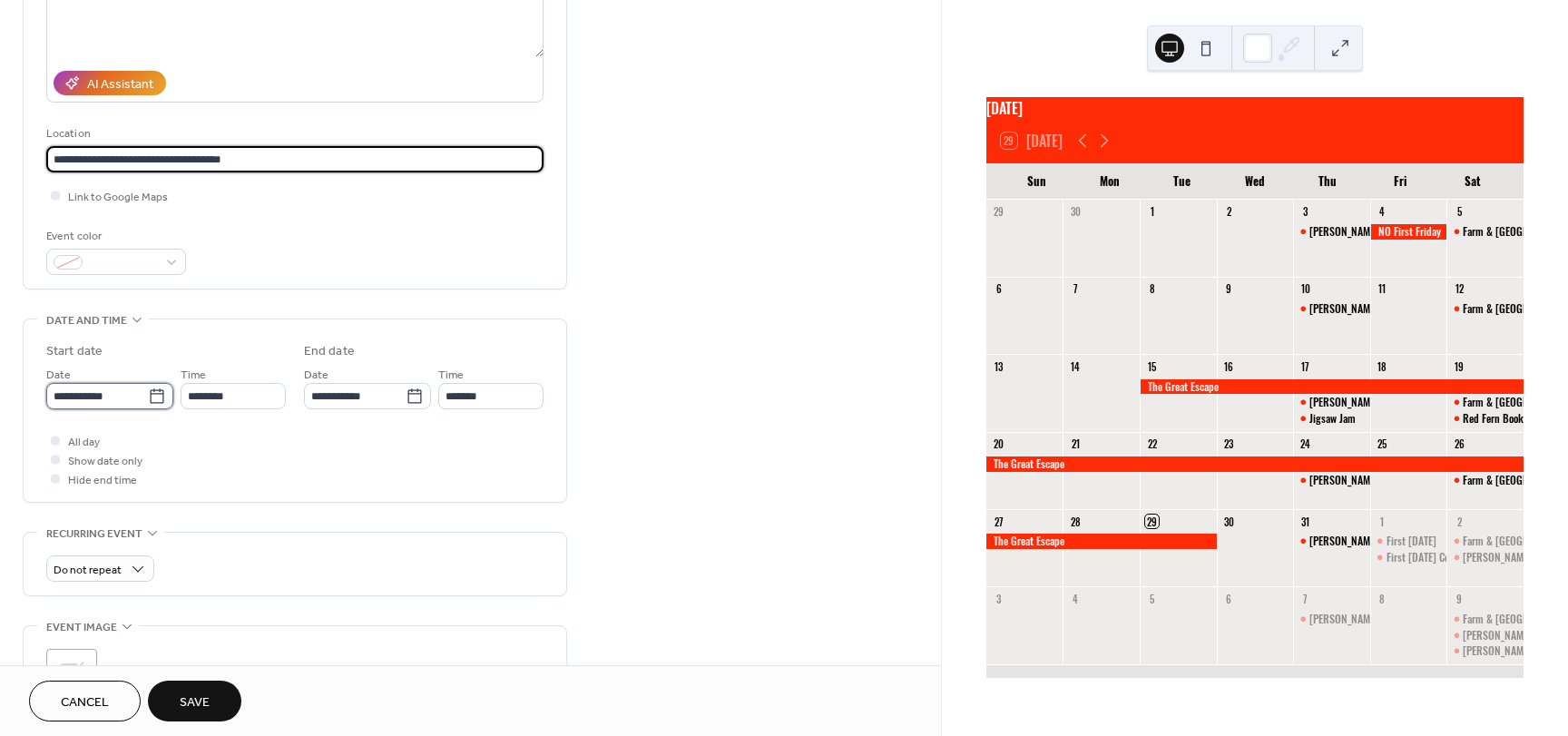 click on "**********" at bounding box center (97, 396) 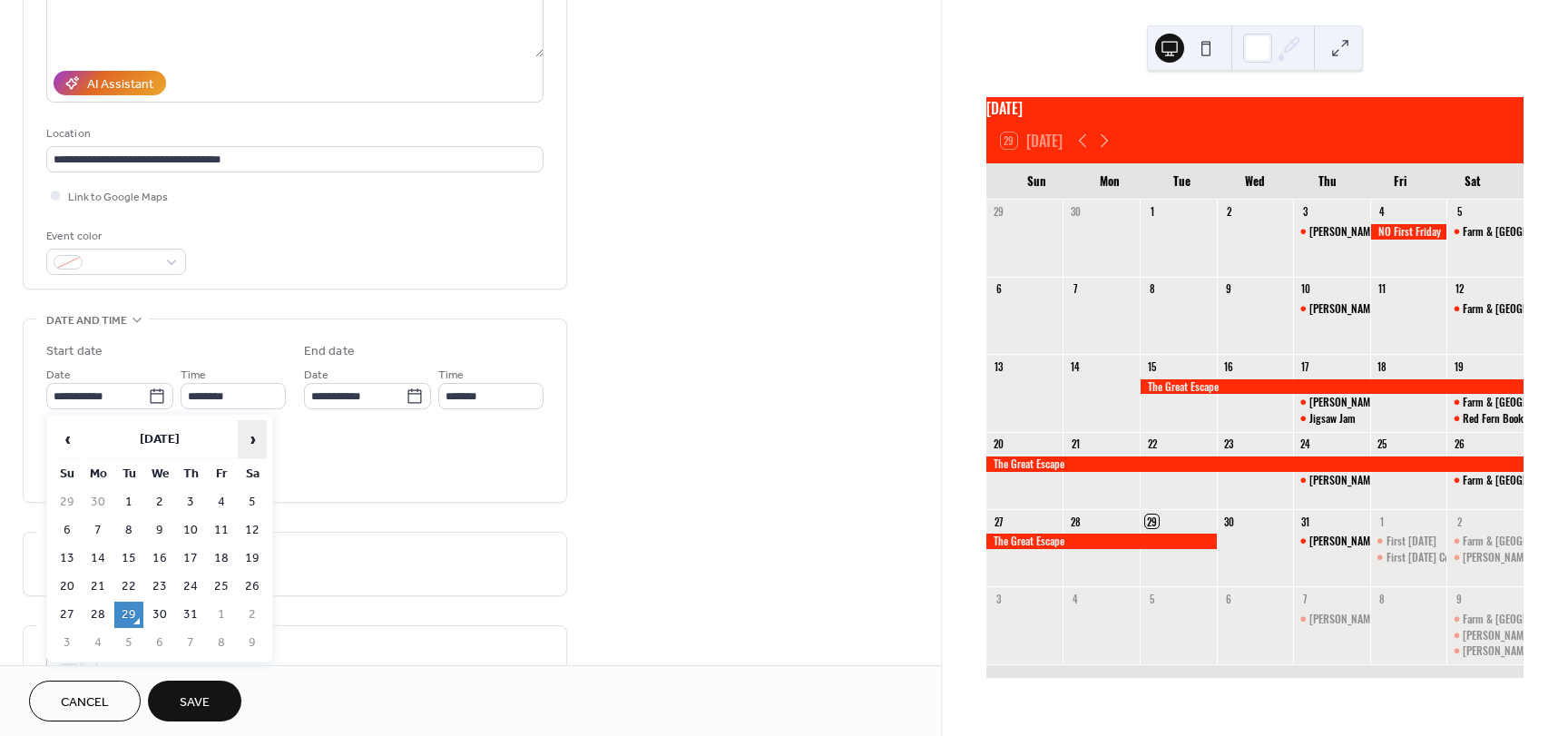 click on "›" at bounding box center (252, 439) 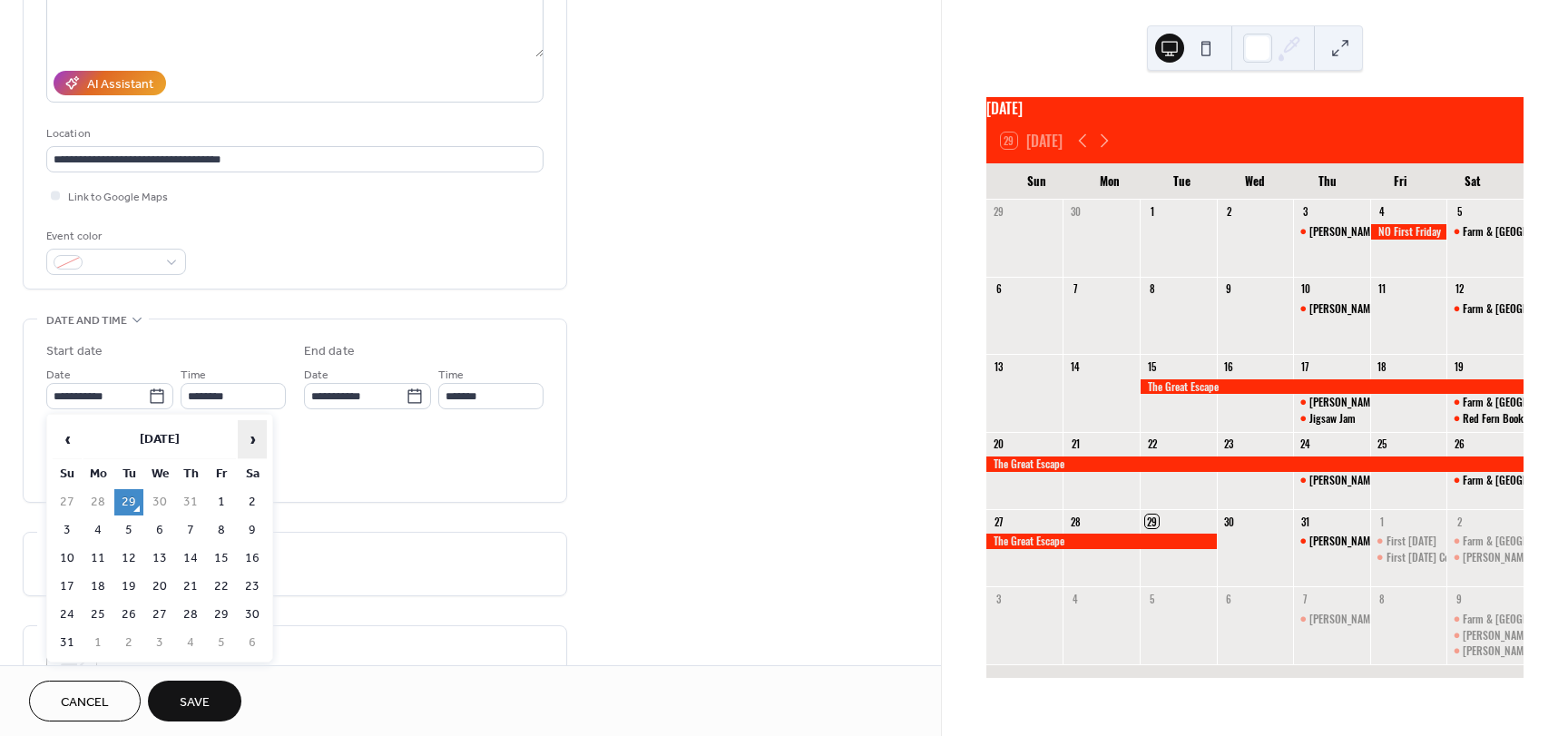 click on "›" at bounding box center [252, 439] 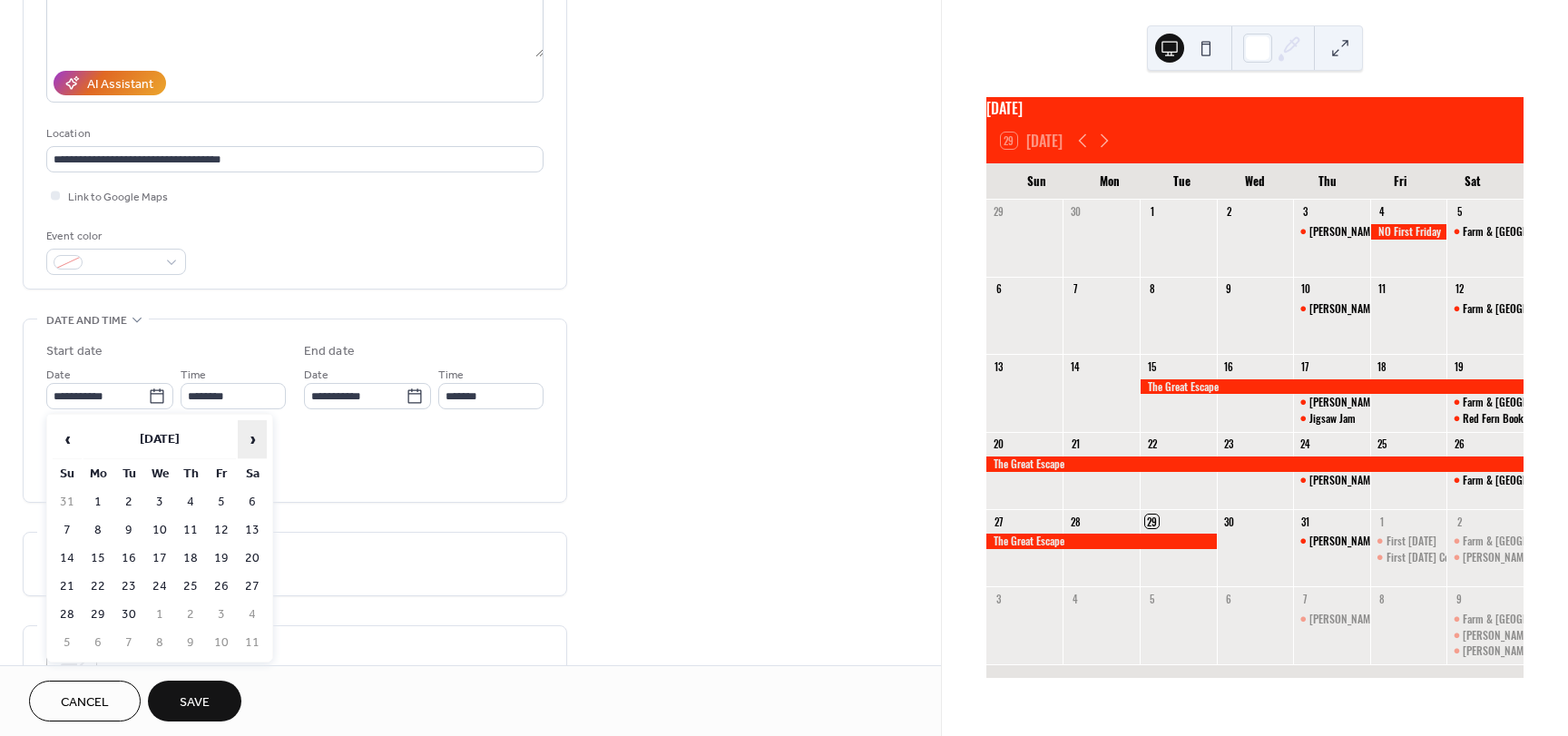 click on "›" at bounding box center [252, 439] 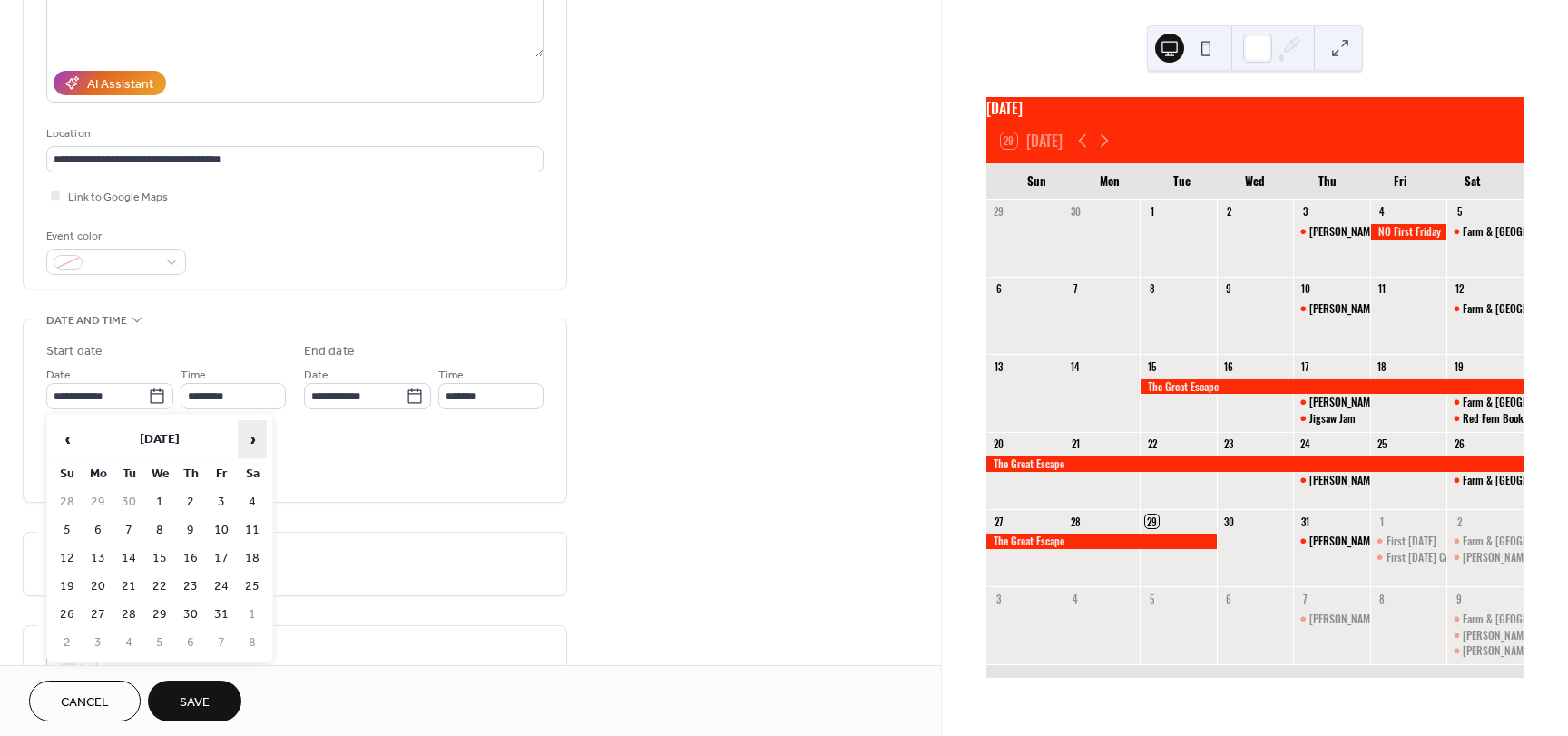click on "›" at bounding box center (252, 439) 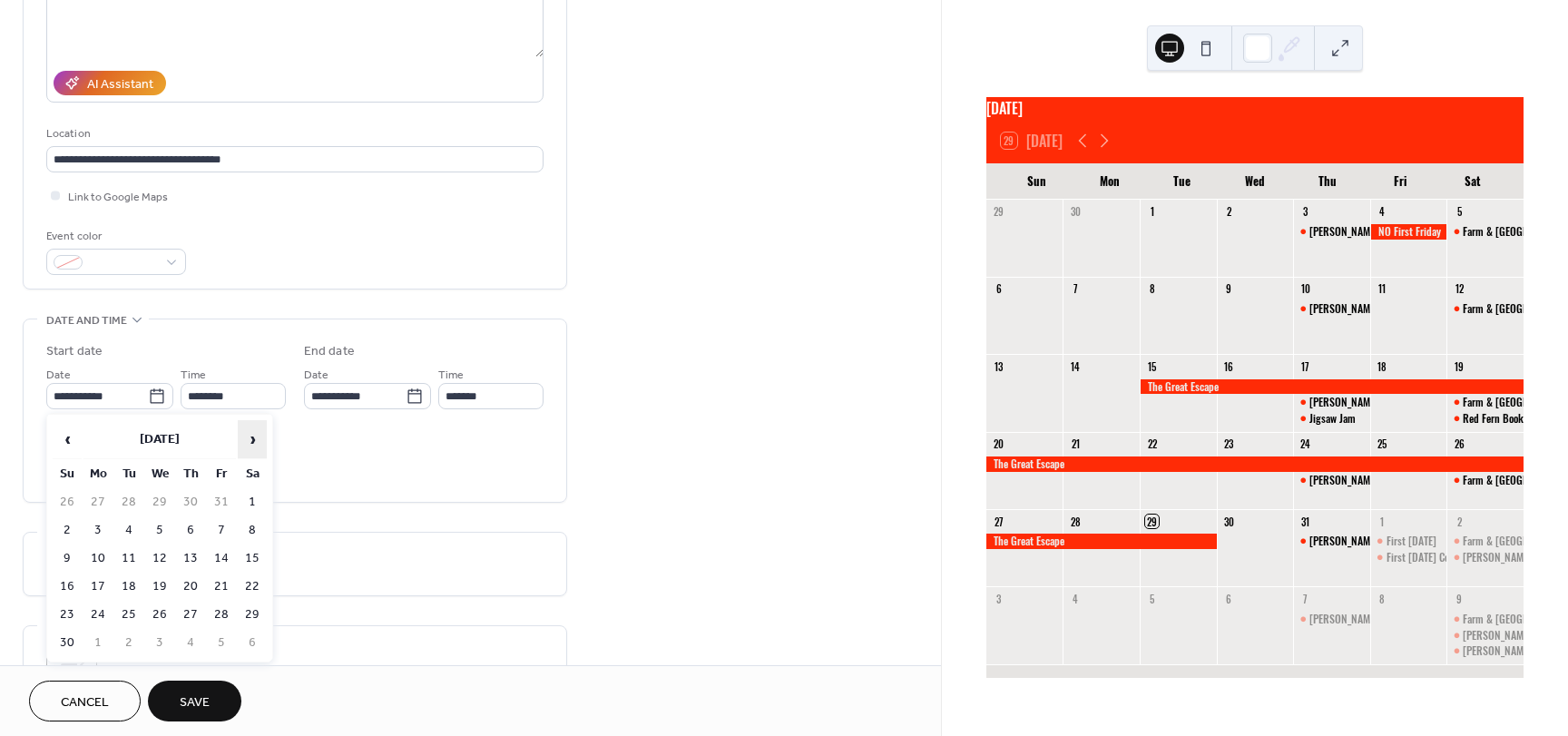 click on "›" at bounding box center (252, 439) 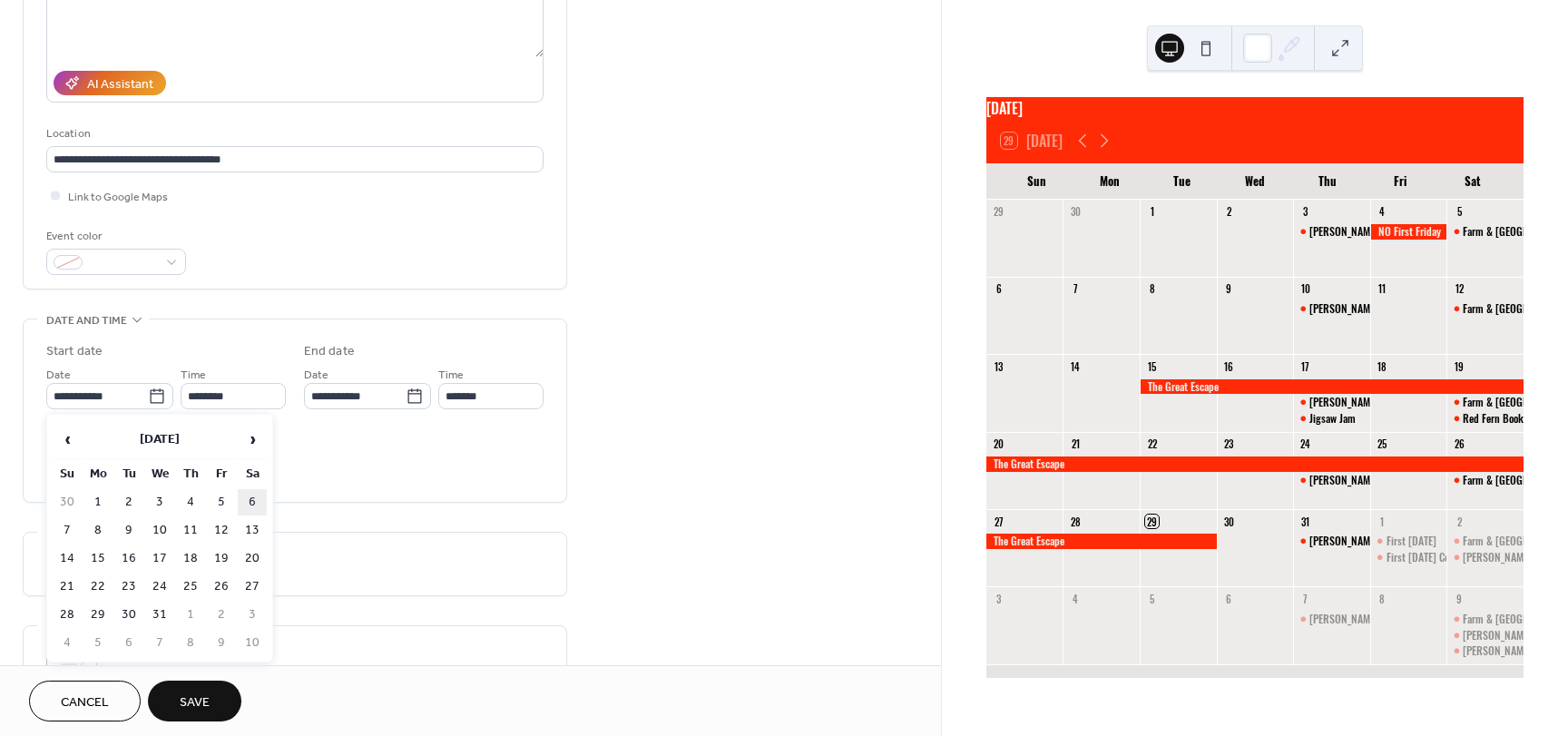click on "6" at bounding box center (252, 502) 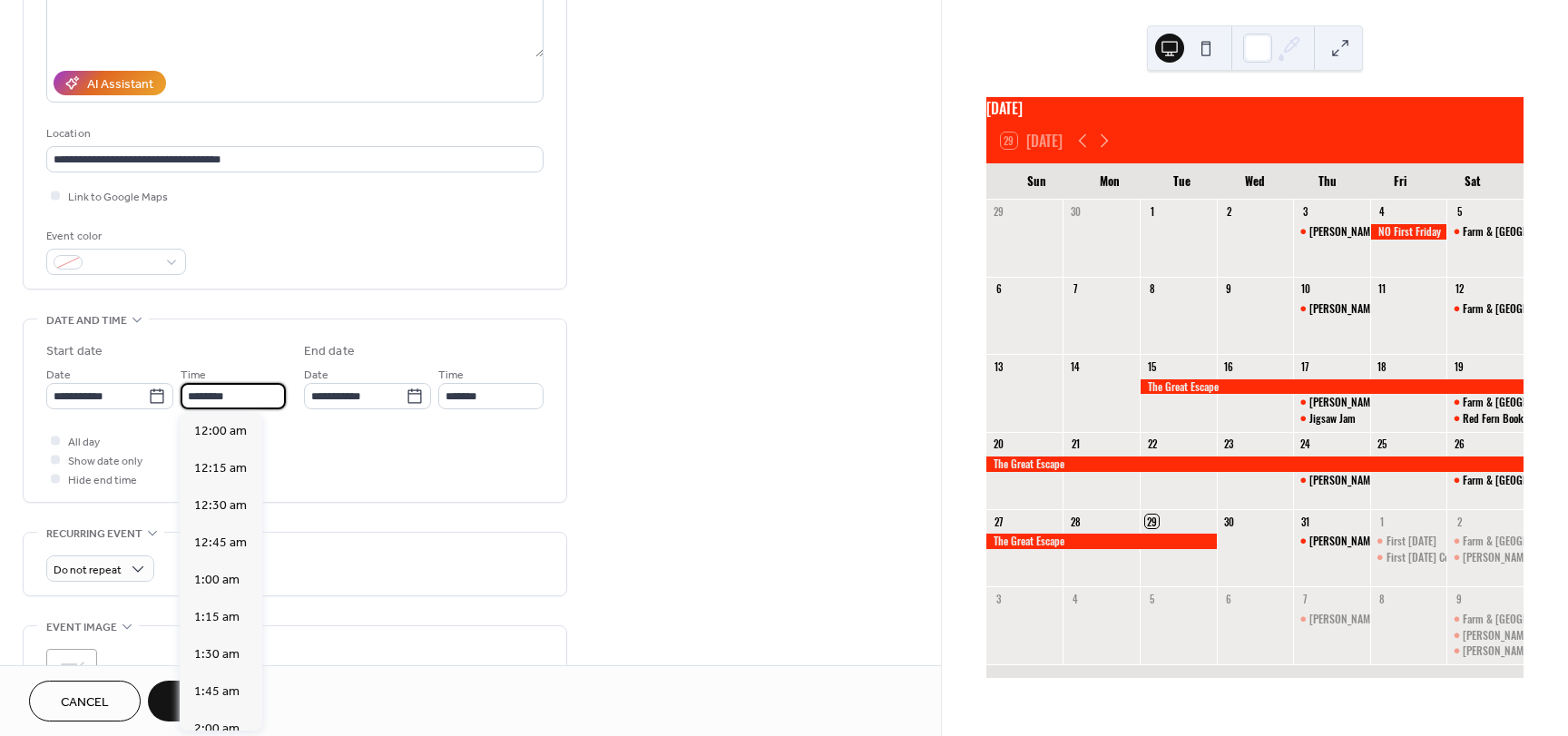 click on "********" at bounding box center (233, 396) 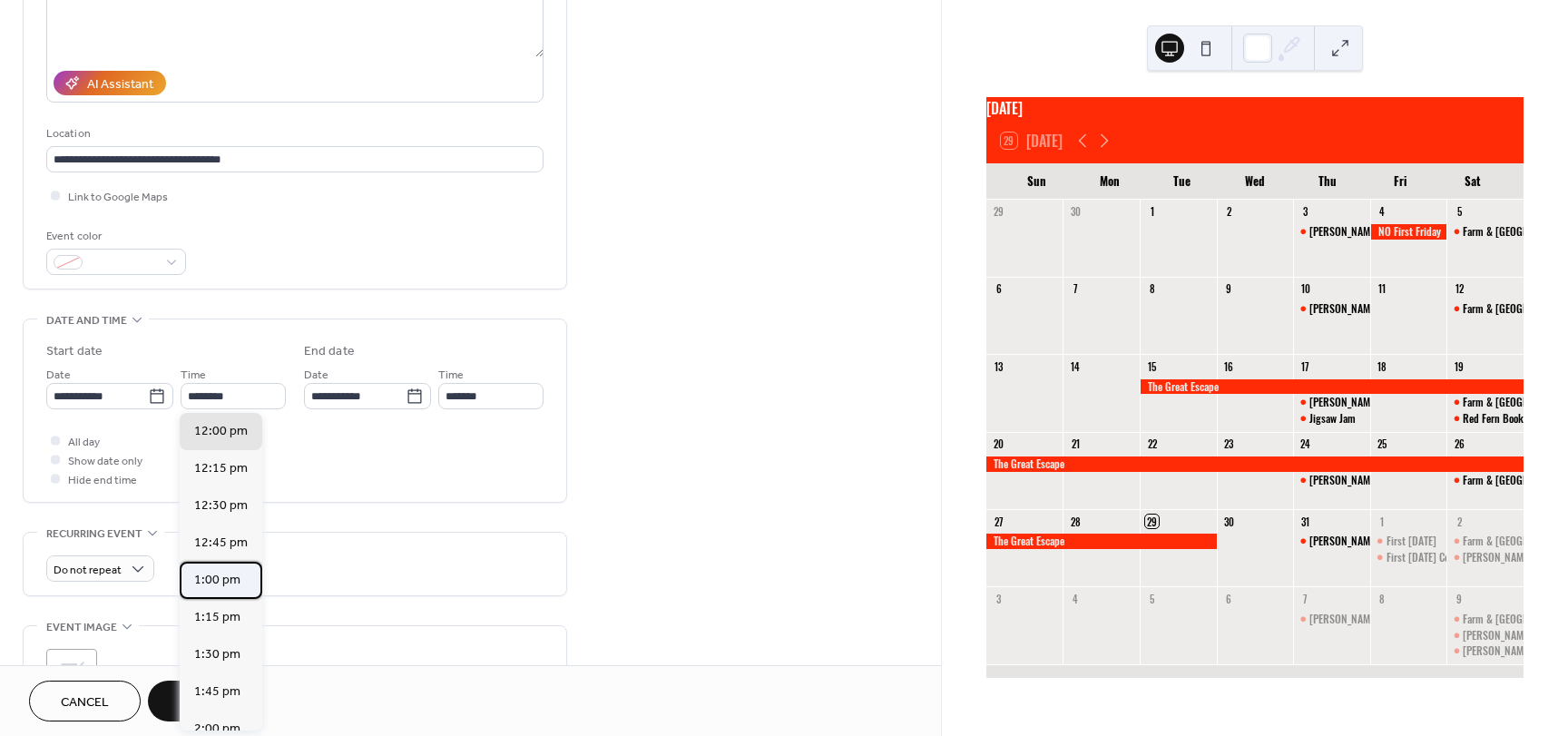 click on "1:00 pm" at bounding box center (217, 580) 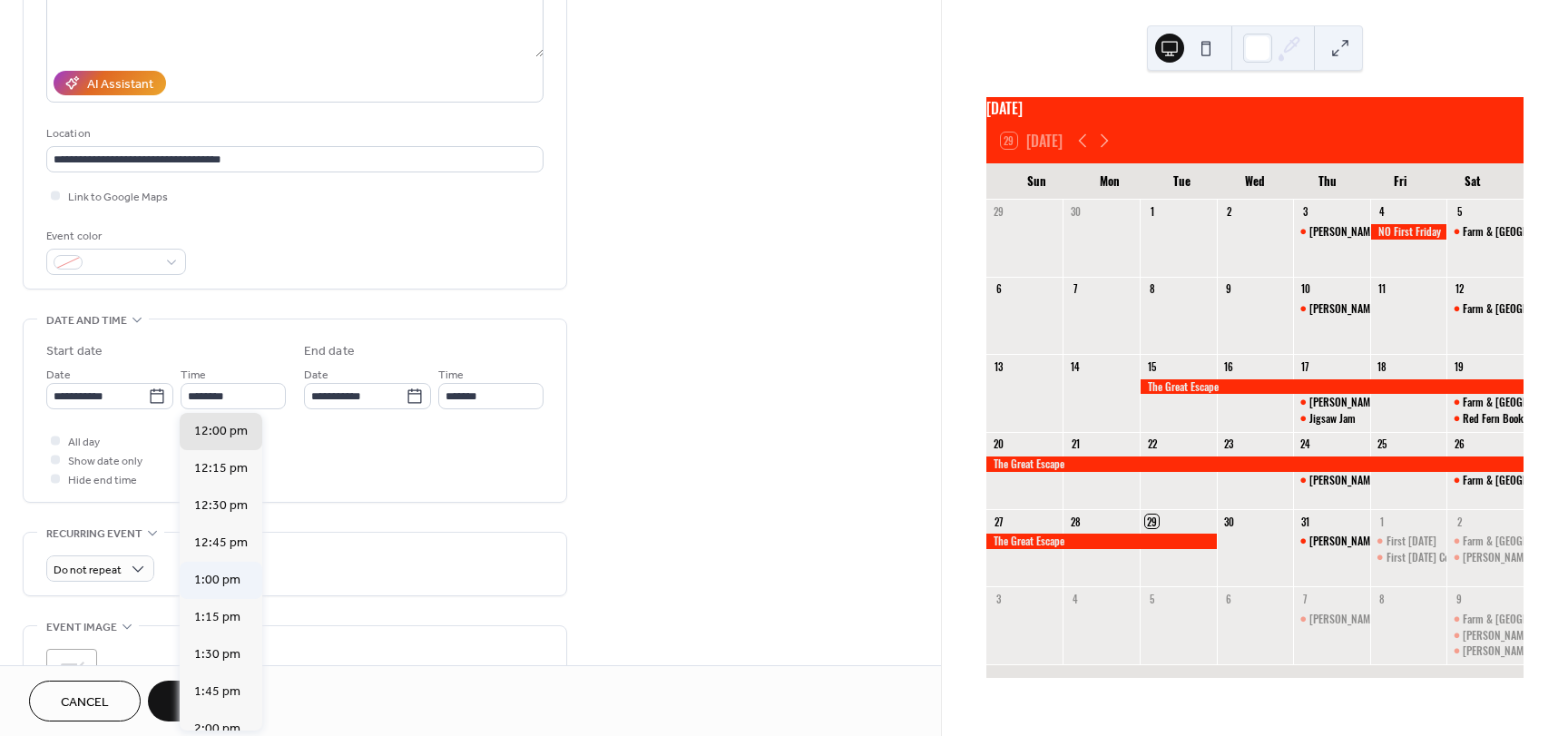 type on "*******" 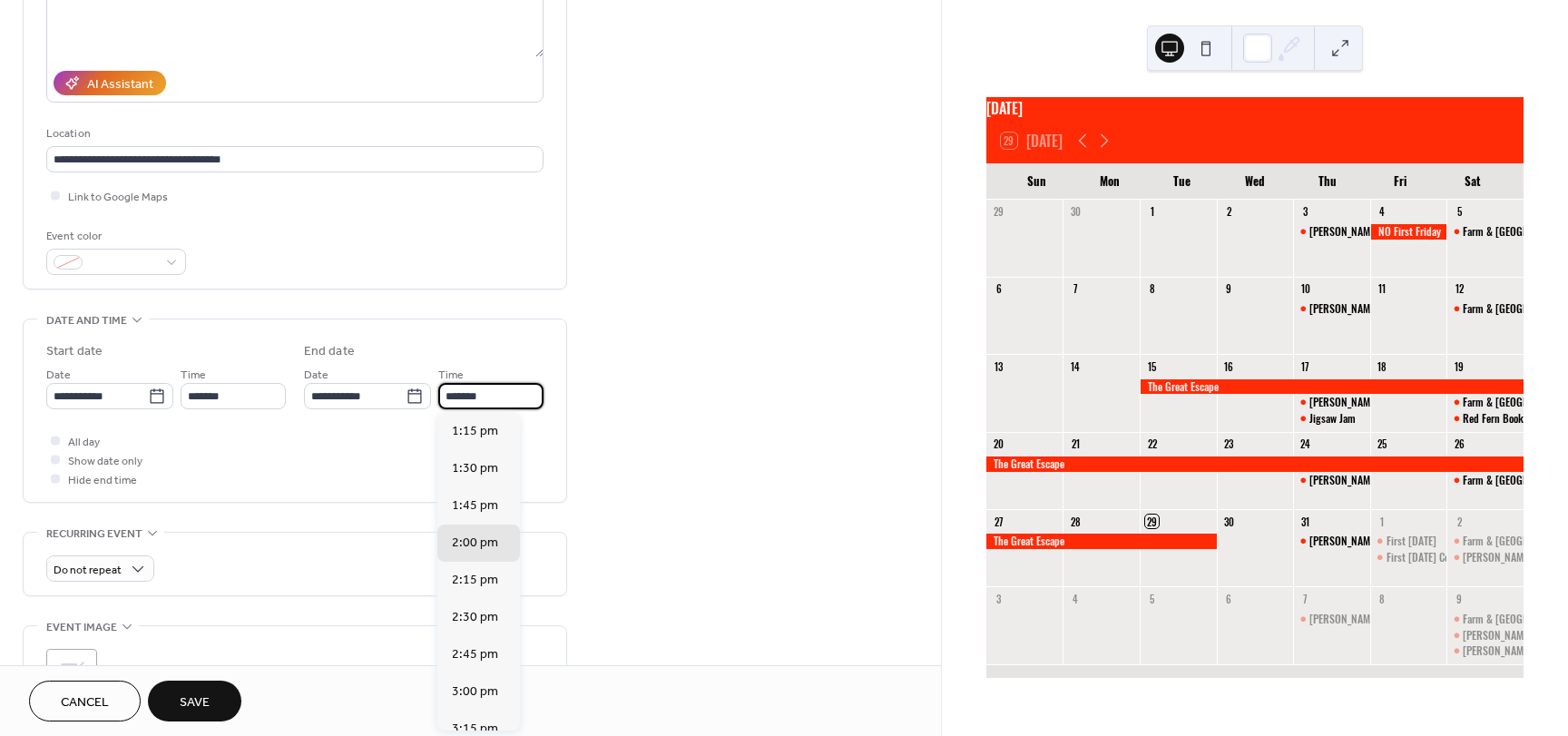 click on "*******" at bounding box center [491, 396] 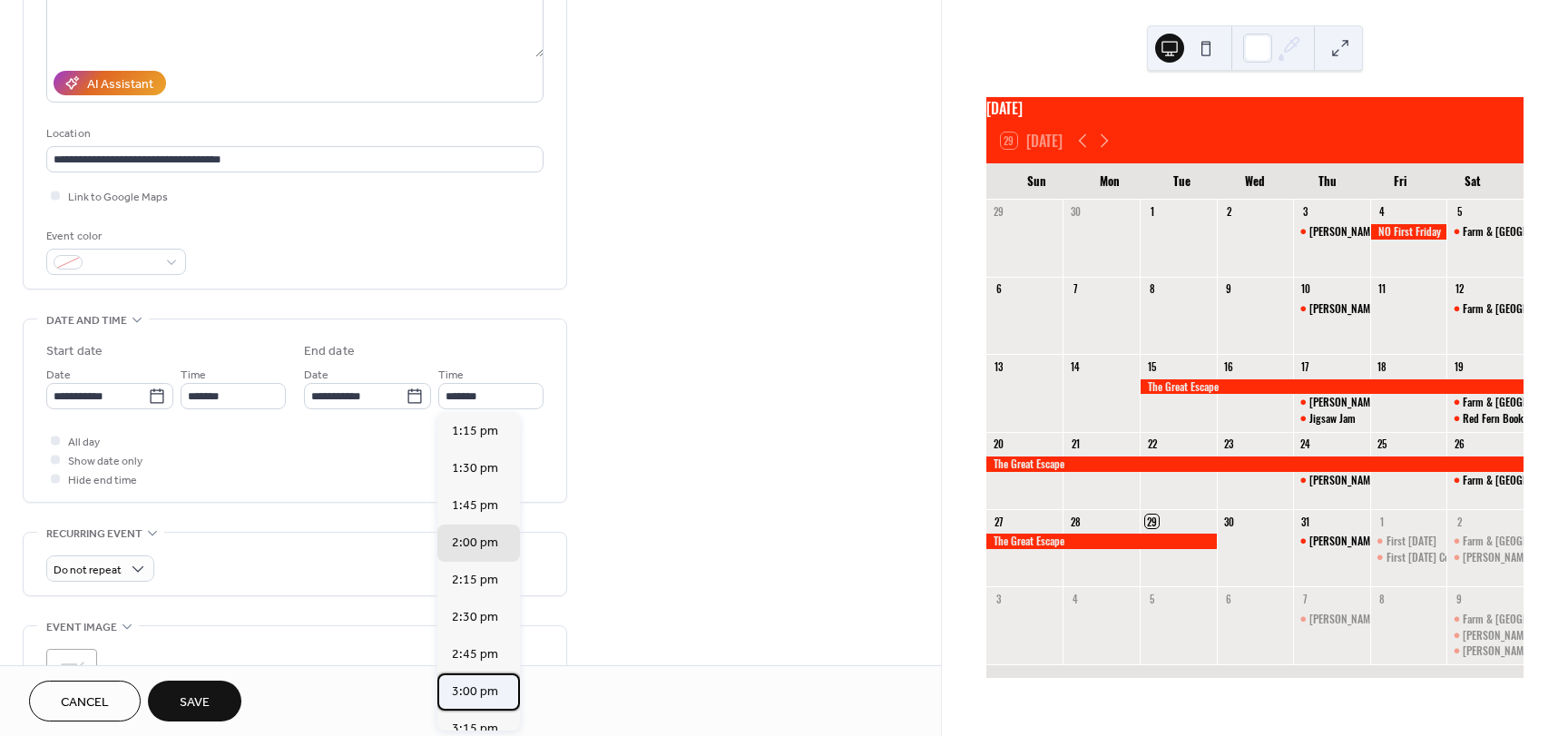 click on "3:00 pm" at bounding box center (475, 692) 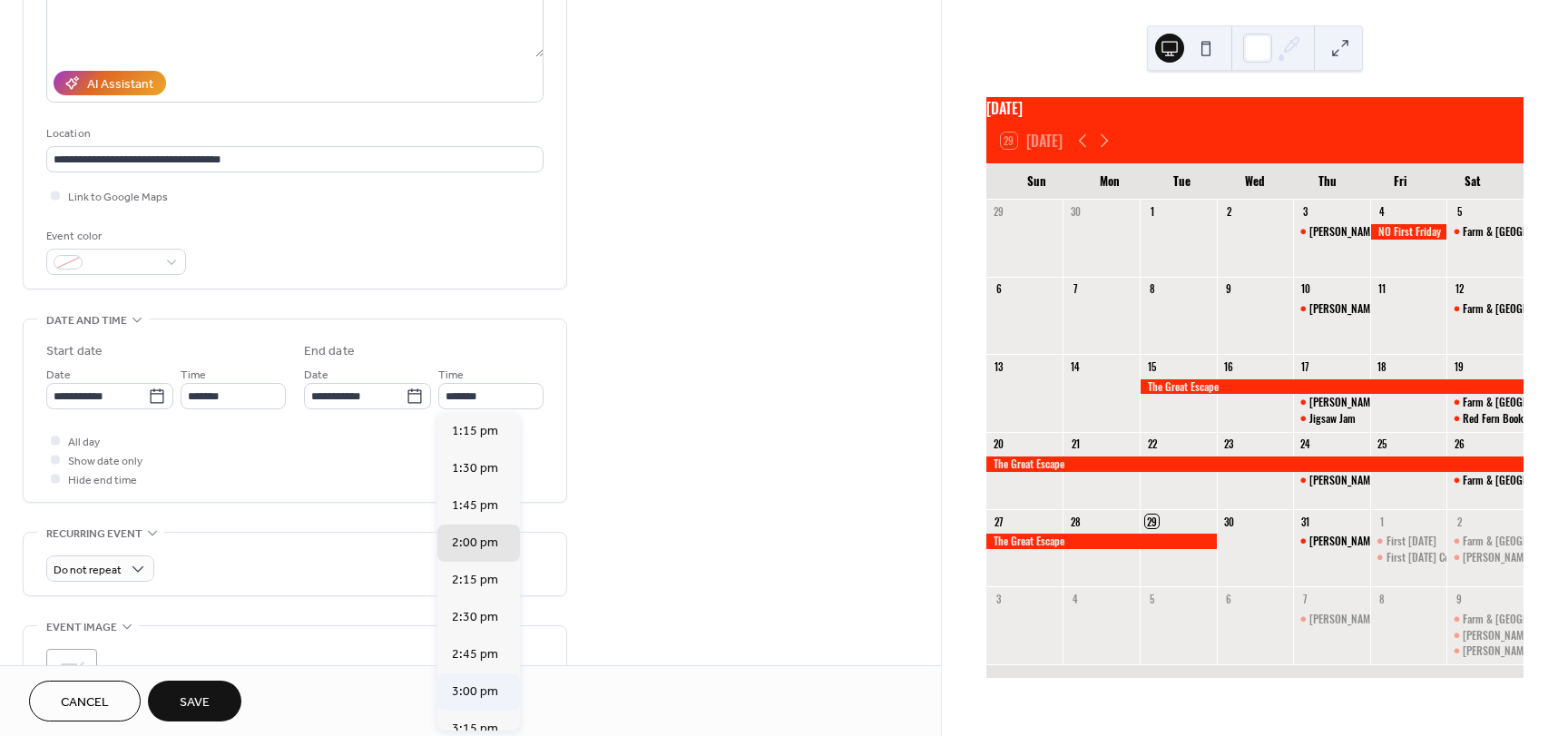 type on "*******" 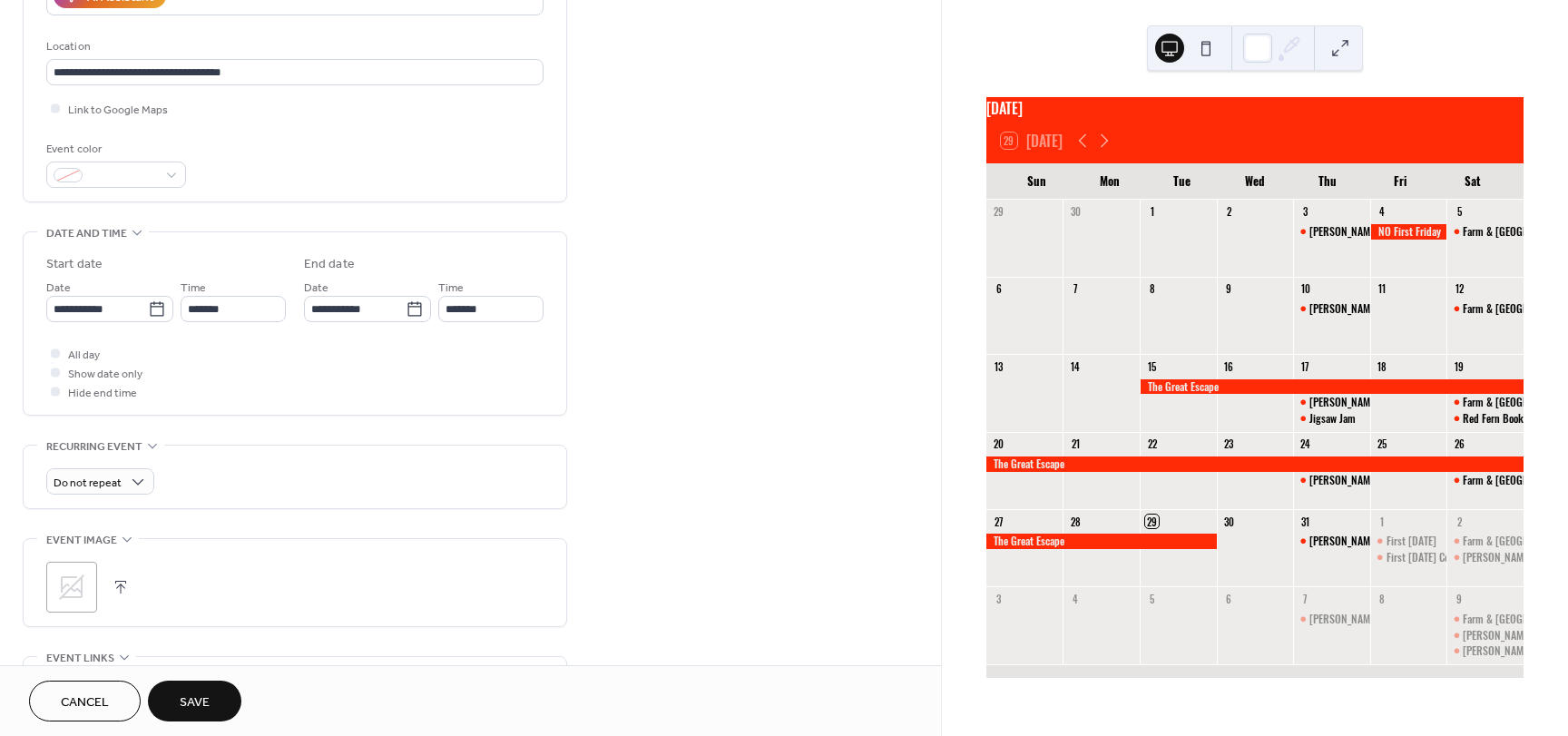 scroll, scrollTop: 363, scrollLeft: 0, axis: vertical 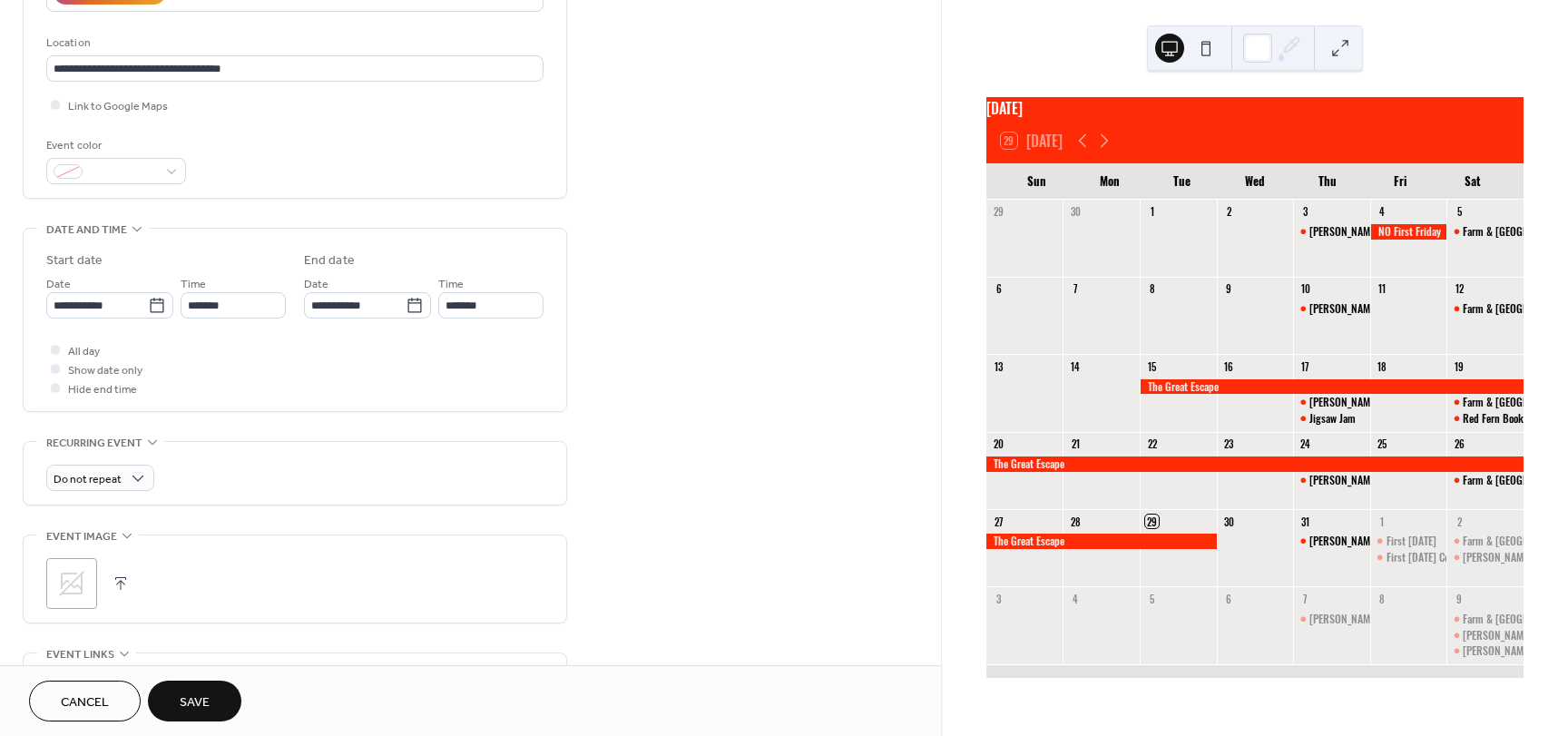 click 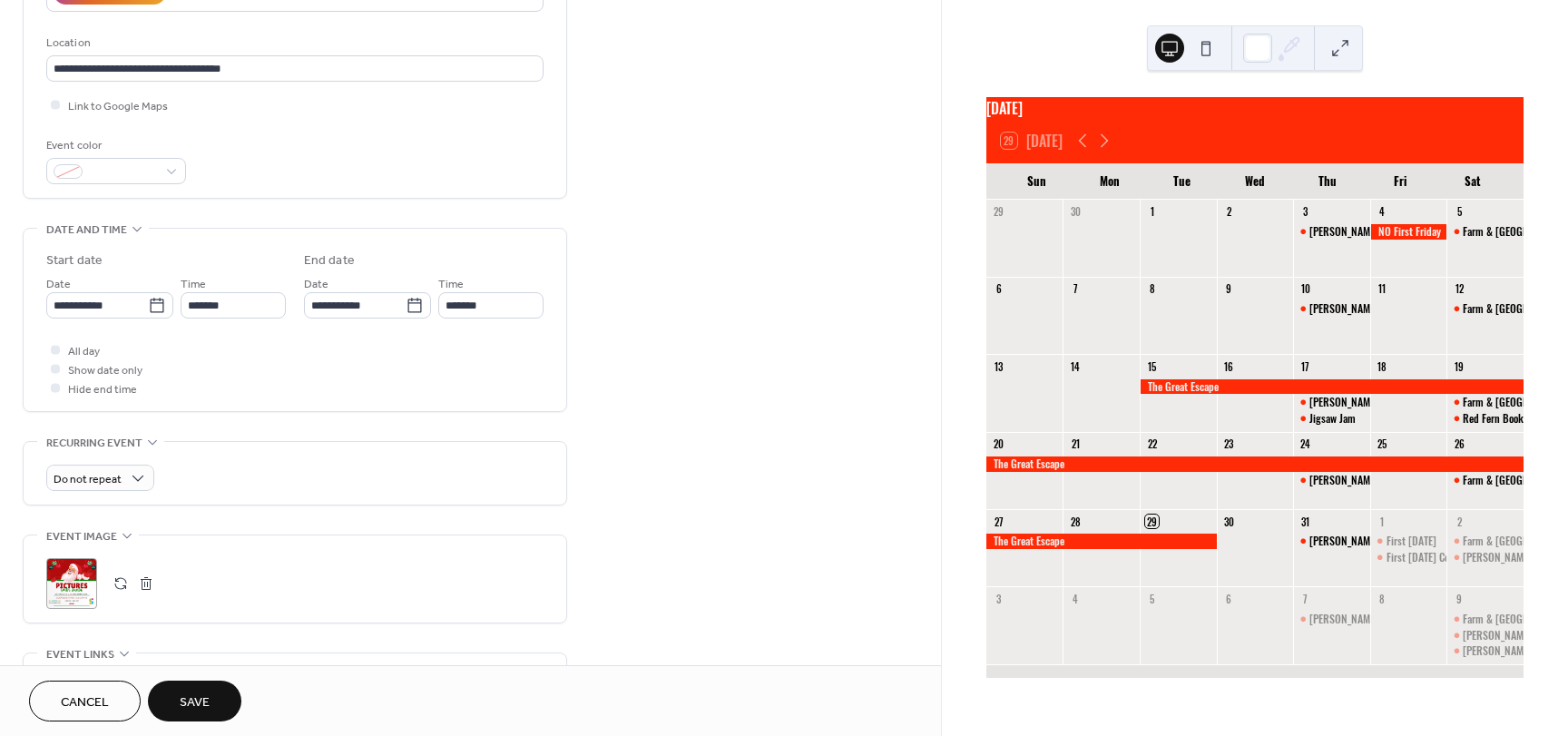 click on "Save" at bounding box center [194, 701] 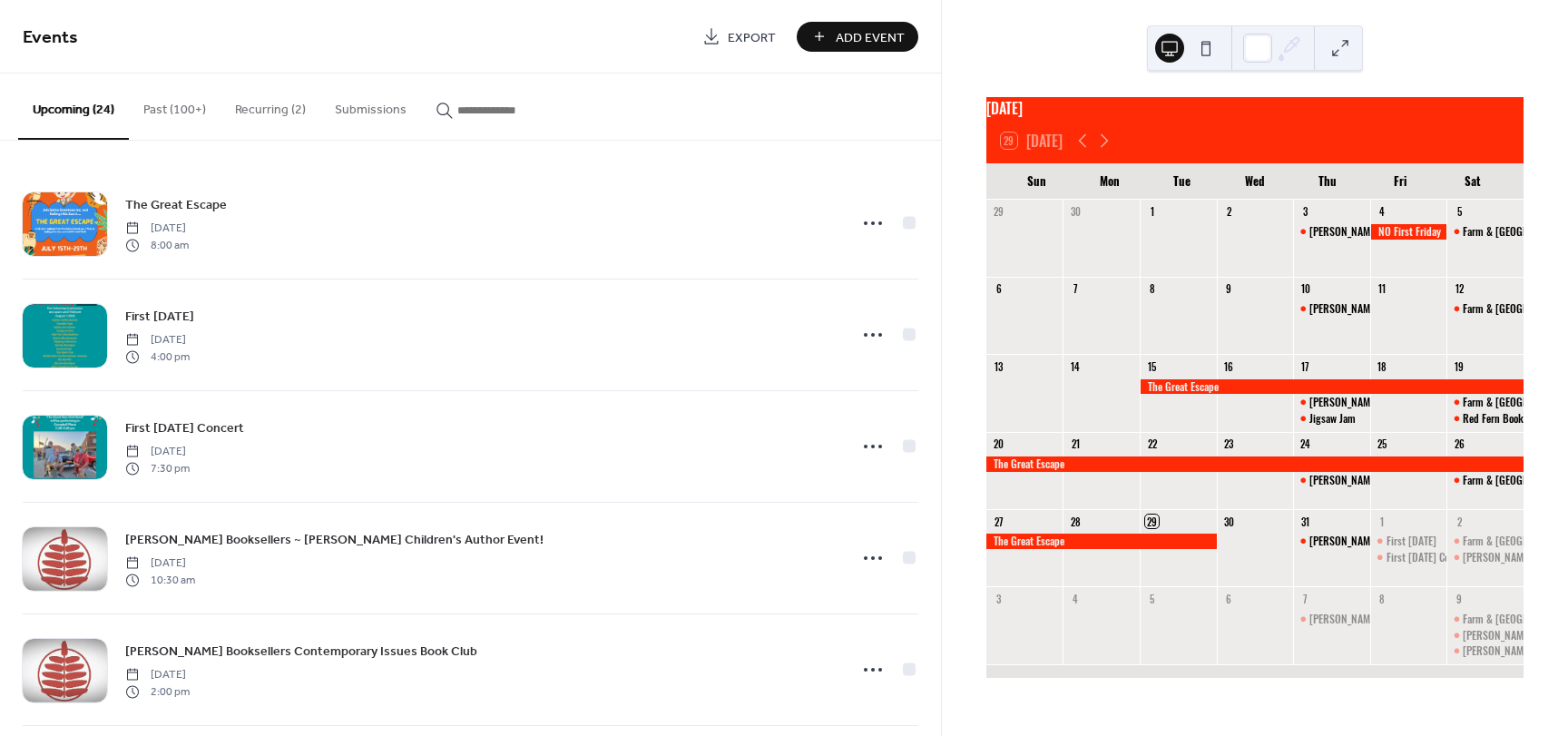 click on "Add Event" at bounding box center [870, 37] 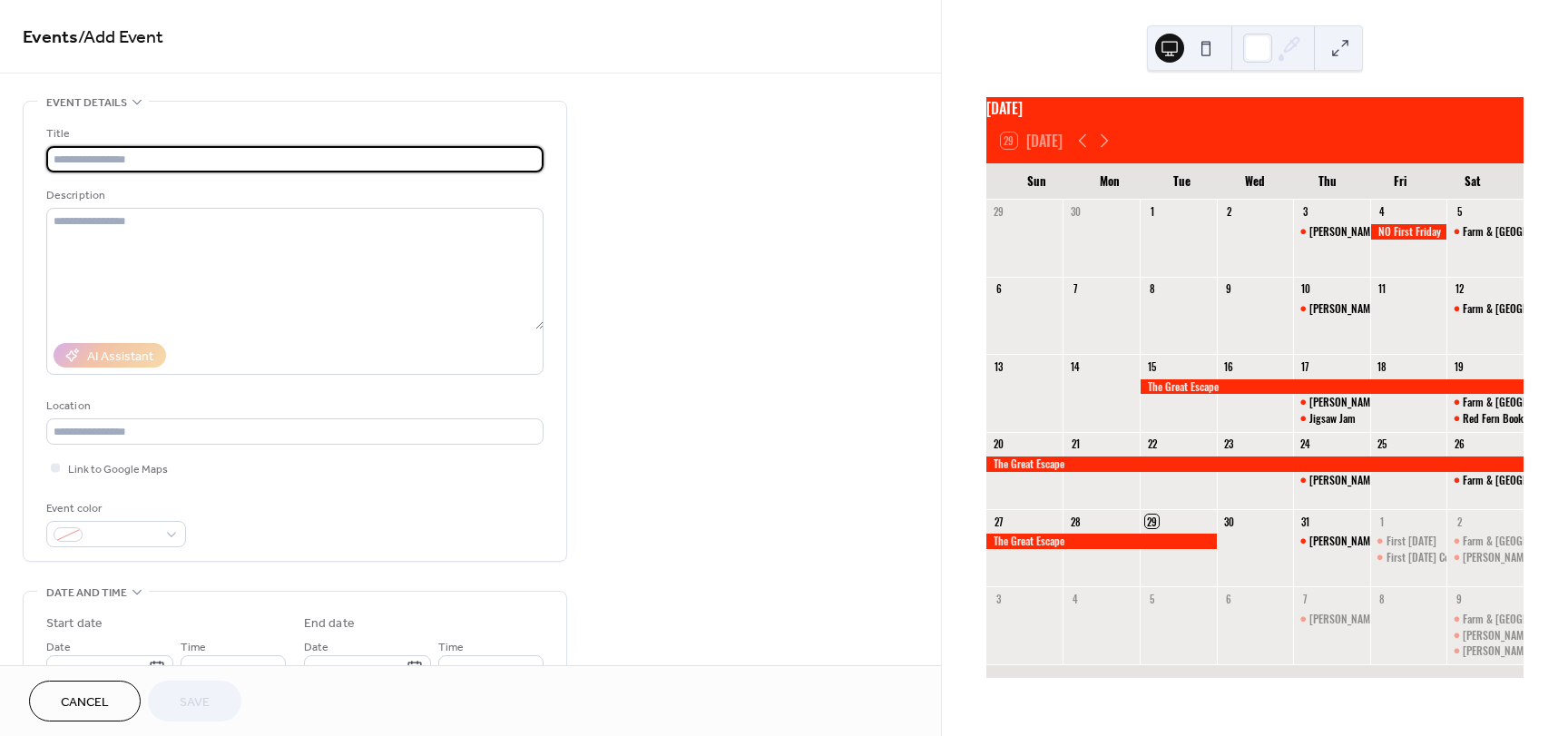 click at bounding box center [295, 159] 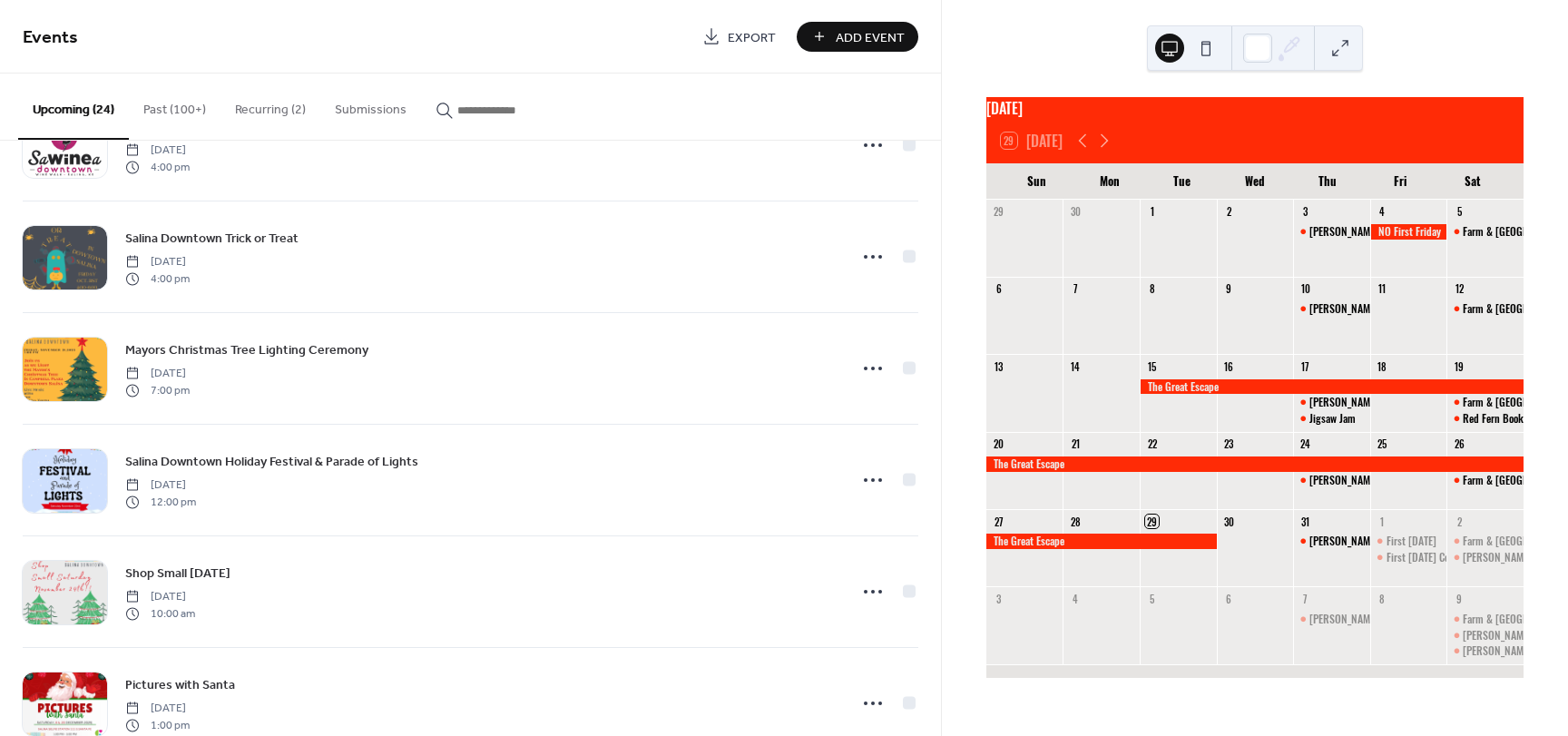 scroll, scrollTop: 1452, scrollLeft: 0, axis: vertical 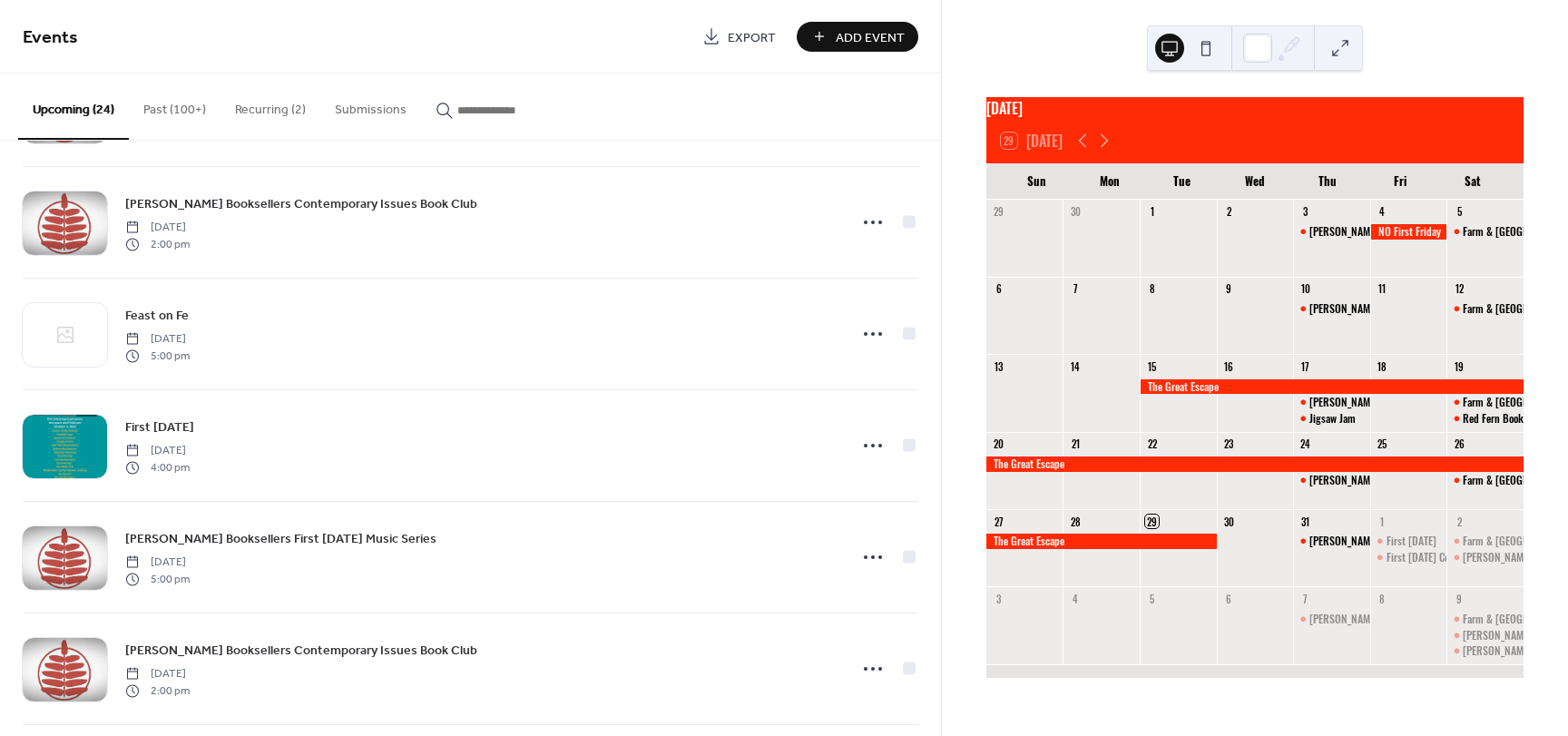 click on "Add Event" at bounding box center [870, 37] 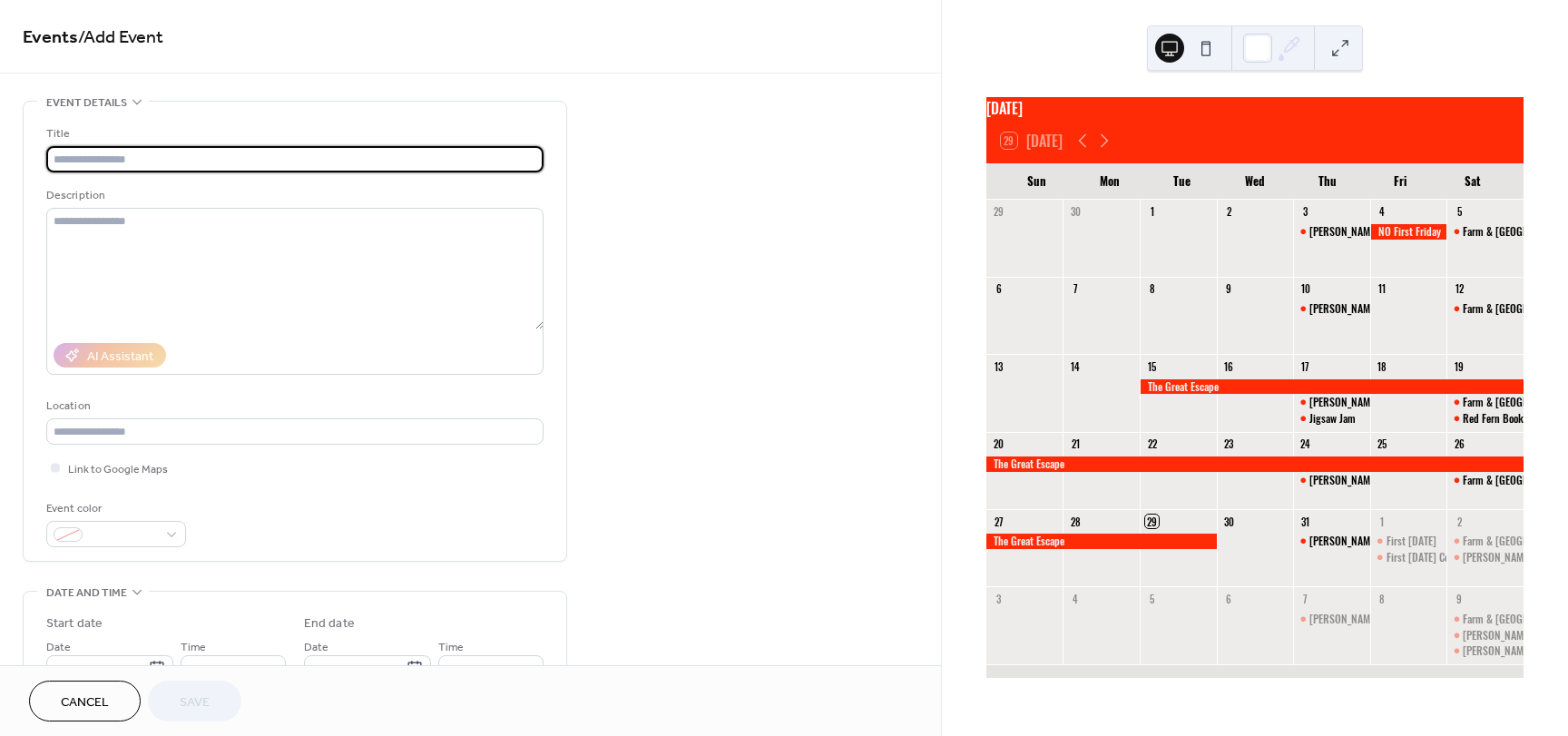 click at bounding box center (295, 159) 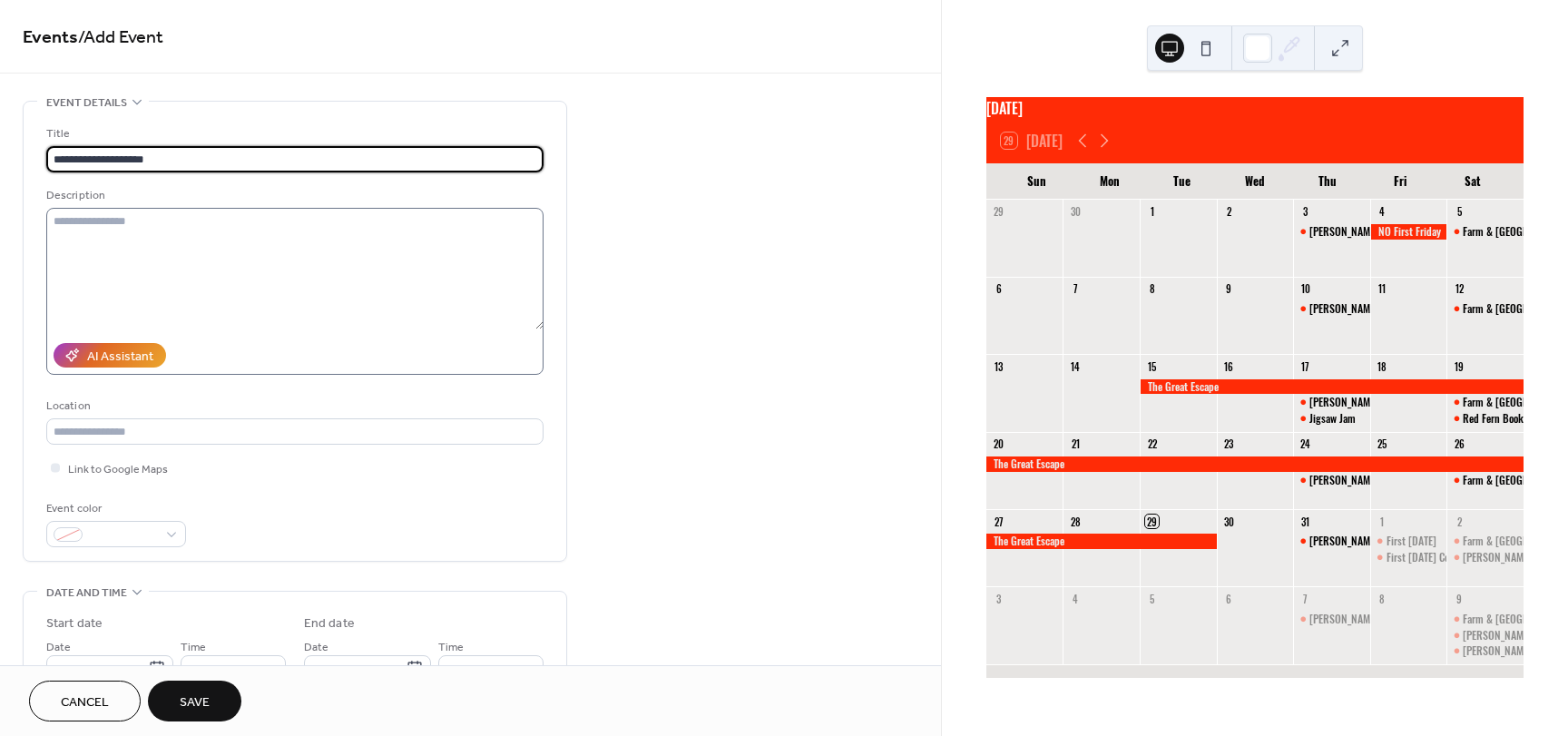 type on "**********" 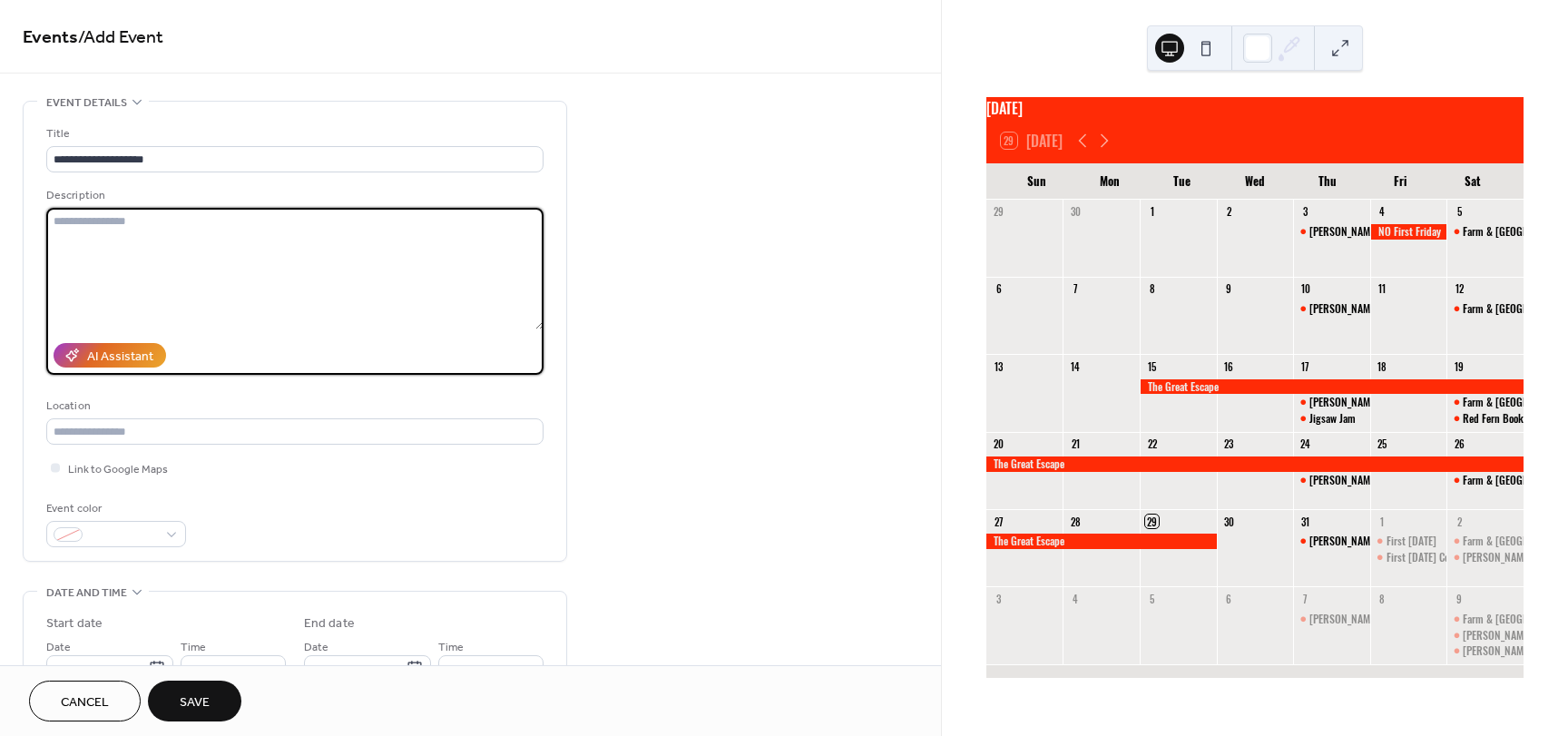click at bounding box center [295, 269] 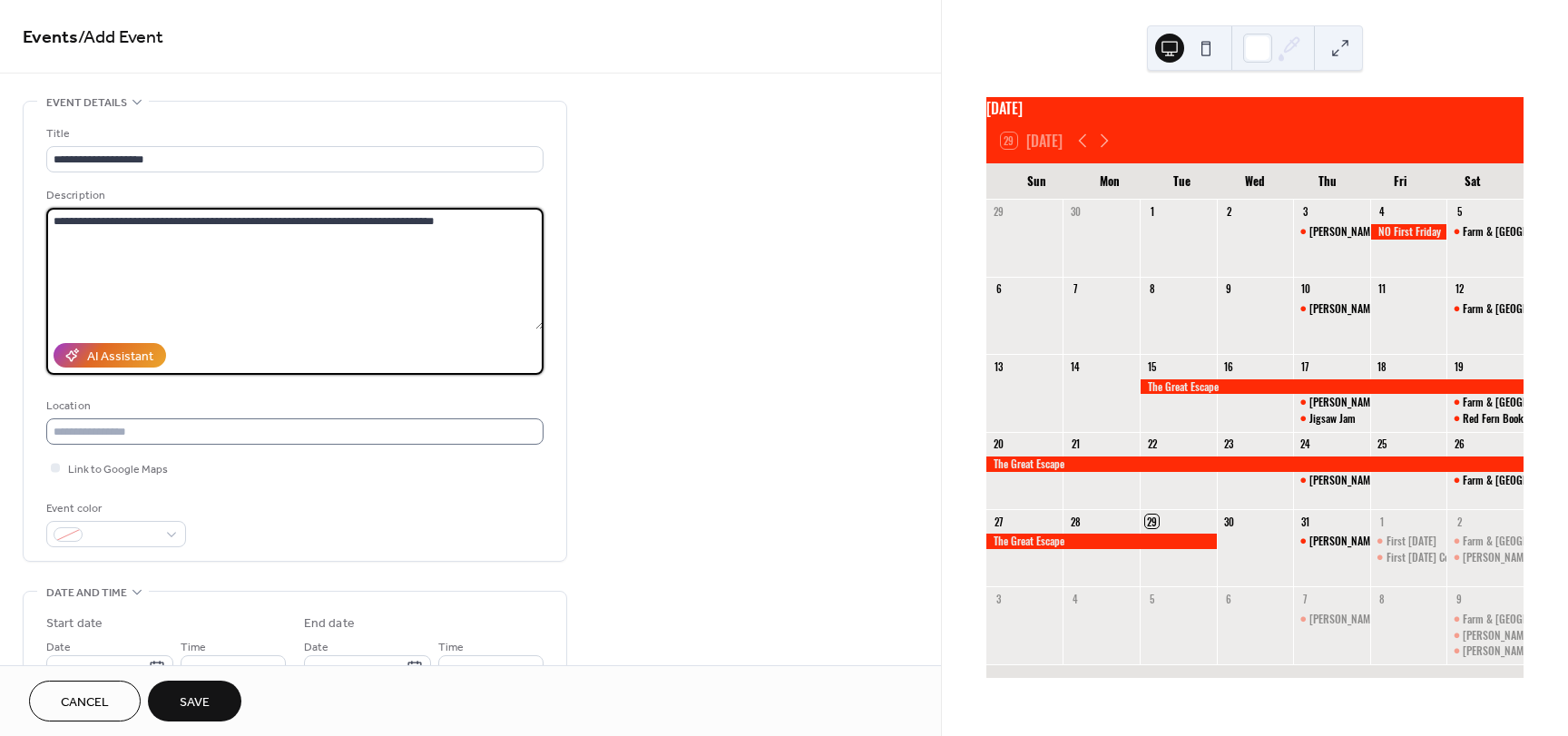 type on "**********" 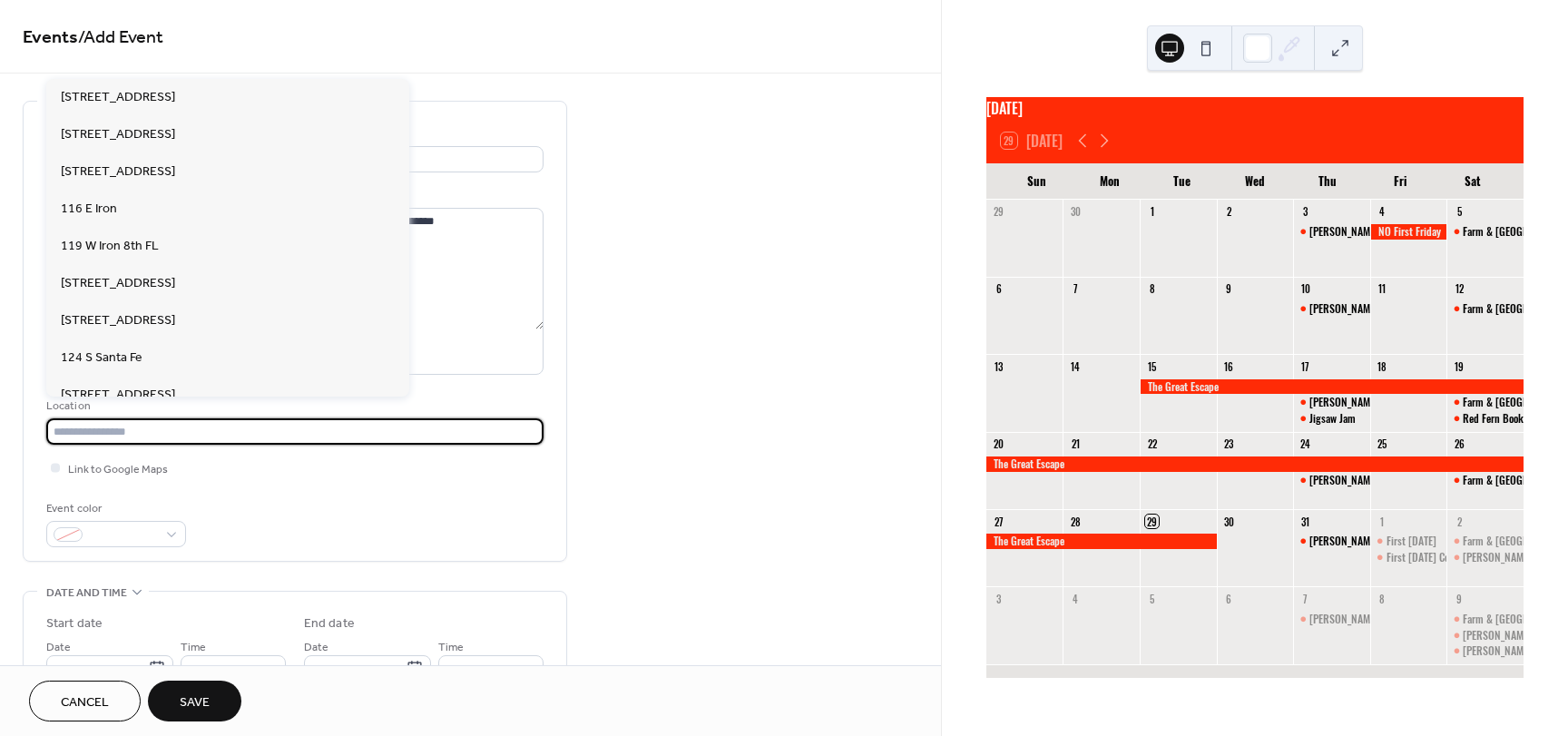 click at bounding box center [295, 431] 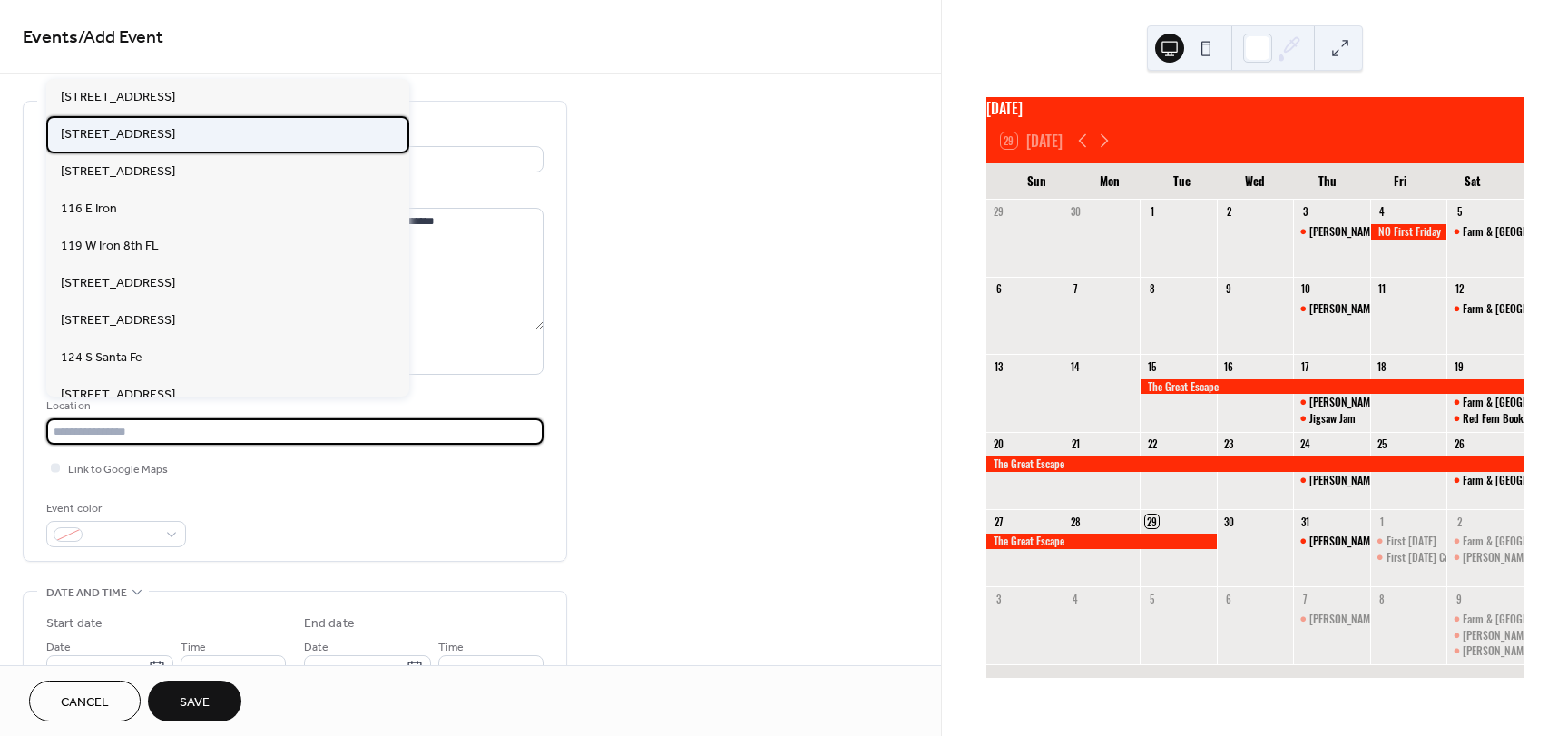click on "111 S Santa Fe" at bounding box center [228, 134] 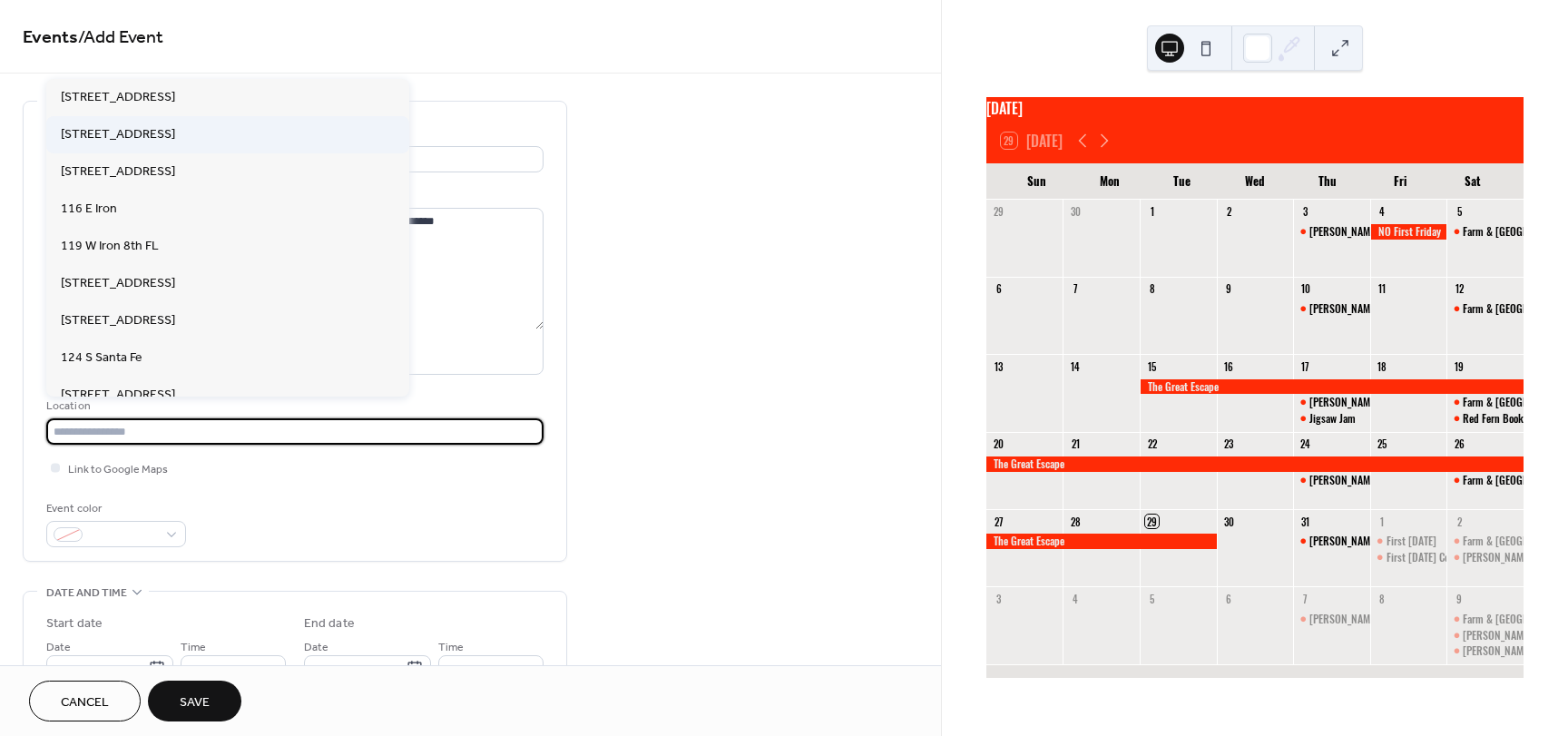 type on "**********" 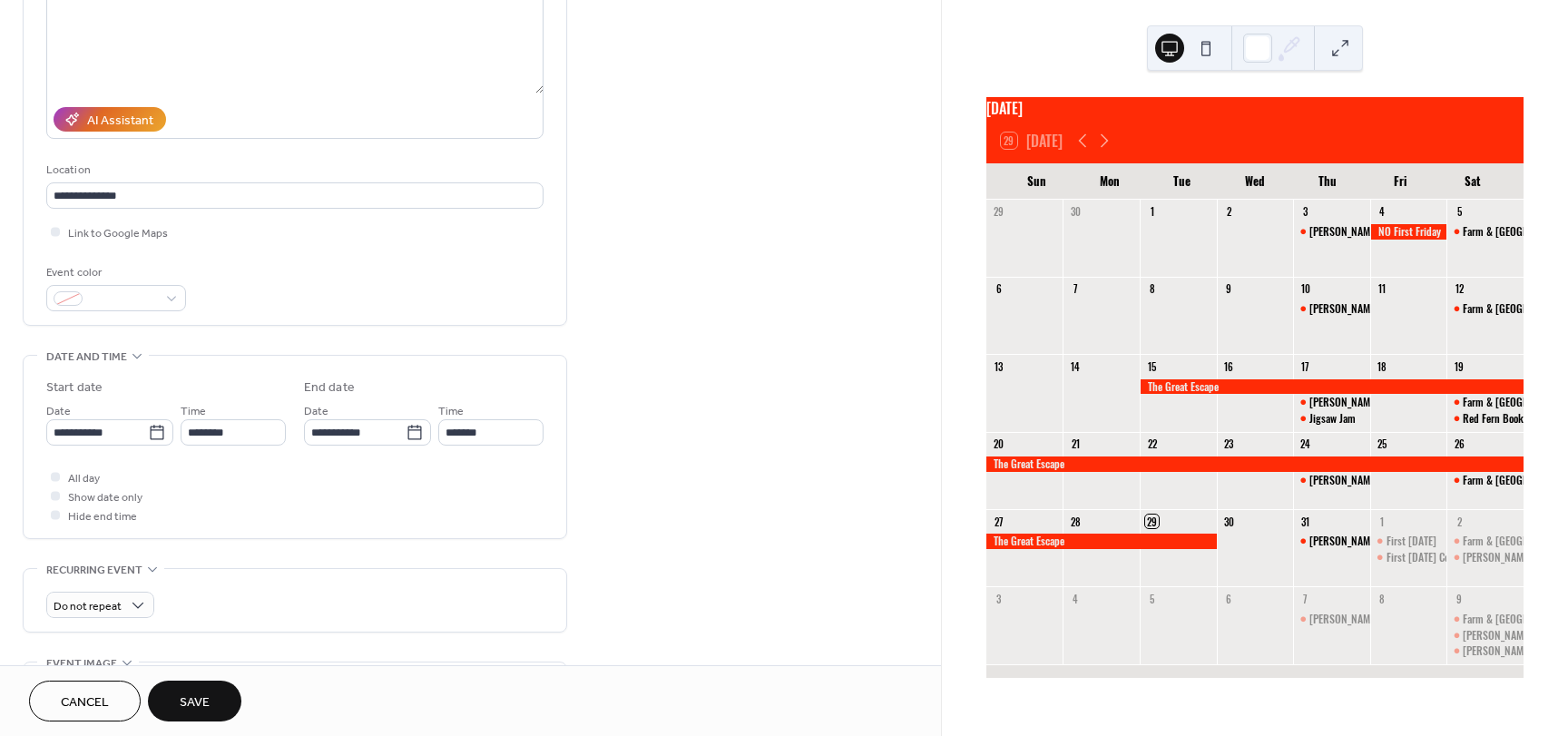 scroll, scrollTop: 272, scrollLeft: 0, axis: vertical 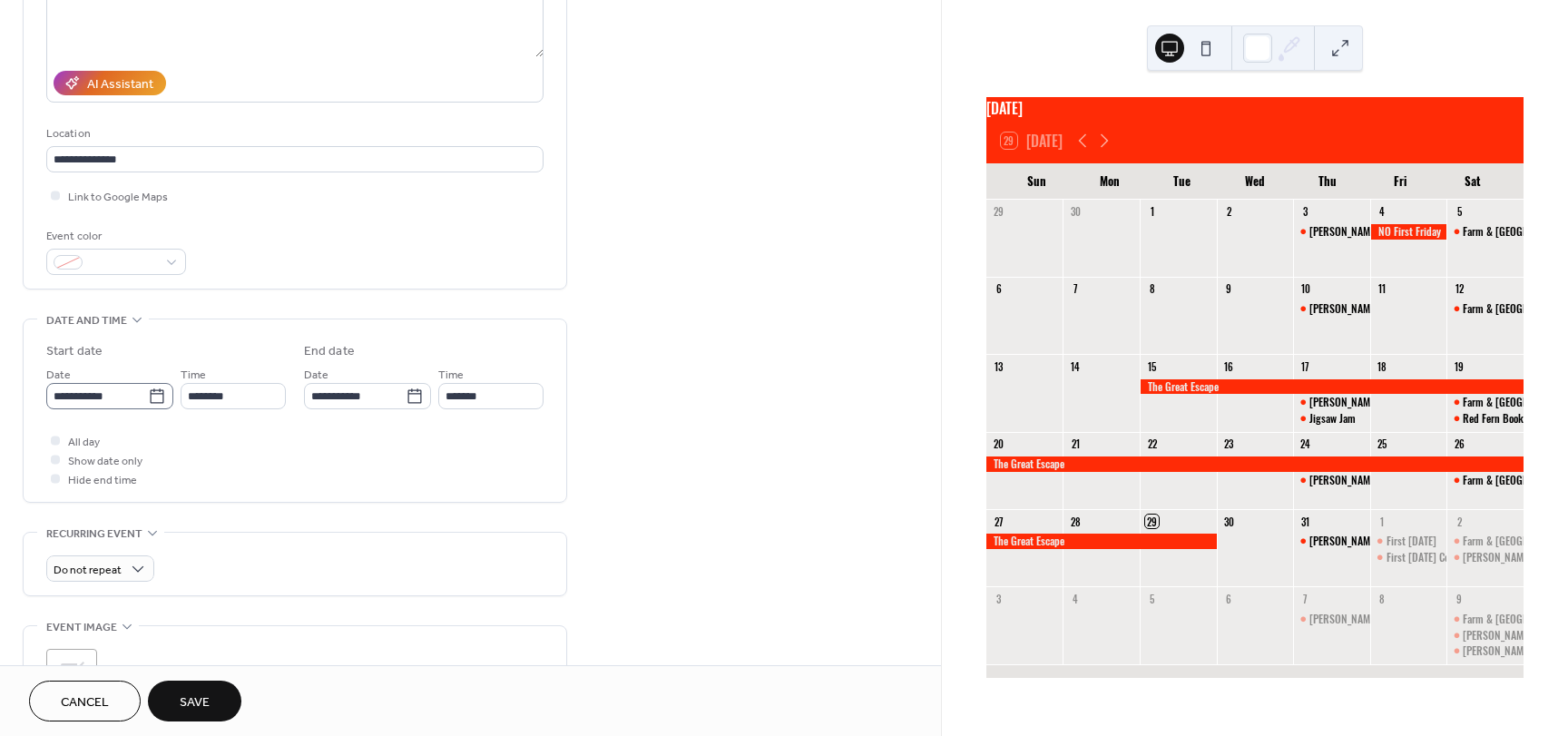 click 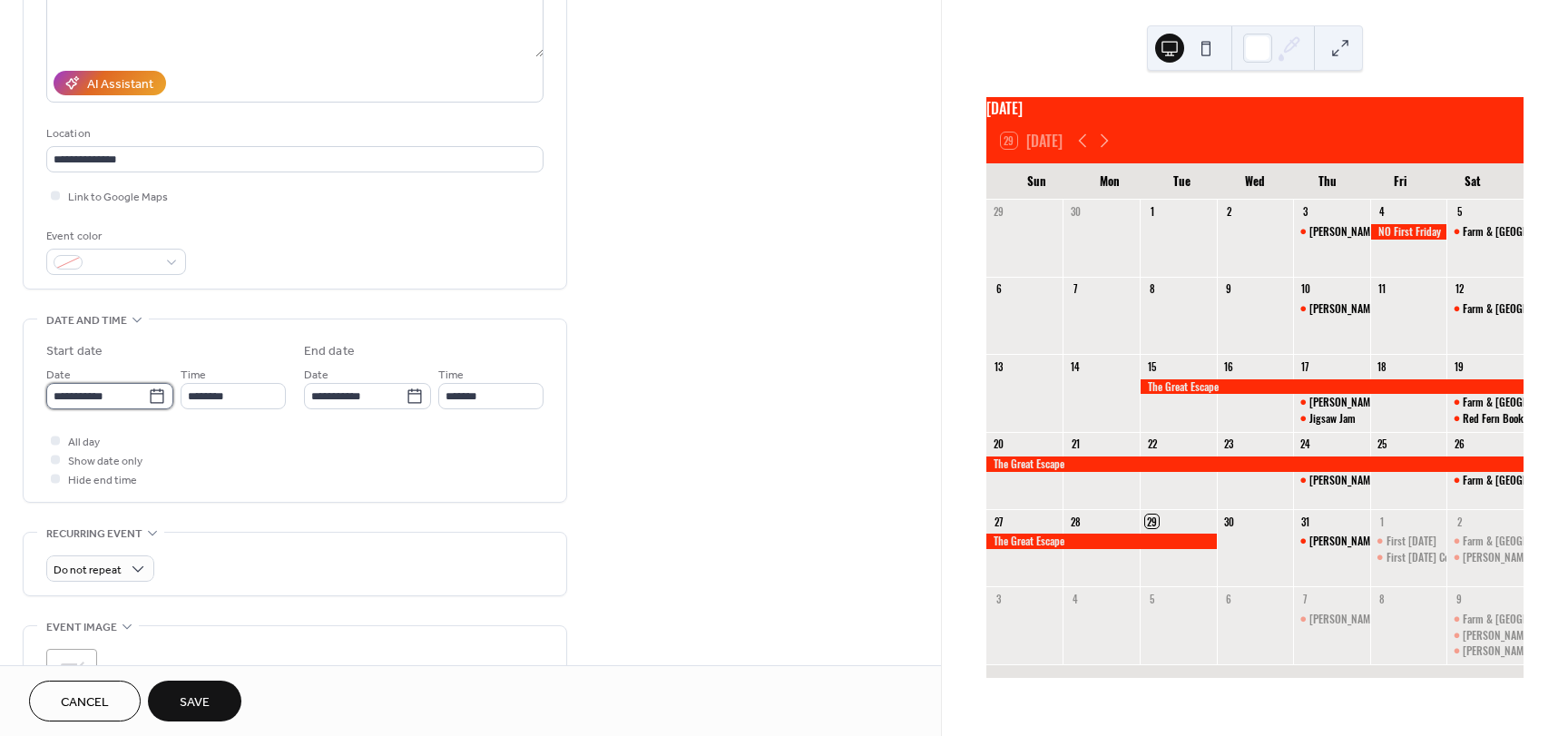 click on "**********" at bounding box center [97, 396] 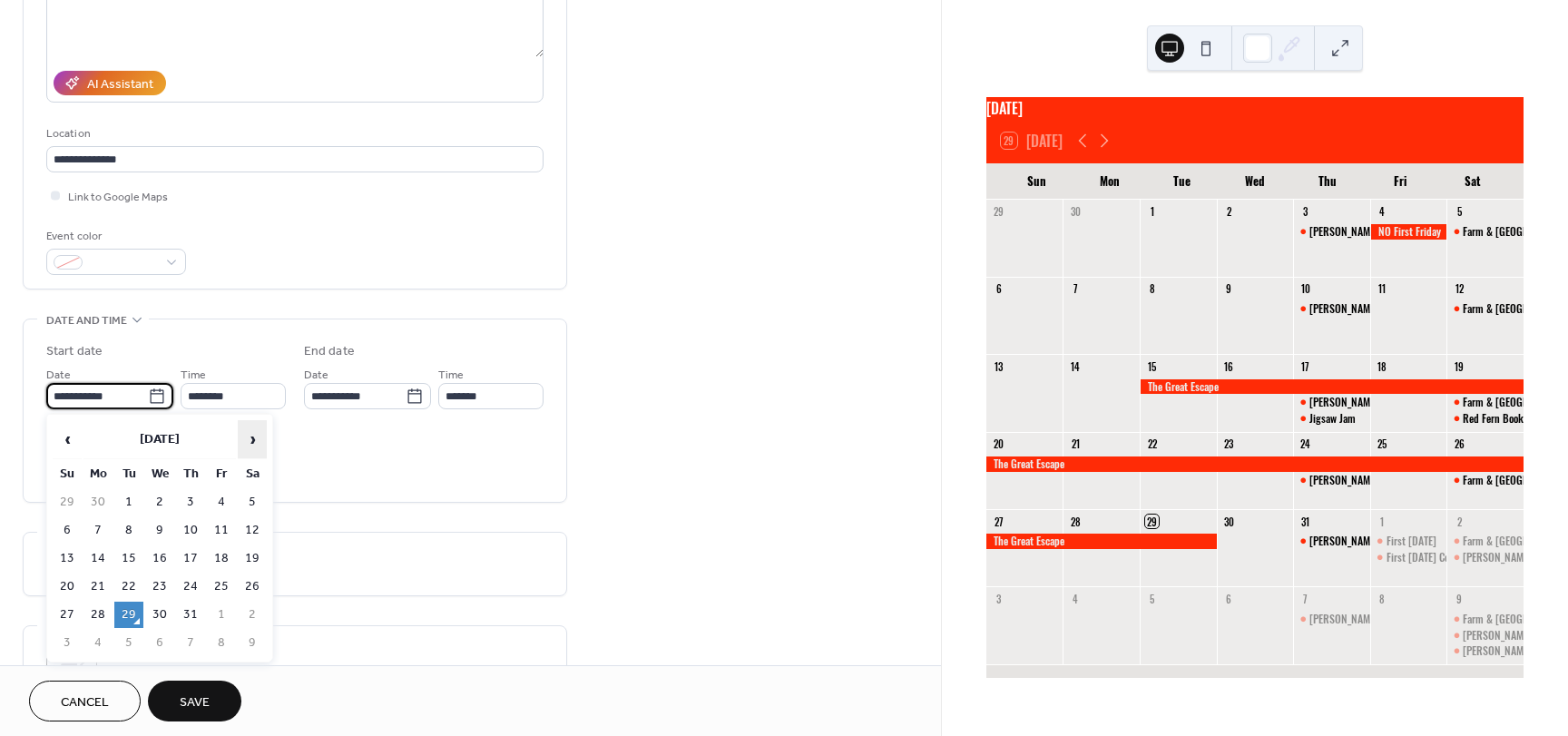 click on "›" at bounding box center (252, 439) 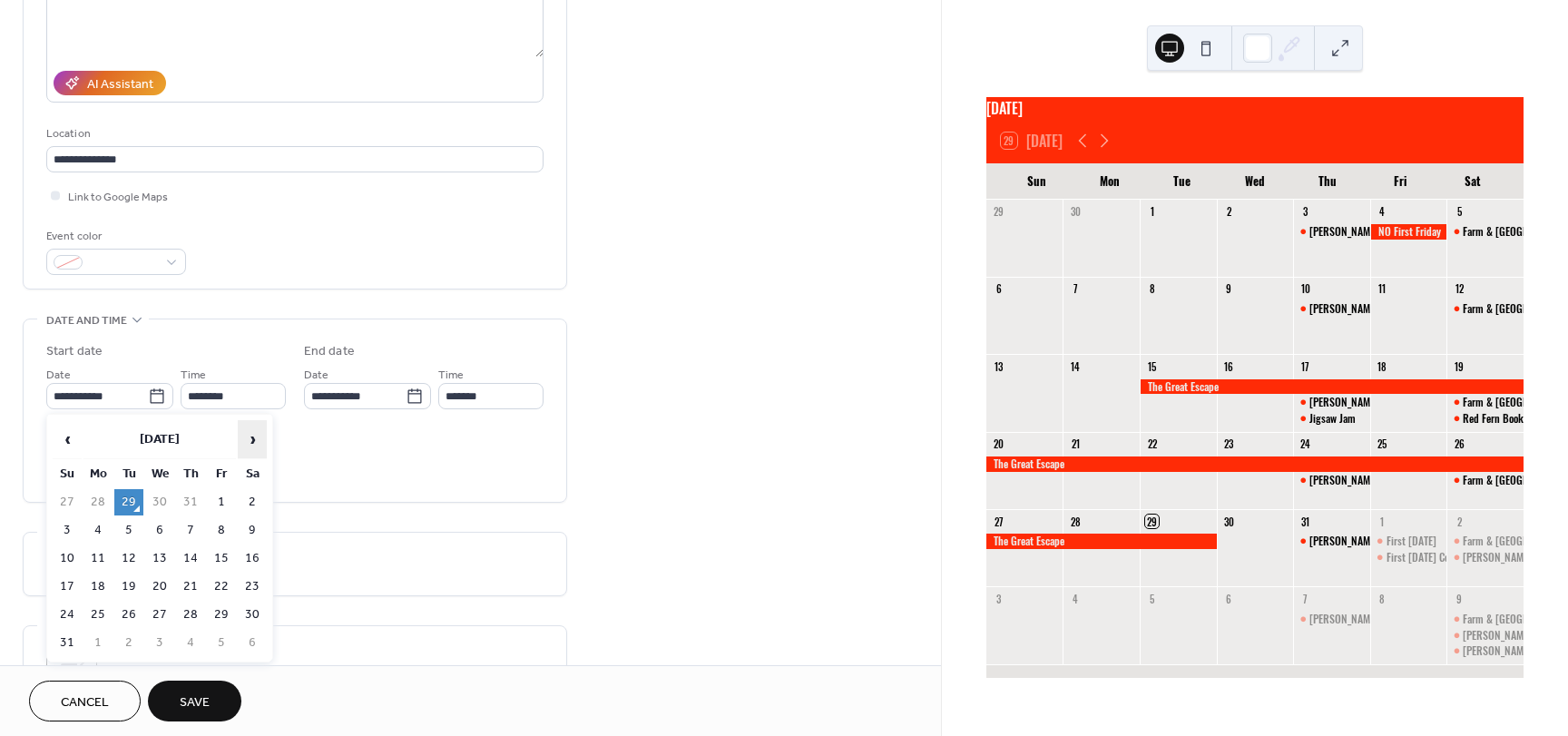 click on "›" at bounding box center [252, 439] 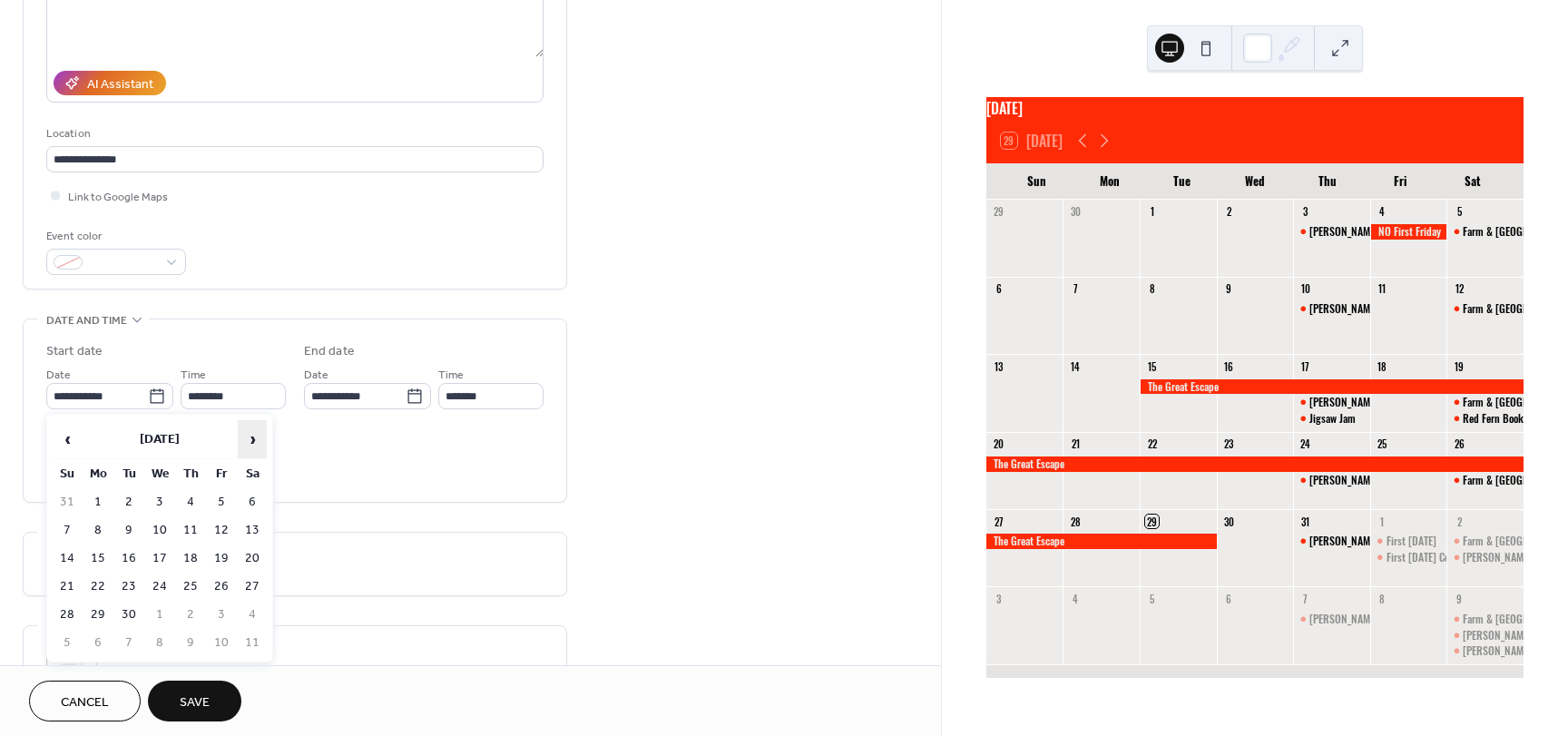 click on "›" at bounding box center (252, 439) 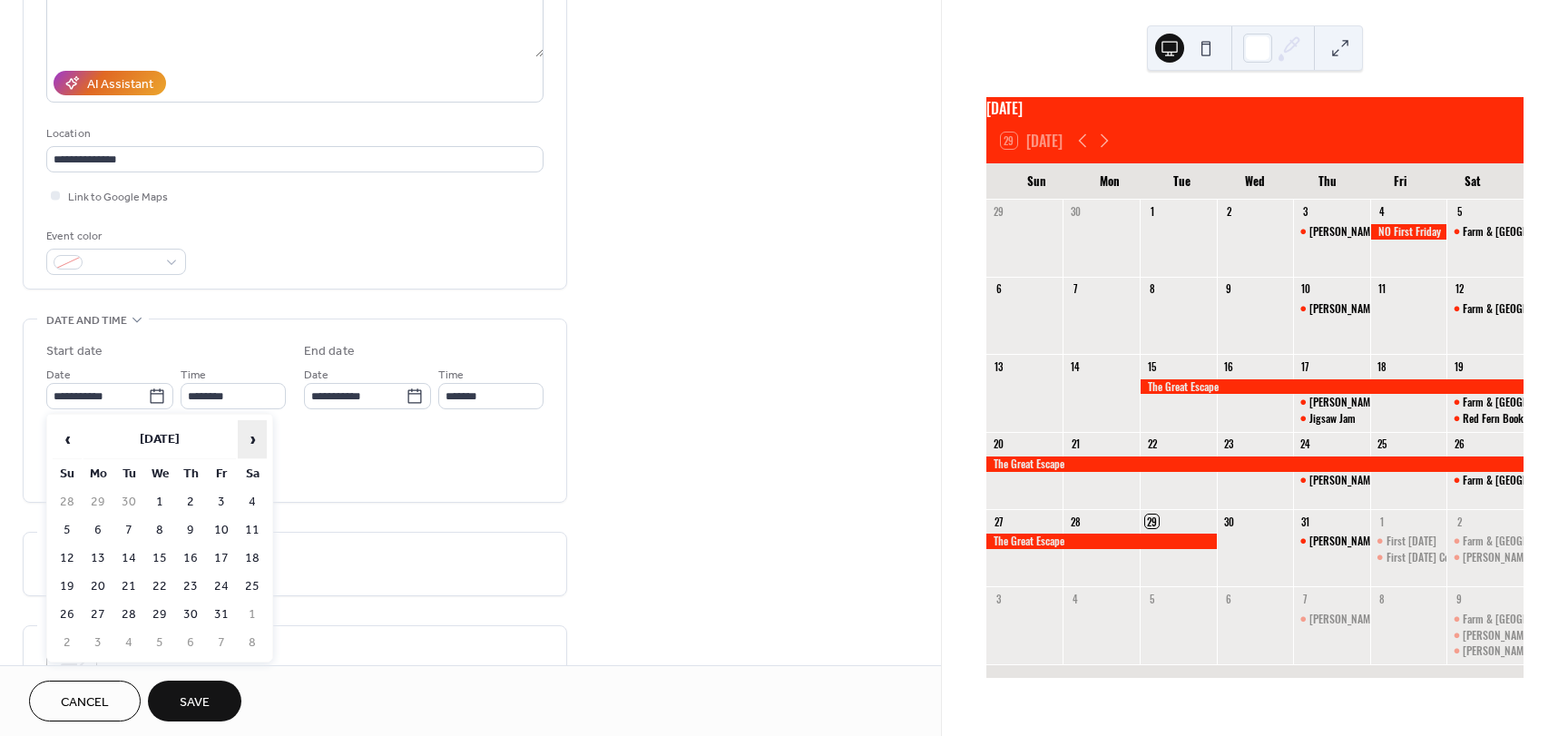 click on "›" at bounding box center (252, 439) 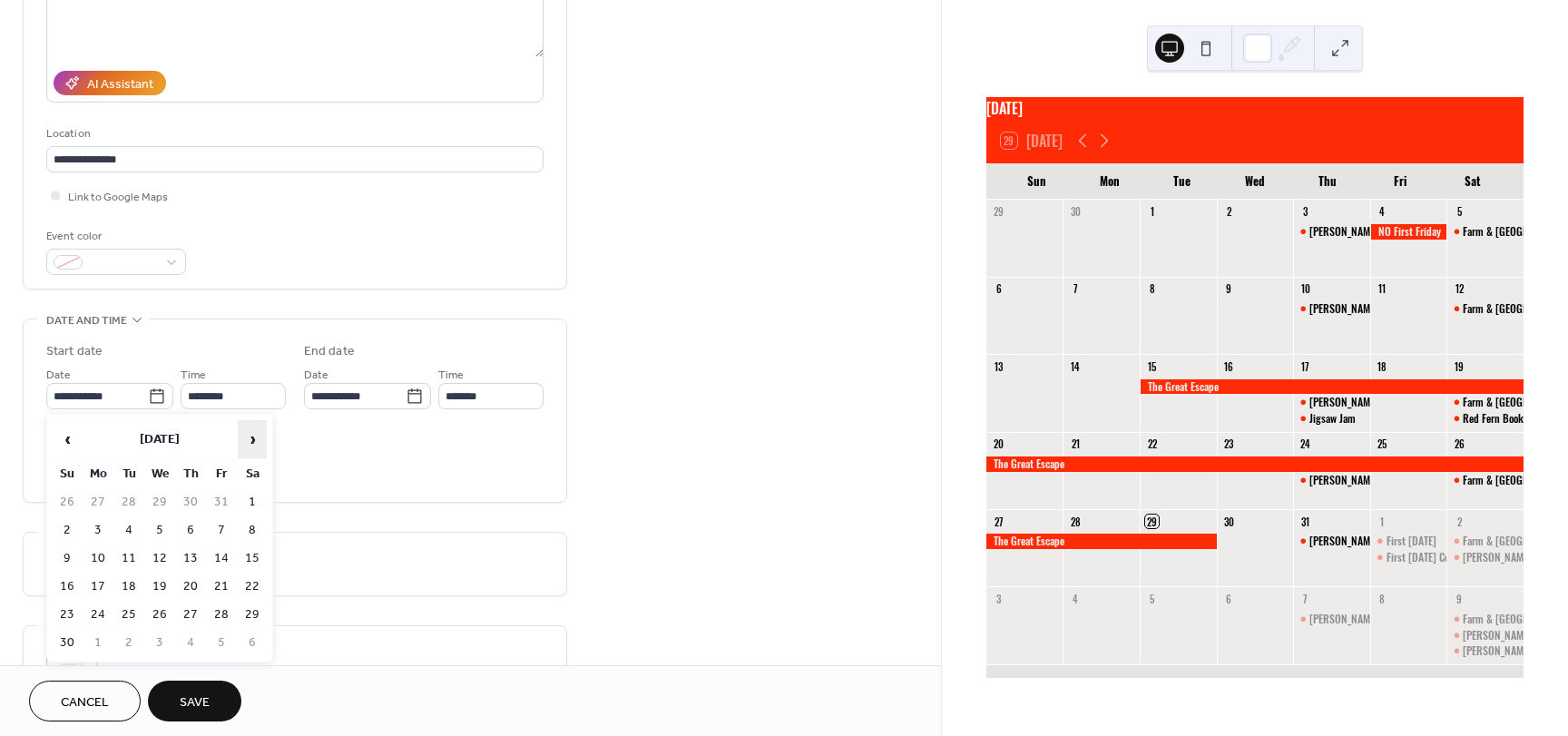 click on "›" at bounding box center (252, 439) 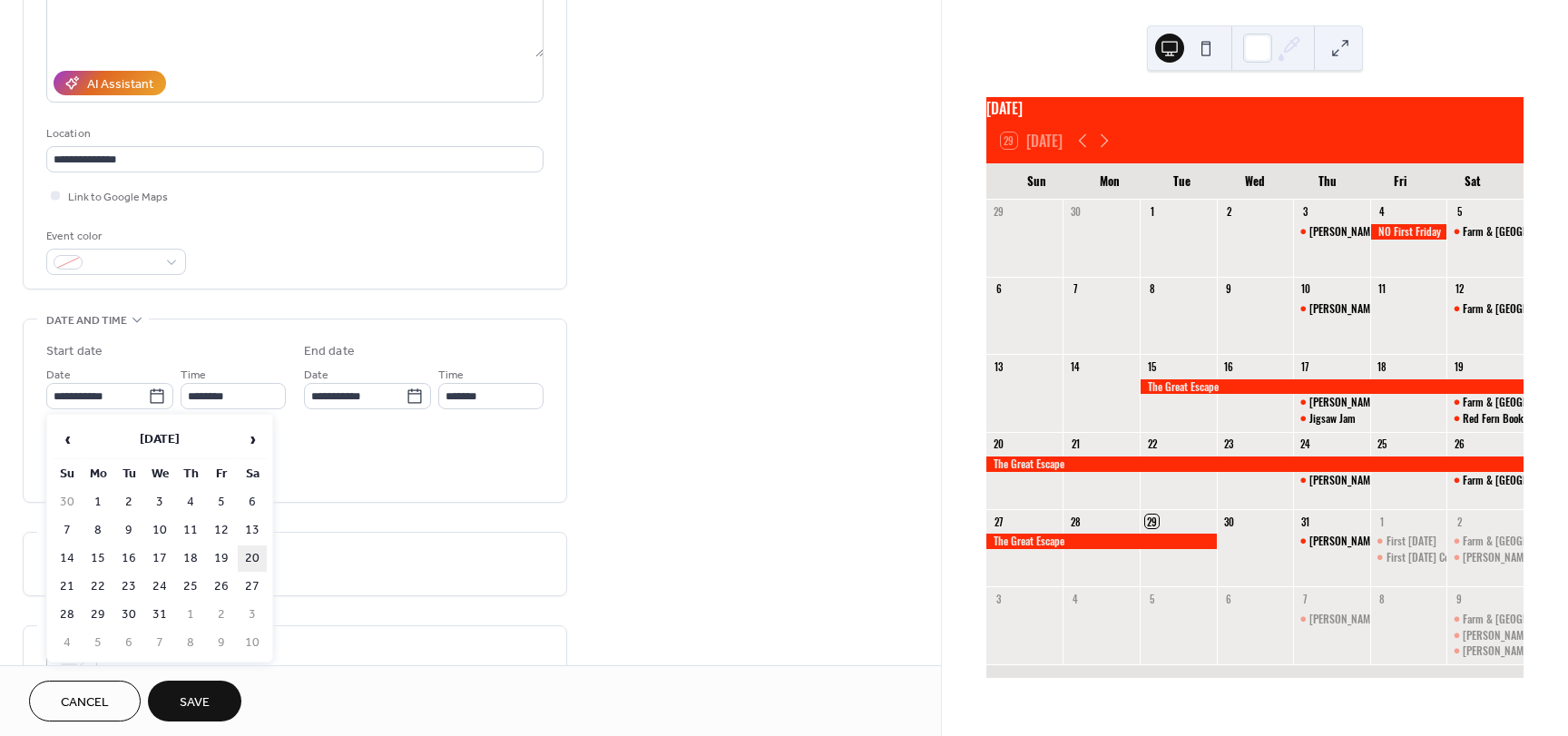click on "20" at bounding box center (252, 558) 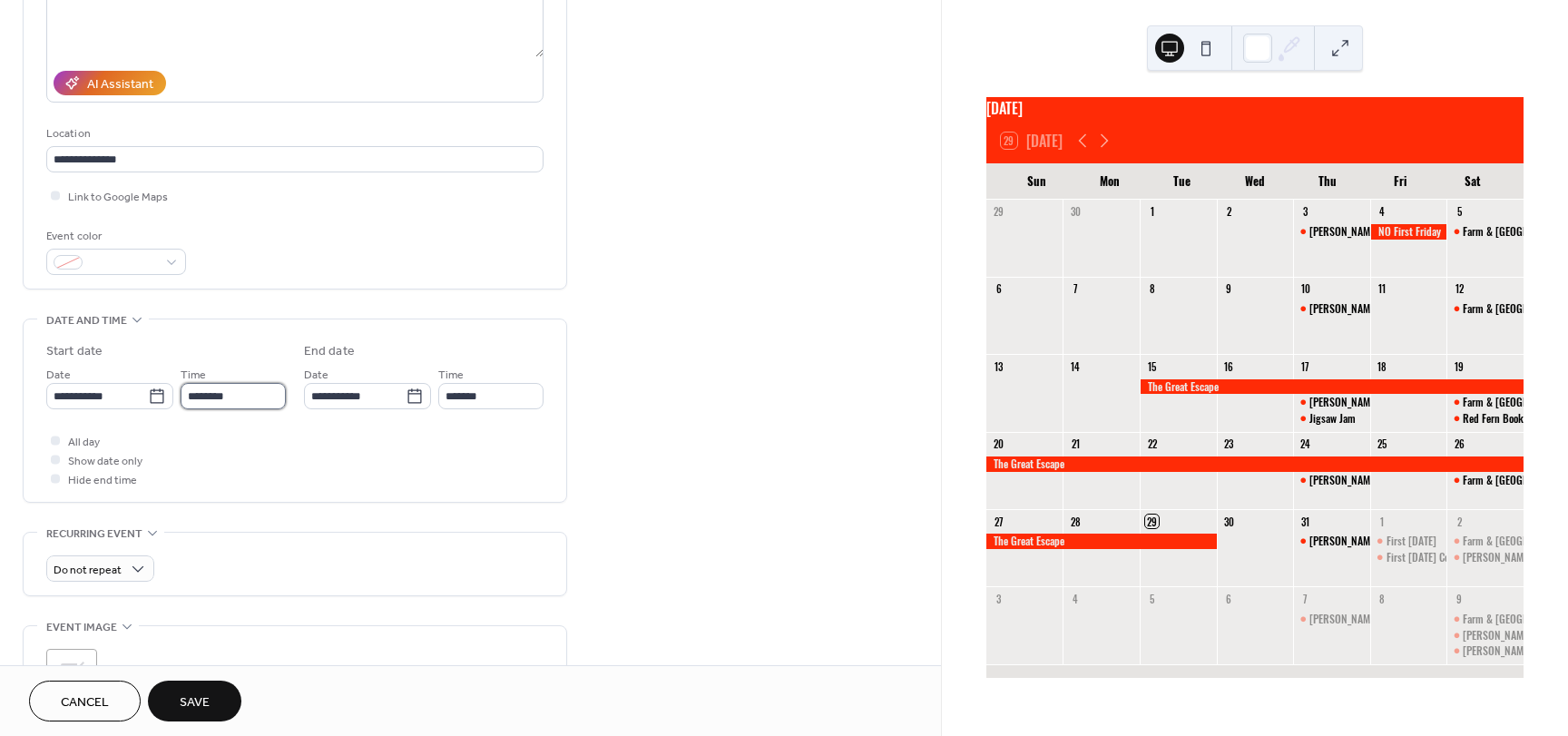 click on "********" at bounding box center [233, 396] 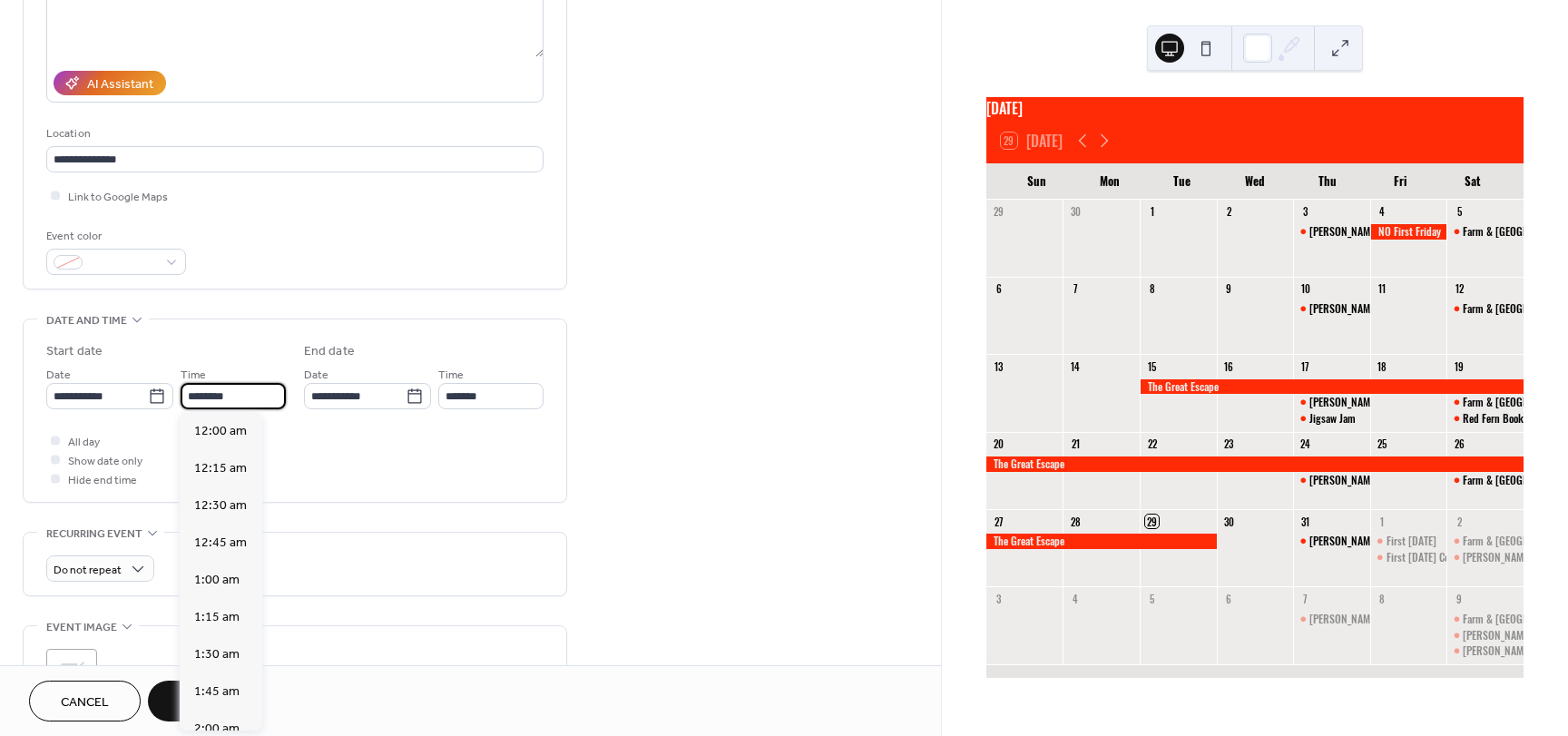 scroll, scrollTop: 1786, scrollLeft: 0, axis: vertical 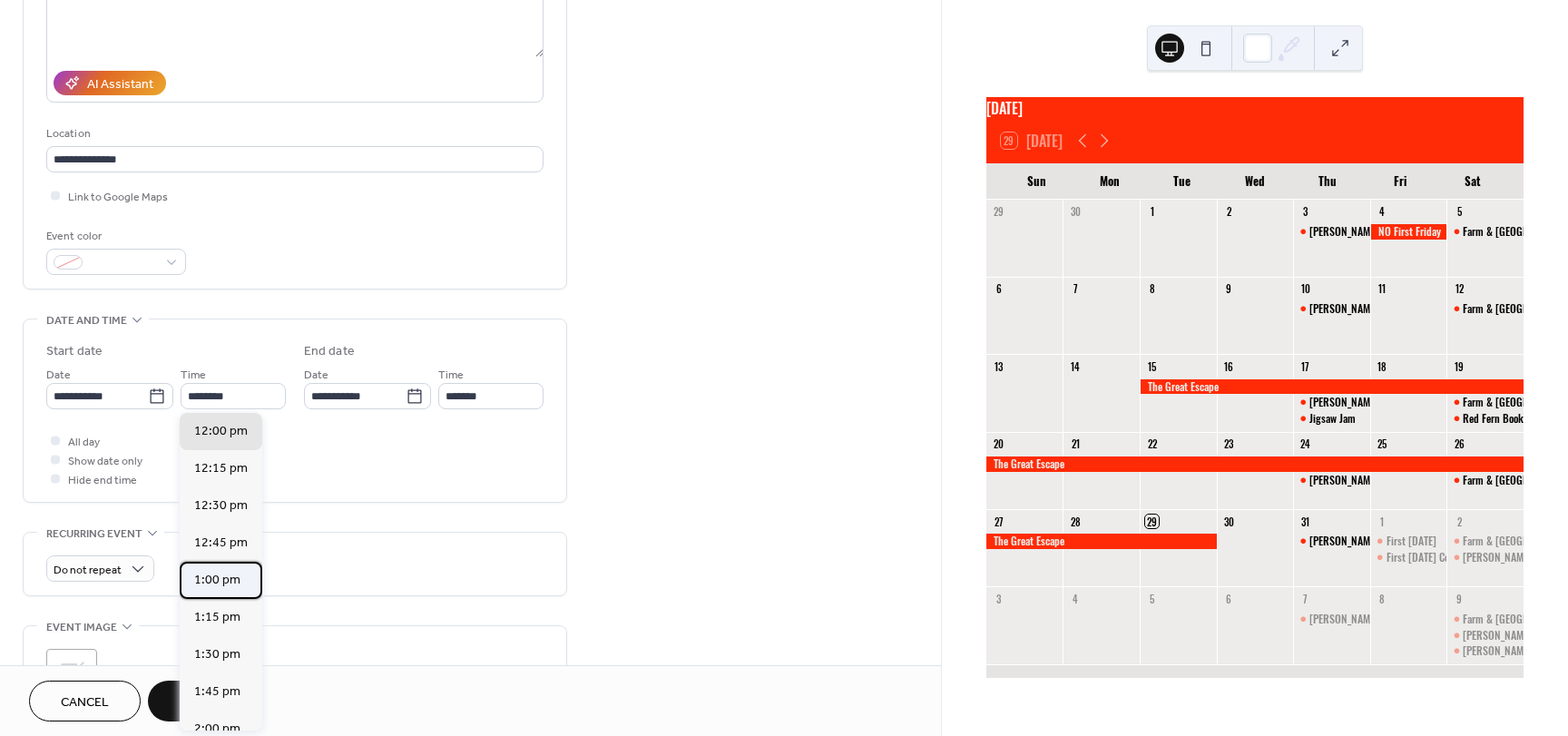 click on "1:00 pm" at bounding box center (217, 580) 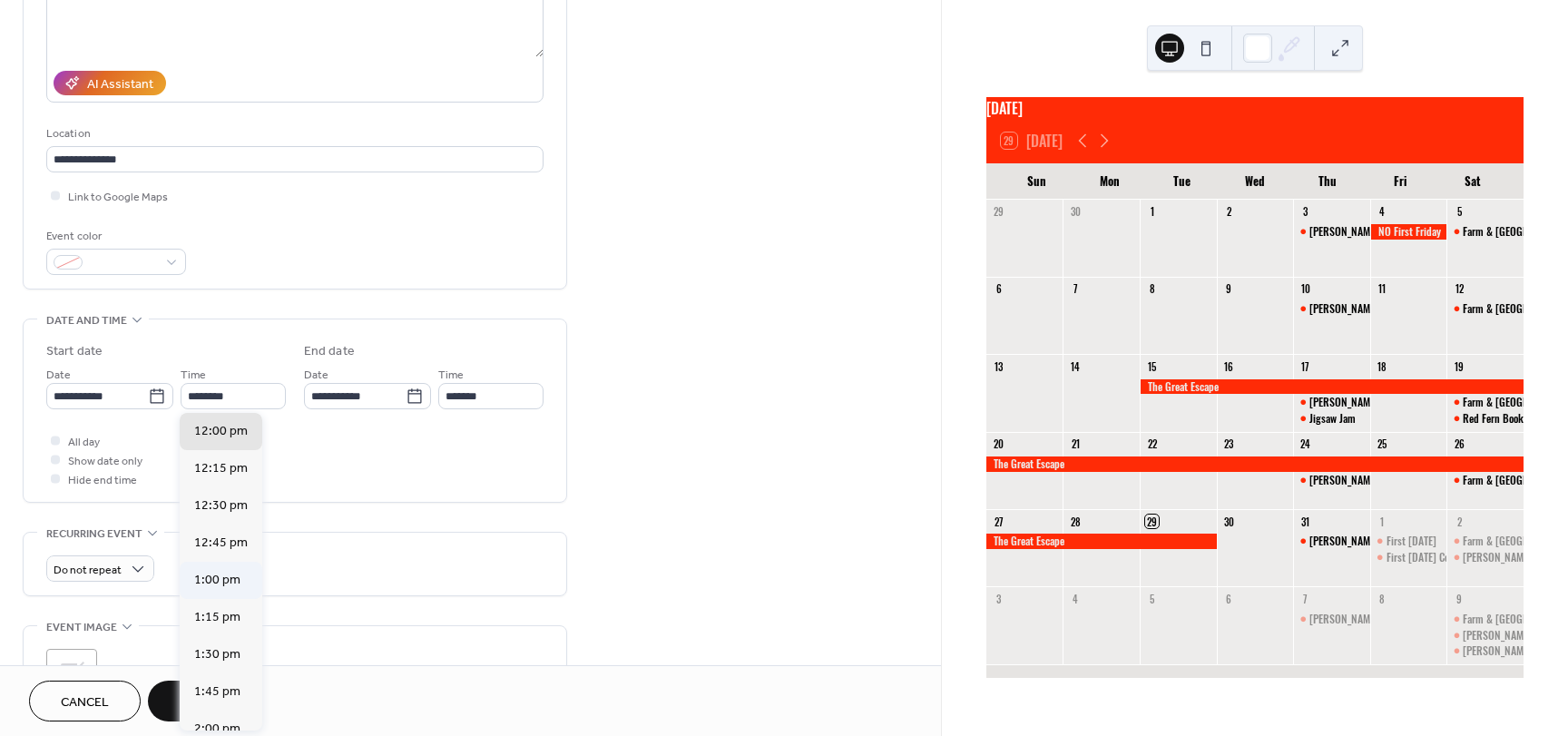 type on "*******" 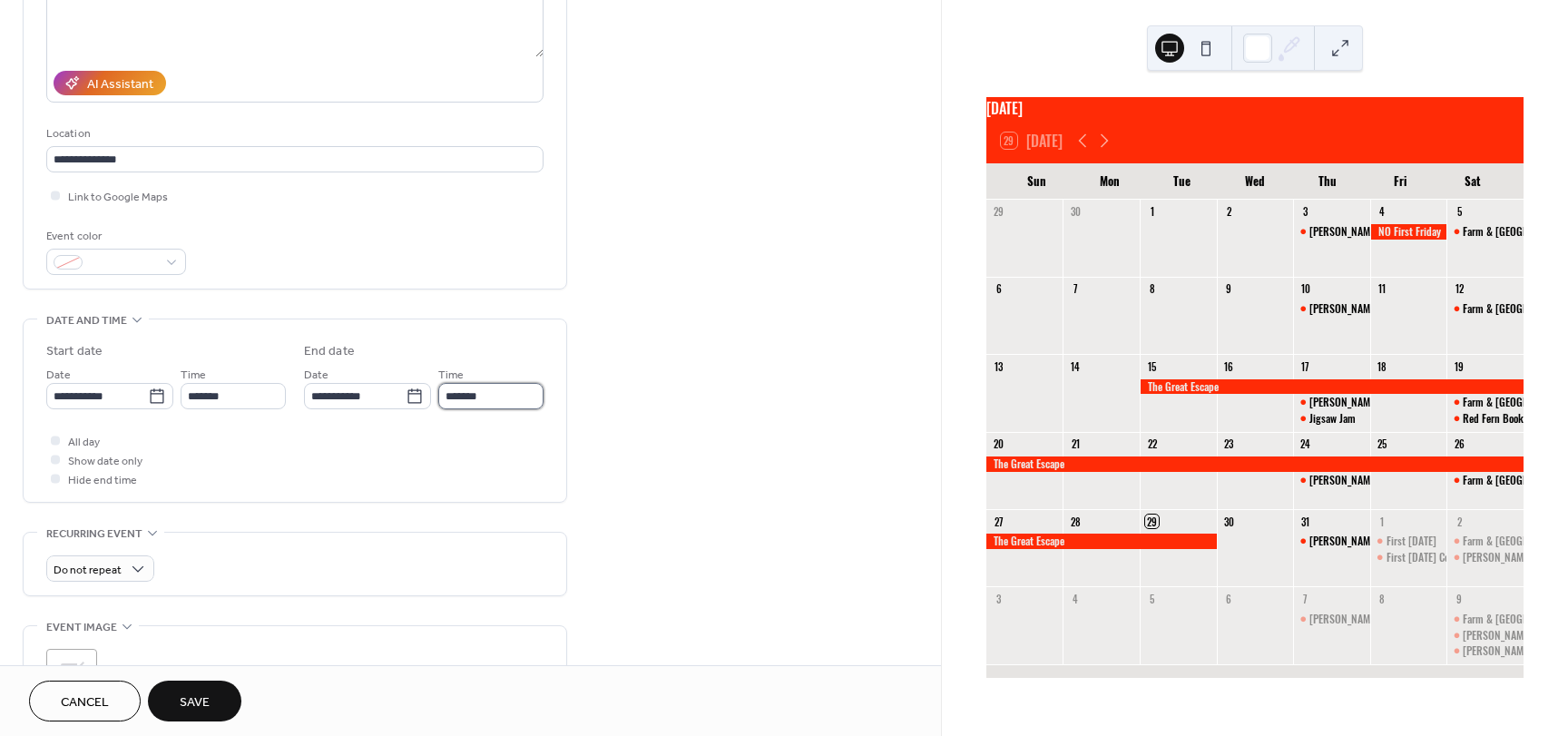 click on "*******" at bounding box center (491, 396) 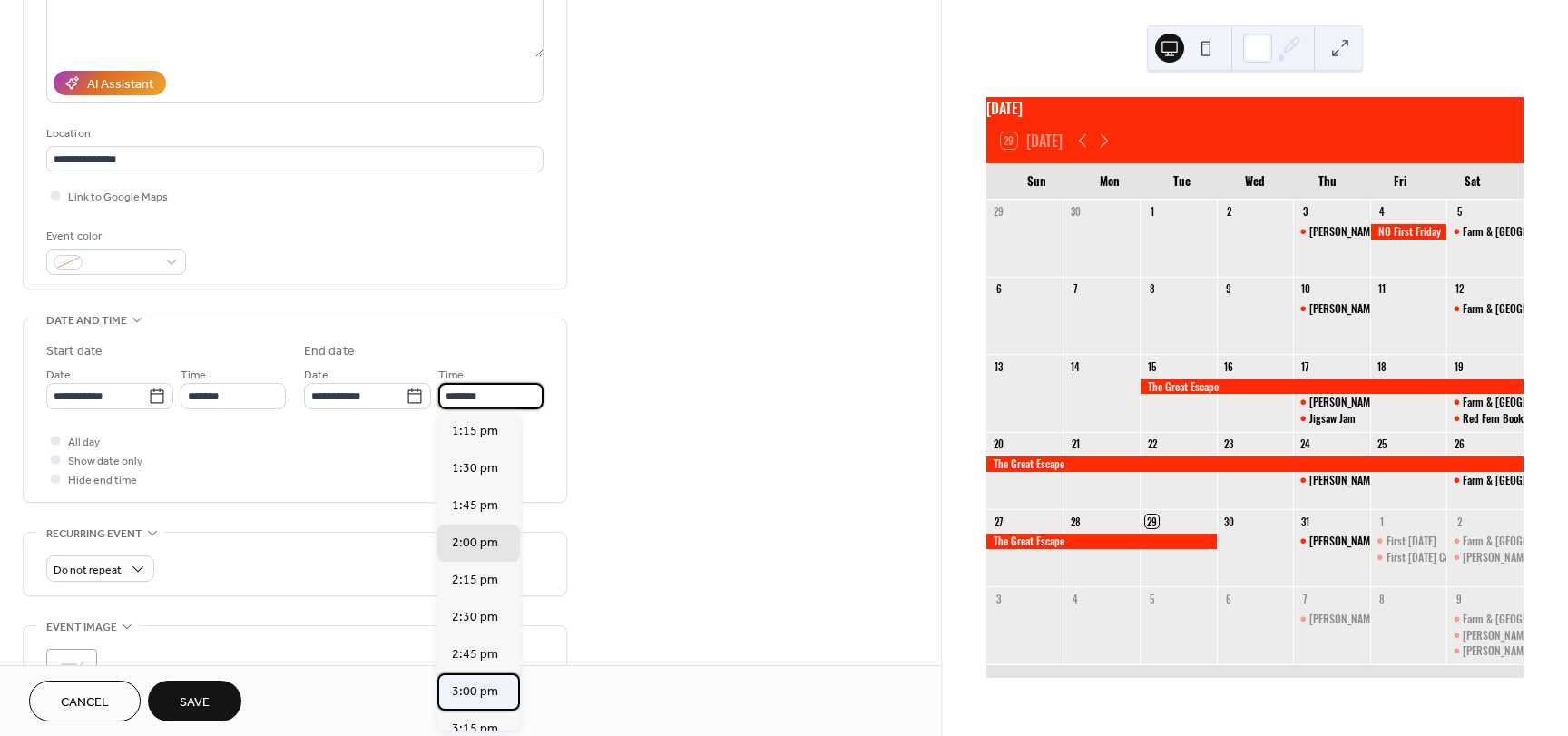 click on "3:00 pm" at bounding box center (475, 692) 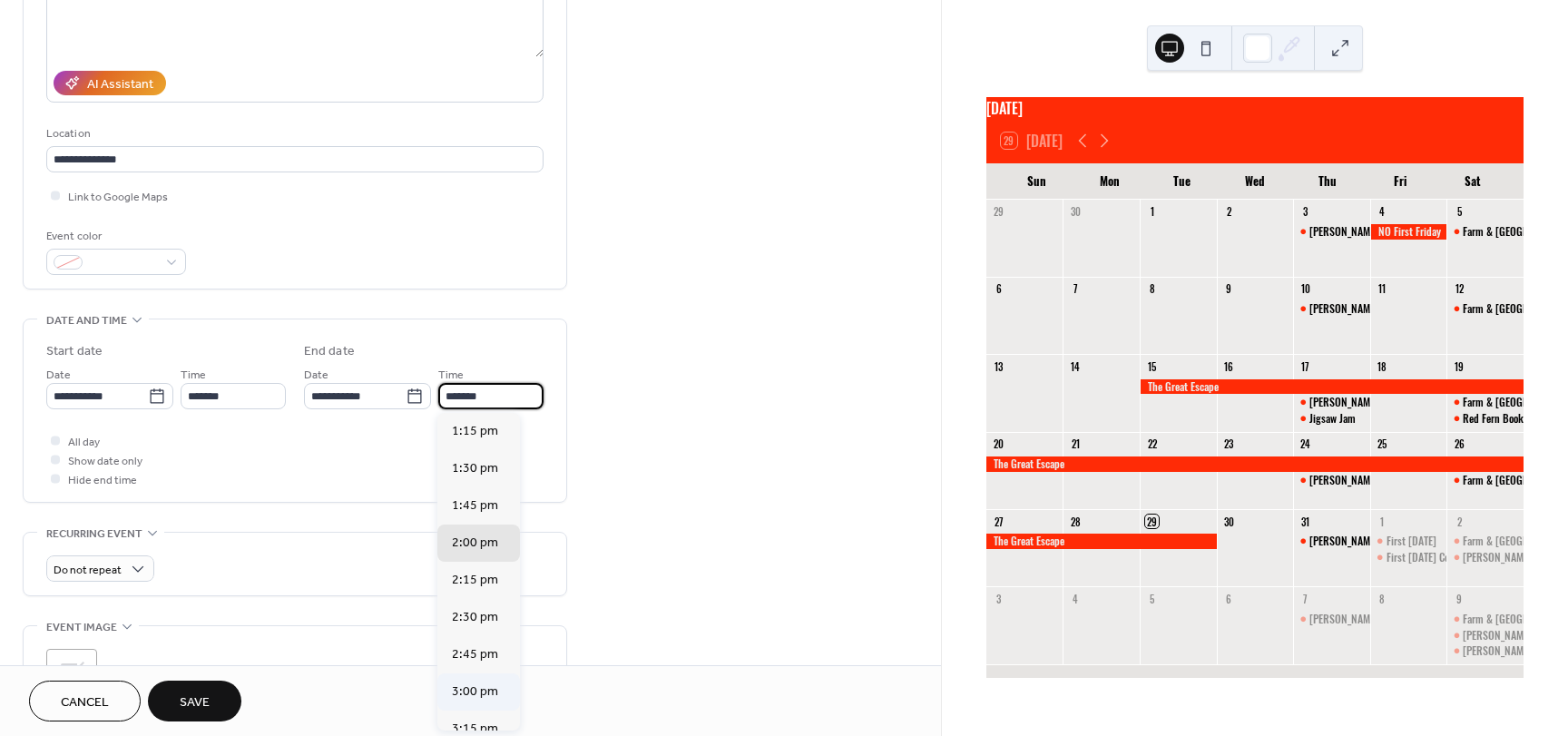 type on "*******" 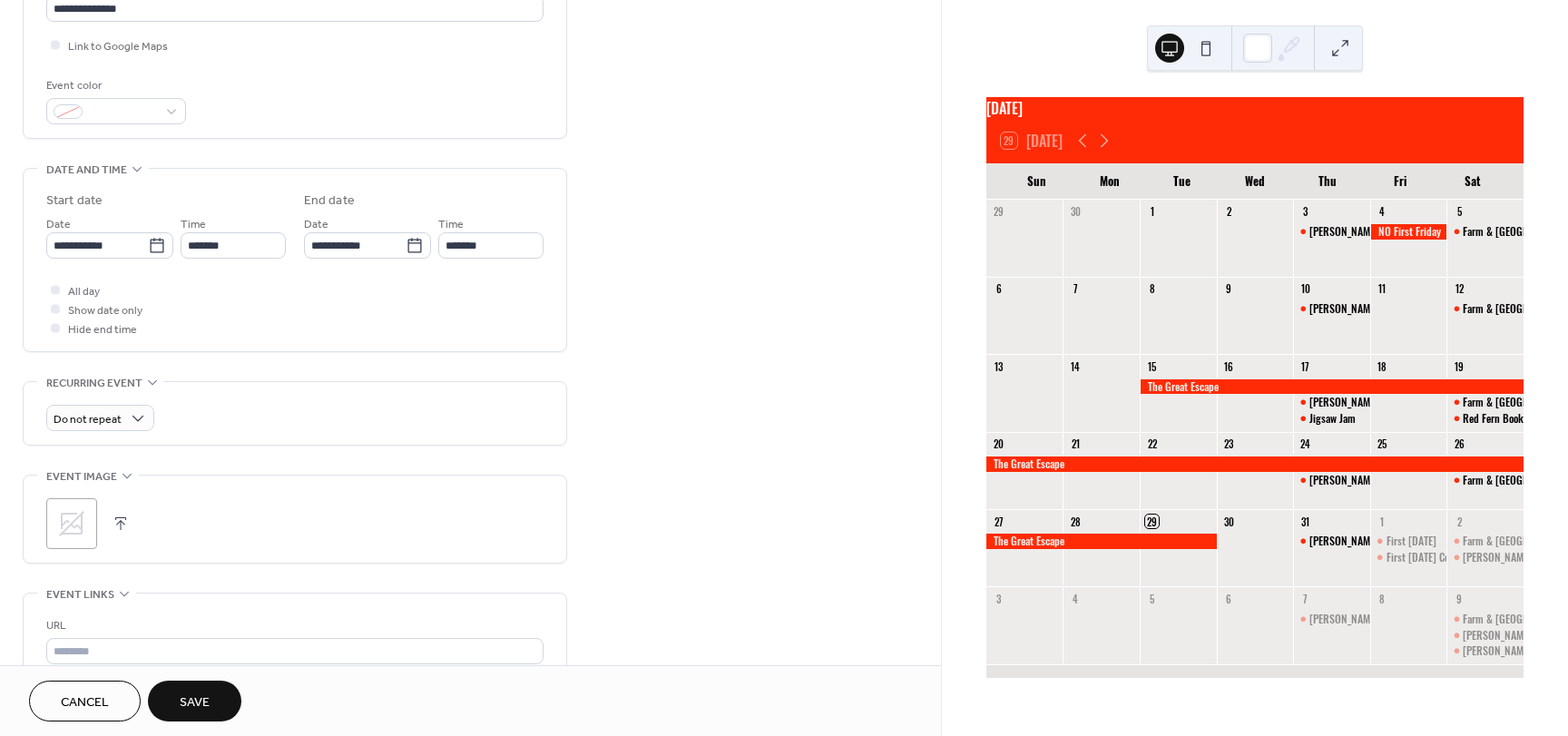 scroll, scrollTop: 545, scrollLeft: 0, axis: vertical 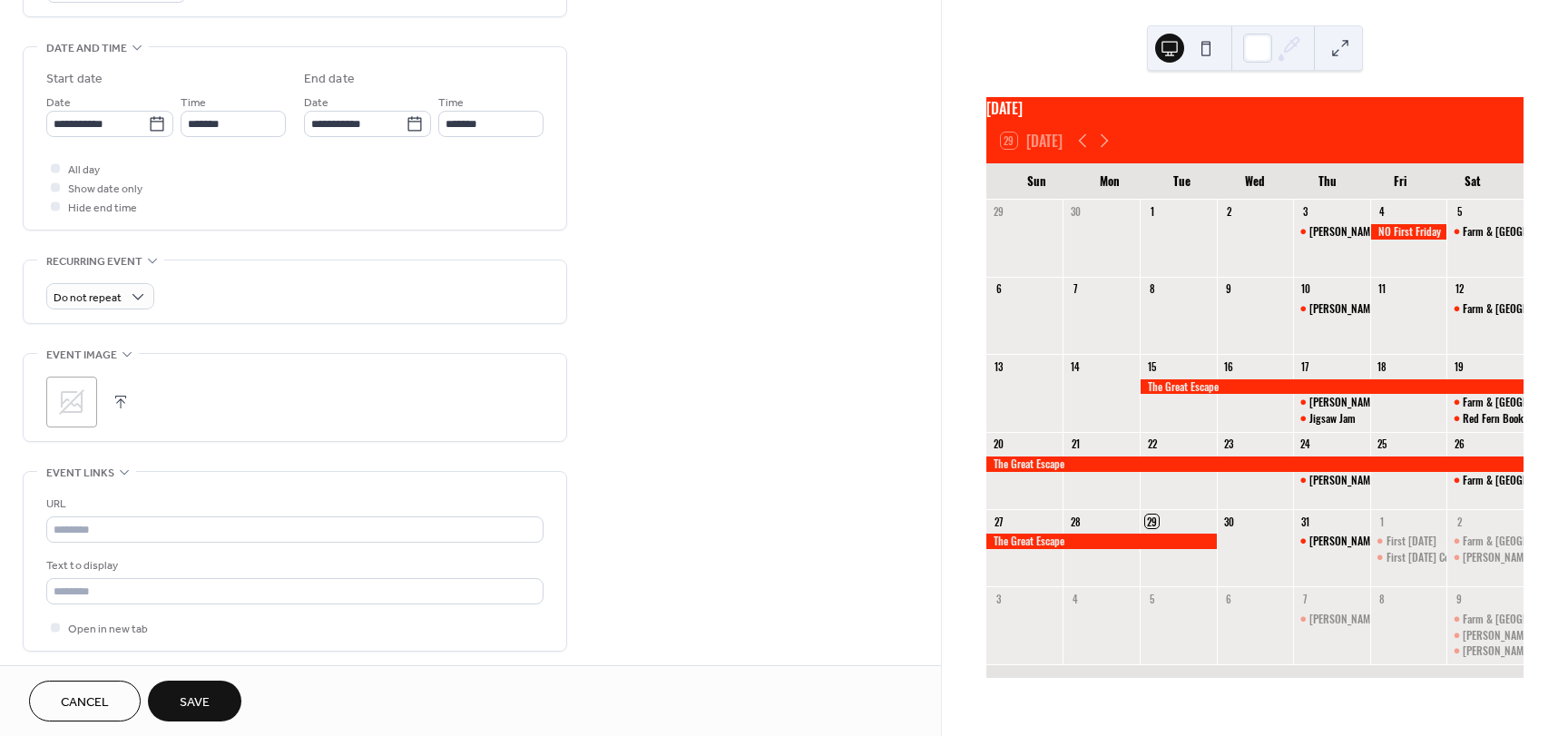 click 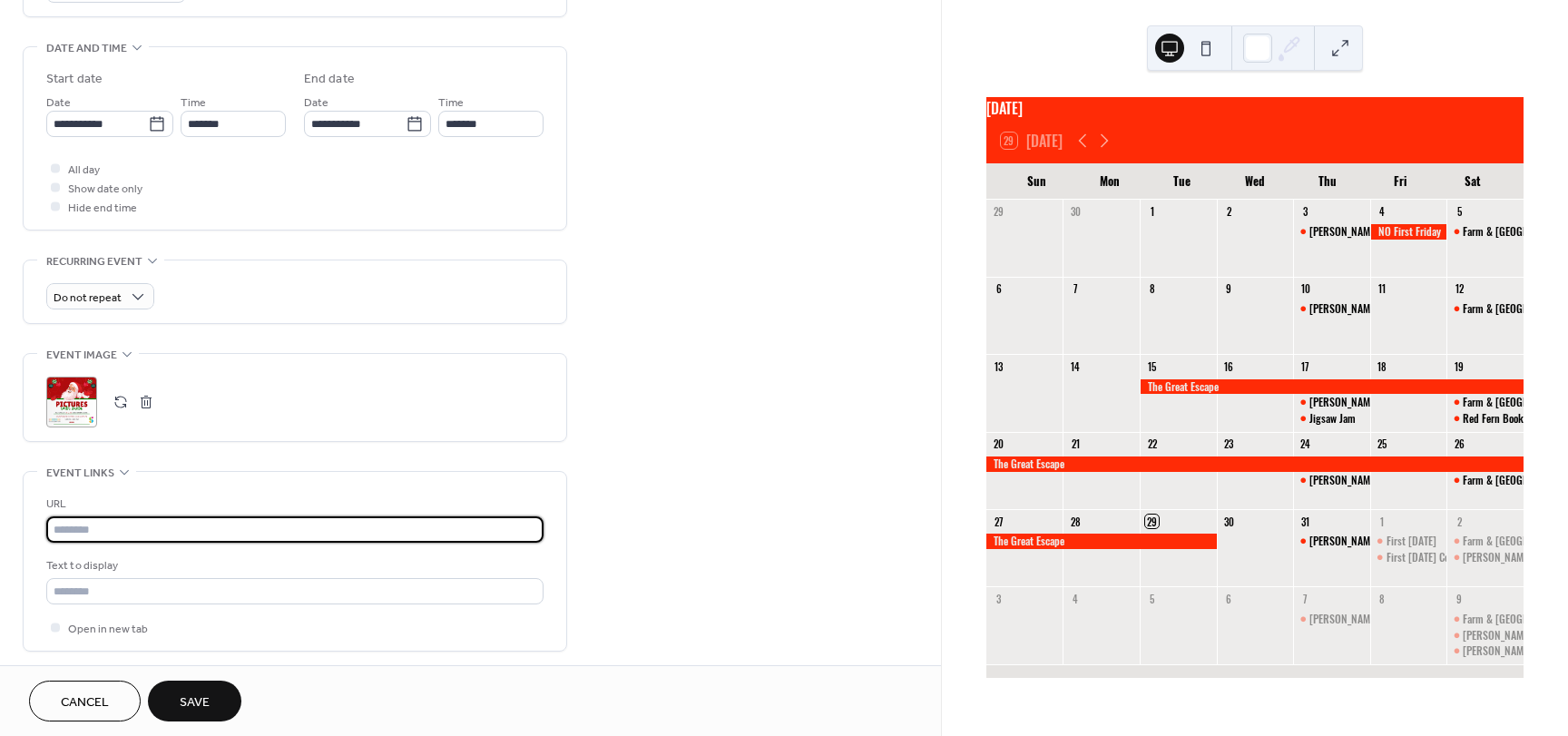 paste on "**********" 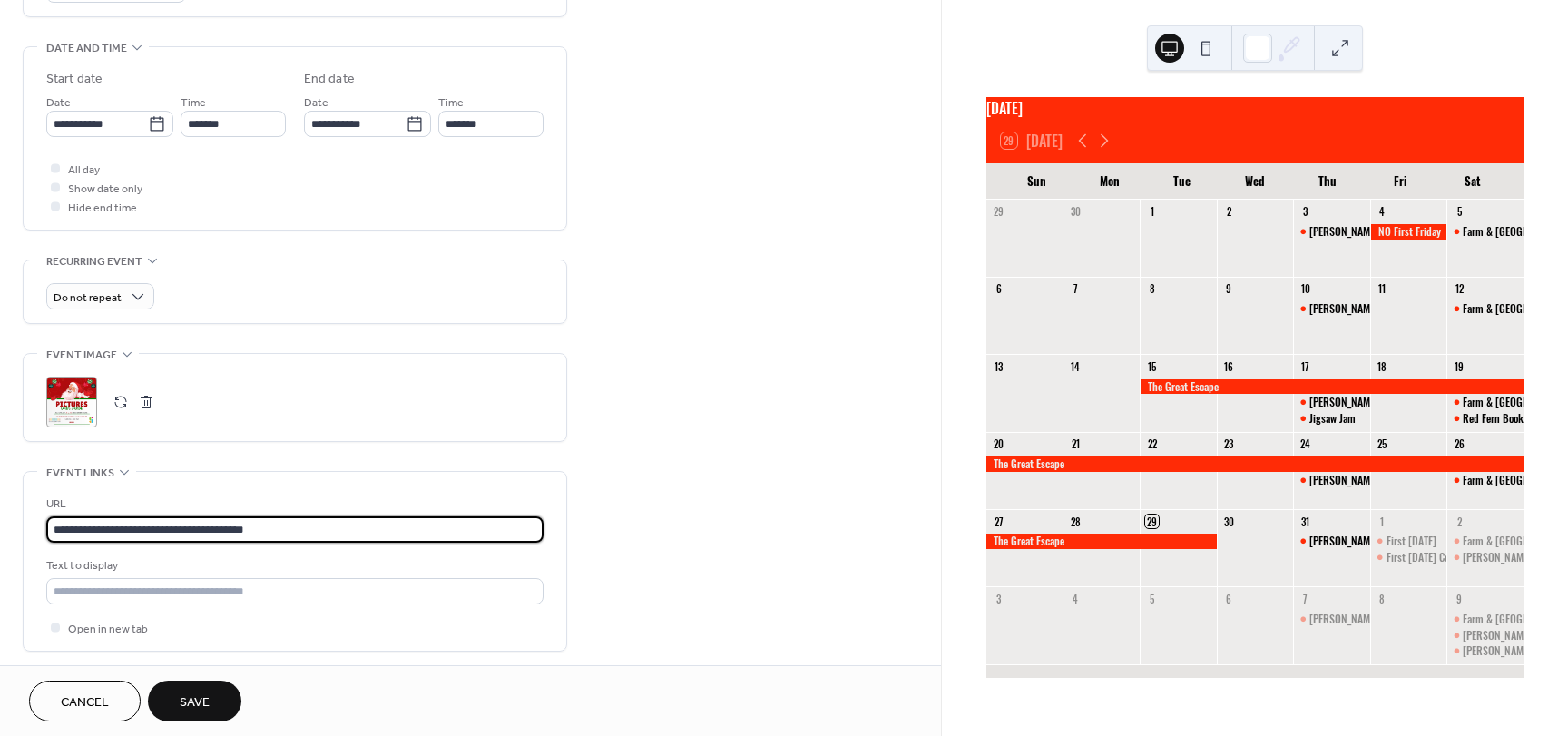 type on "**********" 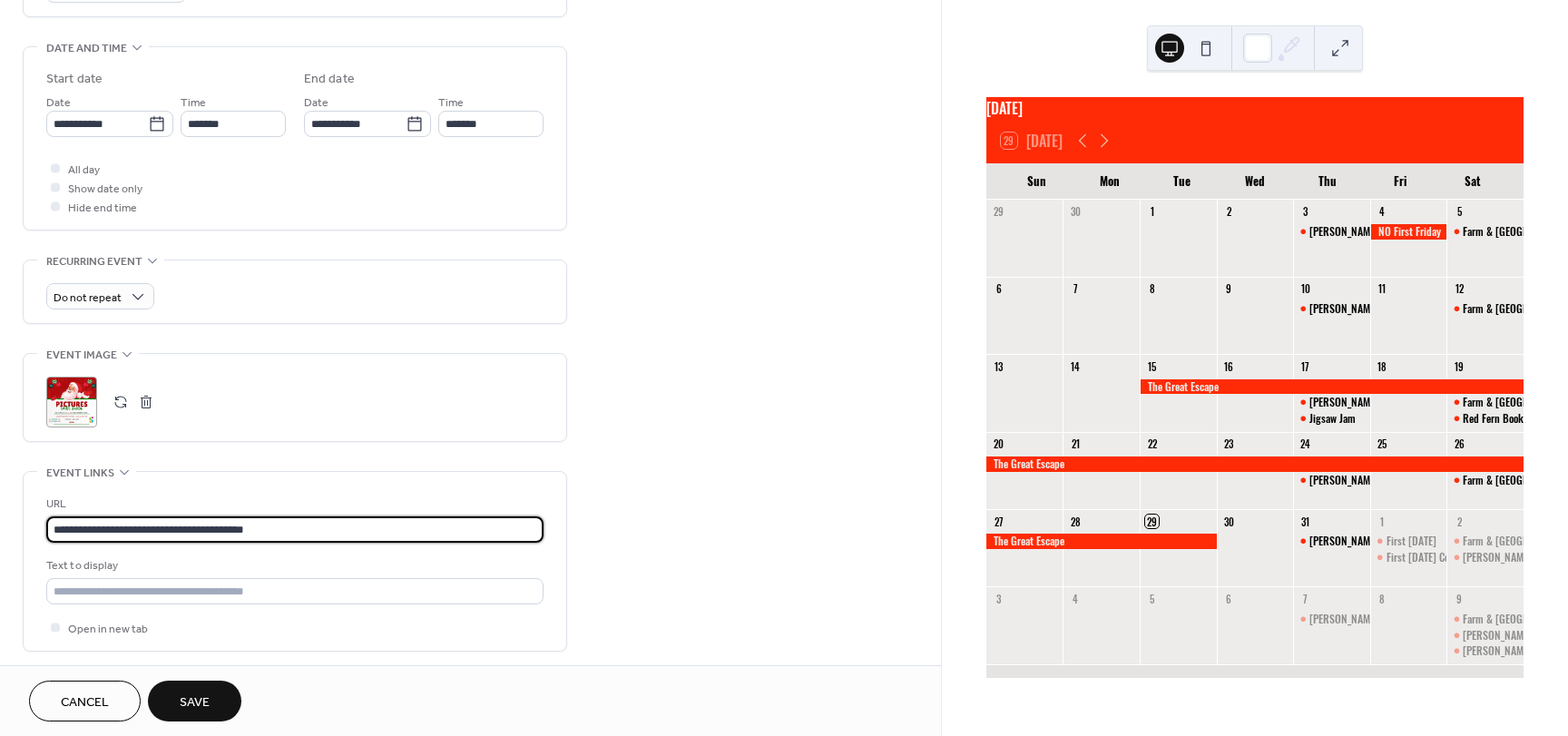 click on "Save" at bounding box center (194, 701) 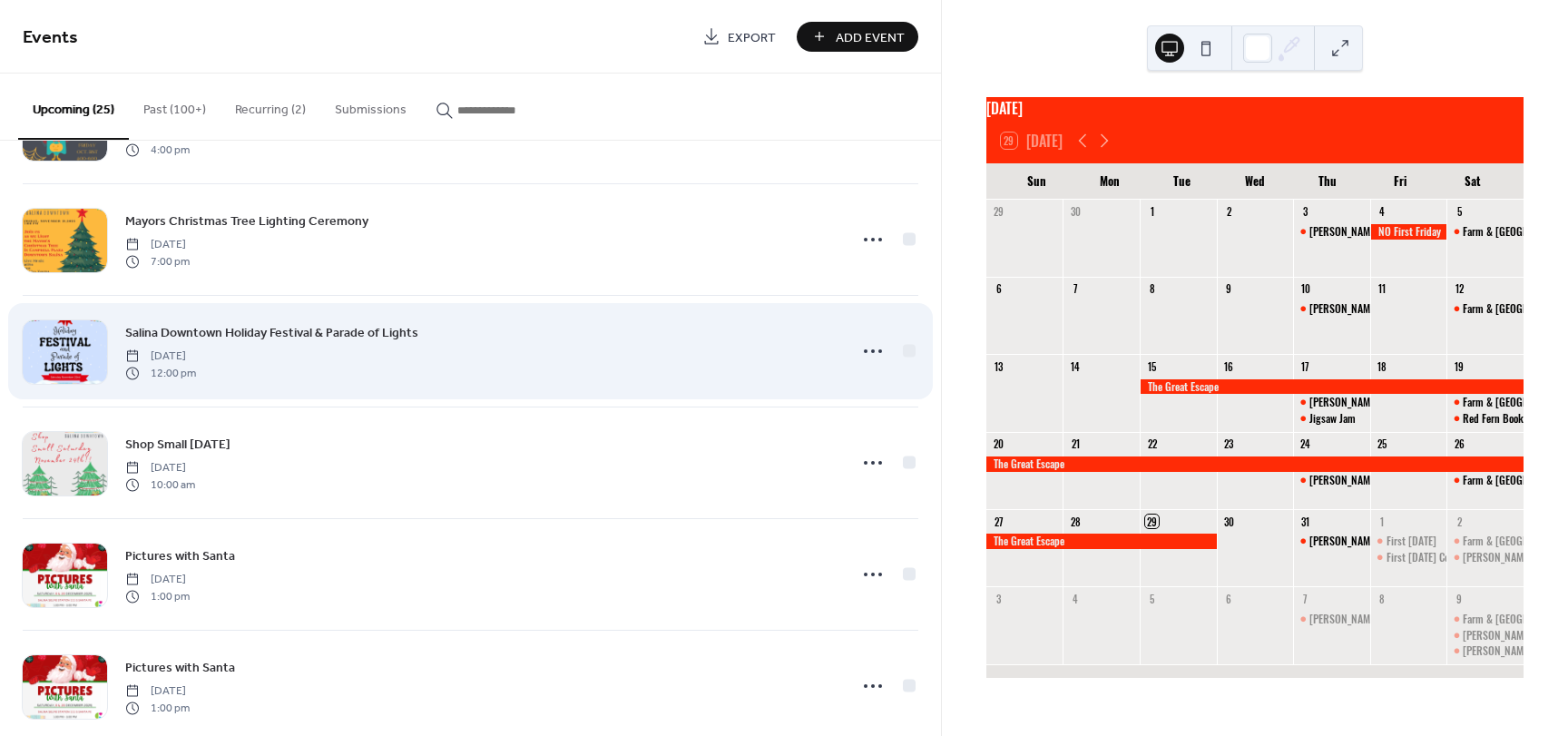 scroll, scrollTop: 2249, scrollLeft: 0, axis: vertical 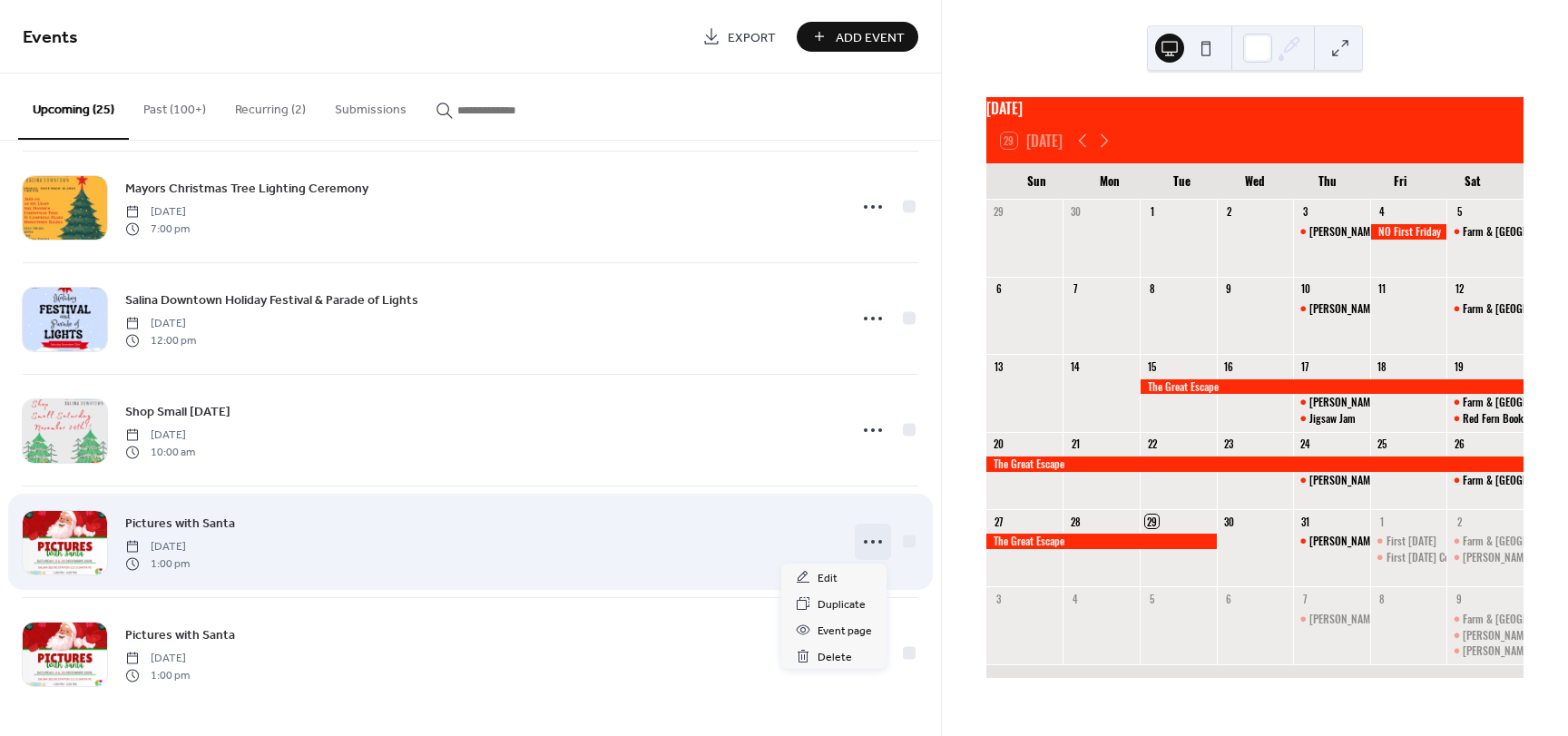 click 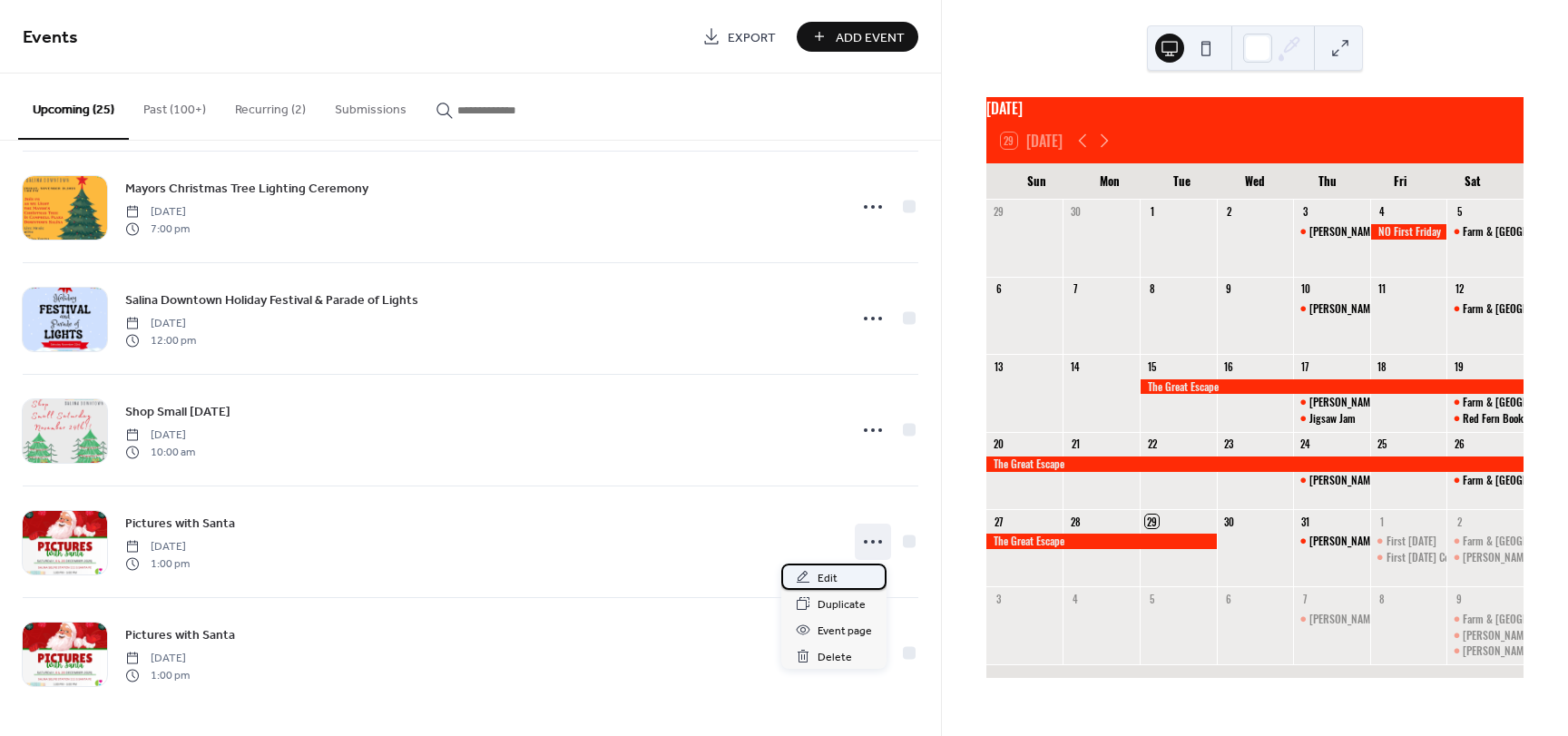 click on "Edit" at bounding box center (828, 578) 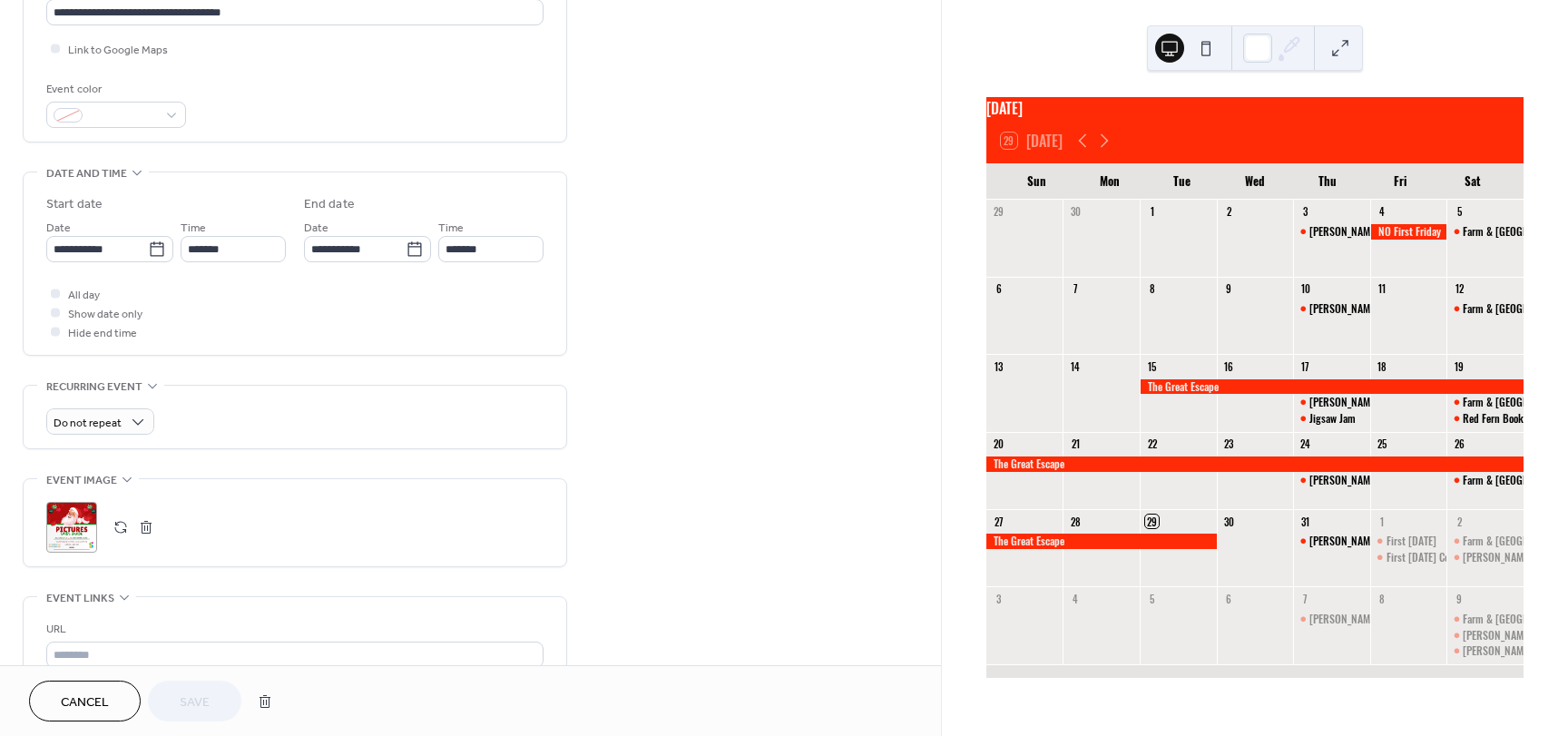 scroll, scrollTop: 454, scrollLeft: 0, axis: vertical 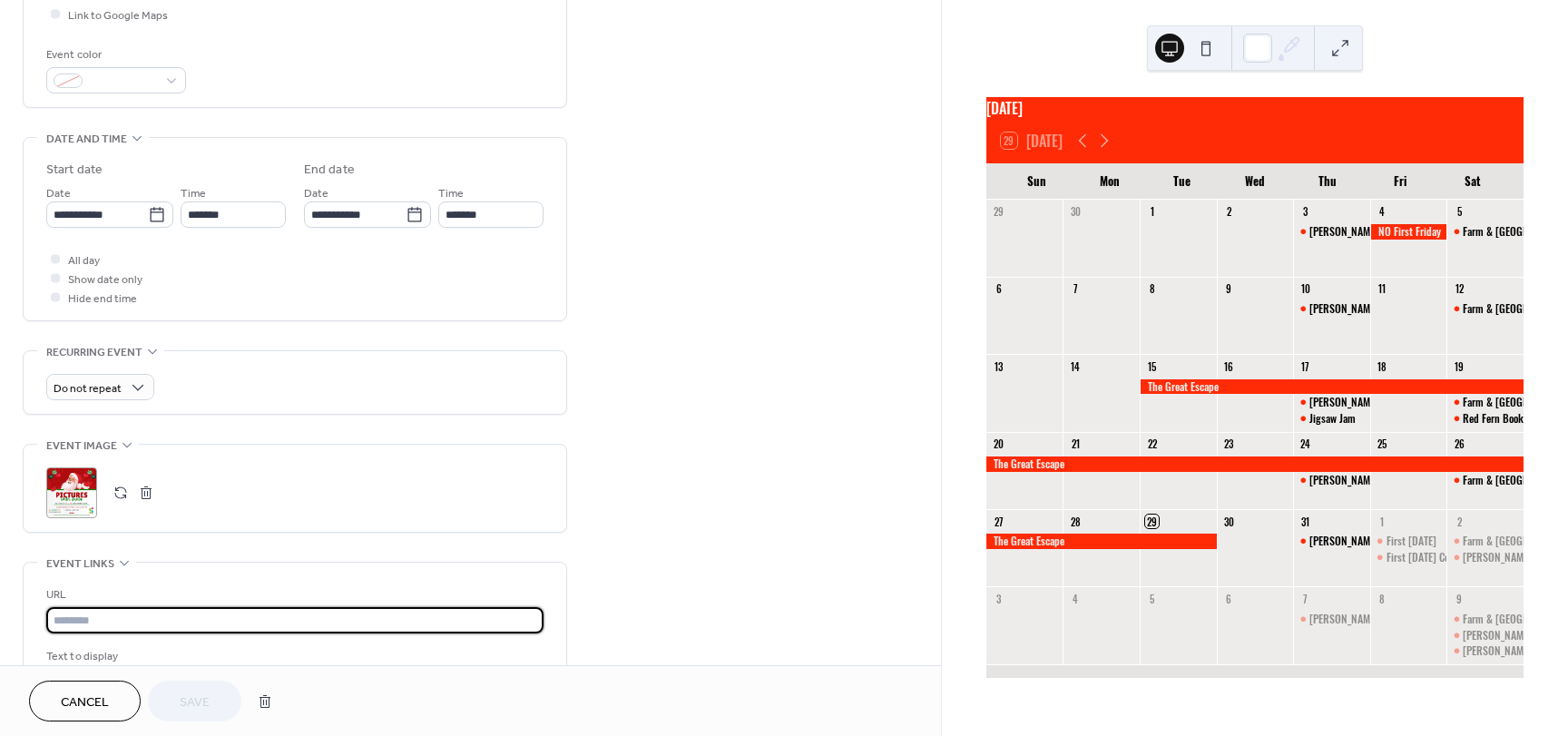 paste on "**********" 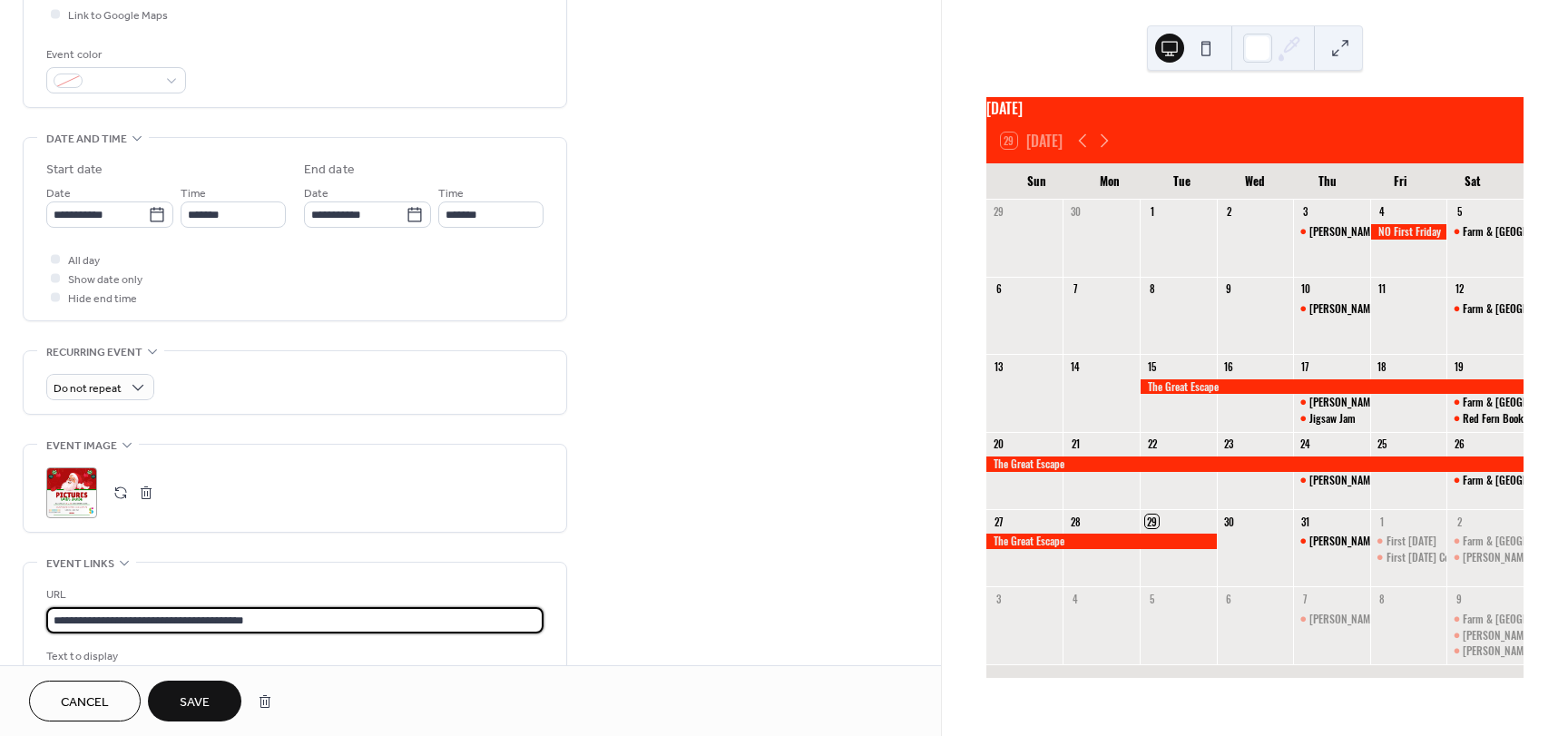 type on "**********" 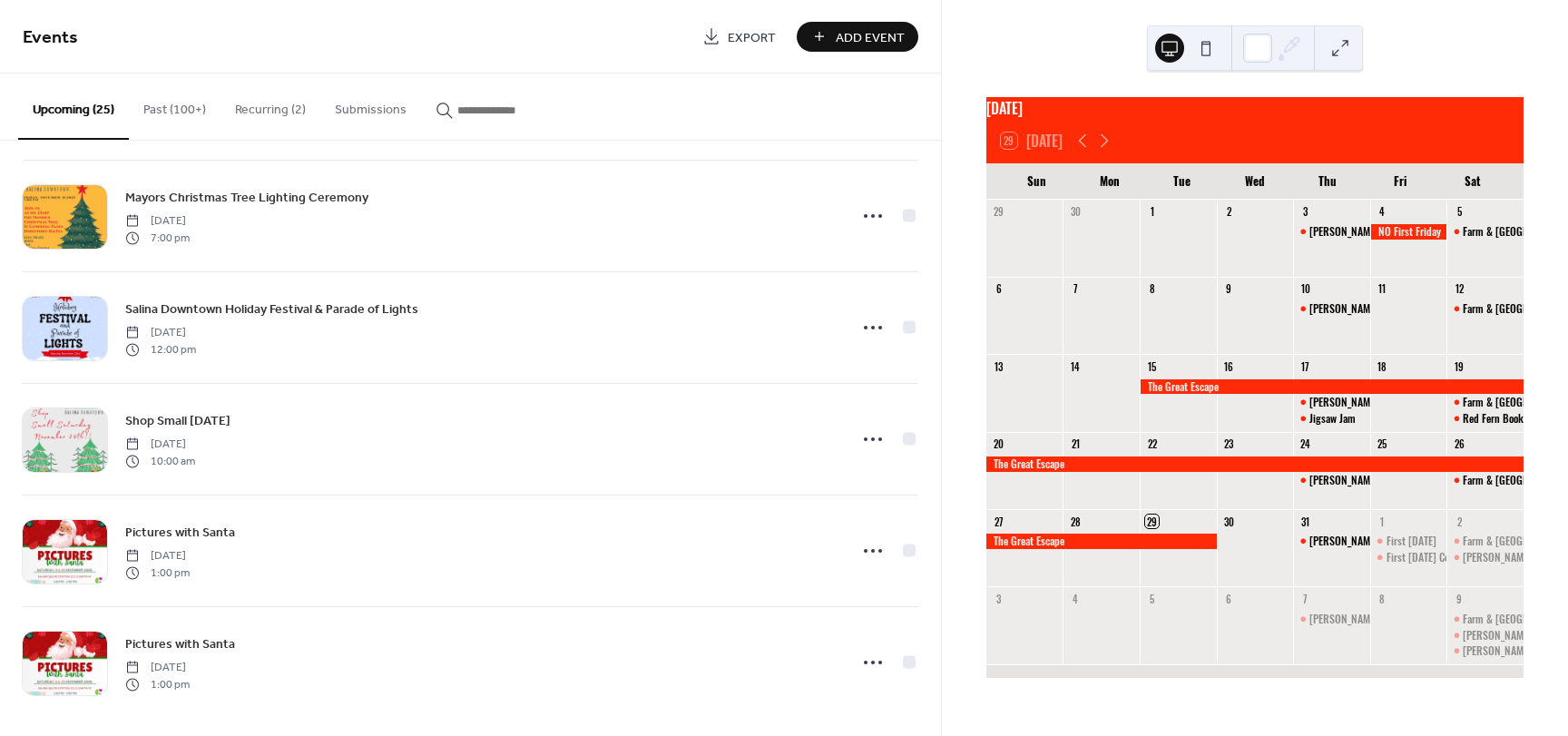 scroll, scrollTop: 2249, scrollLeft: 0, axis: vertical 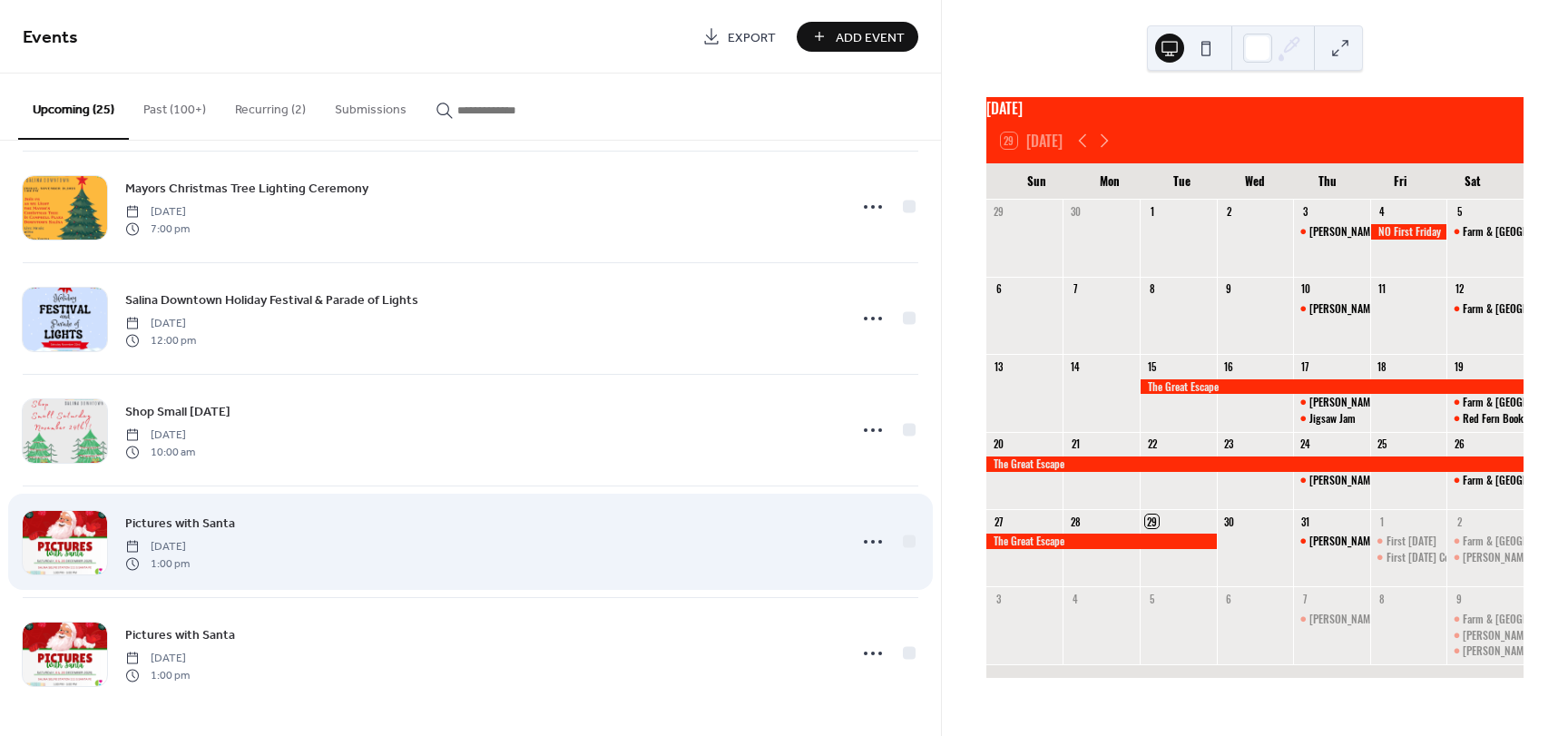 click on "[DATE]" at bounding box center (157, 547) 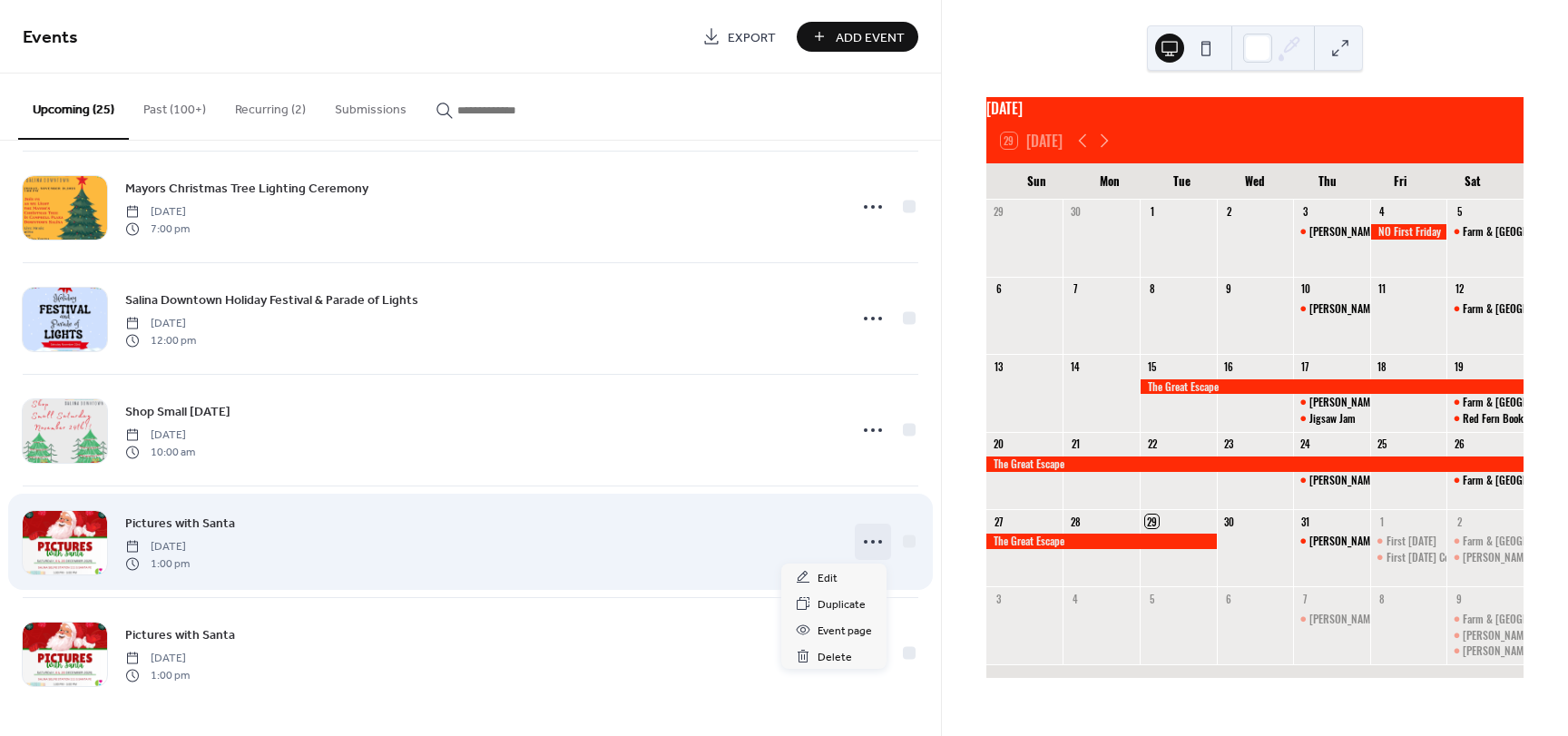 click 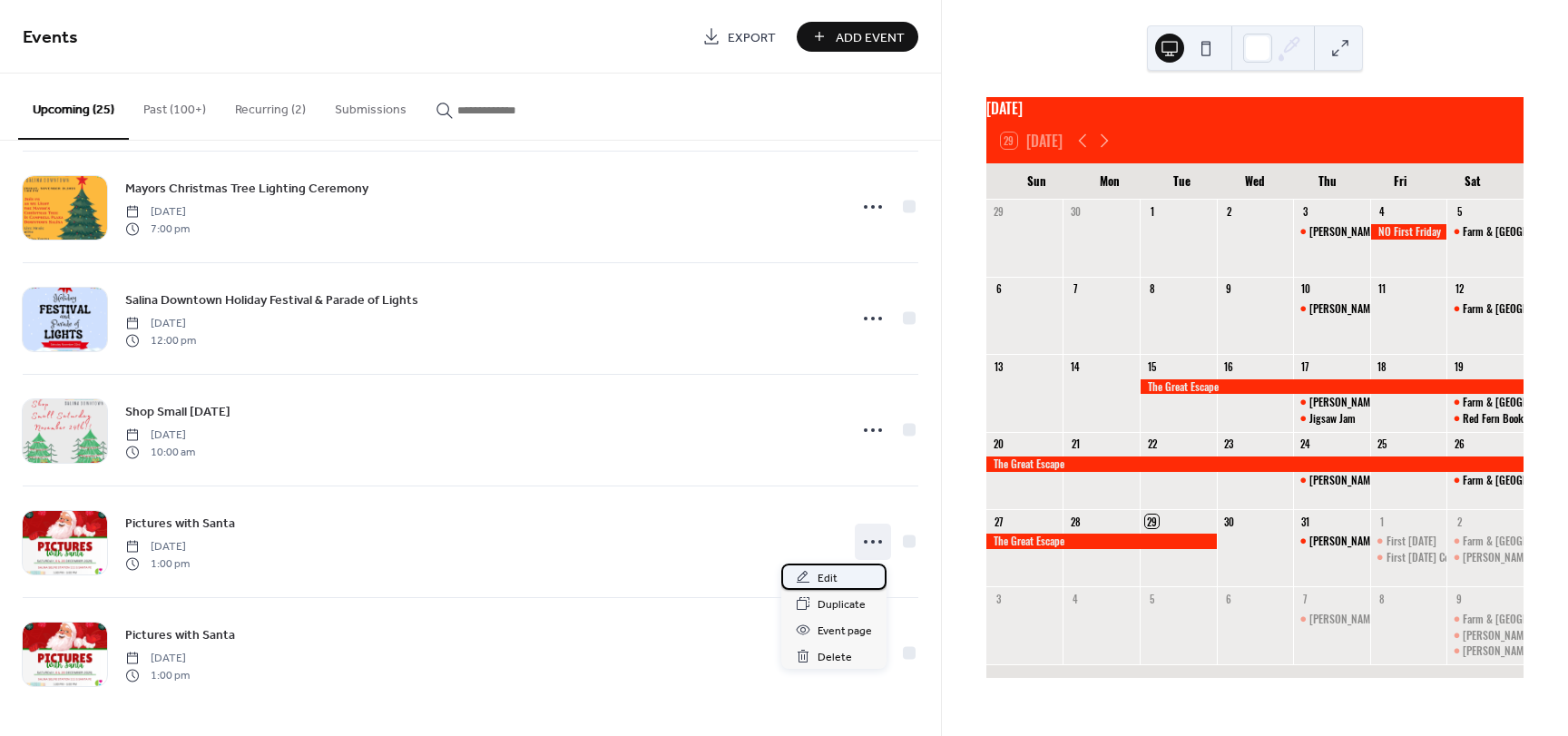 click on "Edit" at bounding box center (828, 578) 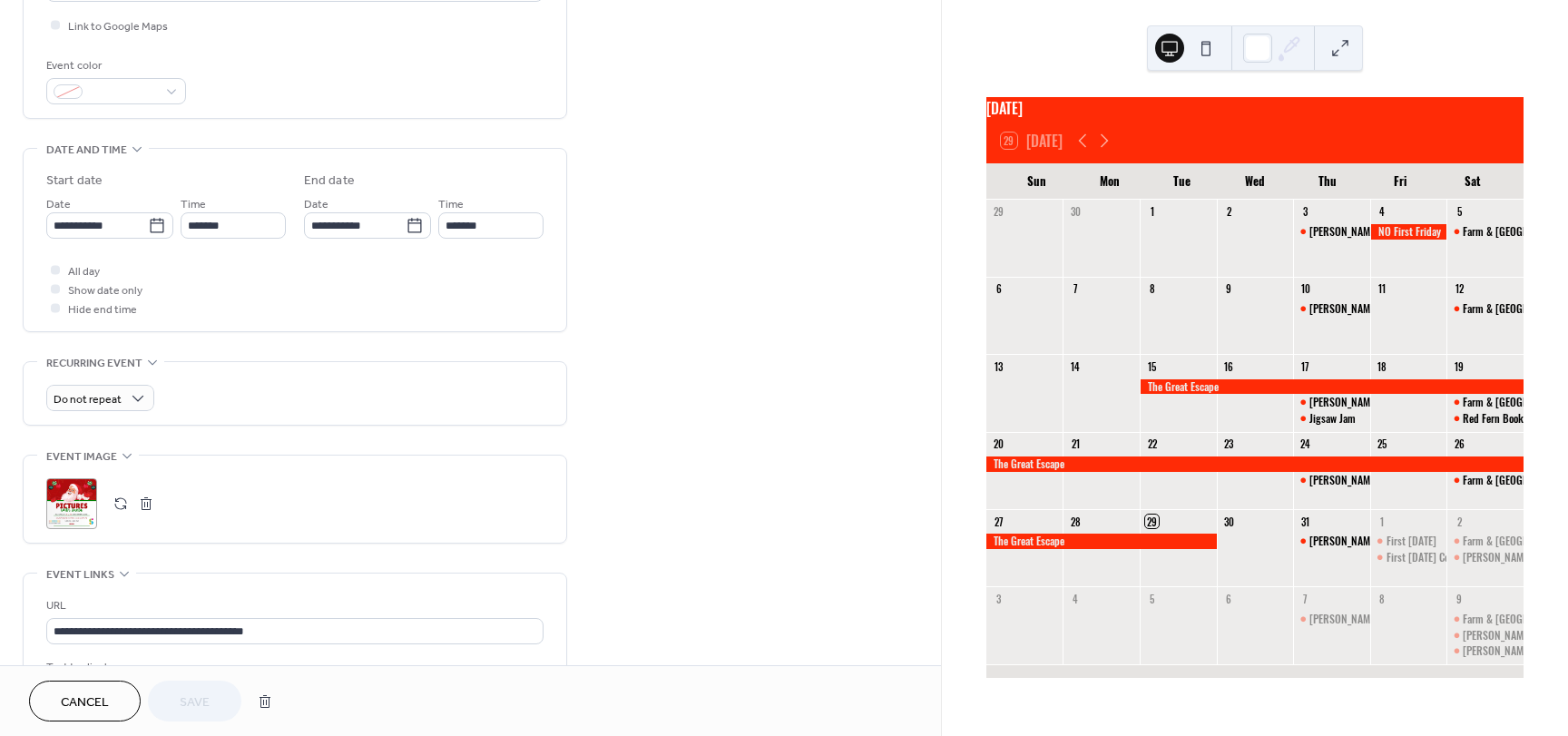 scroll, scrollTop: 454, scrollLeft: 0, axis: vertical 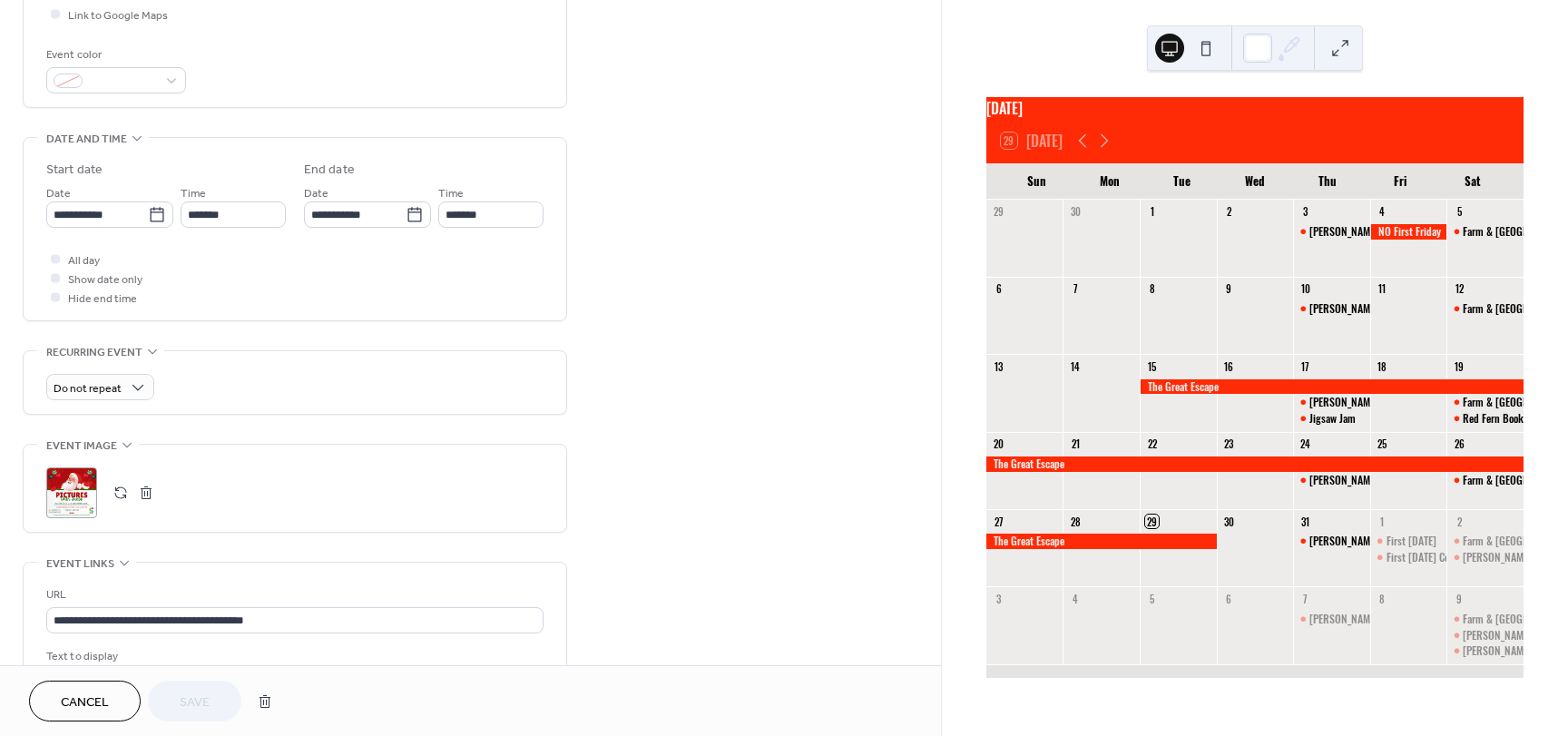 click on "Cancel" at bounding box center [84, 702] 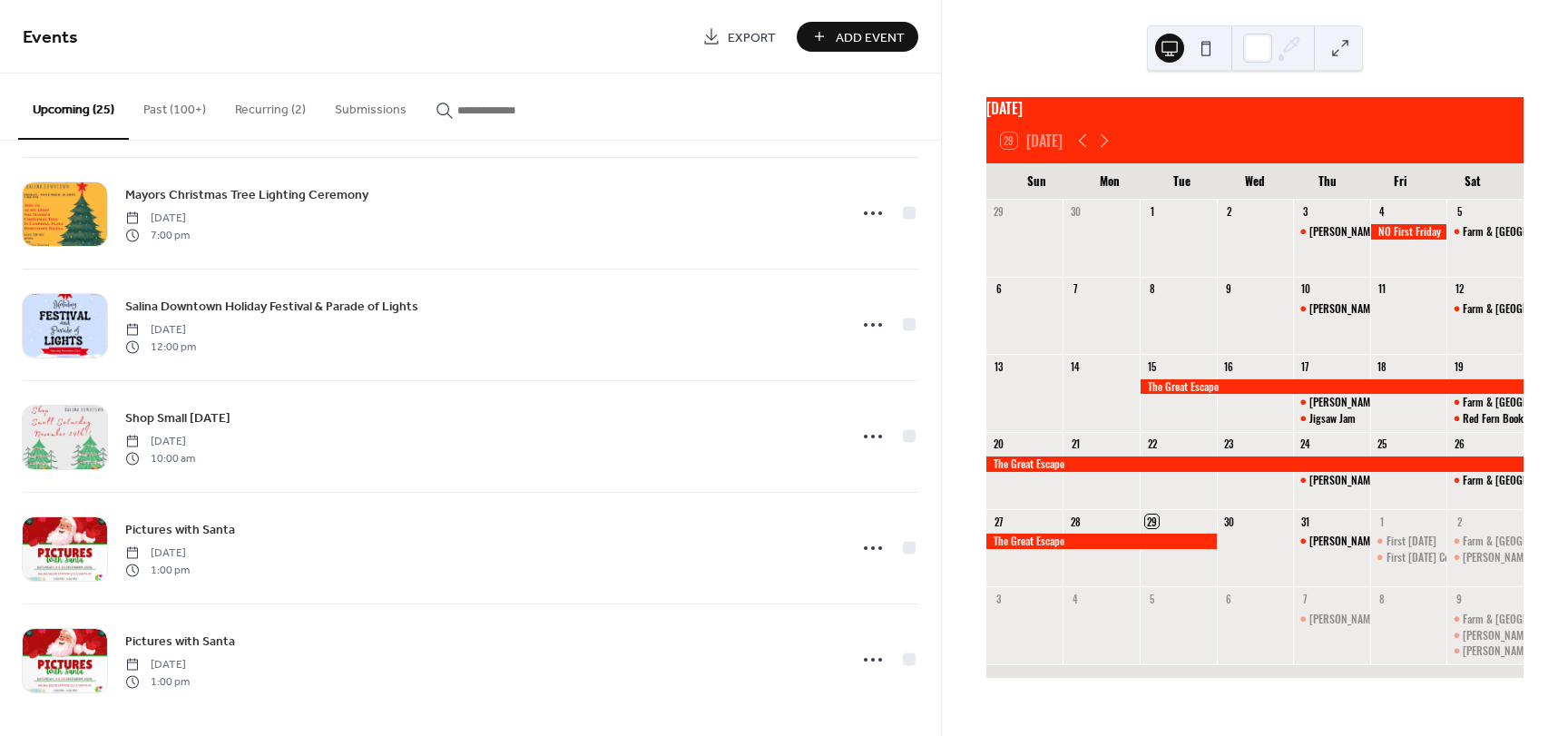 scroll, scrollTop: 2249, scrollLeft: 0, axis: vertical 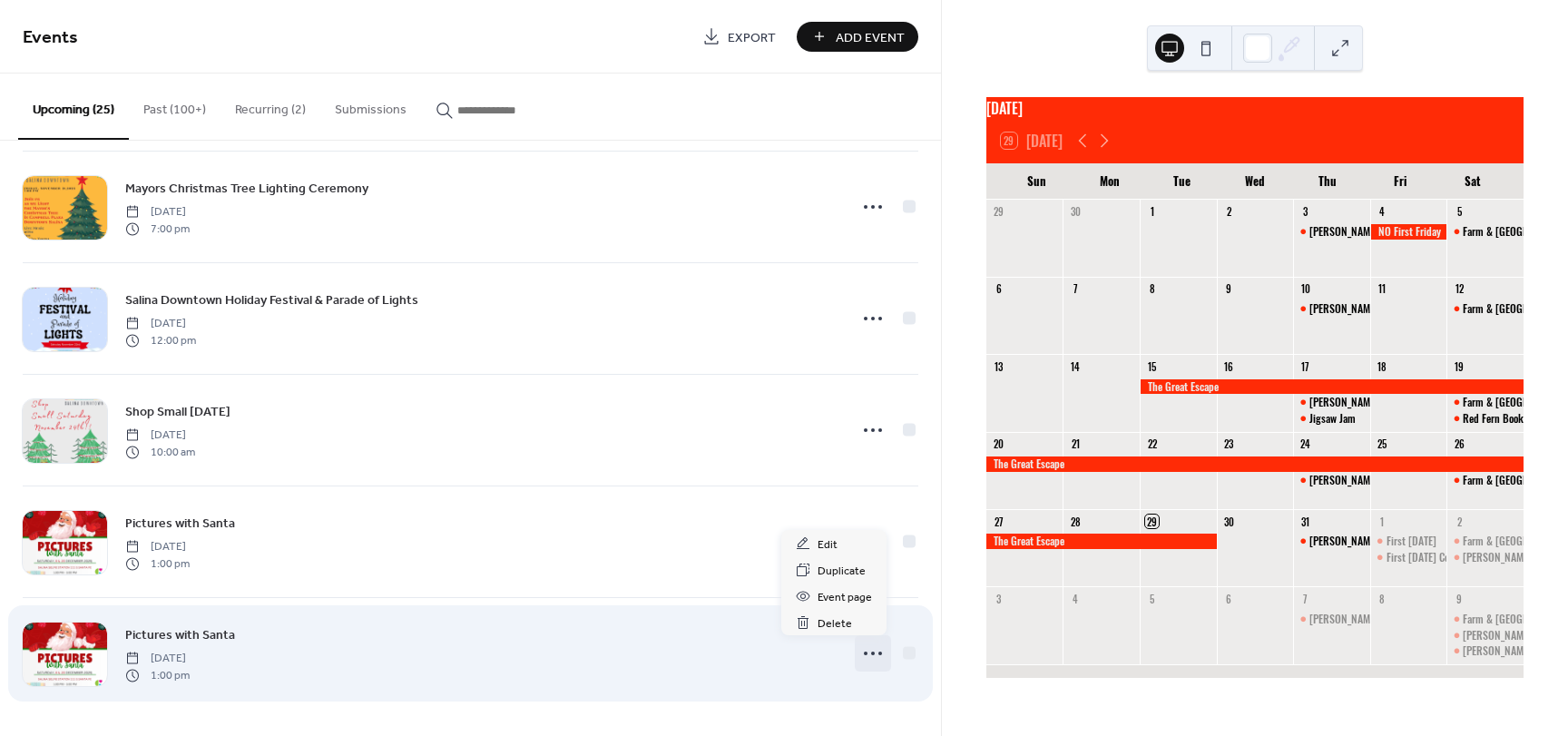 click 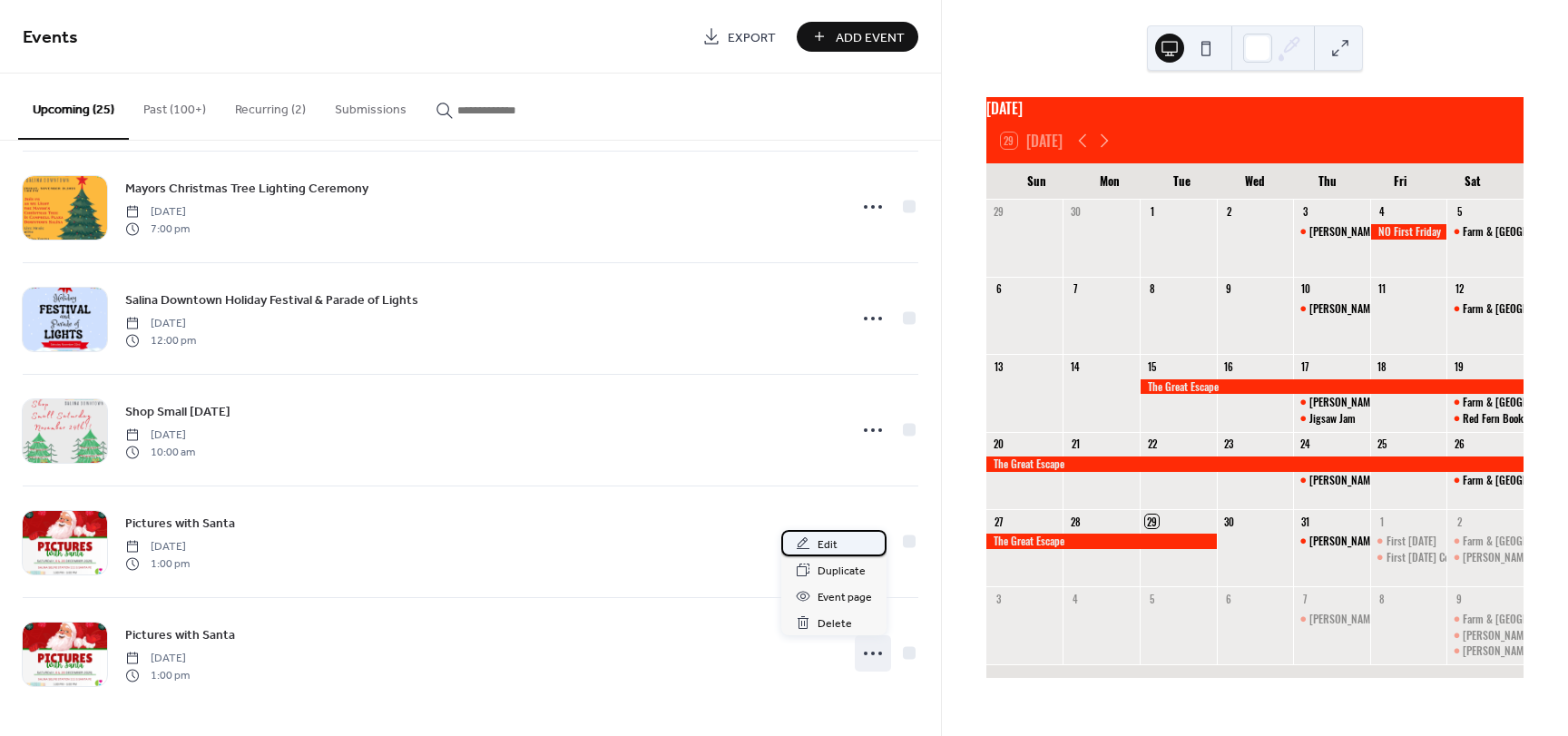 click on "Edit" at bounding box center [828, 545] 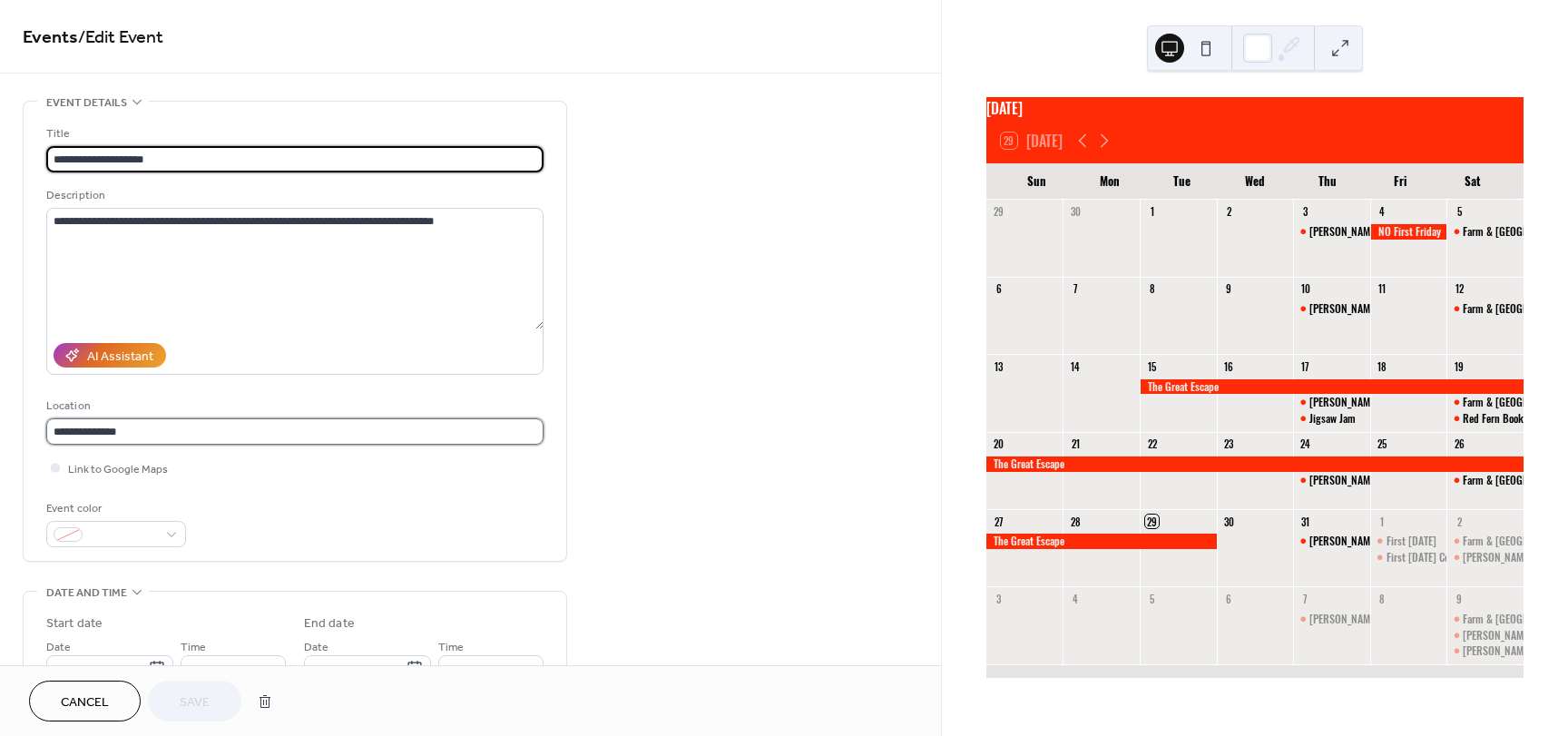 click on "**********" at bounding box center [295, 431] 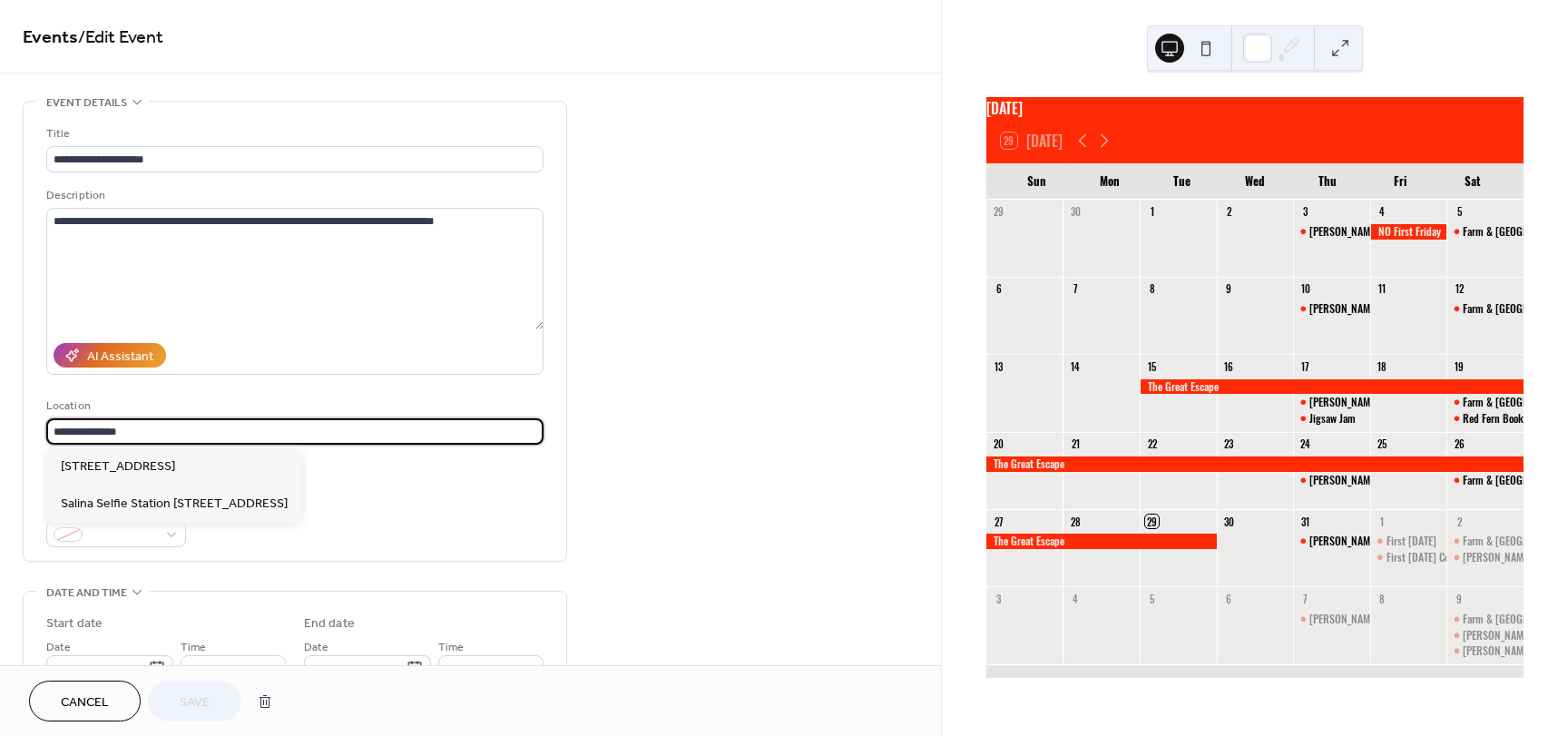click on "**********" at bounding box center [295, 431] 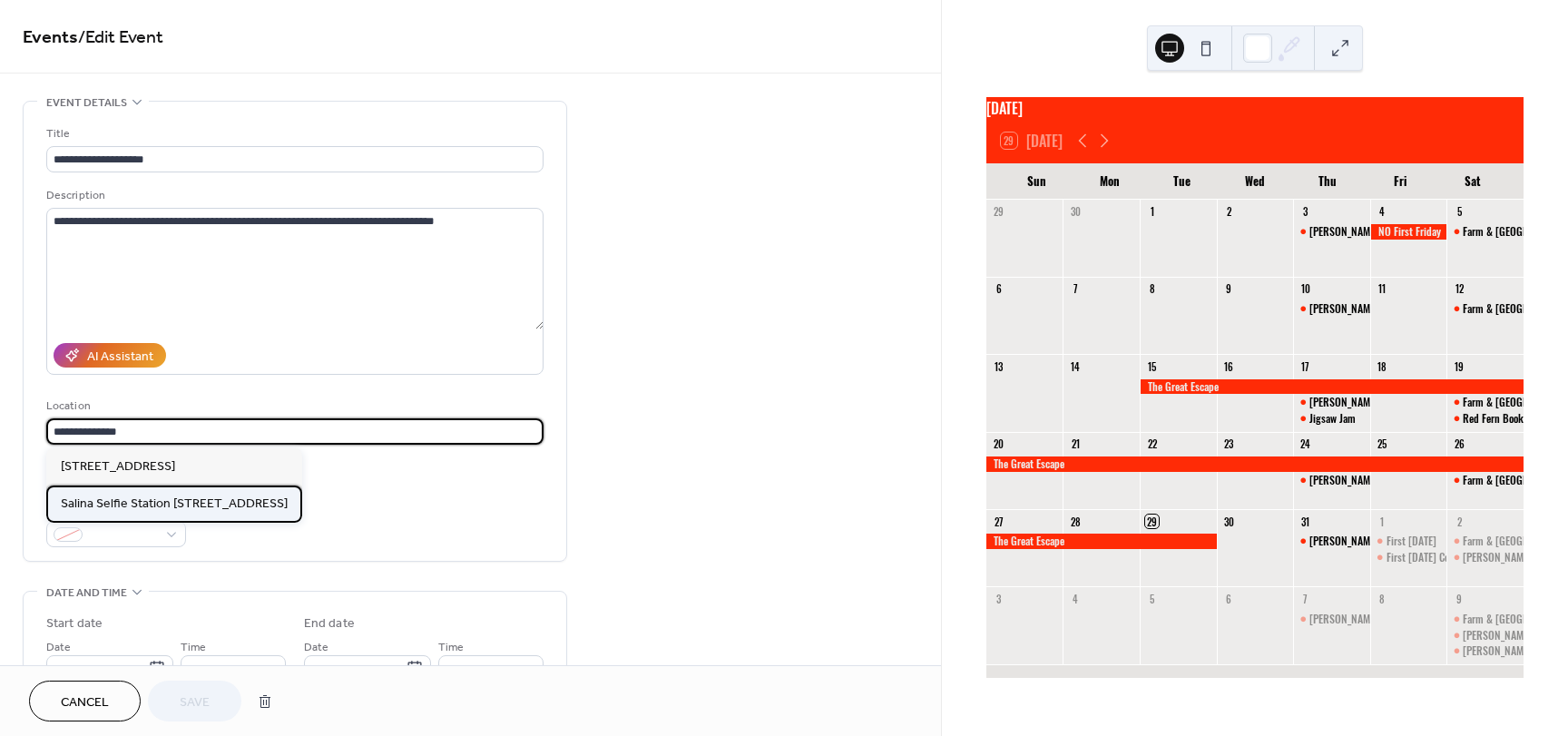 click on "Salina Selfie Station  111 S Santa Fe" at bounding box center [174, 504] 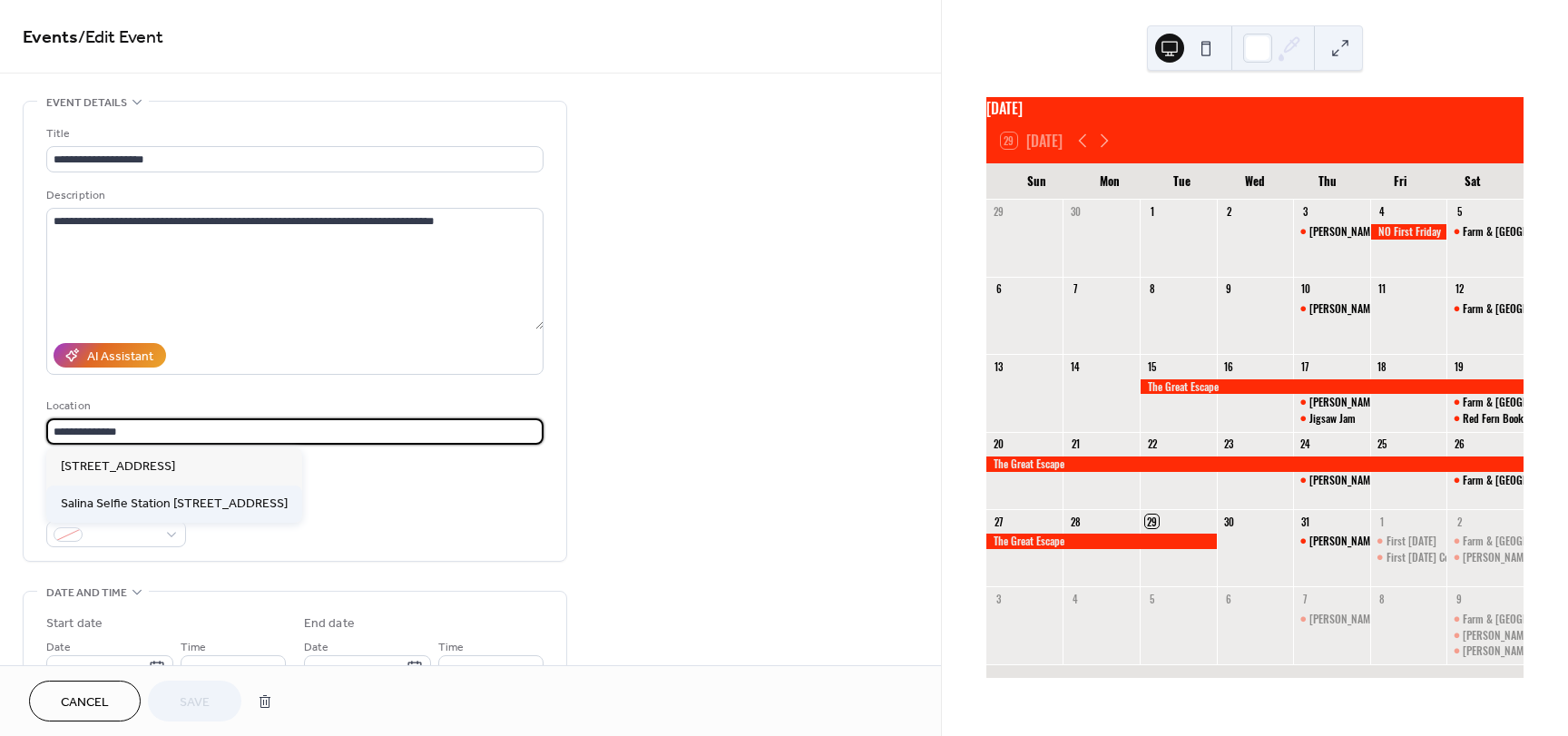 type on "**********" 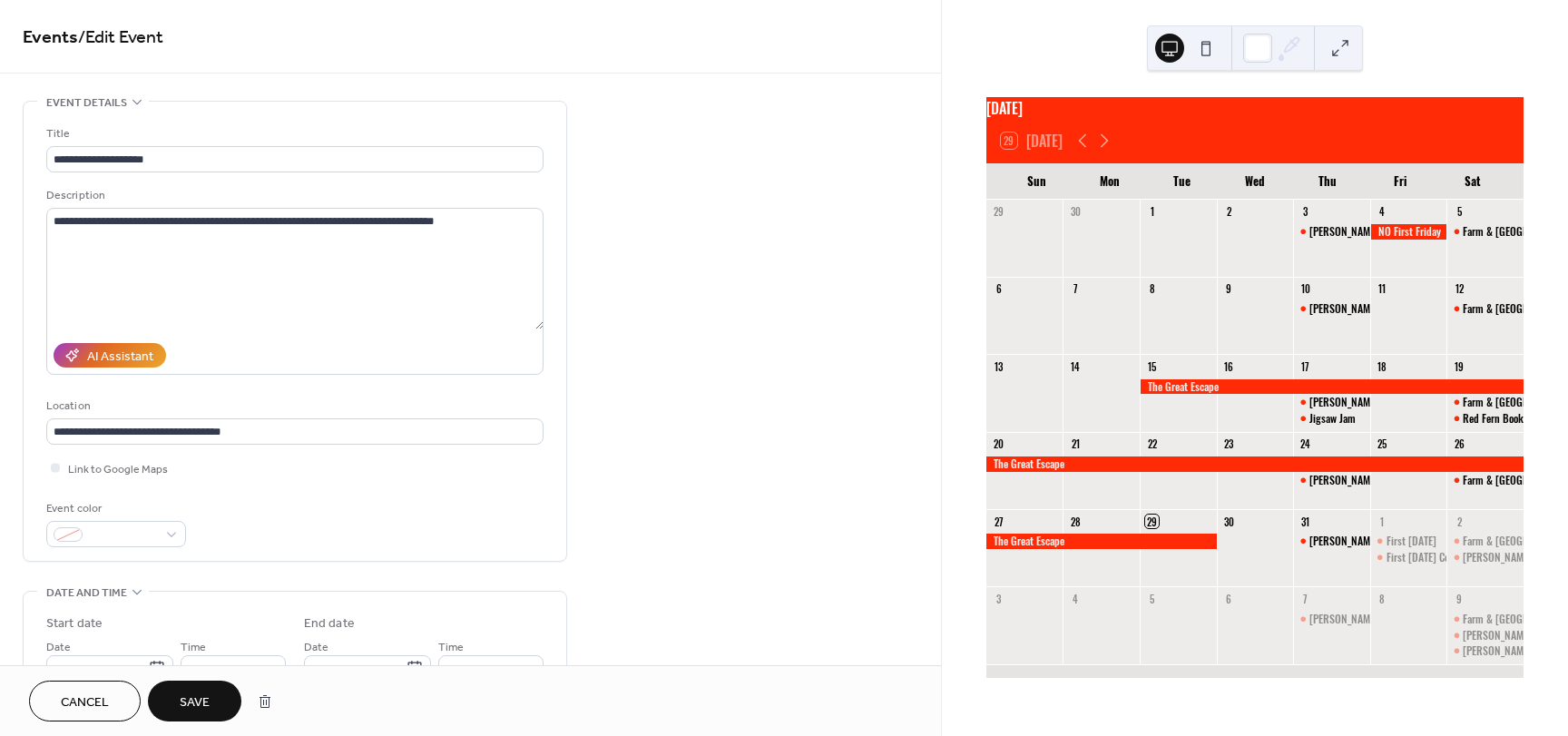 click on "Save" at bounding box center (194, 702) 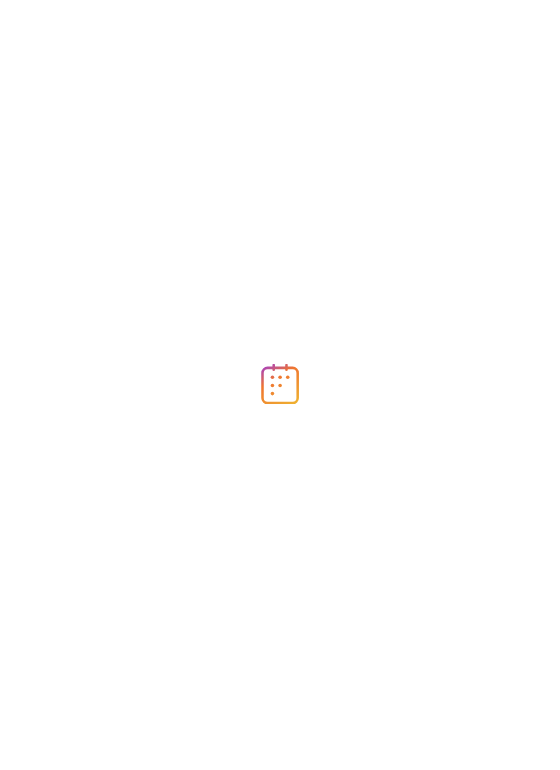 scroll, scrollTop: 0, scrollLeft: 0, axis: both 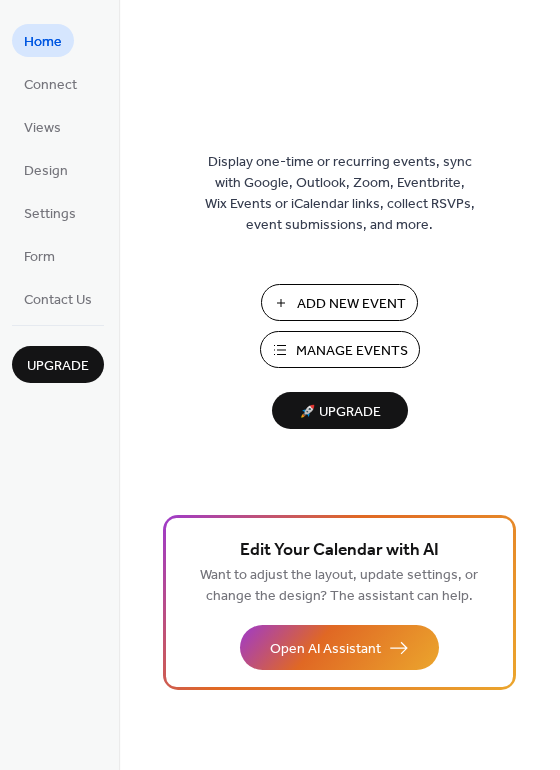 click on "Manage Events" at bounding box center [352, 351] 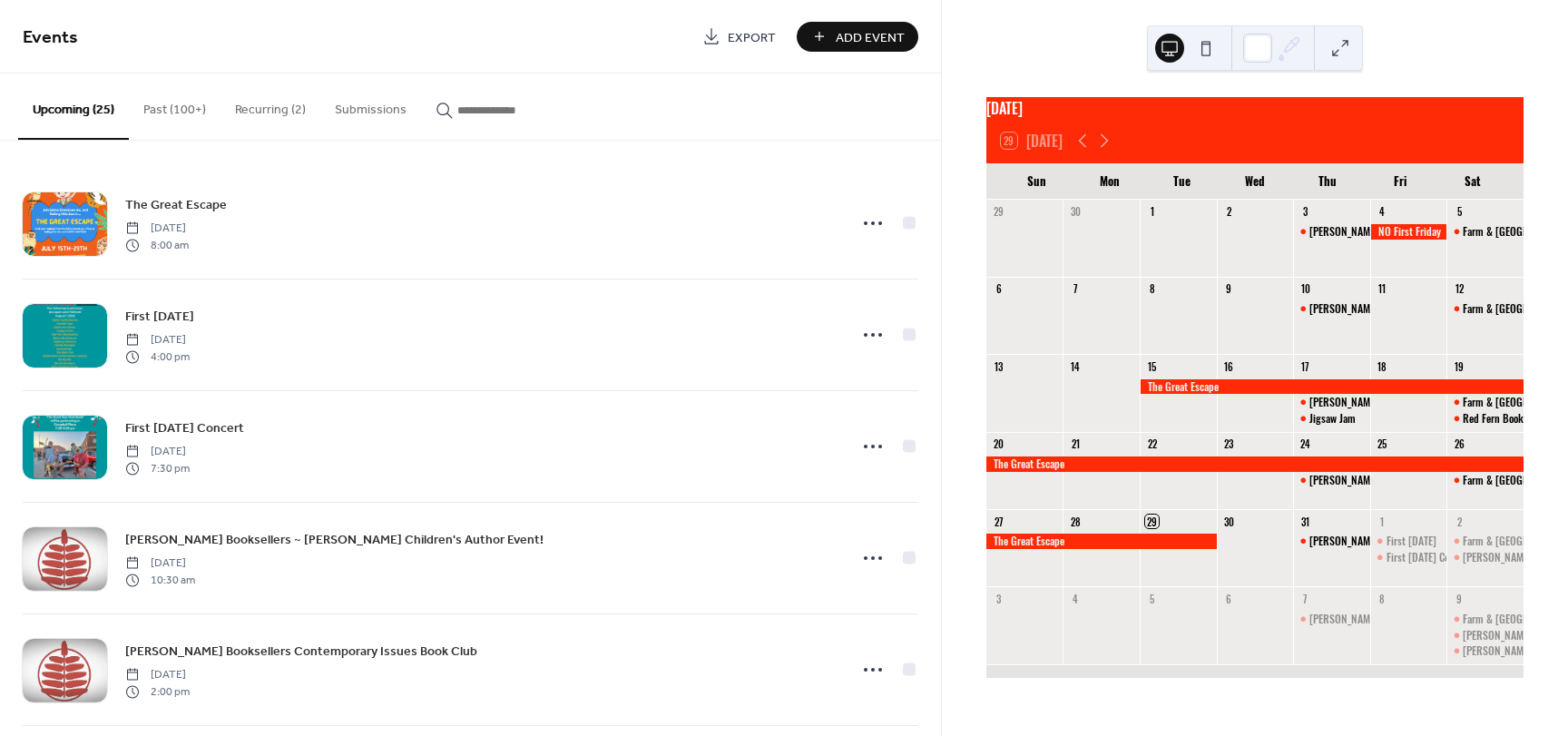 scroll, scrollTop: 0, scrollLeft: 0, axis: both 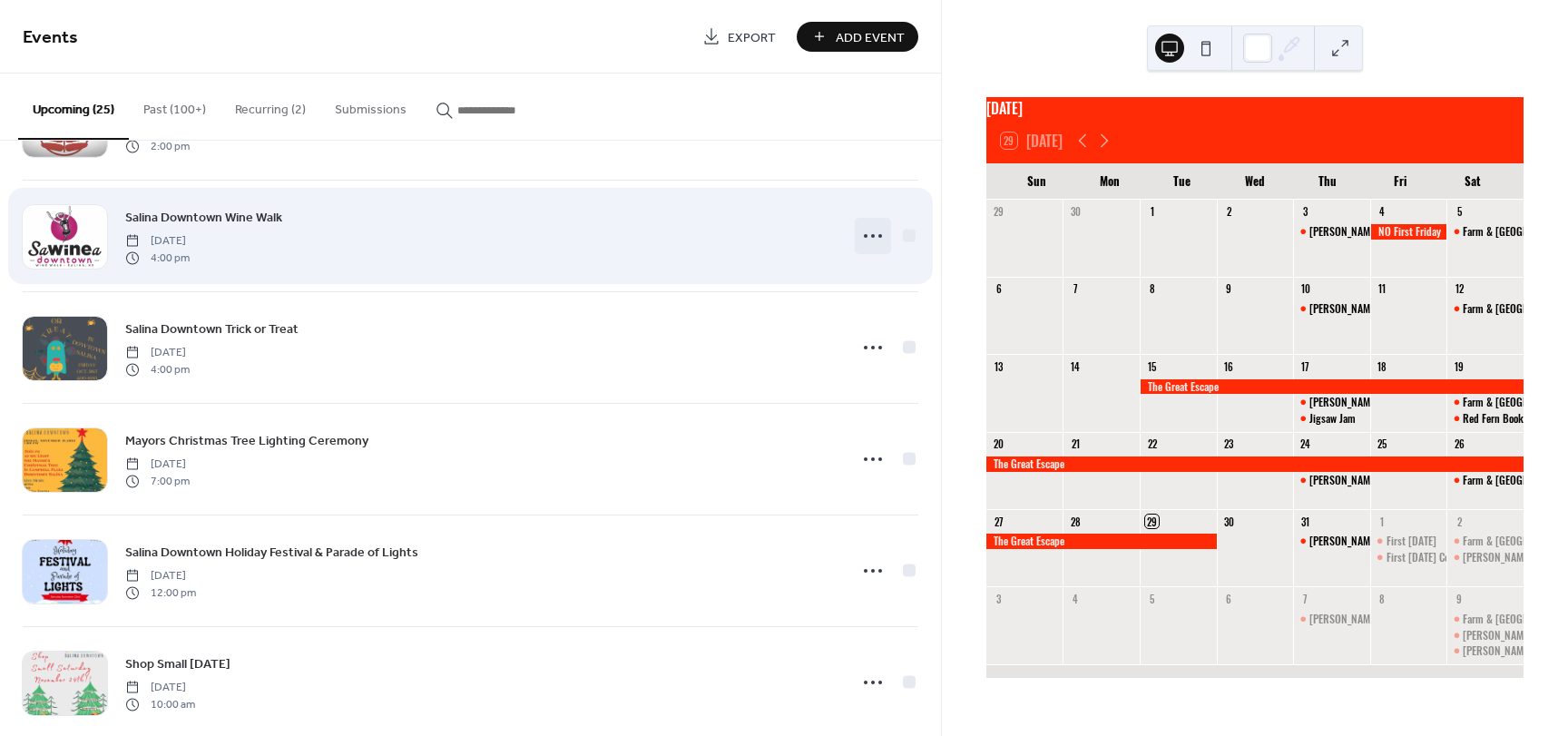 click 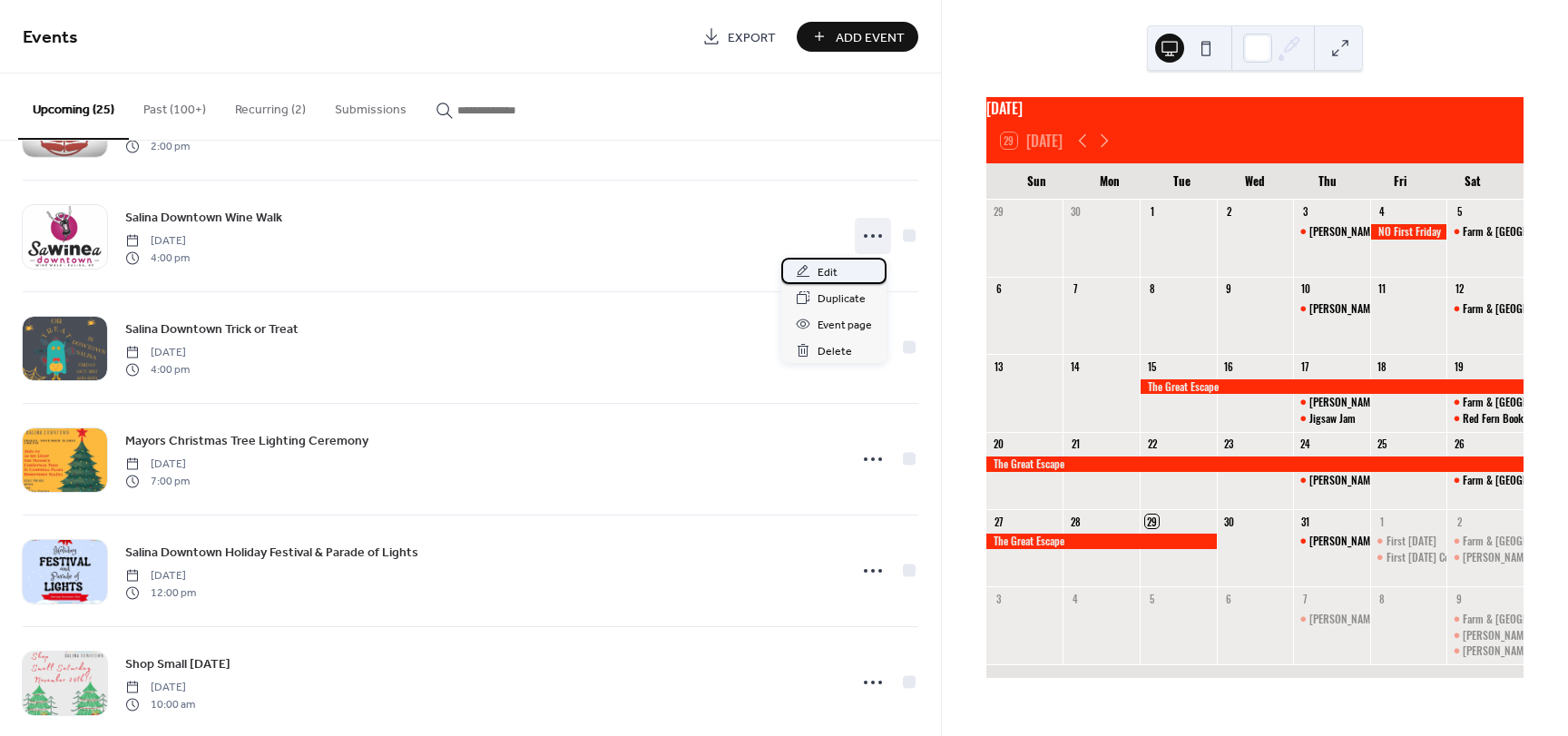 click on "Edit" at bounding box center (828, 272) 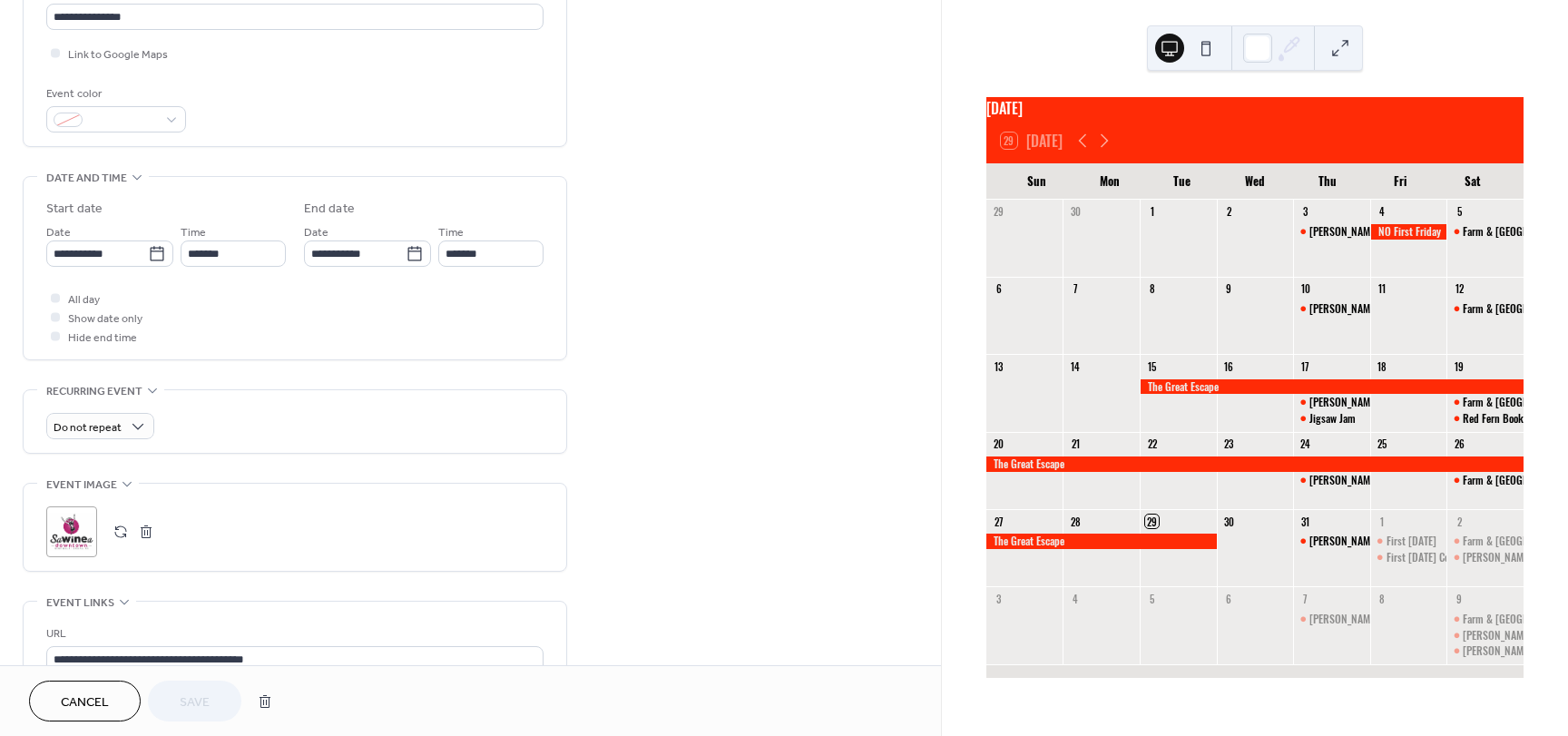 scroll, scrollTop: 454, scrollLeft: 0, axis: vertical 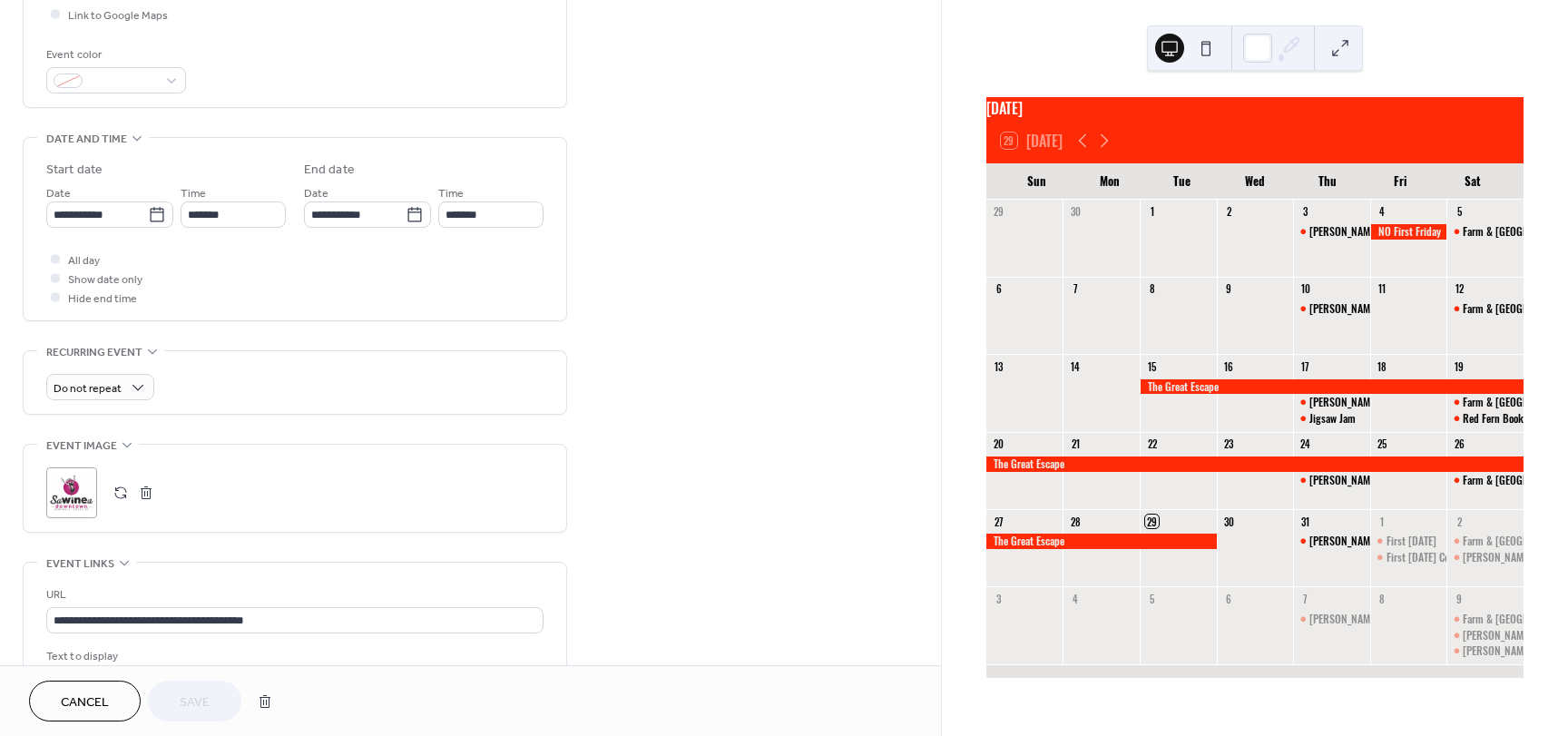 click at bounding box center [146, 493] 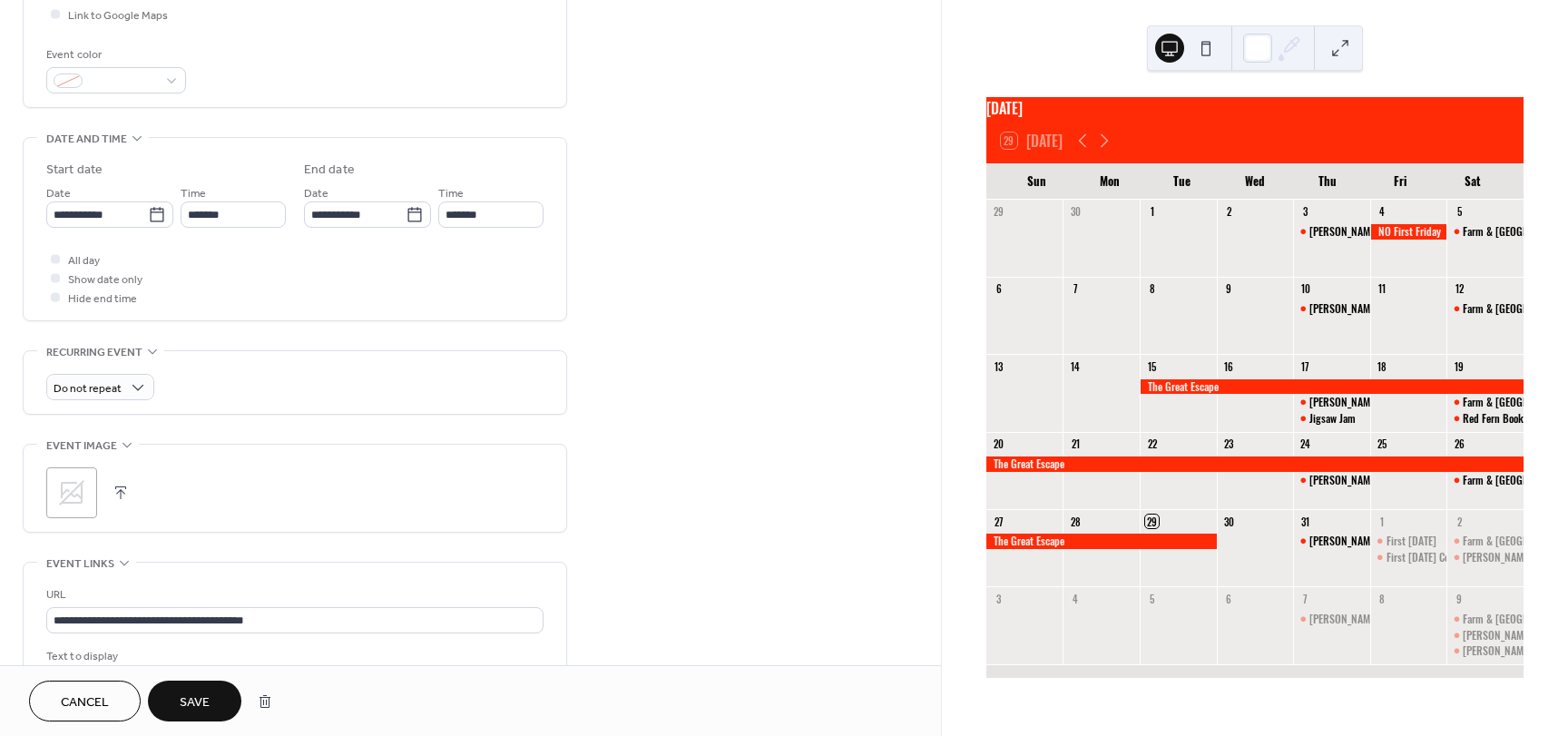 click 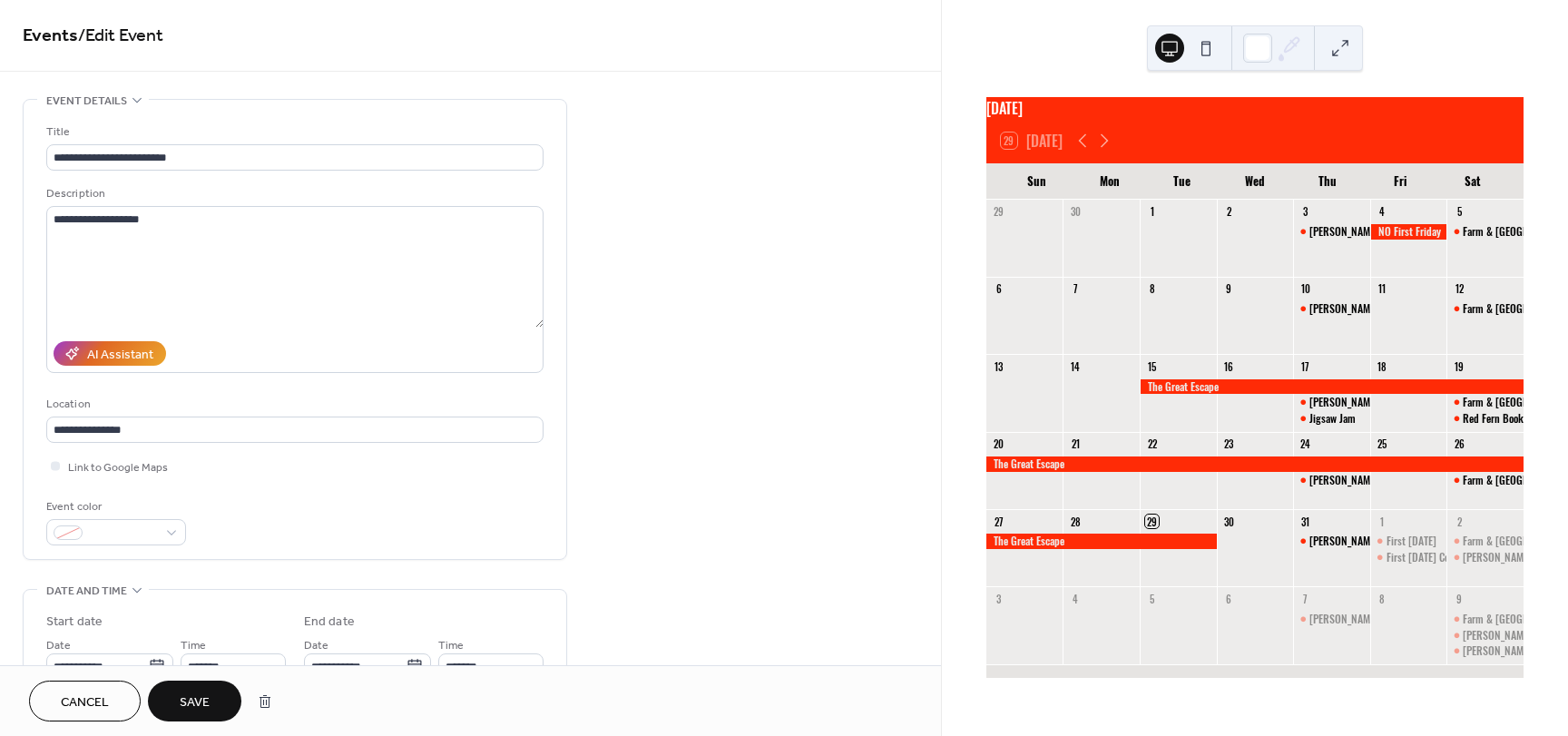 scroll, scrollTop: 0, scrollLeft: 0, axis: both 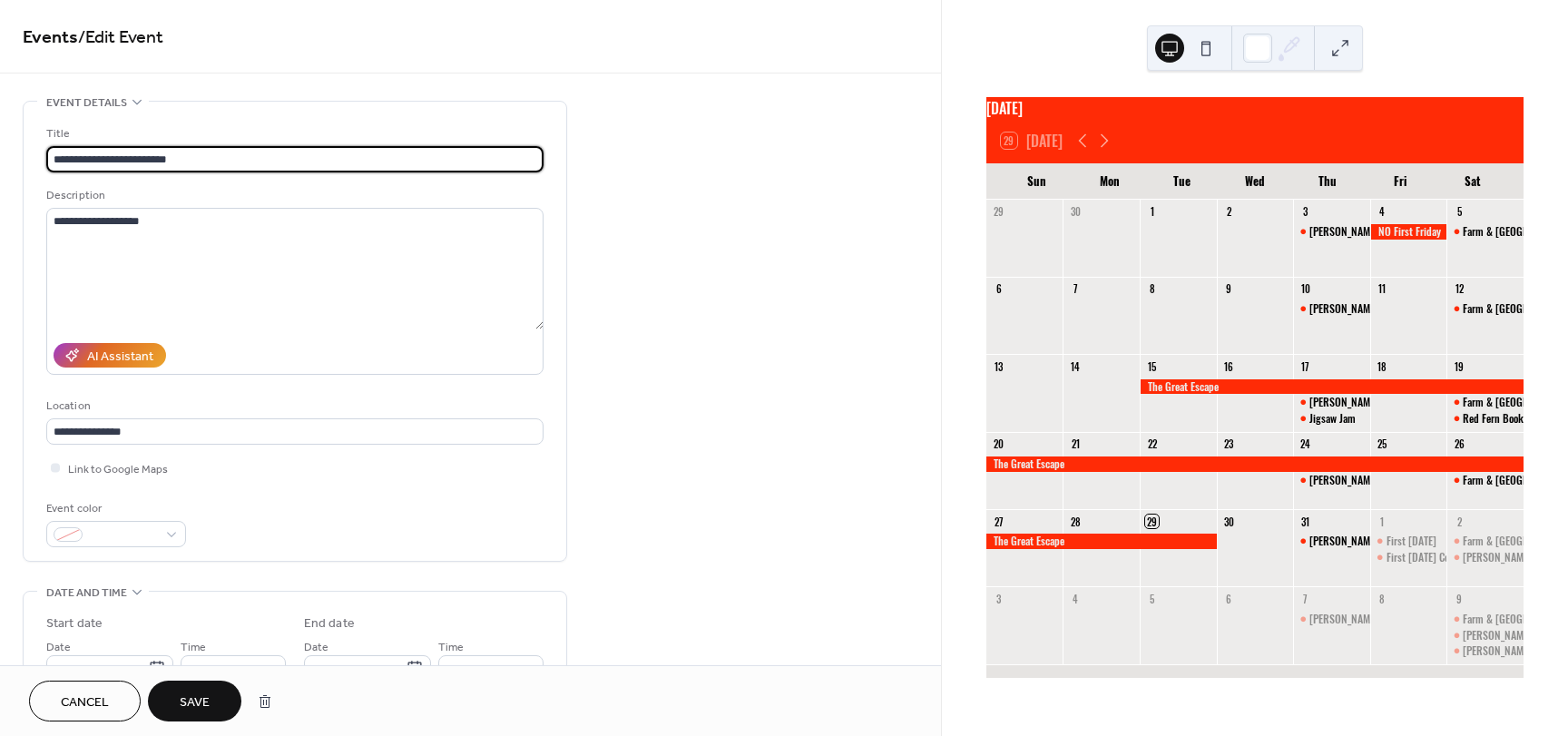 click on "**********" at bounding box center [295, 159] 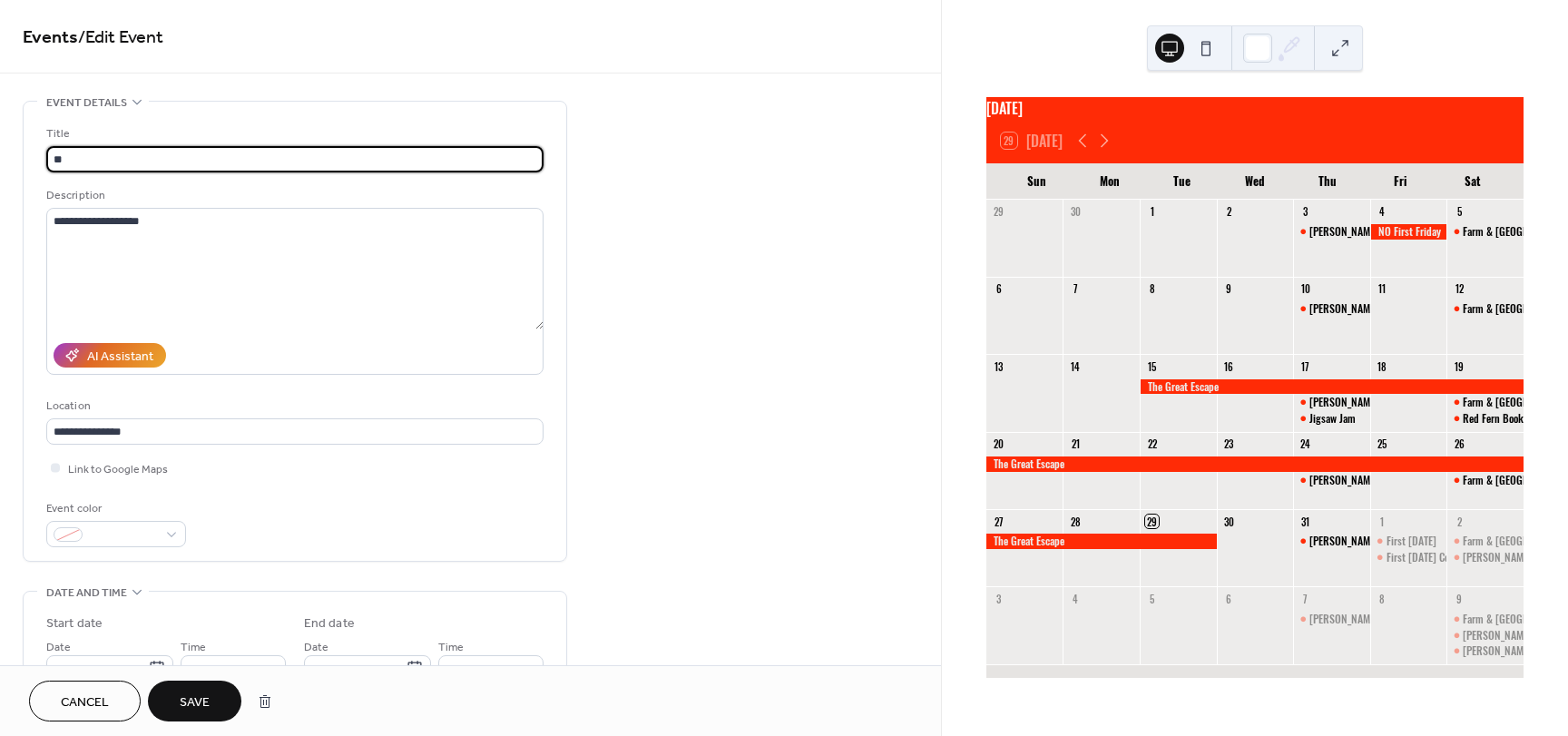 type on "*" 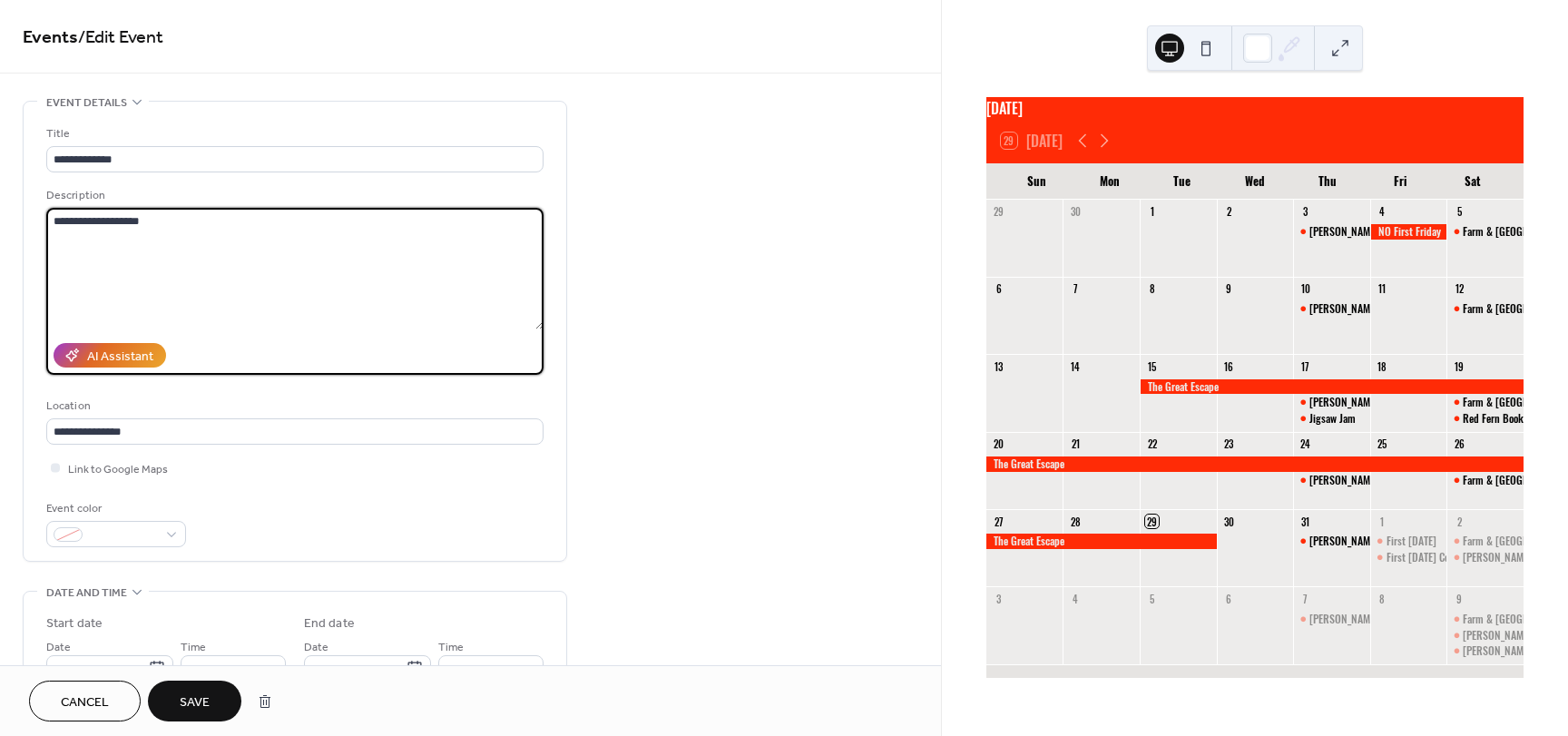 drag, startPoint x: 52, startPoint y: 221, endPoint x: 187, endPoint y: 230, distance: 135.29967 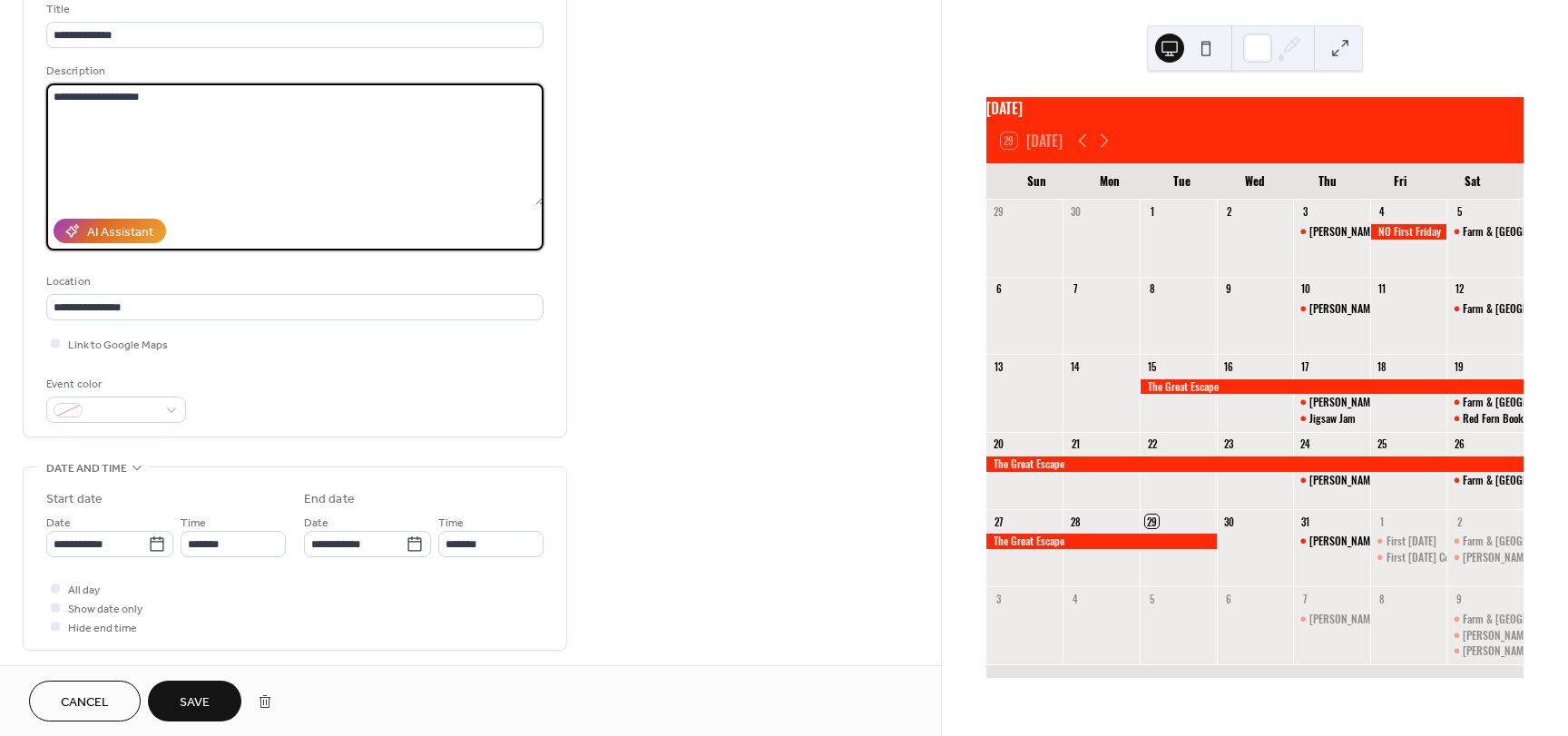 scroll, scrollTop: 0, scrollLeft: 0, axis: both 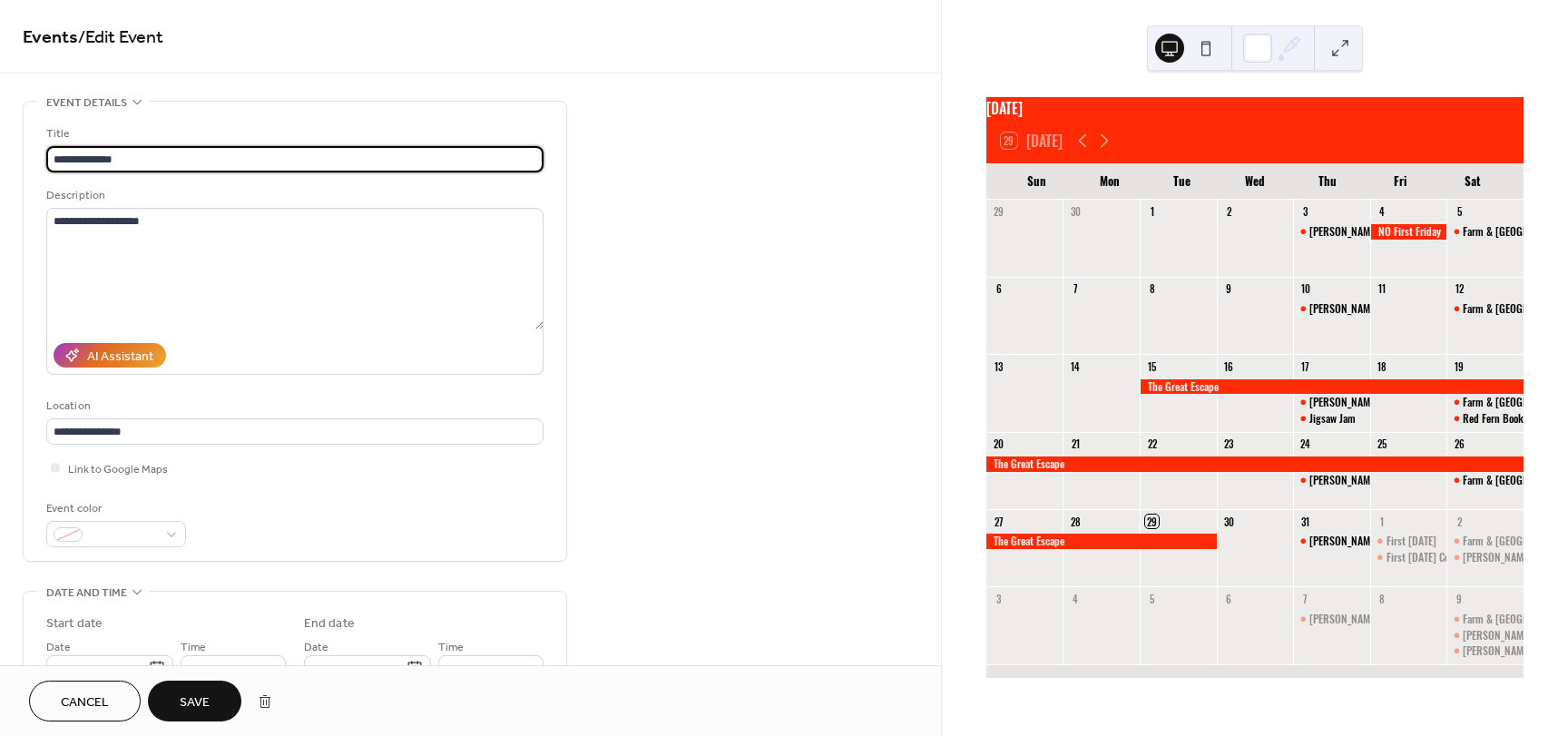 click on "**********" at bounding box center [295, 159] 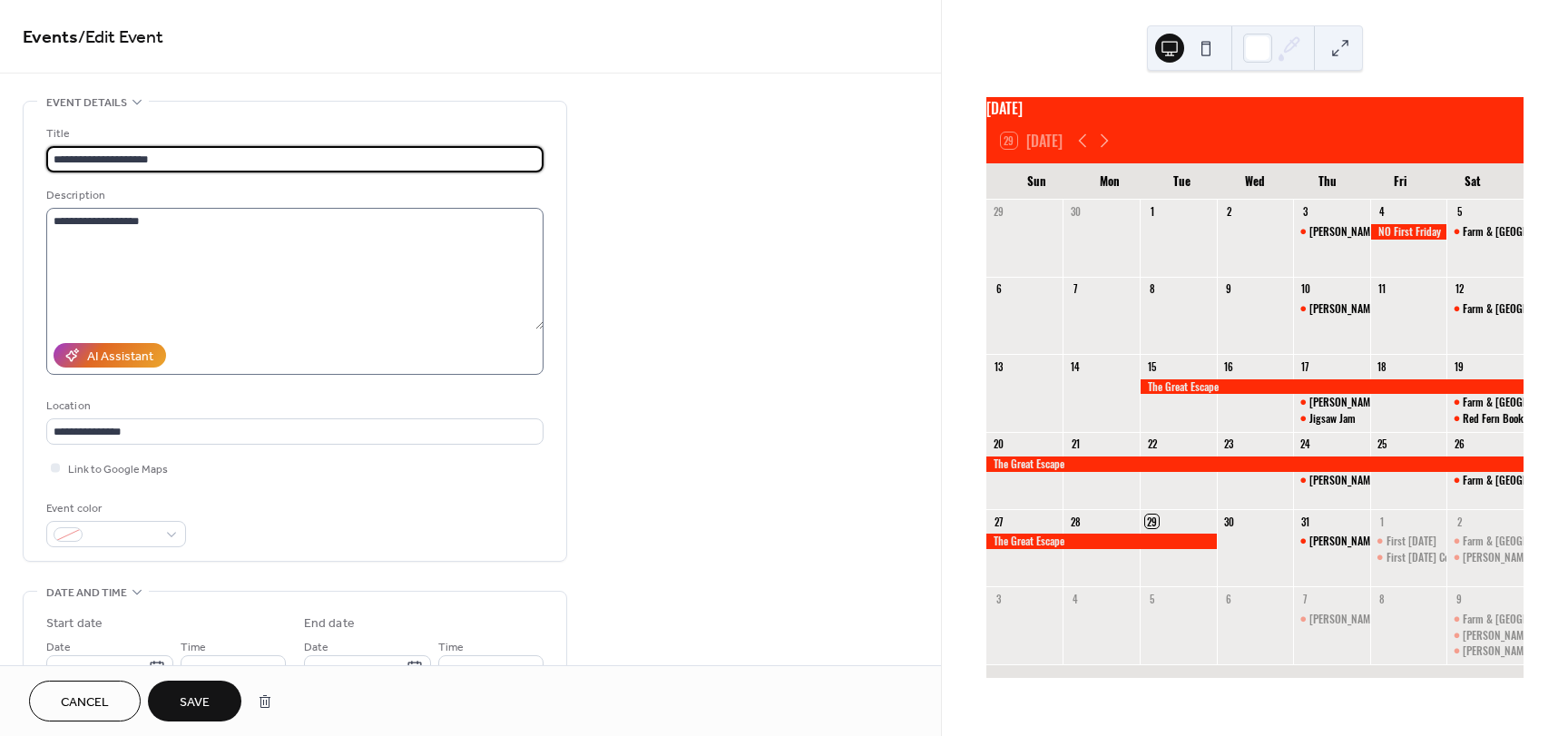 type on "**********" 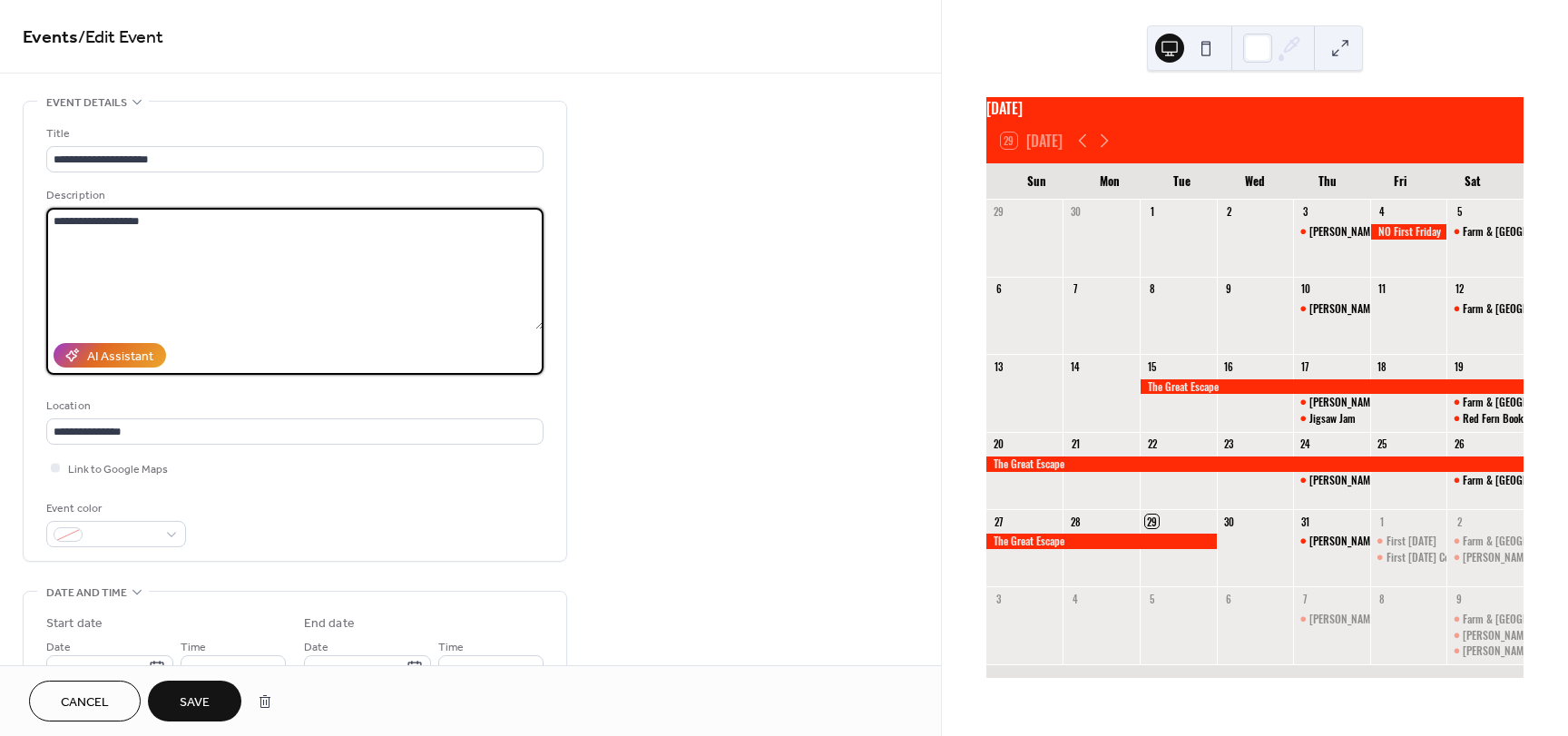 drag, startPoint x: 53, startPoint y: 222, endPoint x: 209, endPoint y: 231, distance: 156.2594 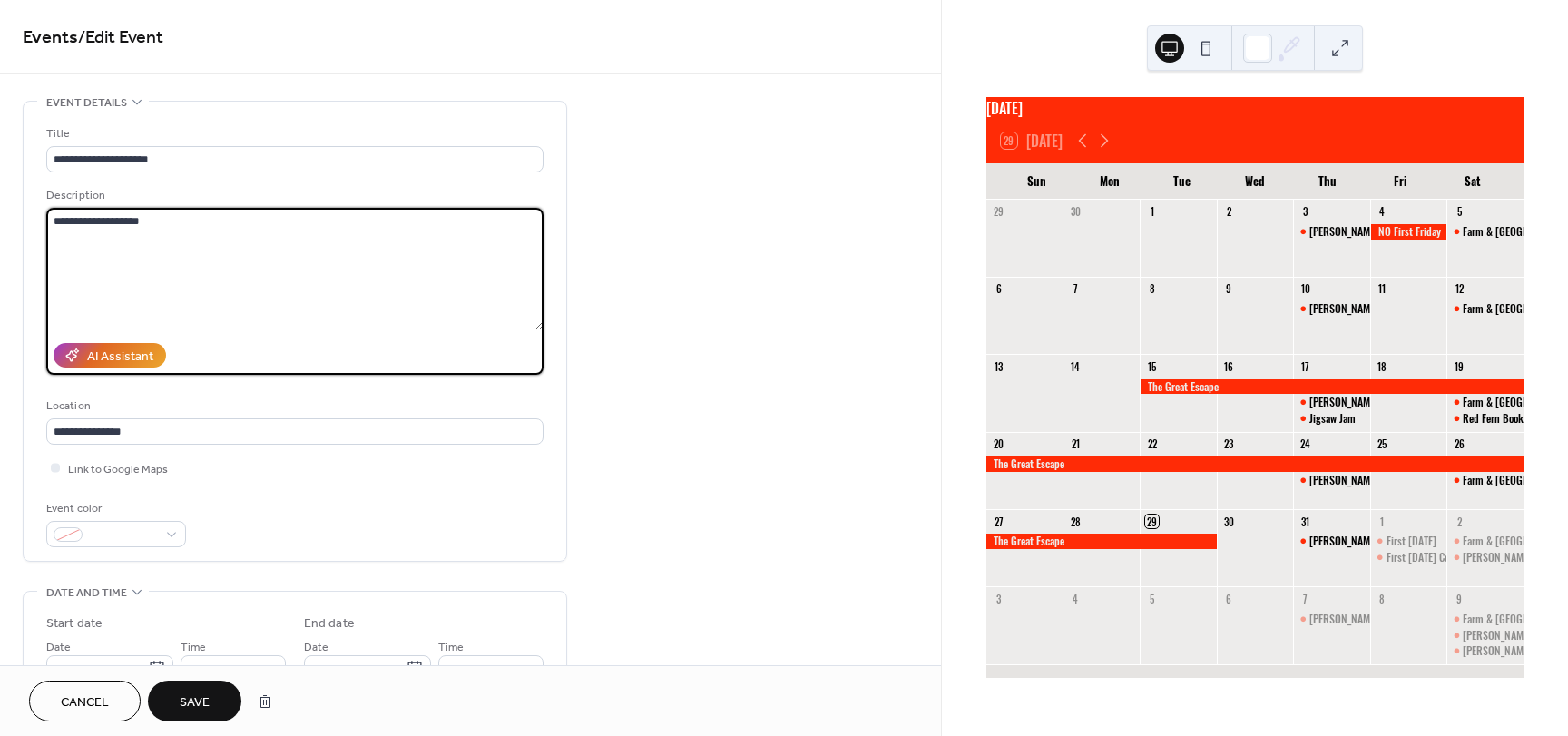 click on "**********" at bounding box center [295, 269] 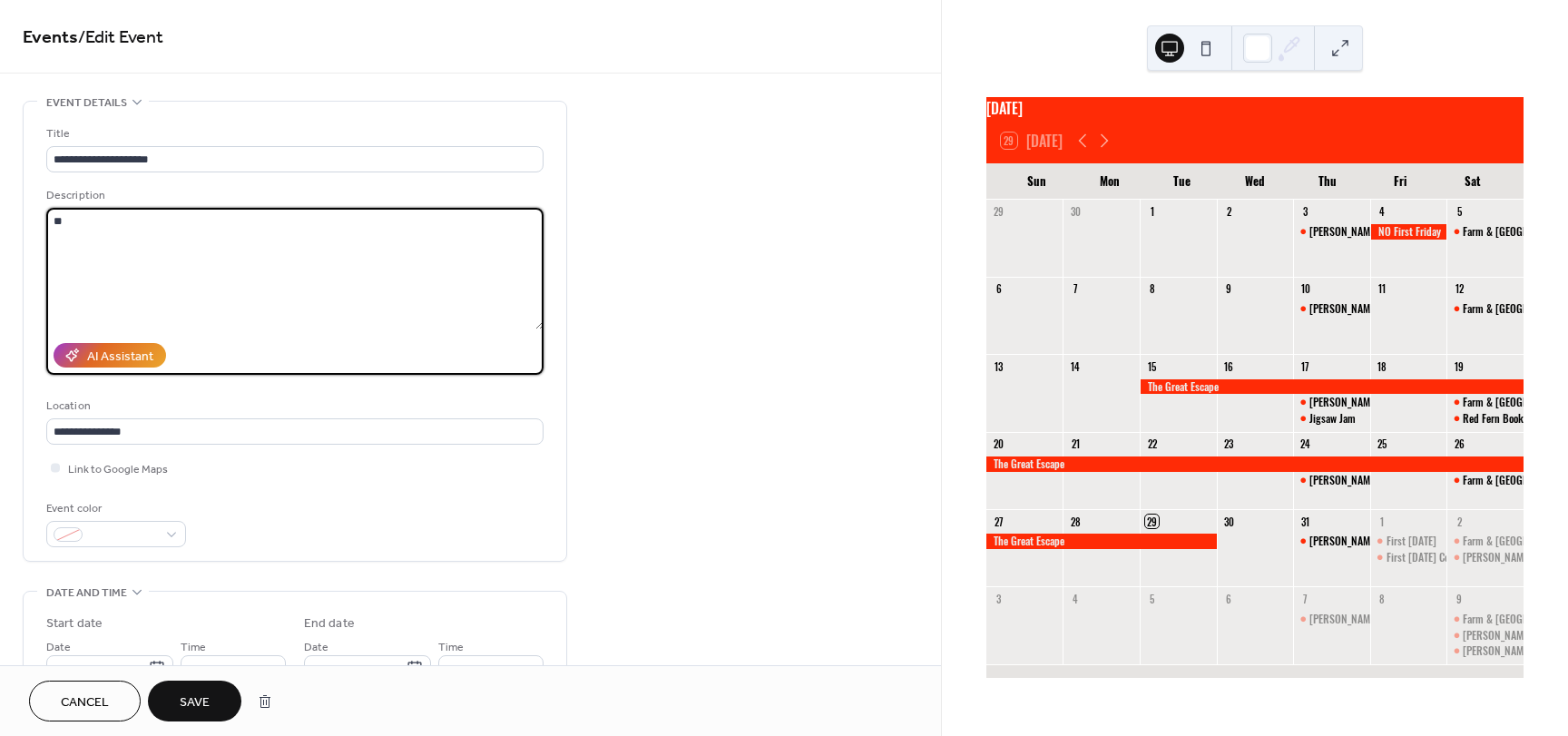 type on "*" 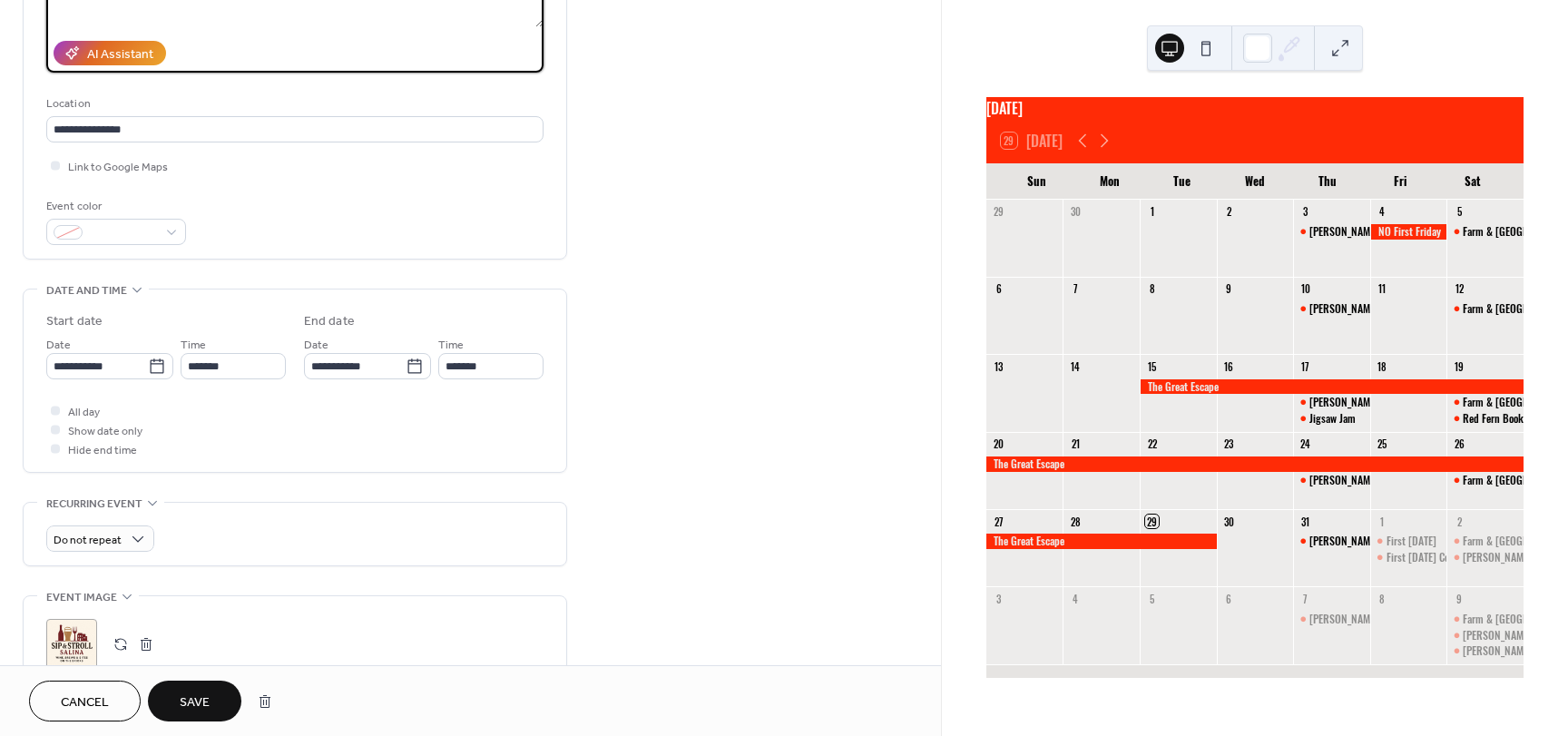 scroll, scrollTop: 363, scrollLeft: 0, axis: vertical 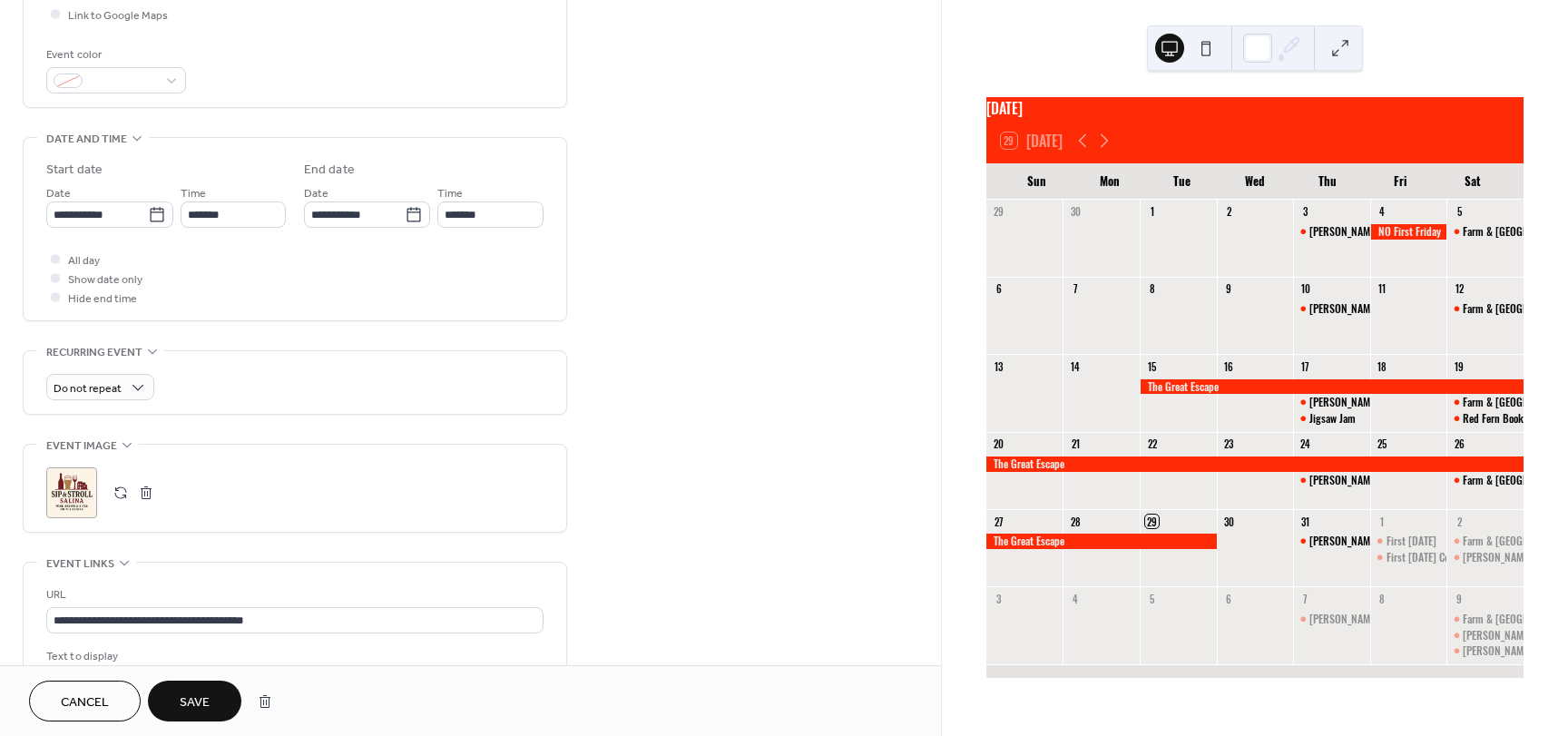 type on "**********" 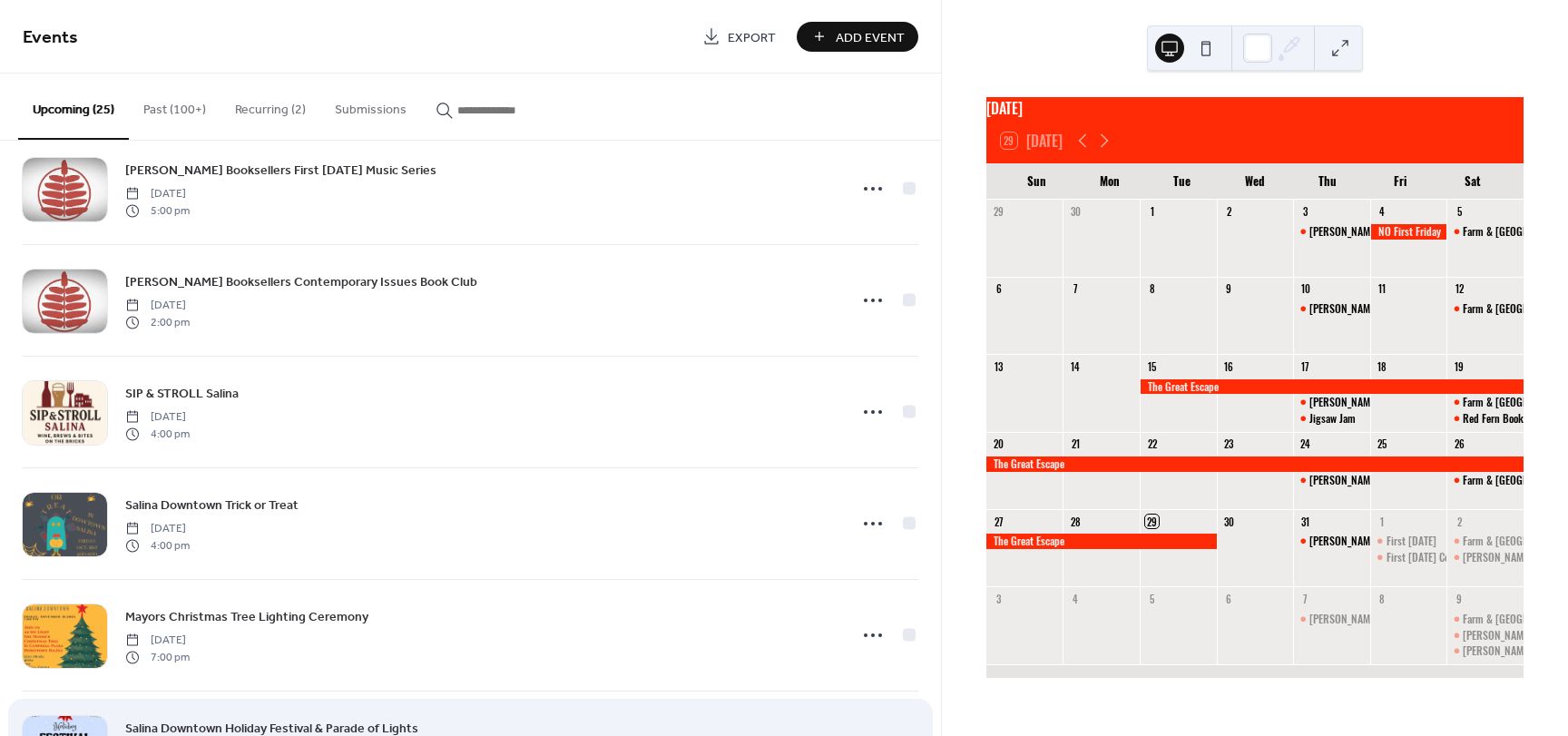 scroll, scrollTop: 1815, scrollLeft: 0, axis: vertical 